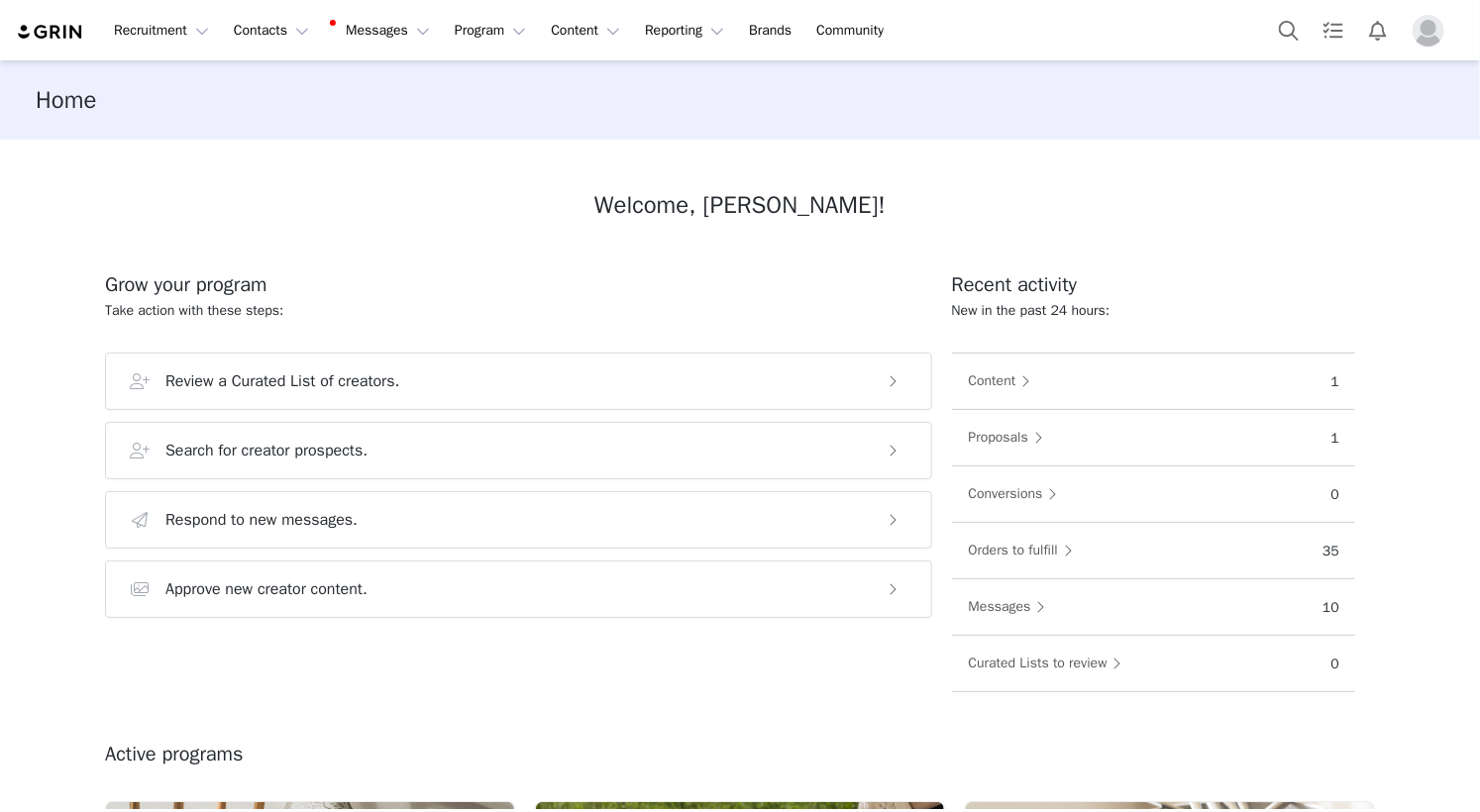 scroll, scrollTop: 0, scrollLeft: 0, axis: both 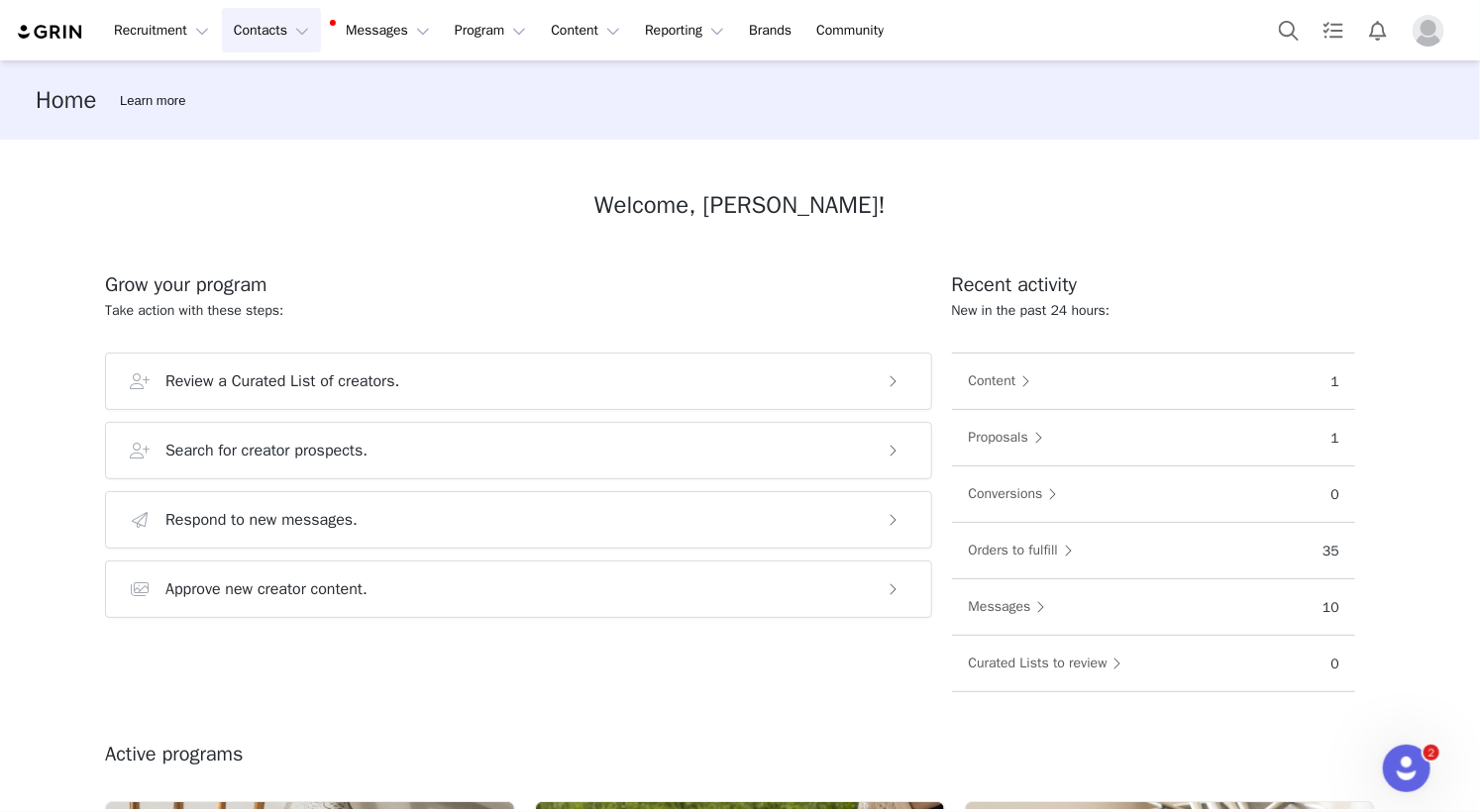 click on "Contacts Contacts" at bounding box center (271, 30) 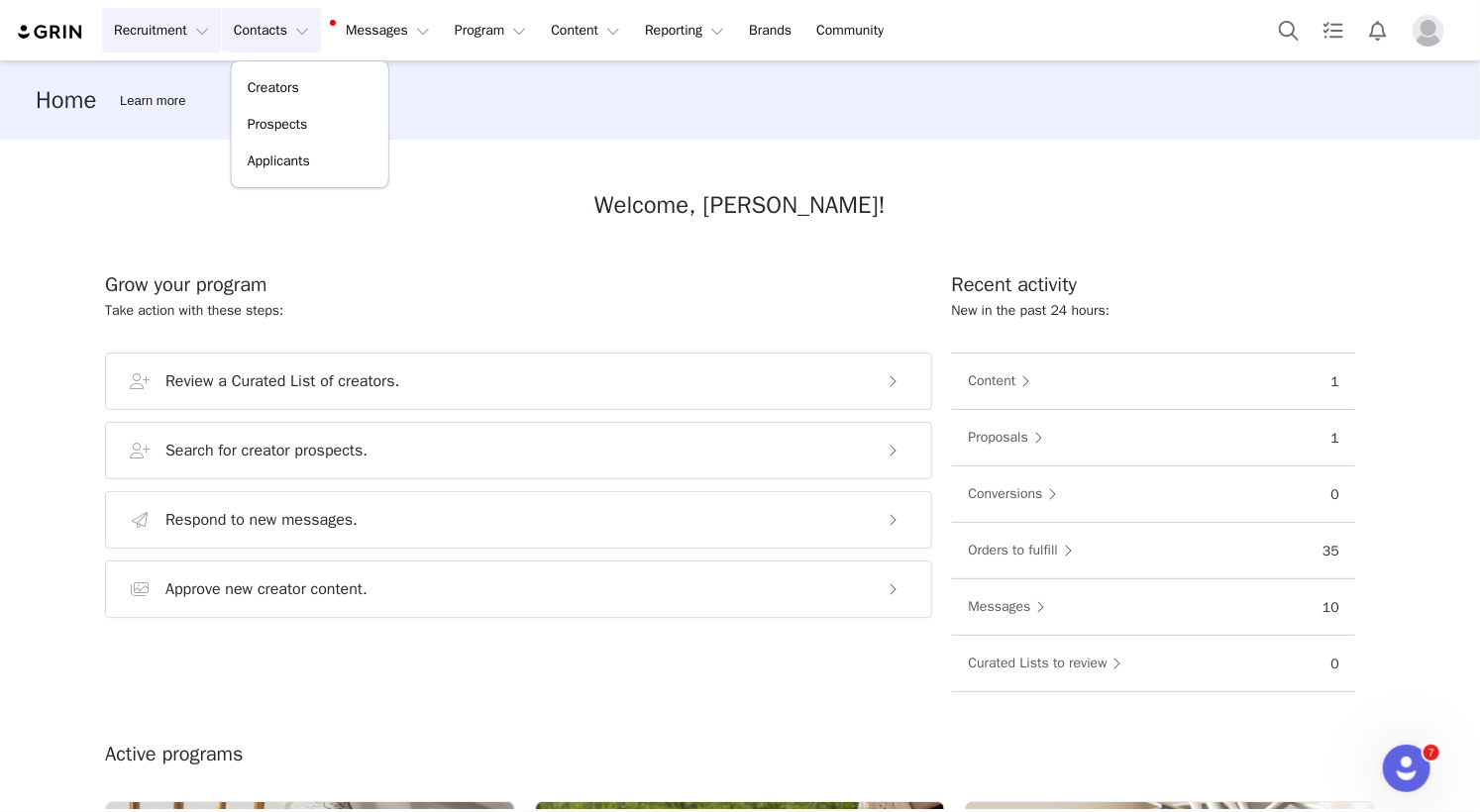 click on "Recruitment Recruitment" at bounding box center [161, 30] 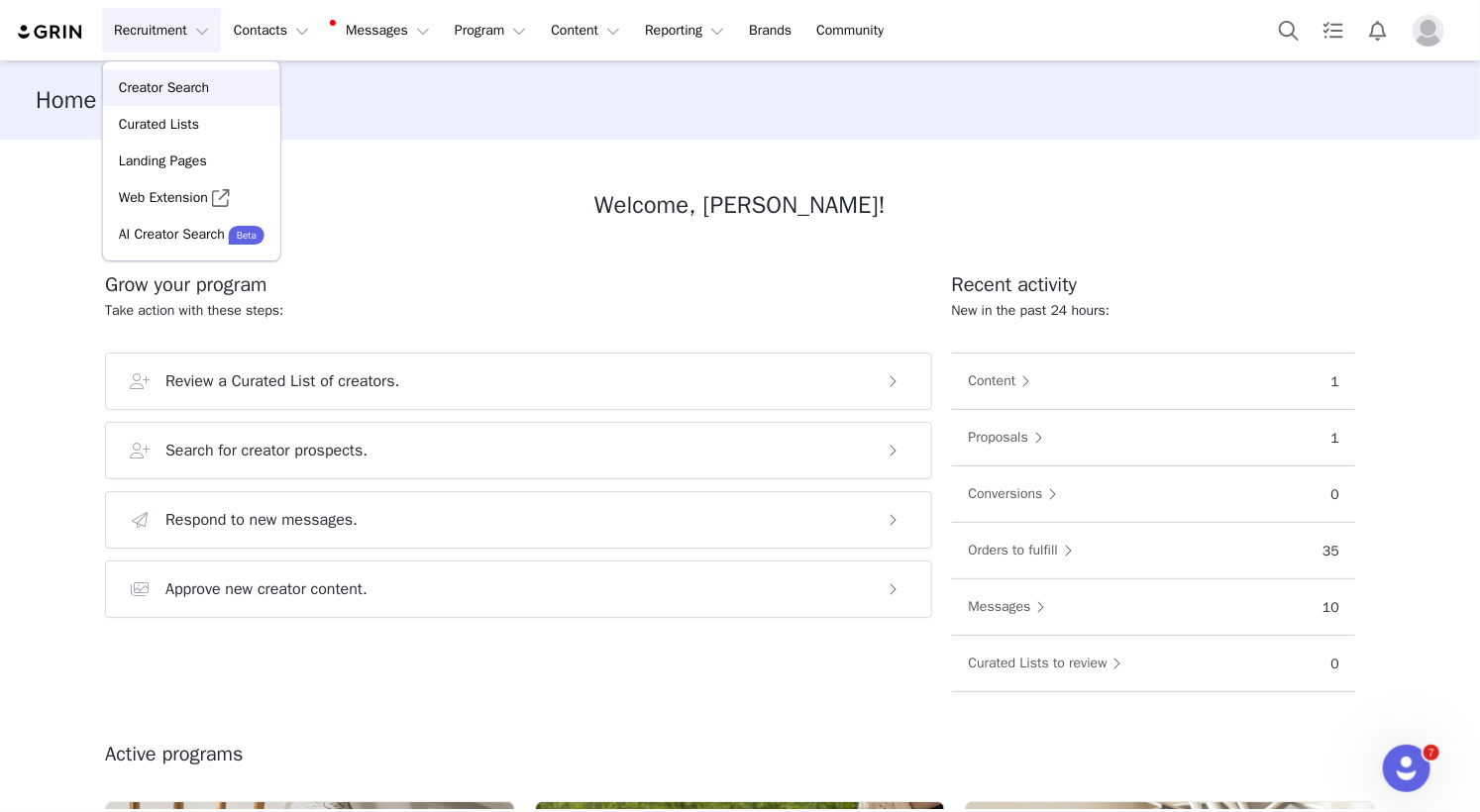 click on "Creator Search" at bounding box center (163, 87) 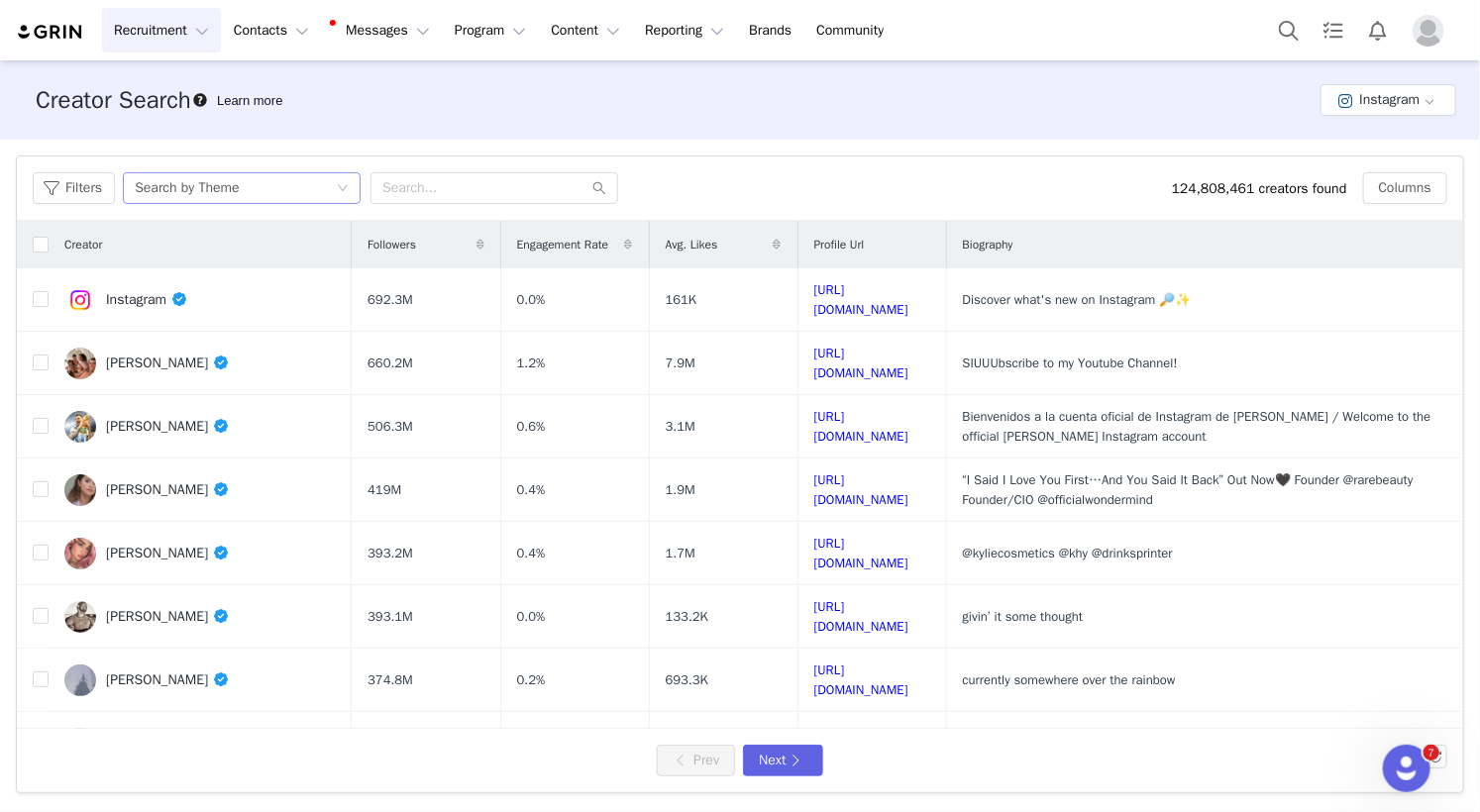 click on "Search by Theme" at bounding box center [235, 188] 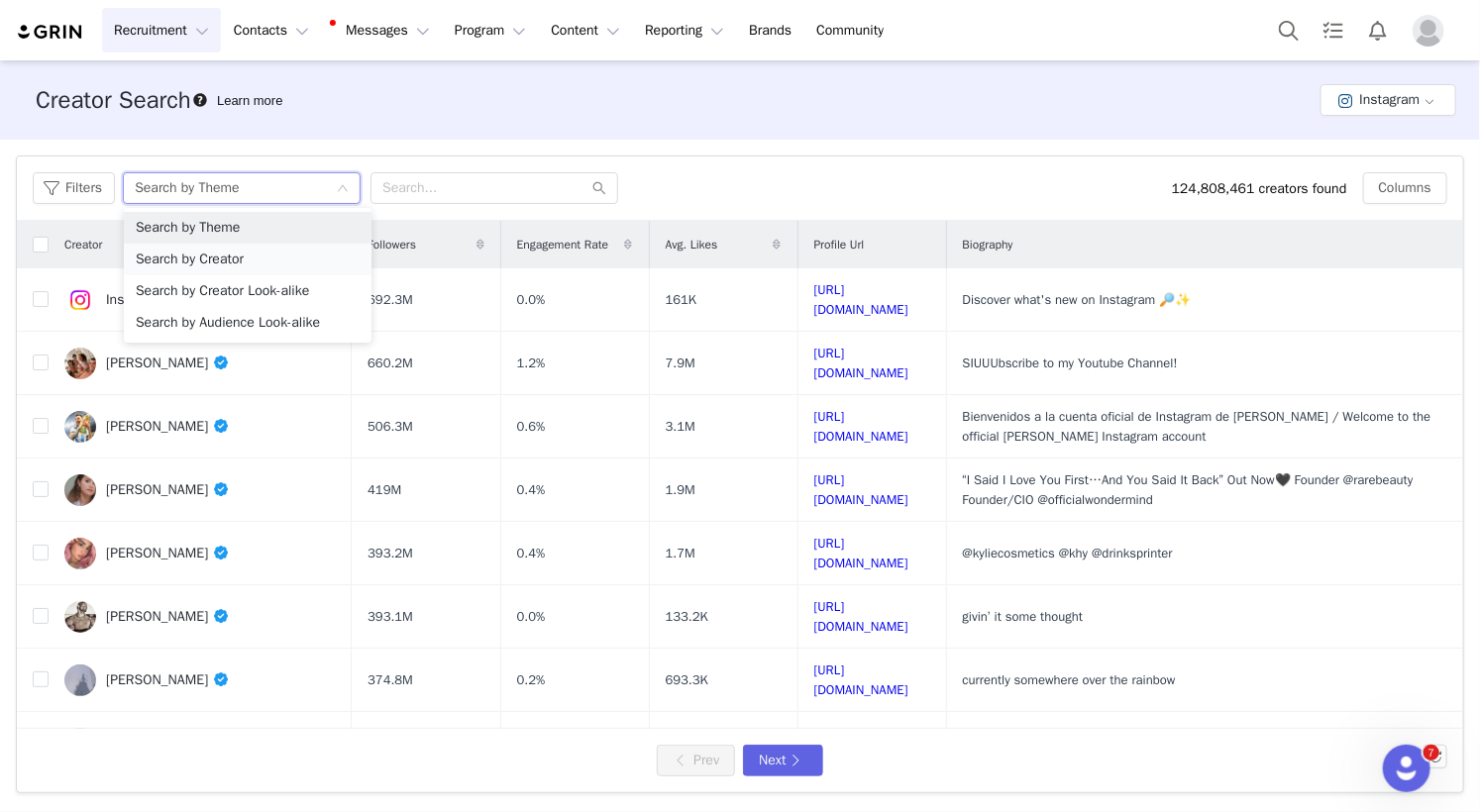 click on "Search by Creator" at bounding box center (248, 259) 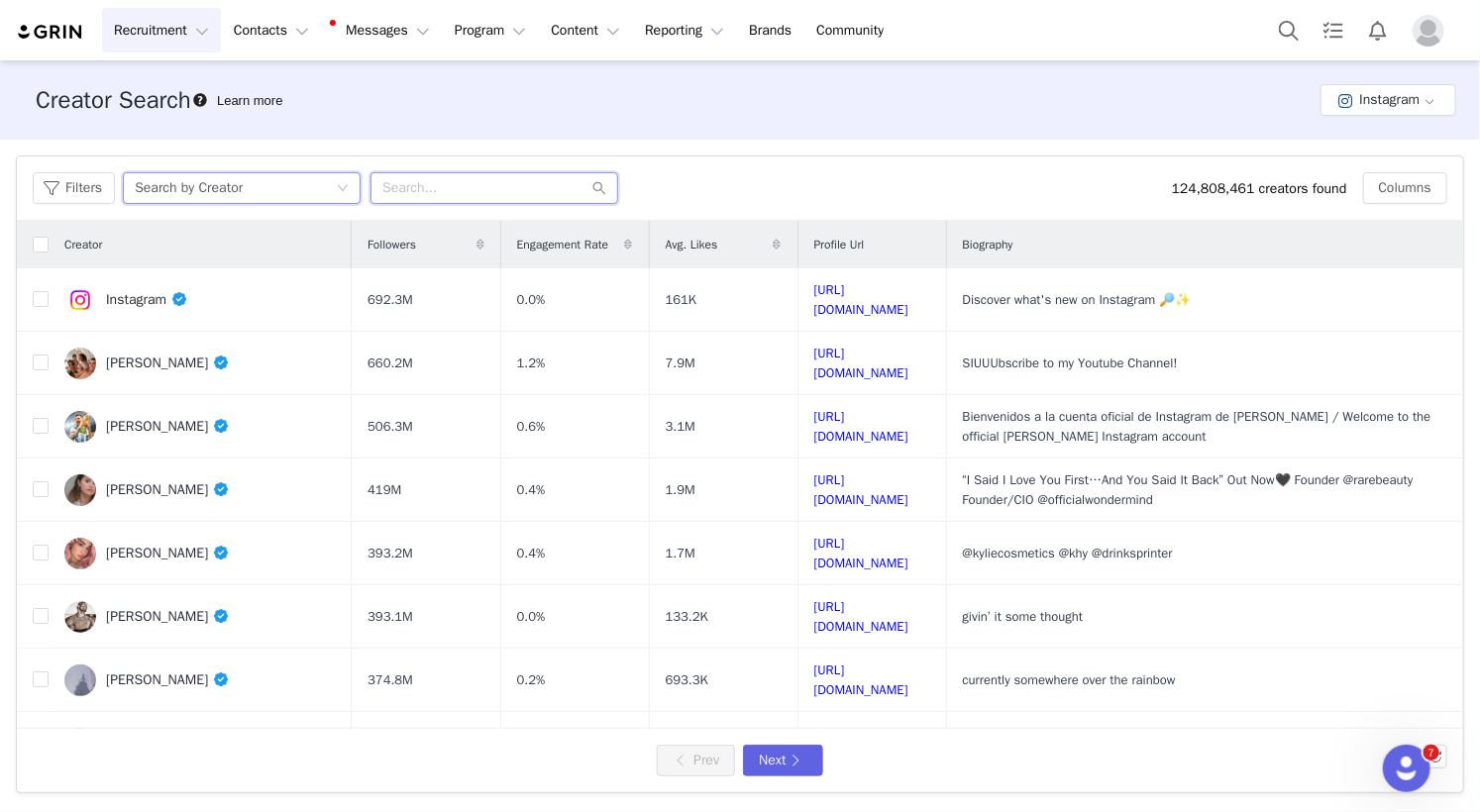 click at bounding box center [494, 188] 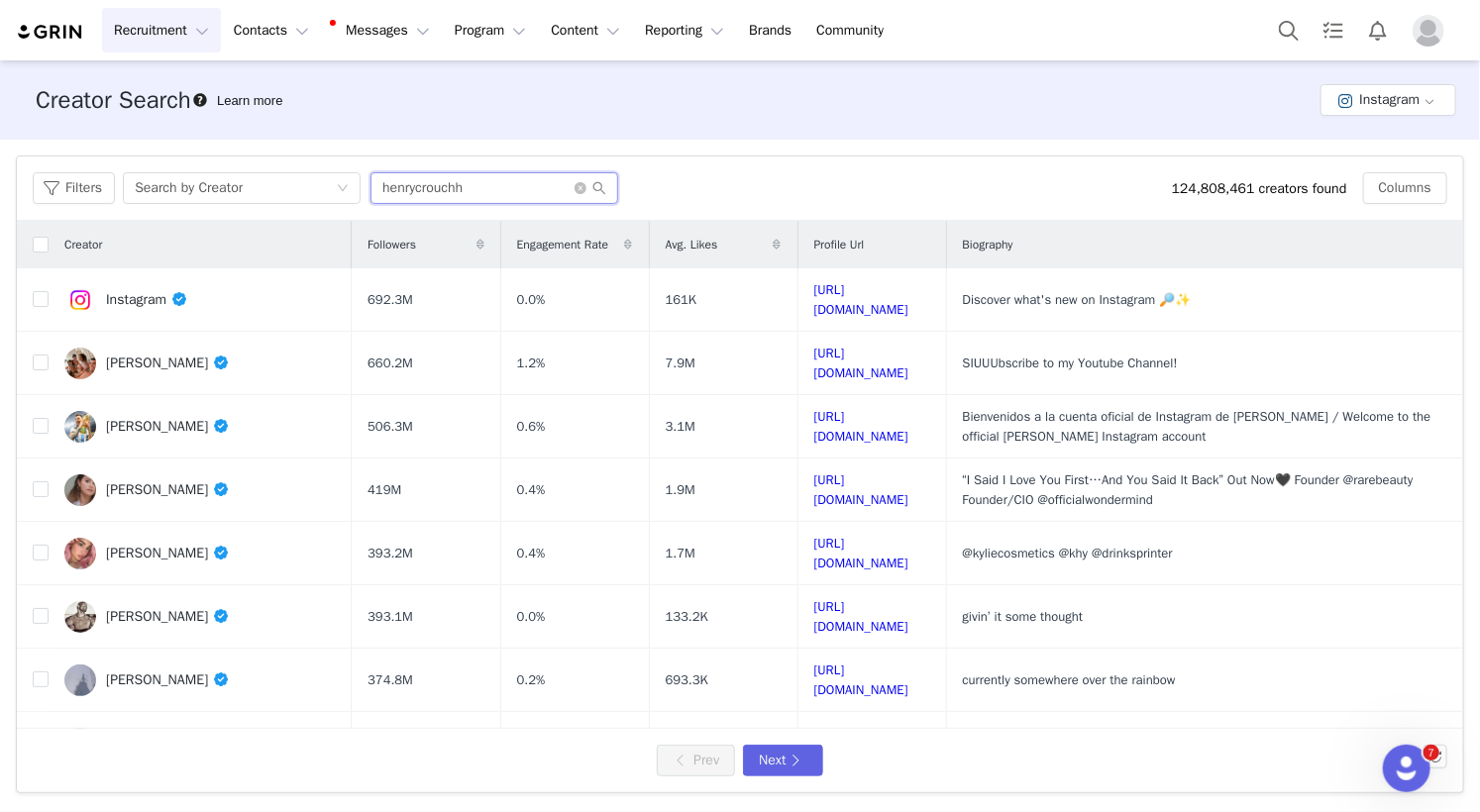 type on "henrycrouchh" 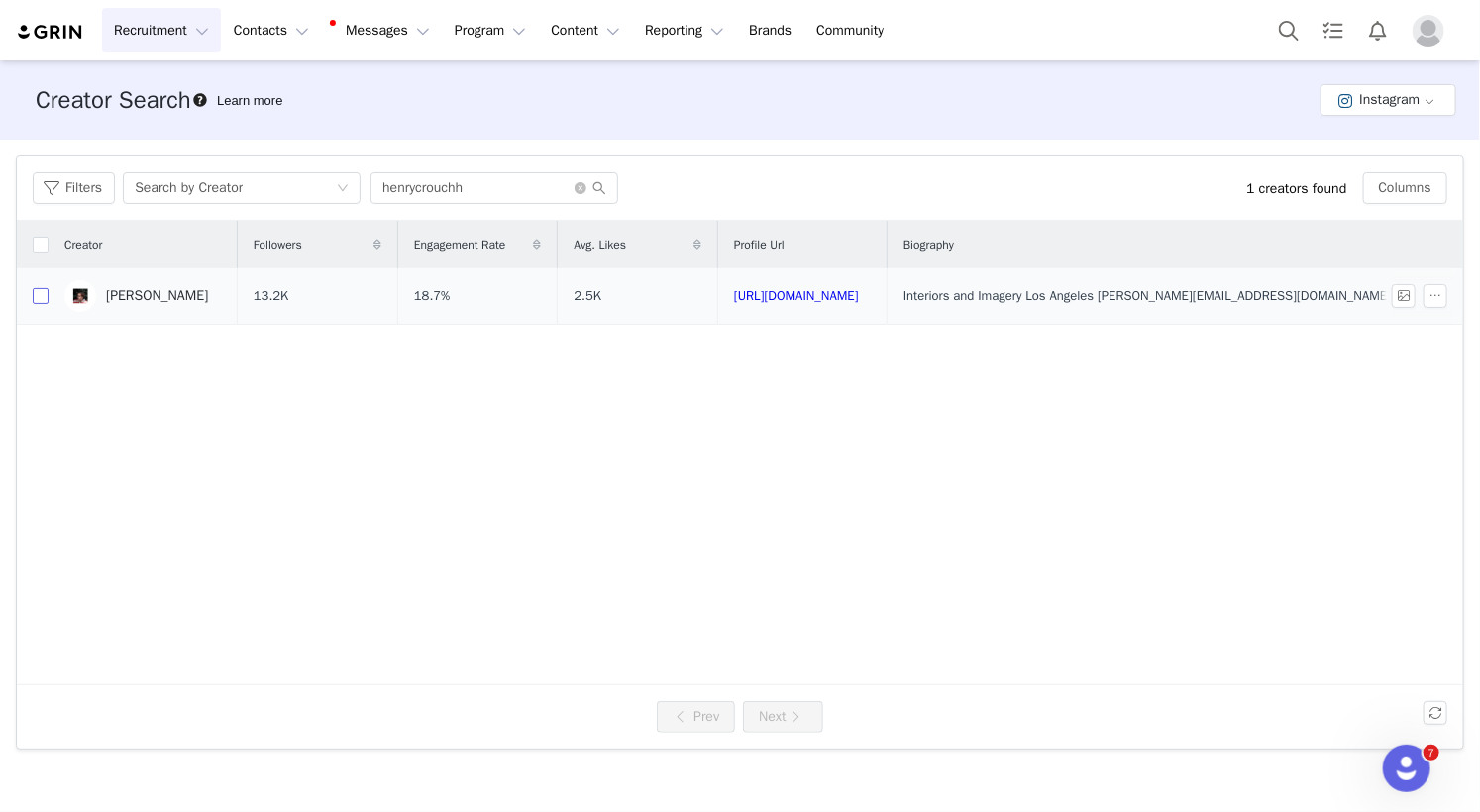 click at bounding box center (41, 296) 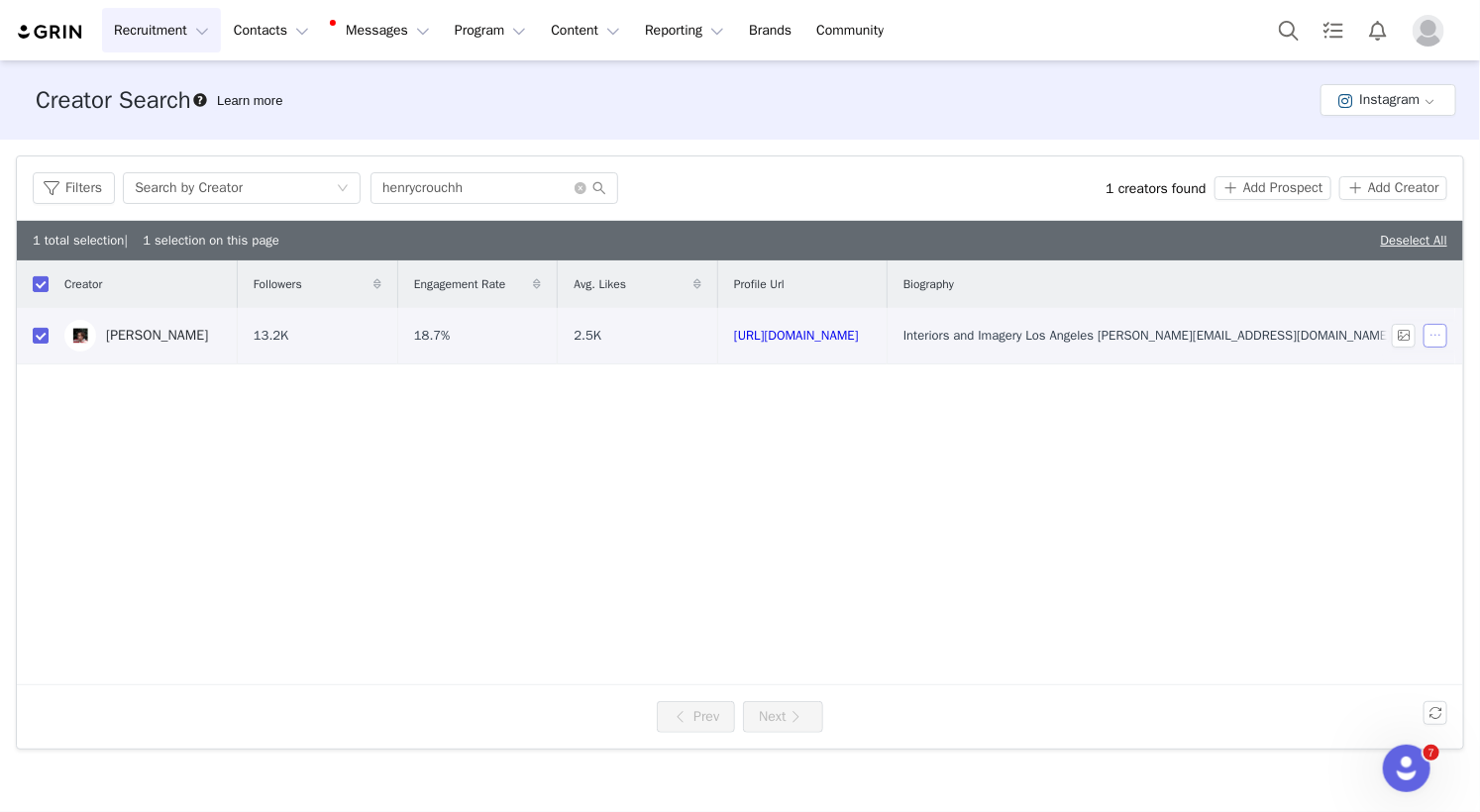 click at bounding box center (1435, 336) 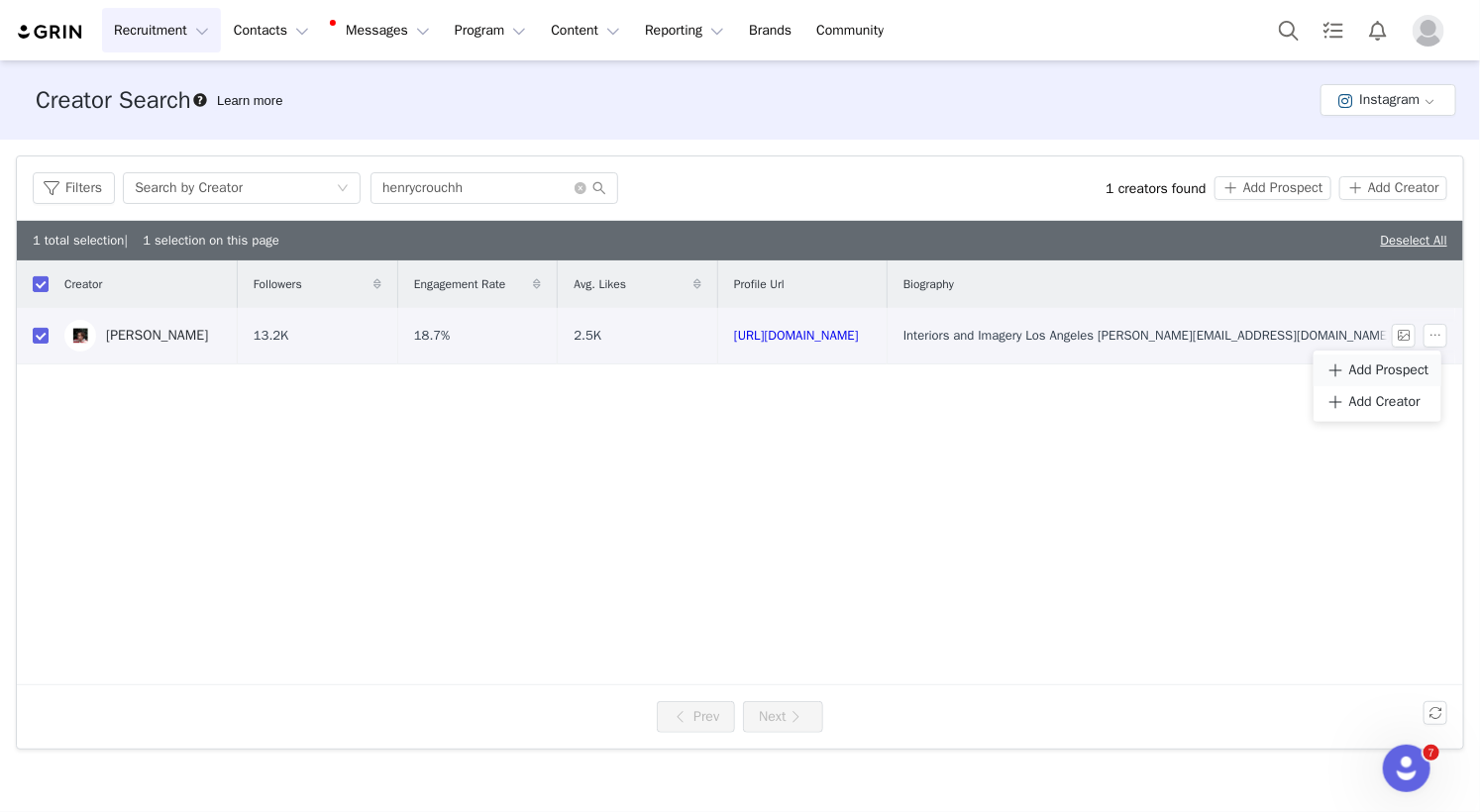 click on "Add Prospect" at bounding box center (1389, 370) 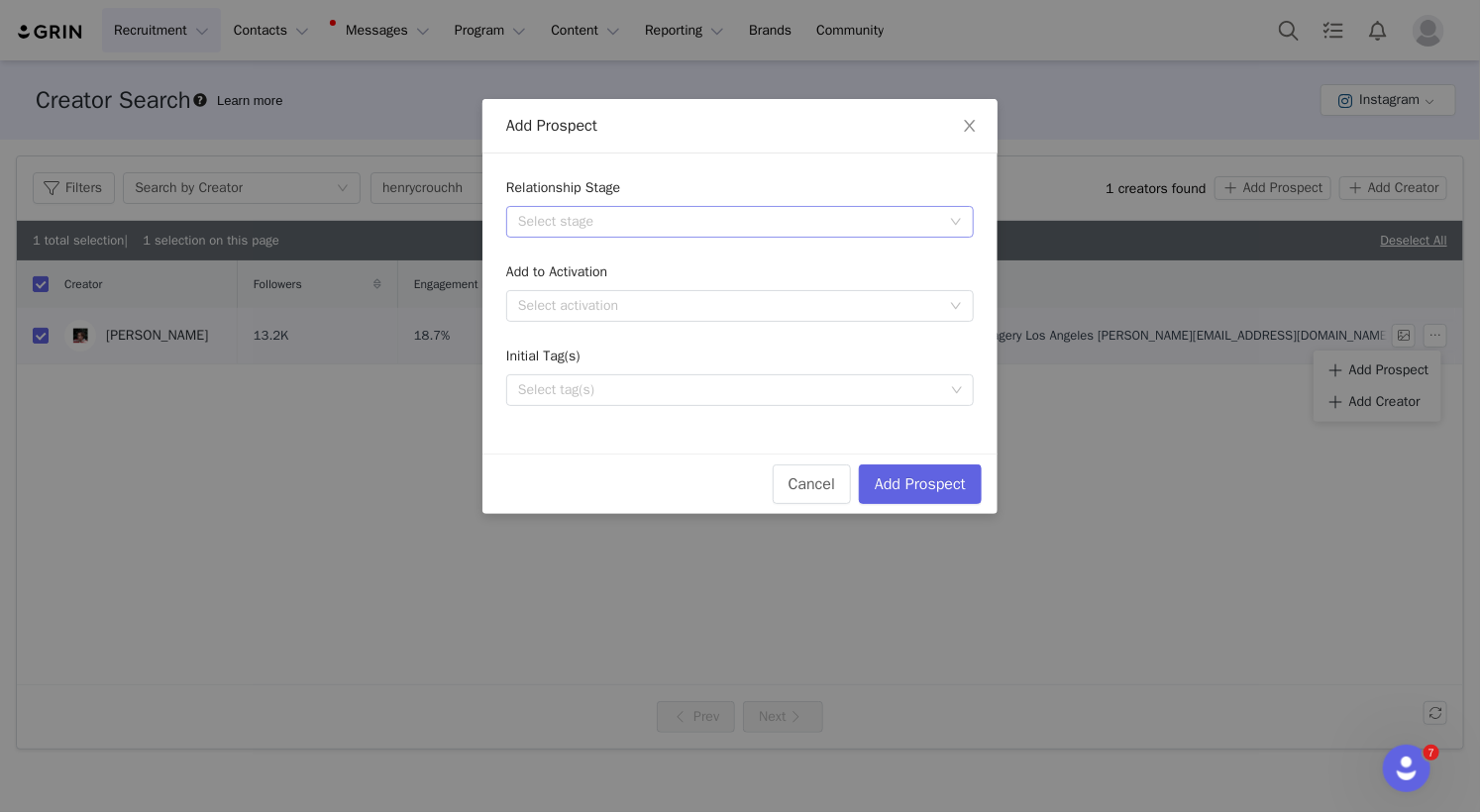 click on "Select stage" at bounding box center [729, 222] 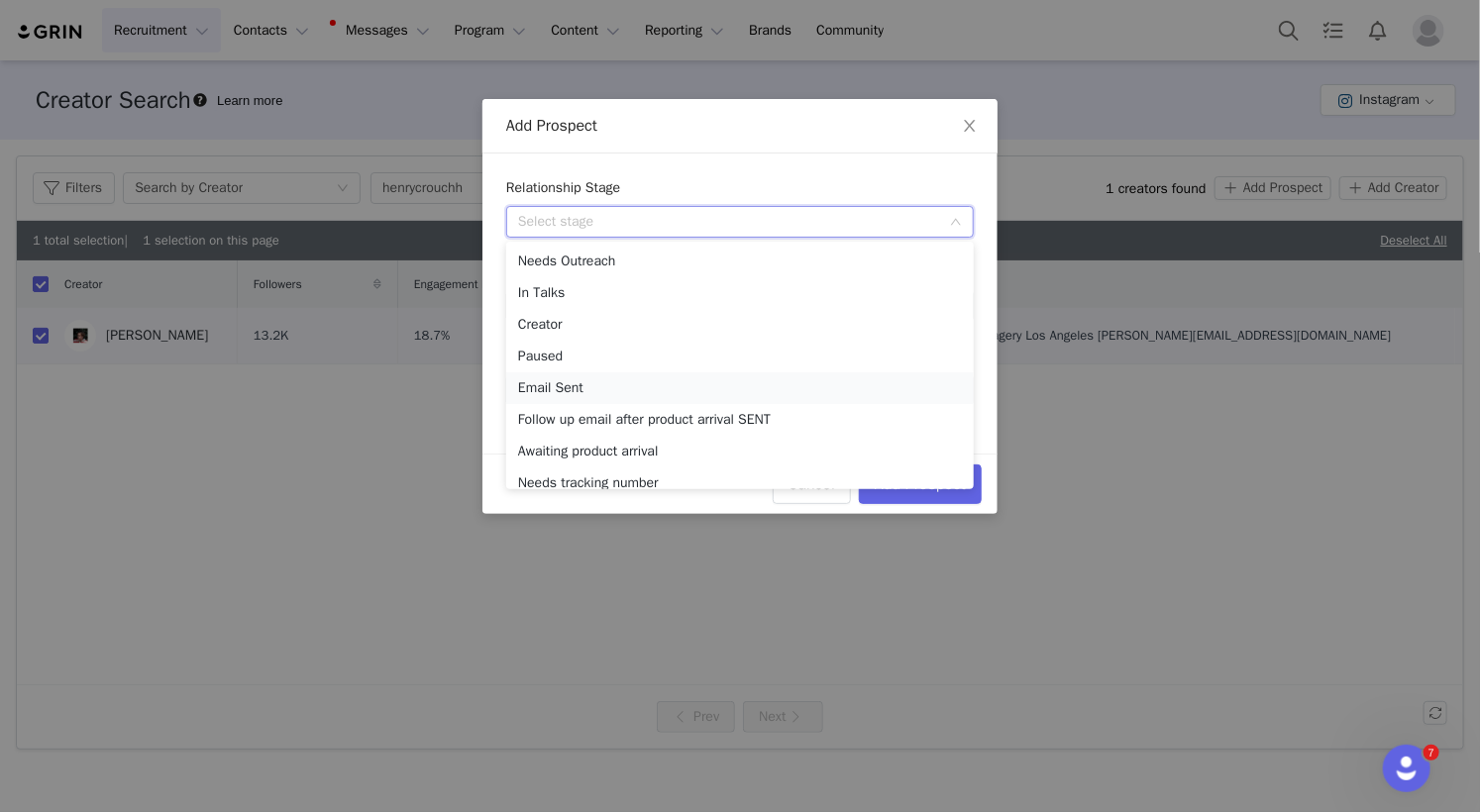 click on "Email Sent" at bounding box center (740, 388) 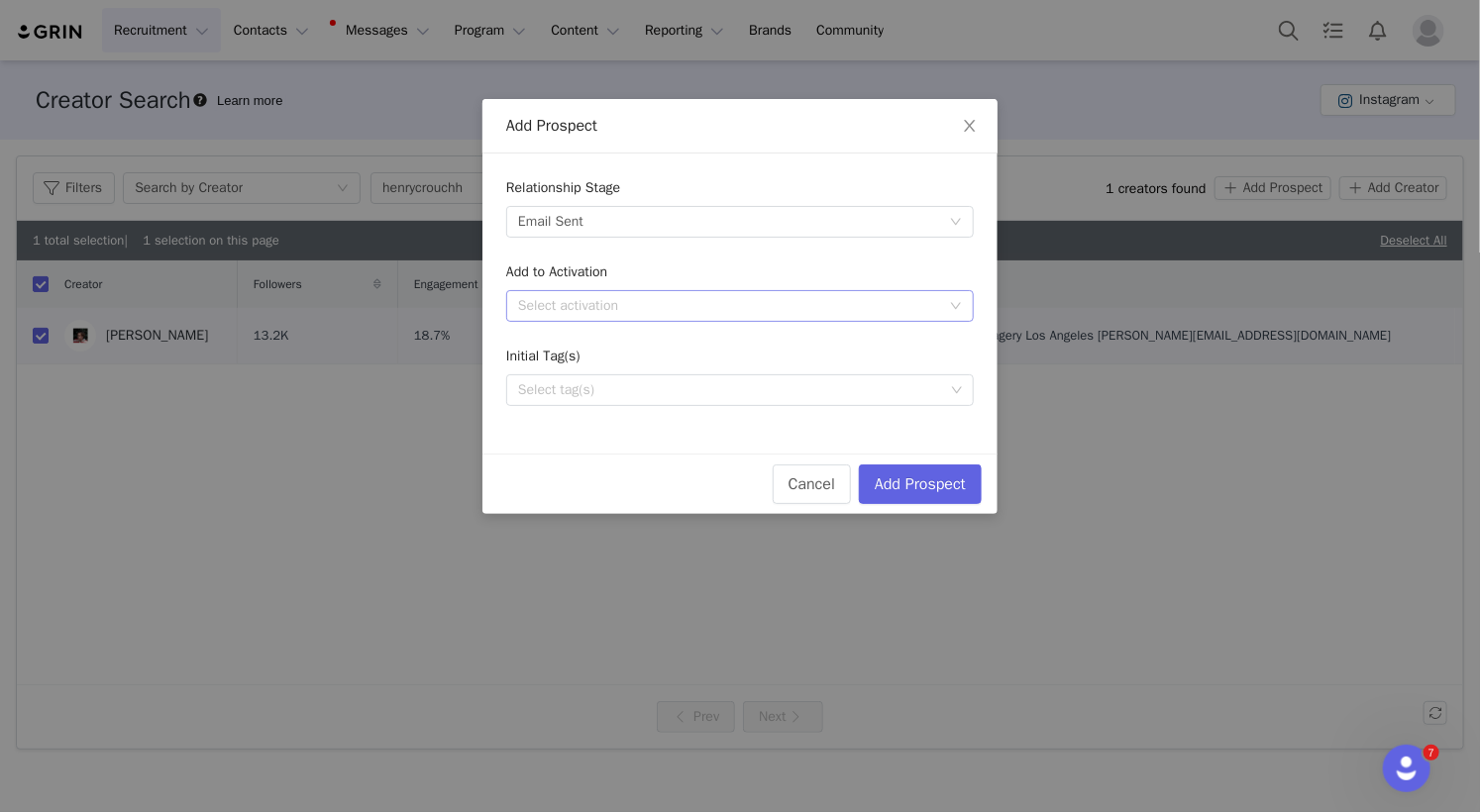 click on "Select activation" at bounding box center (729, 306) 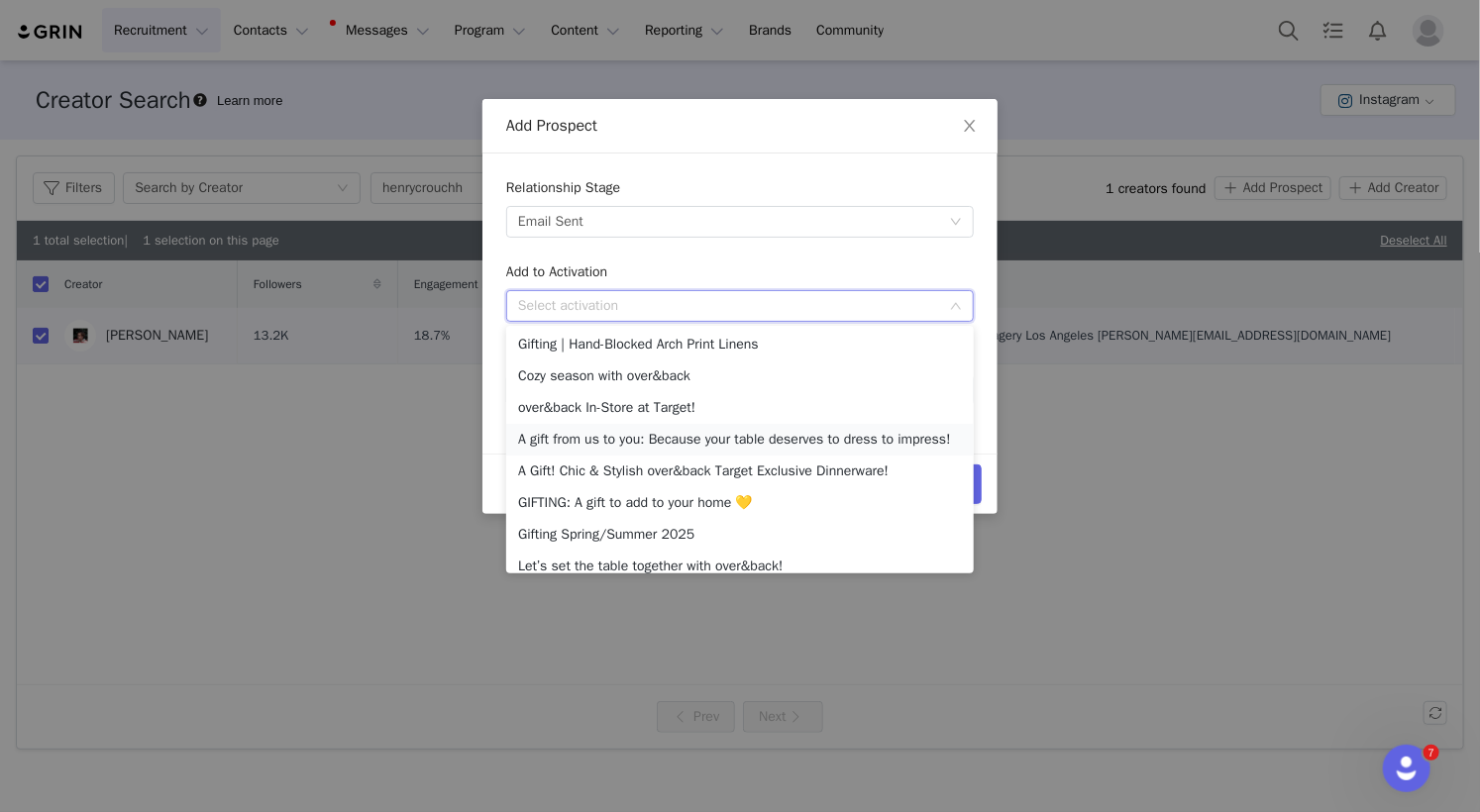 scroll, scrollTop: 93, scrollLeft: 0, axis: vertical 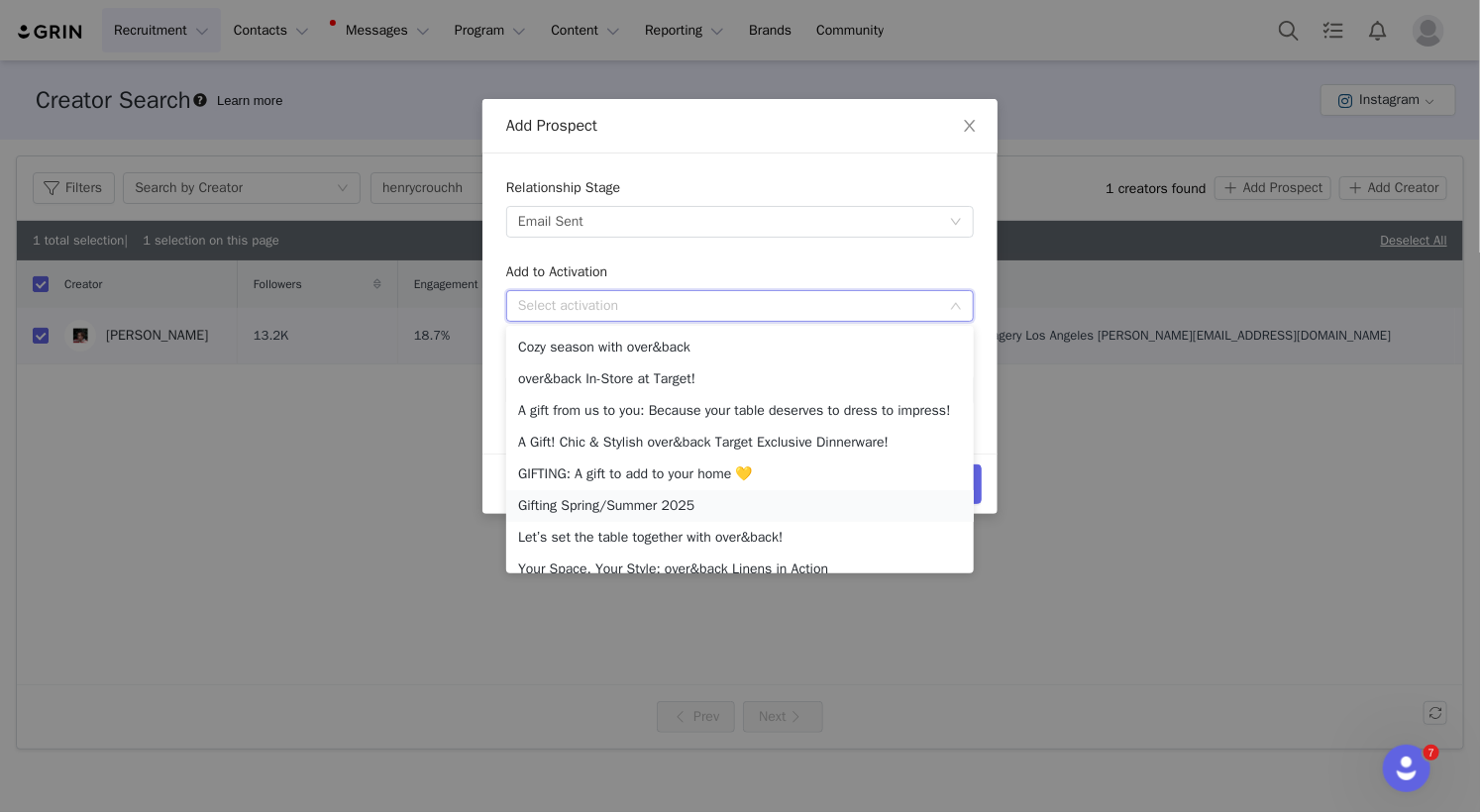 click on "Gifting Spring/Summer 2025" at bounding box center (740, 506) 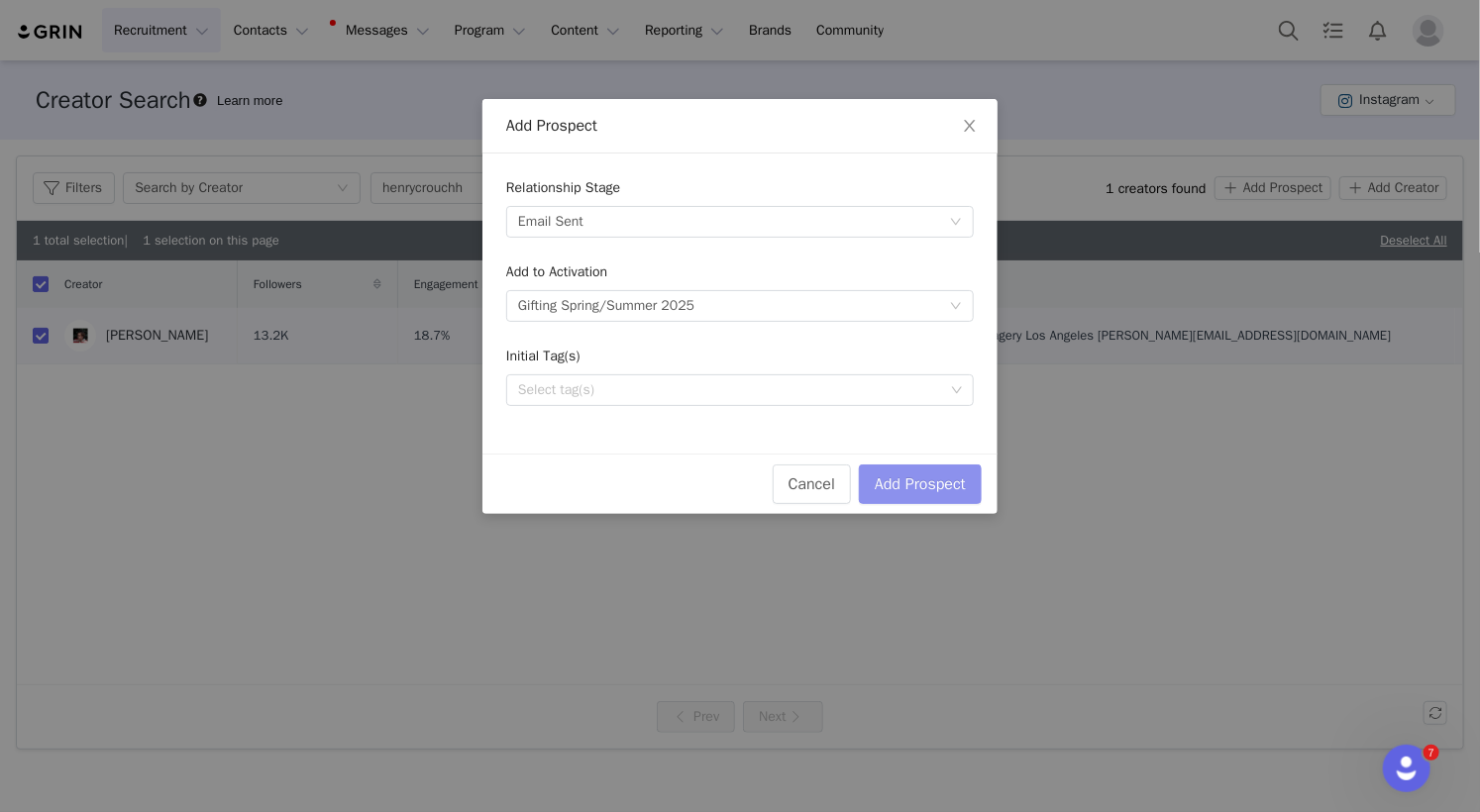 click on "Add Prospect" at bounding box center (920, 484) 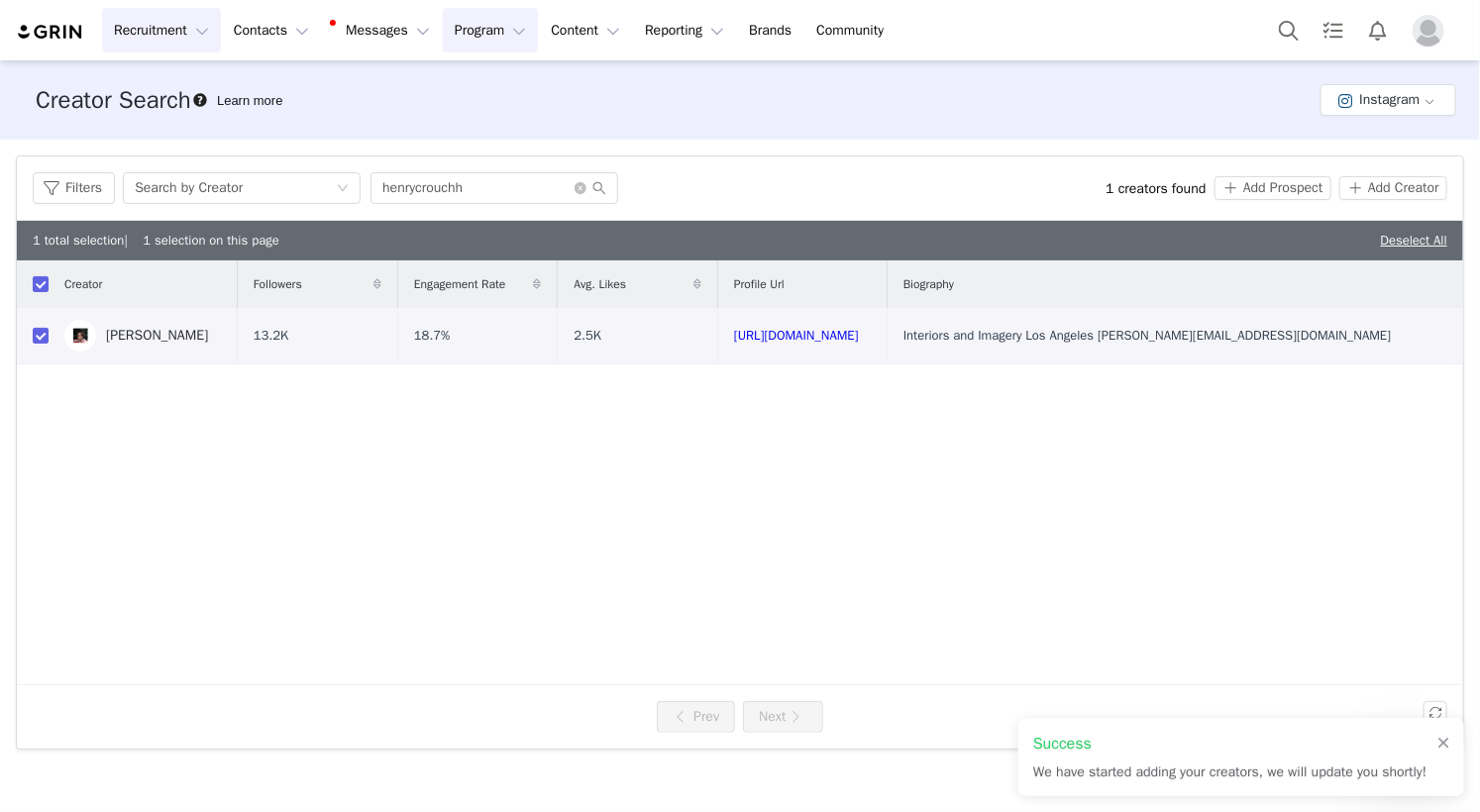click on "Program Program" at bounding box center [490, 30] 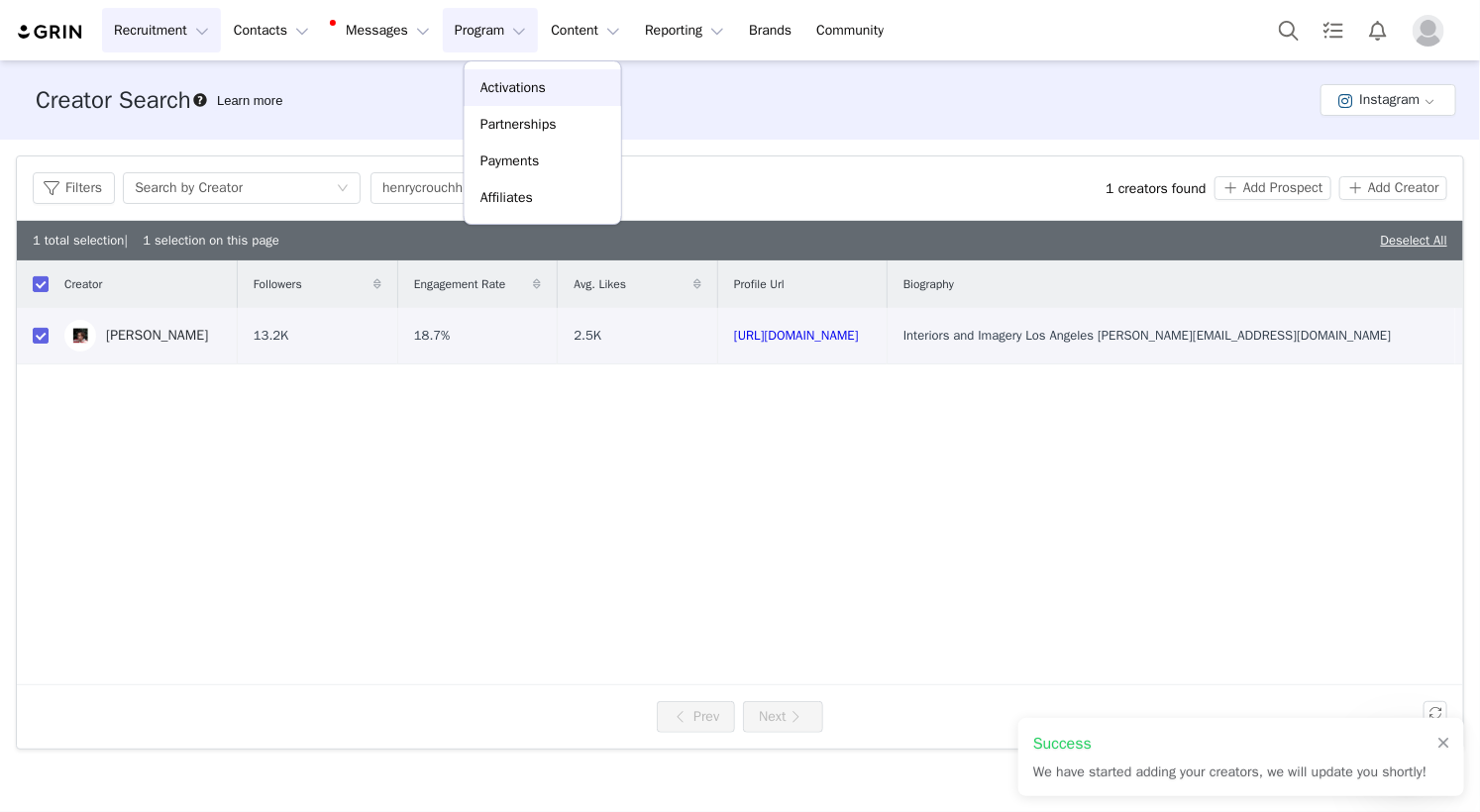 click on "Activations" at bounding box center [513, 87] 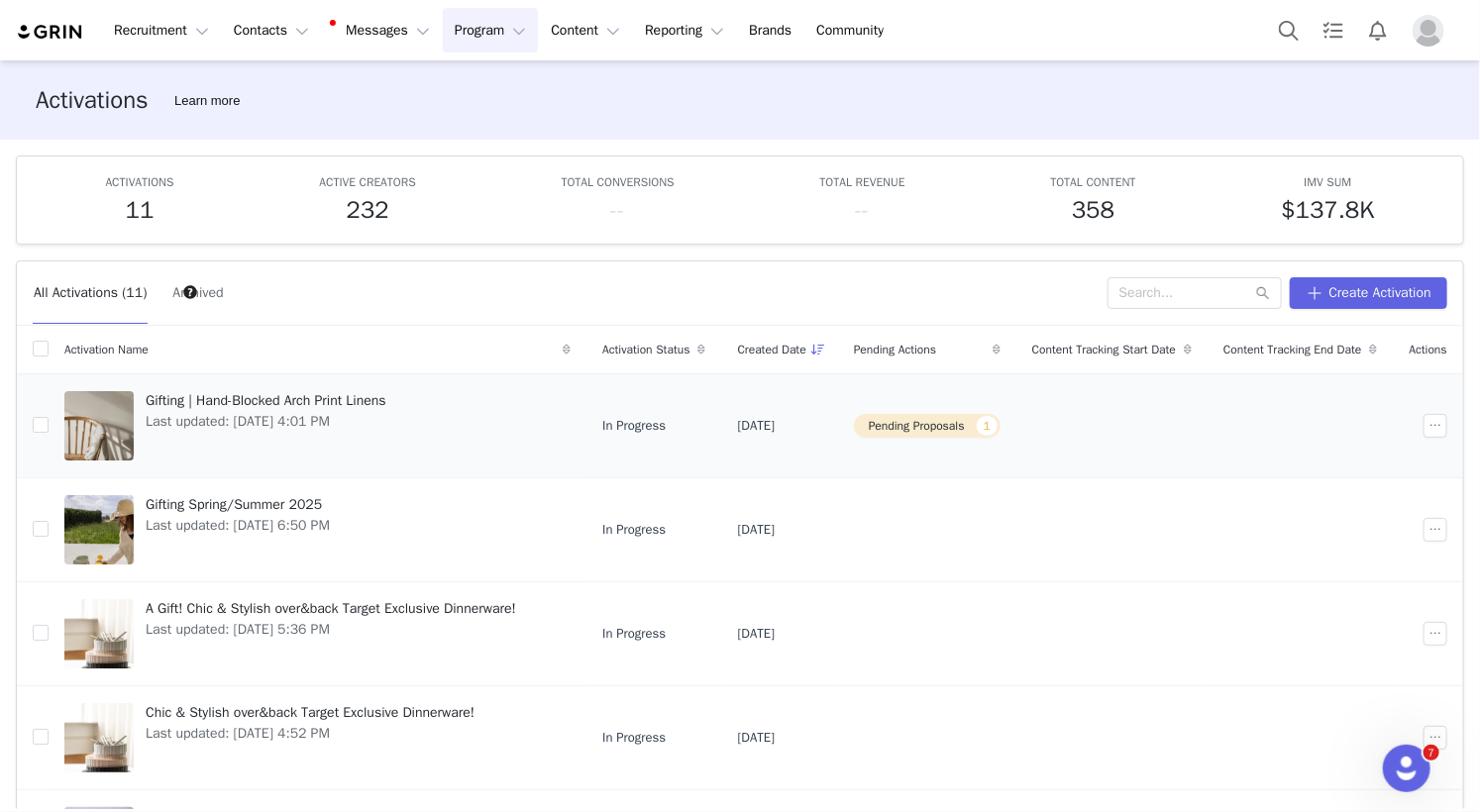 click on "Gifting | Hand-Blocked Arch Print Linens" at bounding box center [265, 400] 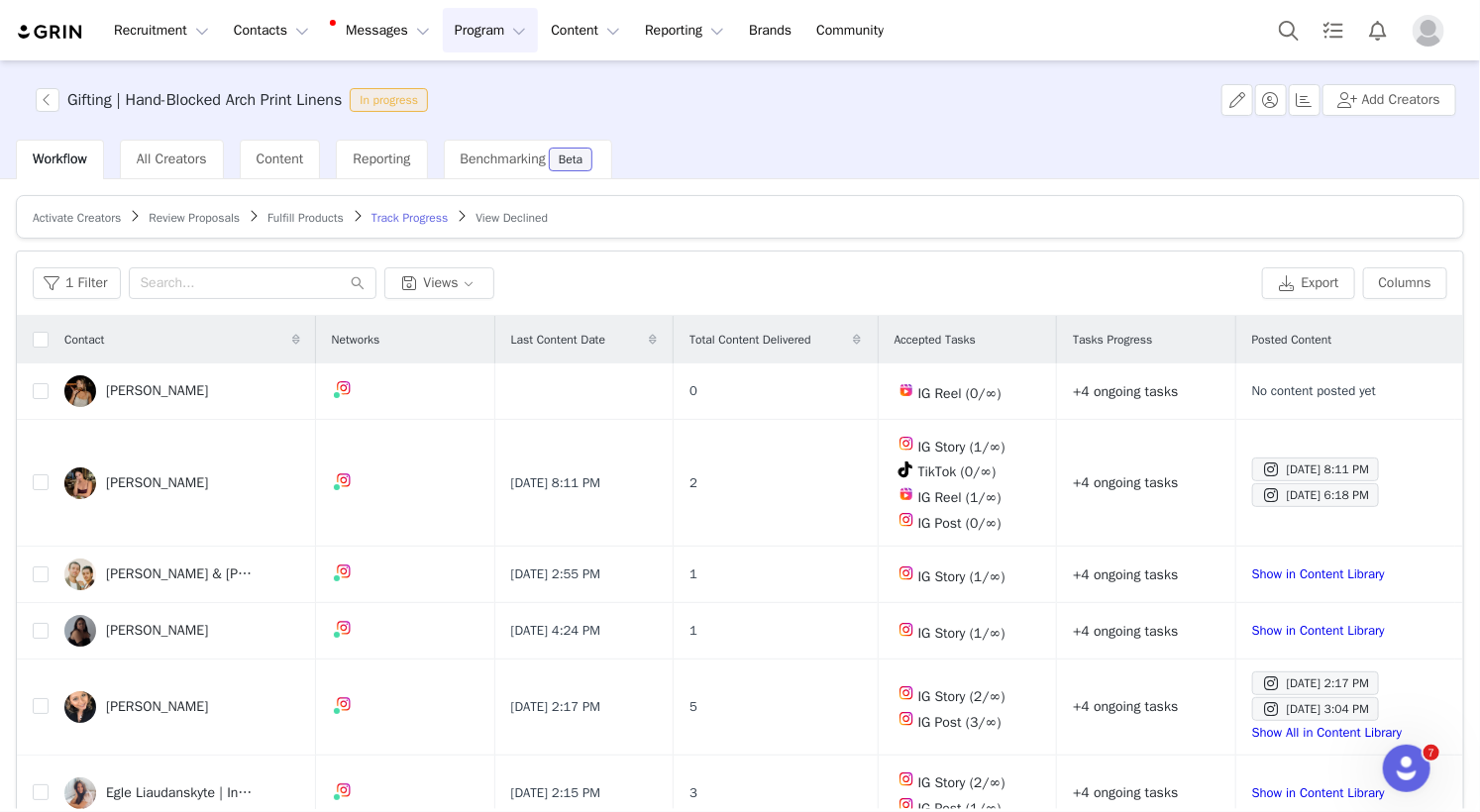 click on "Activate Creators" at bounding box center (76, 218) 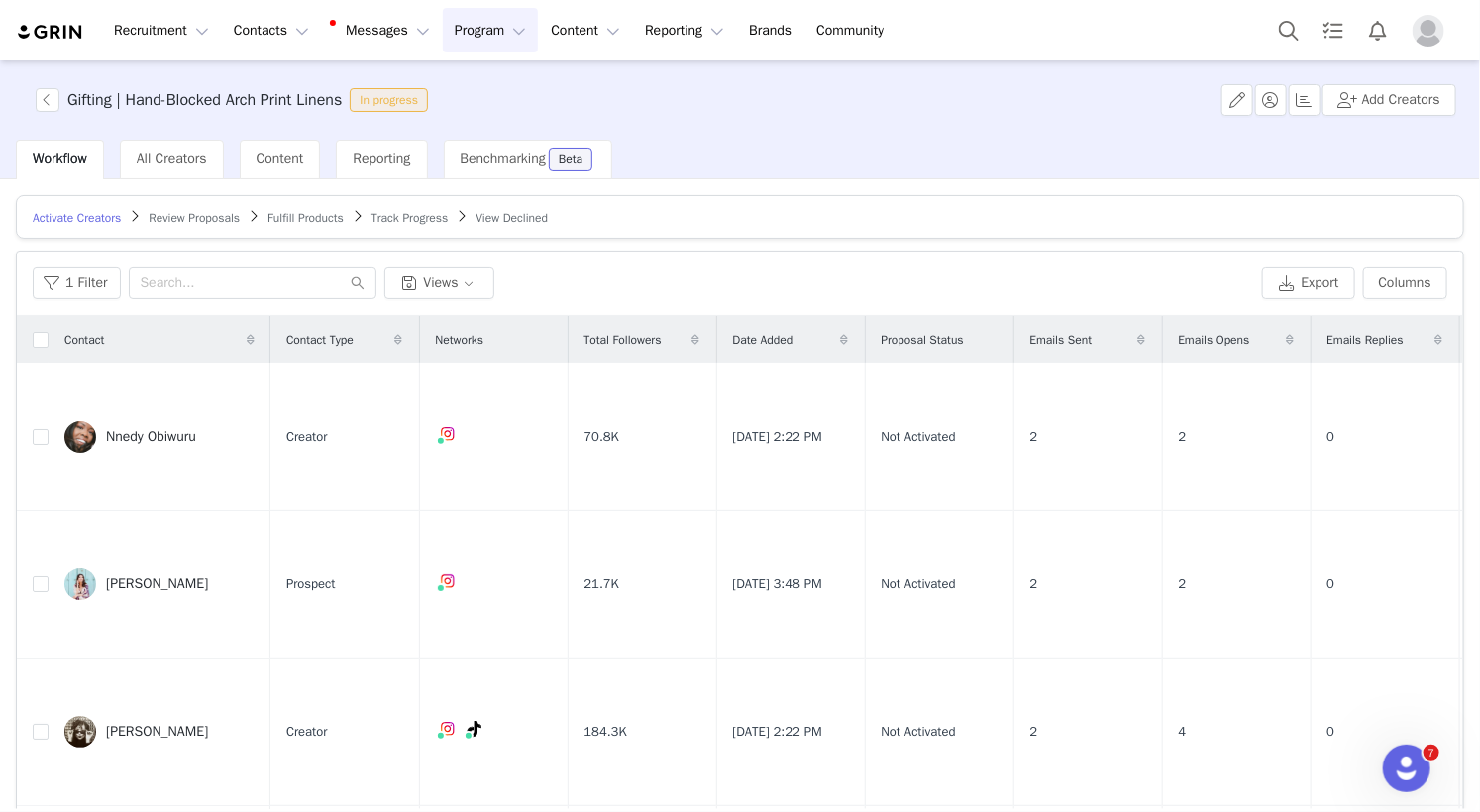 click on "Review Proposals" at bounding box center (194, 218) 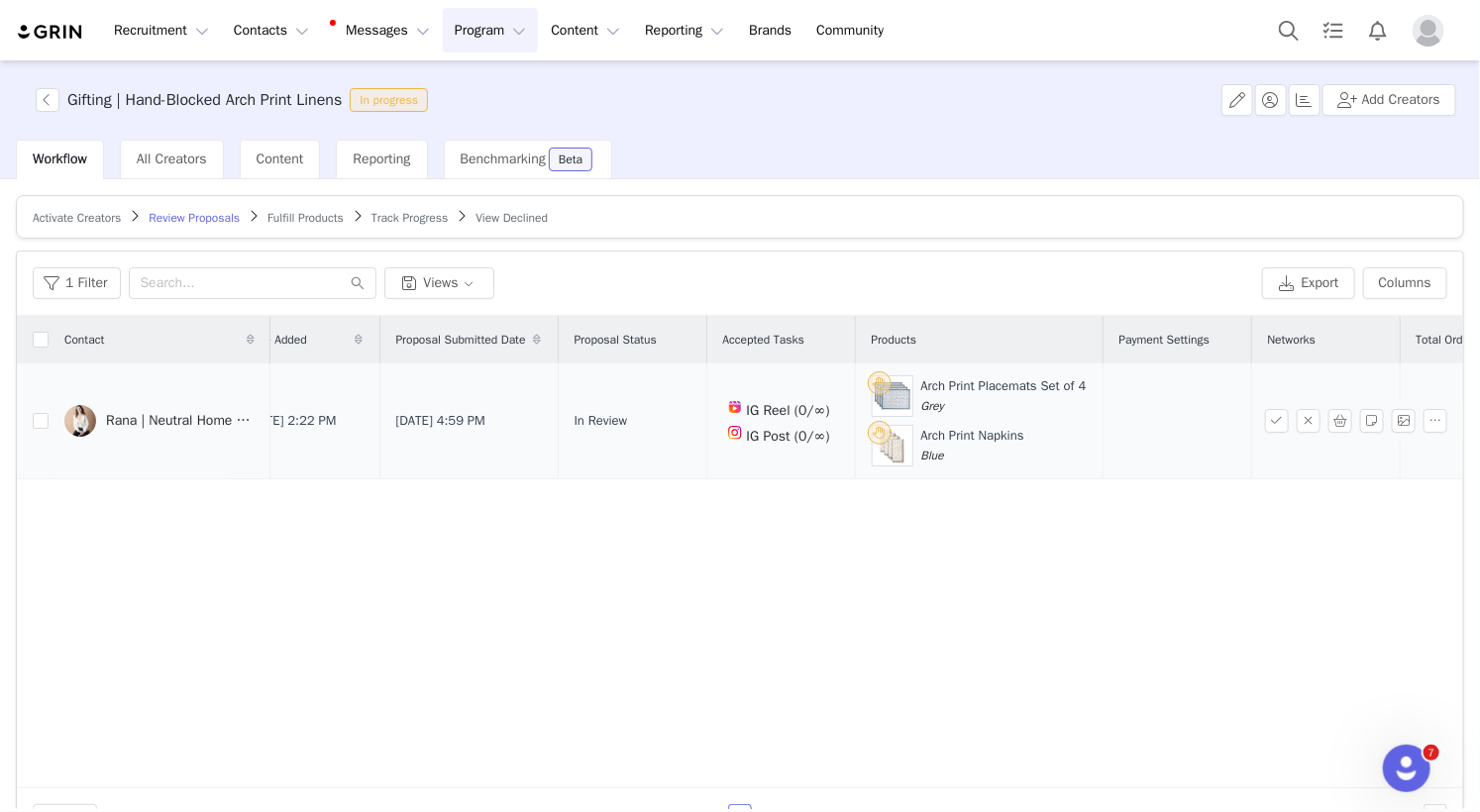 scroll, scrollTop: 0, scrollLeft: 0, axis: both 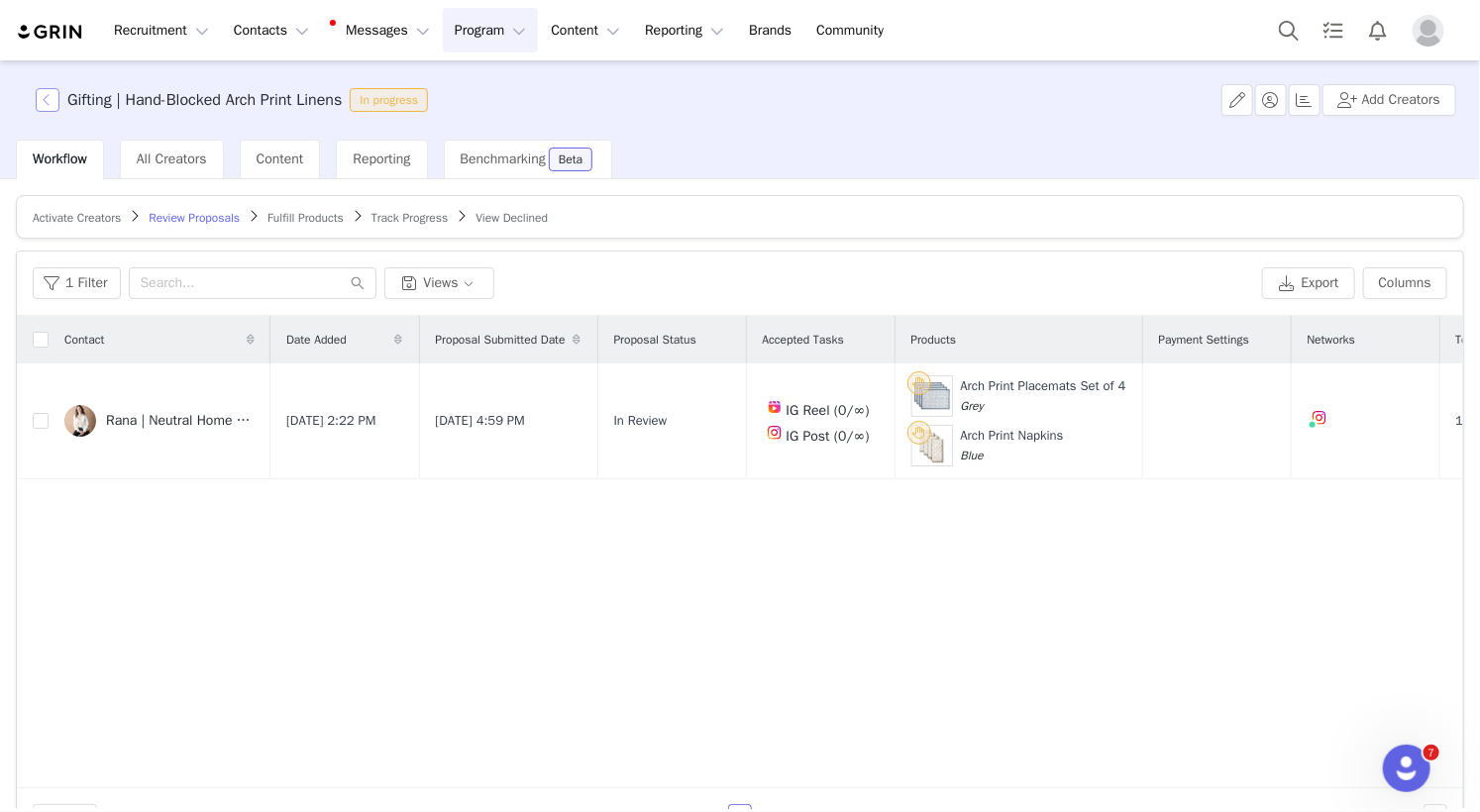 click at bounding box center [48, 100] 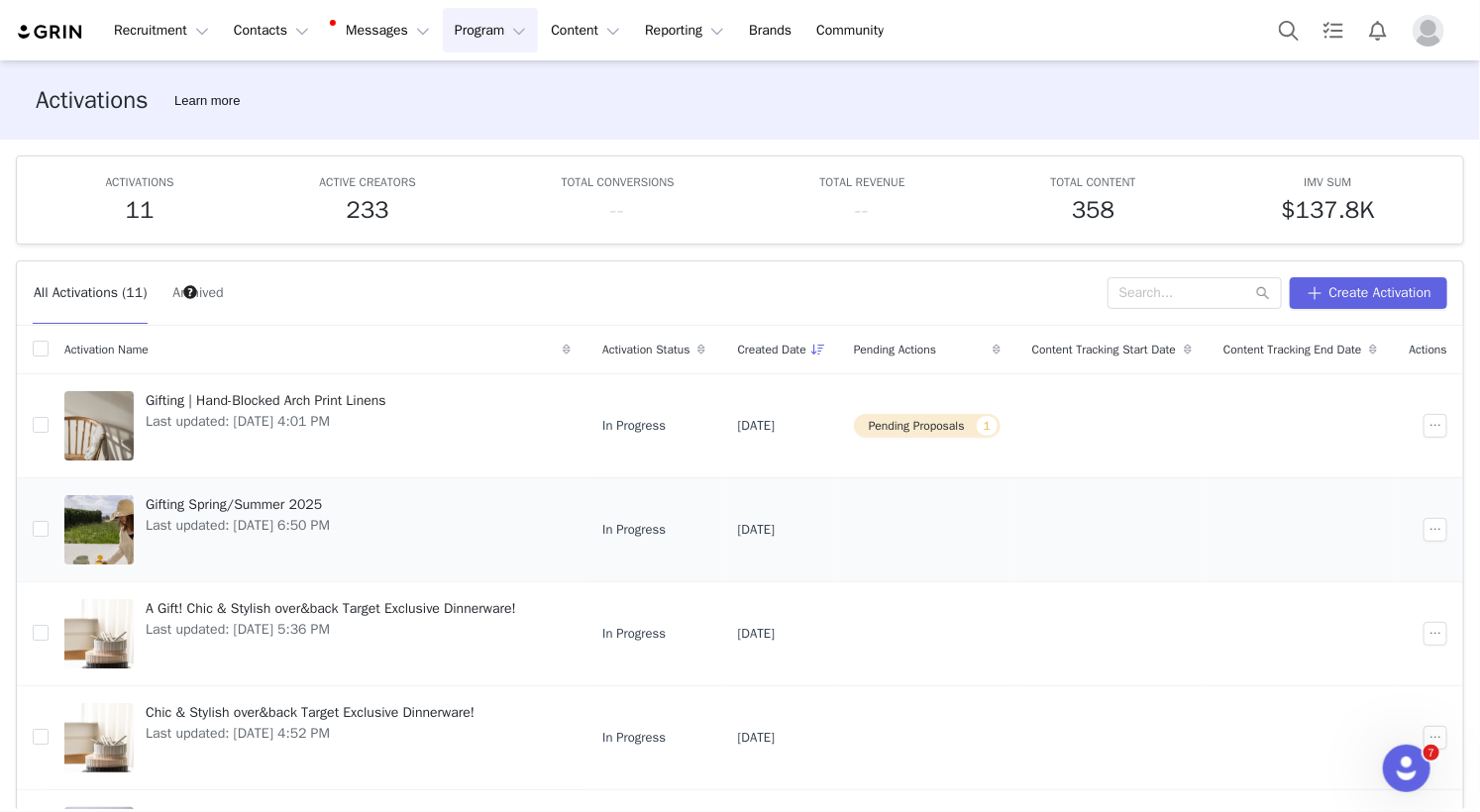 click on "Gifting Spring/Summer 2025" at bounding box center [238, 504] 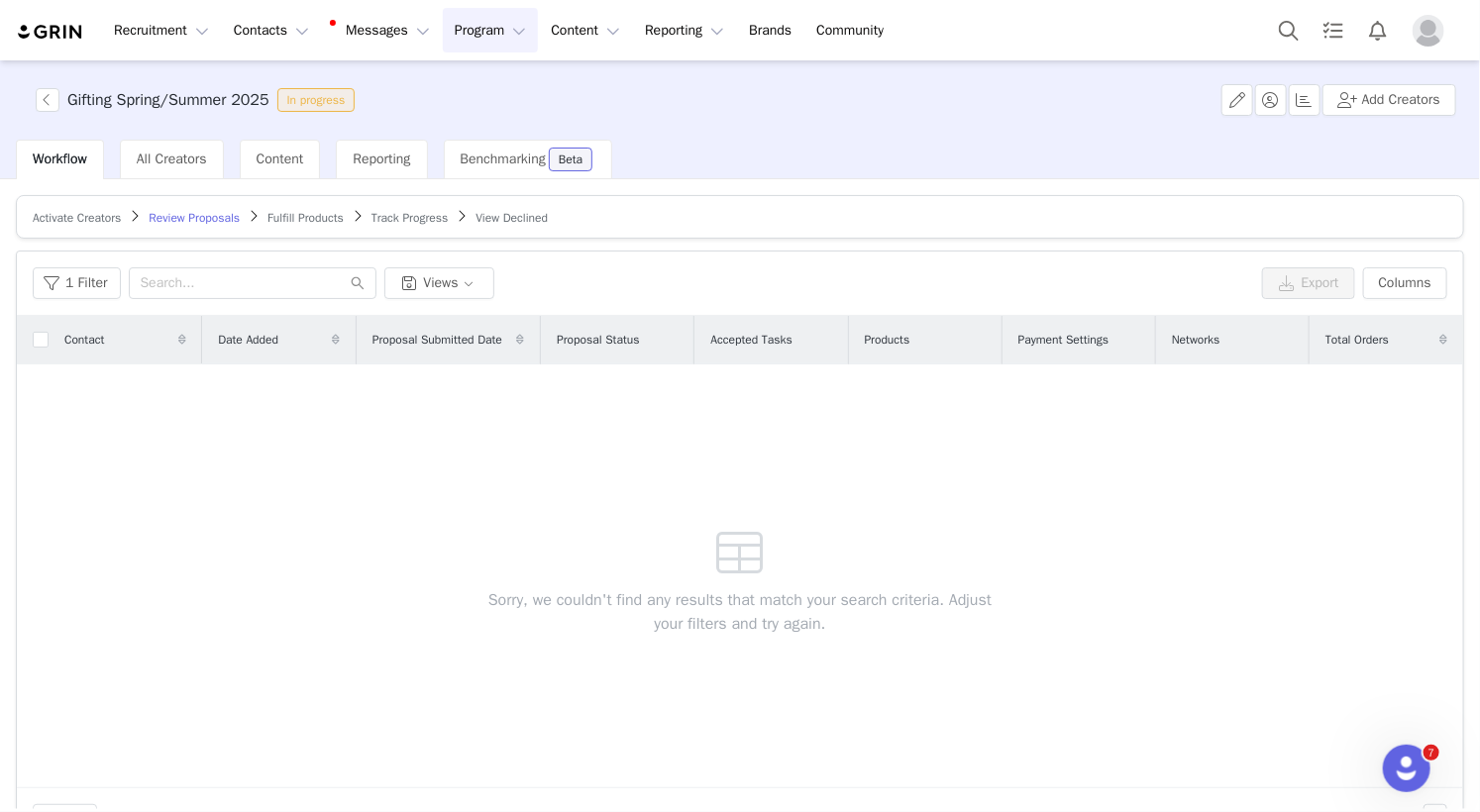 click on "Fulfill Products" at bounding box center [305, 218] 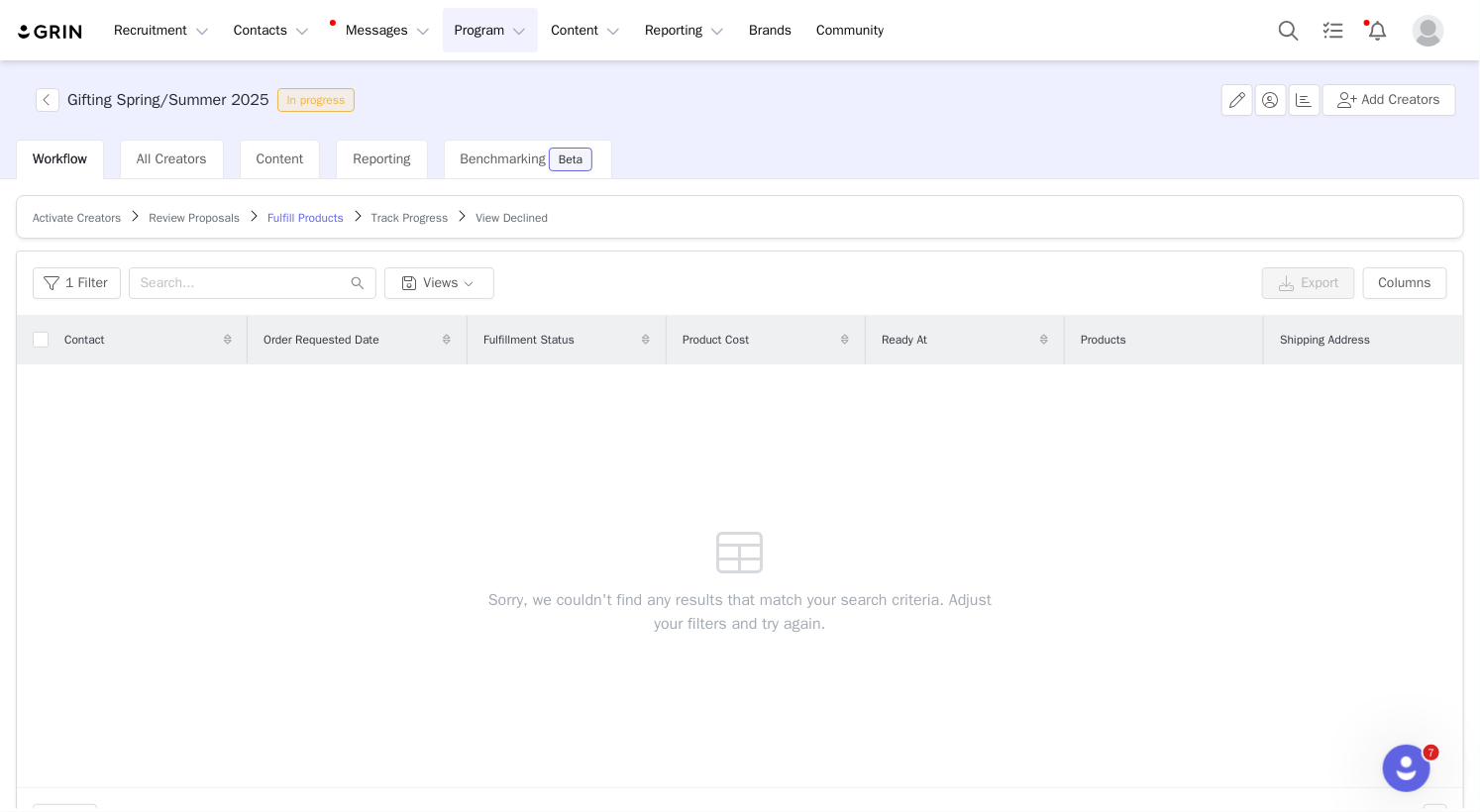 click on "Track Progress" at bounding box center [409, 218] 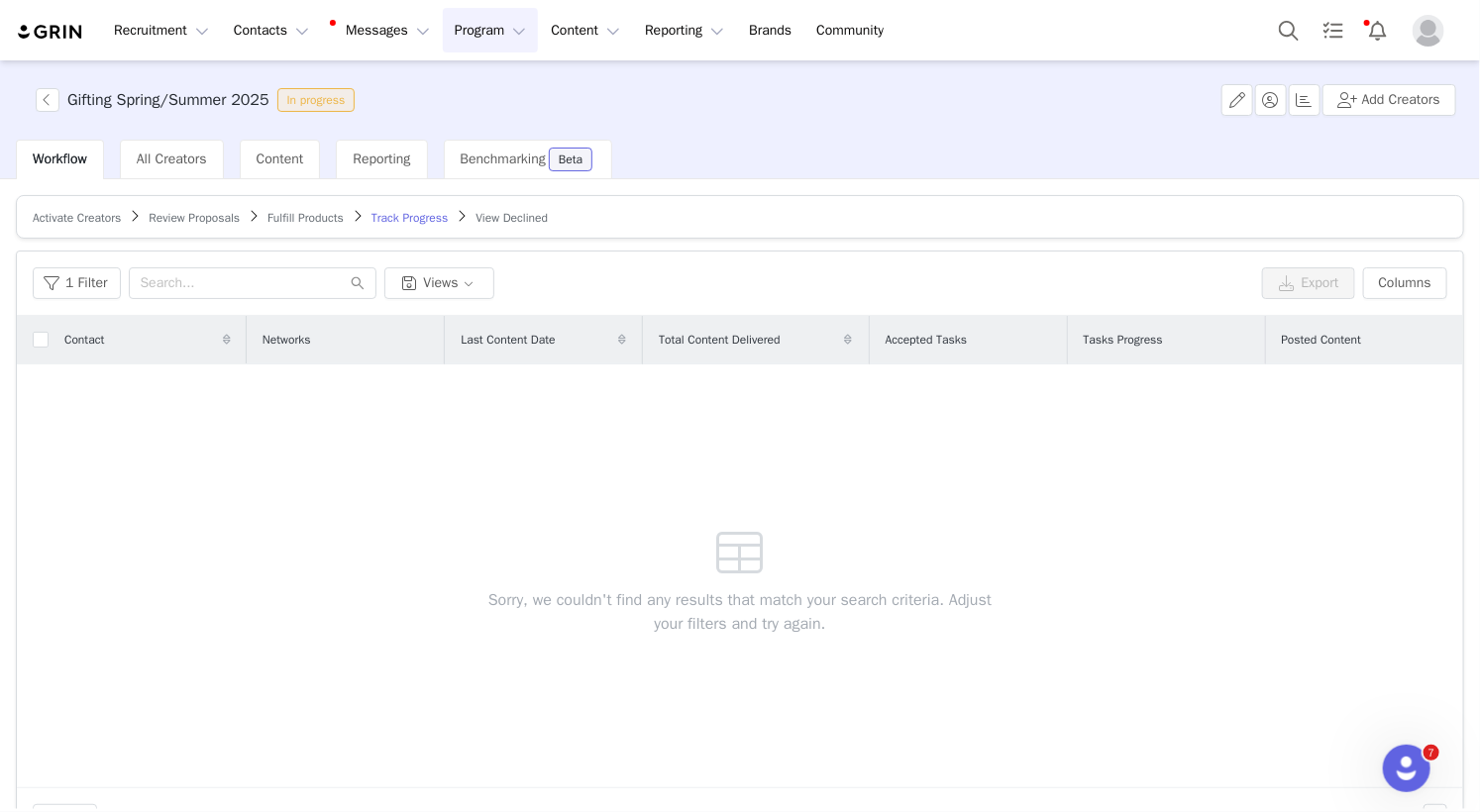 click on "Fulfill Products" at bounding box center [305, 218] 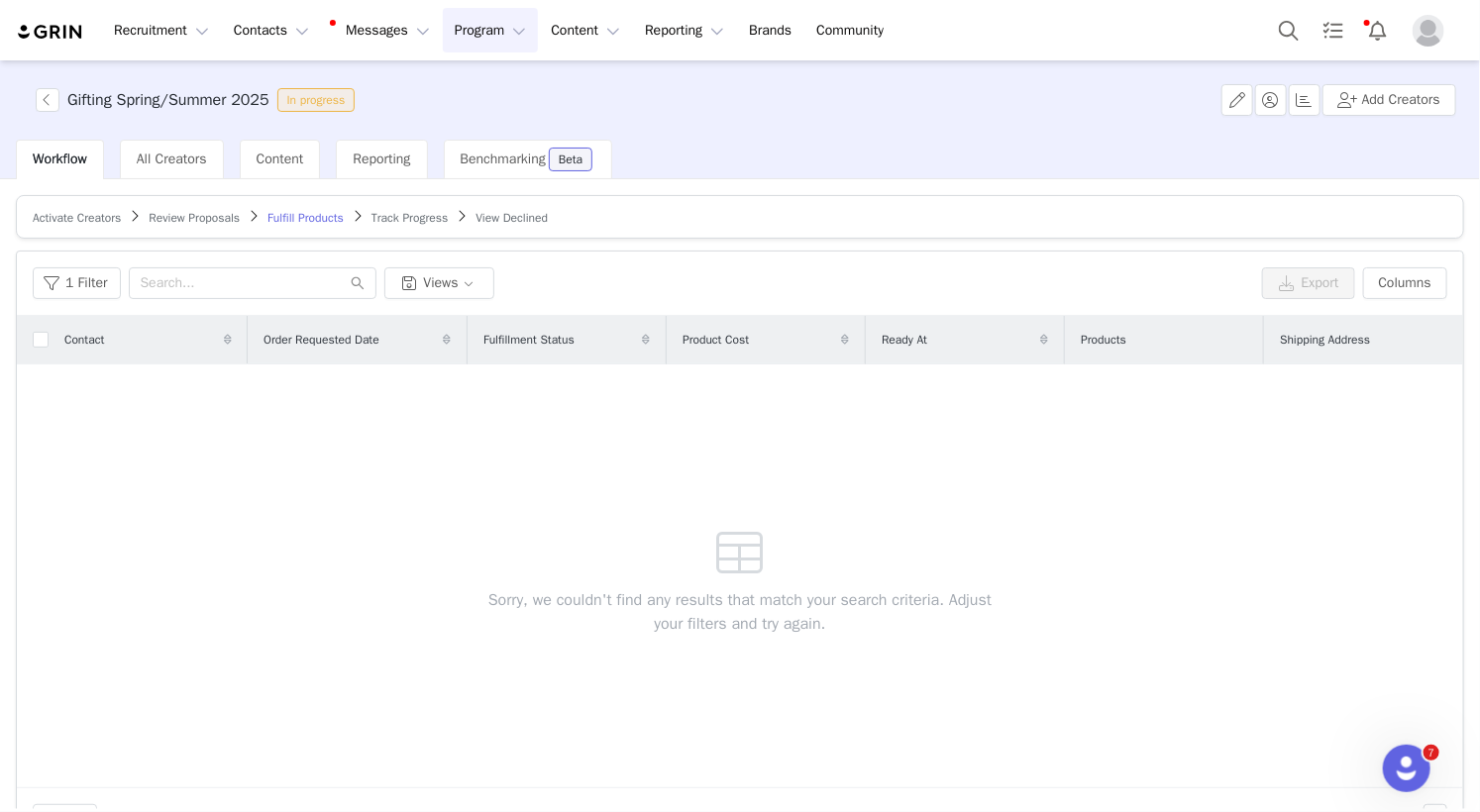 click on "Activate Creators Review Proposals Fulfill Products Track Progress View Declined" at bounding box center [740, 217] 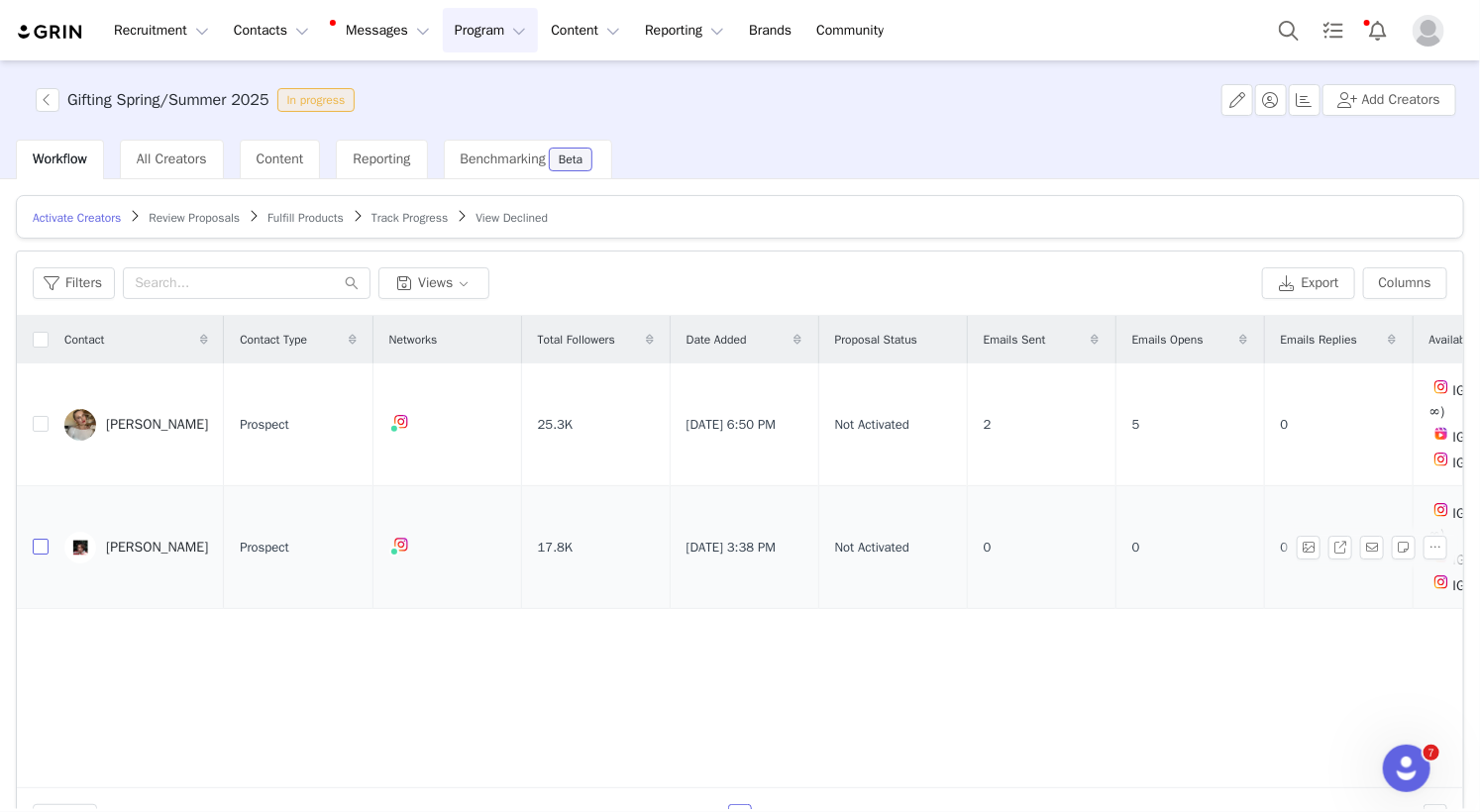 click at bounding box center [41, 547] 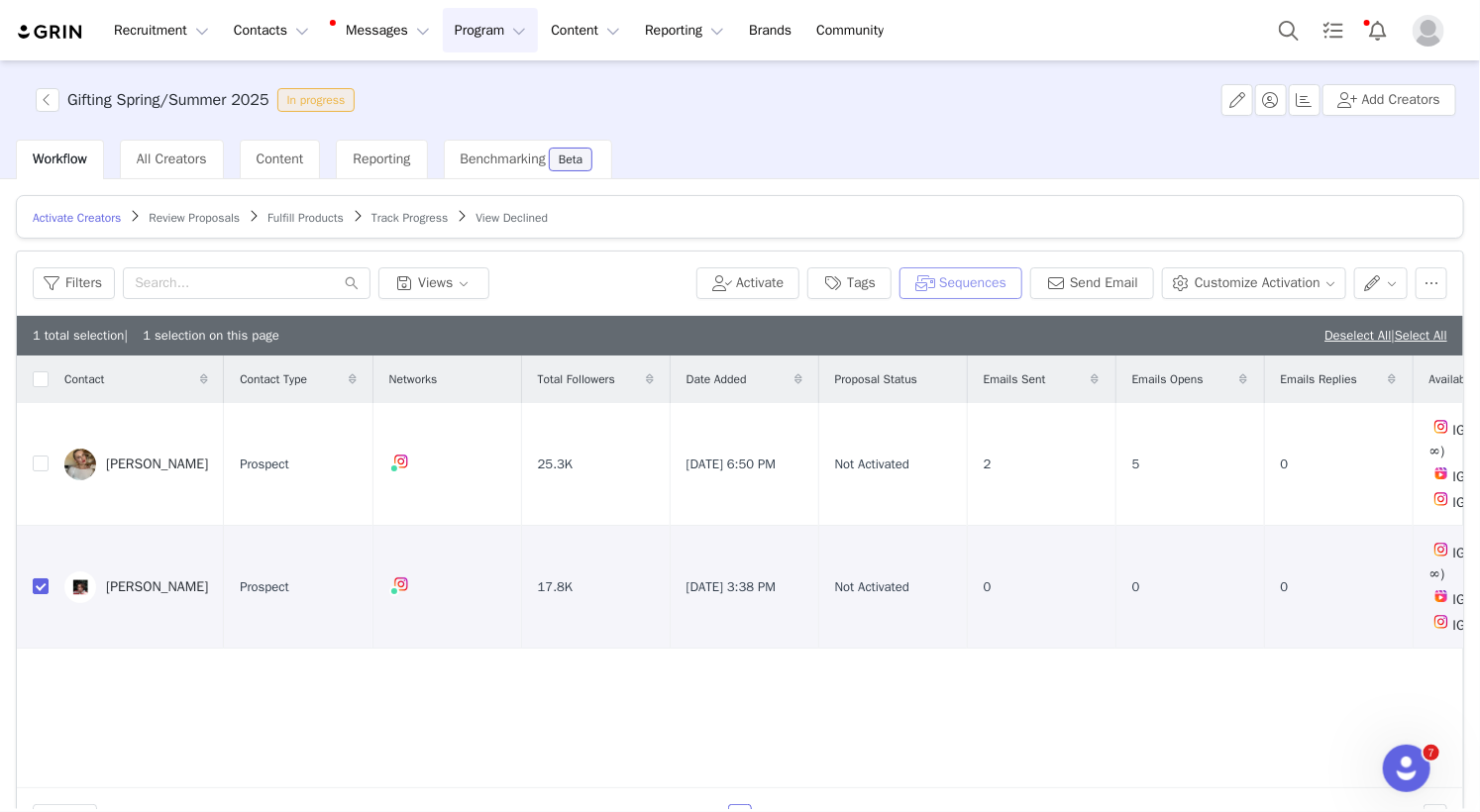 click on "Sequences" at bounding box center [961, 283] 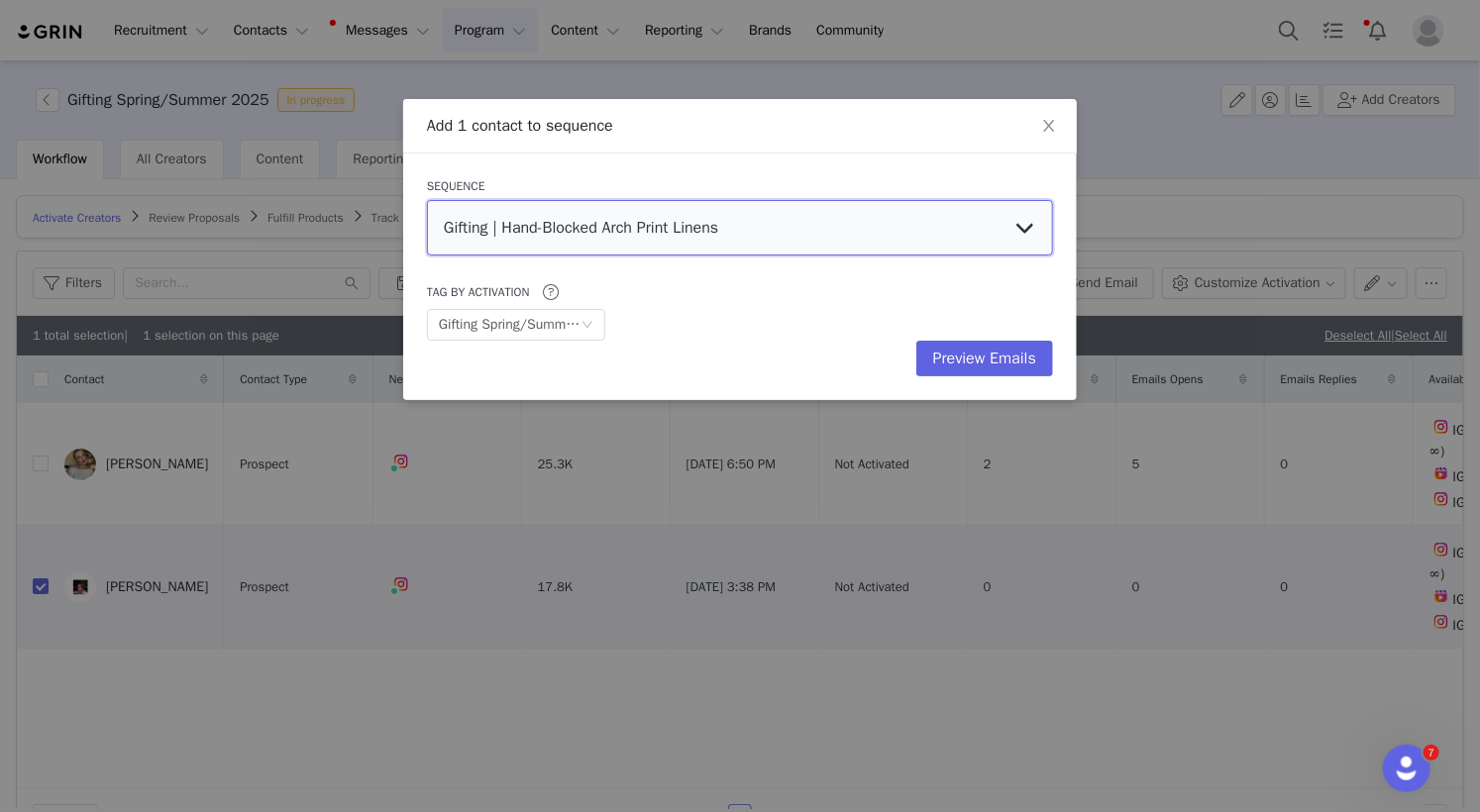 click on "Gifting | Hand-Blocked Arch Print Linens   GIFTING | Spring/Summer 2025   GIFTING: Target Exclusive DW   COLLAB: Target Exclusive DW   General Gifting Campaign   Spring 2025 Collab   over&back In-Store at Target Collaboration   Linens Collab Outreach   Linens Gifting   [DATE] Campaign Creator Outreach" at bounding box center (740, 228) 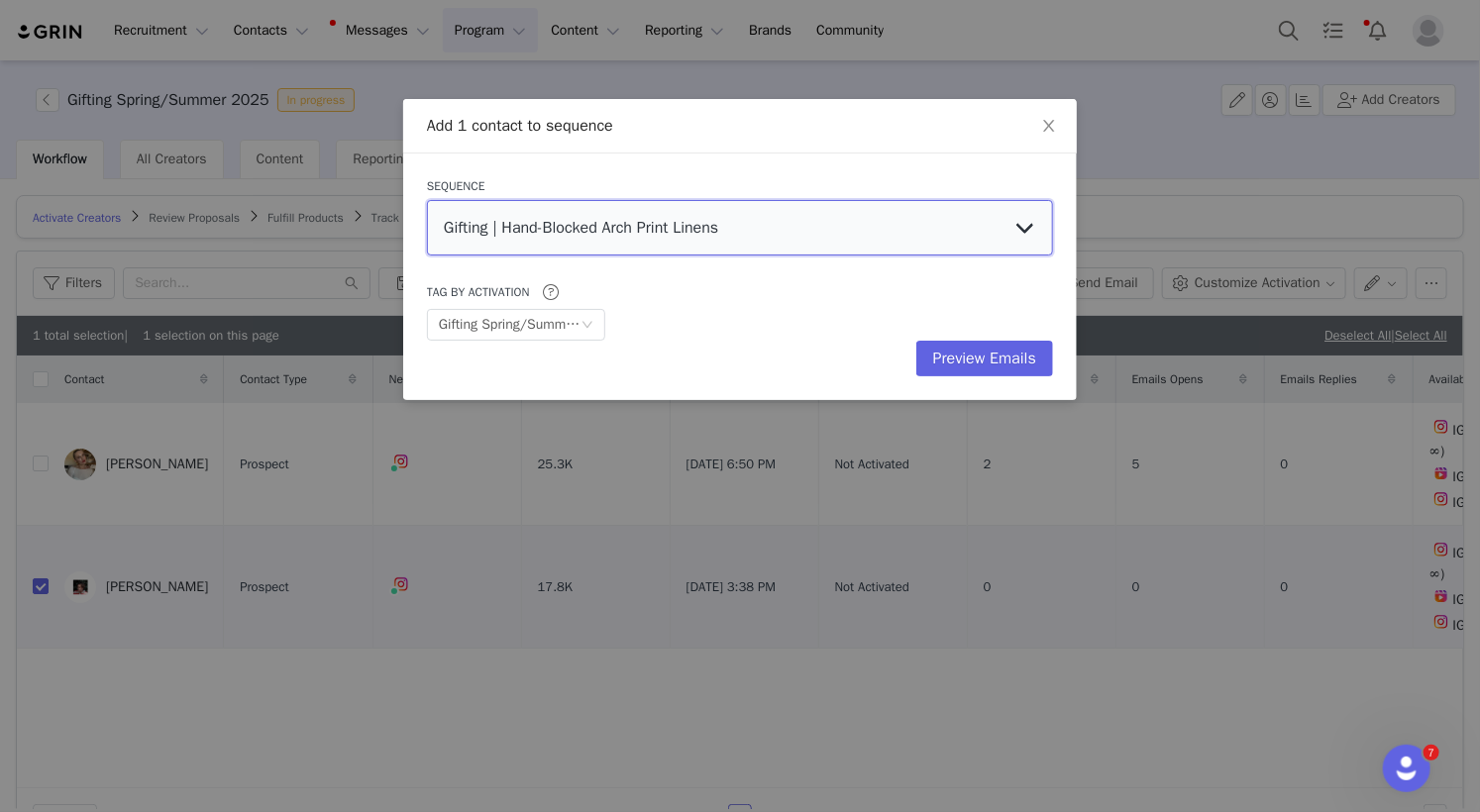 select on "0210ce46-94ae-4172-aa09-42209ee0dc81" 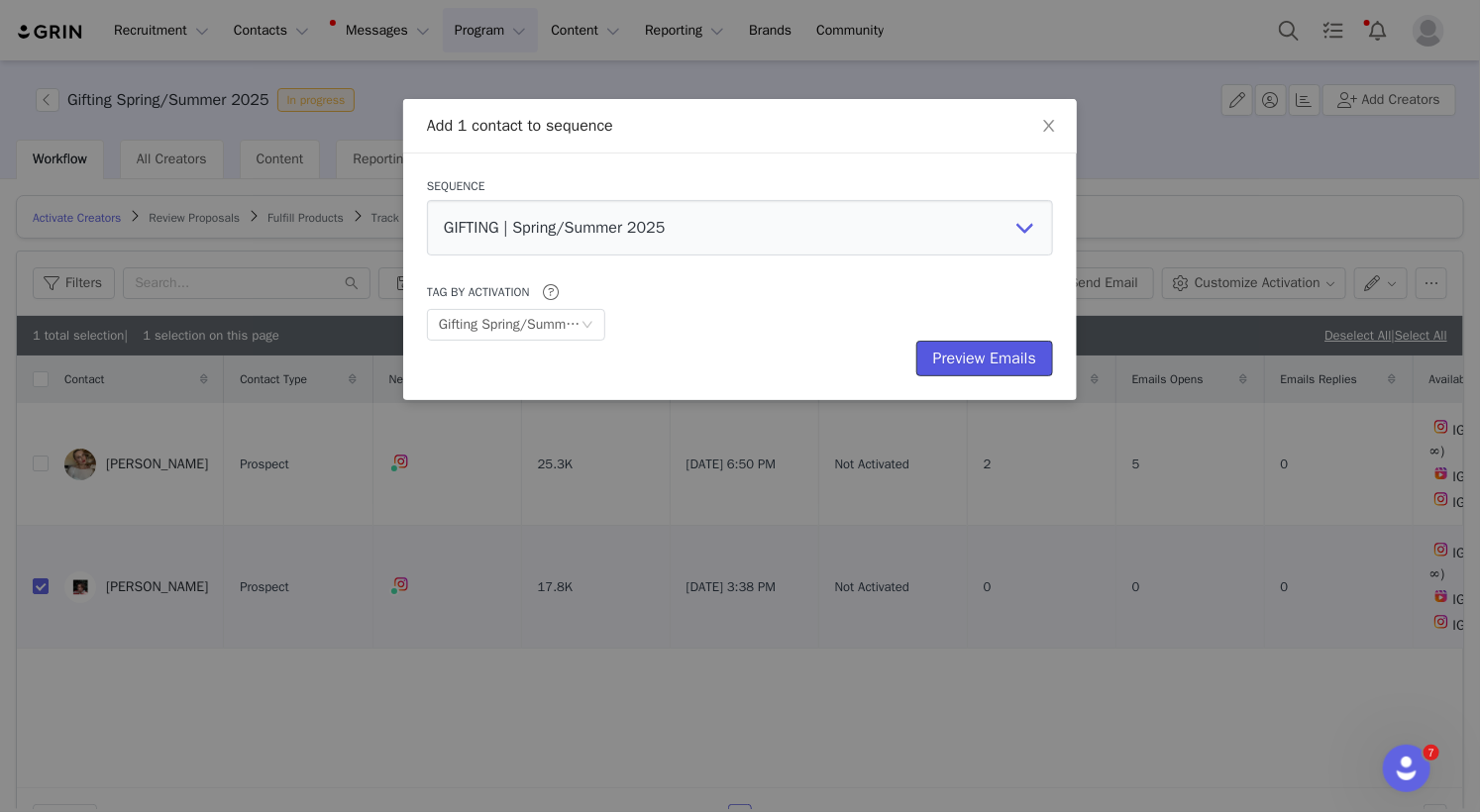 click on "Preview Emails" at bounding box center [985, 358] 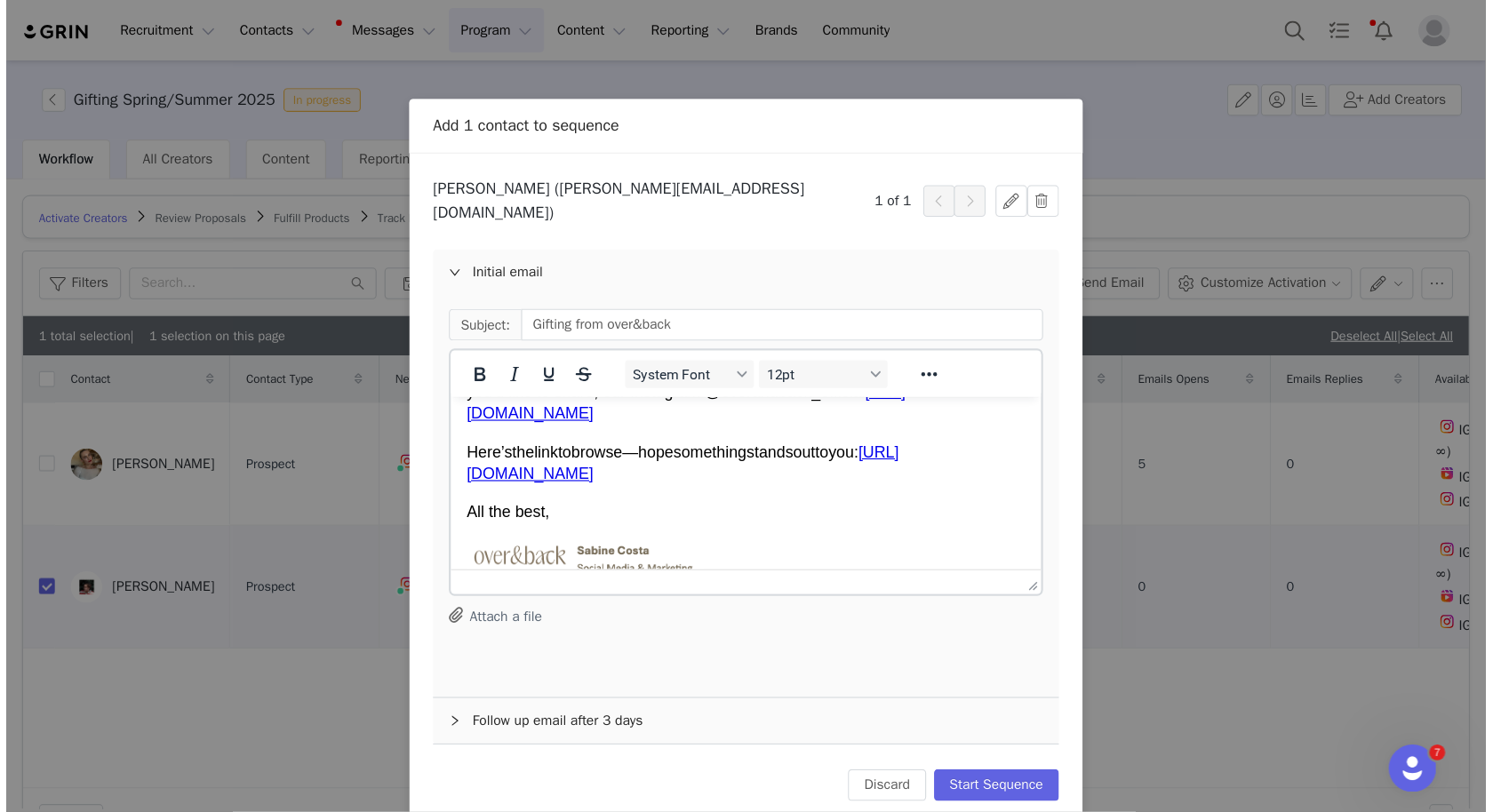 scroll, scrollTop: 199, scrollLeft: 0, axis: vertical 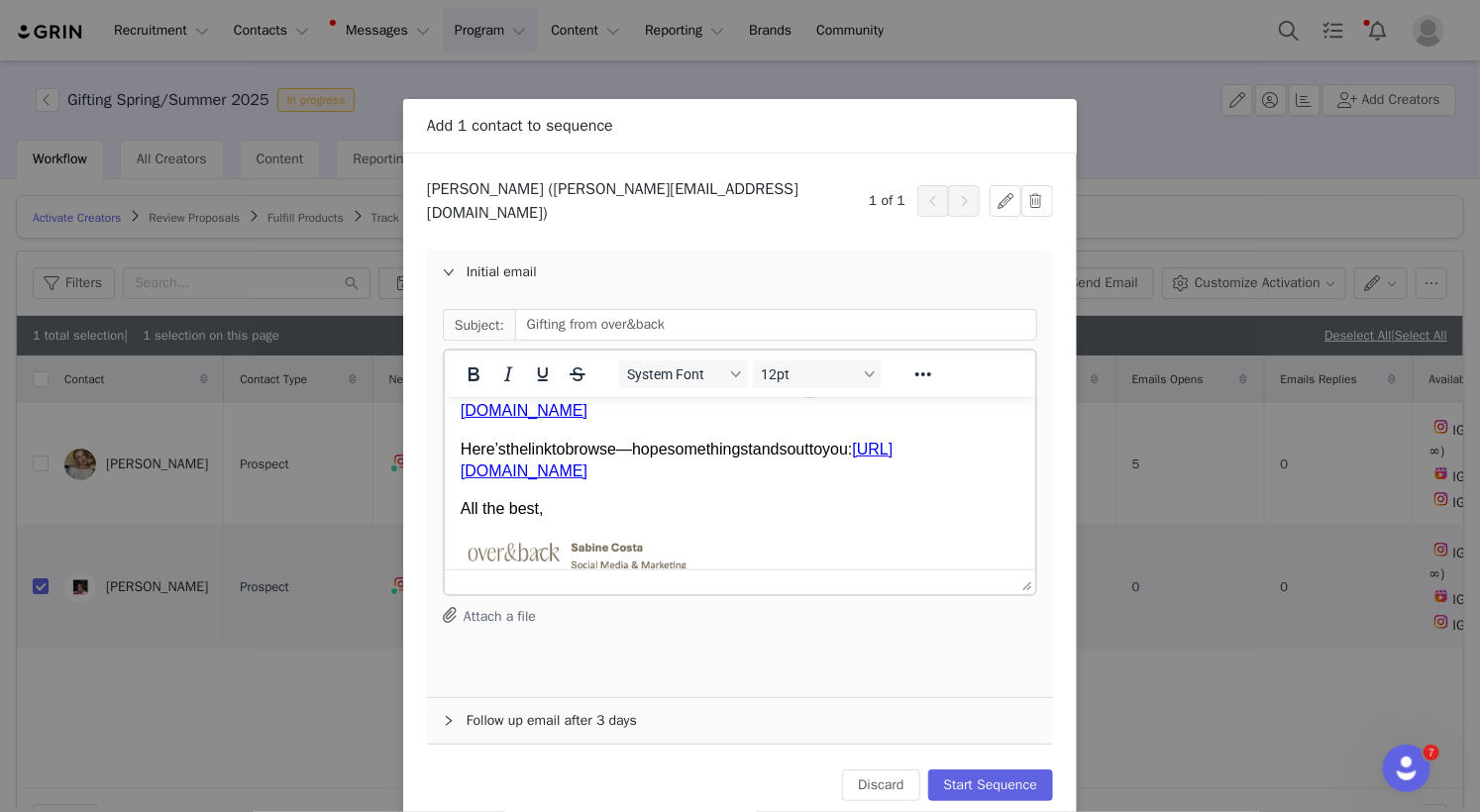 click on "Add 1 contact to sequence Sequence      Gifting | Hand-Blocked Arch Print Linens   GIFTING | Spring/Summer 2025   GIFTING: Target Exclusive DW   COLLAB: Target Exclusive DW   General Gifting Campaign   Spring 2025 Collab   over&back In-Store at Target Collaboration   Linens Collab Outreach   Linens Gifting   [DATE] Campaign Creator Outreach  Tag by Activation     Optional  Gifting Spring/Summer 2025     Preview Emails   [PERSON_NAME] ([PERSON_NAME][EMAIL_ADDRESS][DOMAIN_NAME])
1 of 1
Initial email Subject: Gifting from over&back     System Font 12pt To open the popup, press Shift+Enter To open the popup, press Shift+Enter To open the popup, press Shift+Enter To open the popup, press Shift+Enter Attach a file Follow up email after 3 days Edit     Discard Start Sequence" at bounding box center [740, 406] 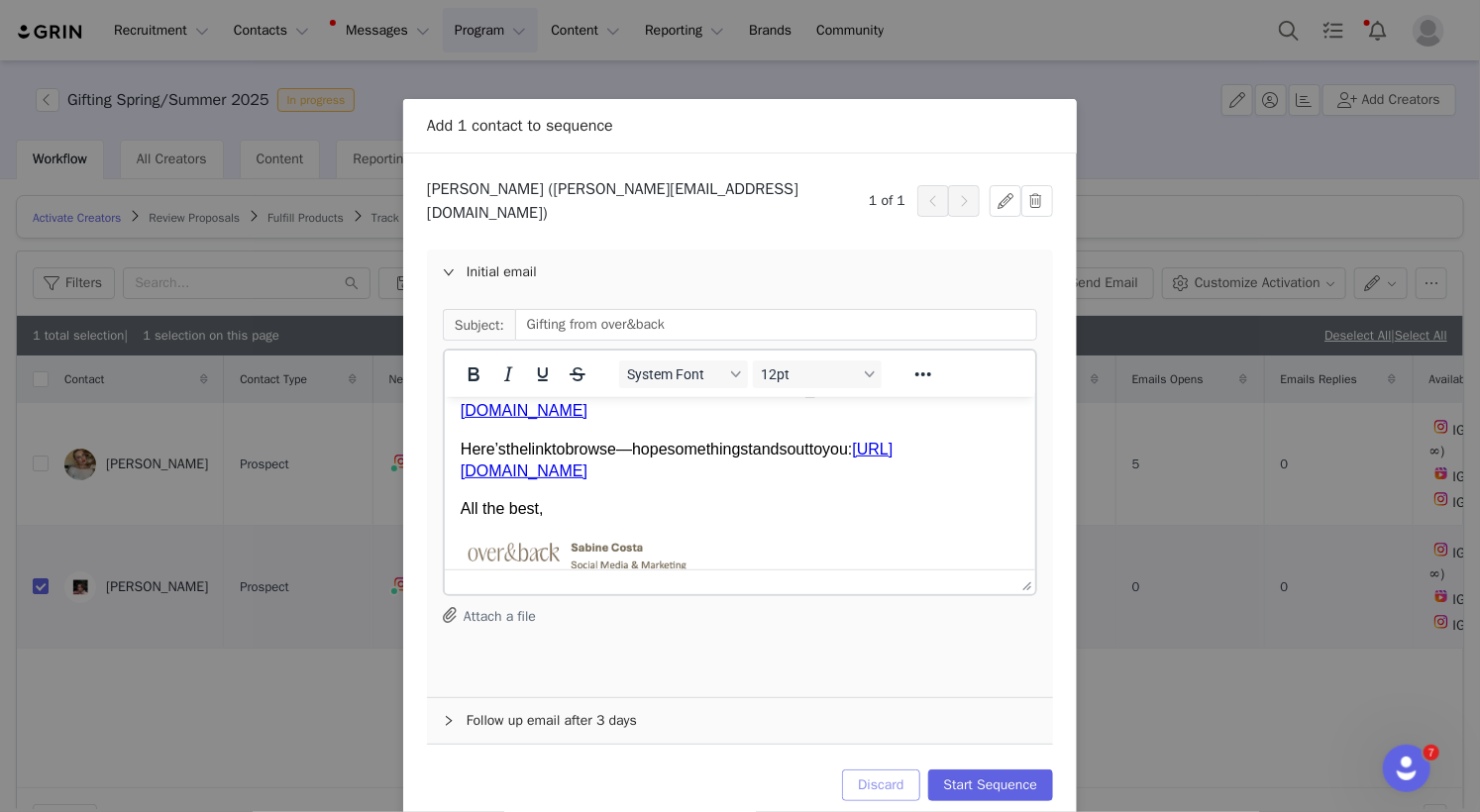 click on "Discard" at bounding box center [881, 785] 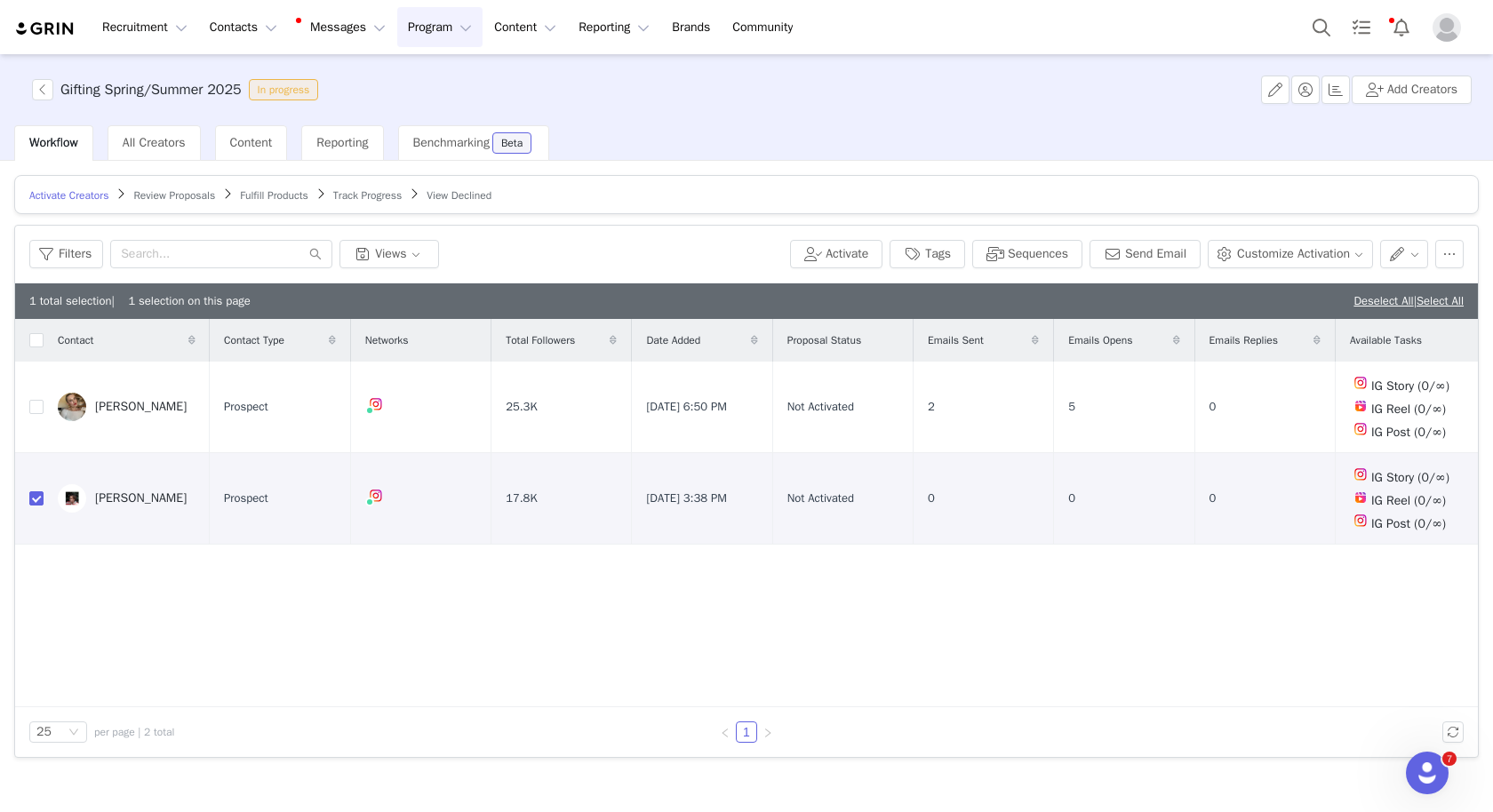 click on "Program Program" at bounding box center (440, 27) 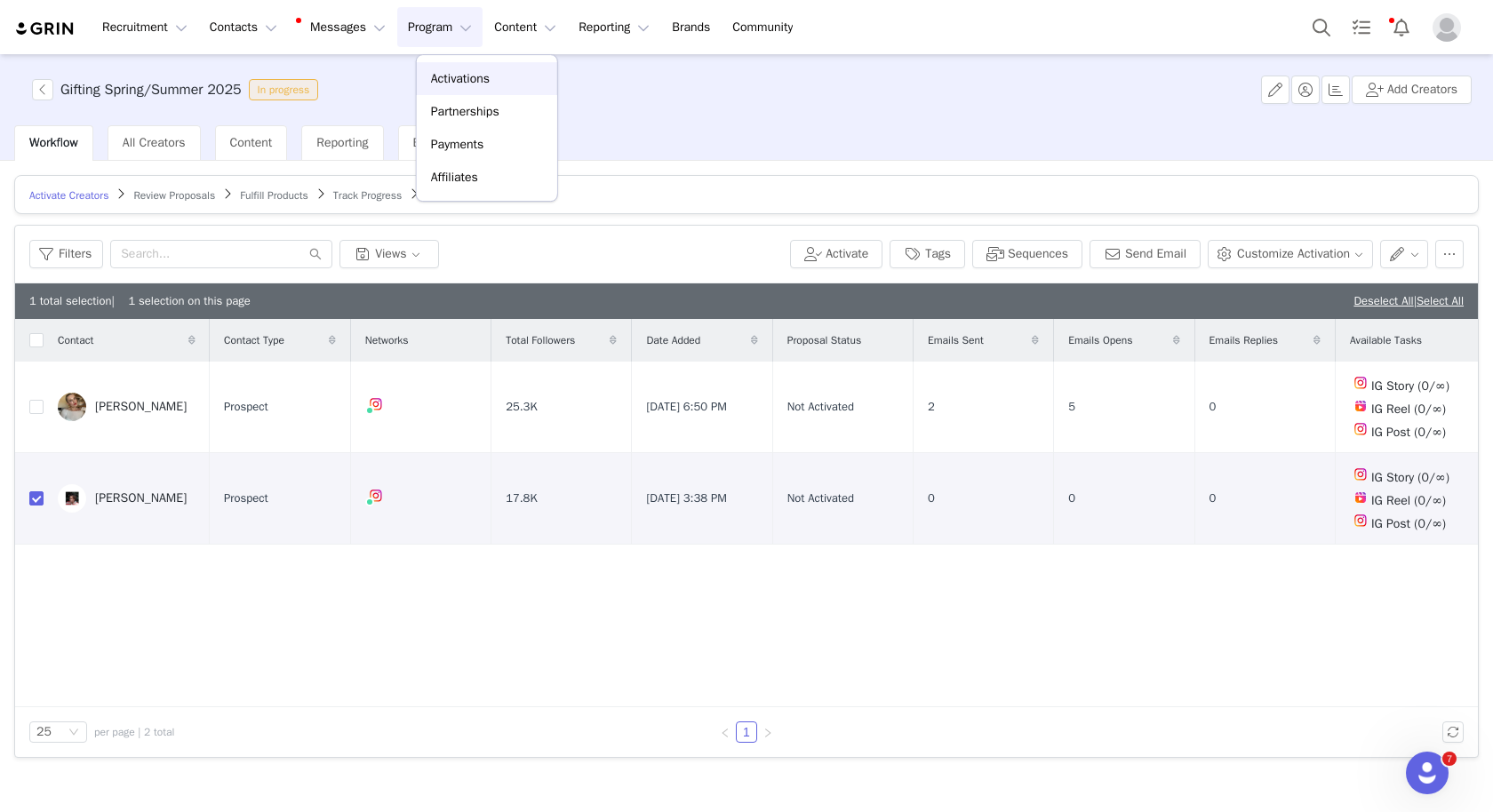 click on "Activations" at bounding box center [460, 78] 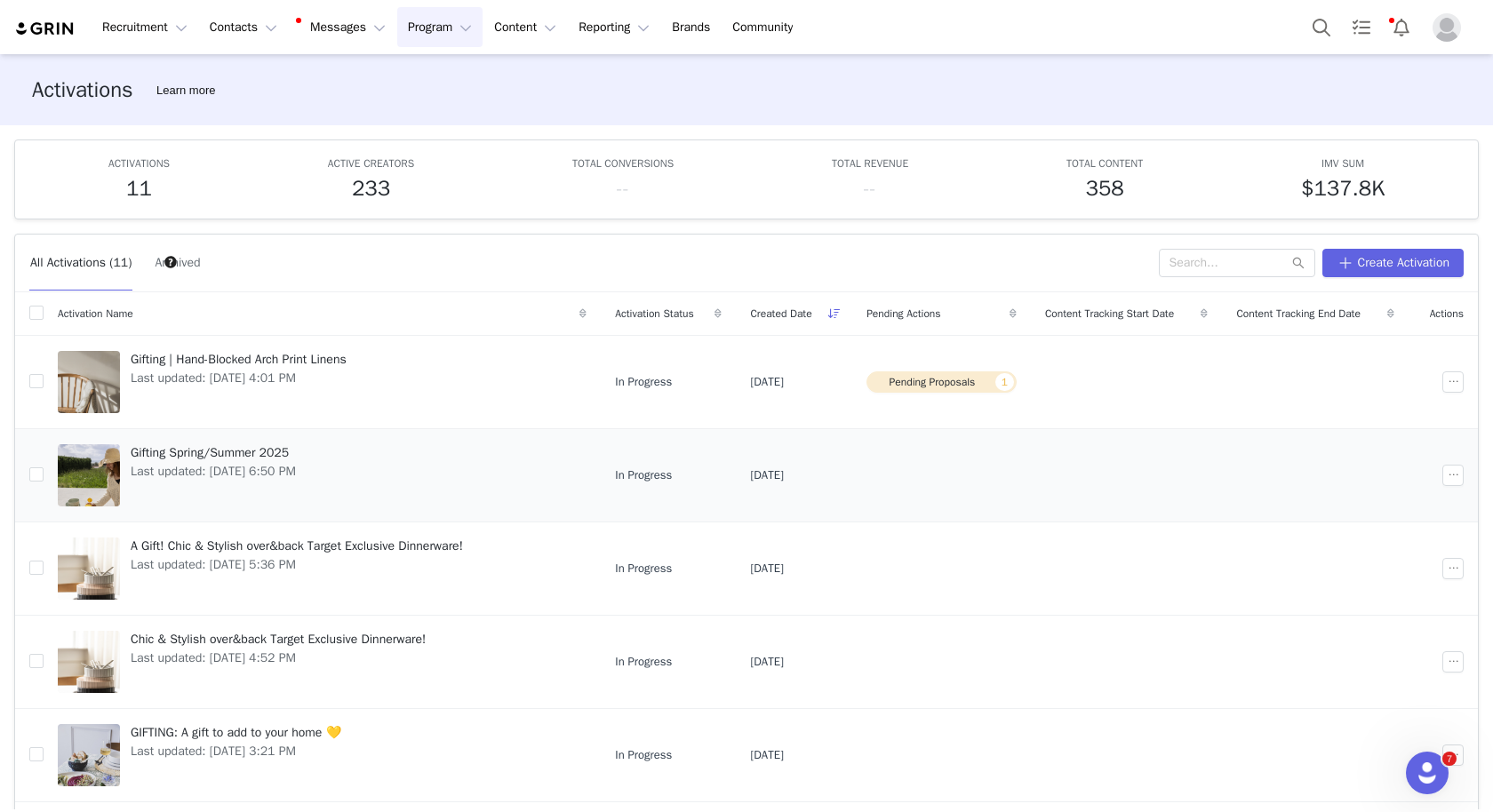 click on "Gifting Spring/Summer 2025" at bounding box center (213, 452) 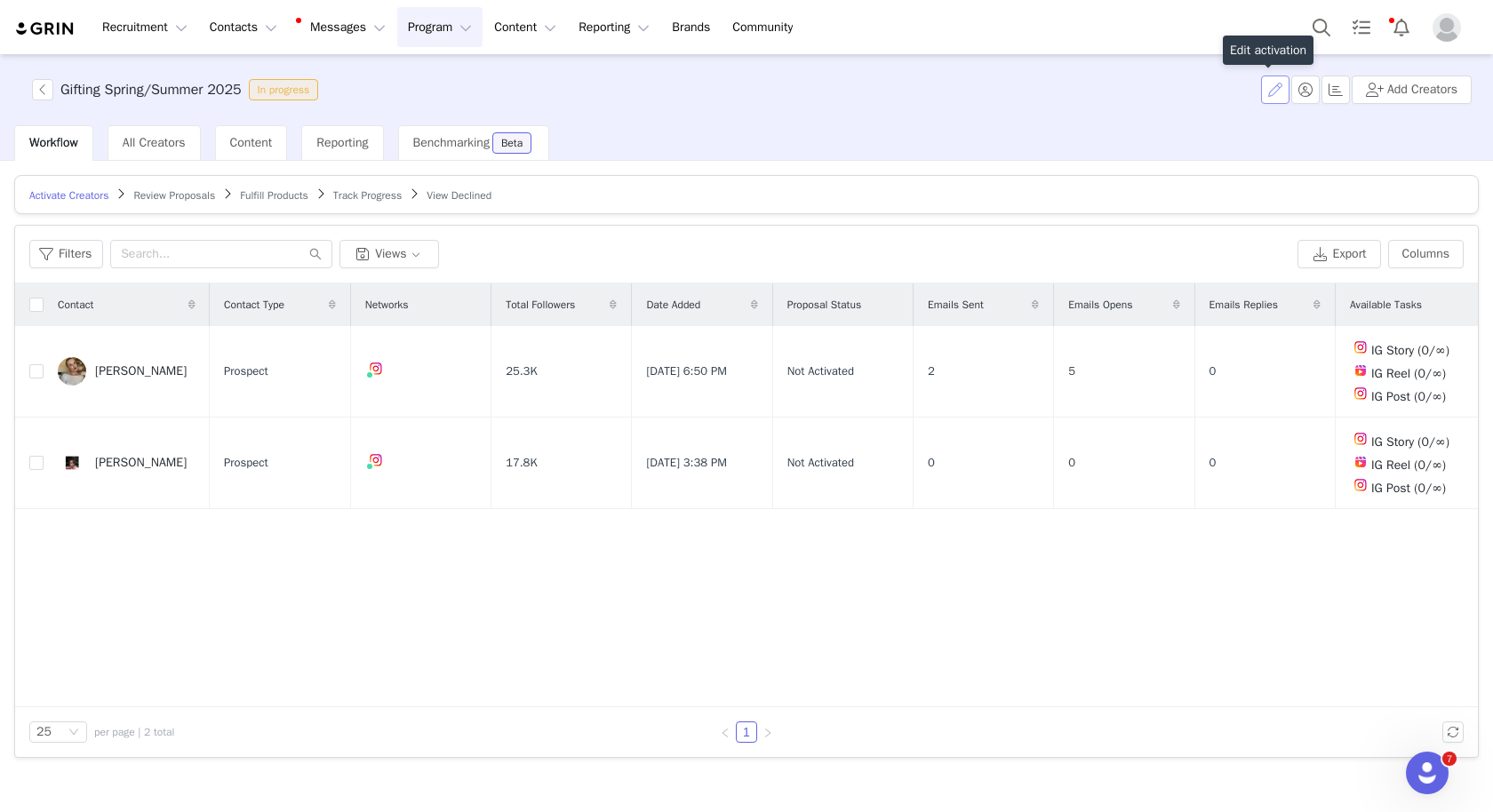 click at bounding box center [1275, 90] 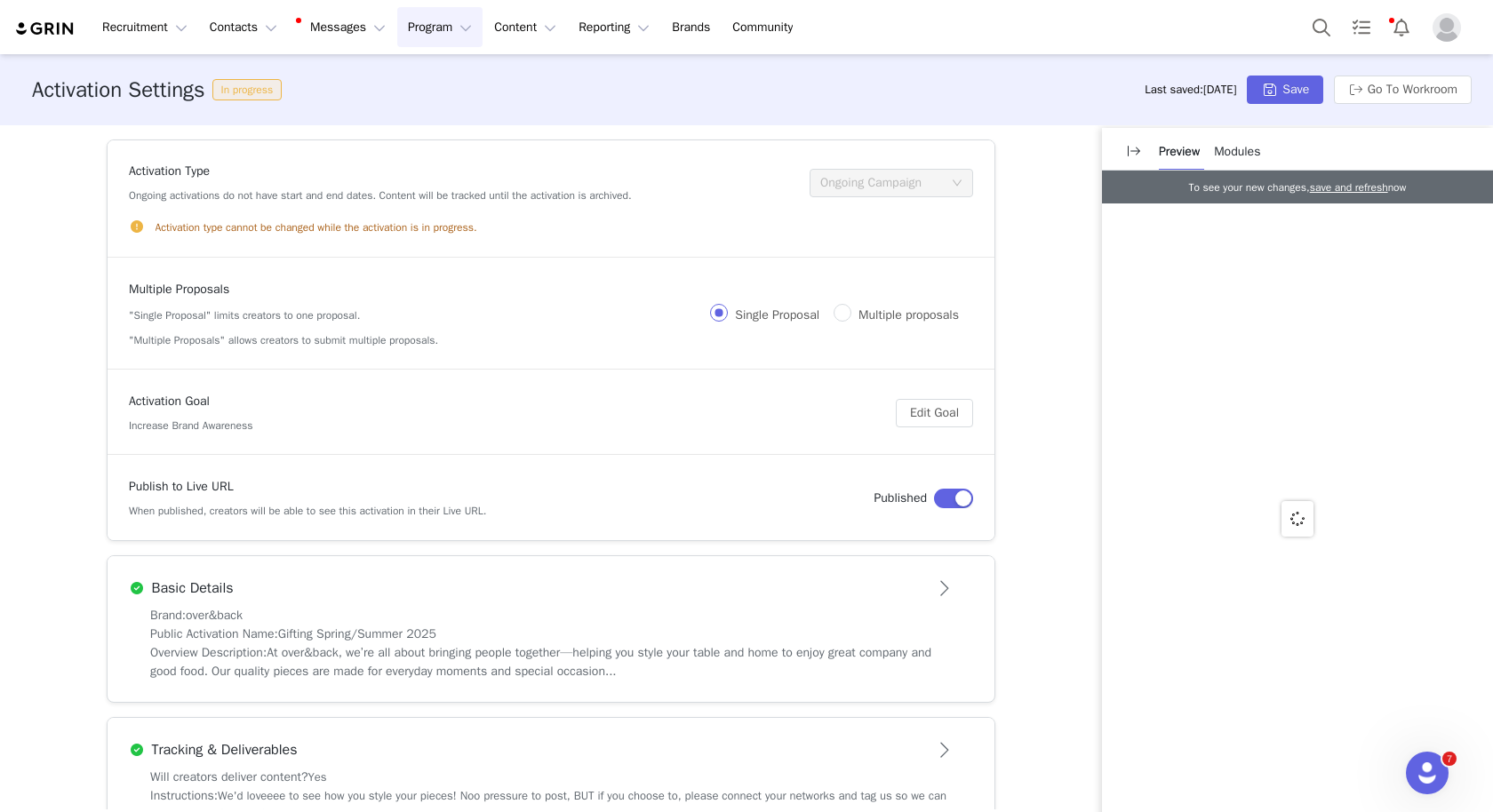 scroll, scrollTop: 231, scrollLeft: 0, axis: vertical 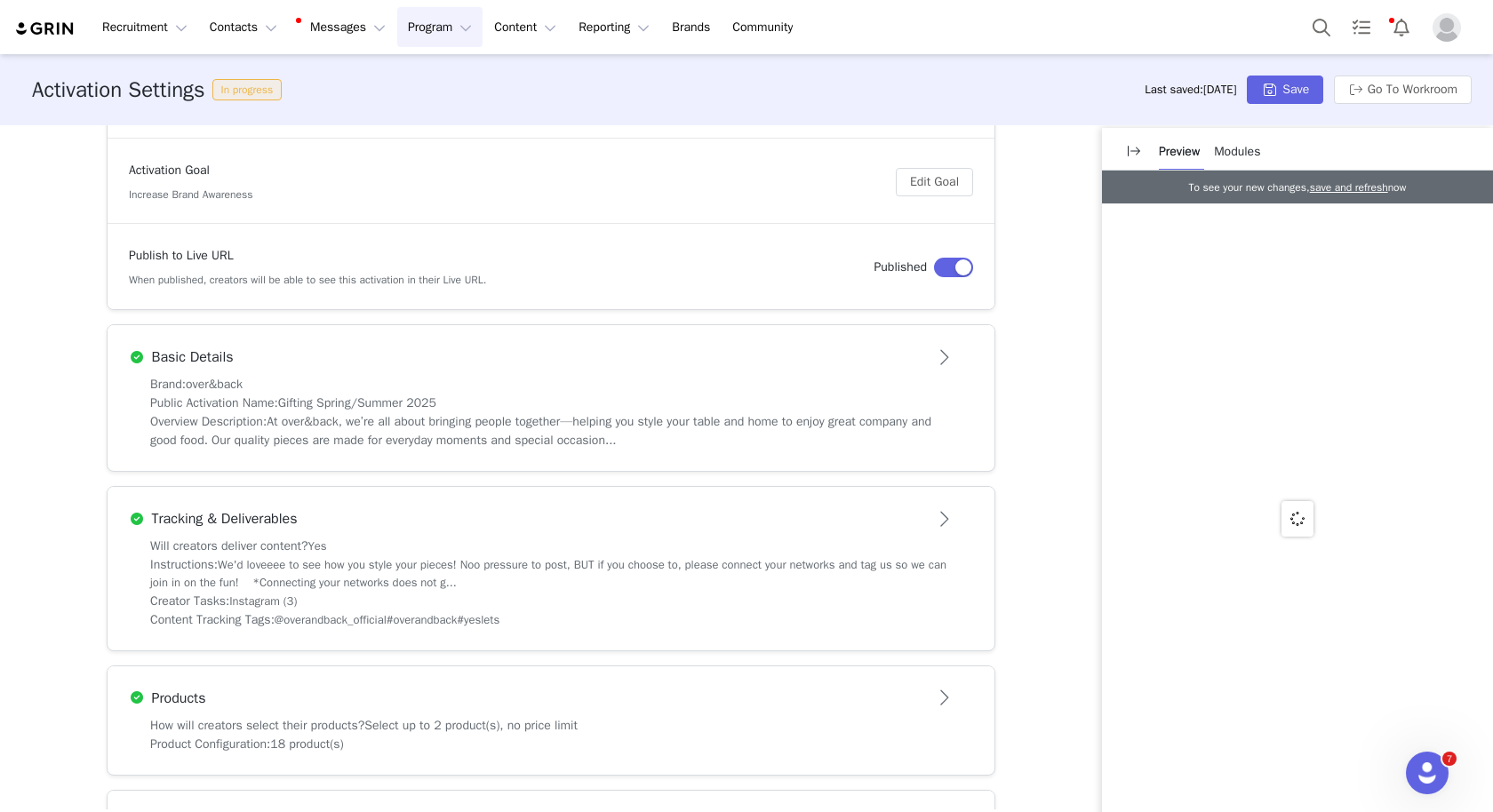 click on "Products" at bounding box center (522, 698) 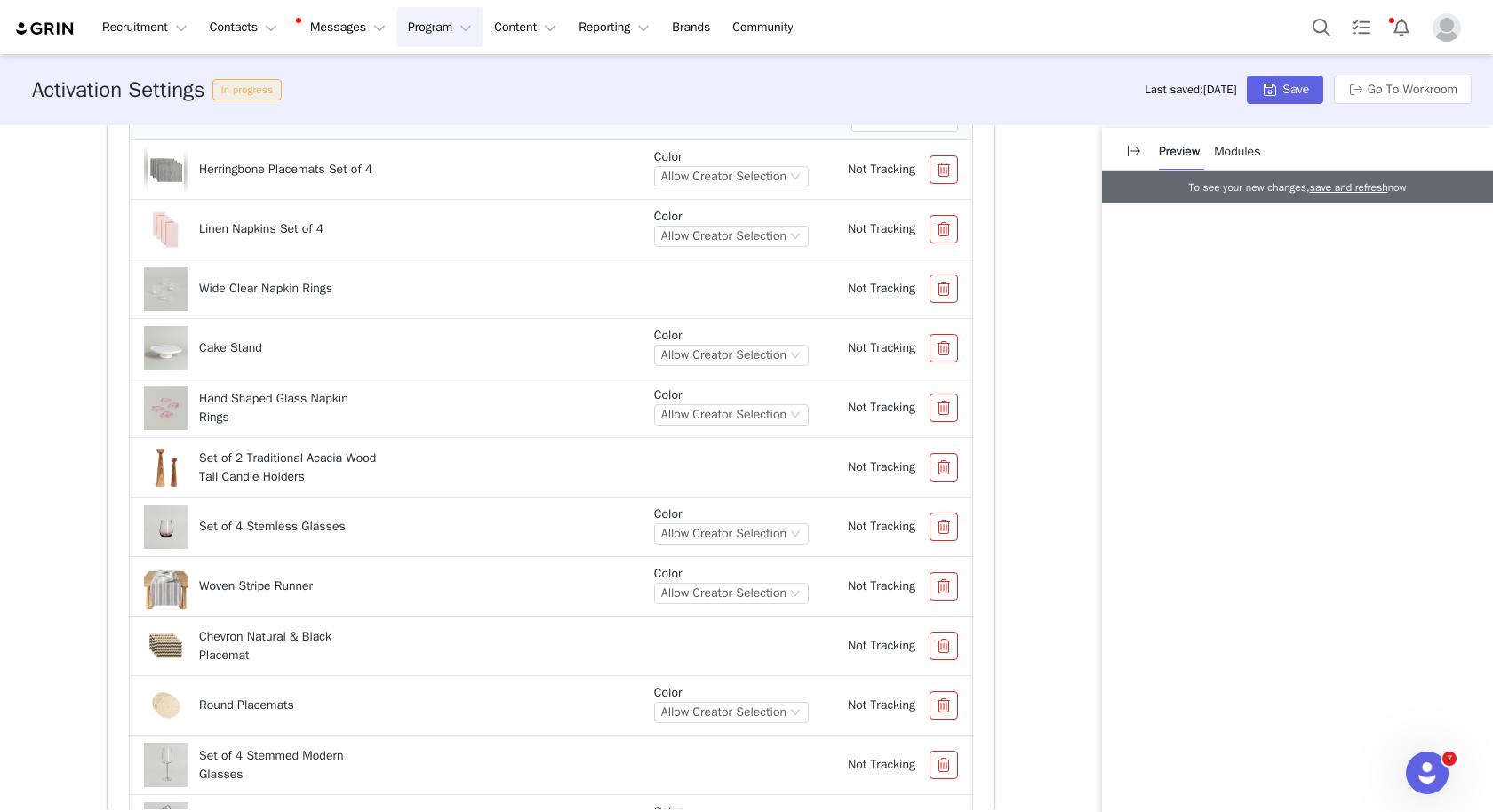 scroll, scrollTop: 979, scrollLeft: 0, axis: vertical 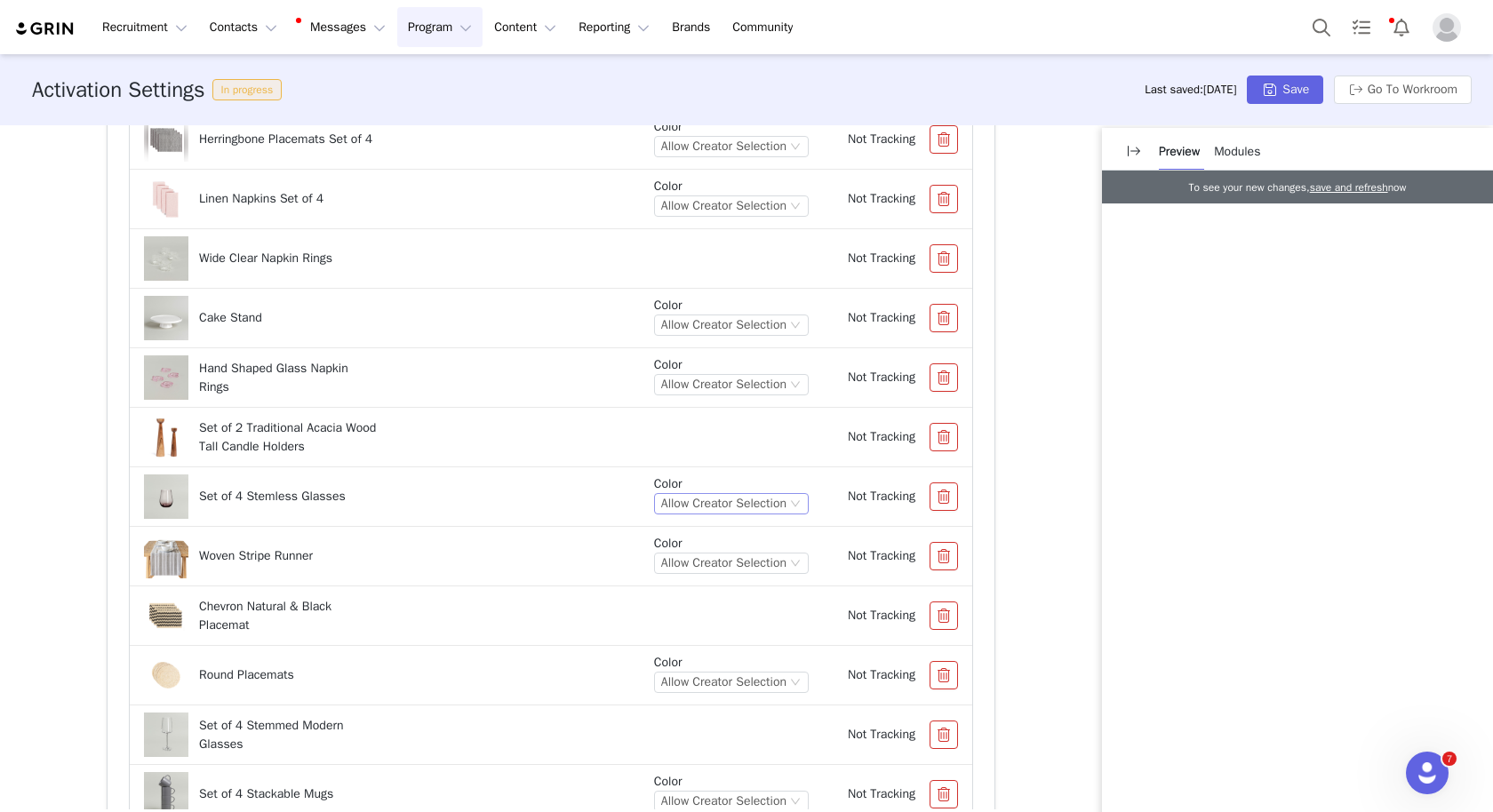 click on "Allow Creator Selection" at bounding box center [723, 504] 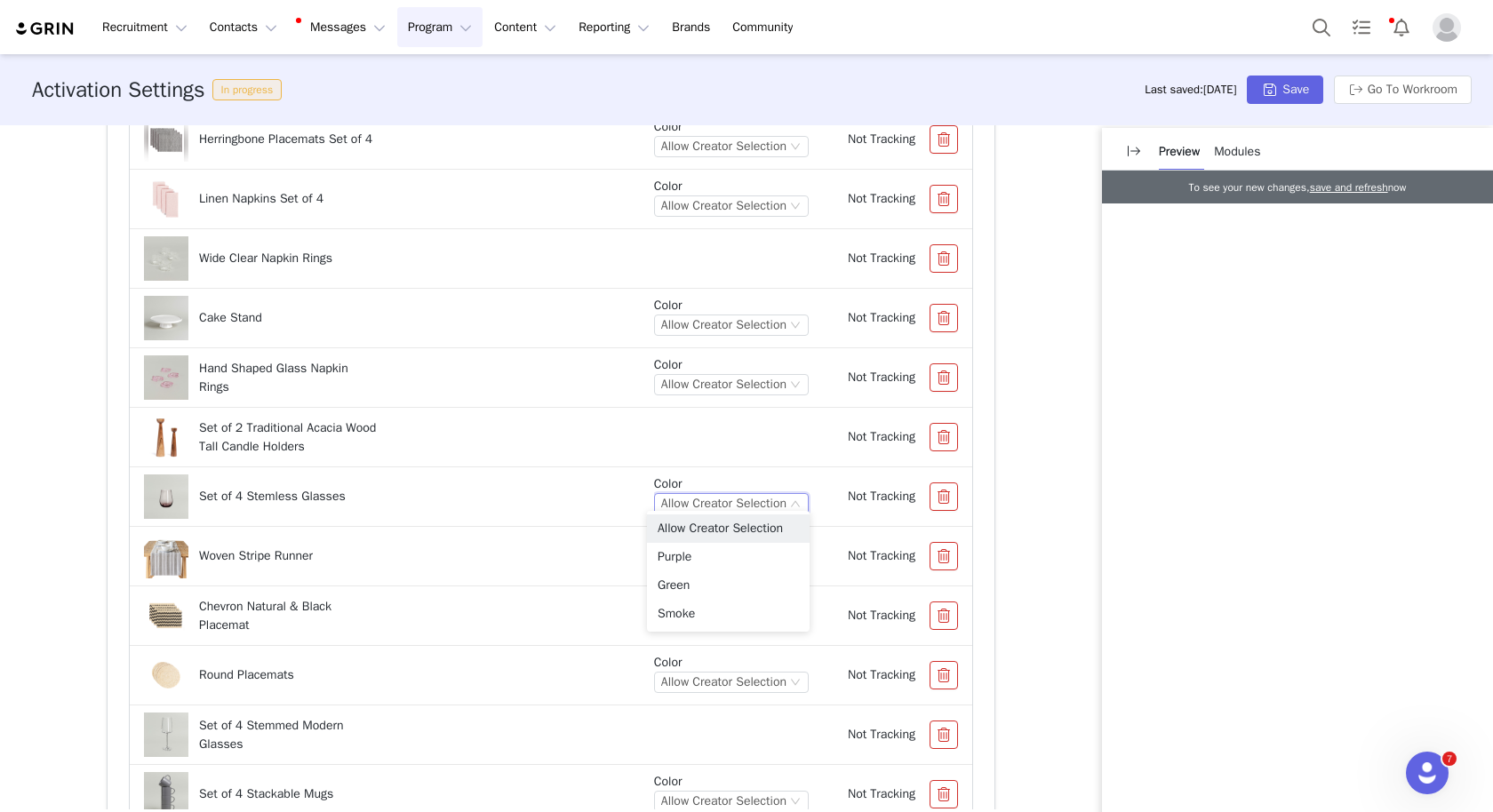 click on "Allow Creator Selection" at bounding box center [723, 504] 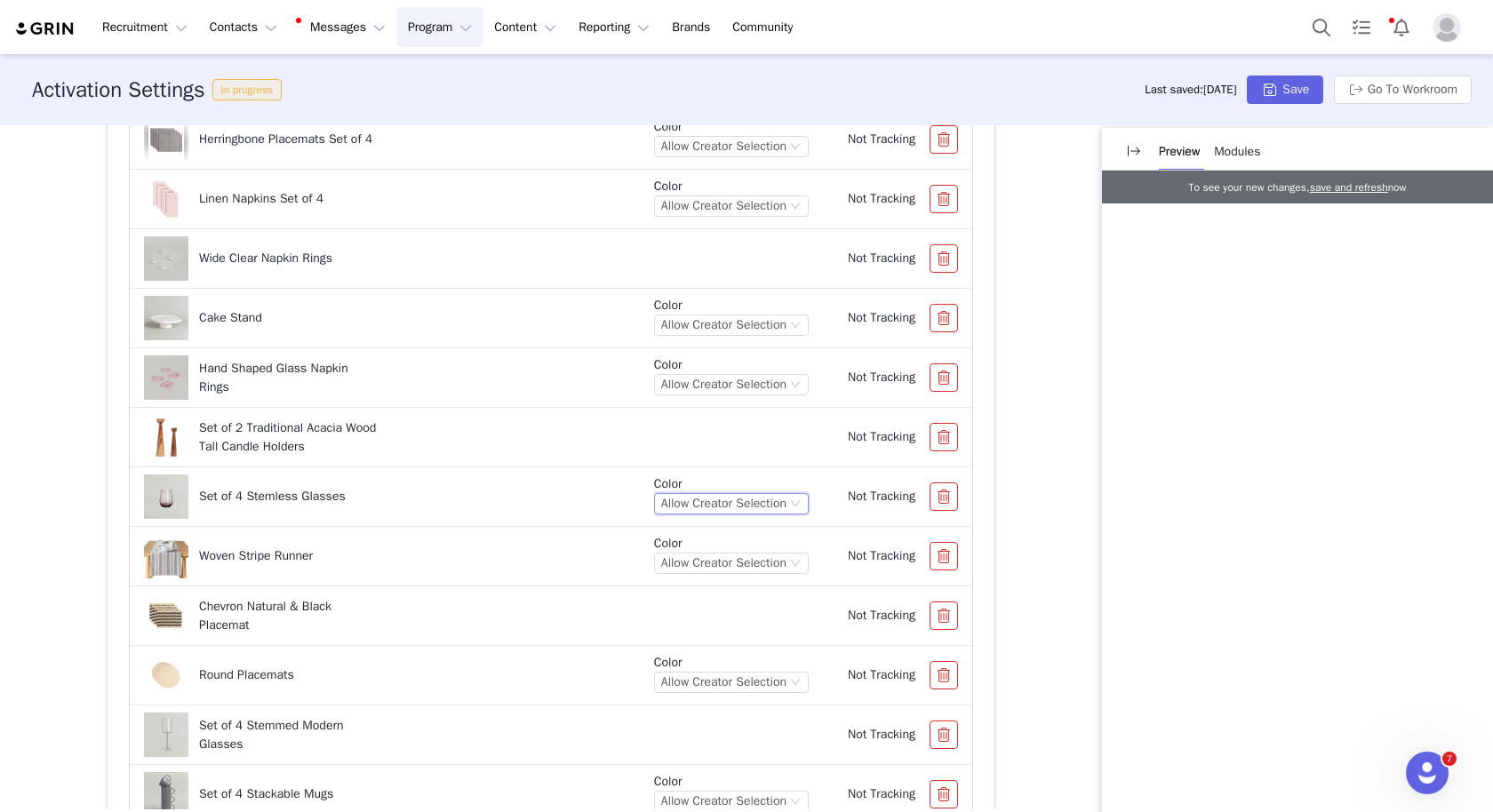 click at bounding box center [944, 497] 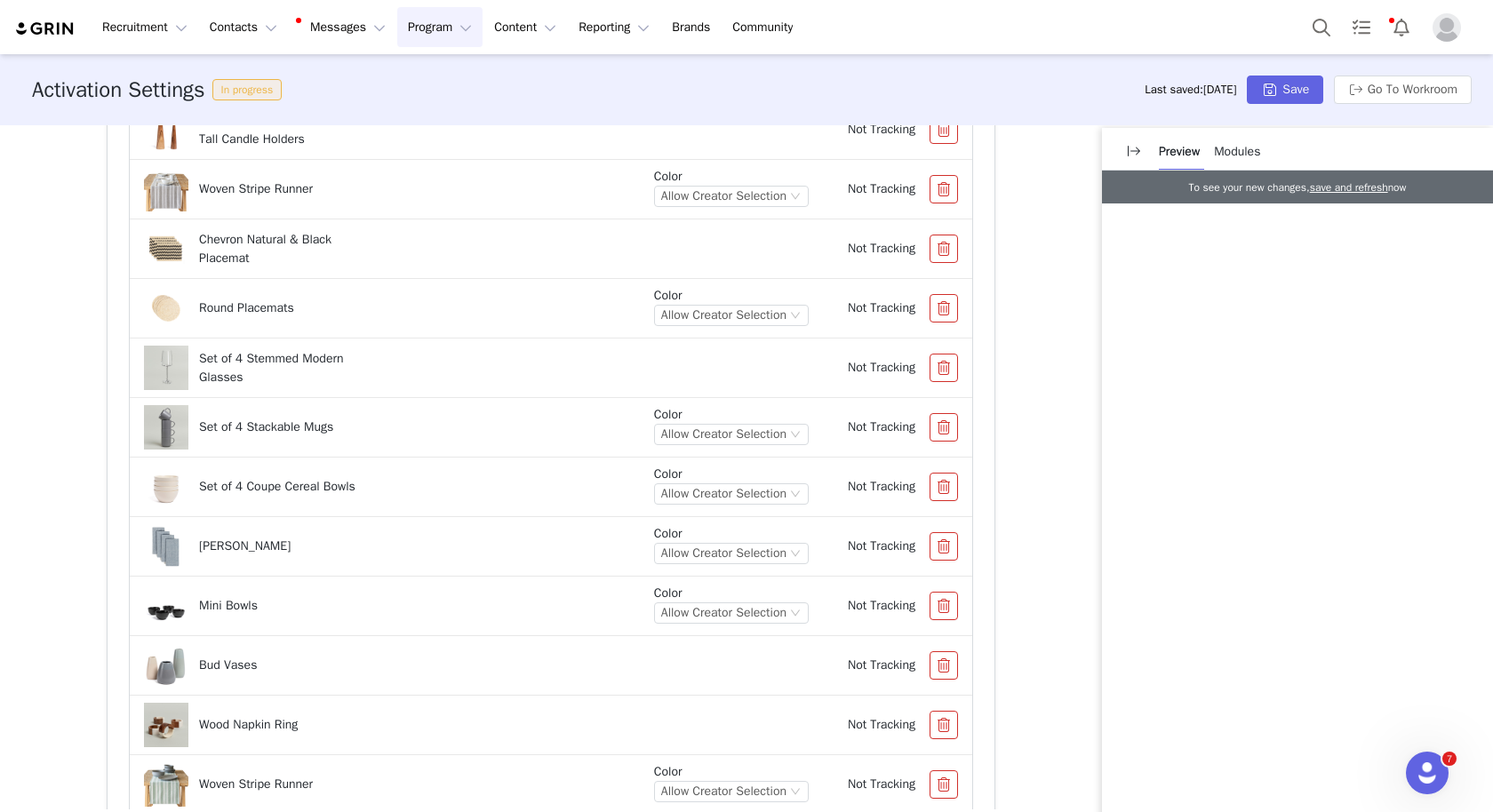 scroll, scrollTop: 1288, scrollLeft: 0, axis: vertical 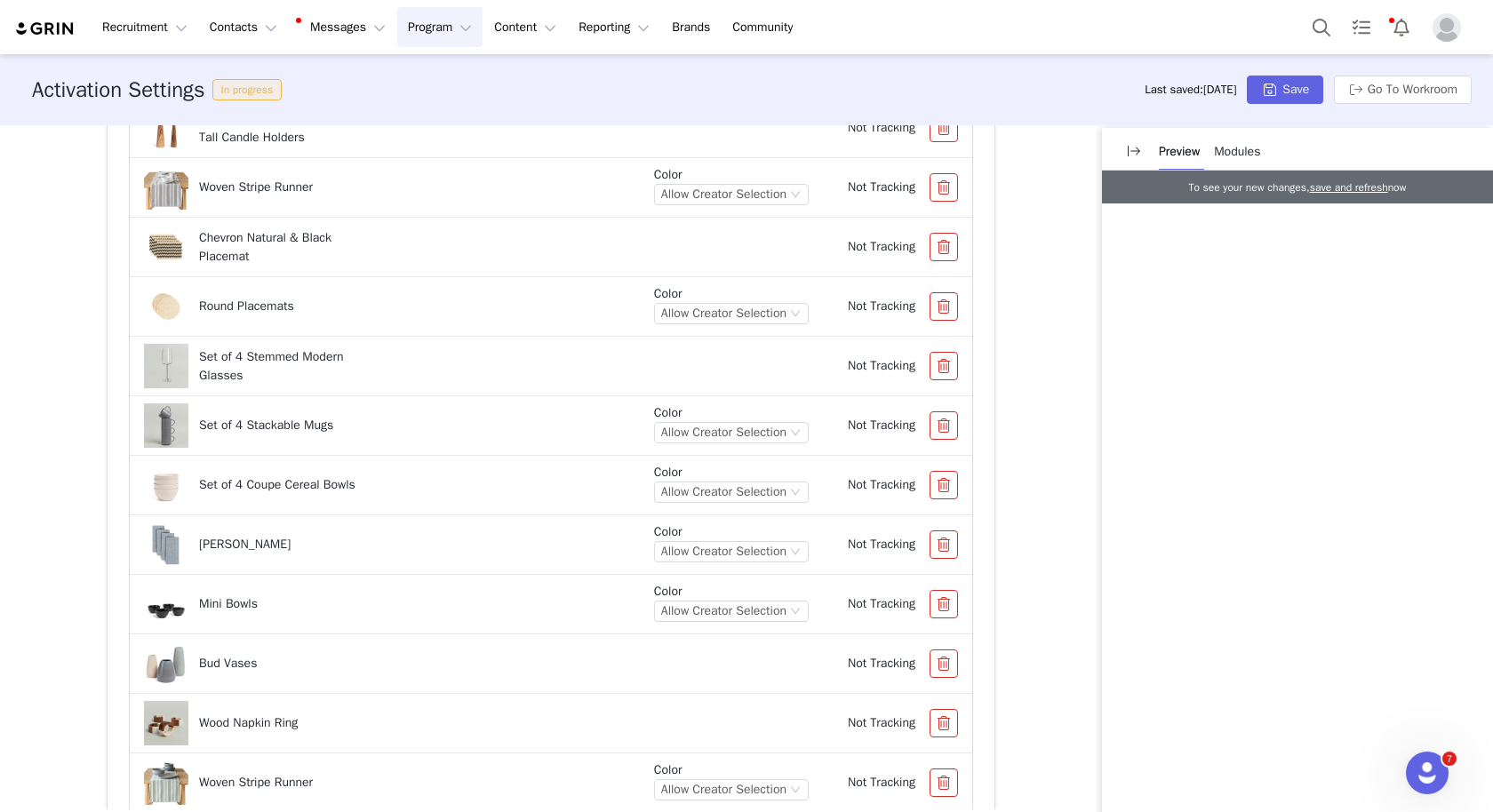 click at bounding box center [944, 604] 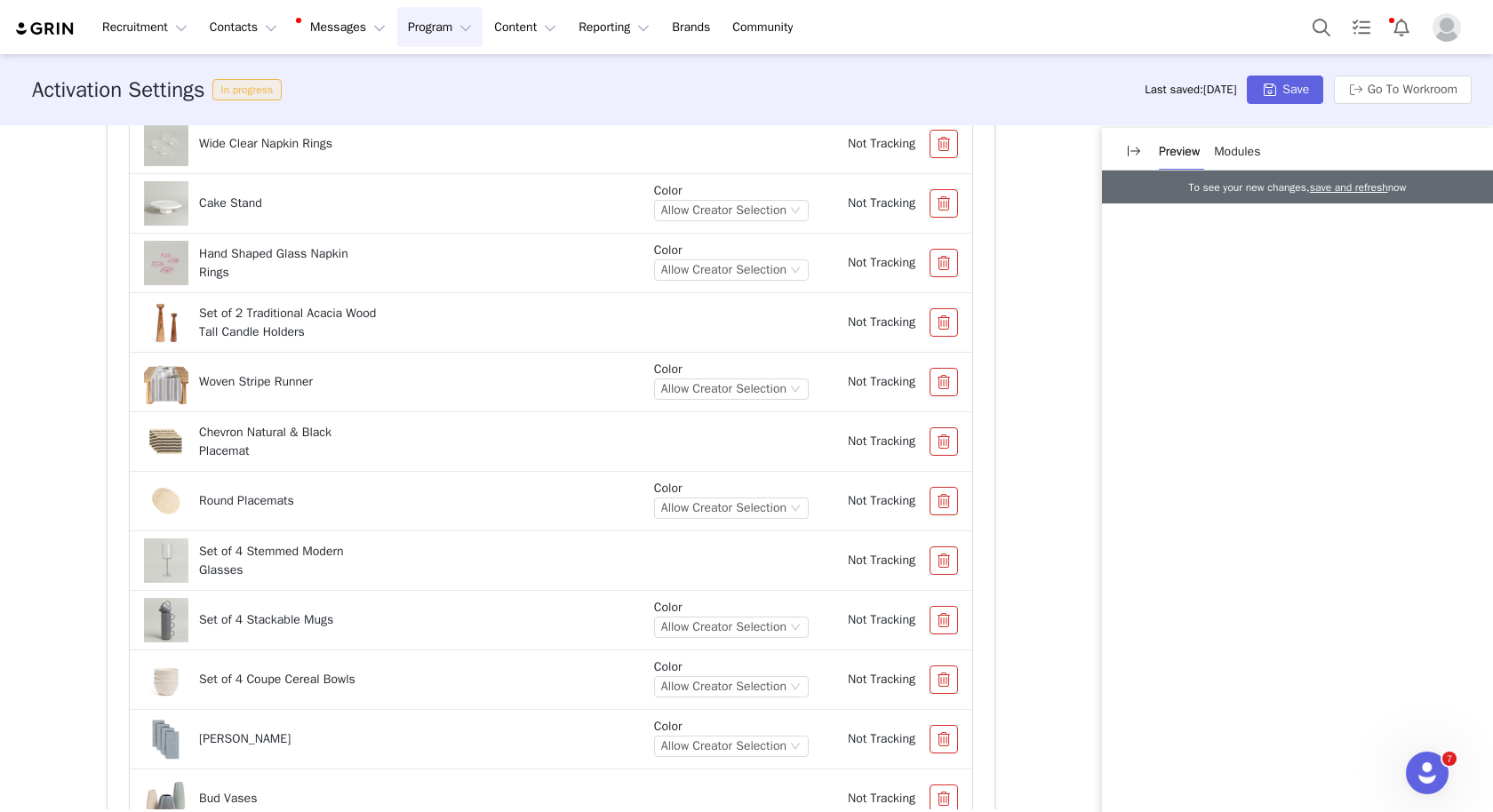 scroll, scrollTop: 1720, scrollLeft: 0, axis: vertical 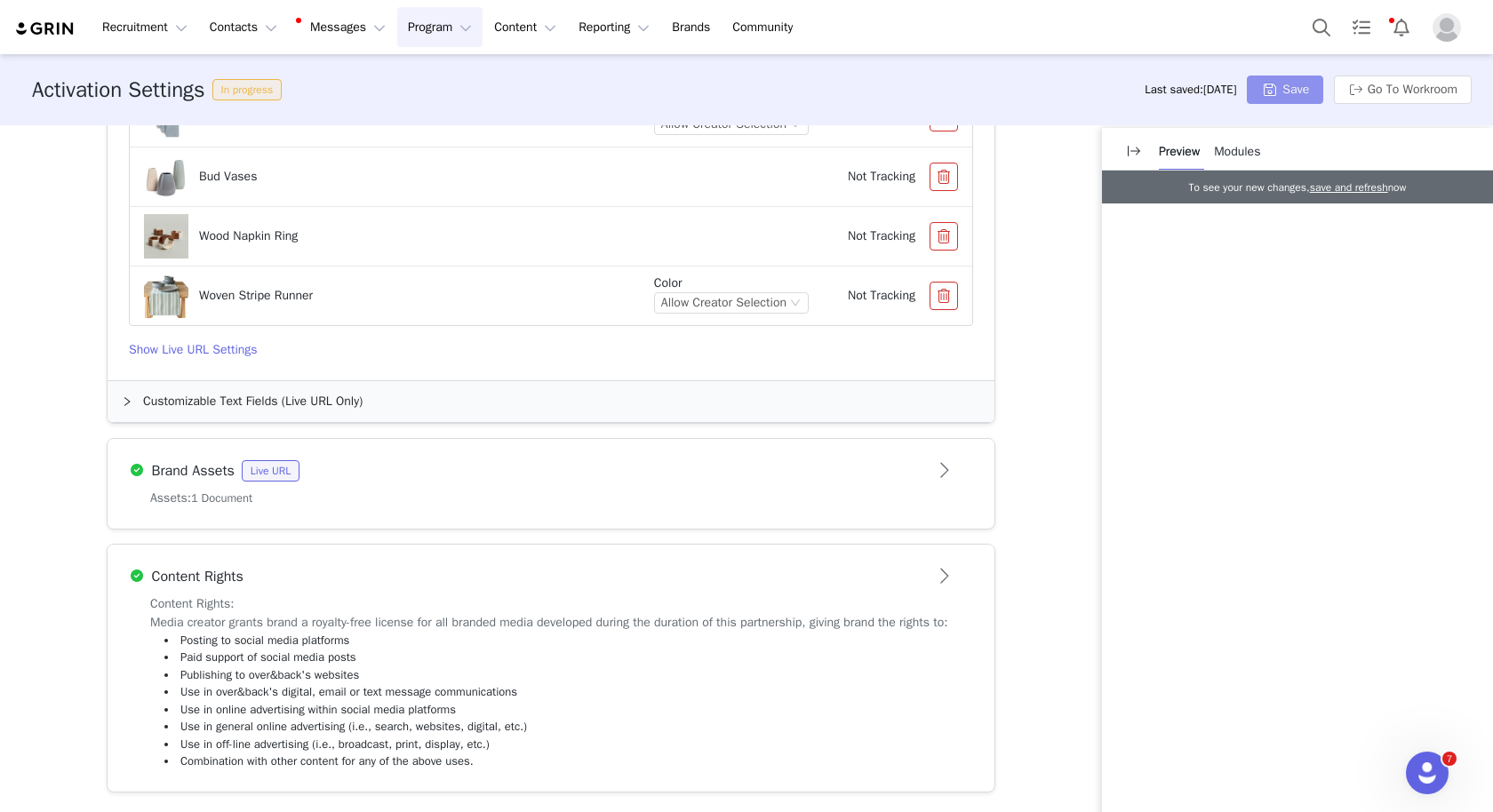 click on "Save" at bounding box center (1285, 90) 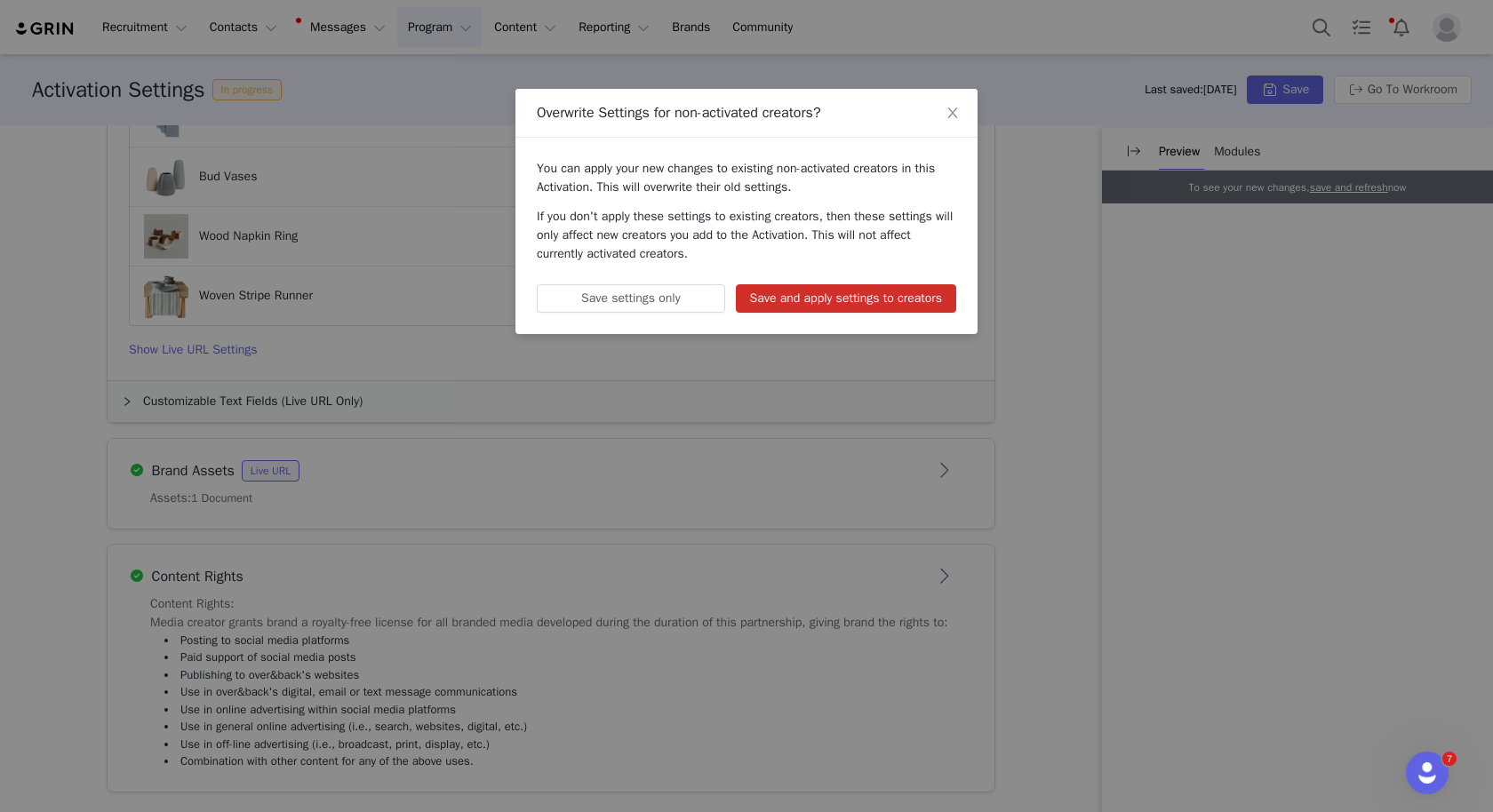 click on "Save and apply settings to creators" at bounding box center (846, 299) 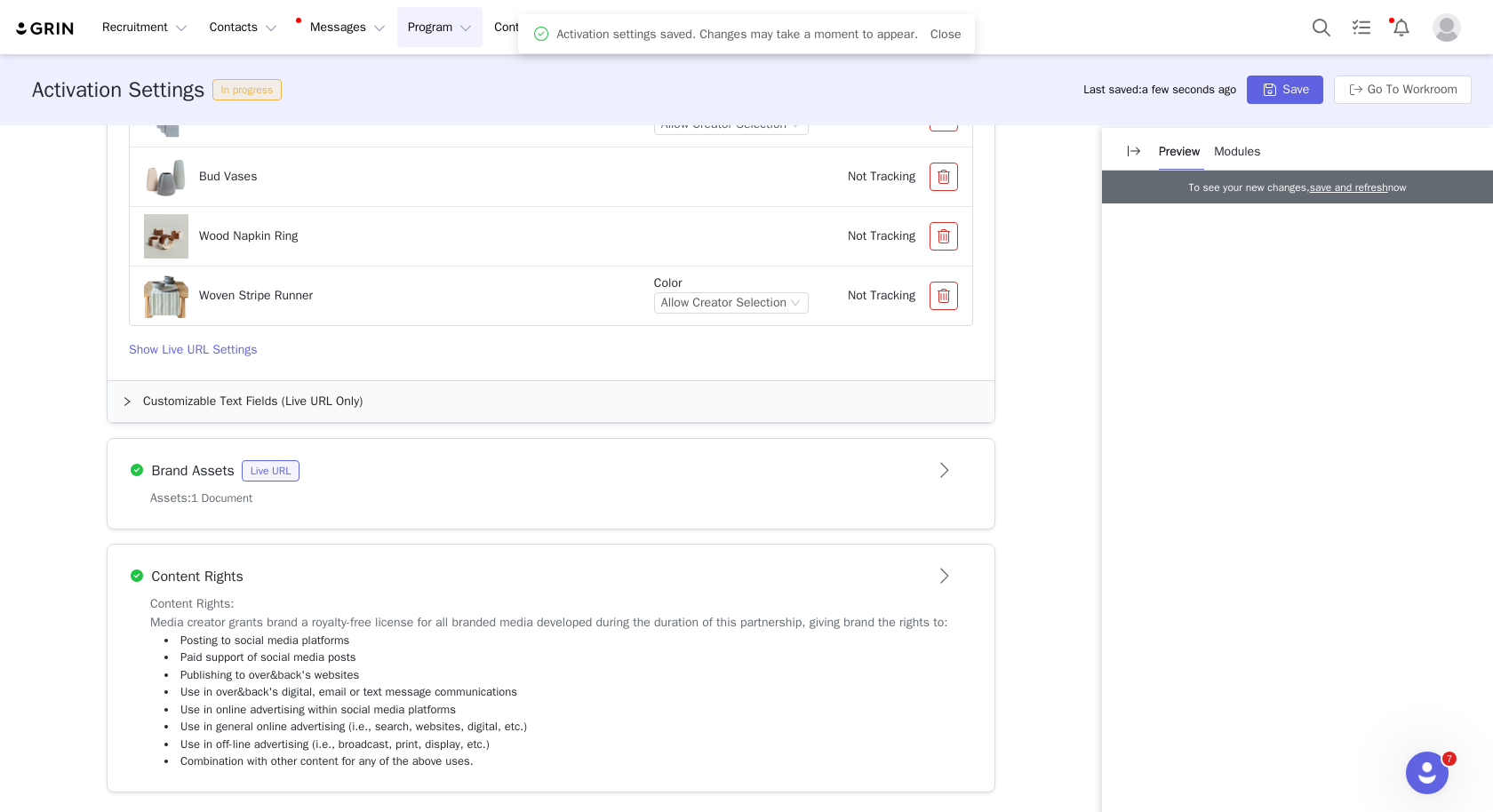 click on "Activation Settings  In progress
Last saved:
a few seconds ago
Save Go To Workroom" at bounding box center [746, 90] 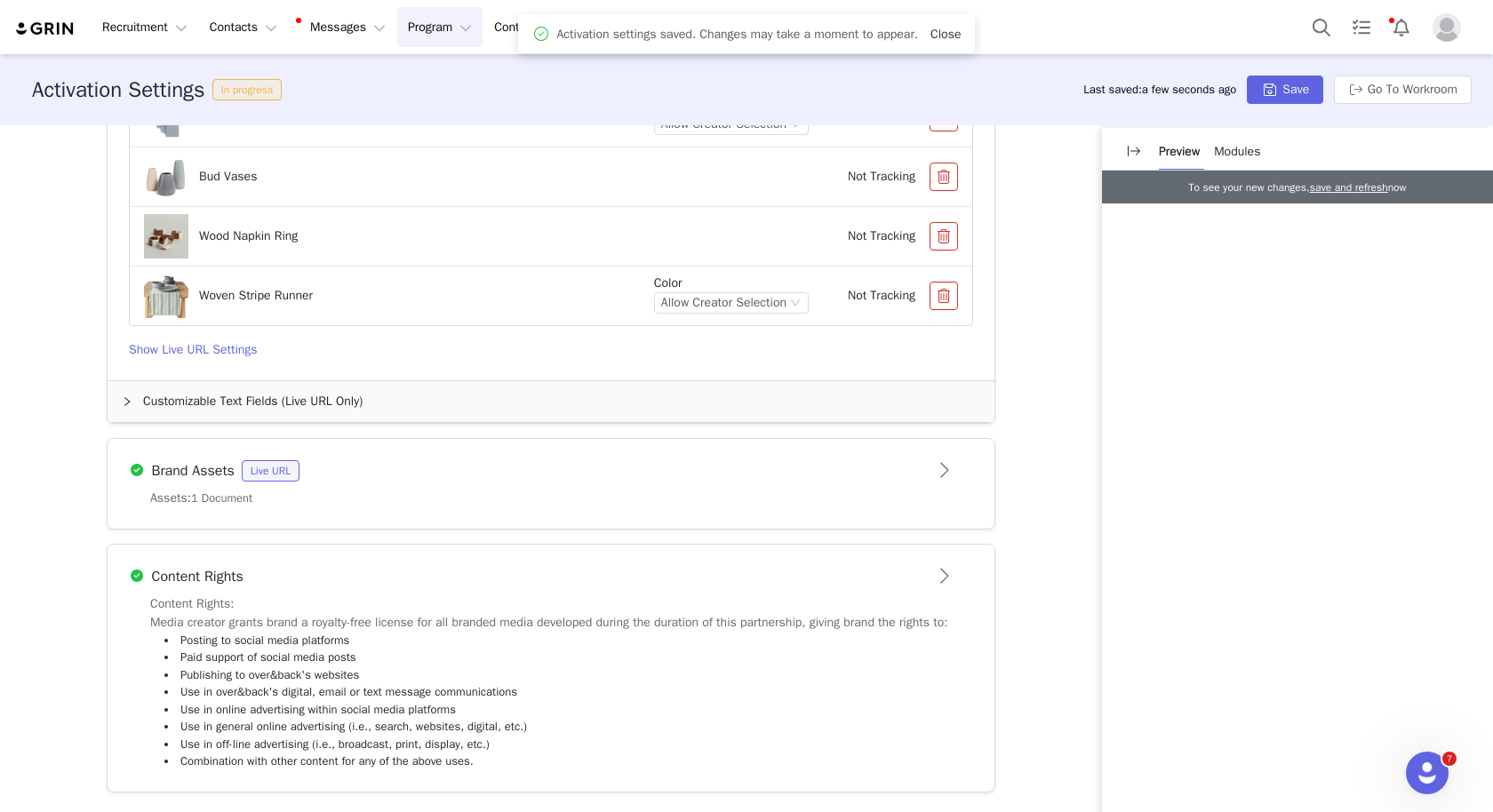 click on "Close" at bounding box center (946, 34) 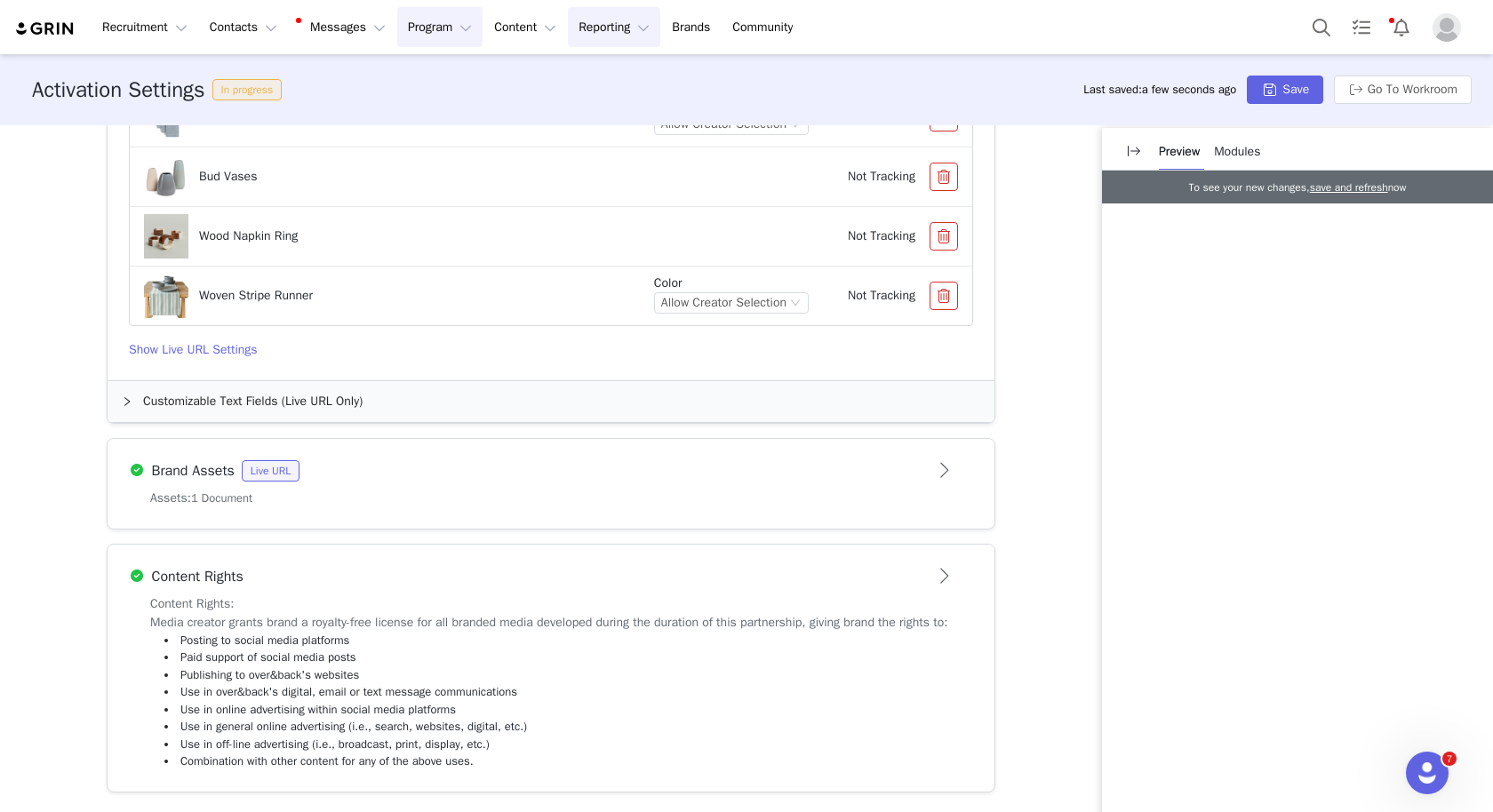 click on "Reporting Reporting" at bounding box center [614, 27] 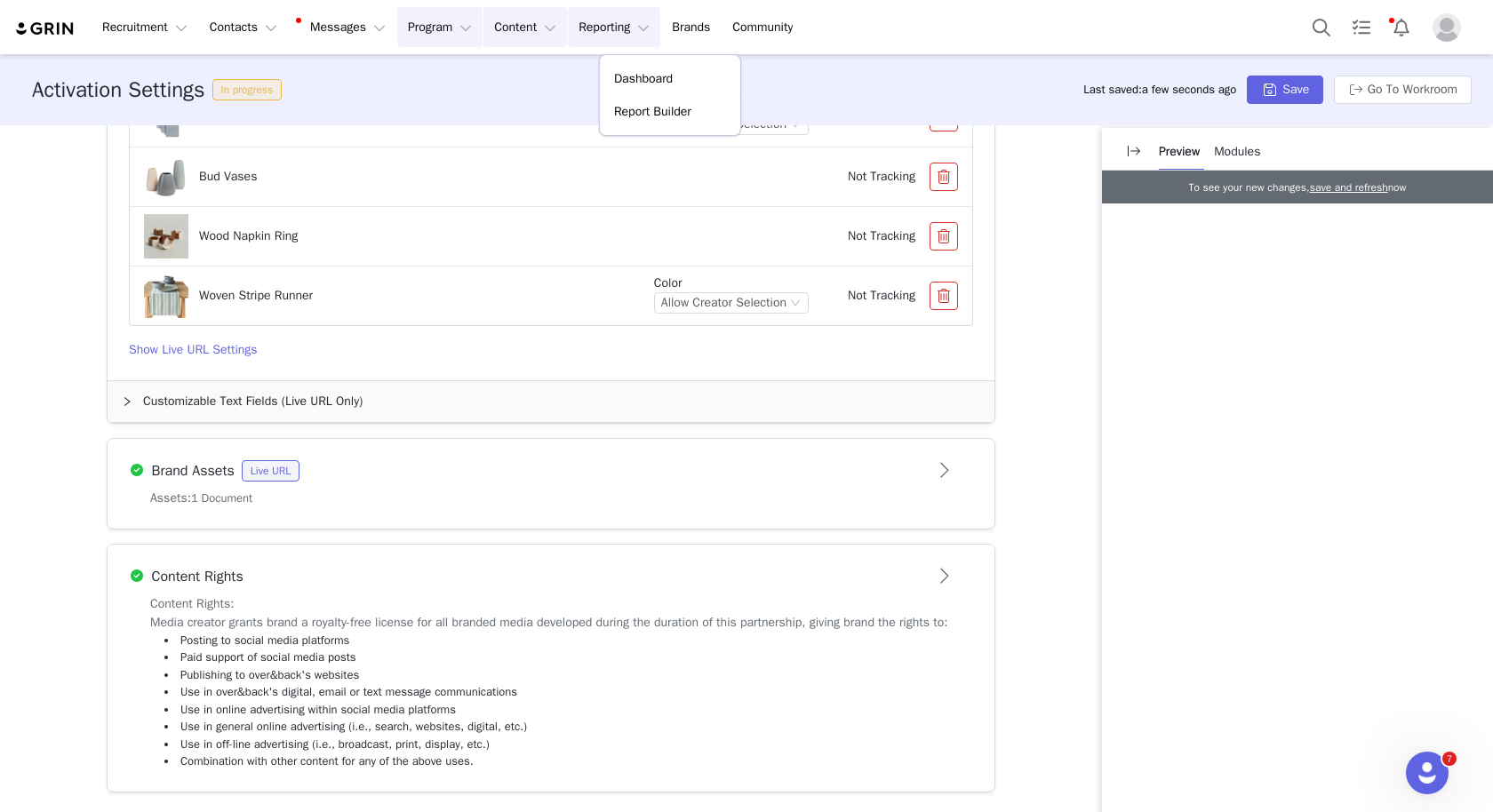 click on "Content Content" at bounding box center (525, 27) 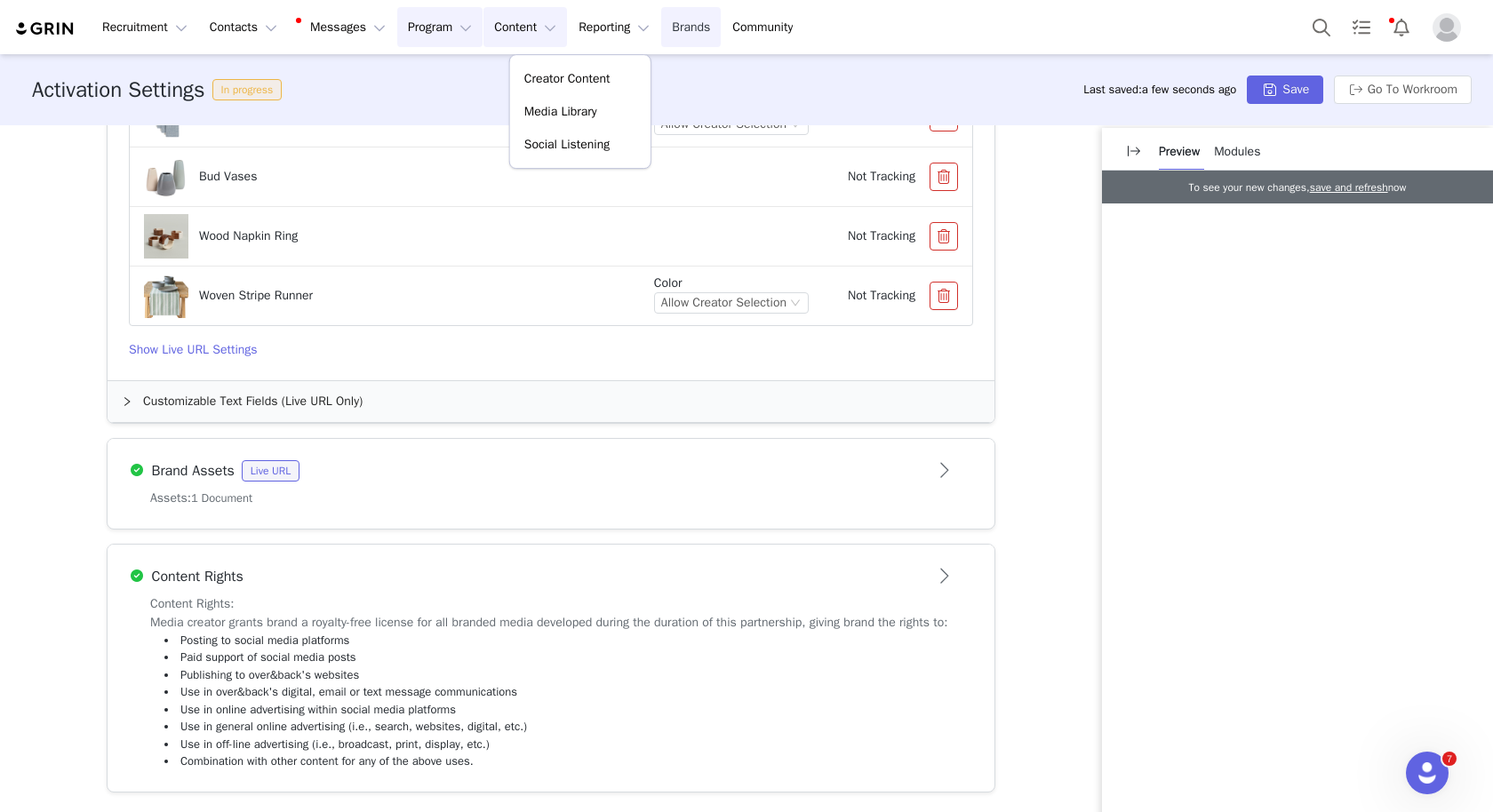 click on "Brands Brands" at bounding box center [691, 27] 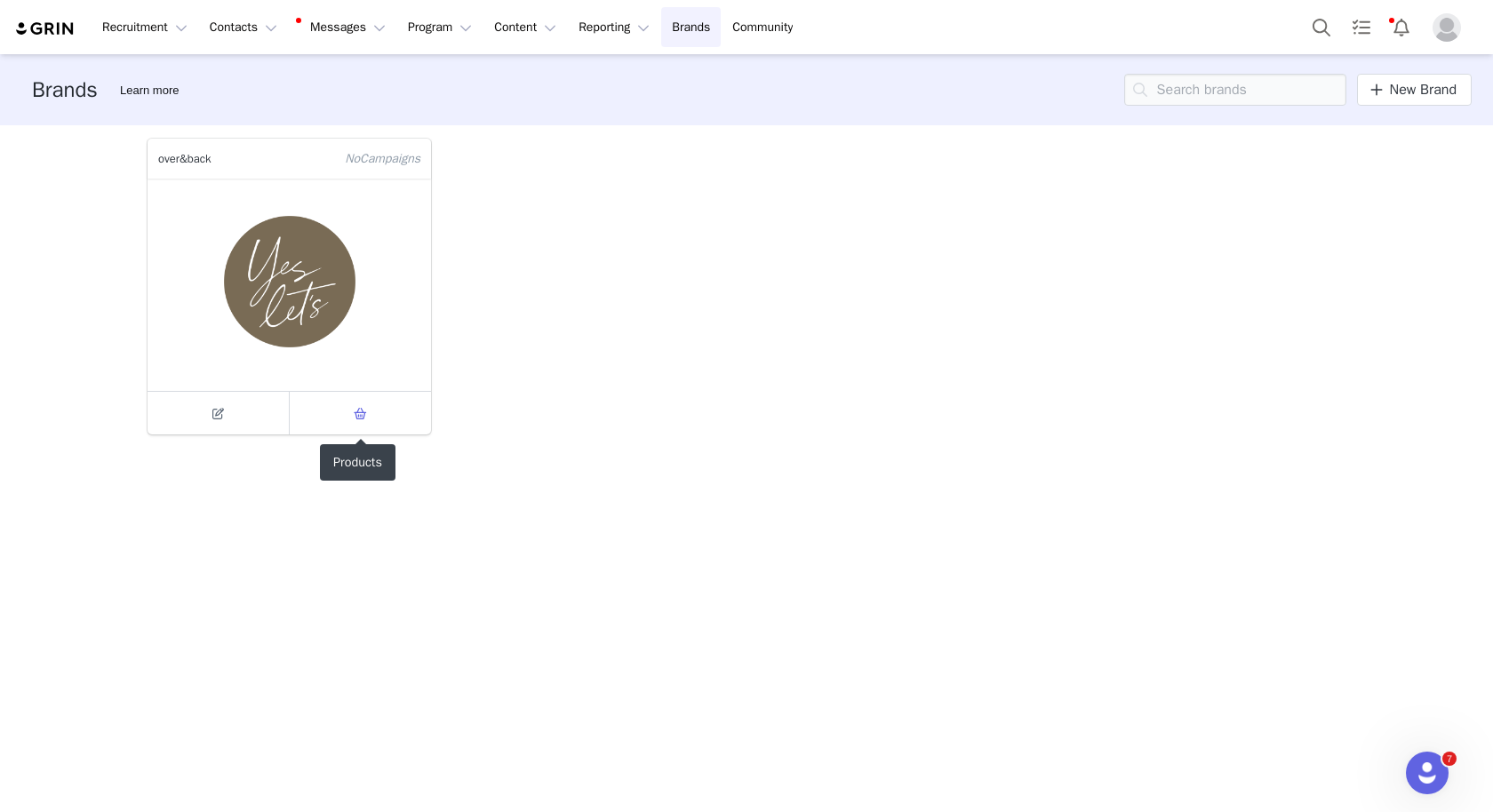 click at bounding box center (360, 413) 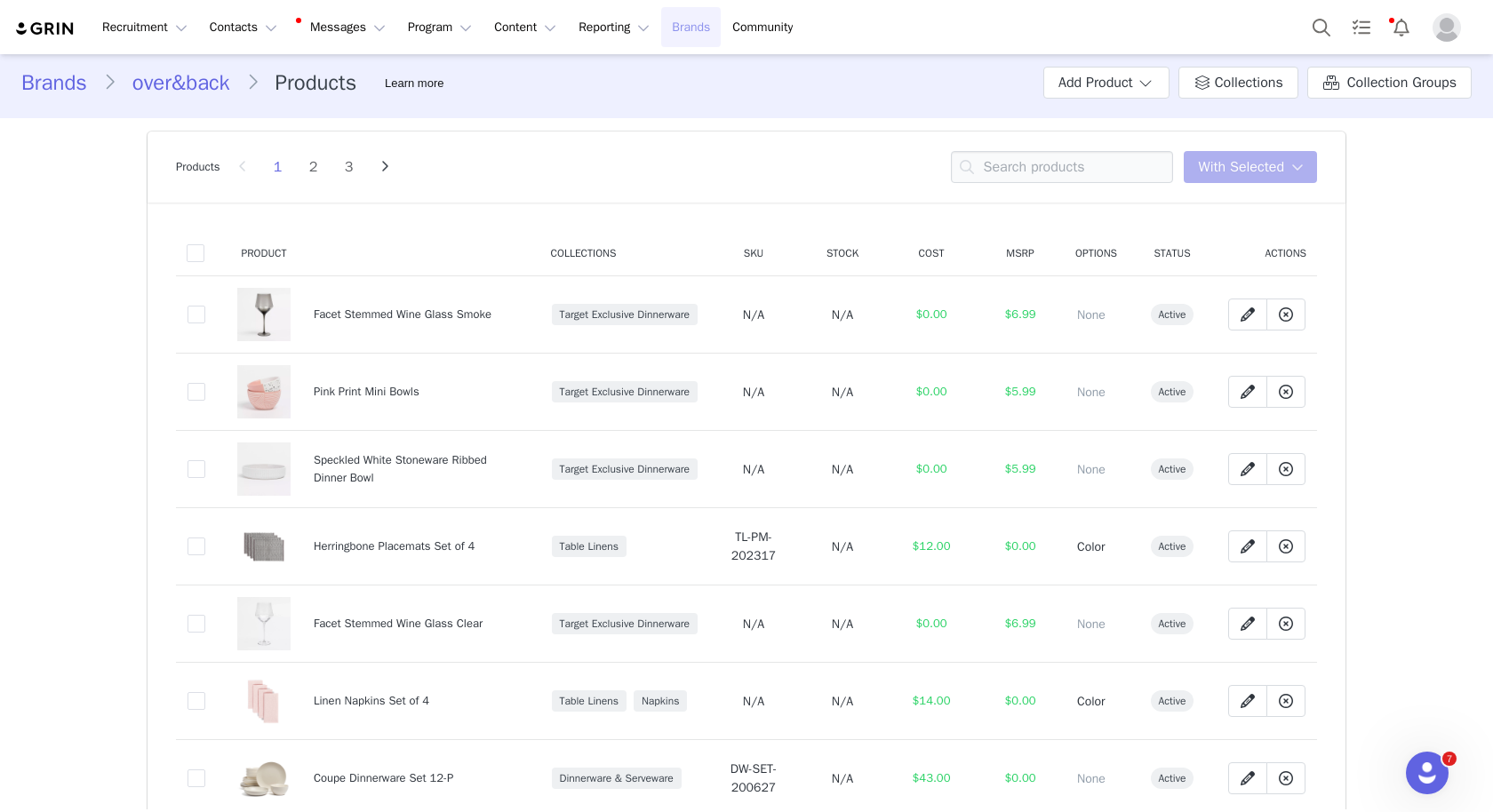 scroll, scrollTop: 0, scrollLeft: 0, axis: both 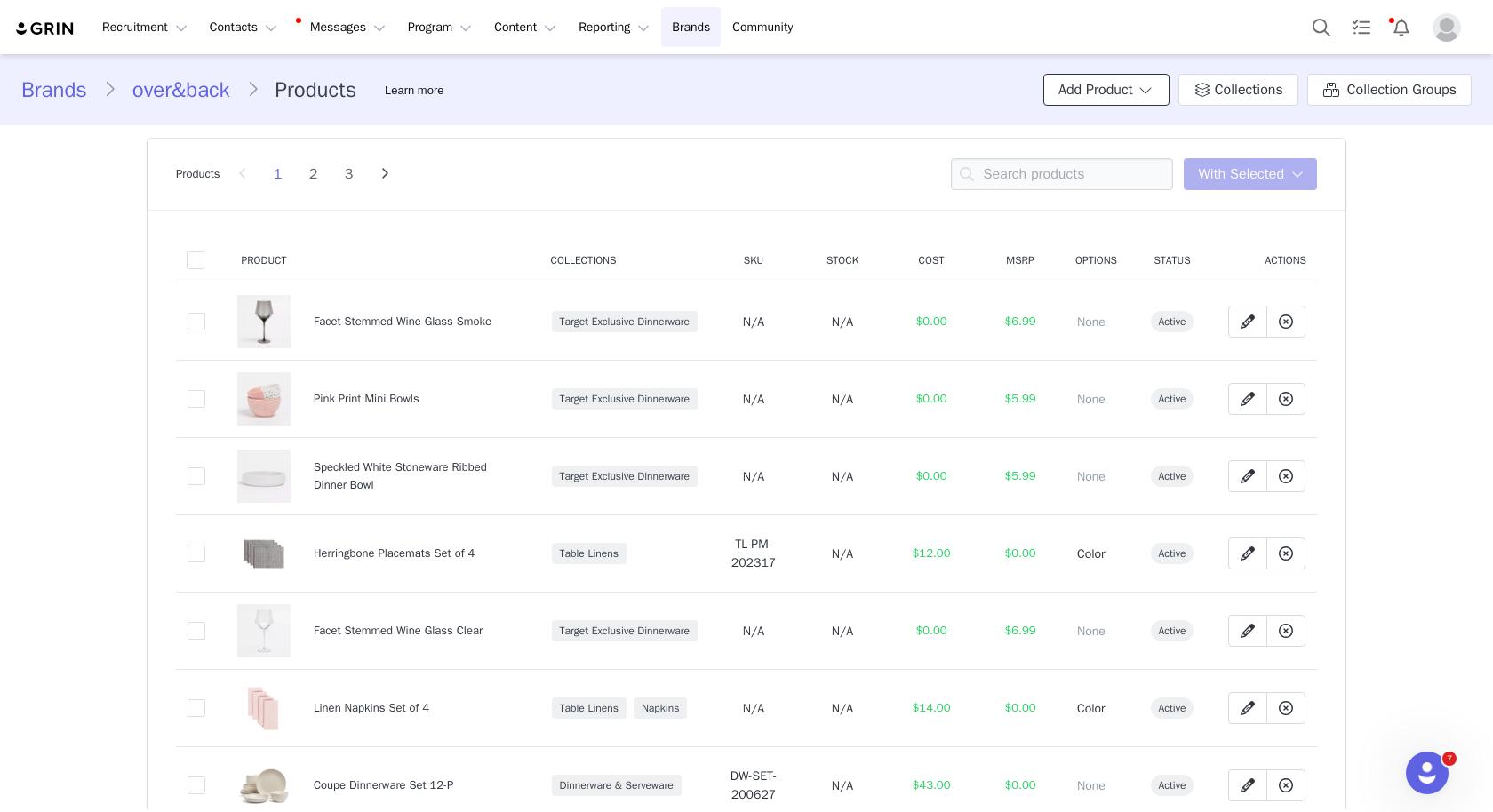 click on "Add Product" at bounding box center [1106, 90] 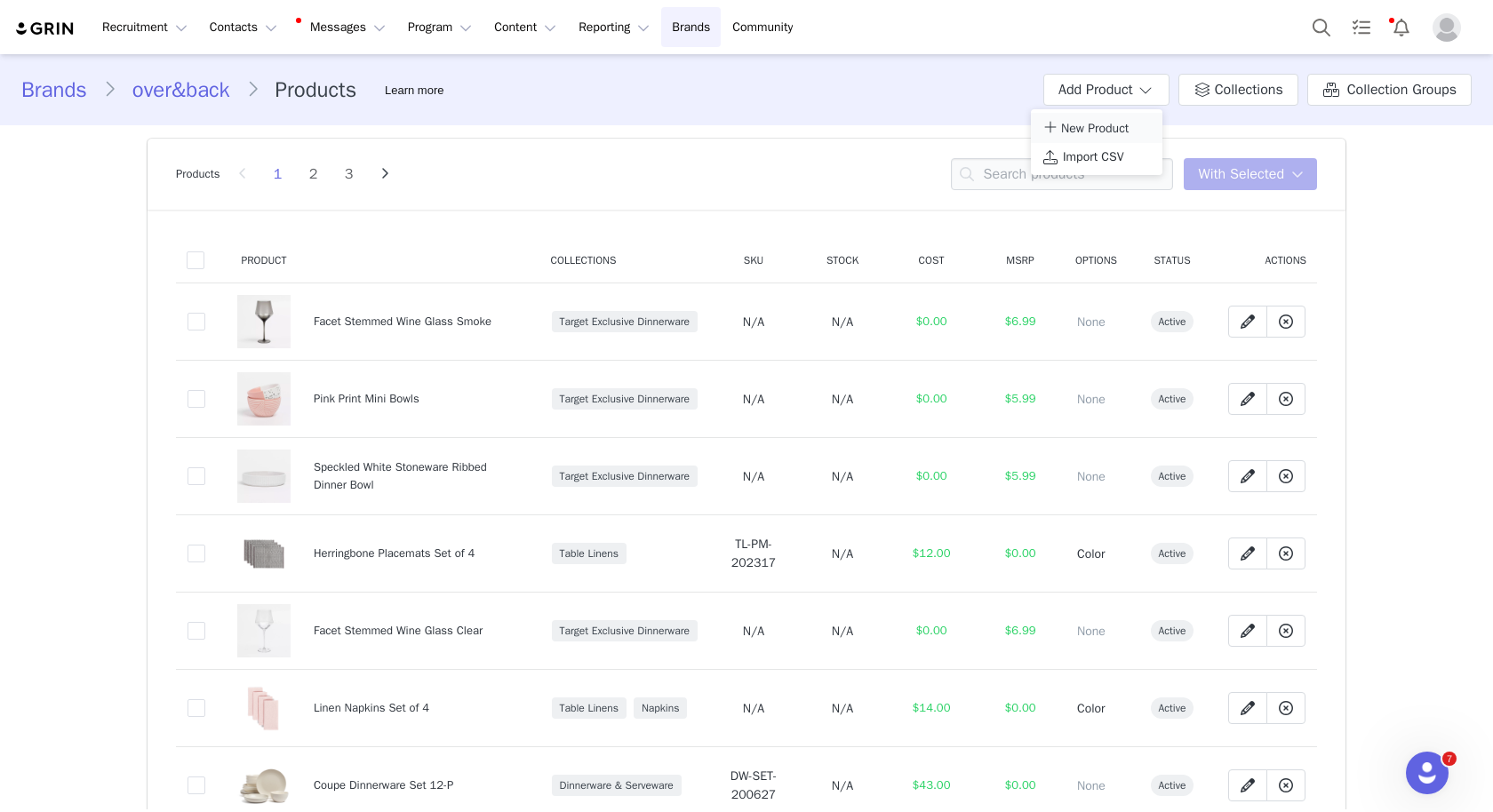 click on "New Product" at bounding box center [1095, 128] 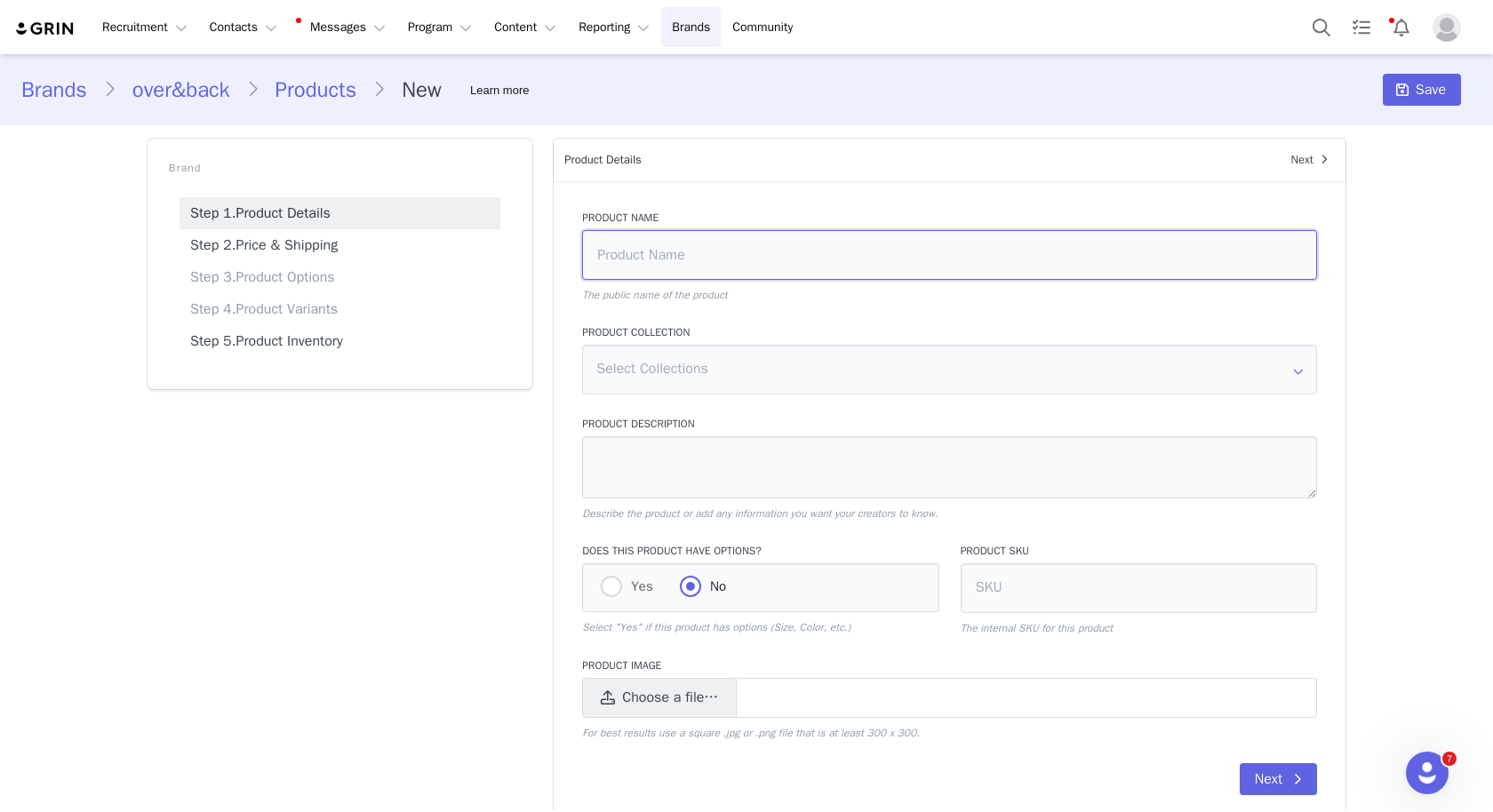 click at bounding box center (949, 255) 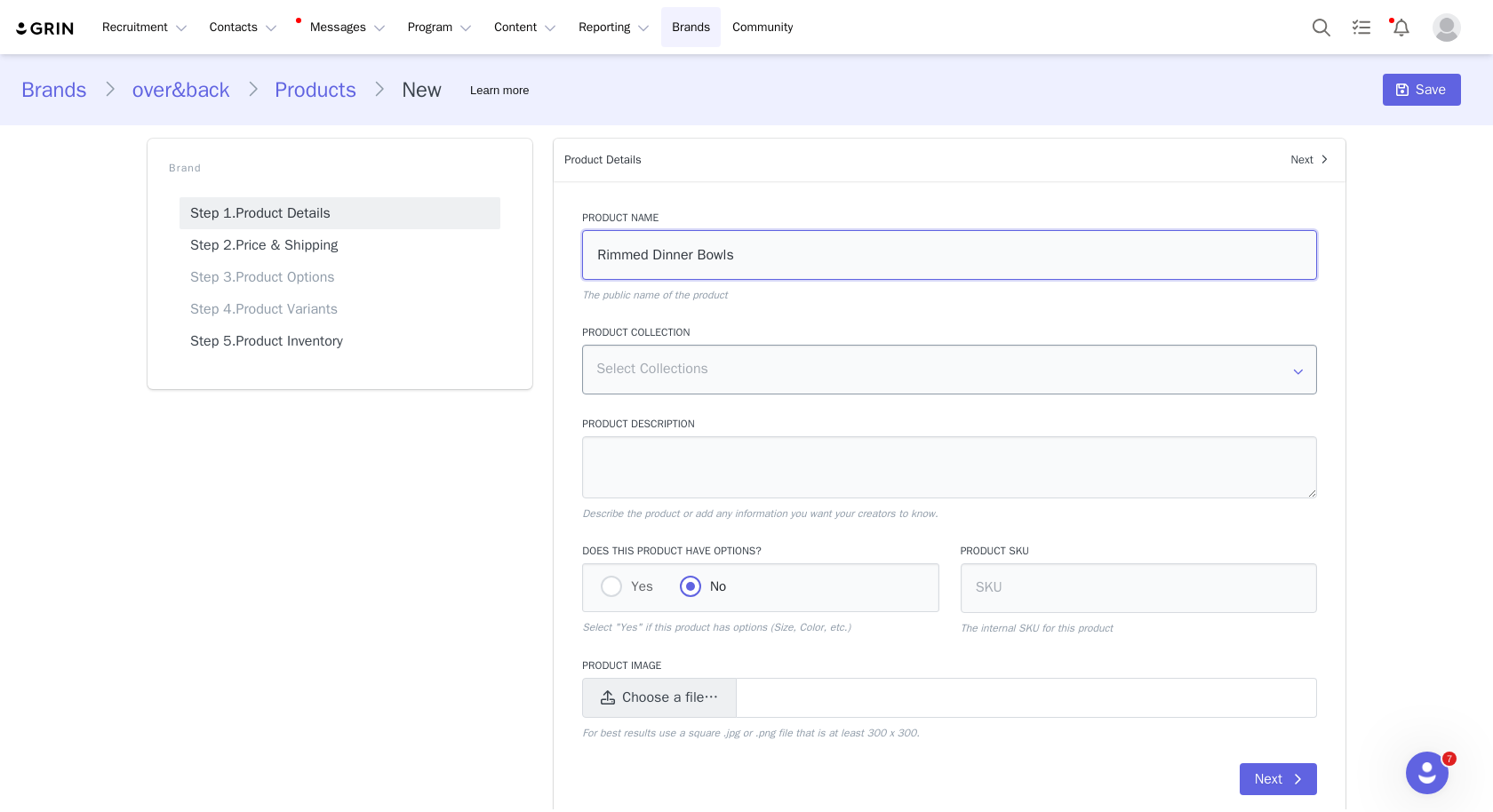 type on "Rimmed Dinner Bowls" 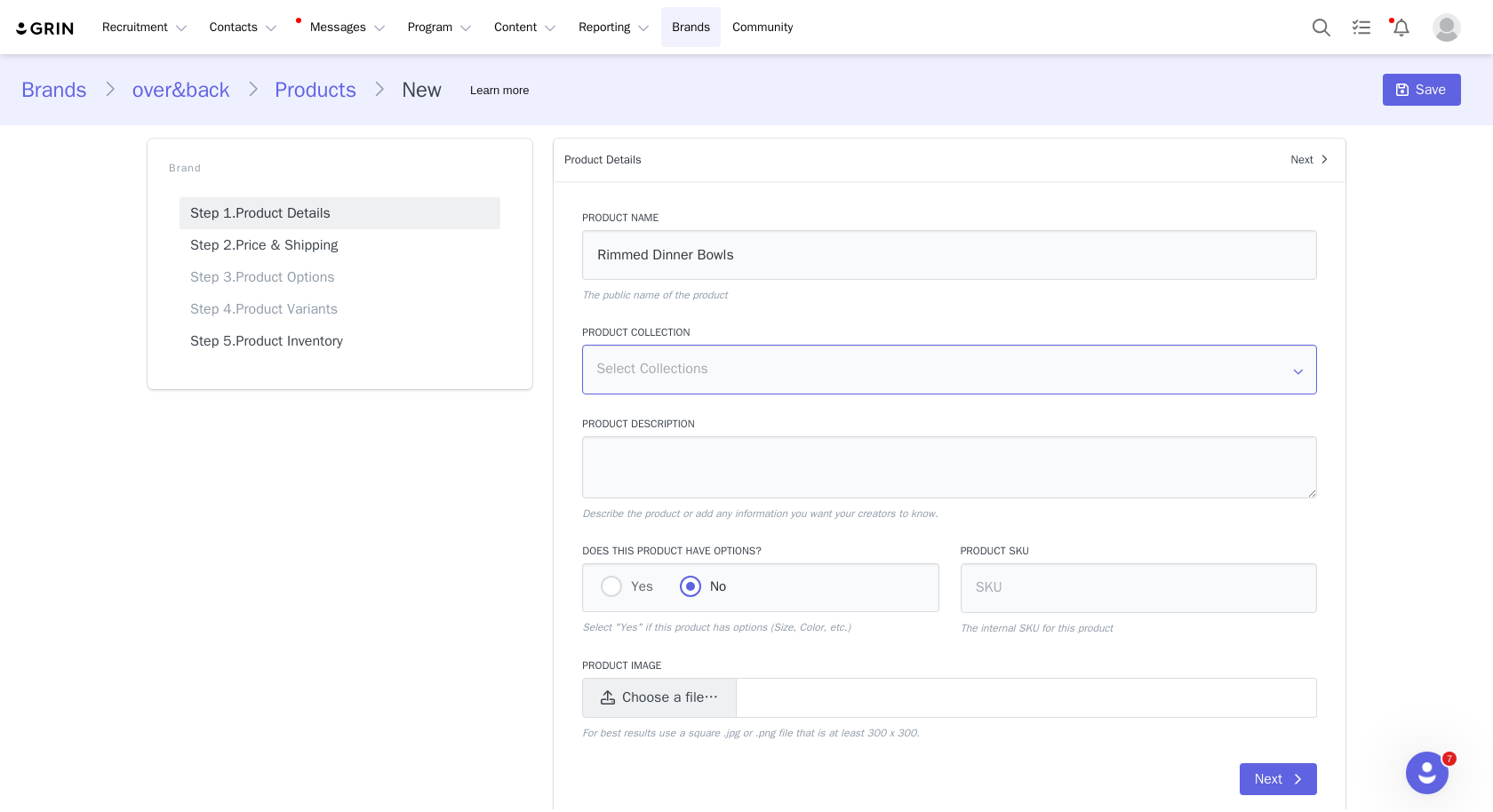 click at bounding box center (949, 370) 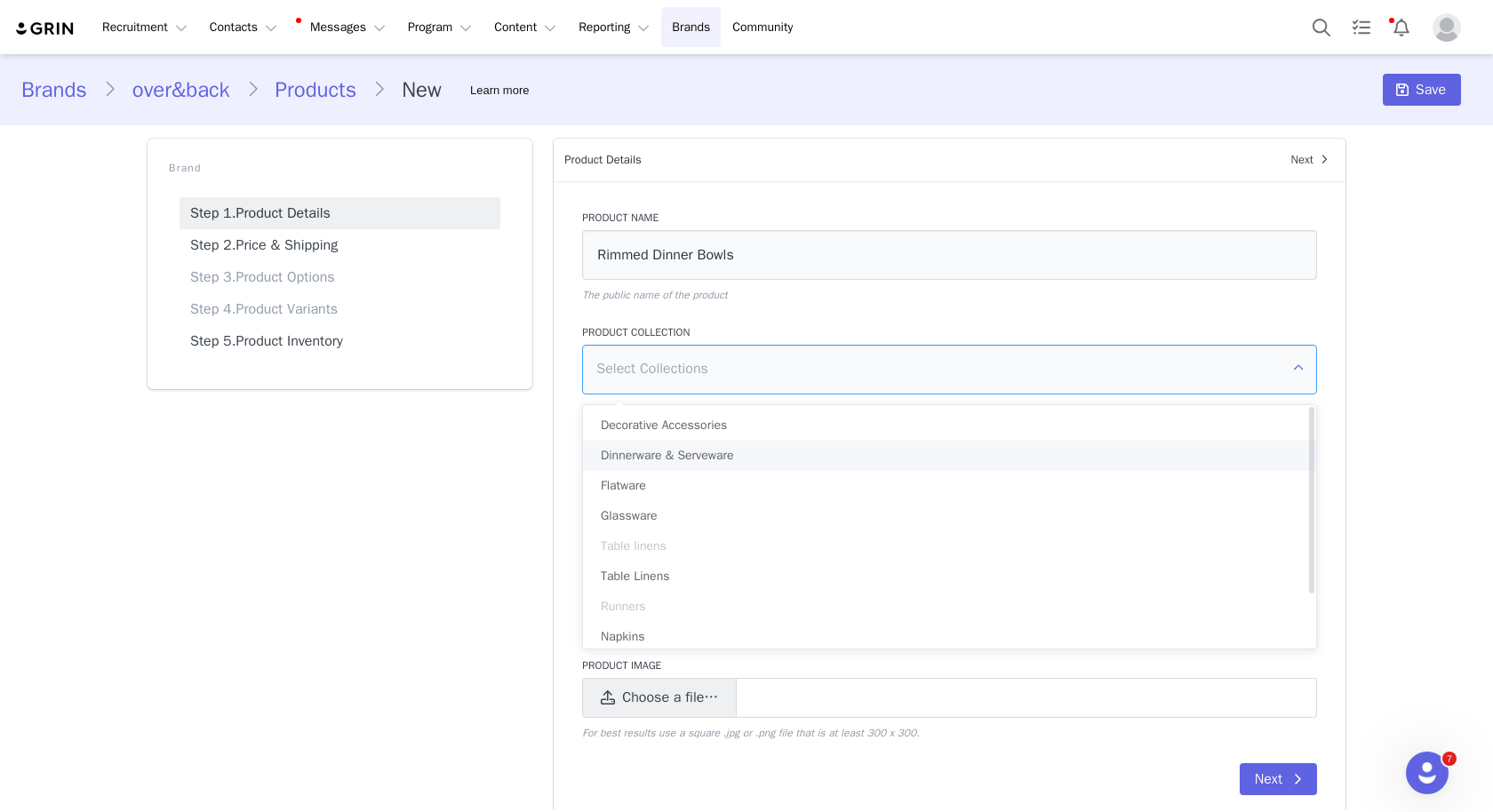 click on "Dinnerware & Serveware" at bounding box center [949, 456] 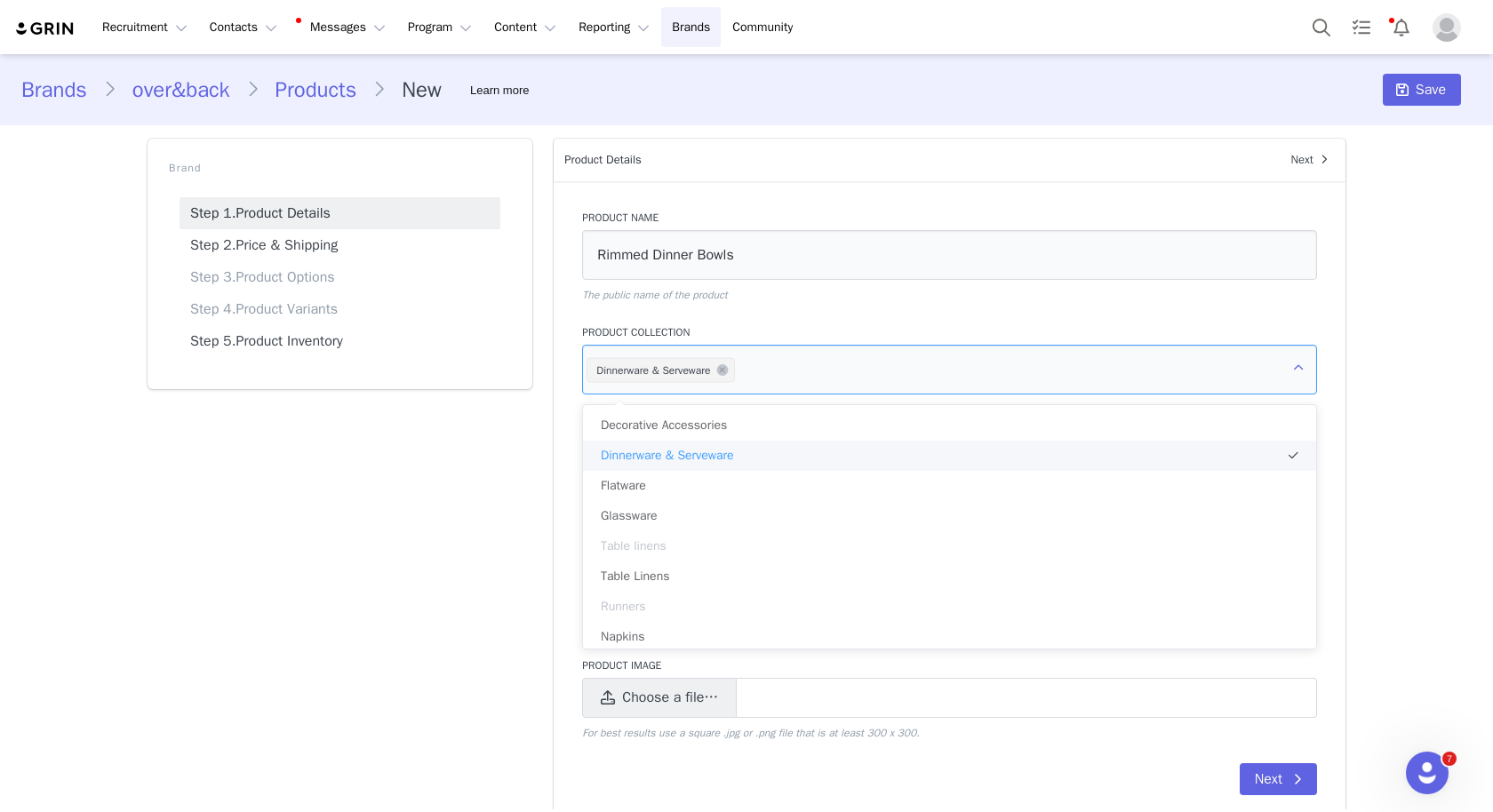 click on "Brand Step 1.  Product Details  Step 2.  Price & Shipping  Step 3.  Product Options  Step 4.  Product Variants  Step 5.  Product Inventory" at bounding box center [339, 481] 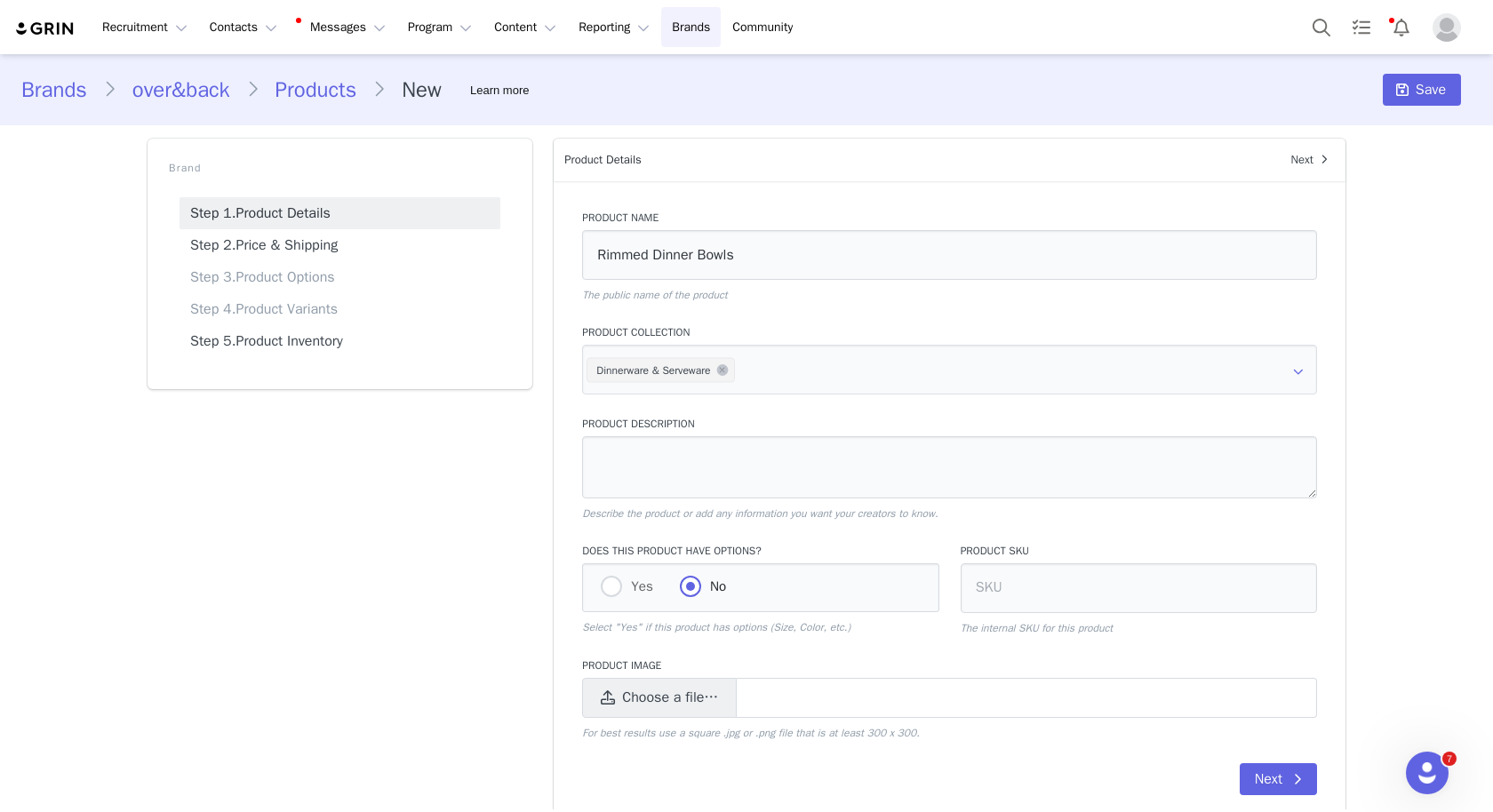 scroll, scrollTop: 26, scrollLeft: 0, axis: vertical 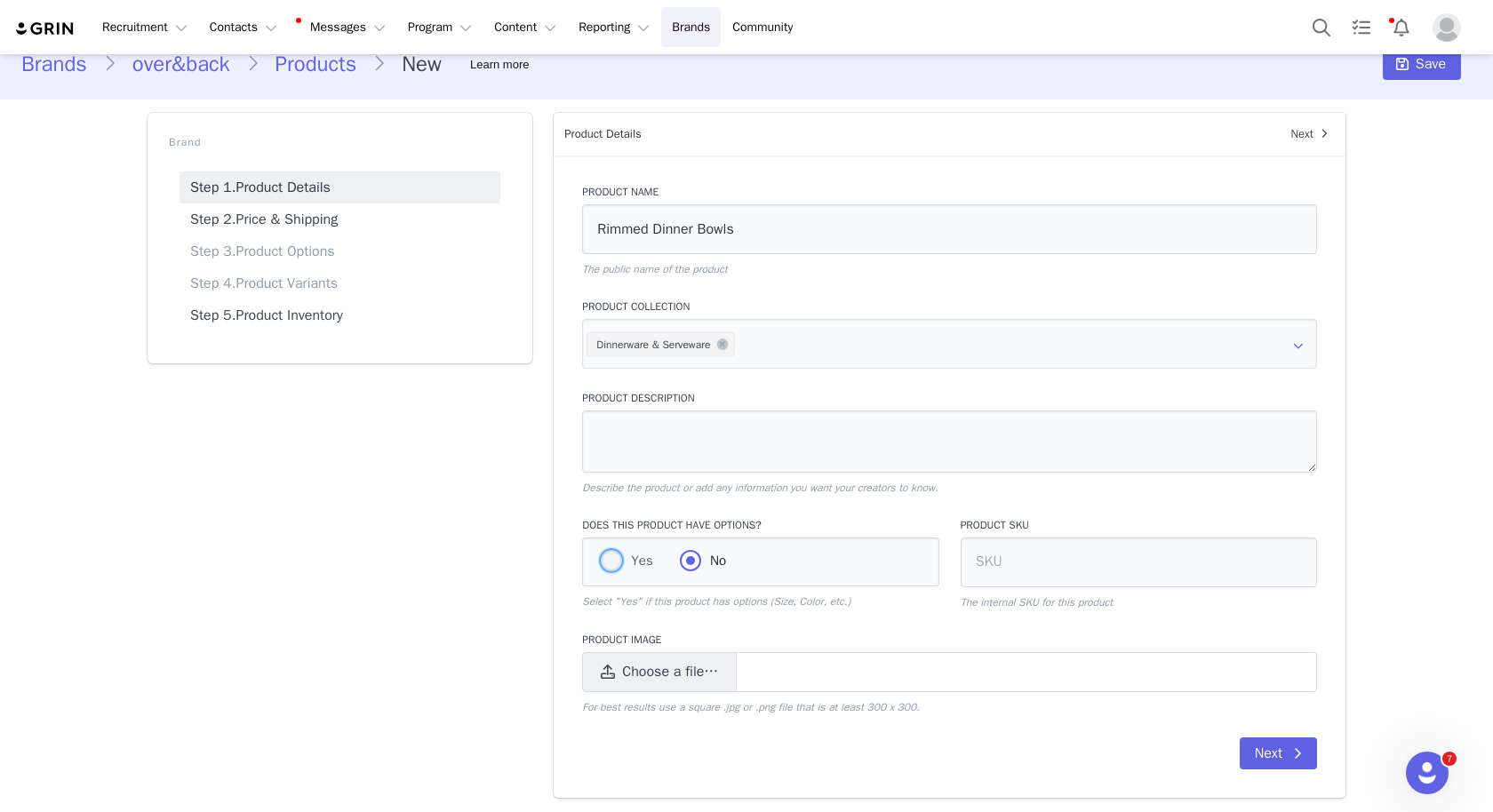 click at bounding box center [611, 561] 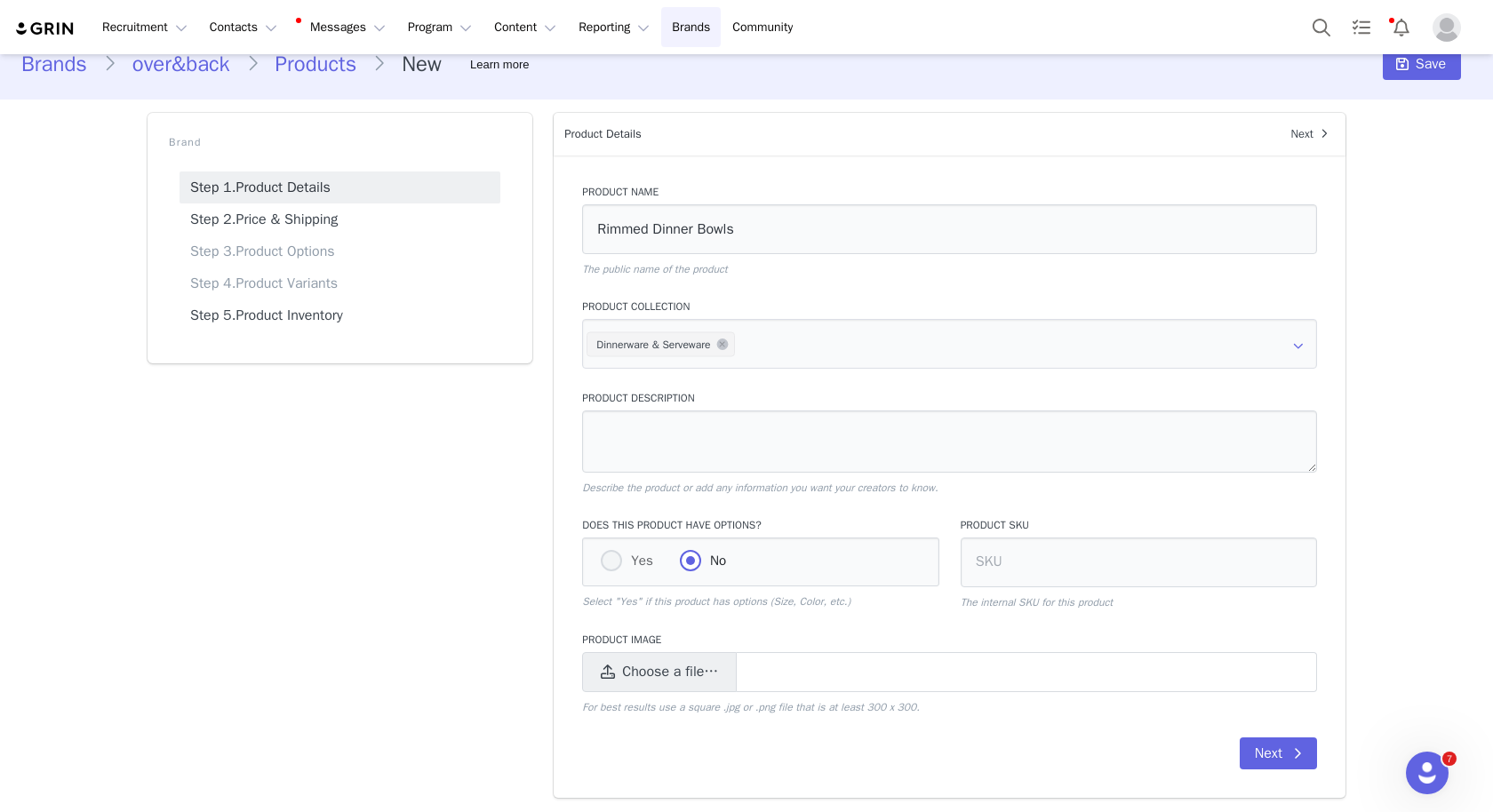 click on "Yes" at bounding box center (611, 561) 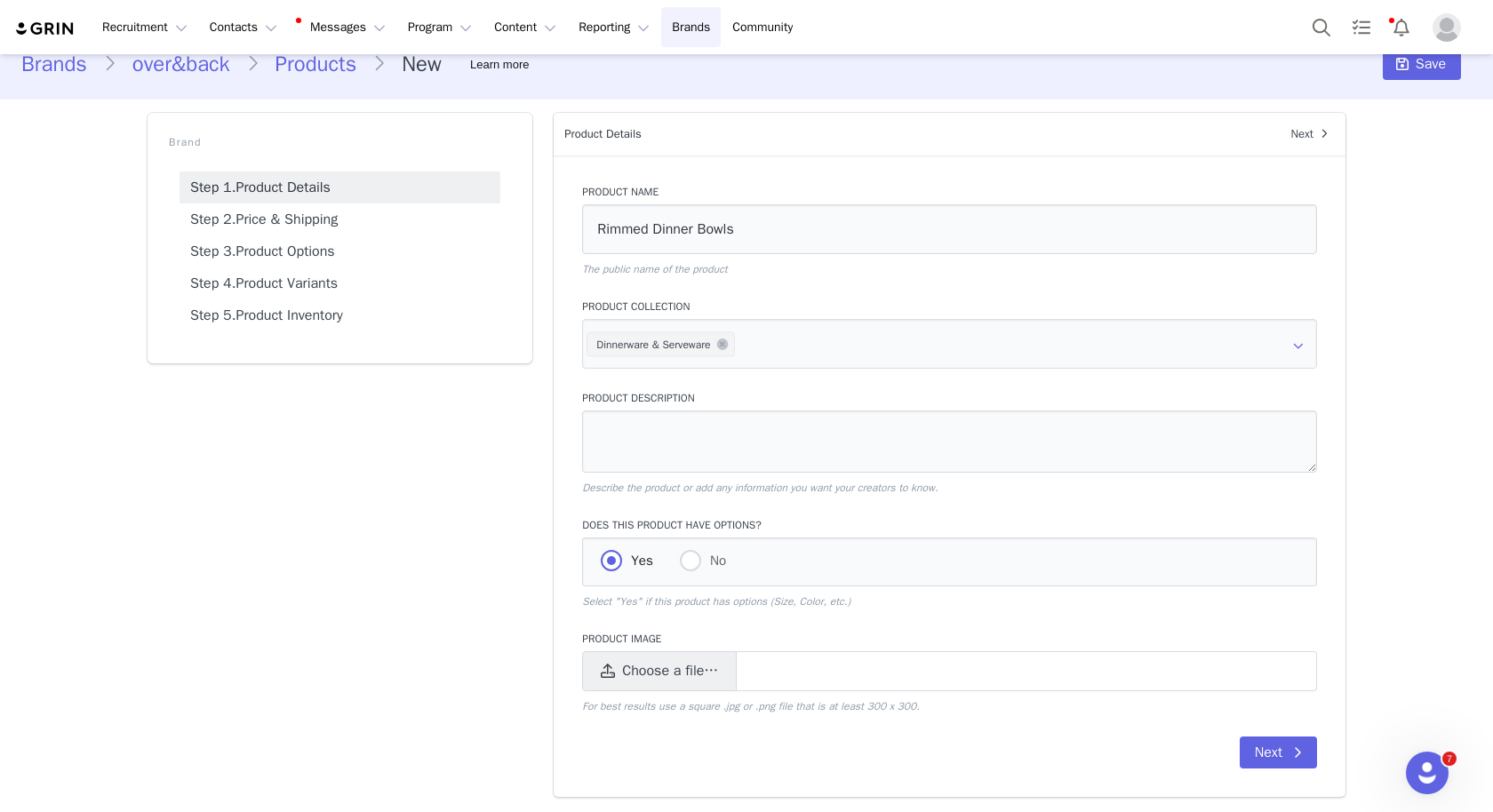 scroll, scrollTop: 24, scrollLeft: 0, axis: vertical 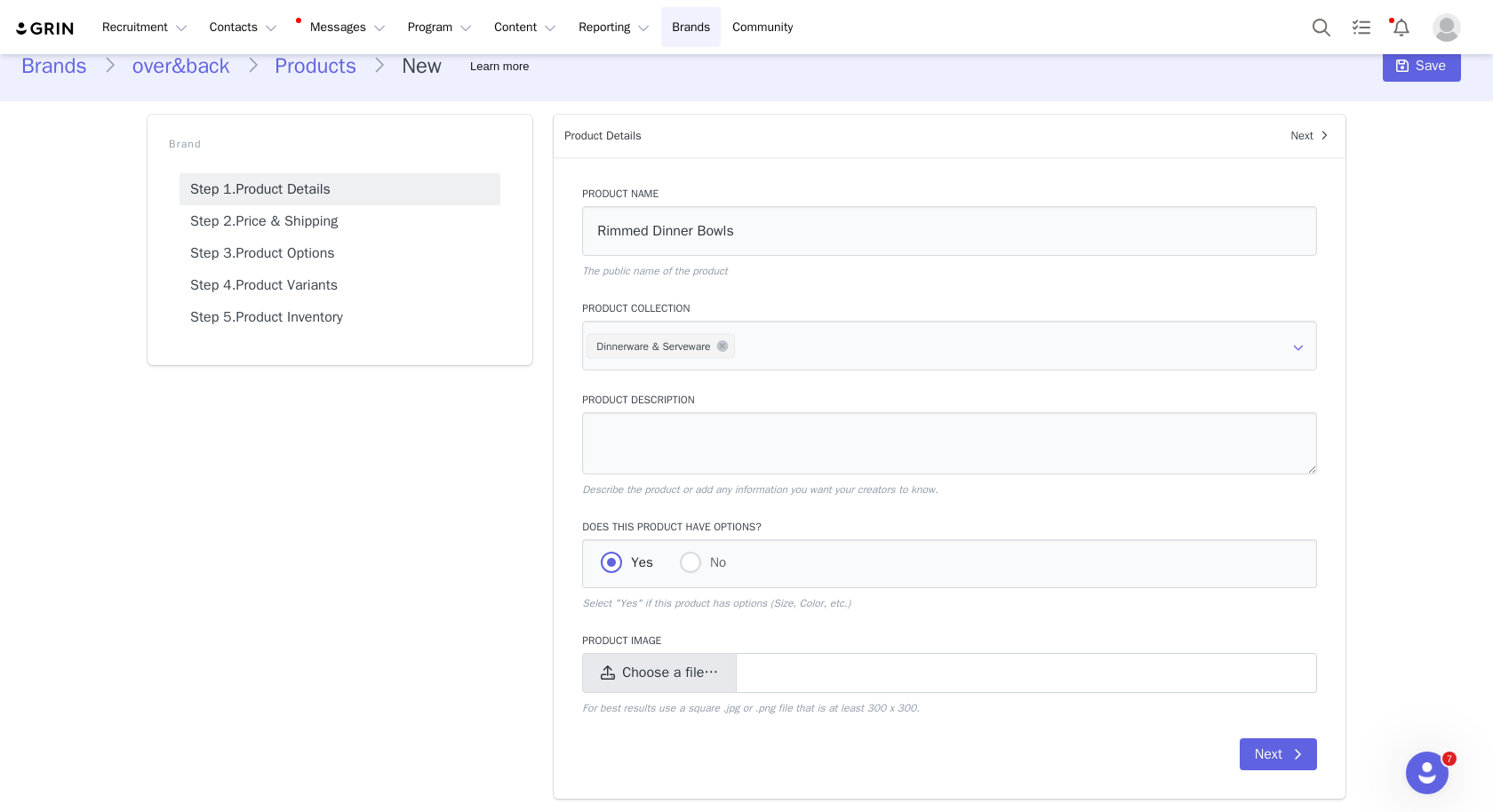 click on "Choose a file…" at bounding box center [670, 673] 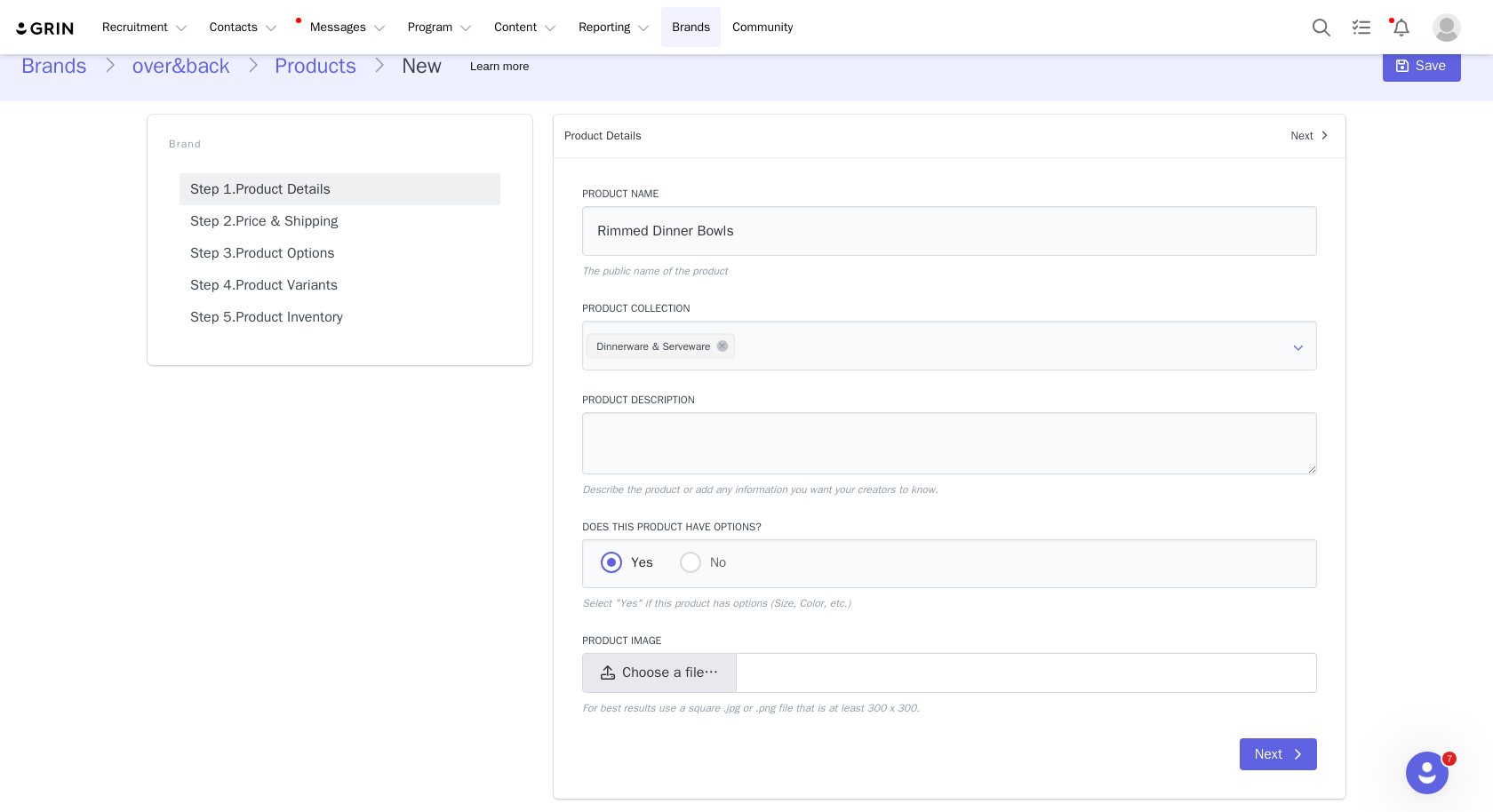 type on "C:\fakepath\Rimmed+over&back+Semi+Hand-Finished+Stoneware+Dinner+Bowls,+Set+of+4-99279676.webp" 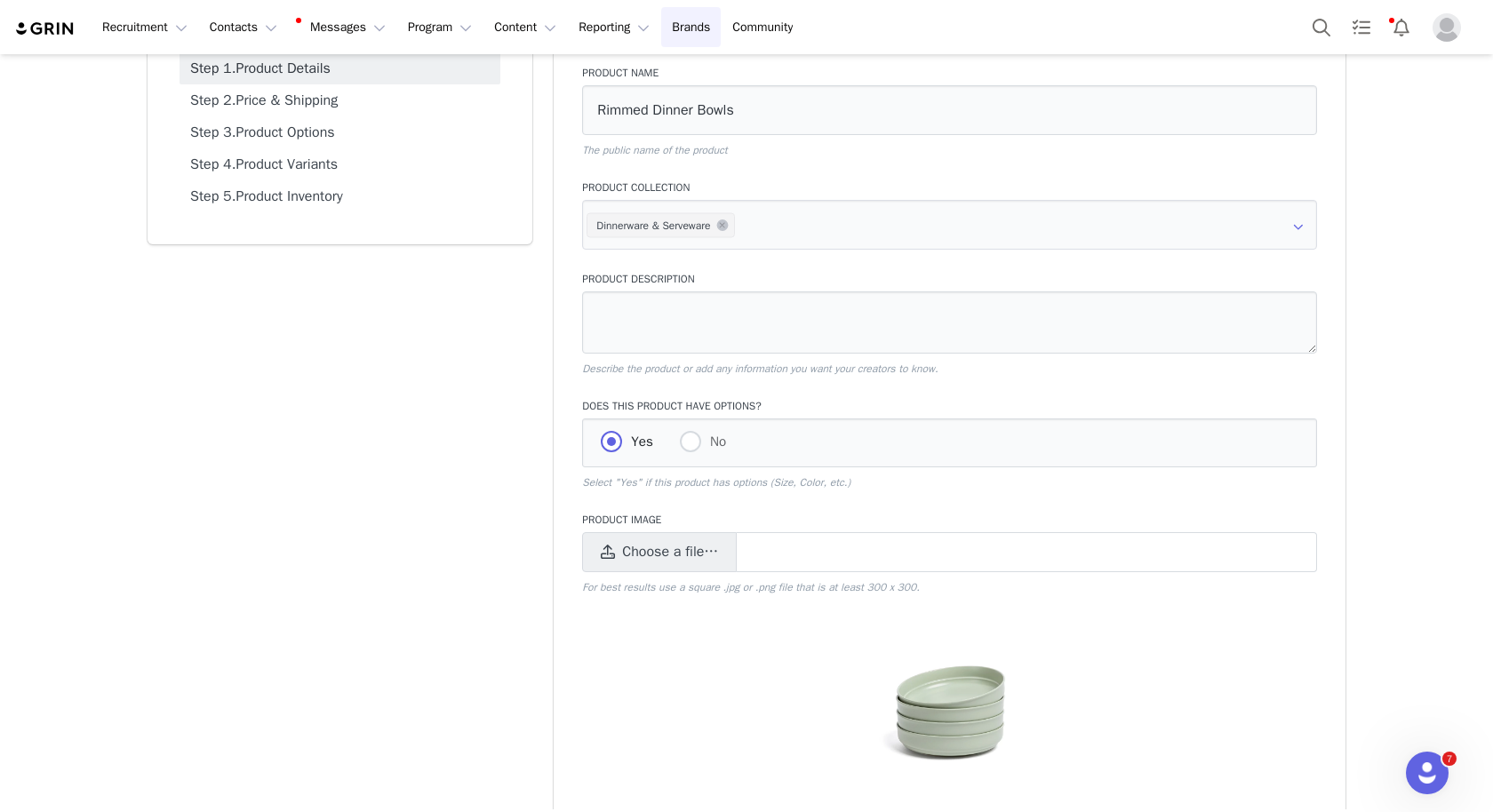 scroll, scrollTop: 228, scrollLeft: 0, axis: vertical 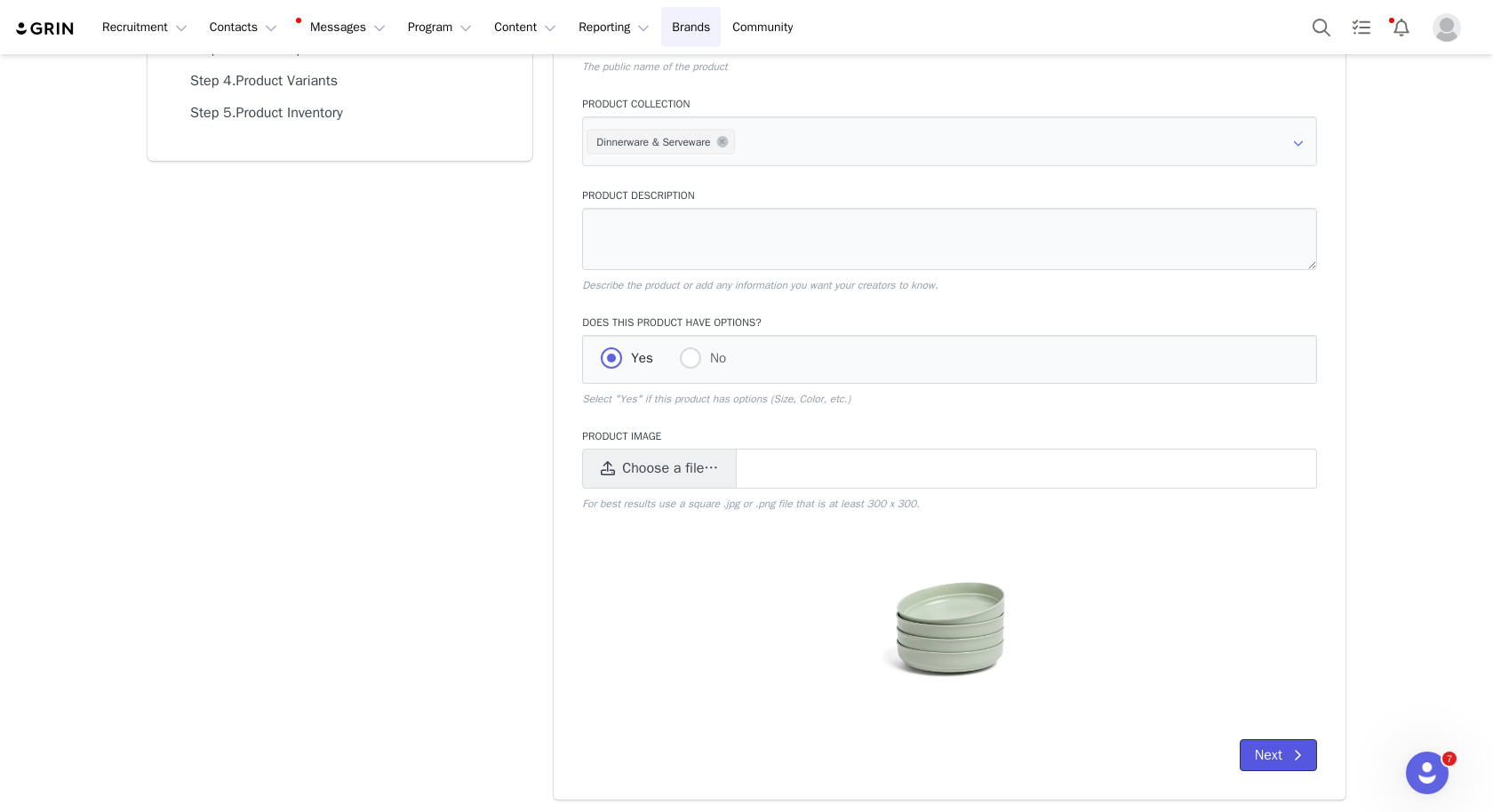 click on "Next" at bounding box center [1278, 755] 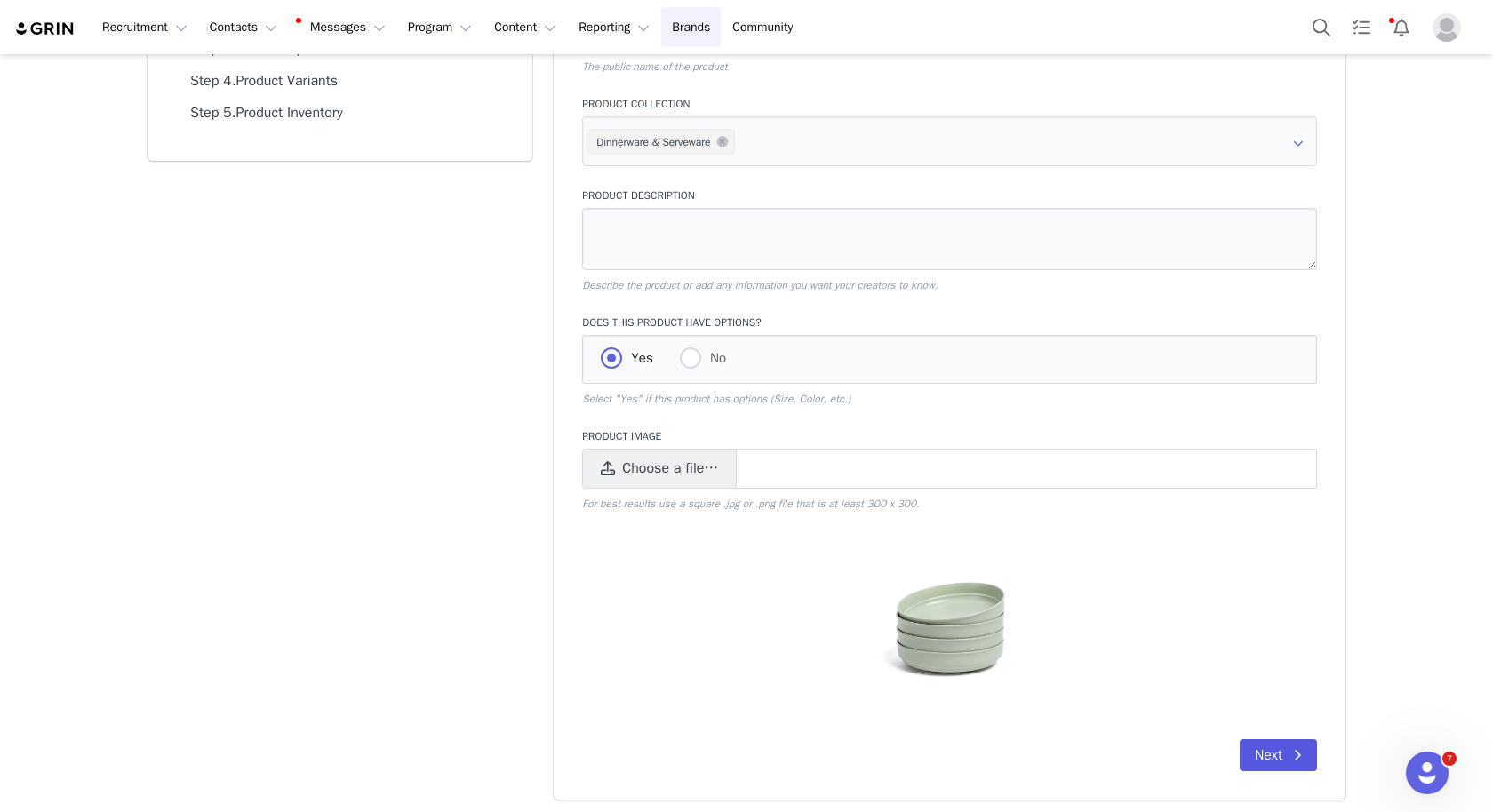 scroll, scrollTop: 0, scrollLeft: 0, axis: both 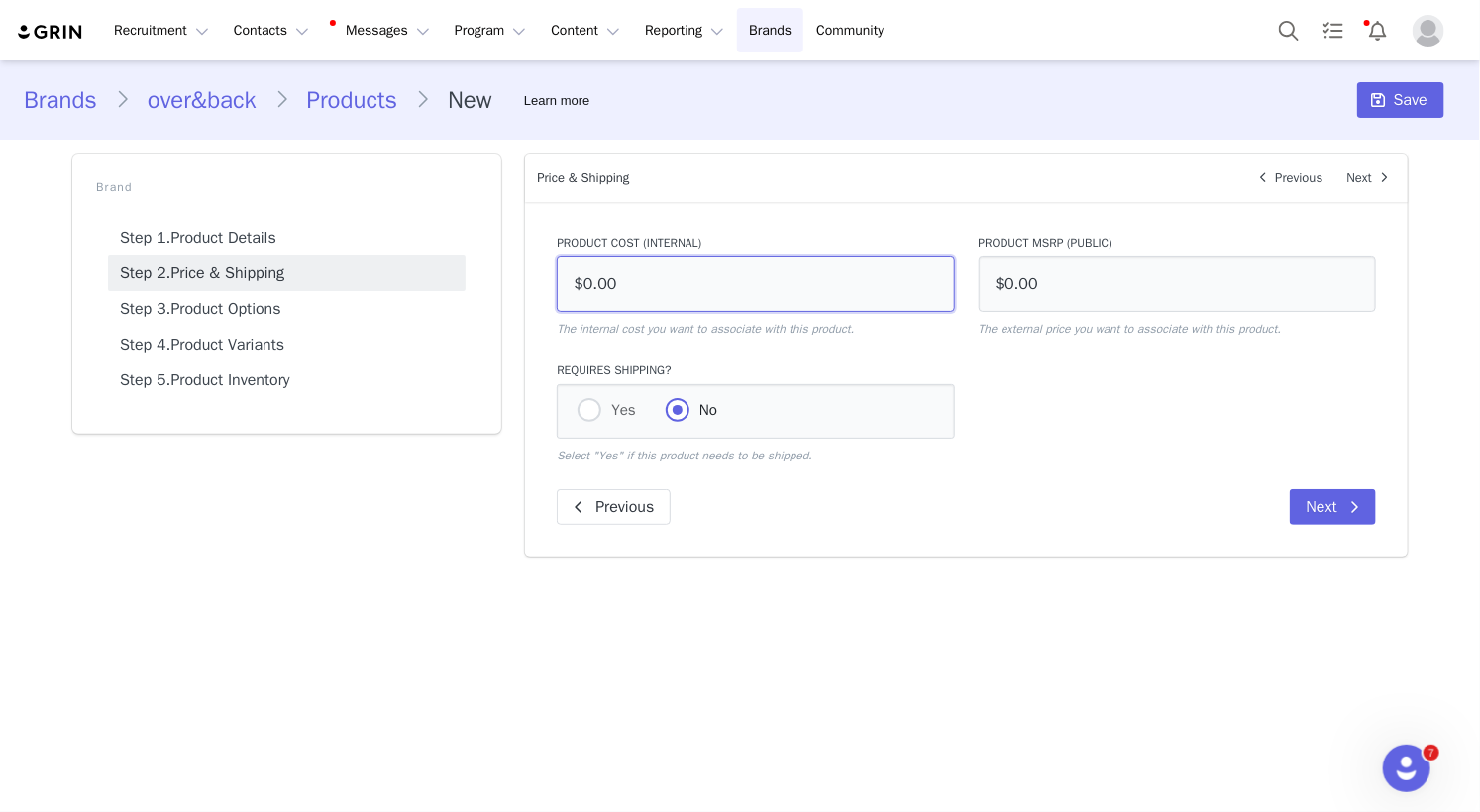 click on "$0.00" at bounding box center (755, 284) 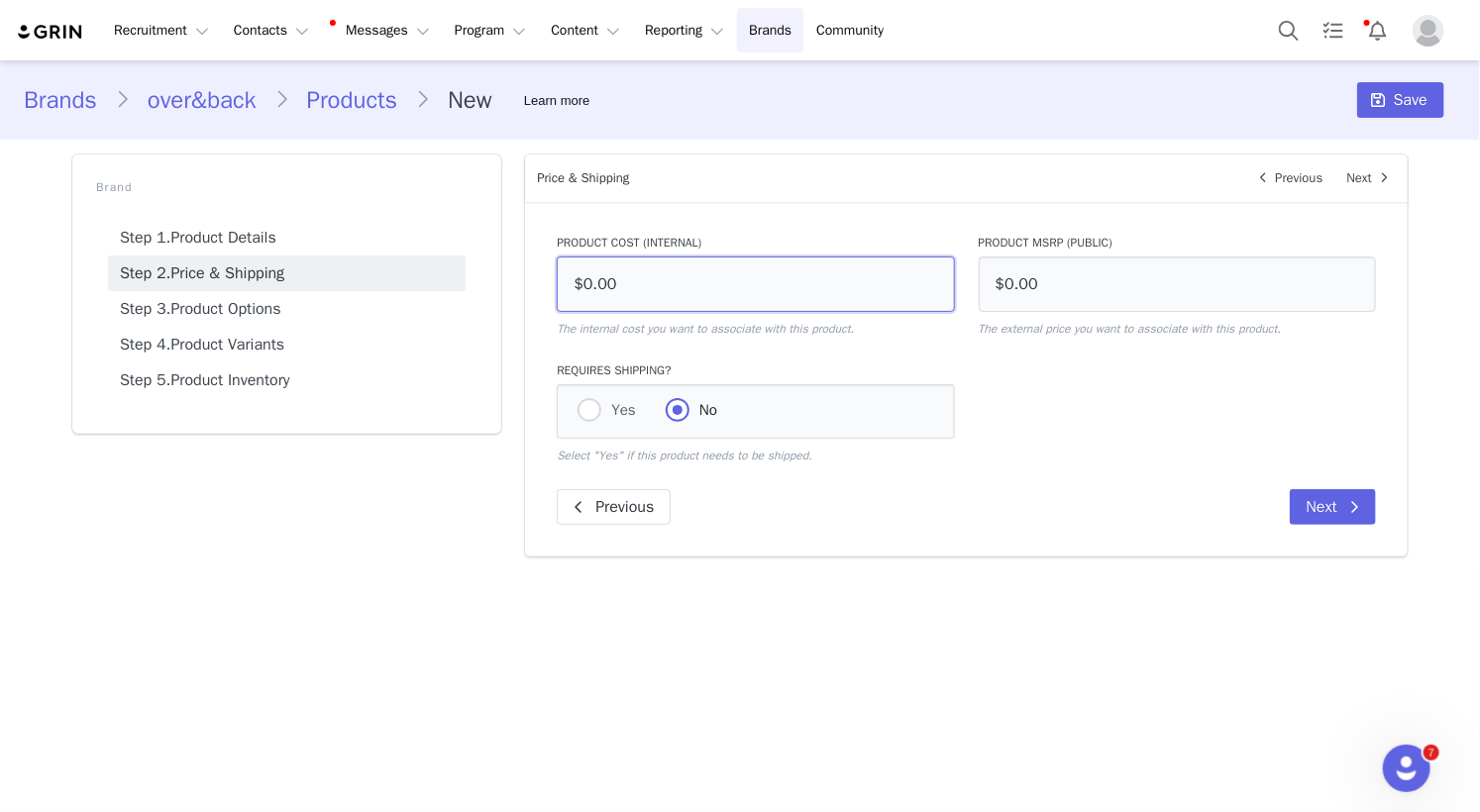 click on "$0.00" at bounding box center [755, 284] 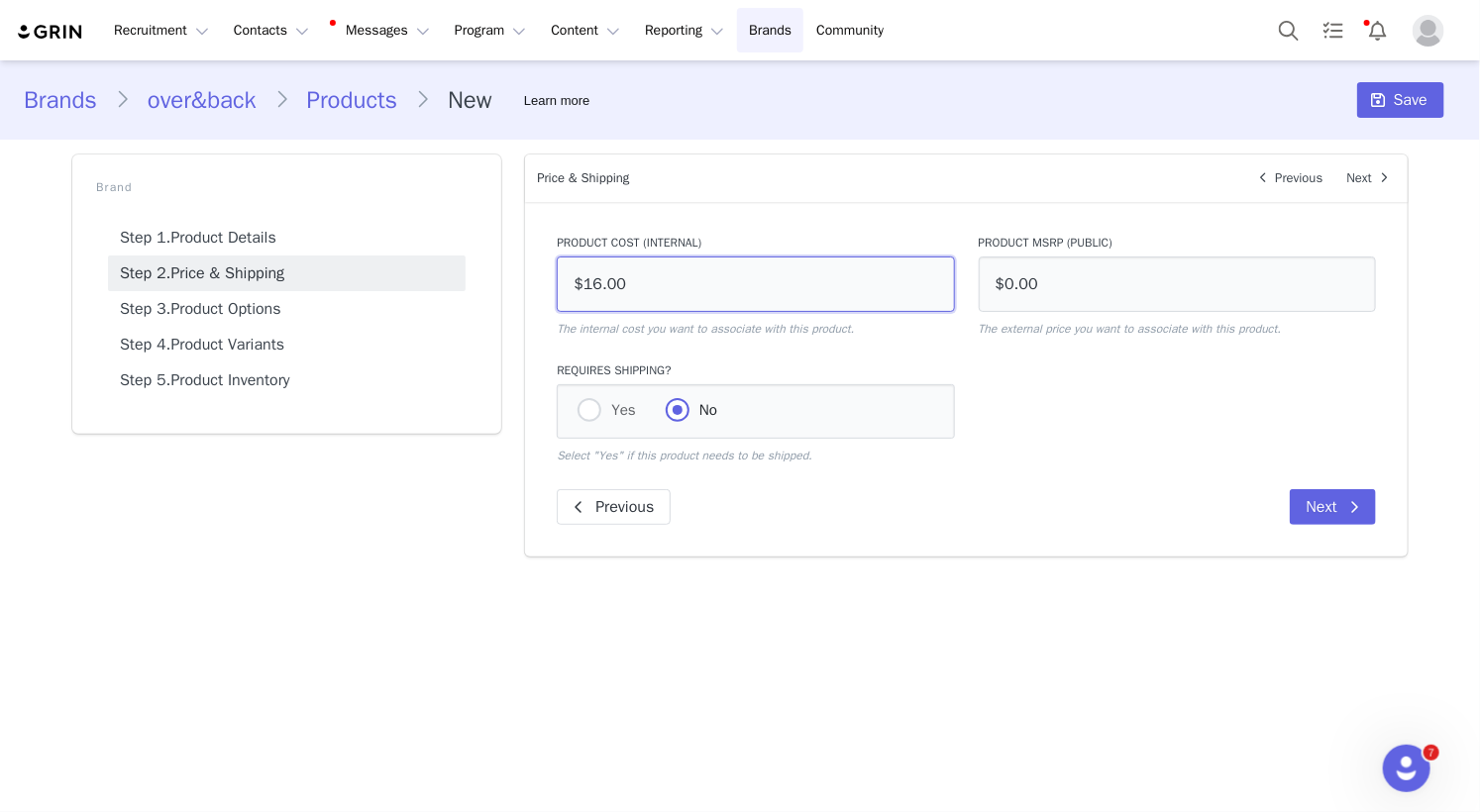 type on "$16.00" 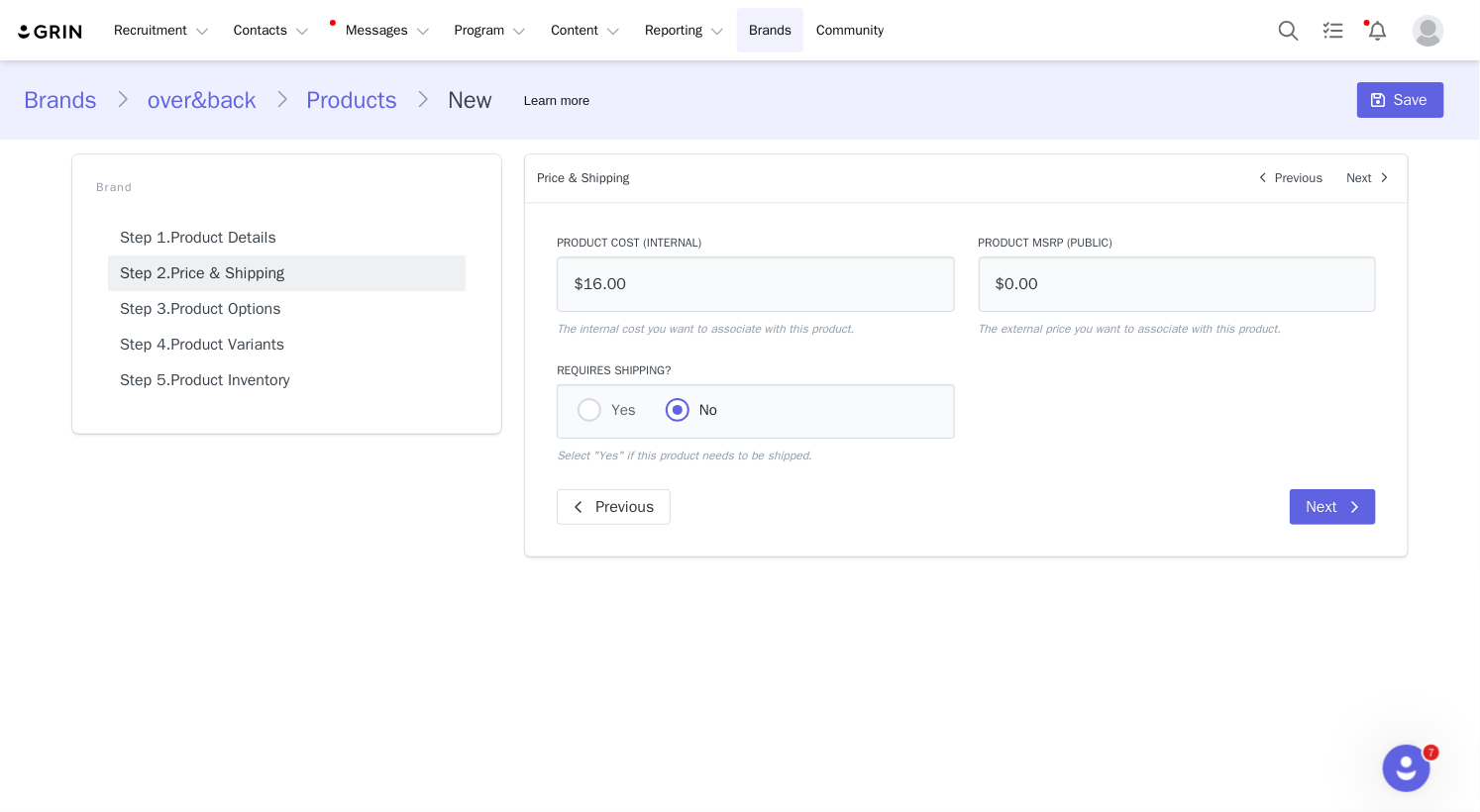 click on "Yes No" at bounding box center [755, 411] 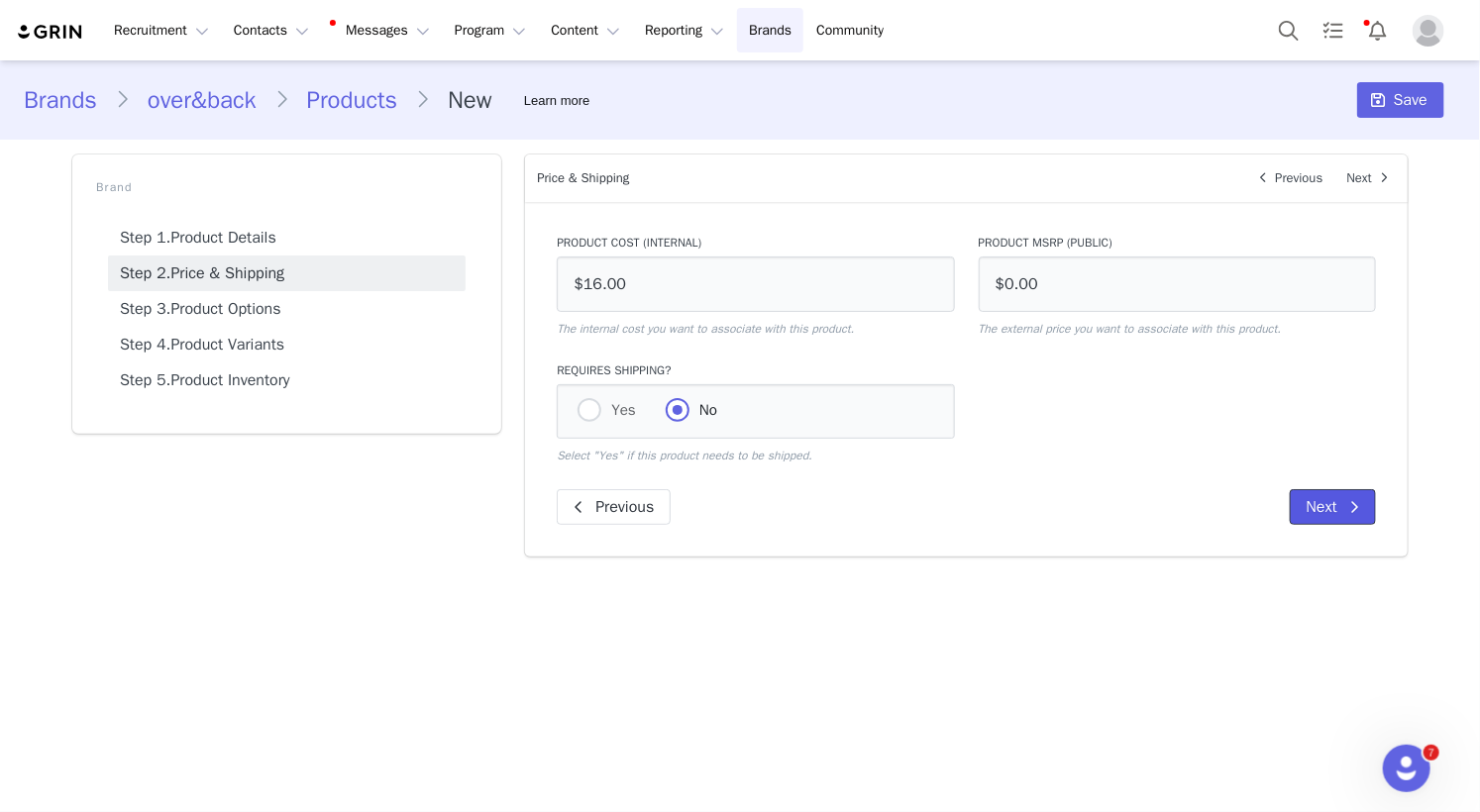 click on "Next" at bounding box center (1332, 507) 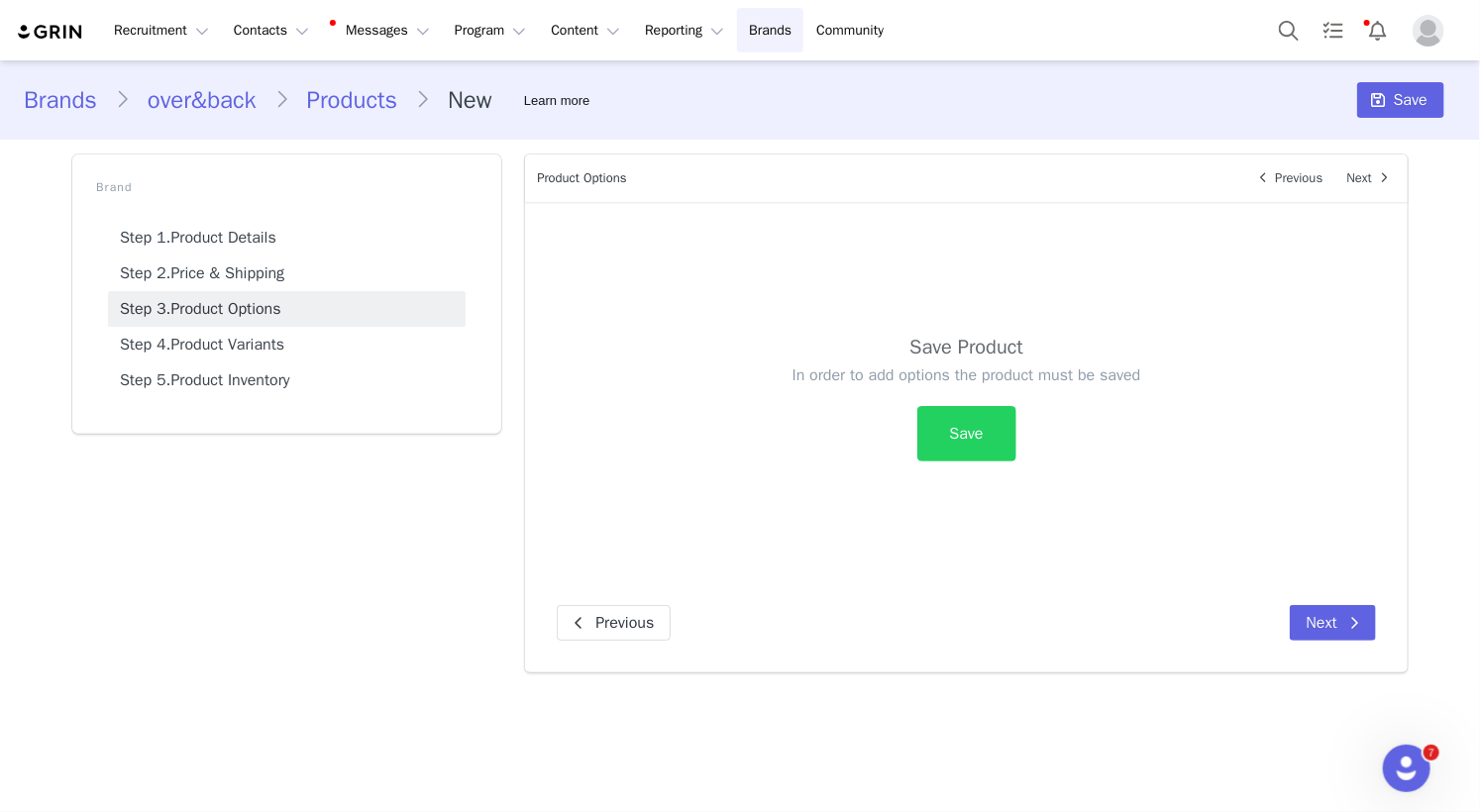 click on "In order to add options the product must be saved  Save" at bounding box center [966, 413] 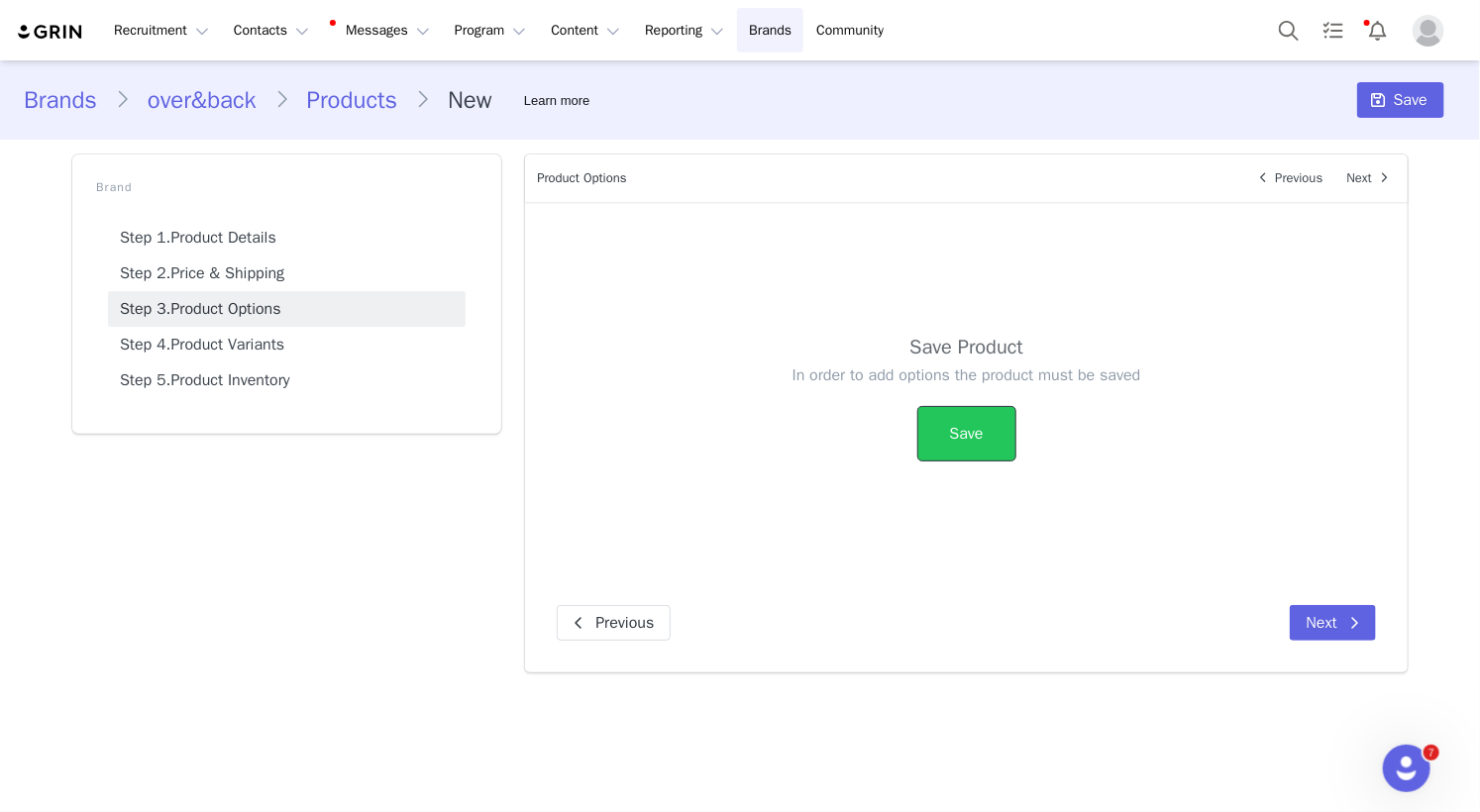 click on "Save" at bounding box center (967, 434) 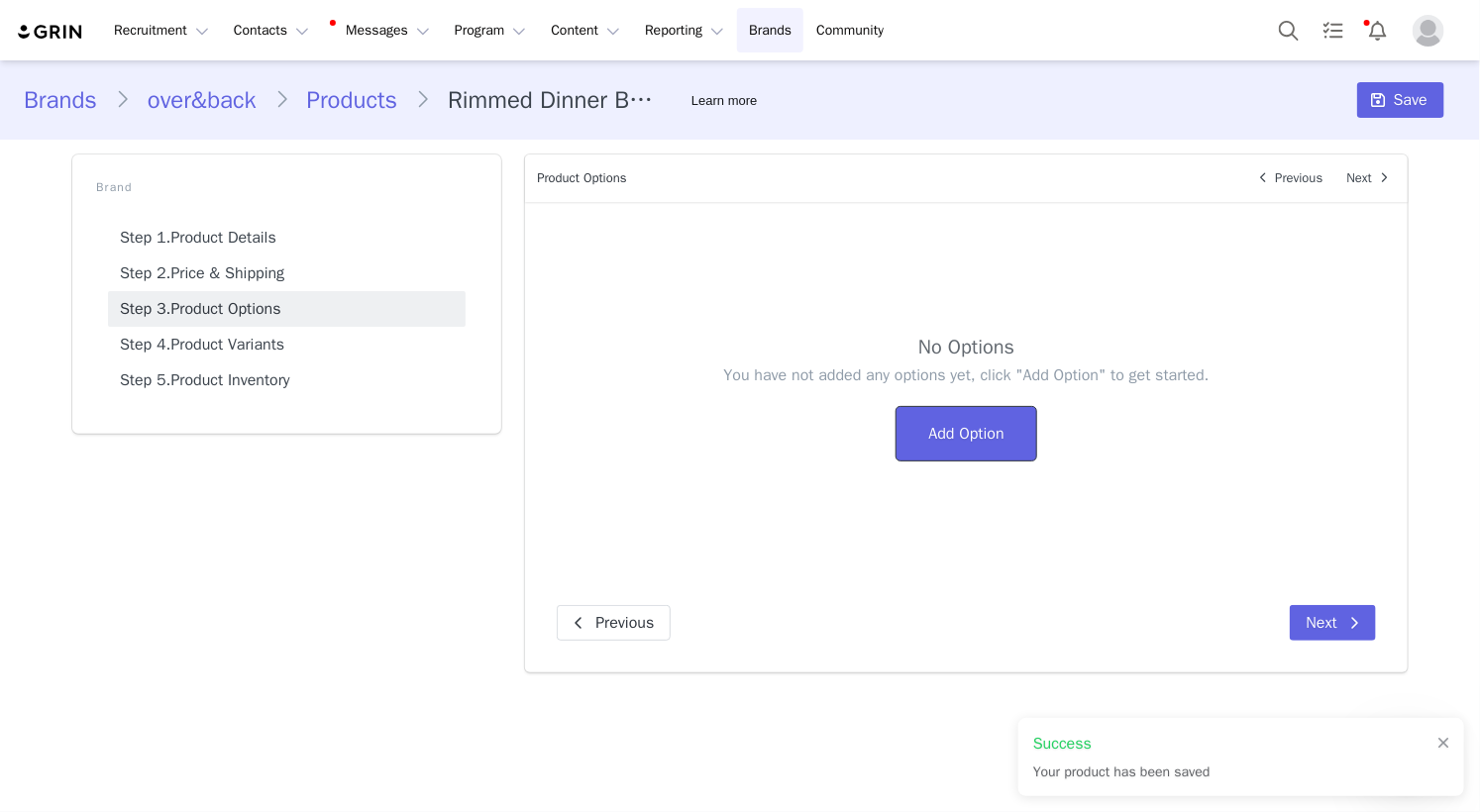 click on "Add Option" at bounding box center [966, 434] 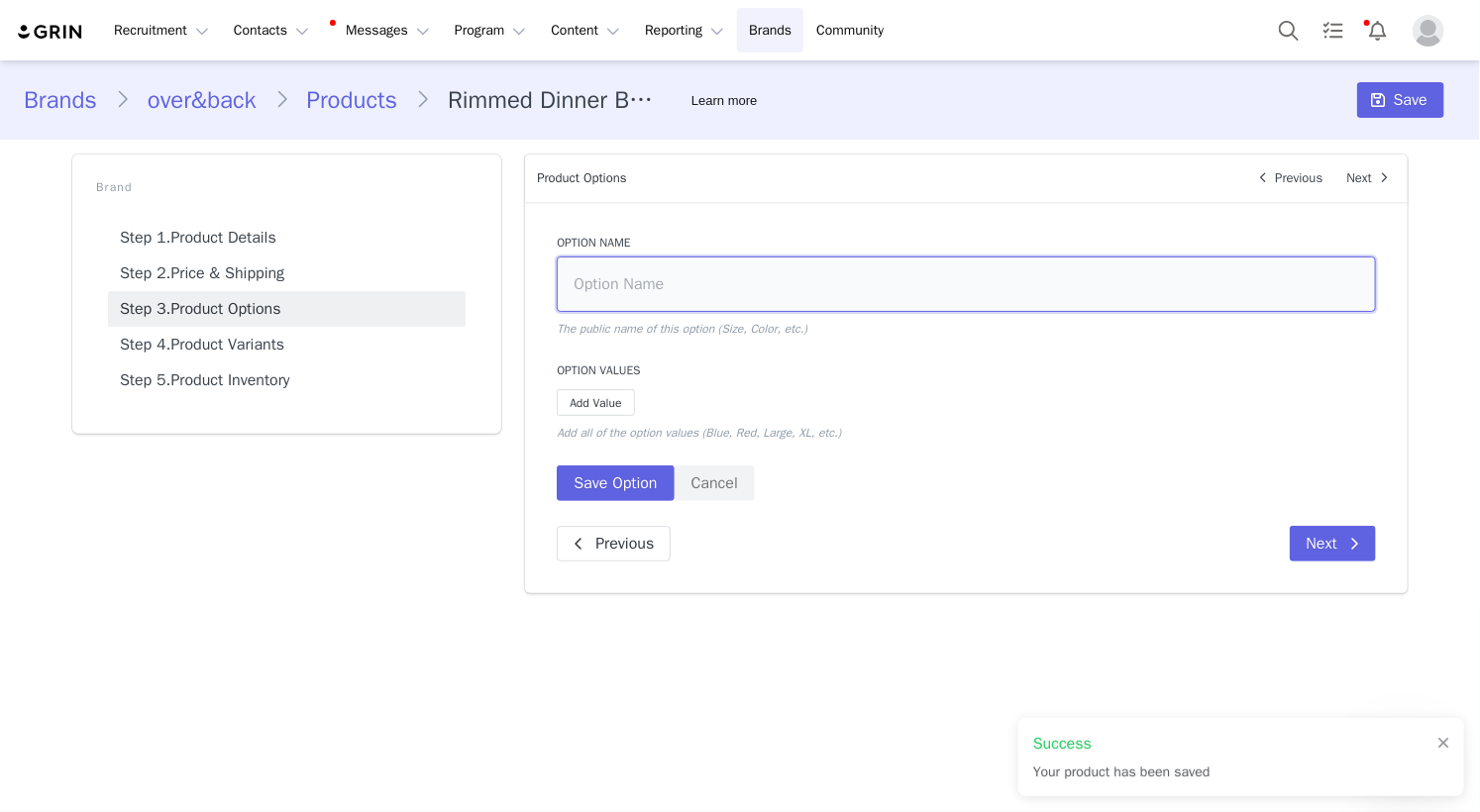 click at bounding box center (966, 284) 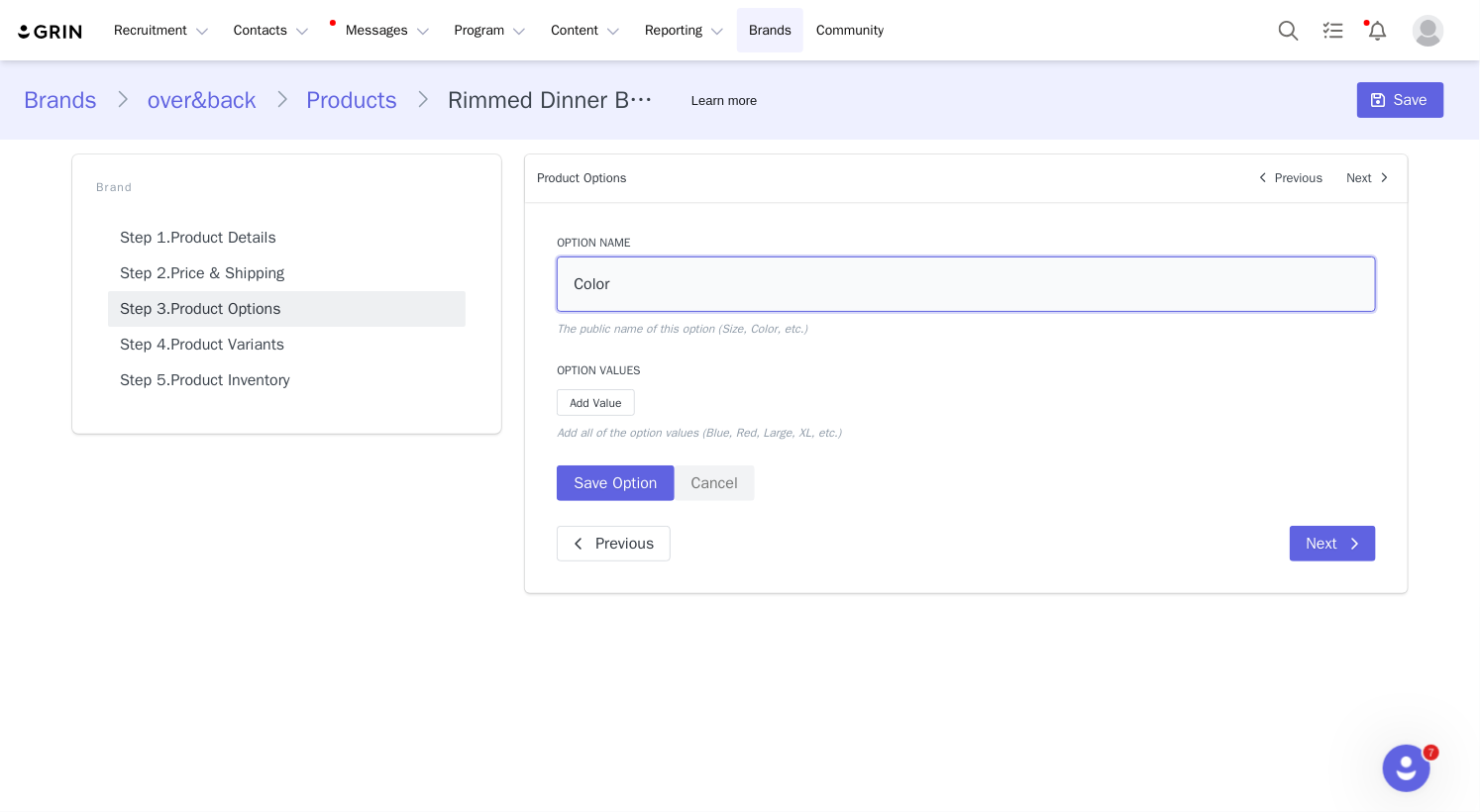type on "Color" 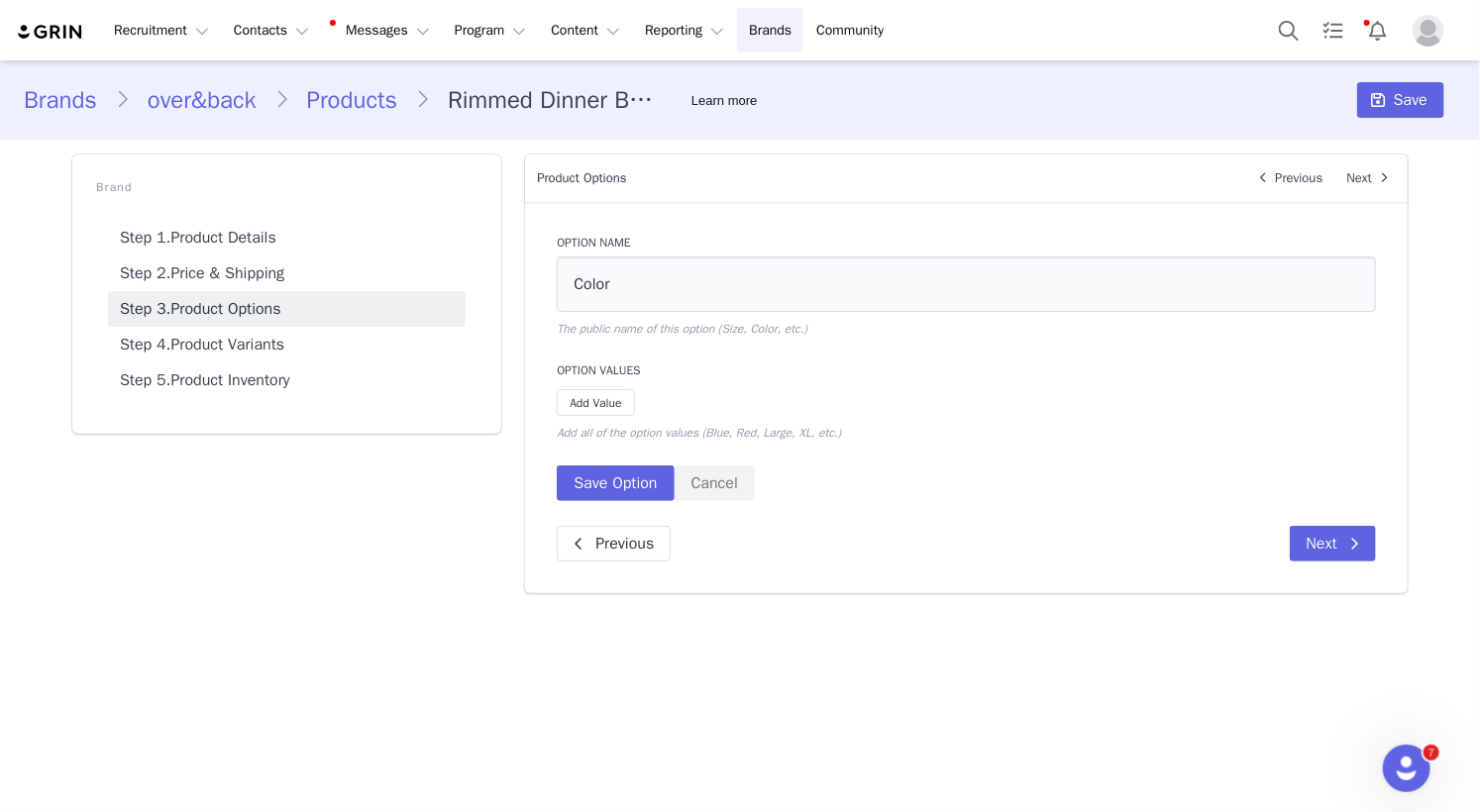 click on "Option Values  Add Value Add all of the option values (Blue, Red, Large, XL, etc.)" at bounding box center (966, 401) 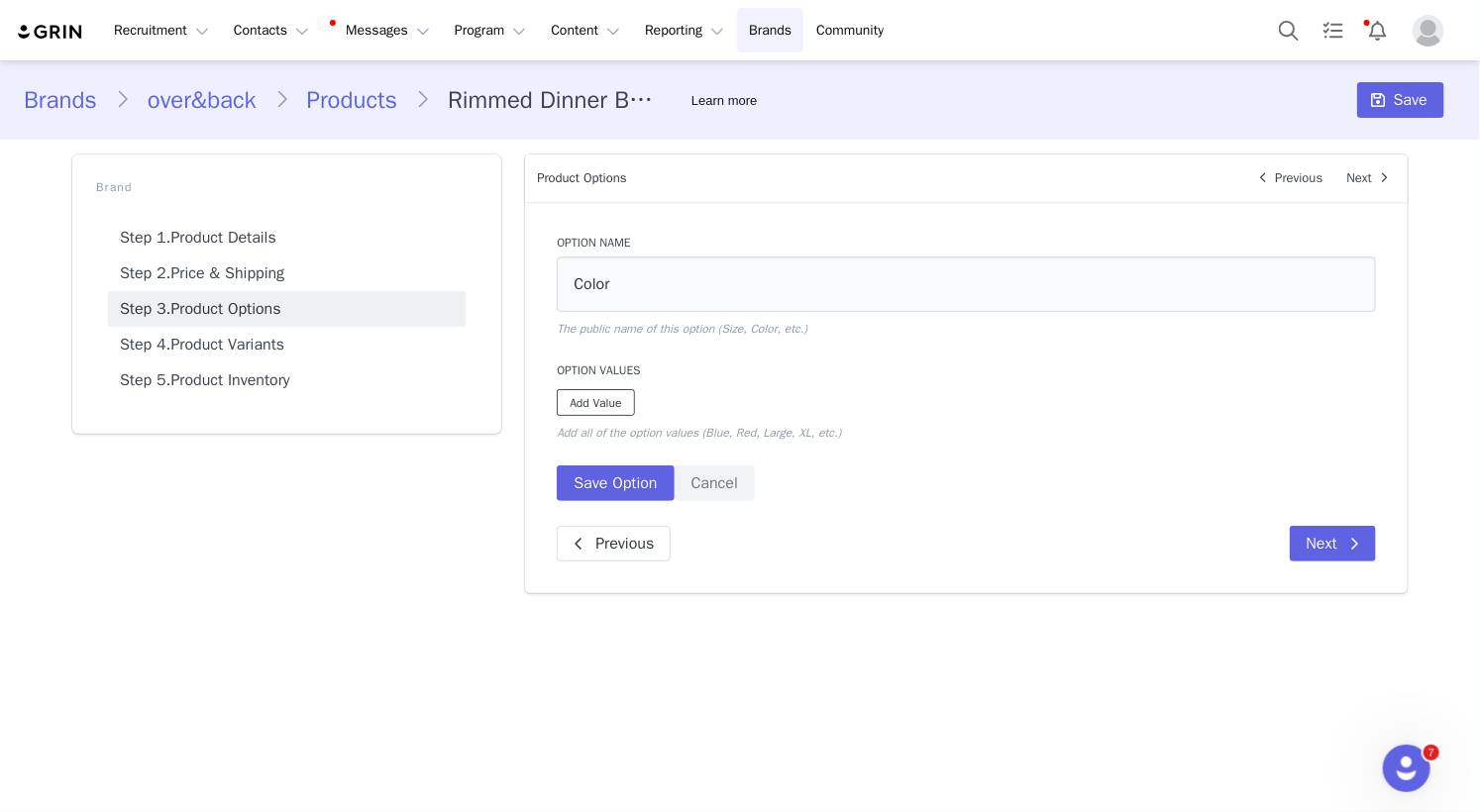 click on "Add Value" at bounding box center [595, 402] 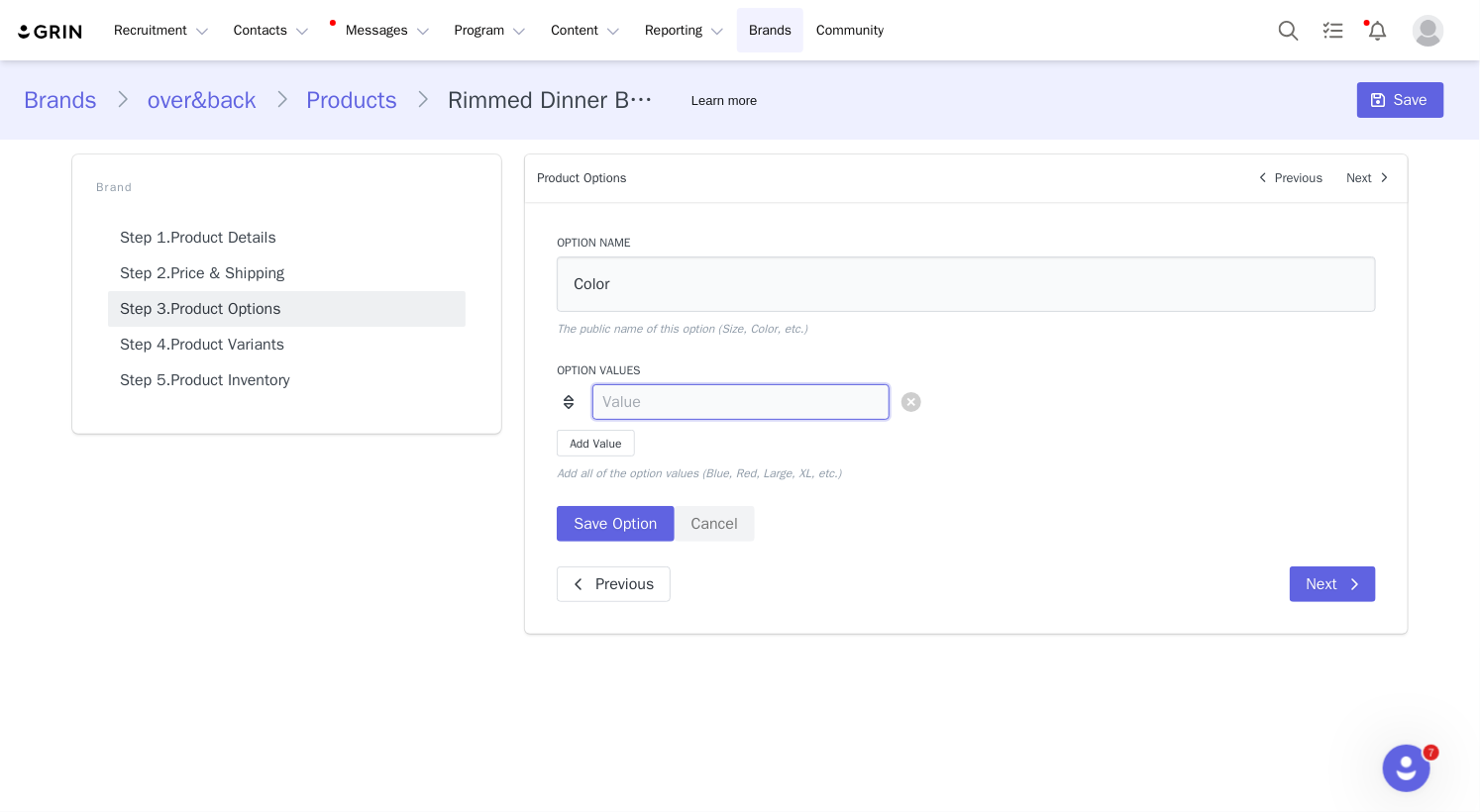 click at bounding box center [741, 402] 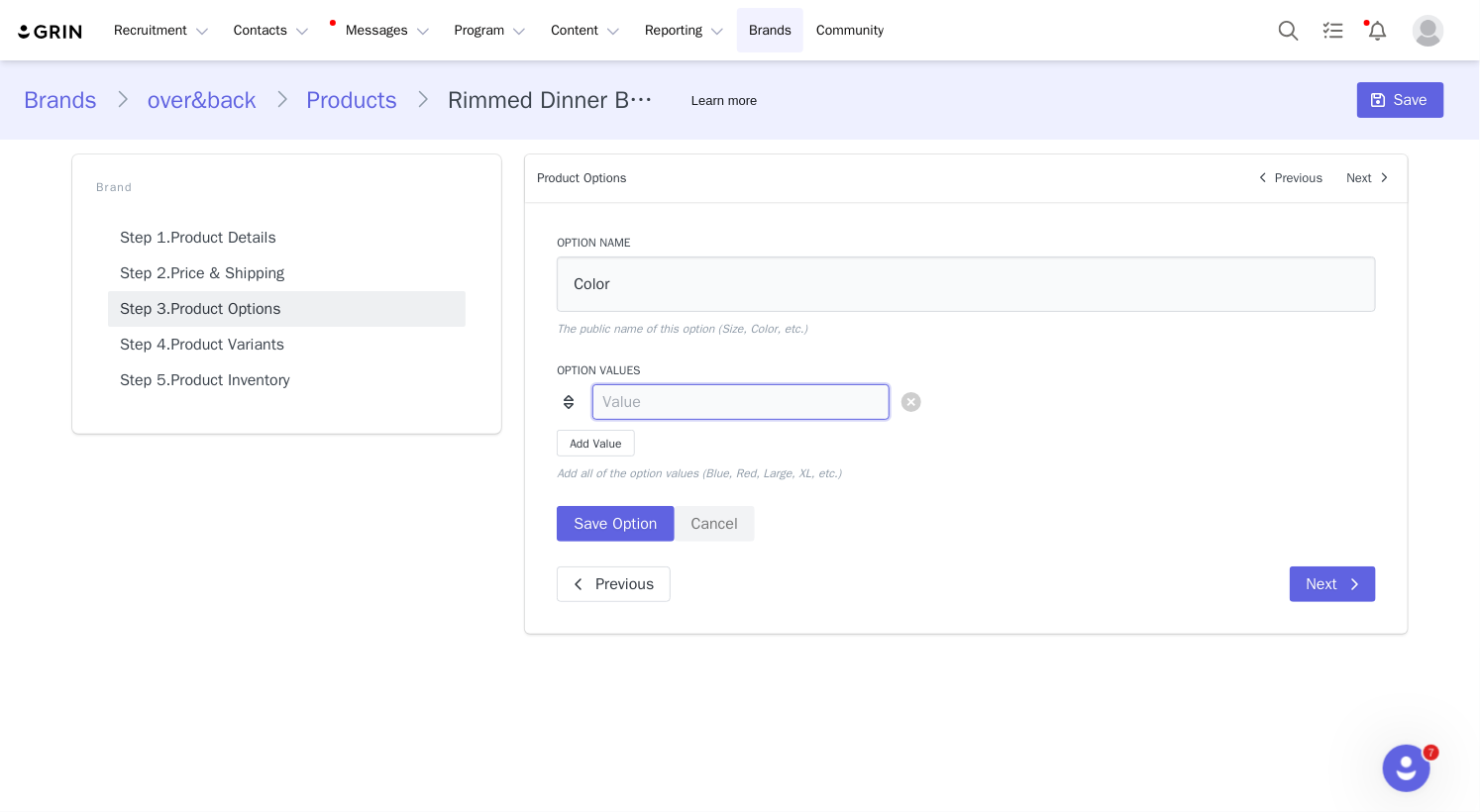 type on "C" 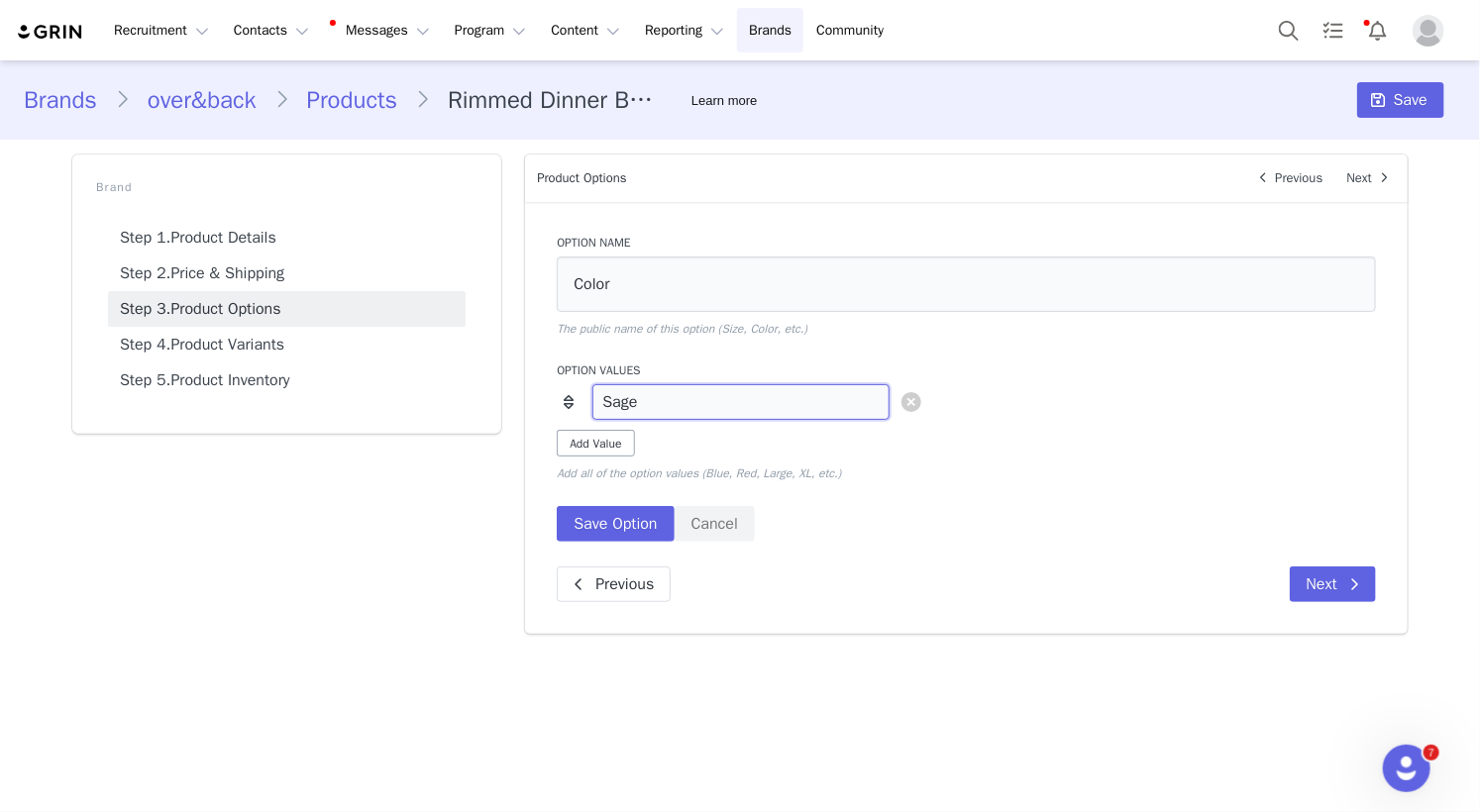 type on "Sage" 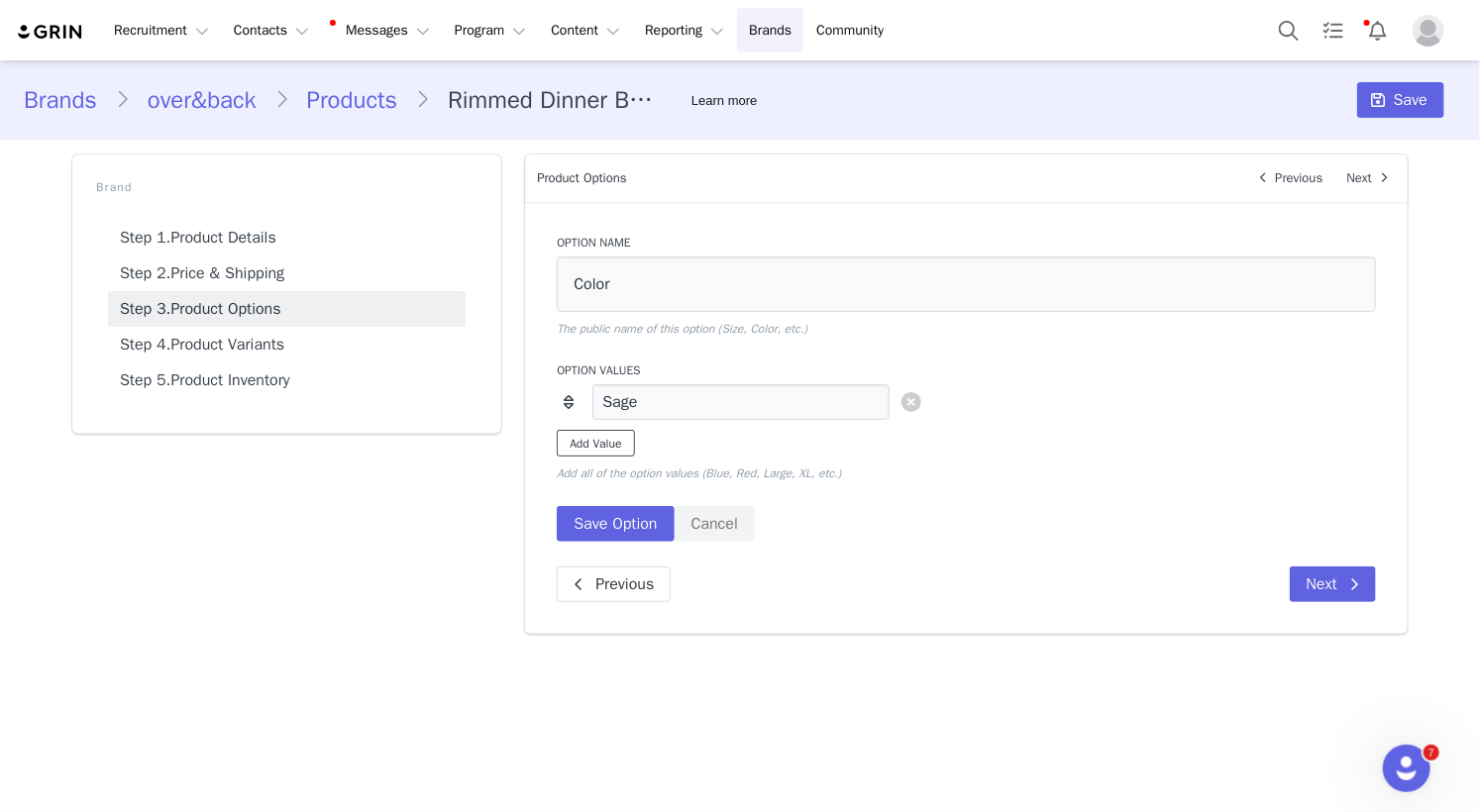 click on "Add Value" at bounding box center [595, 443] 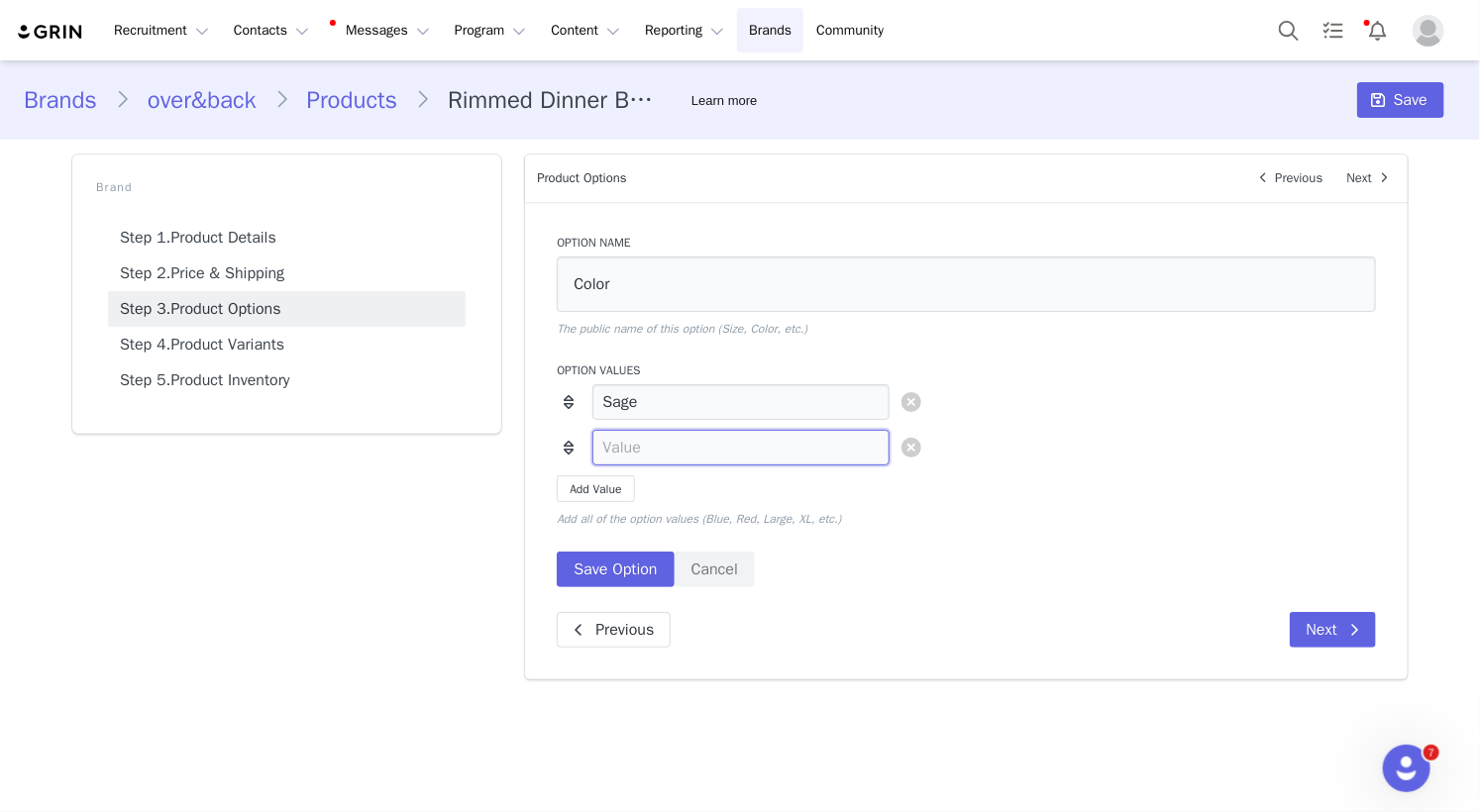 click at bounding box center [741, 448] 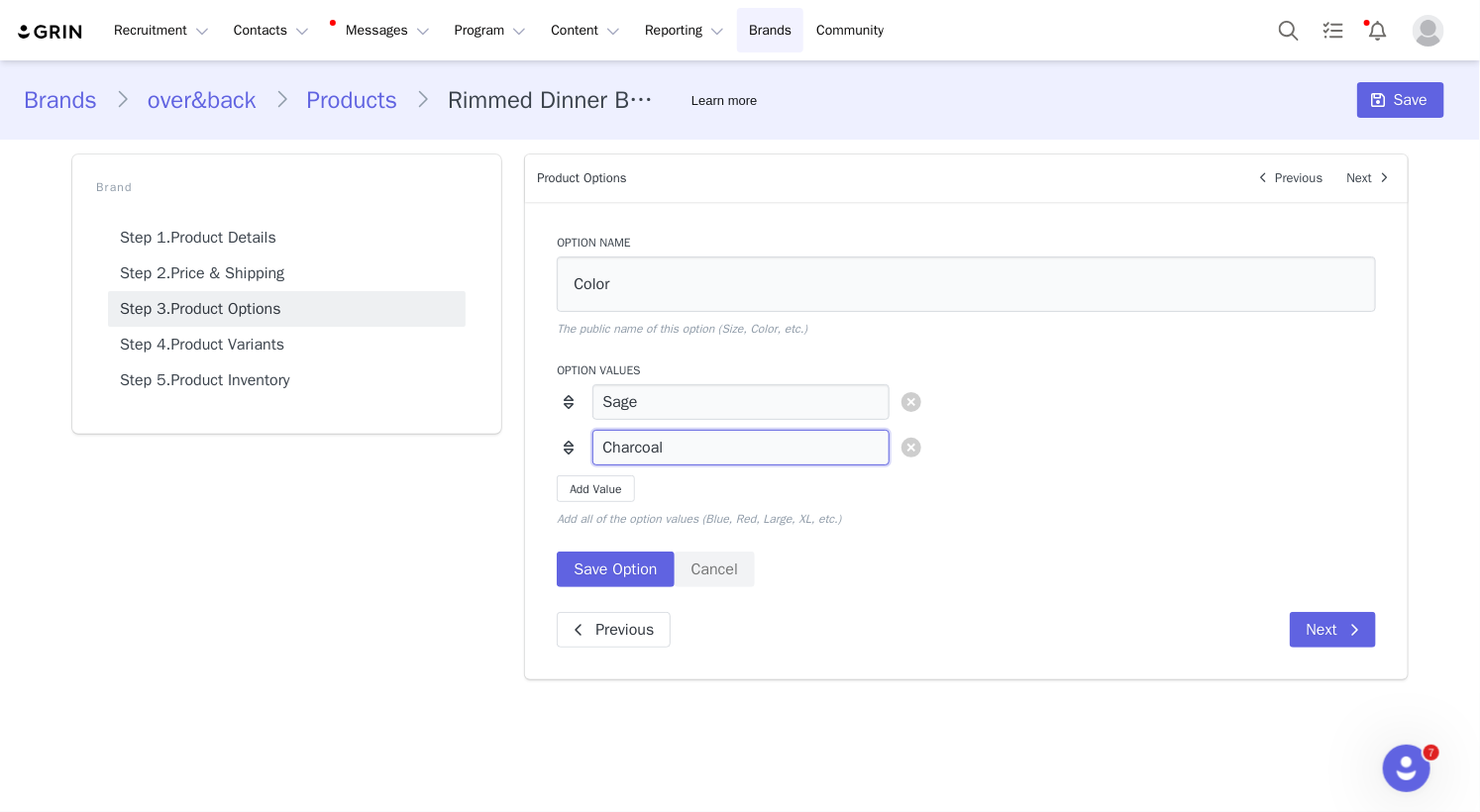 type on "Charcoal" 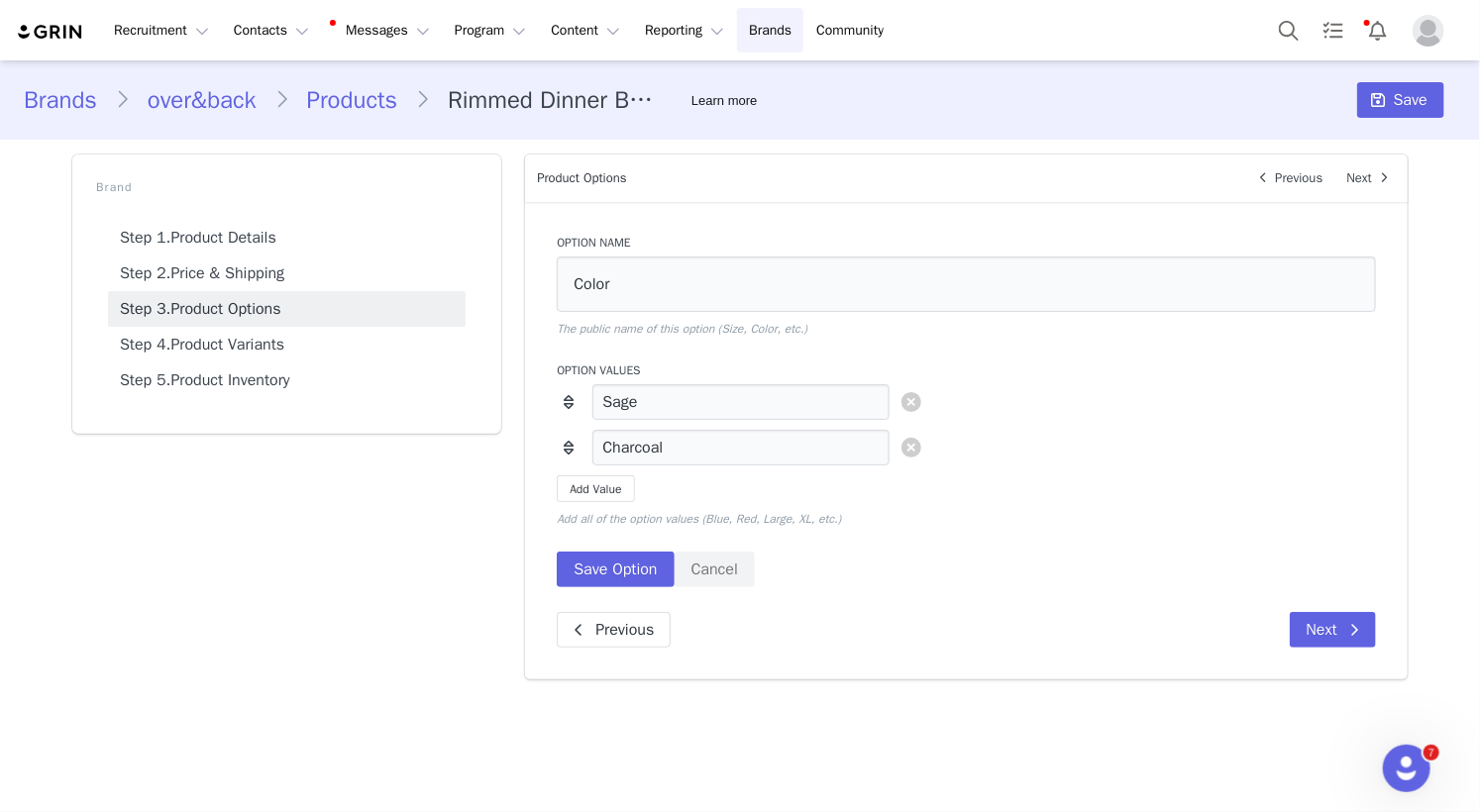 click on "Add Value" at bounding box center [966, 488] 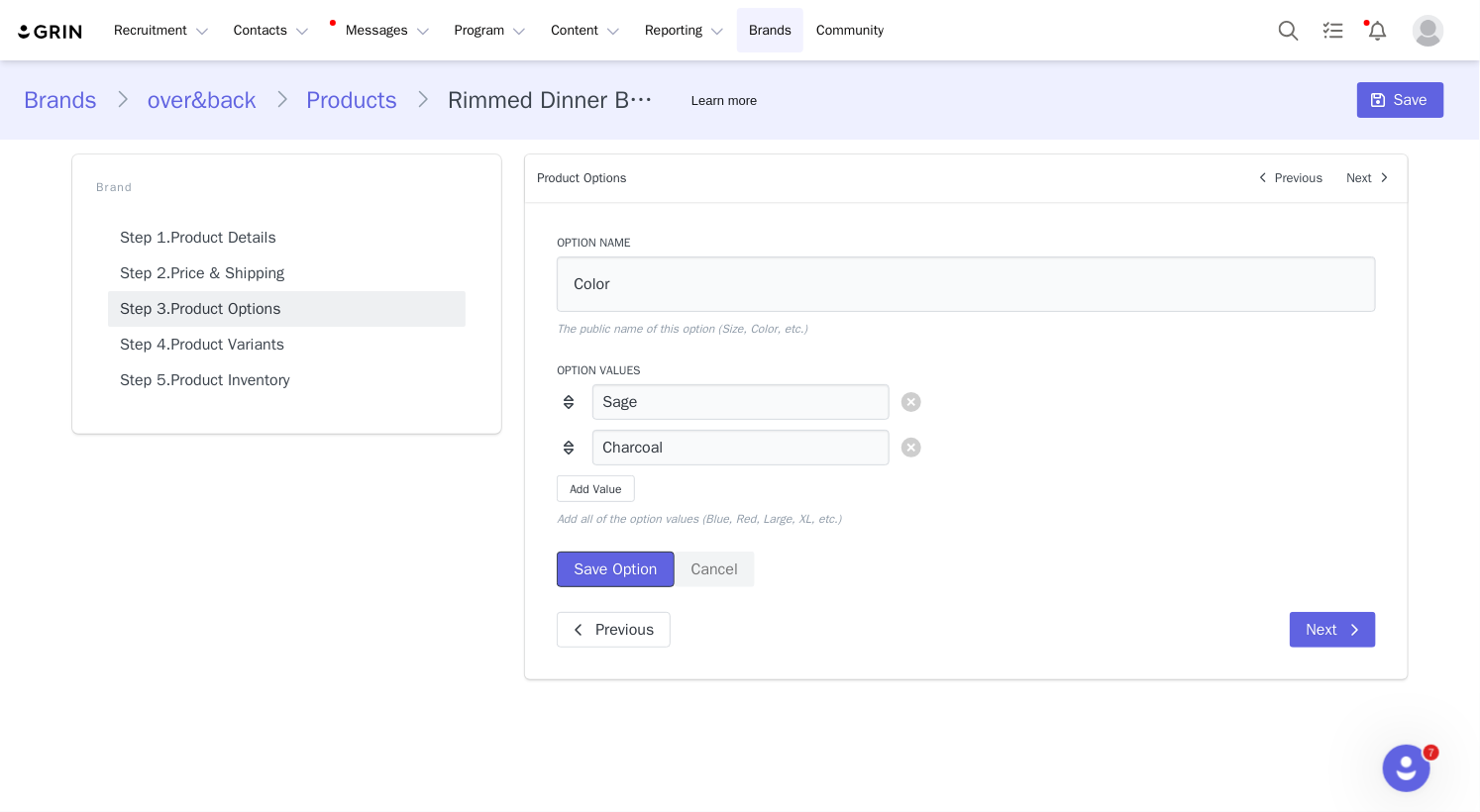 click on "Save Option" at bounding box center [615, 569] 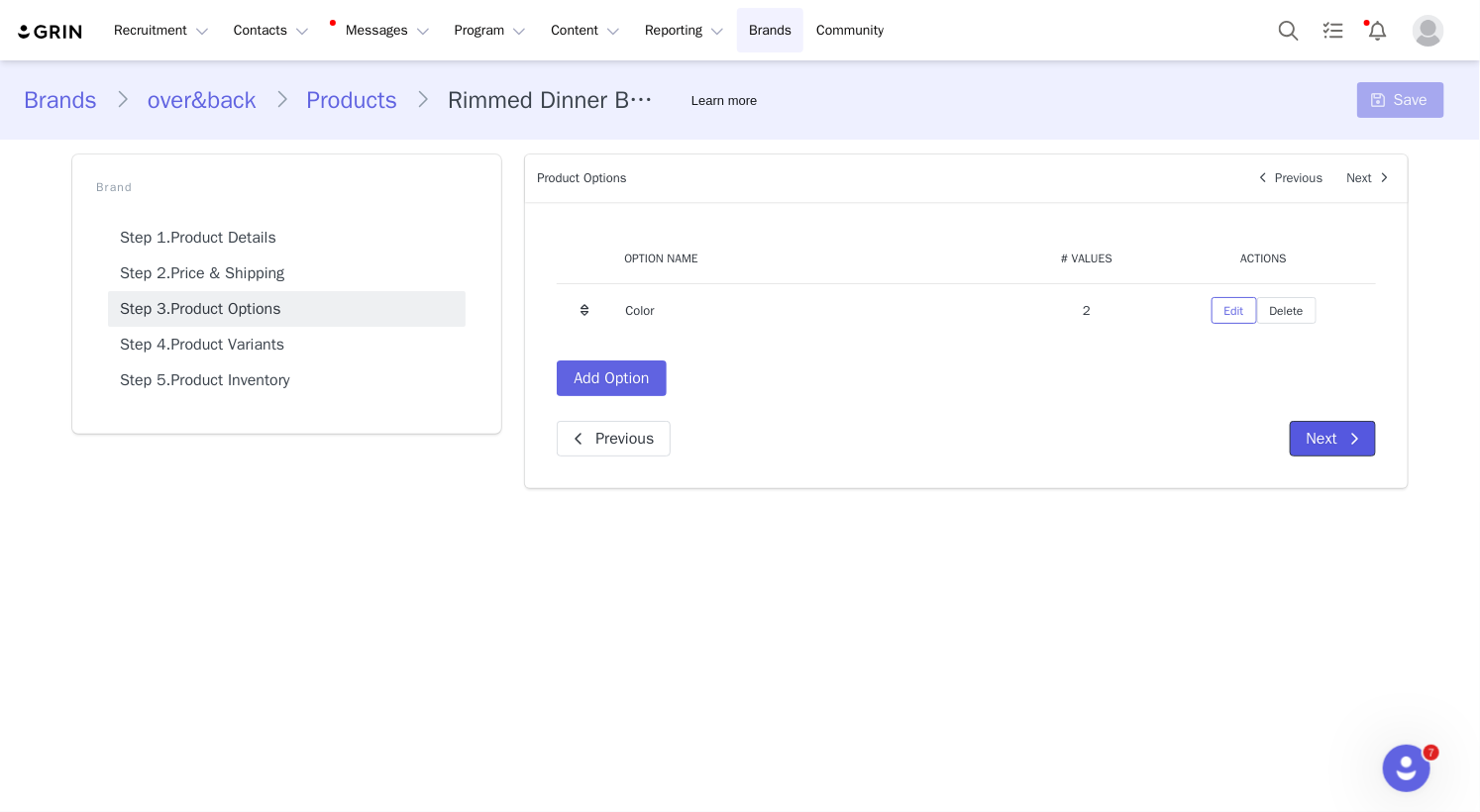 click on "Next" at bounding box center (1332, 439) 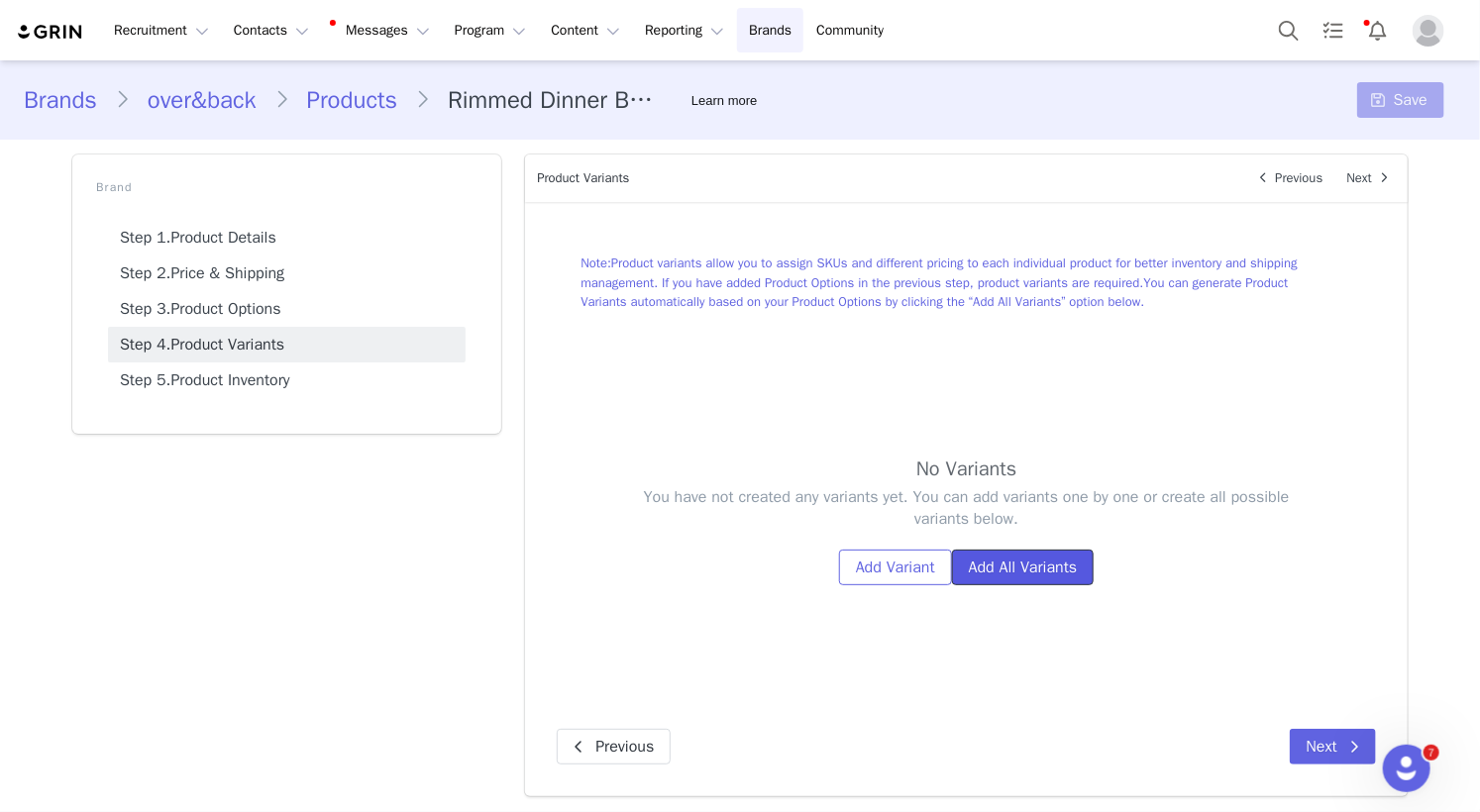click on "Add All Variants" at bounding box center (1023, 567) 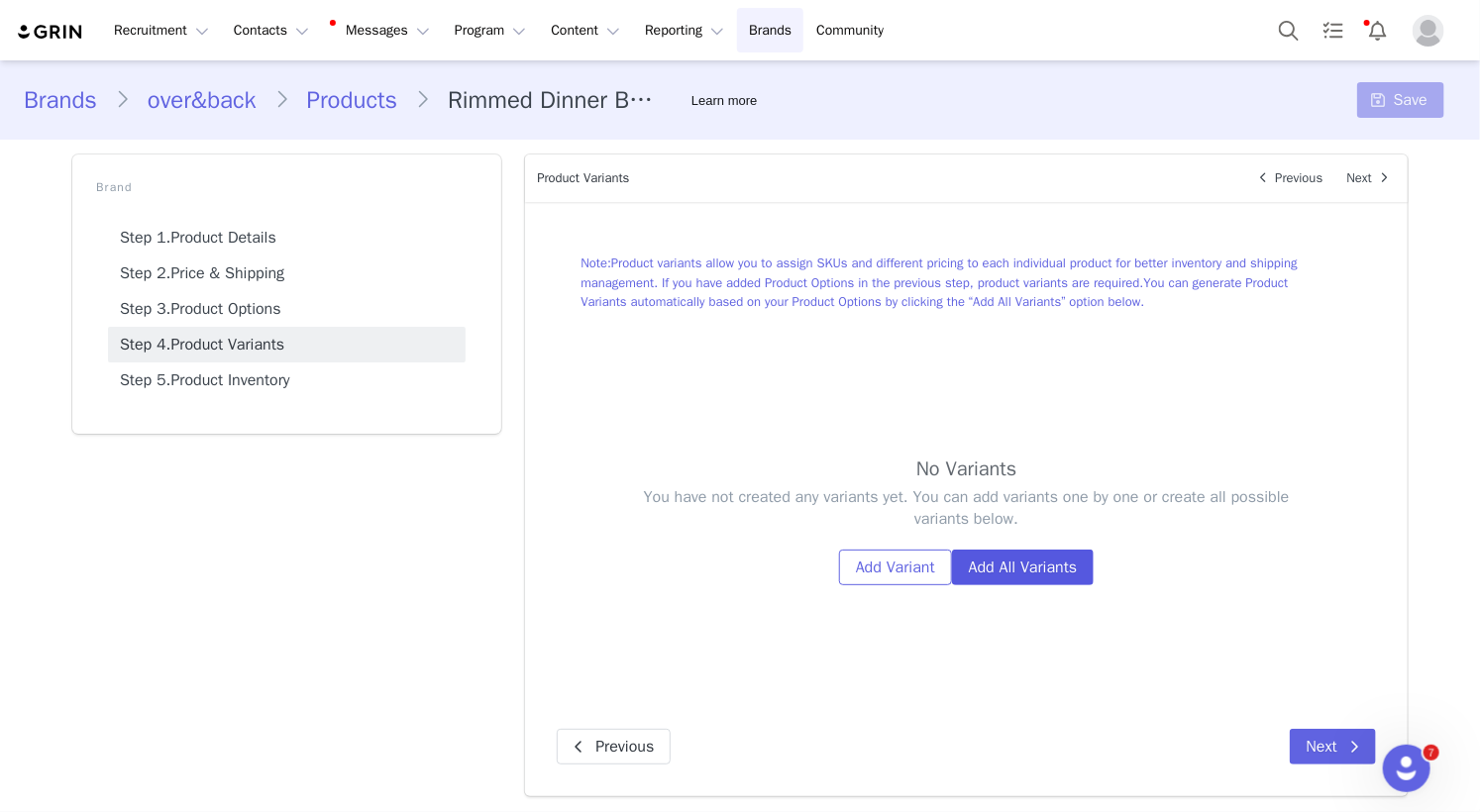 select on "28119565" 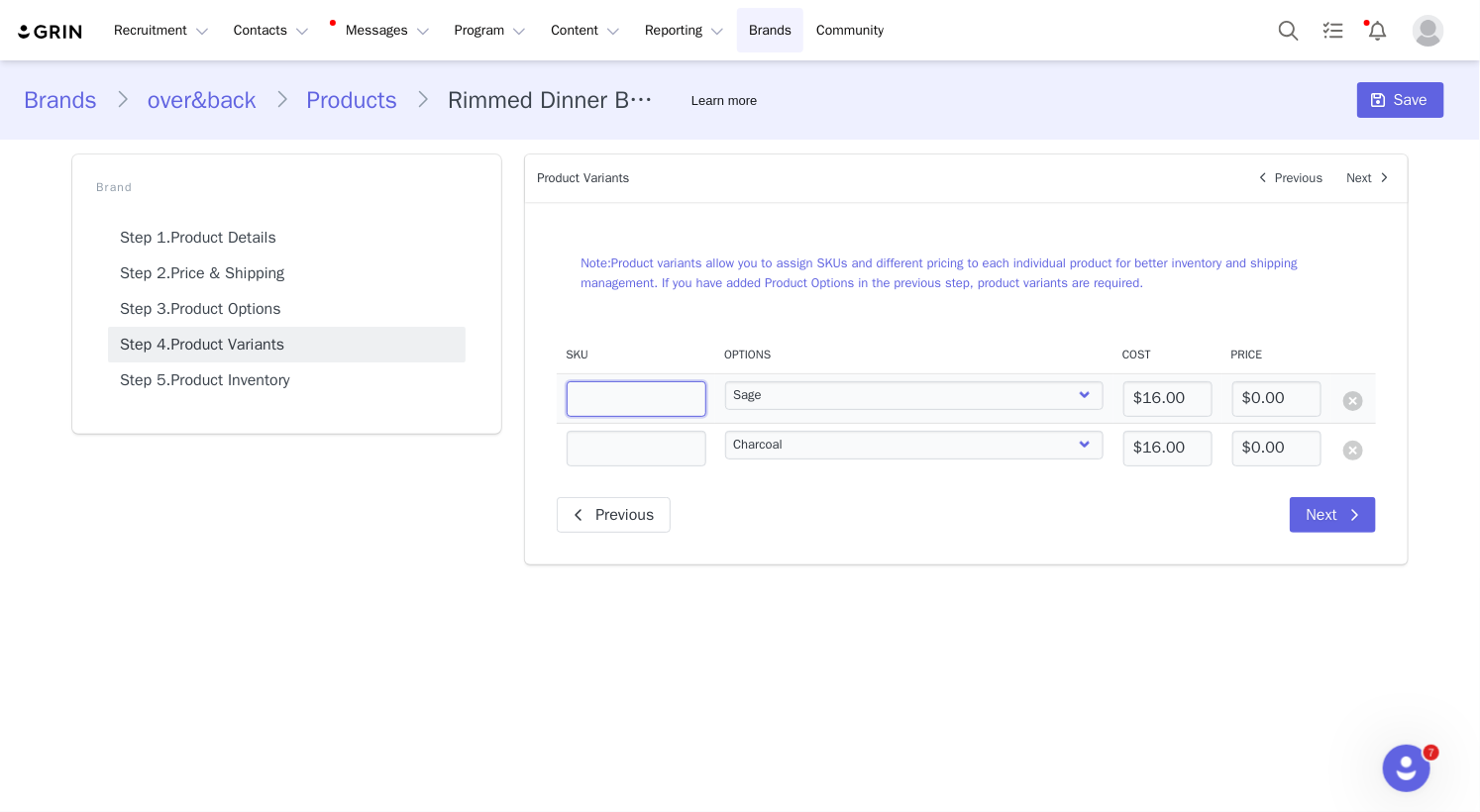 click at bounding box center (636, 399) 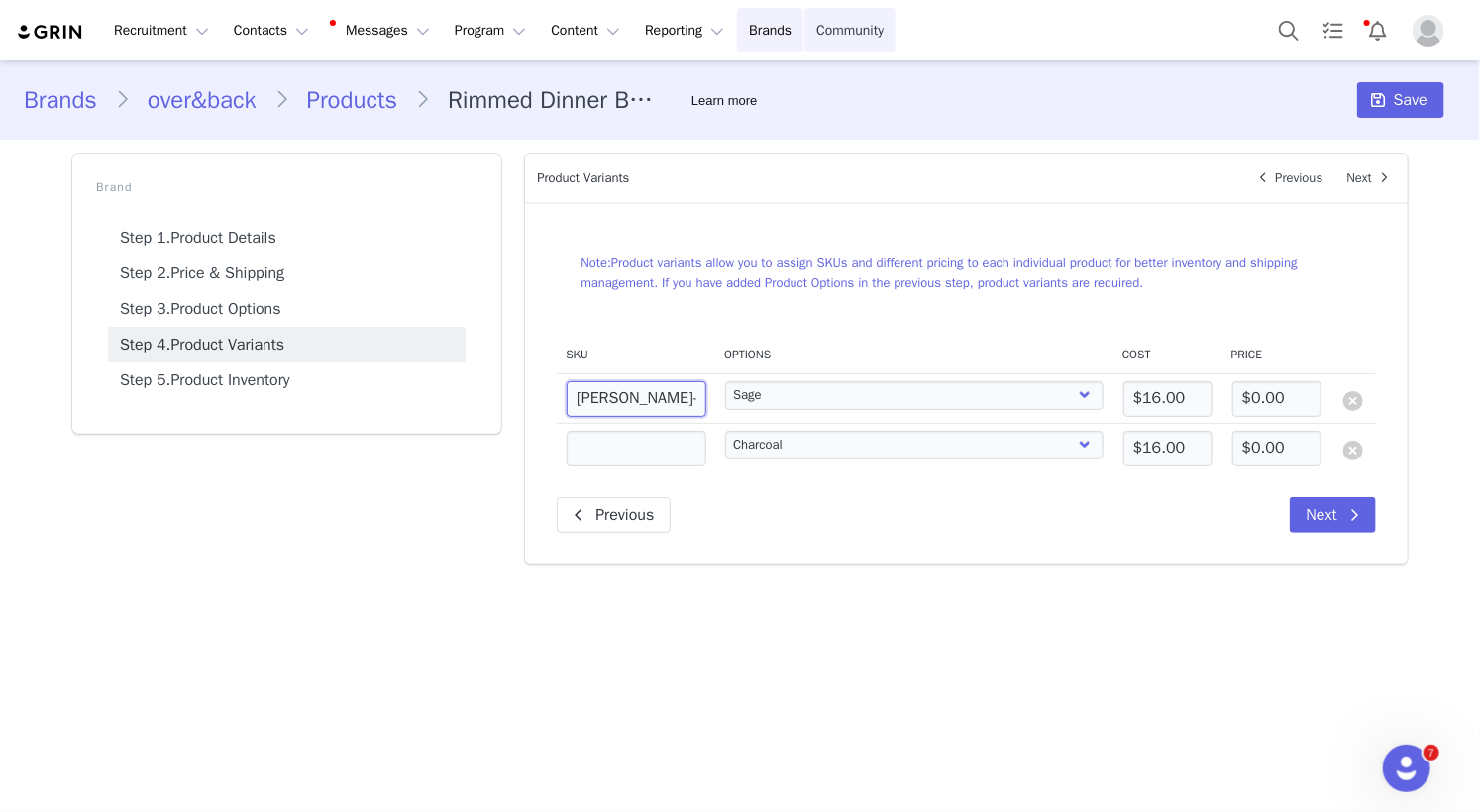 type on "[PERSON_NAME]-201211" 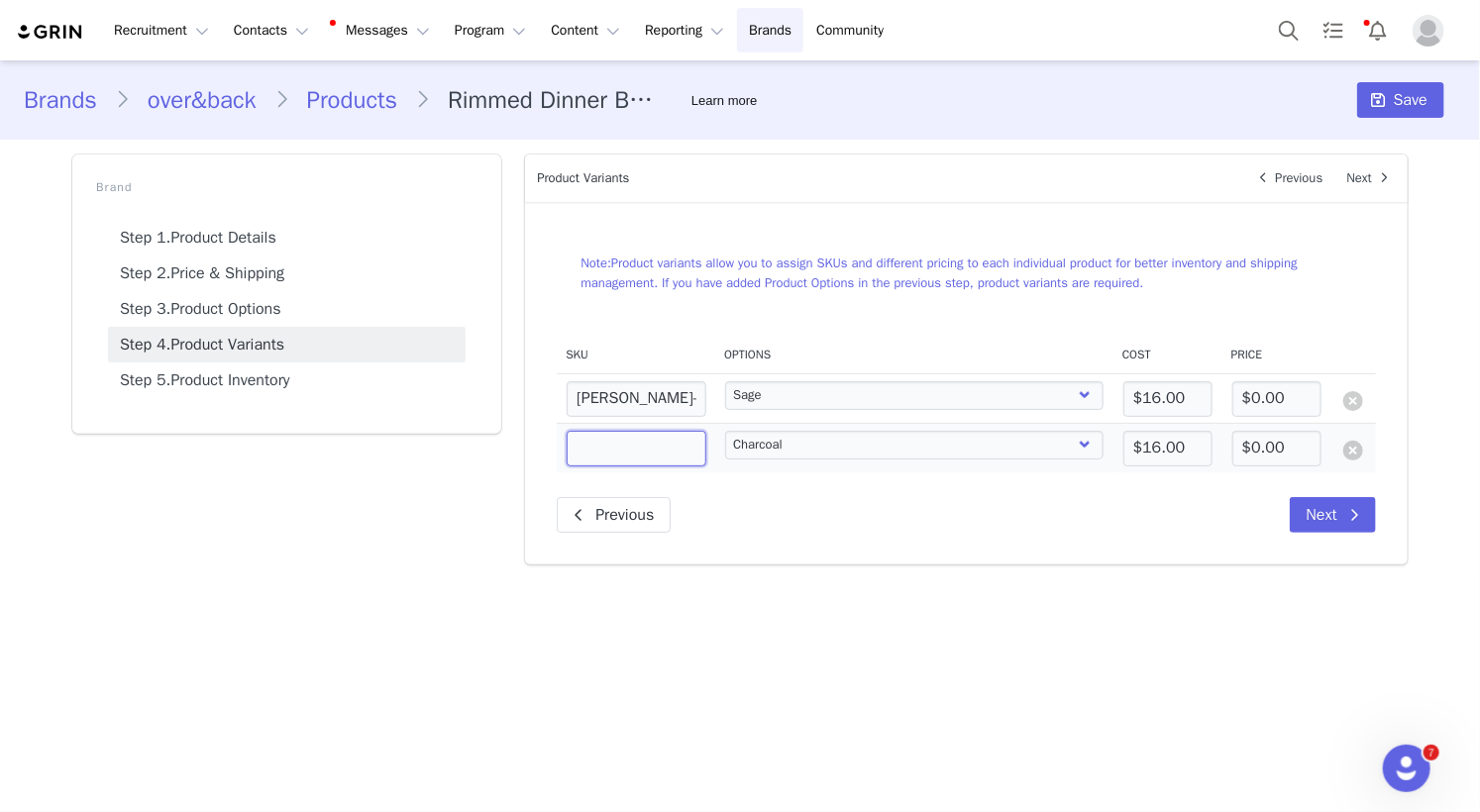 click at bounding box center [636, 449] 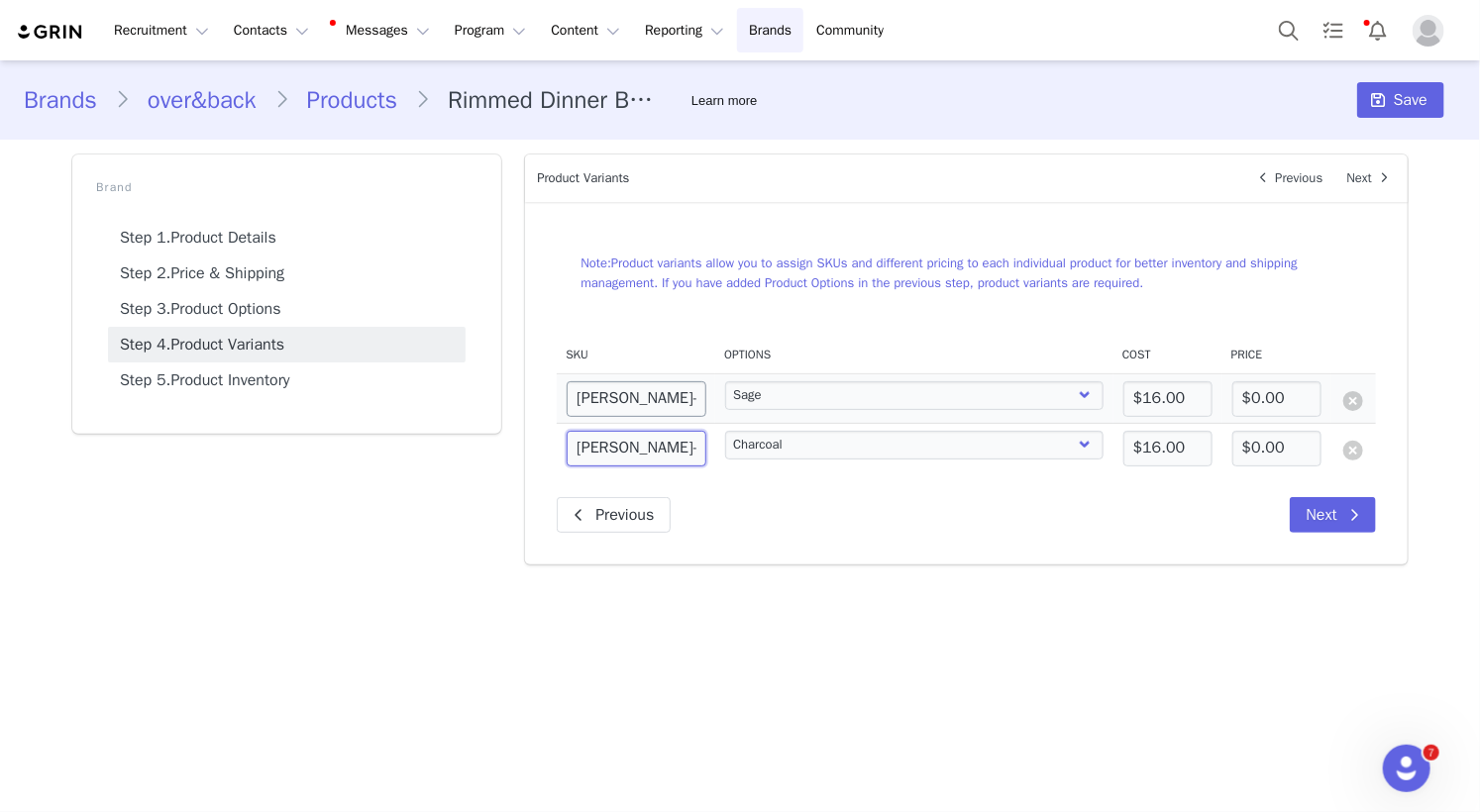 type on "[PERSON_NAME]-201211" 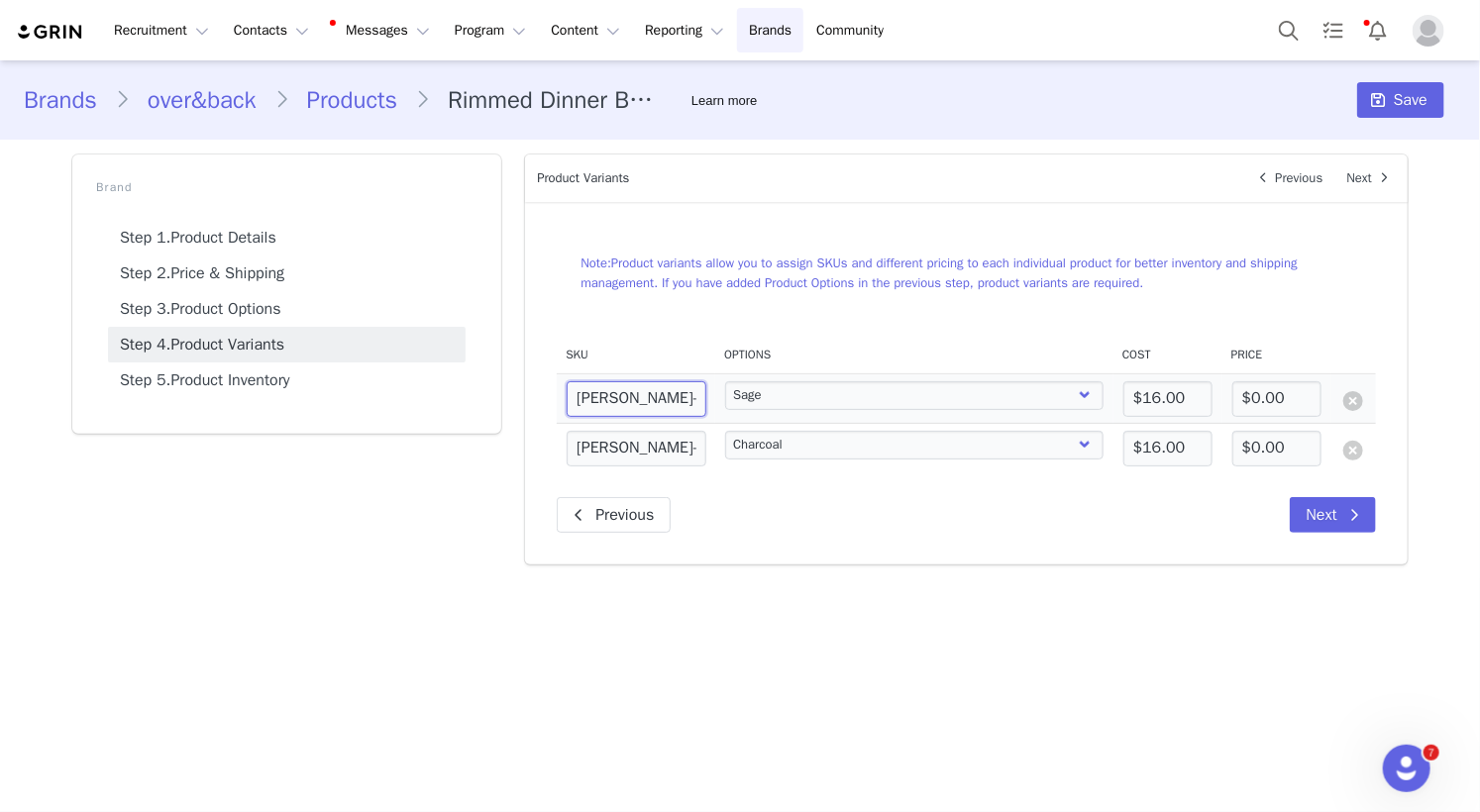 click on "[PERSON_NAME]-201211" at bounding box center (636, 399) 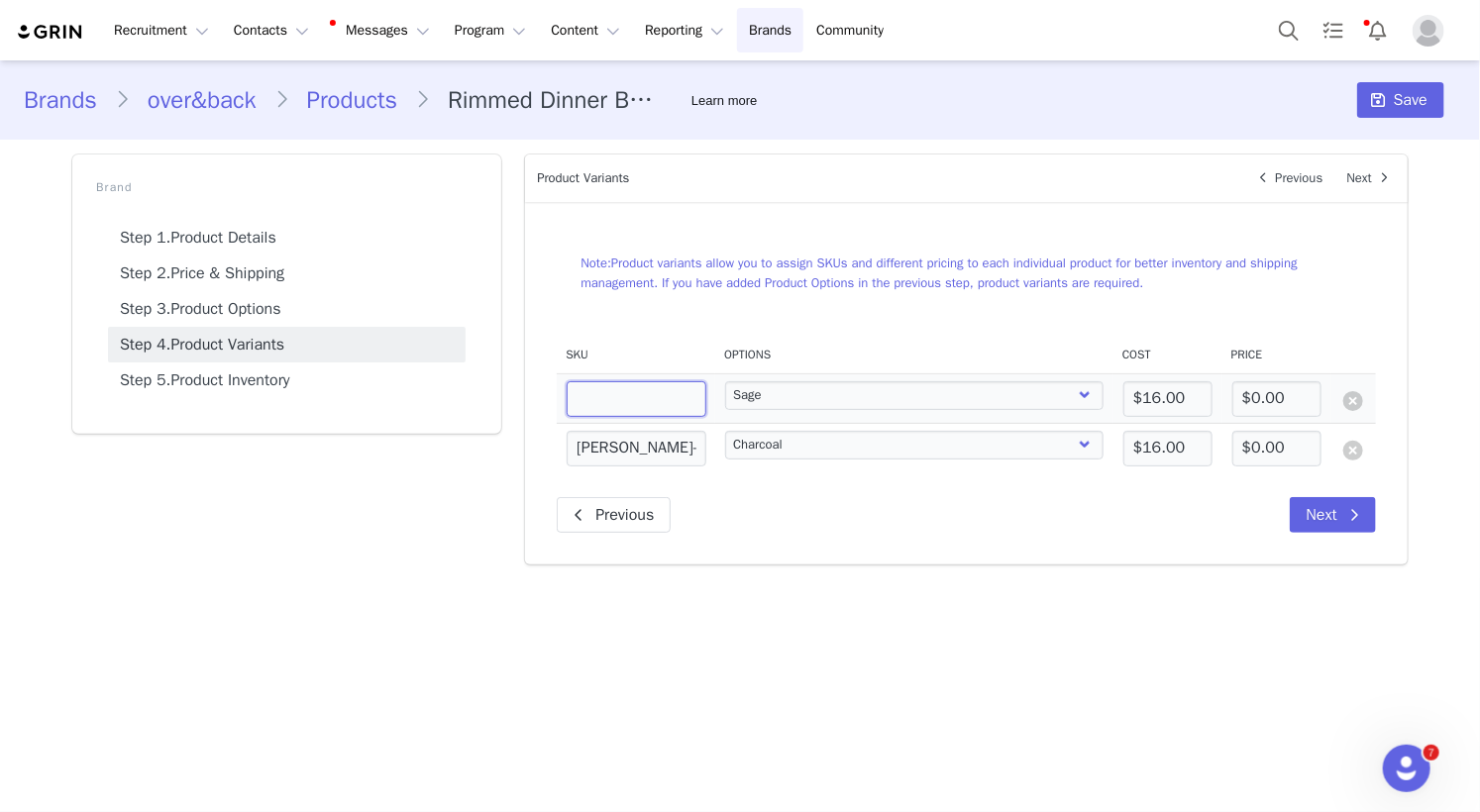 click at bounding box center (636, 399) 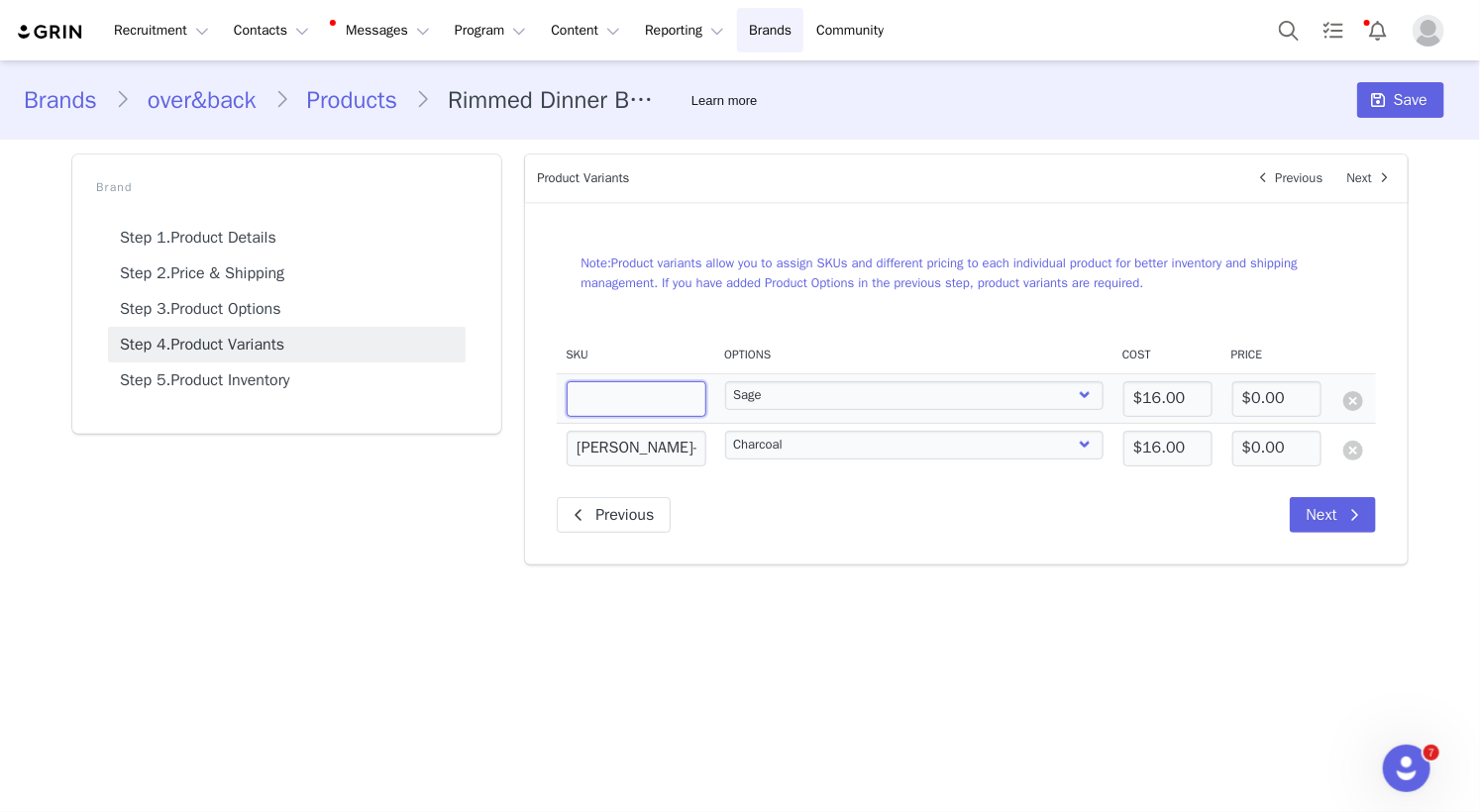 paste on "[PERSON_NAME]-201235" 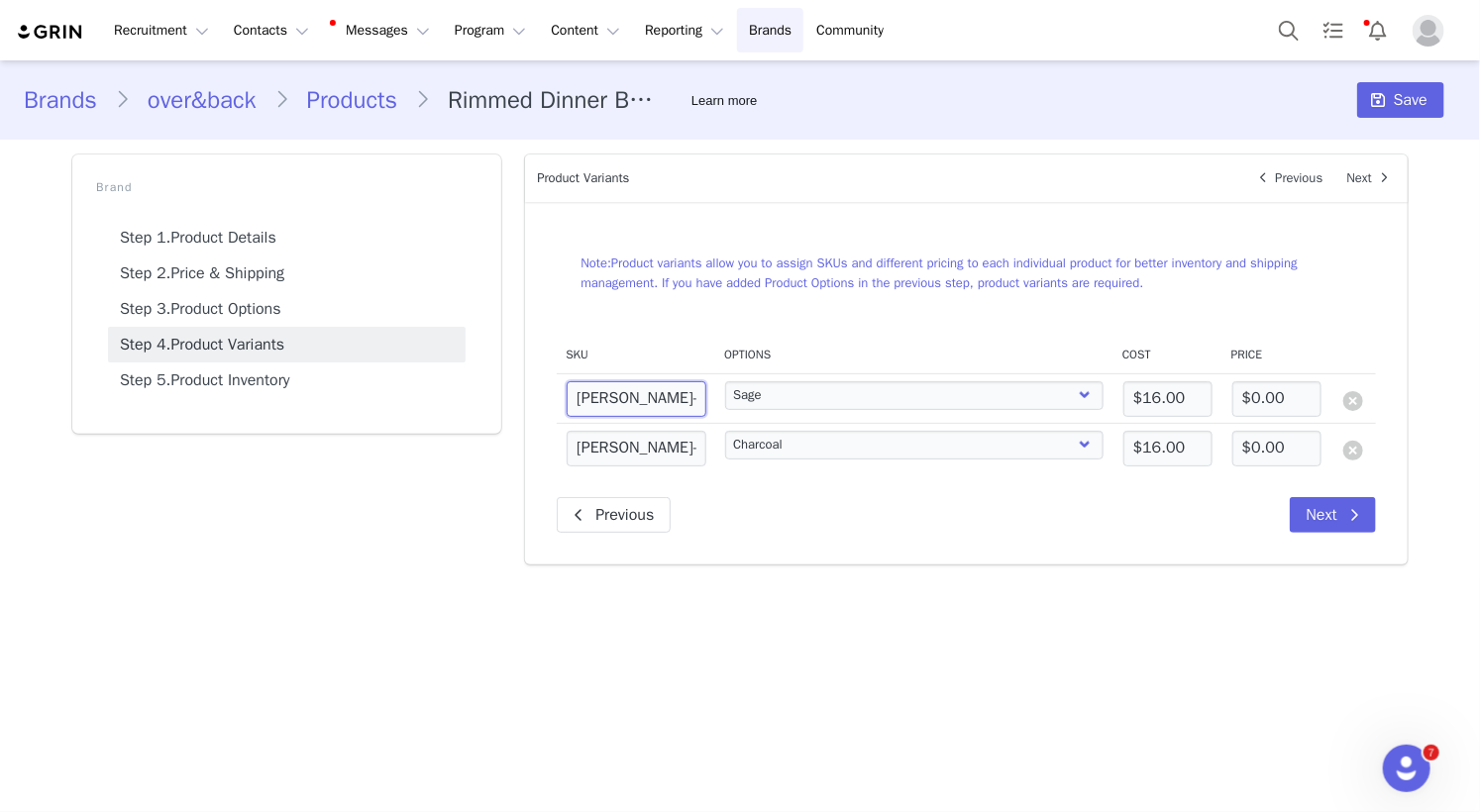 type on "[PERSON_NAME]-201235" 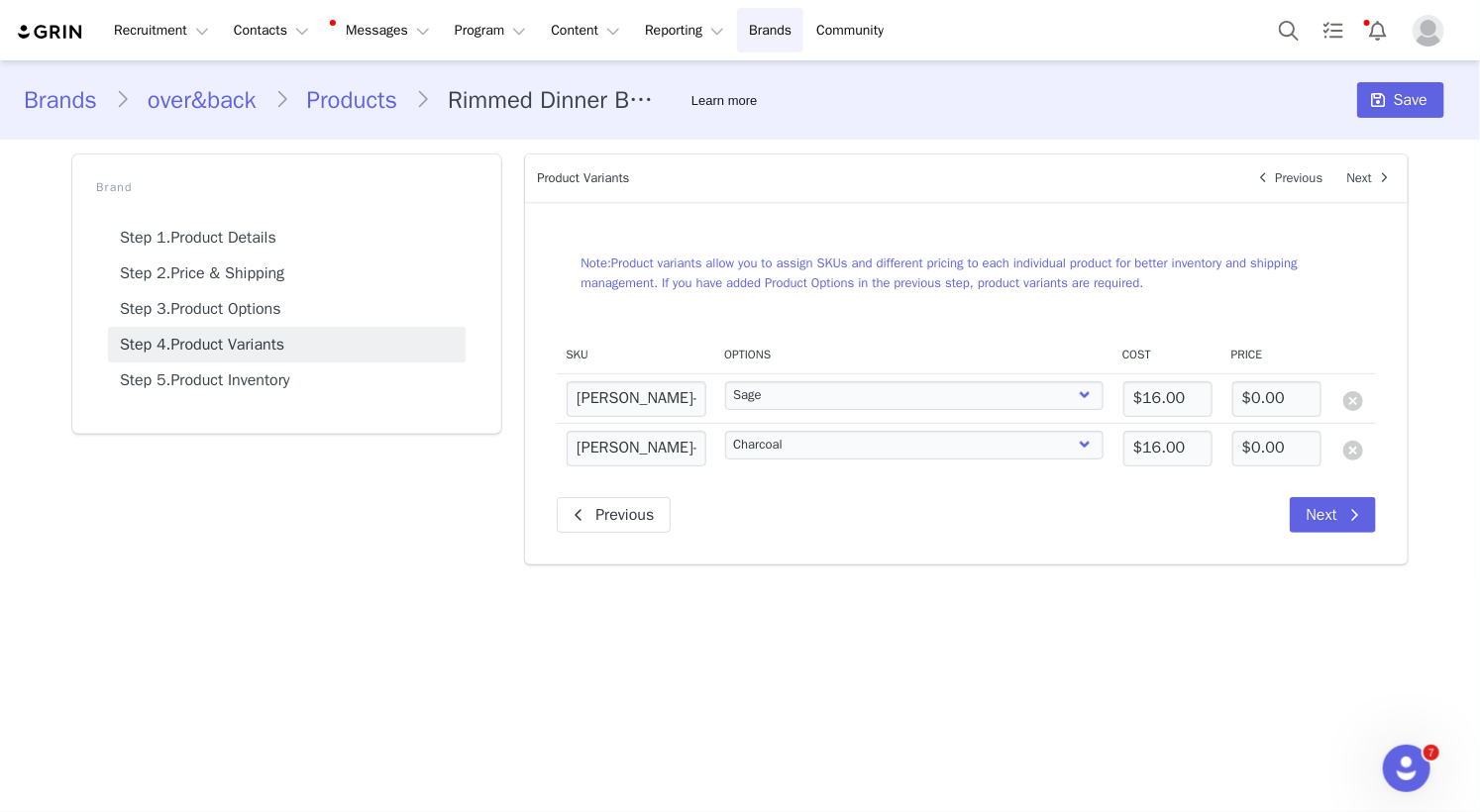 click on "Note:  Product variants allow you to assign SKUs and different pricing to each individual product for better inventory and shipping management. If you have added Product Options in the previous step, product variants are required.  SKU Options Cost Price [PERSON_NAME]-201235 Select Color  Sage   Charcoal  $16.00 $0.00 [PERSON_NAME]-201211 Select Color  Sage   Charcoal  $16.00 $0.00 Delete Variant?  Yes, delete   Cancel   Previous   Next" at bounding box center [966, 383] 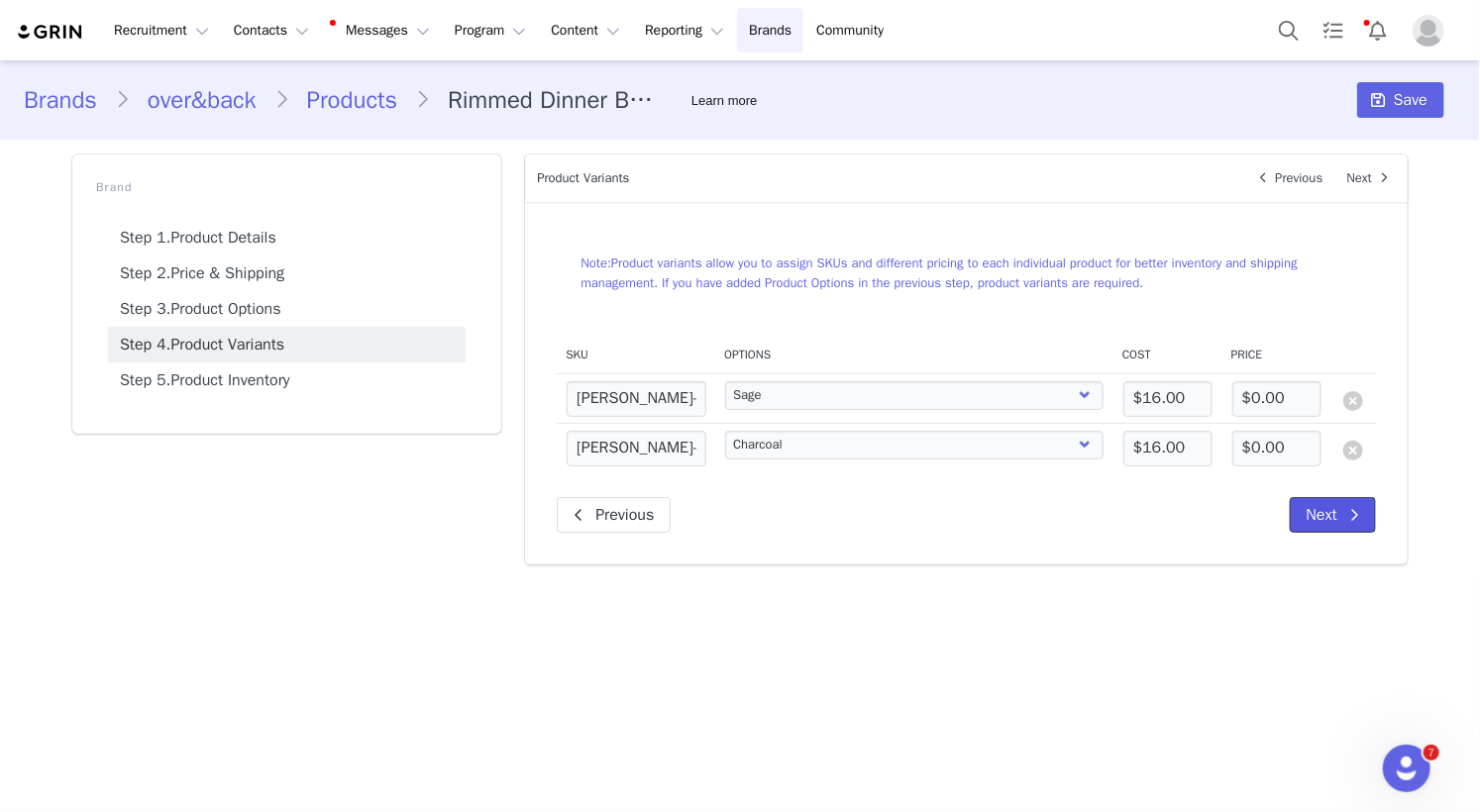click on "Next" at bounding box center (1332, 515) 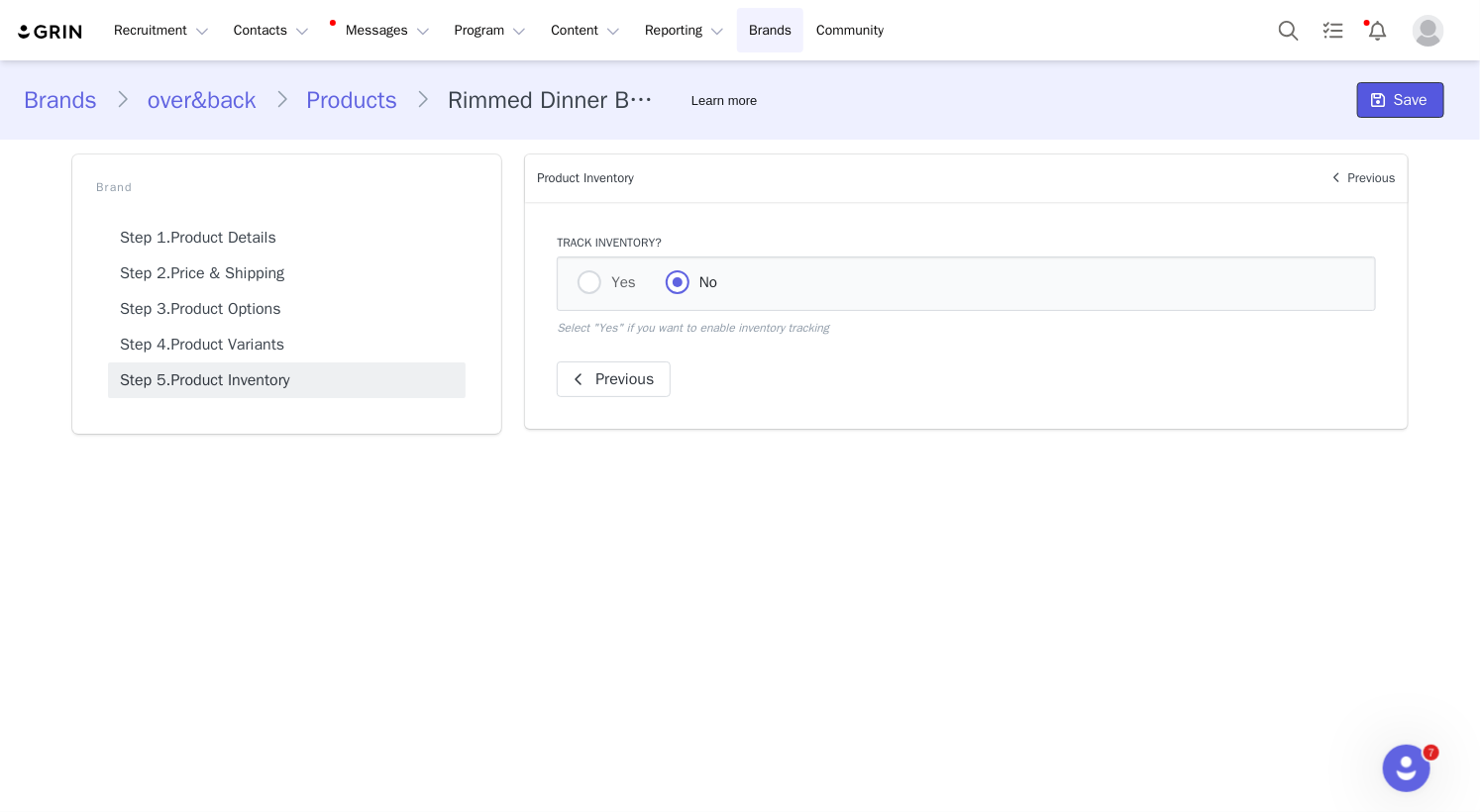 click on "Save" at bounding box center [1411, 100] 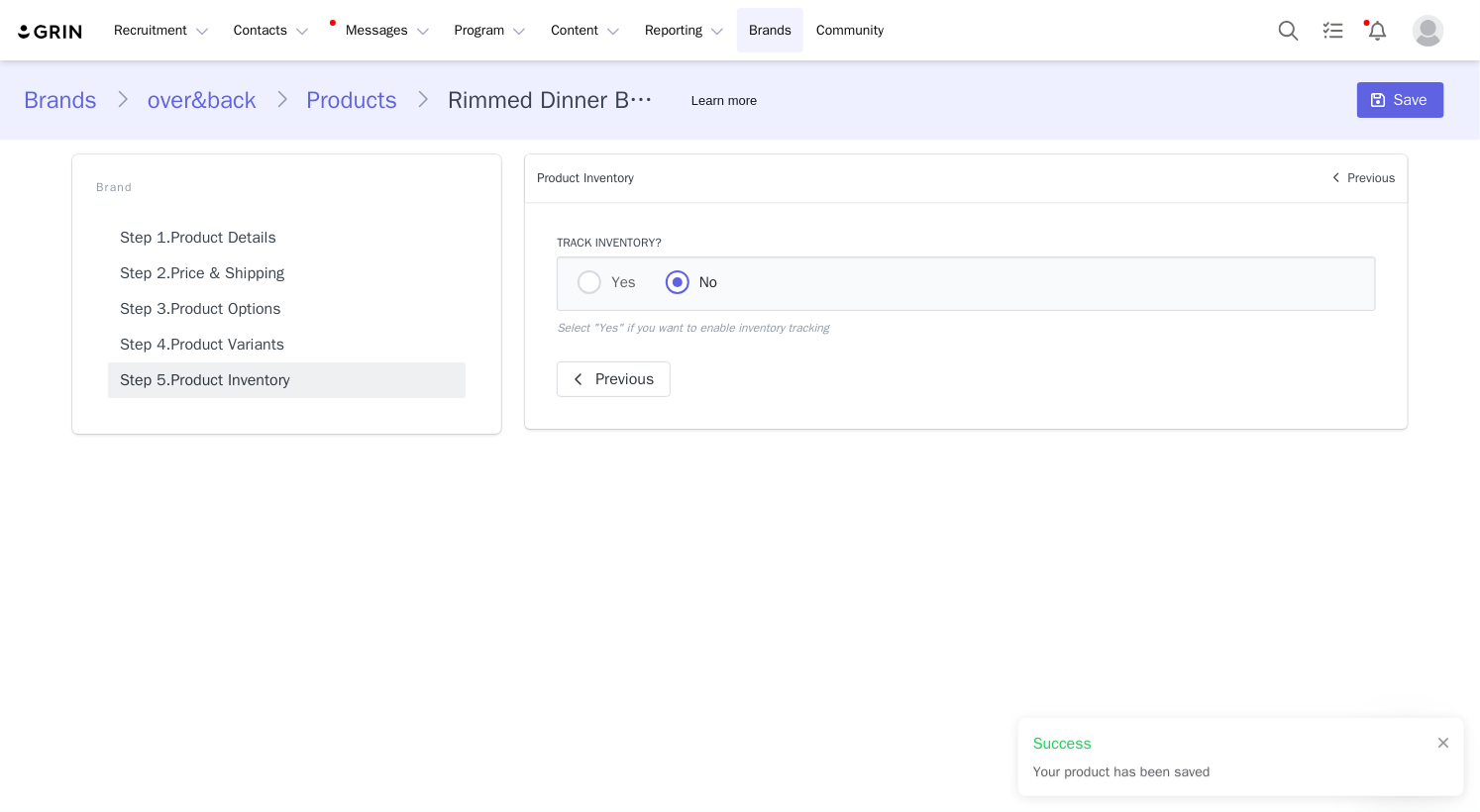 click on "Products" at bounding box center (353, 100) 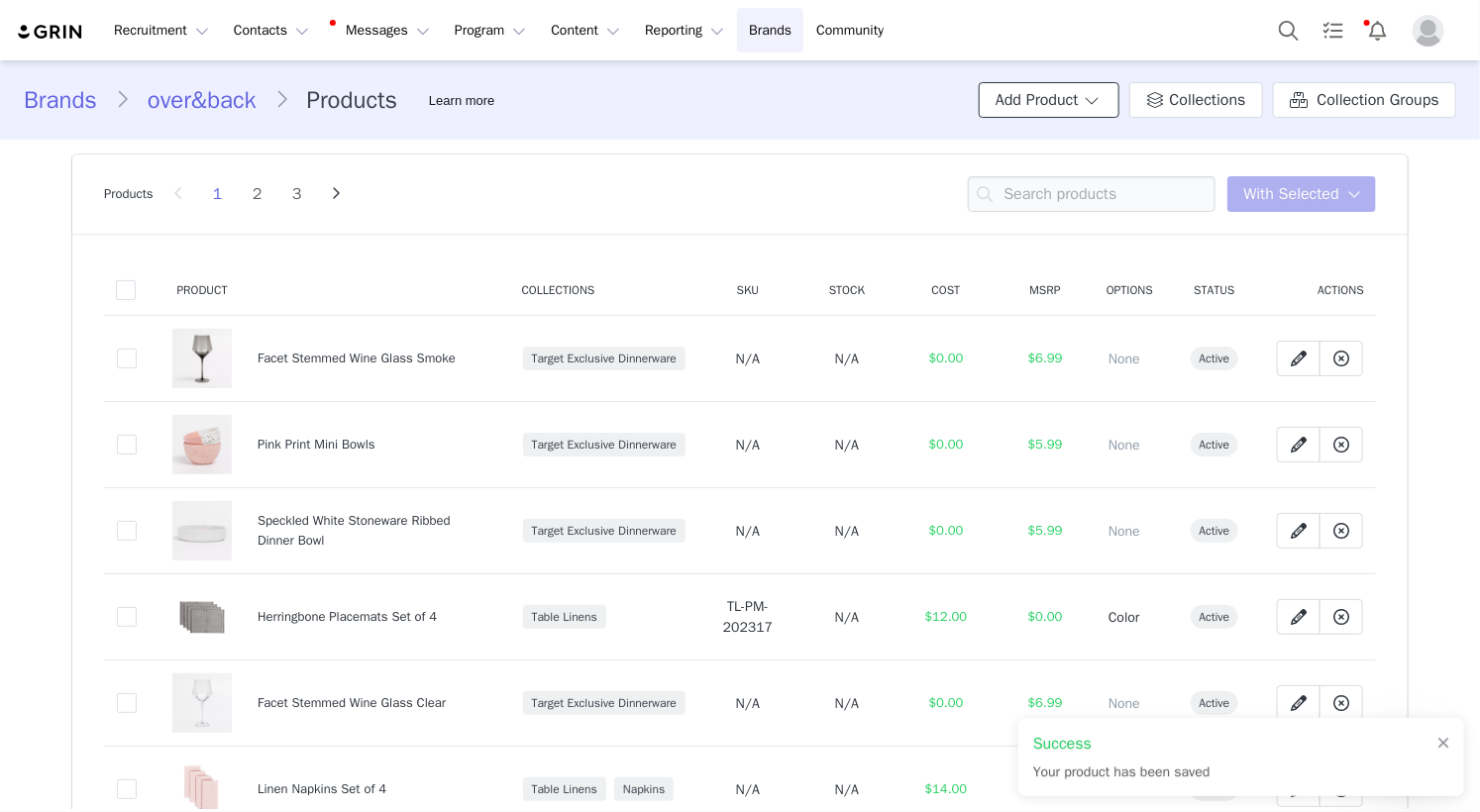 click on "Add Product" at bounding box center [1049, 100] 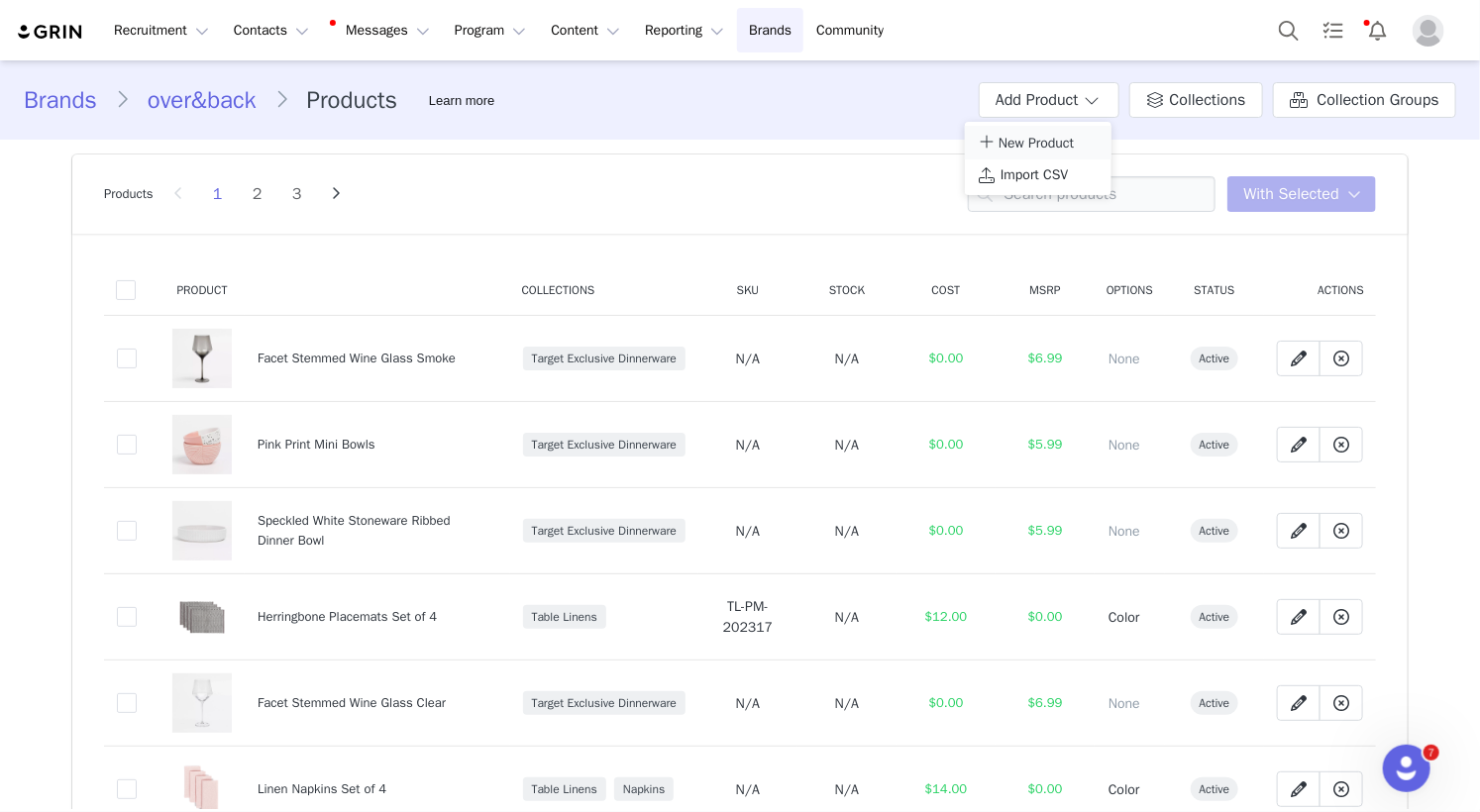 click on "New Product" at bounding box center (1036, 143) 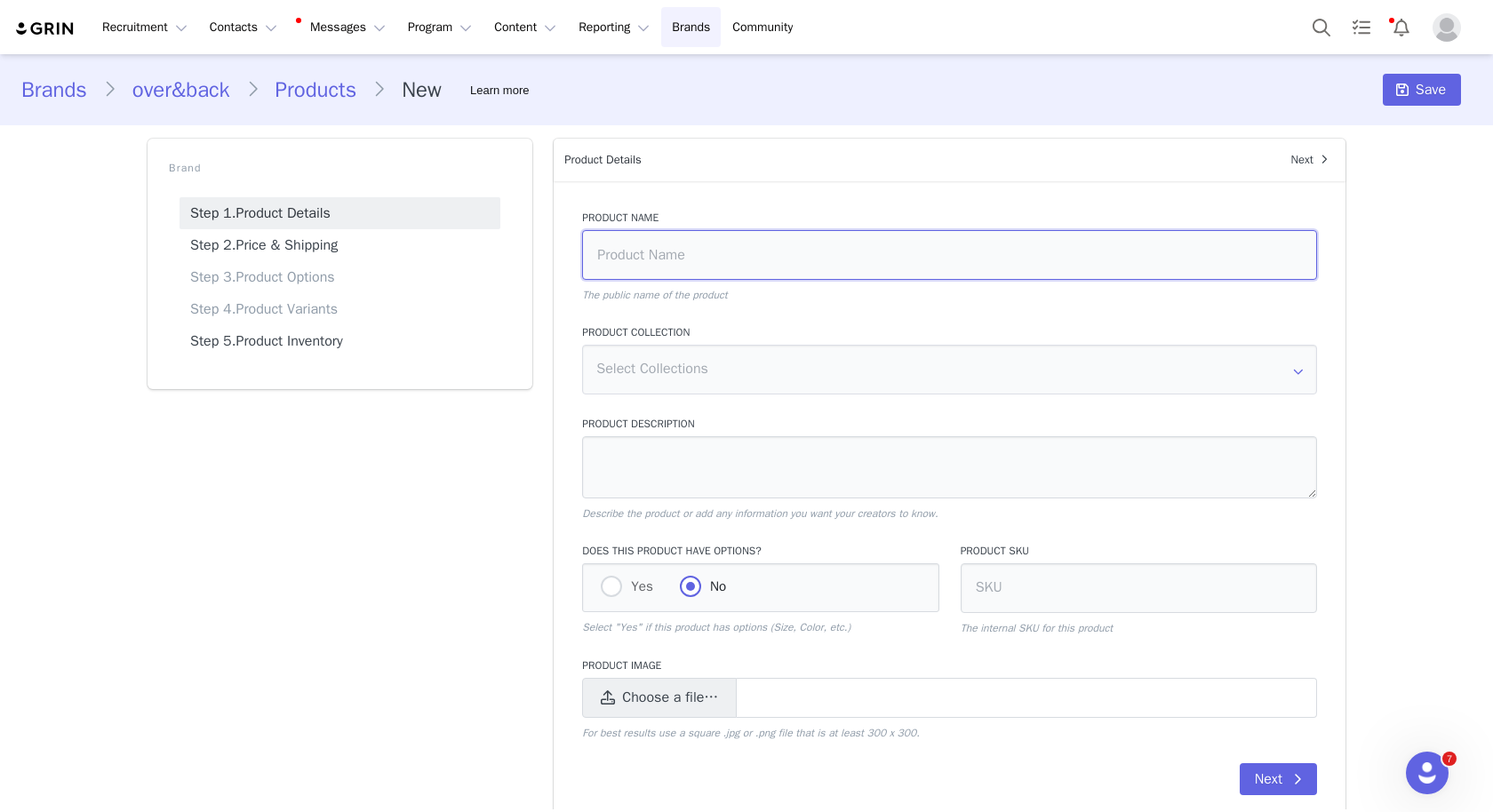 click at bounding box center [949, 255] 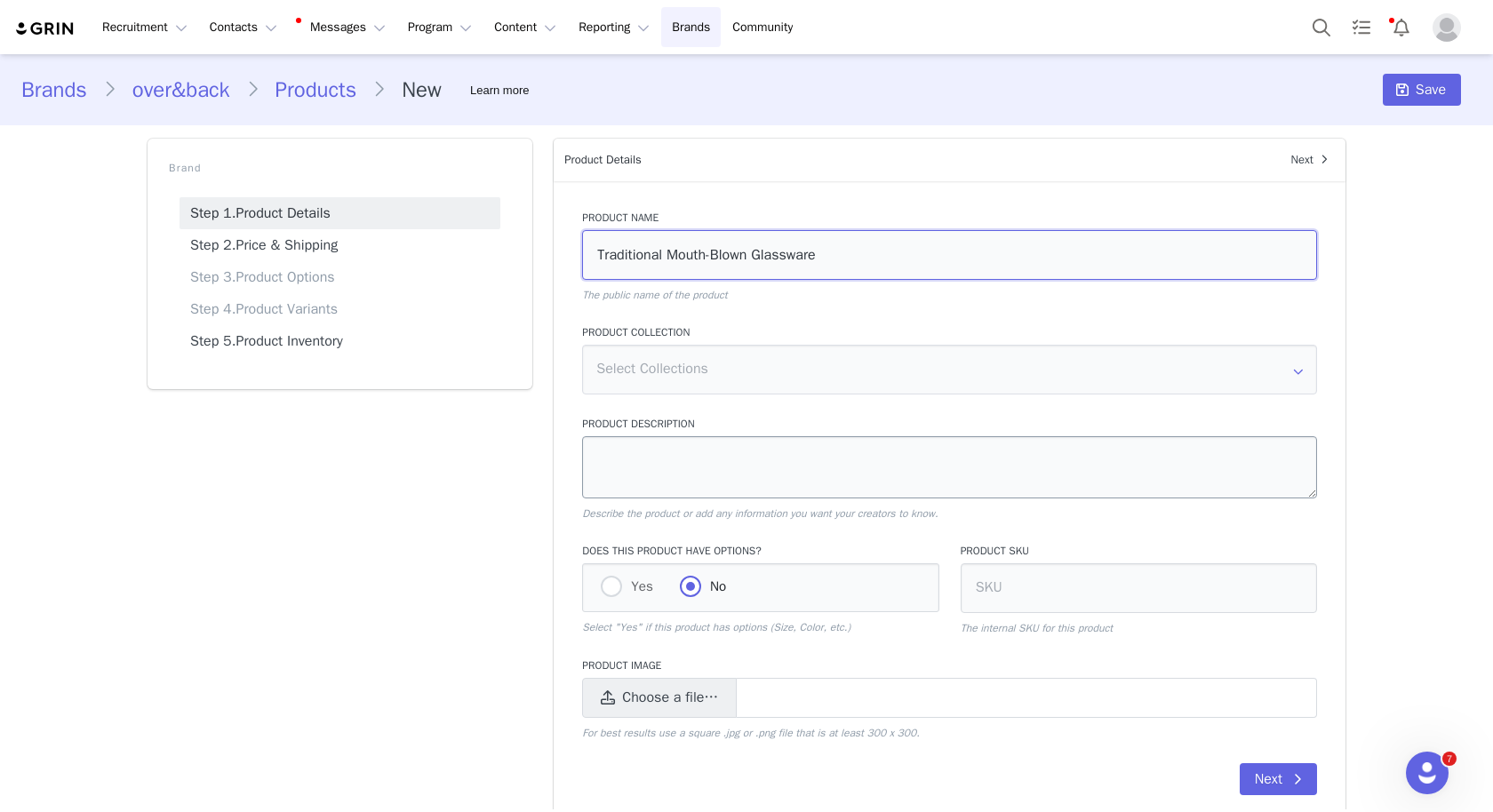 type on "Traditional Mouth-Blown Glassware" 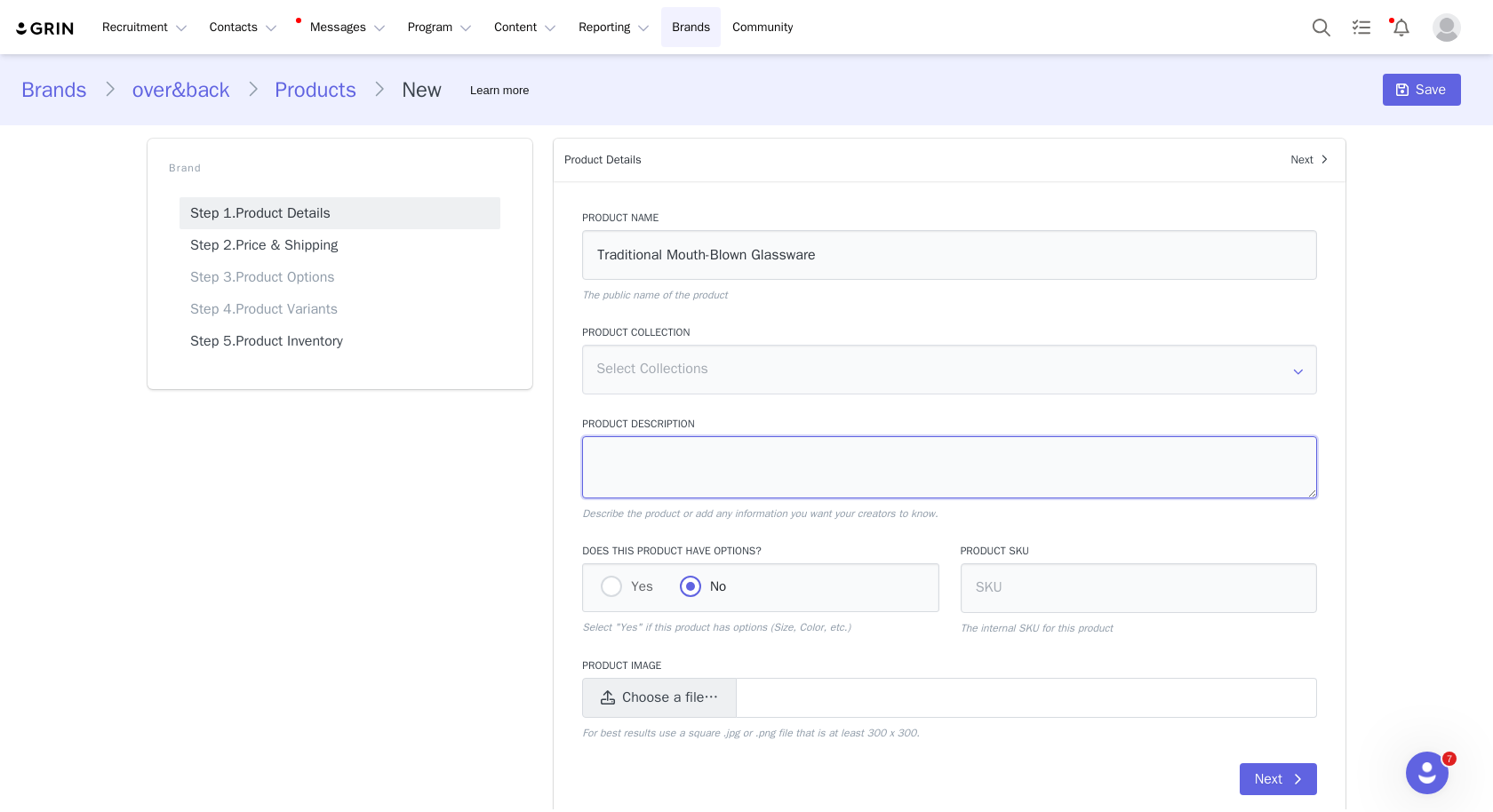click at bounding box center (949, 467) 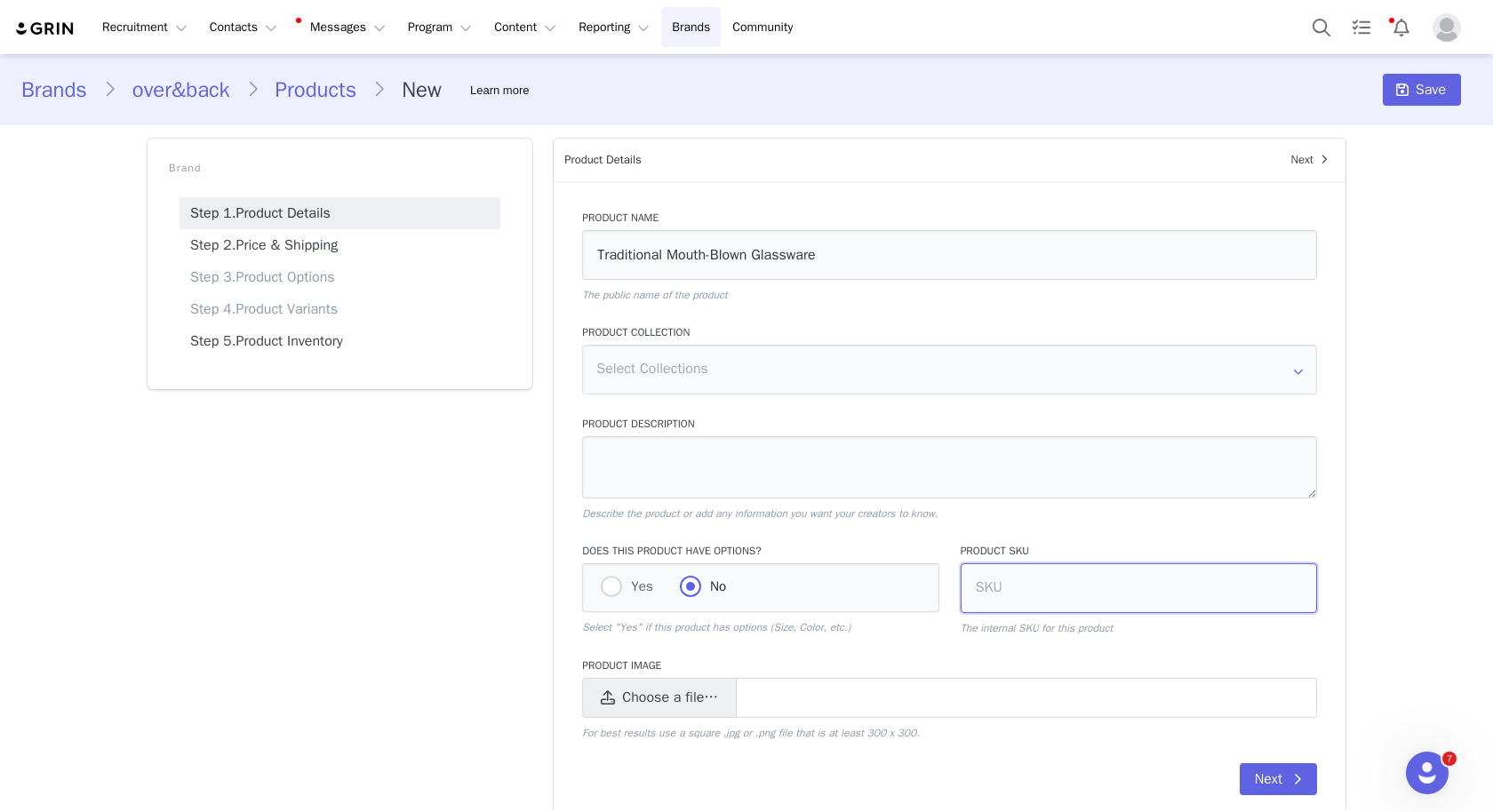 click at bounding box center [1138, 588] 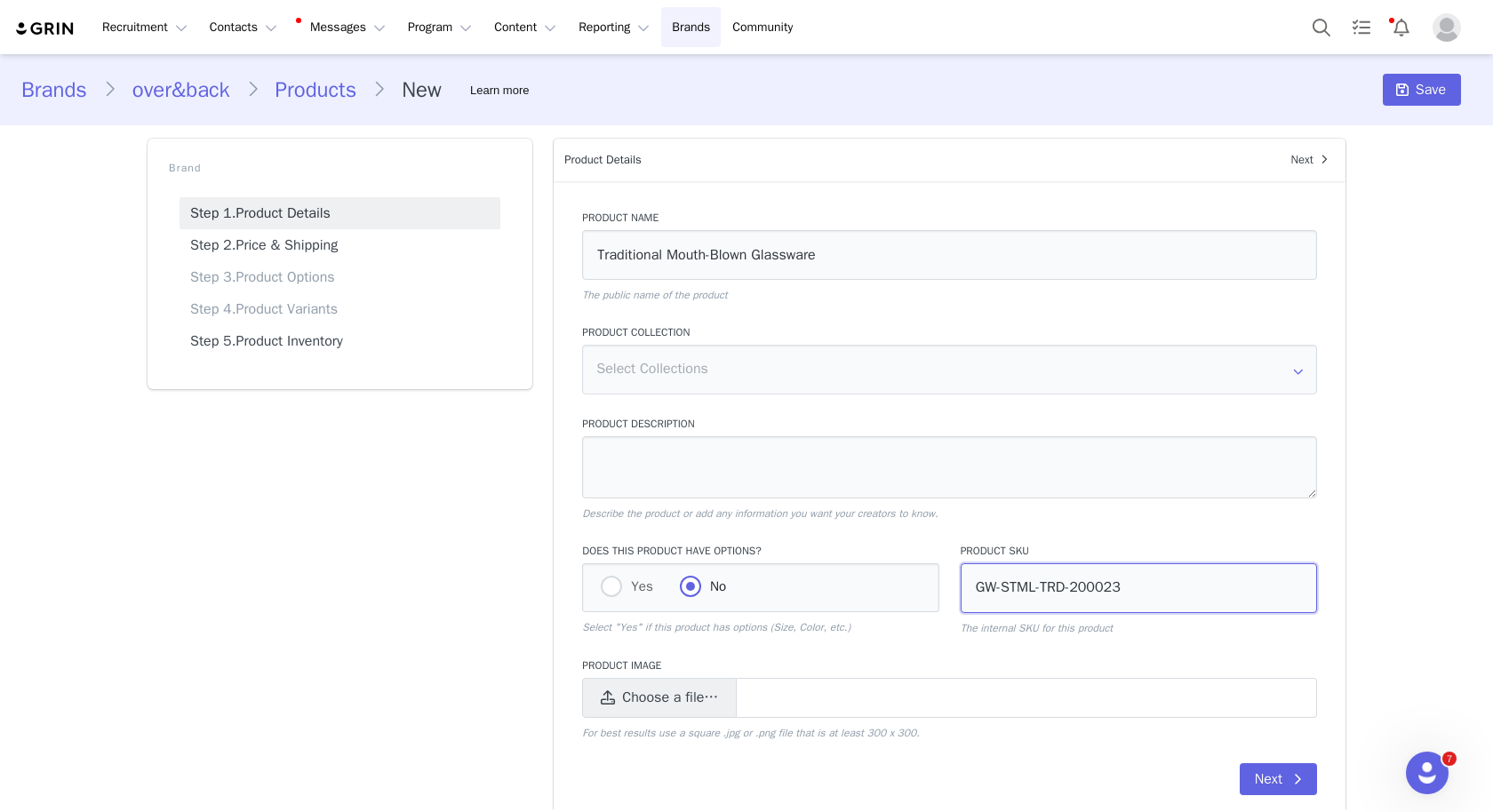 type on "GW-STML-TRD-200023" 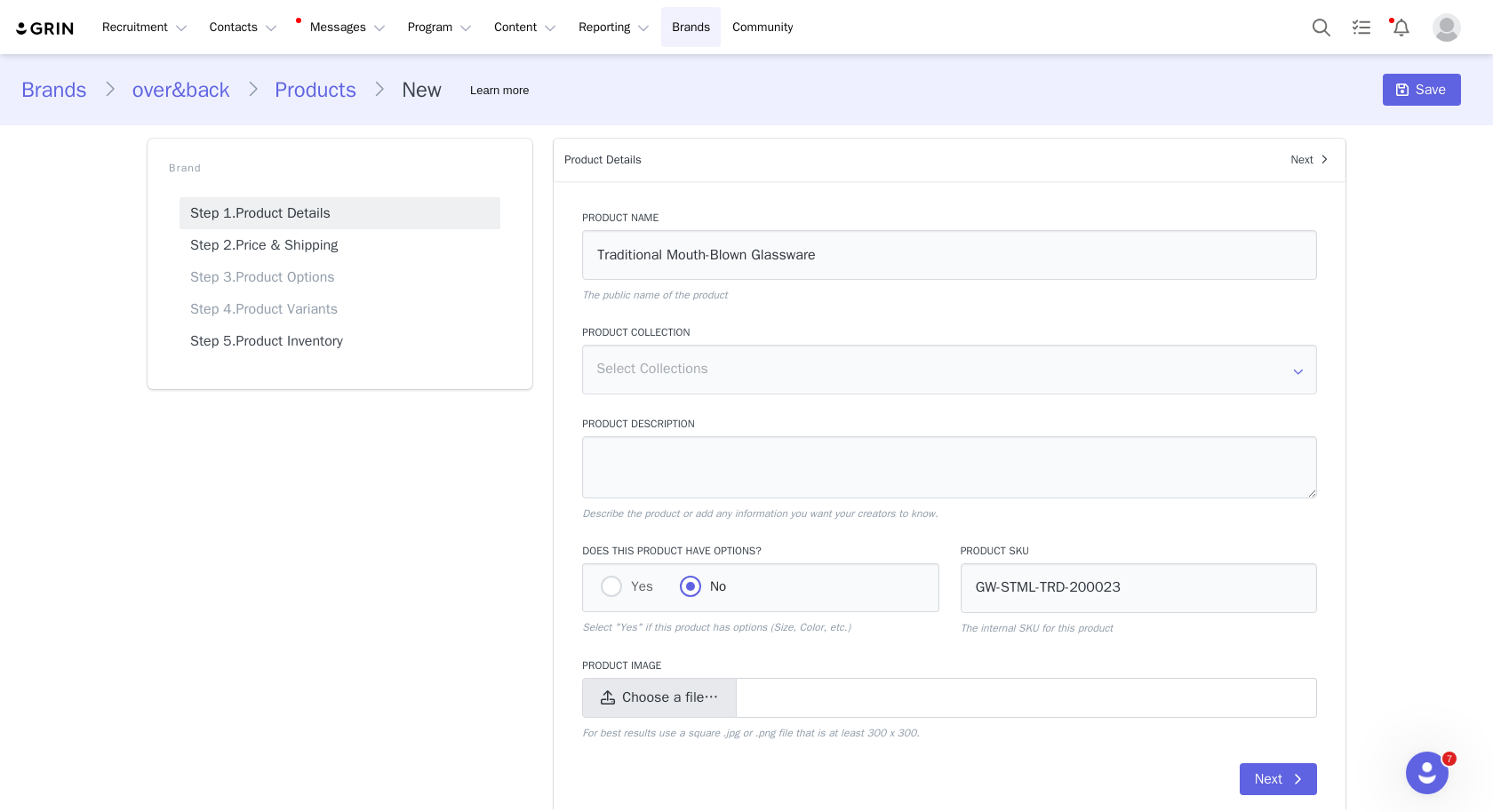 click on "Choose a file…" at bounding box center (659, 697) 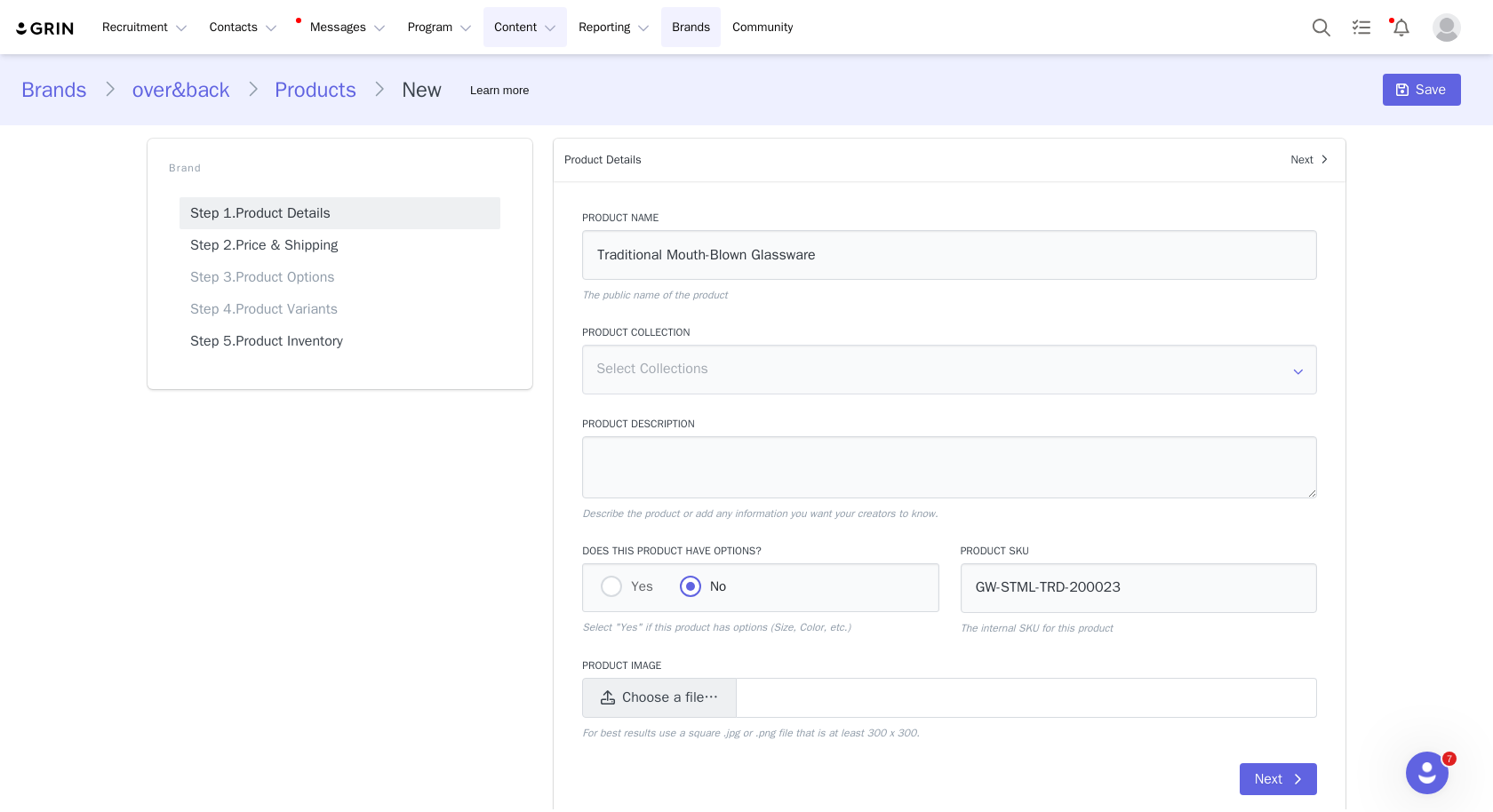 type on "C:\fakepath\over&back+Clear+Traditional+Mouth-Blown+Glassware+-+Set+of+4+Classic+Stemless-99312951.webp" 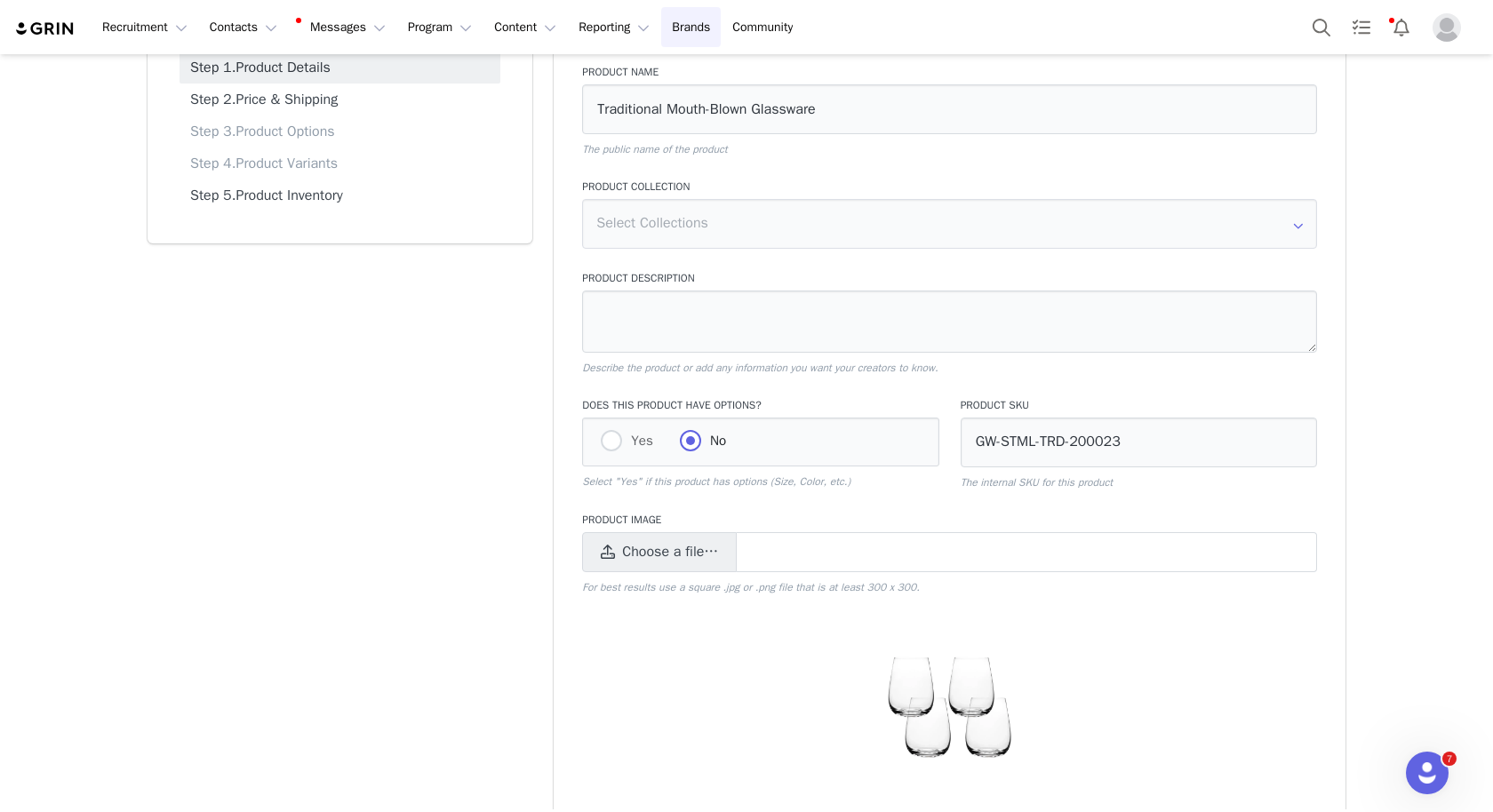 scroll, scrollTop: 231, scrollLeft: 0, axis: vertical 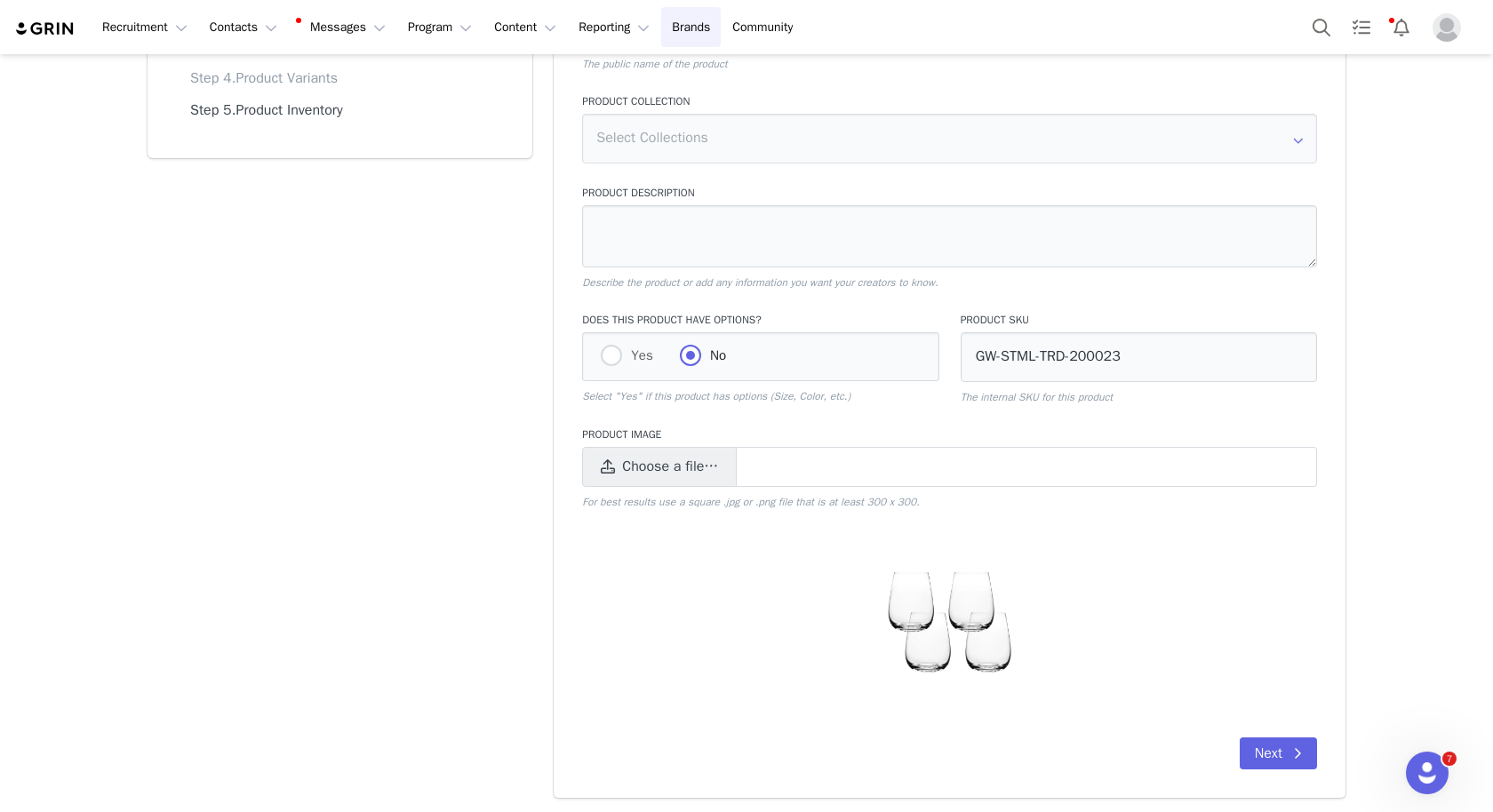 click on "Next" at bounding box center (1278, 753) 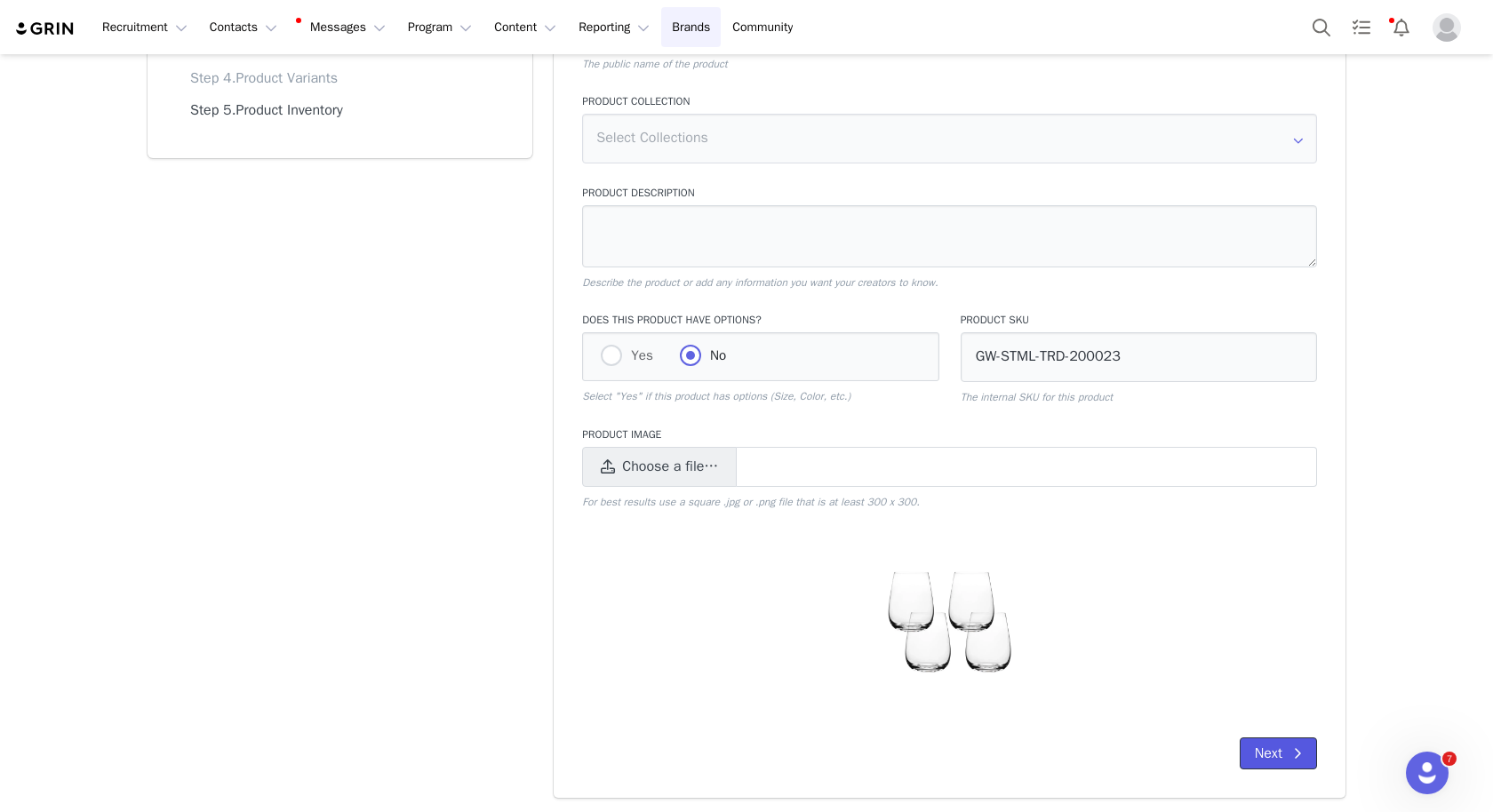 click on "Next" at bounding box center (1278, 753) 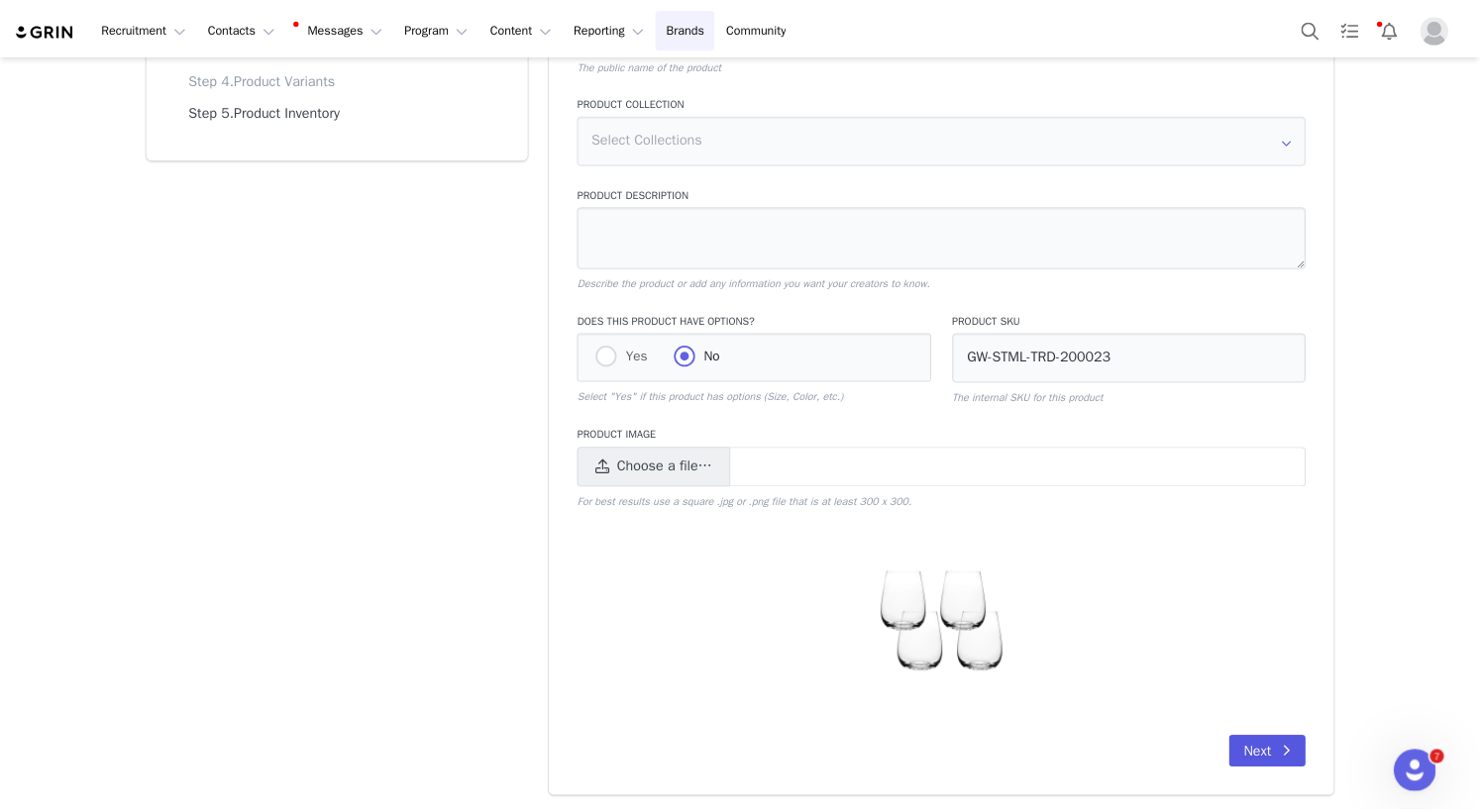 scroll, scrollTop: 0, scrollLeft: 0, axis: both 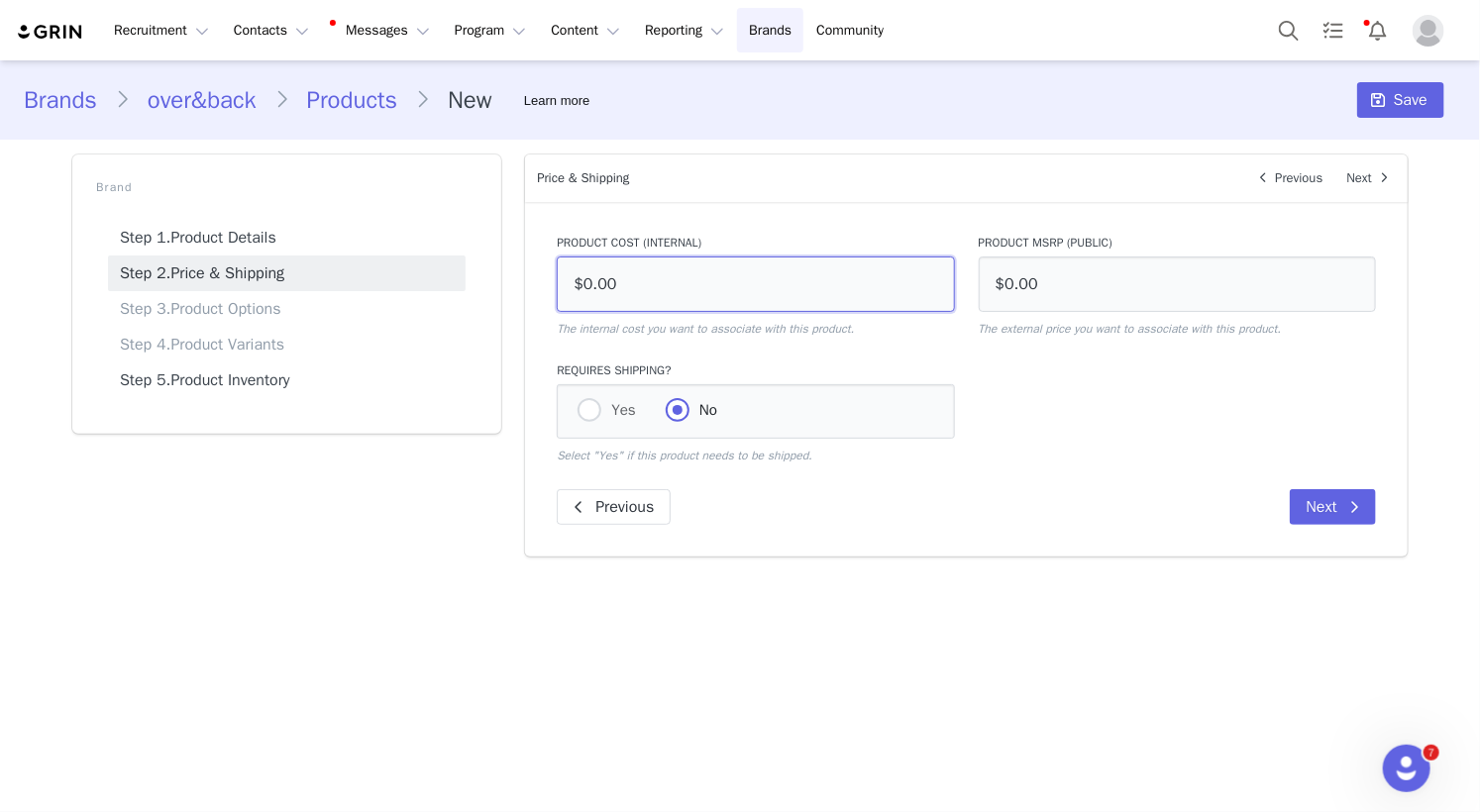 click on "$0.00" at bounding box center [755, 284] 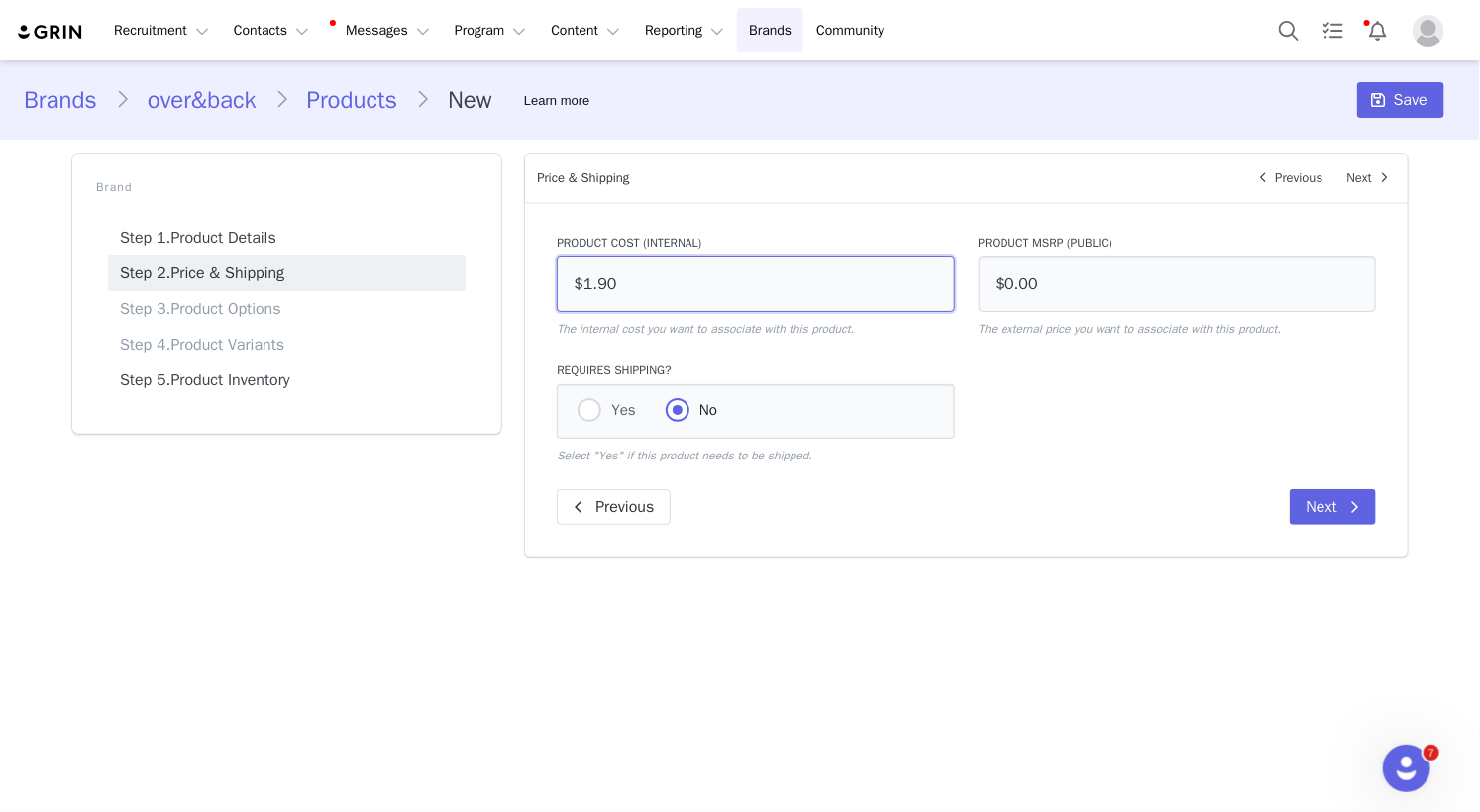 type on "$19.00" 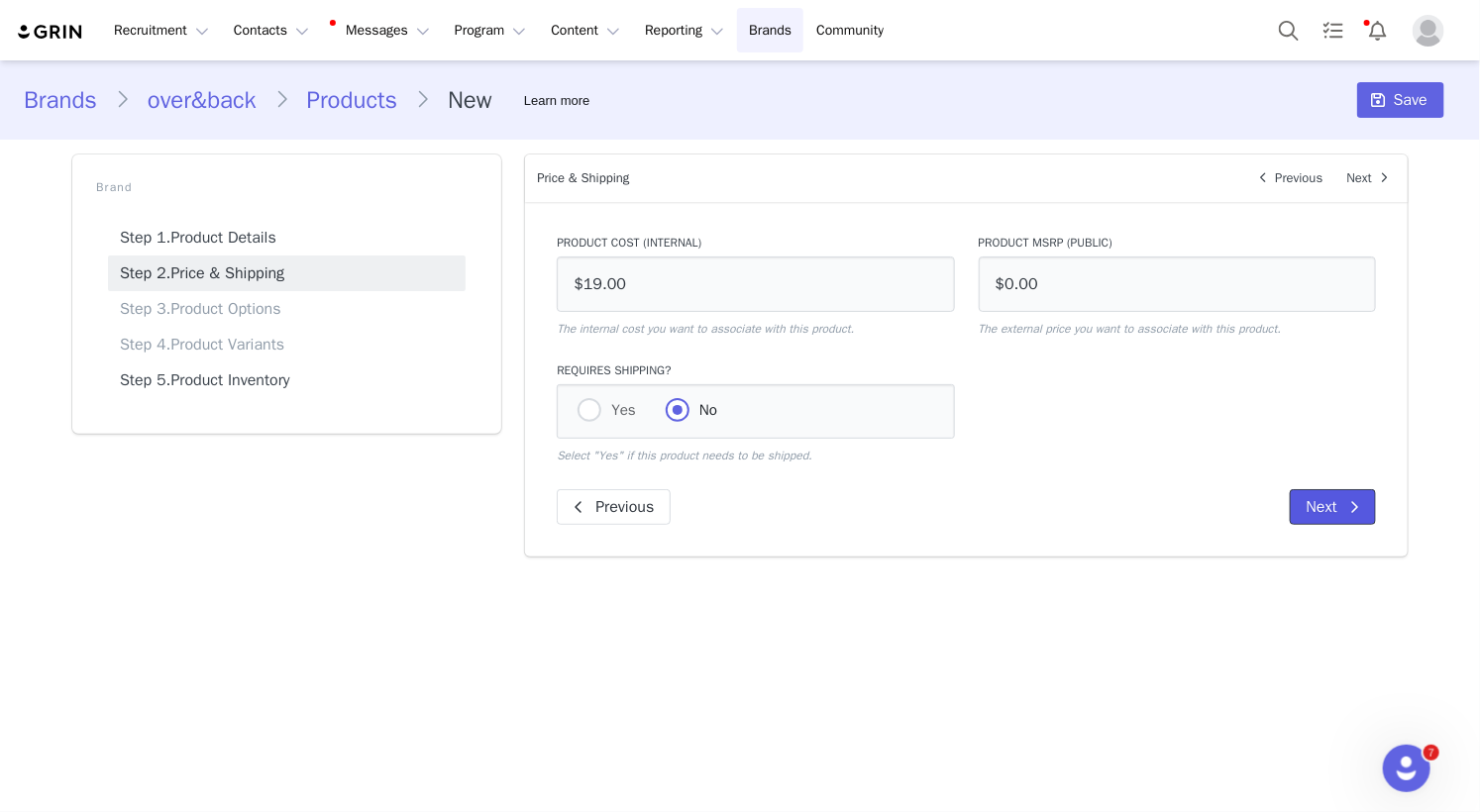 click on "Next" at bounding box center [1332, 507] 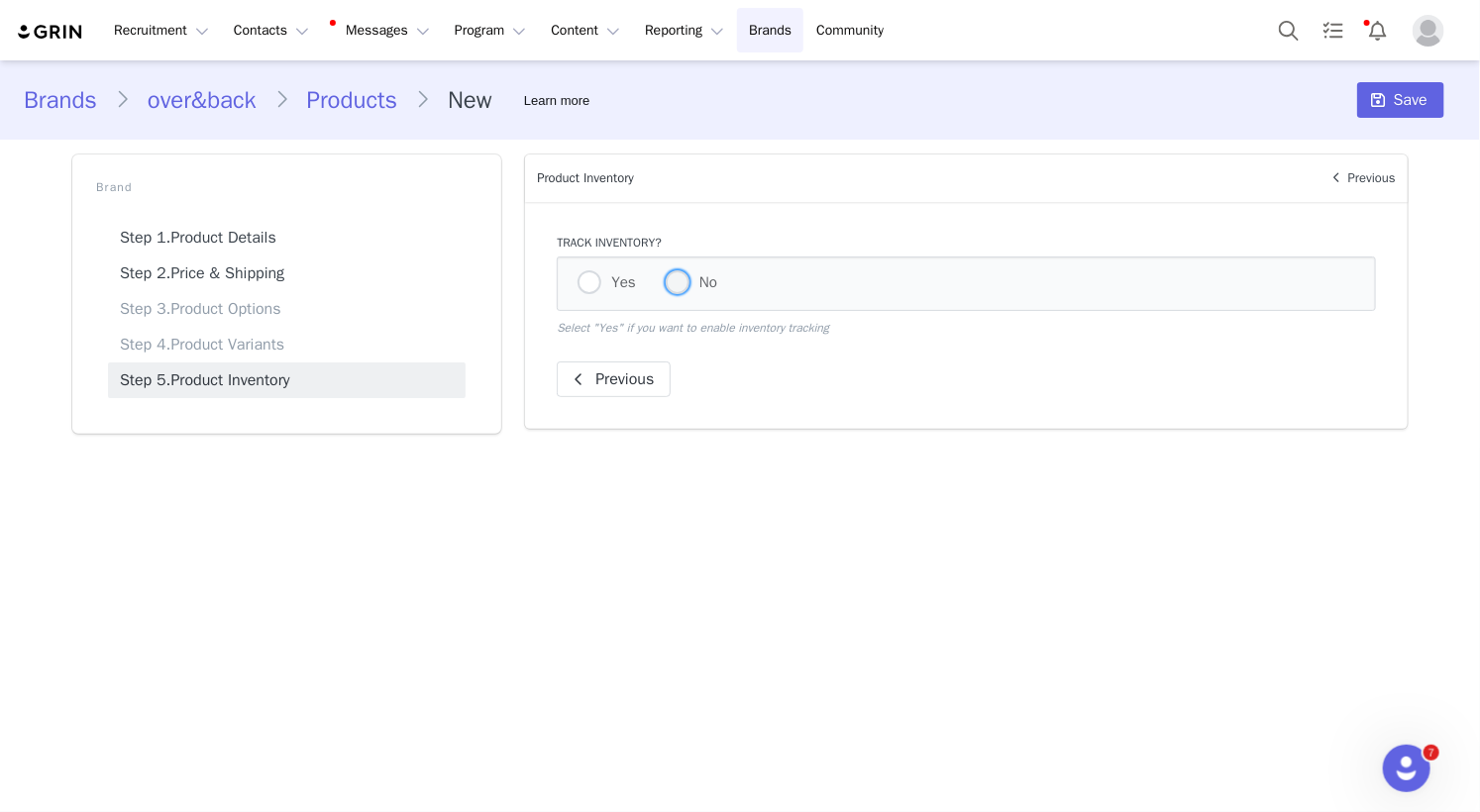 click at bounding box center [678, 282] 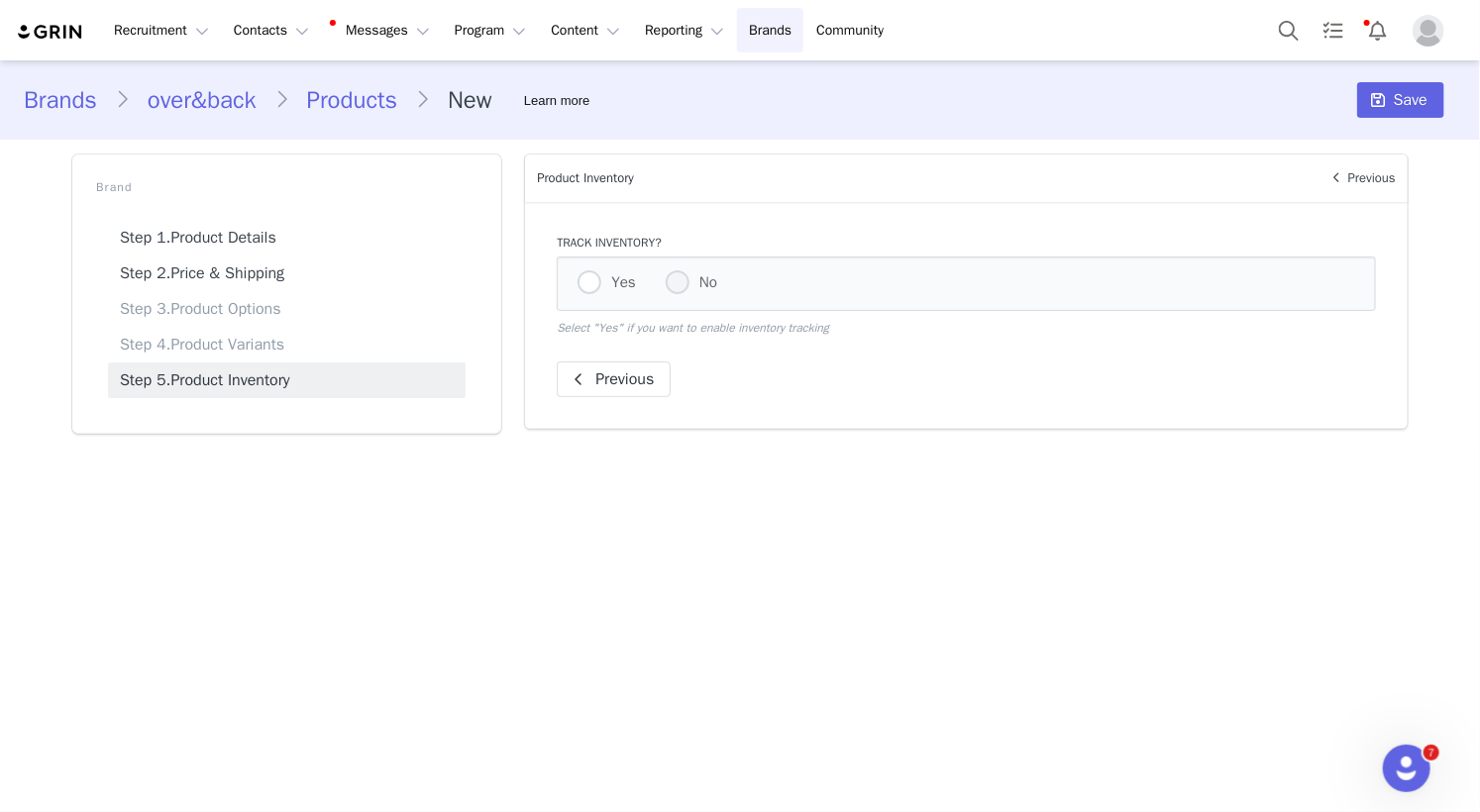 click on "No" at bounding box center (678, 283) 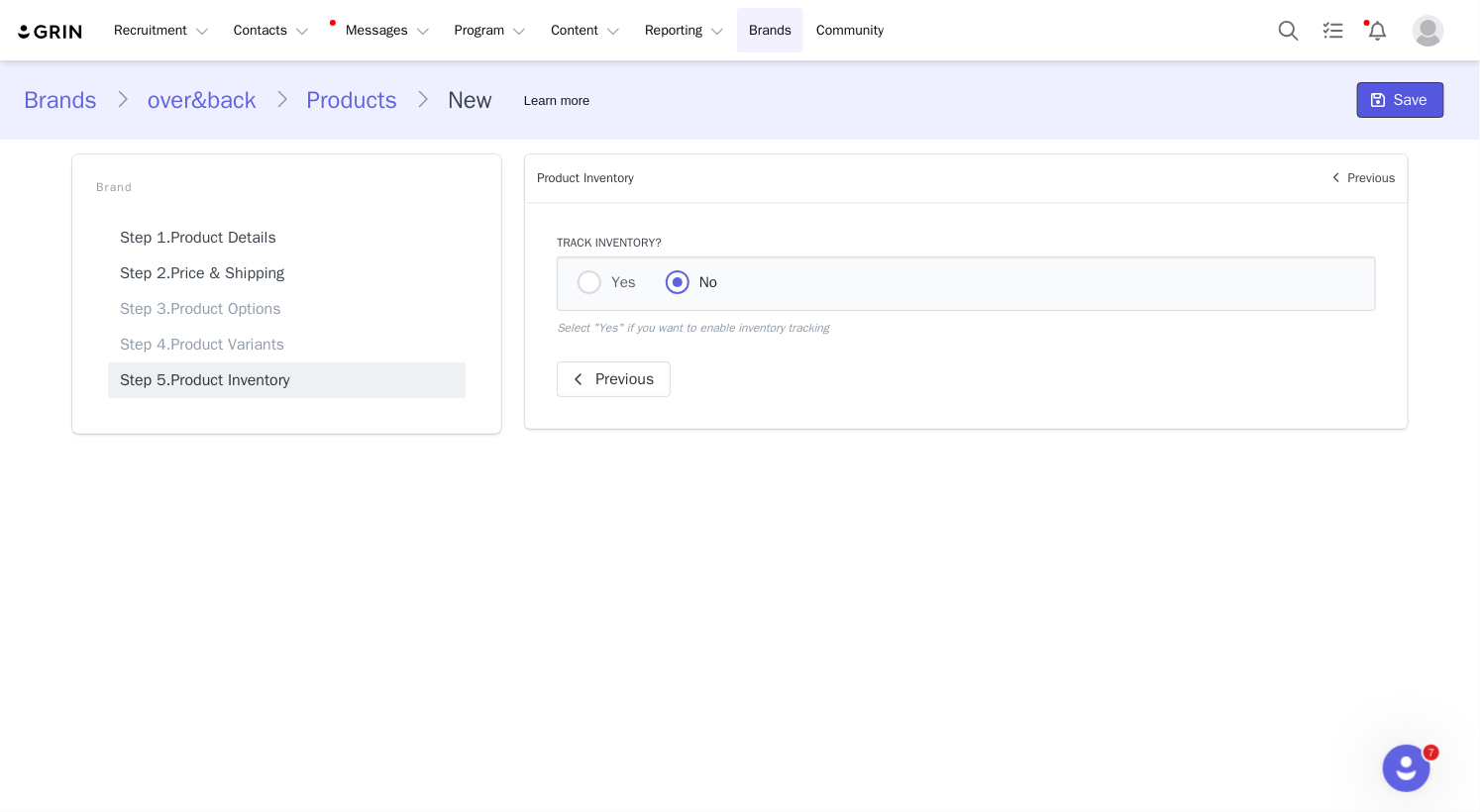 click on "Save" at bounding box center [1401, 100] 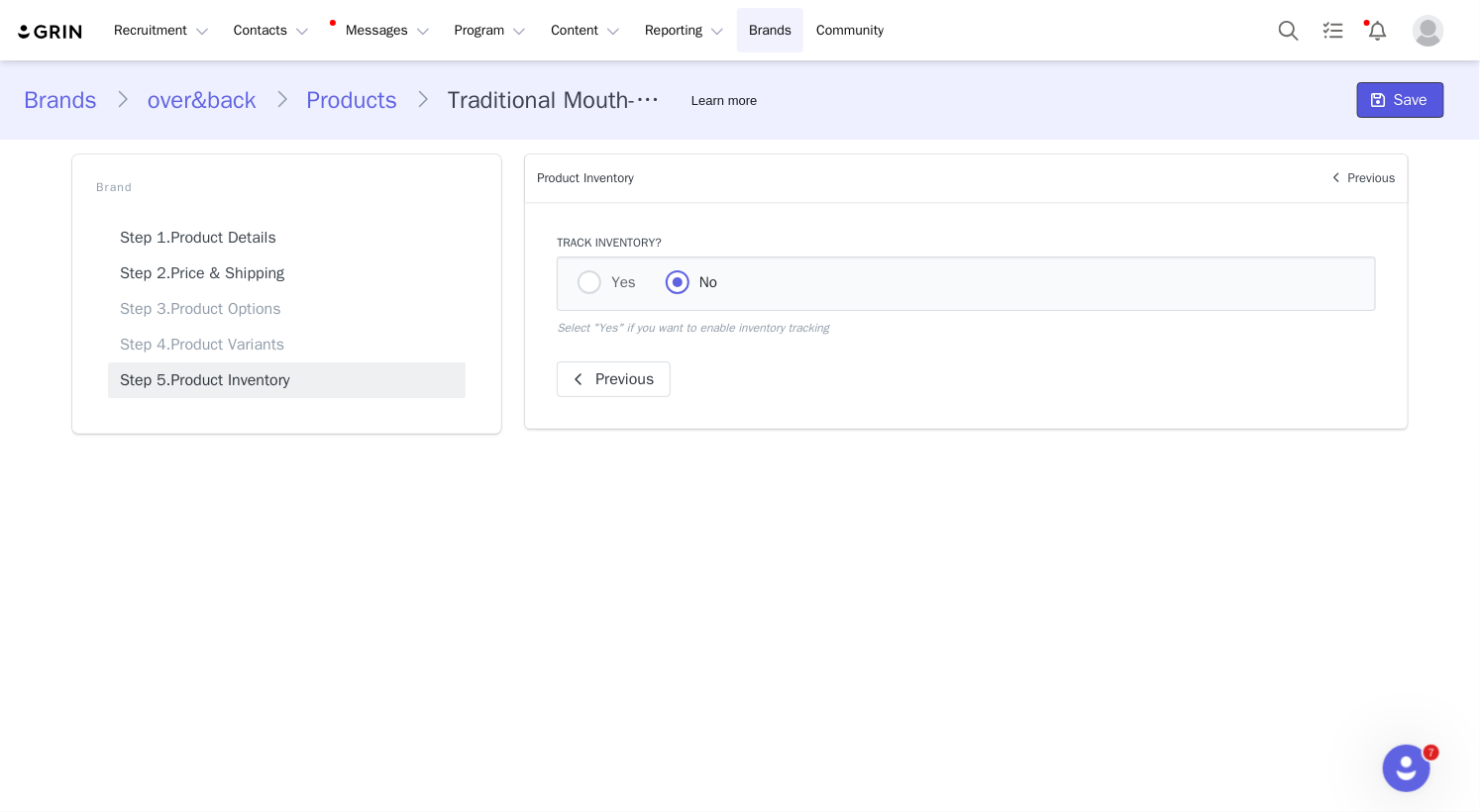click on "Save" at bounding box center (1401, 100) 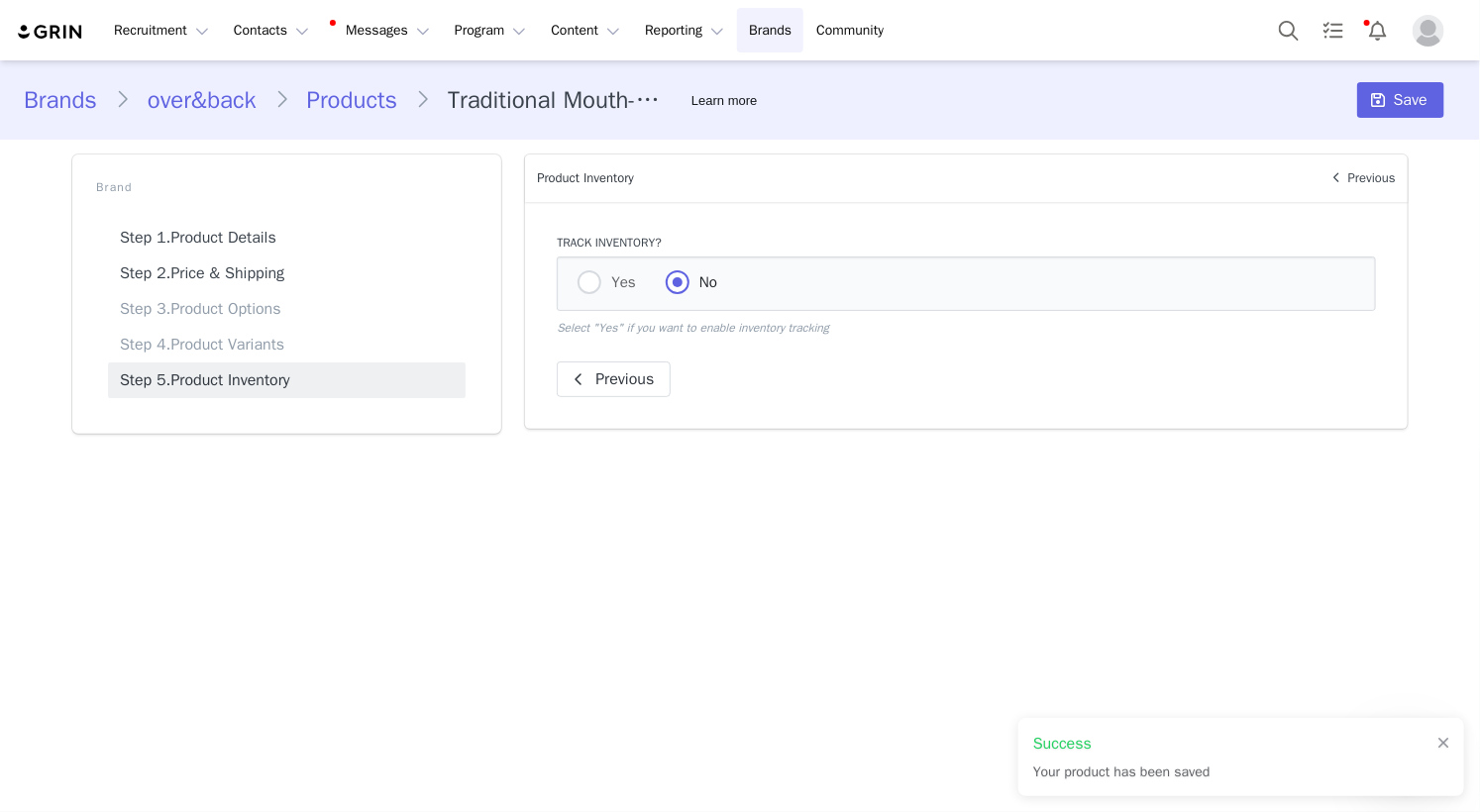 click on "Products" at bounding box center [353, 100] 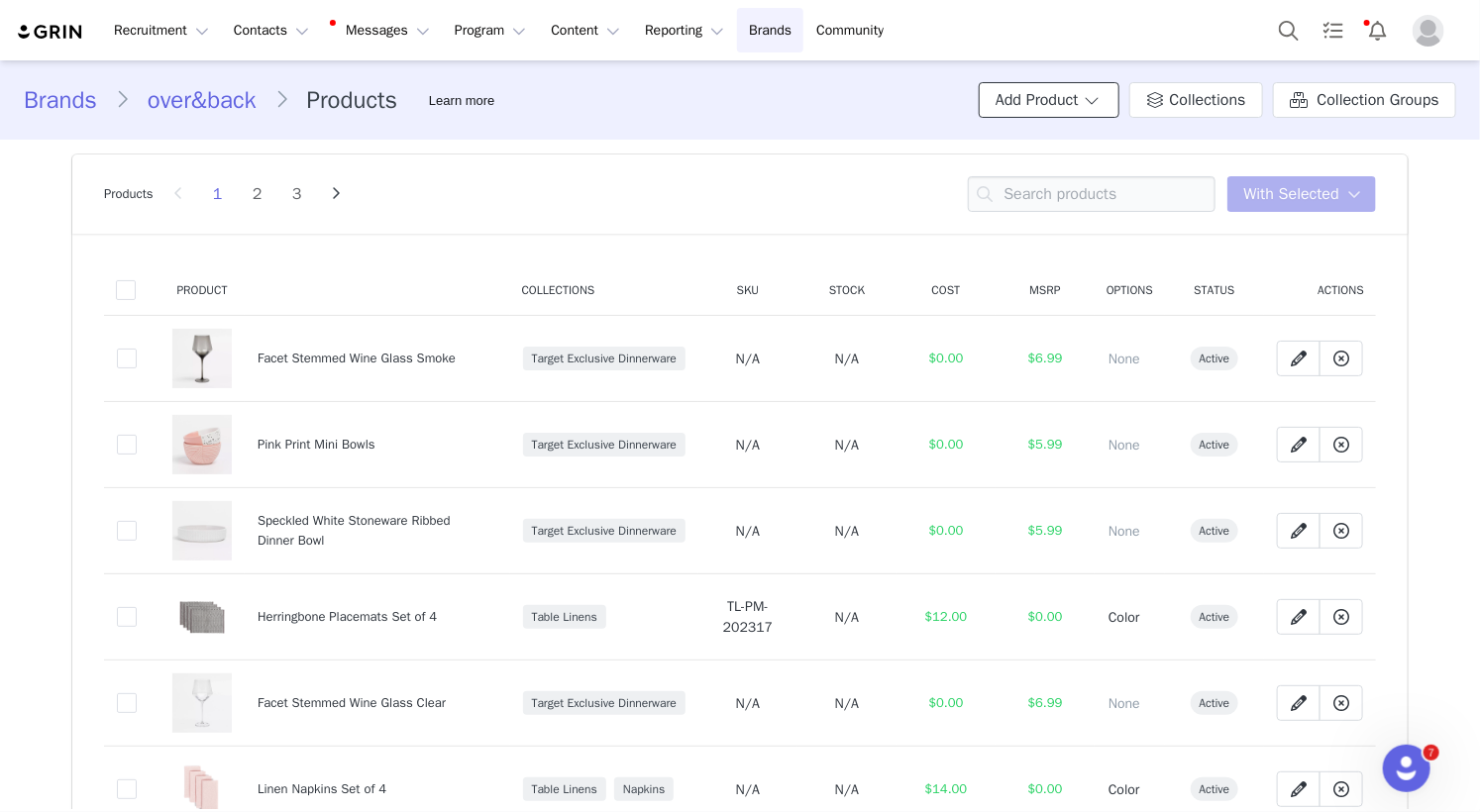 click on "Add Product" at bounding box center [1049, 100] 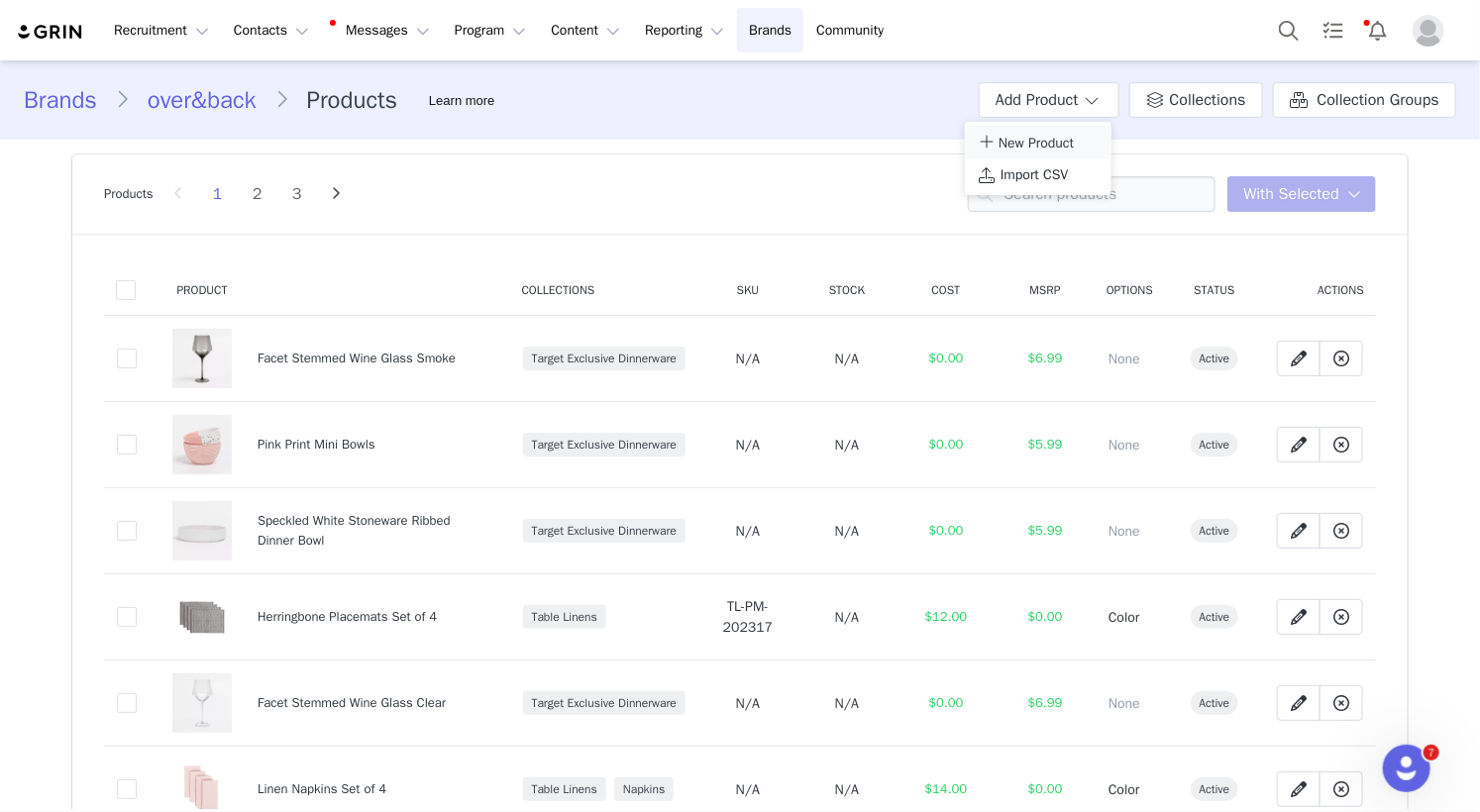 click on "New Product" at bounding box center (1036, 143) 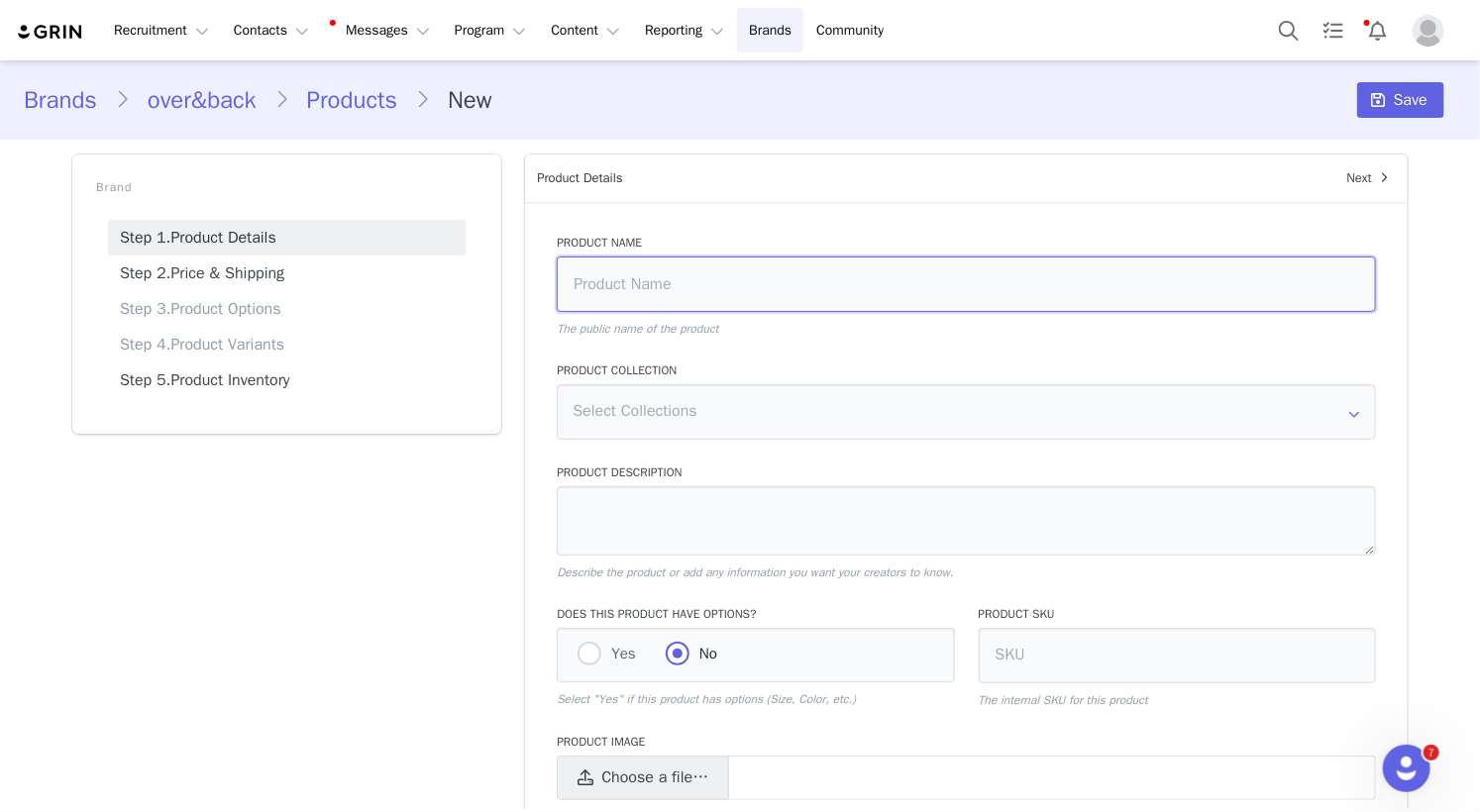 click at bounding box center (966, 284) 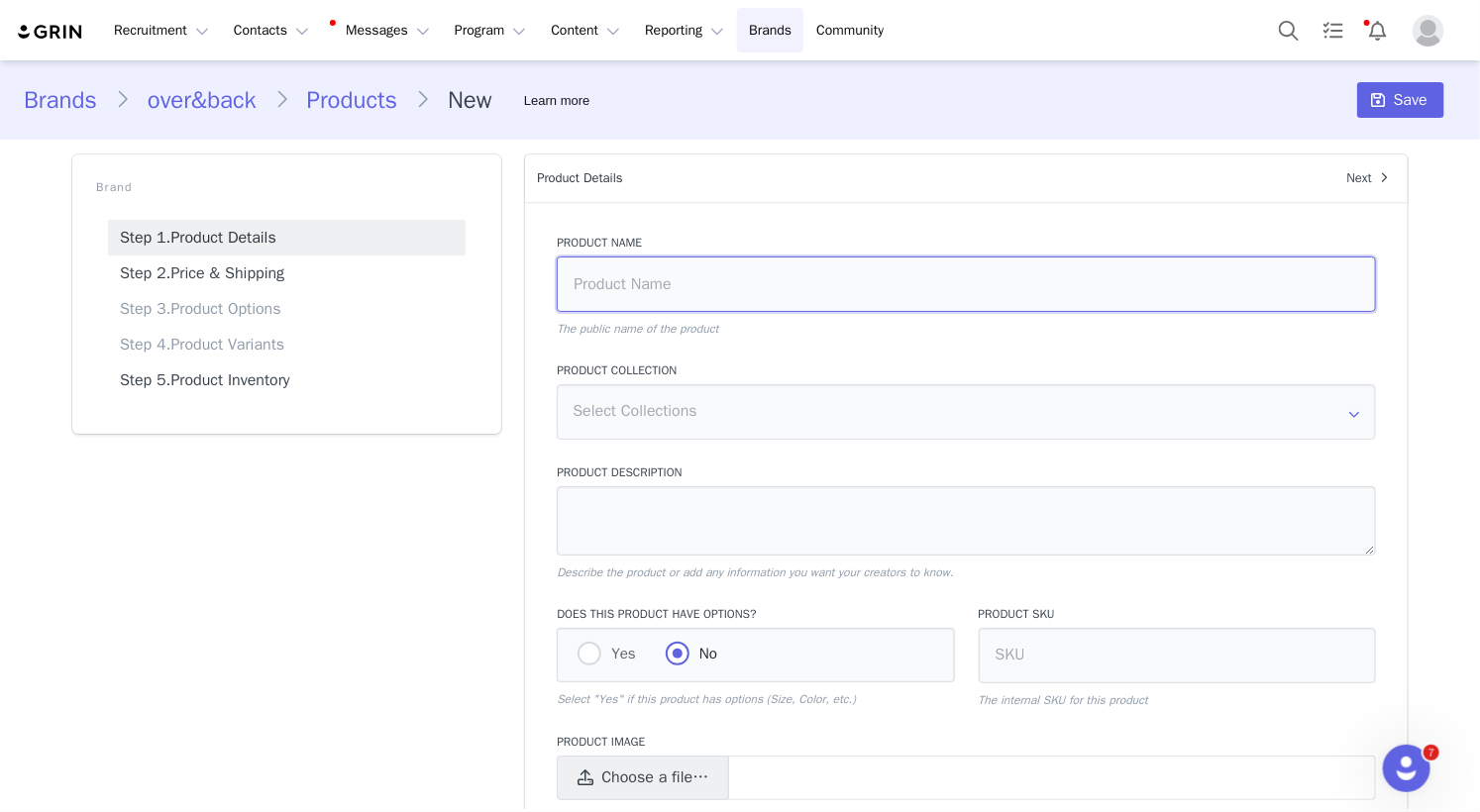 scroll, scrollTop: 50, scrollLeft: 0, axis: vertical 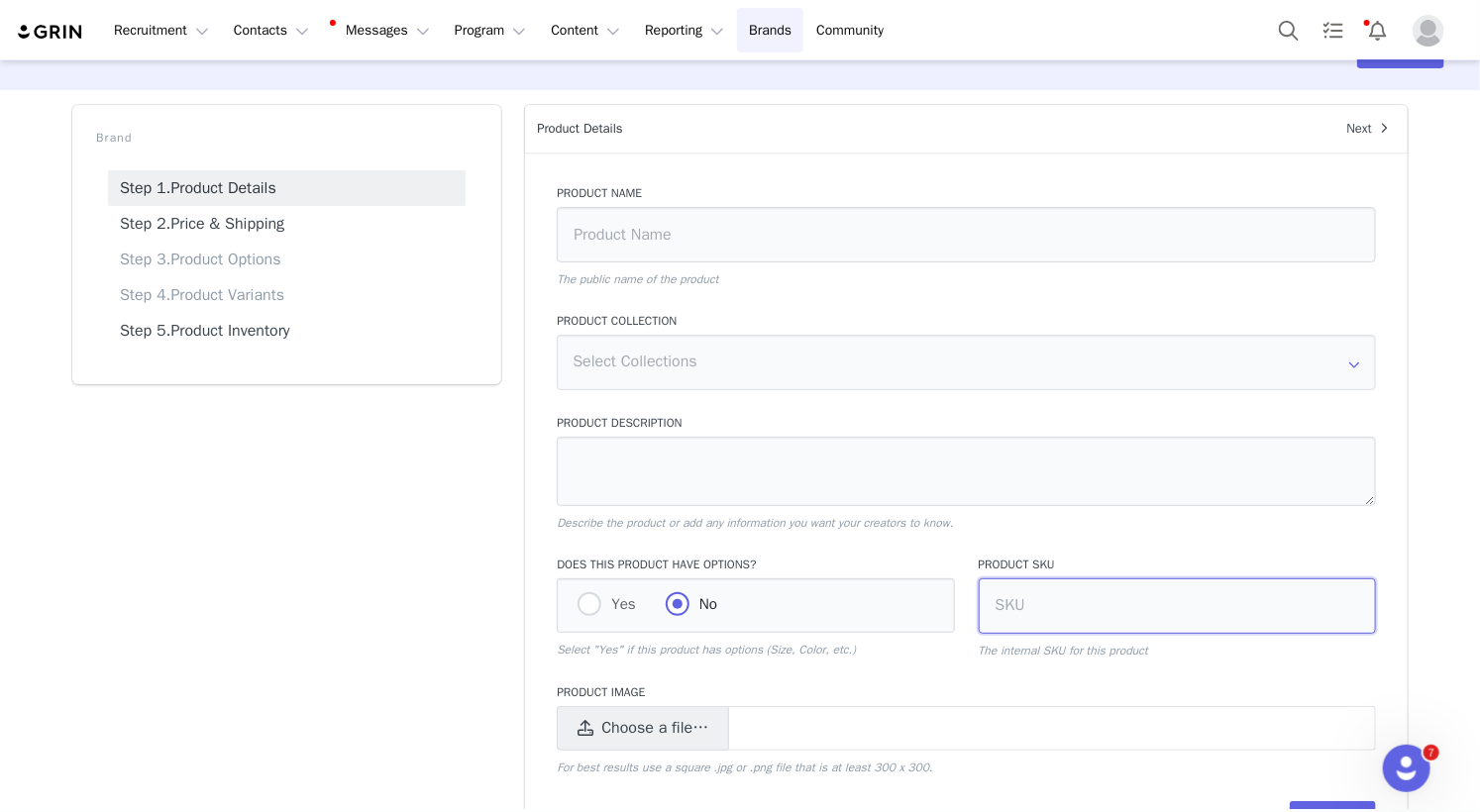 click at bounding box center [1177, 606] 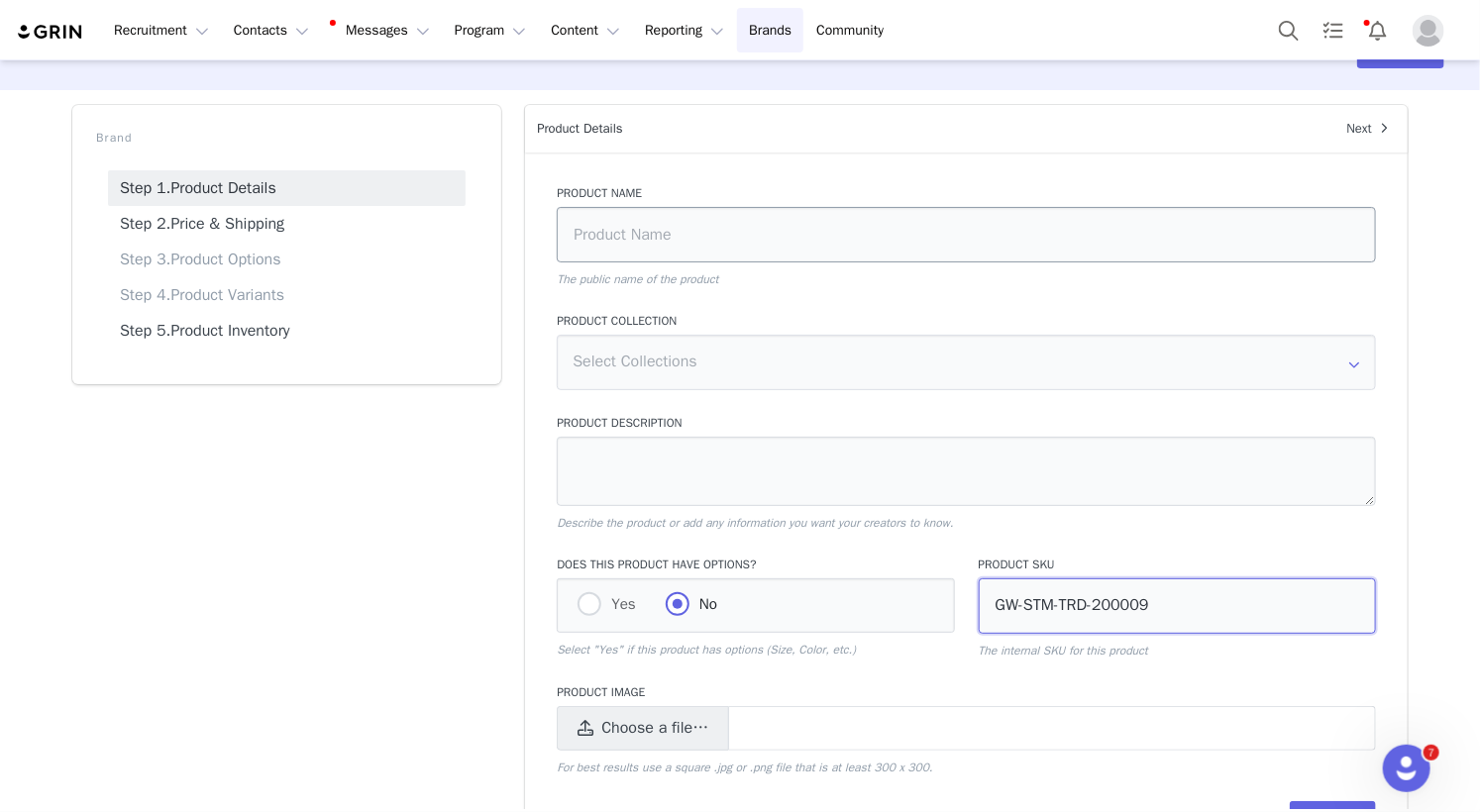 type on "GW-STM-TRD-200009" 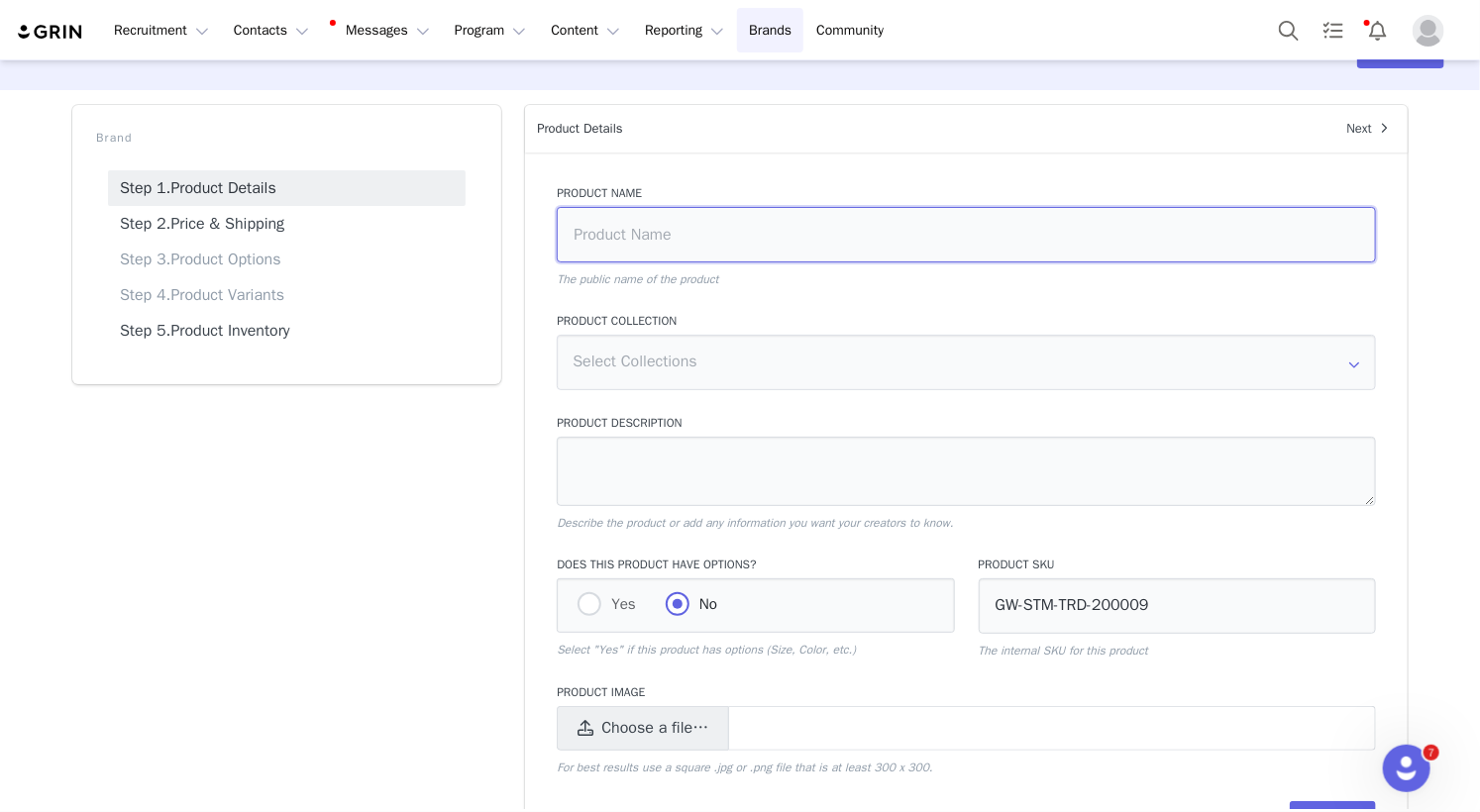 click at bounding box center [966, 235] 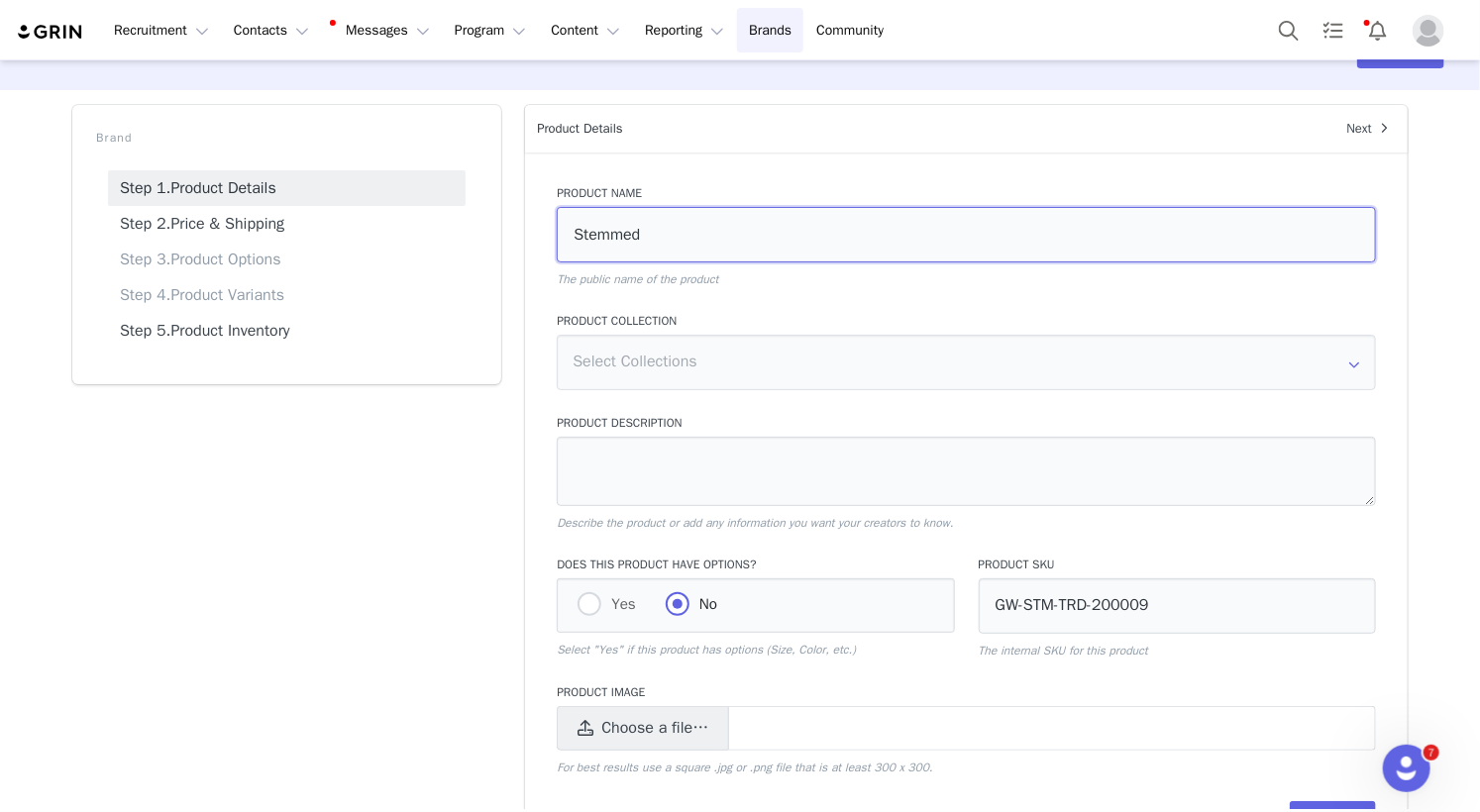 paste on "Traditional Mouth-Blown Glassware" 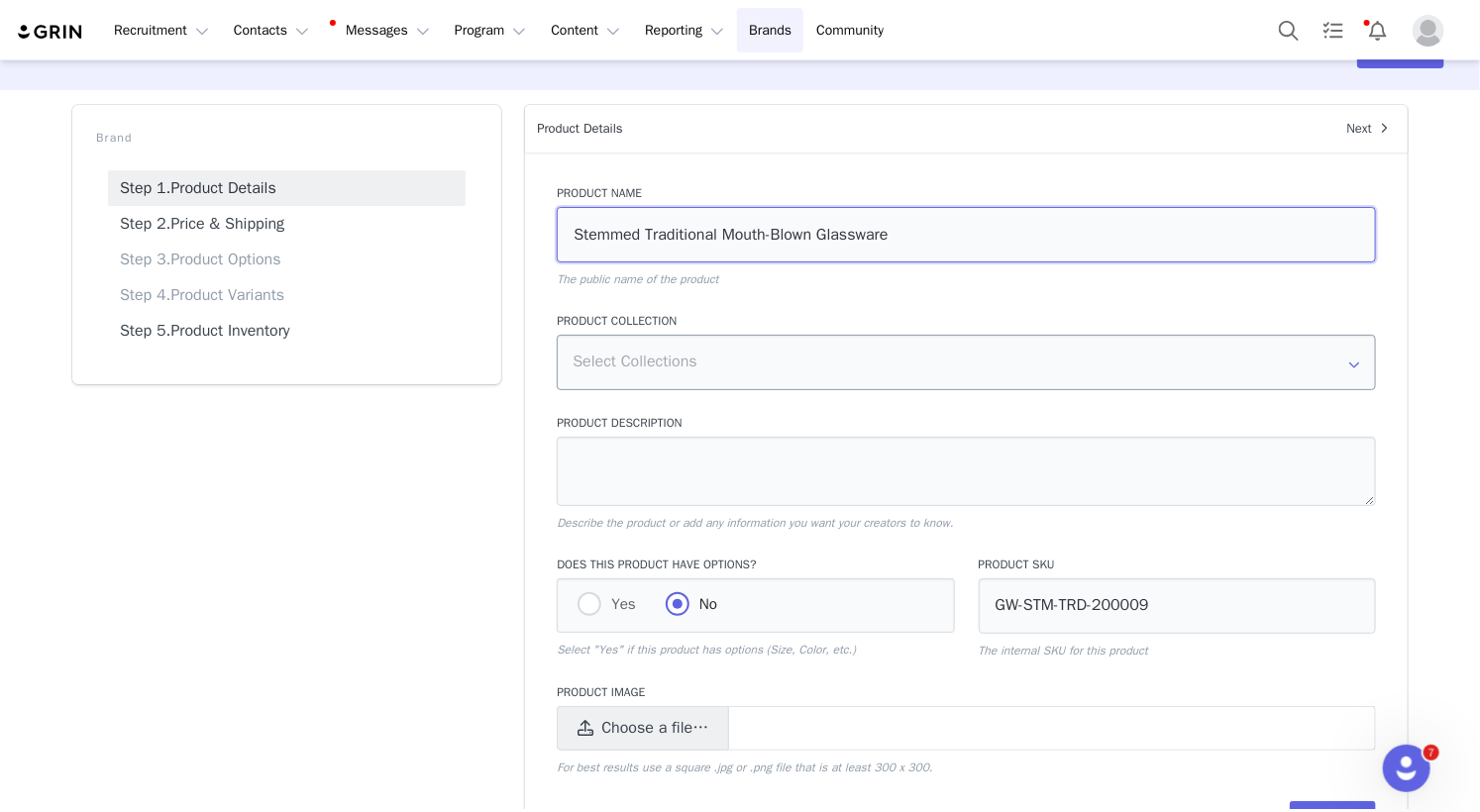 type on "Stemmed Traditional Mouth-Blown Glassware" 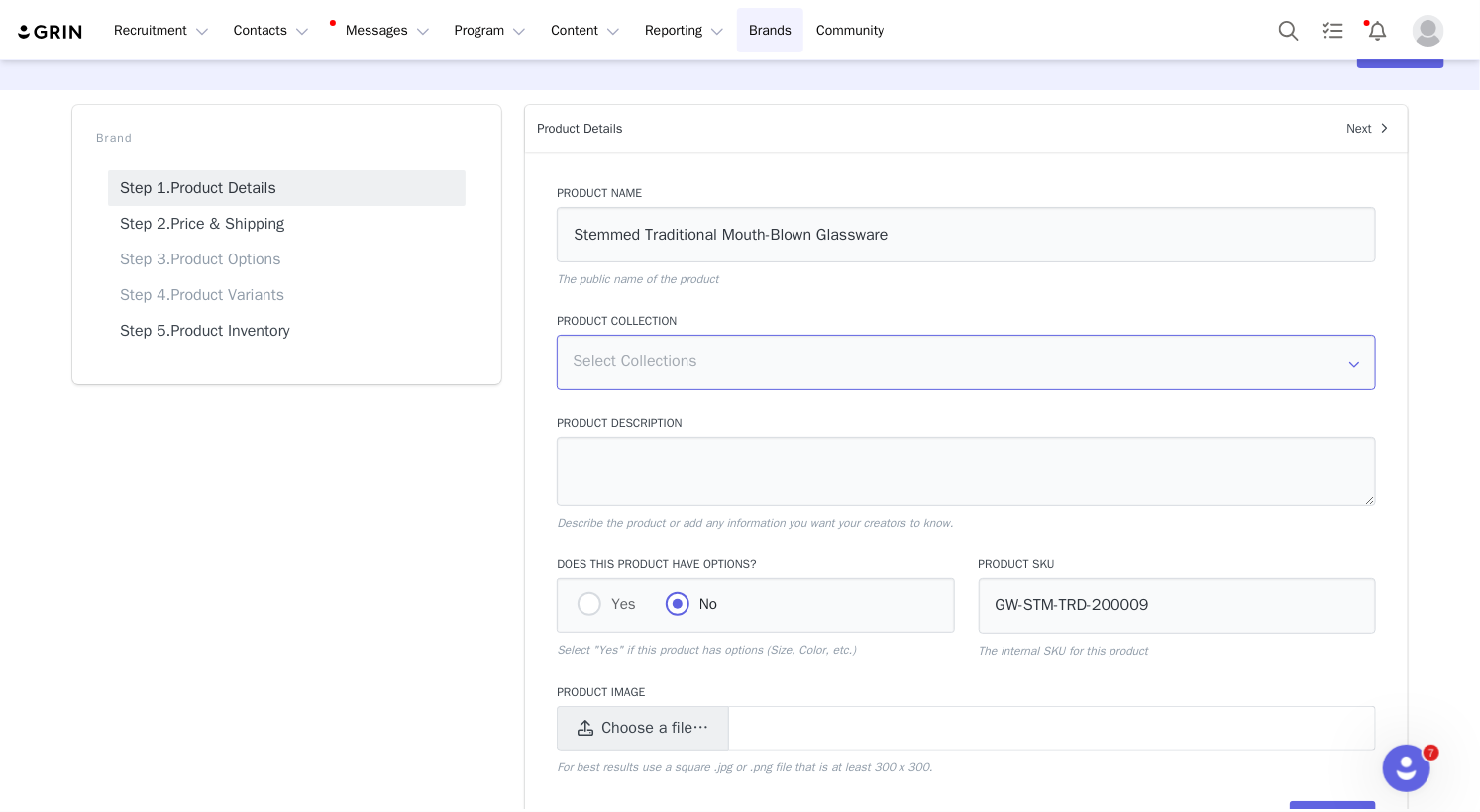 click at bounding box center [966, 362] 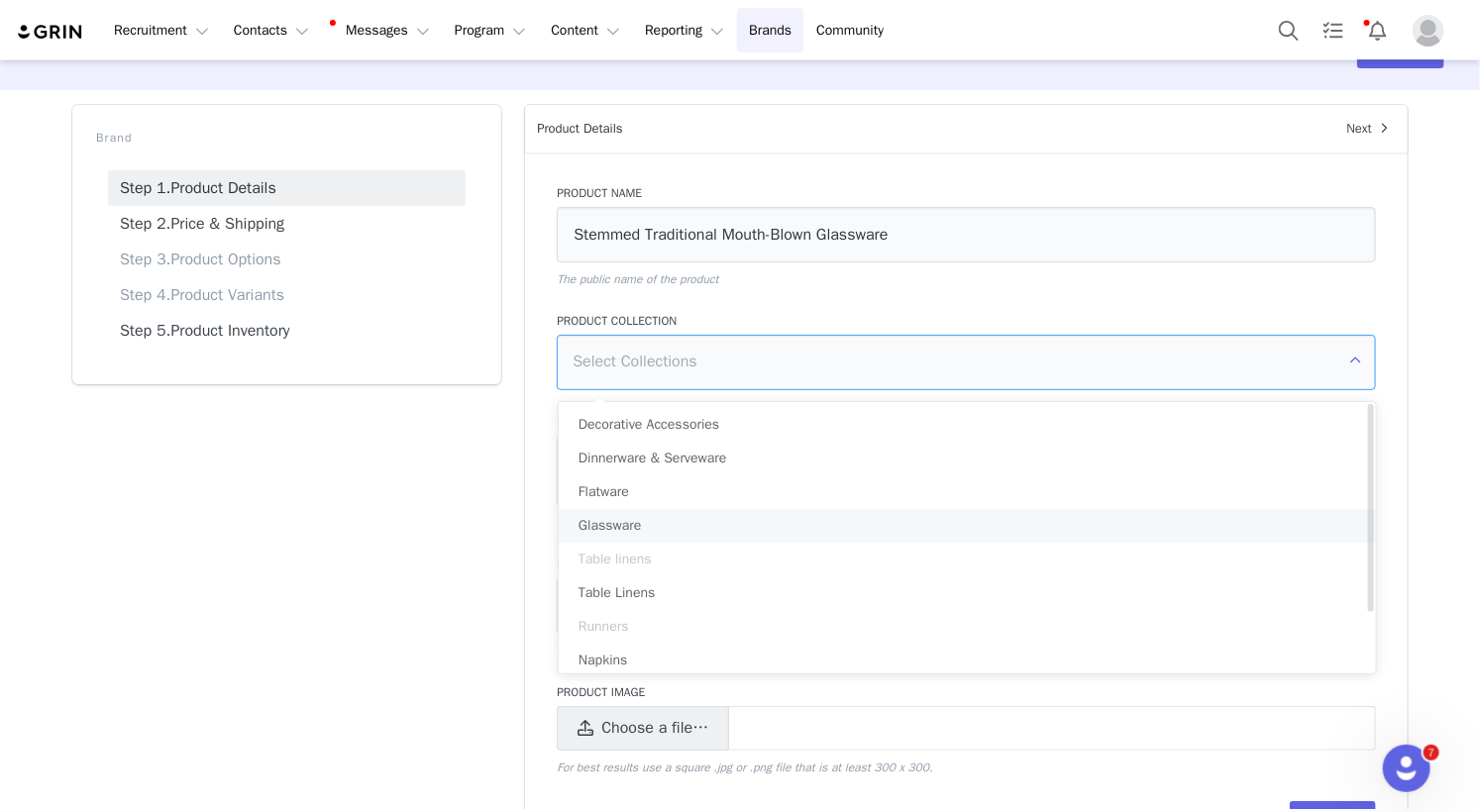 click on "Glassware" at bounding box center (967, 526) 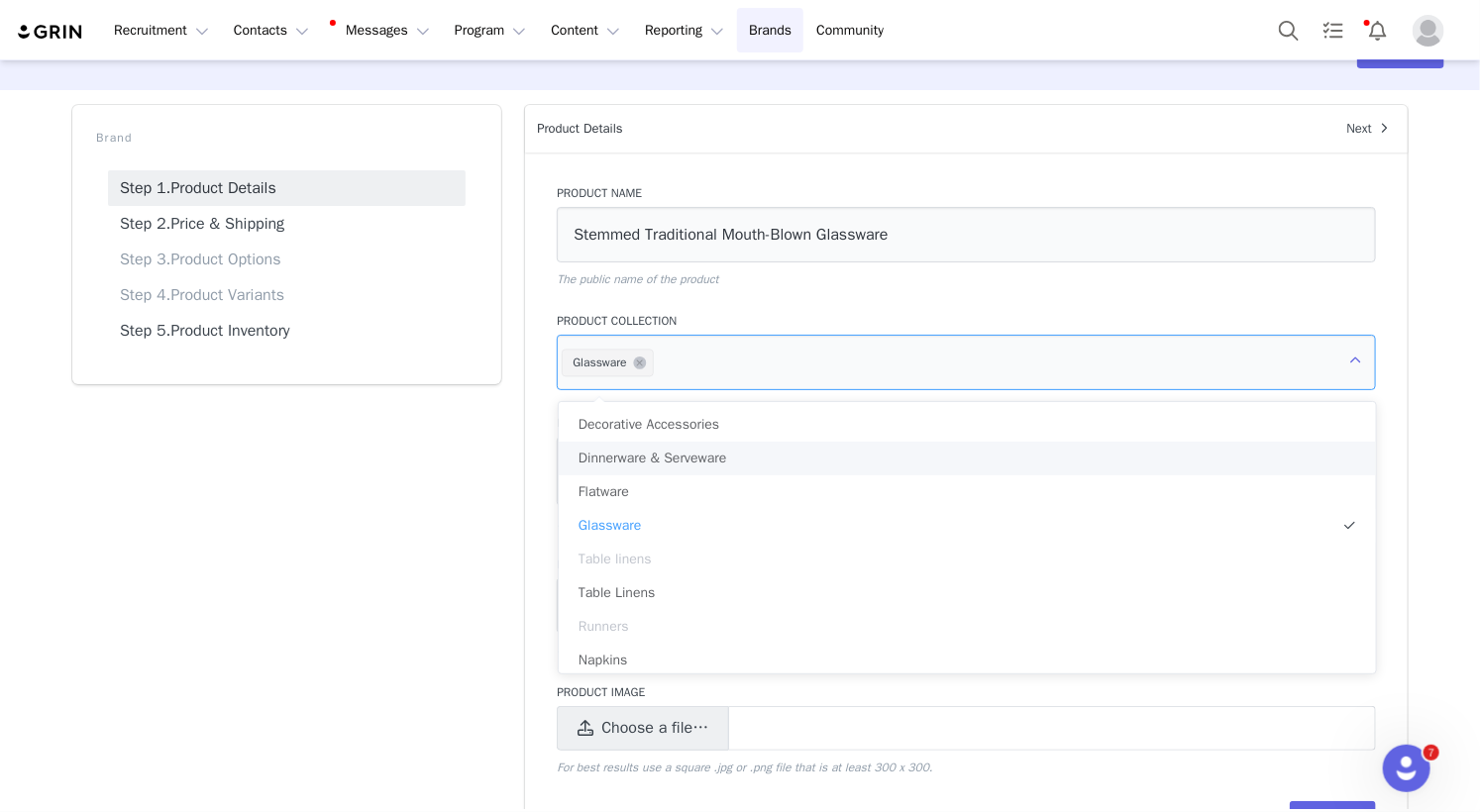 click on "Brand Step 1.  Product Details  Step 2.  Price & Shipping  Step 3.  Product Options  Step 4.  Product Variants  Step 5.  Product Inventory" at bounding box center [286, 486] 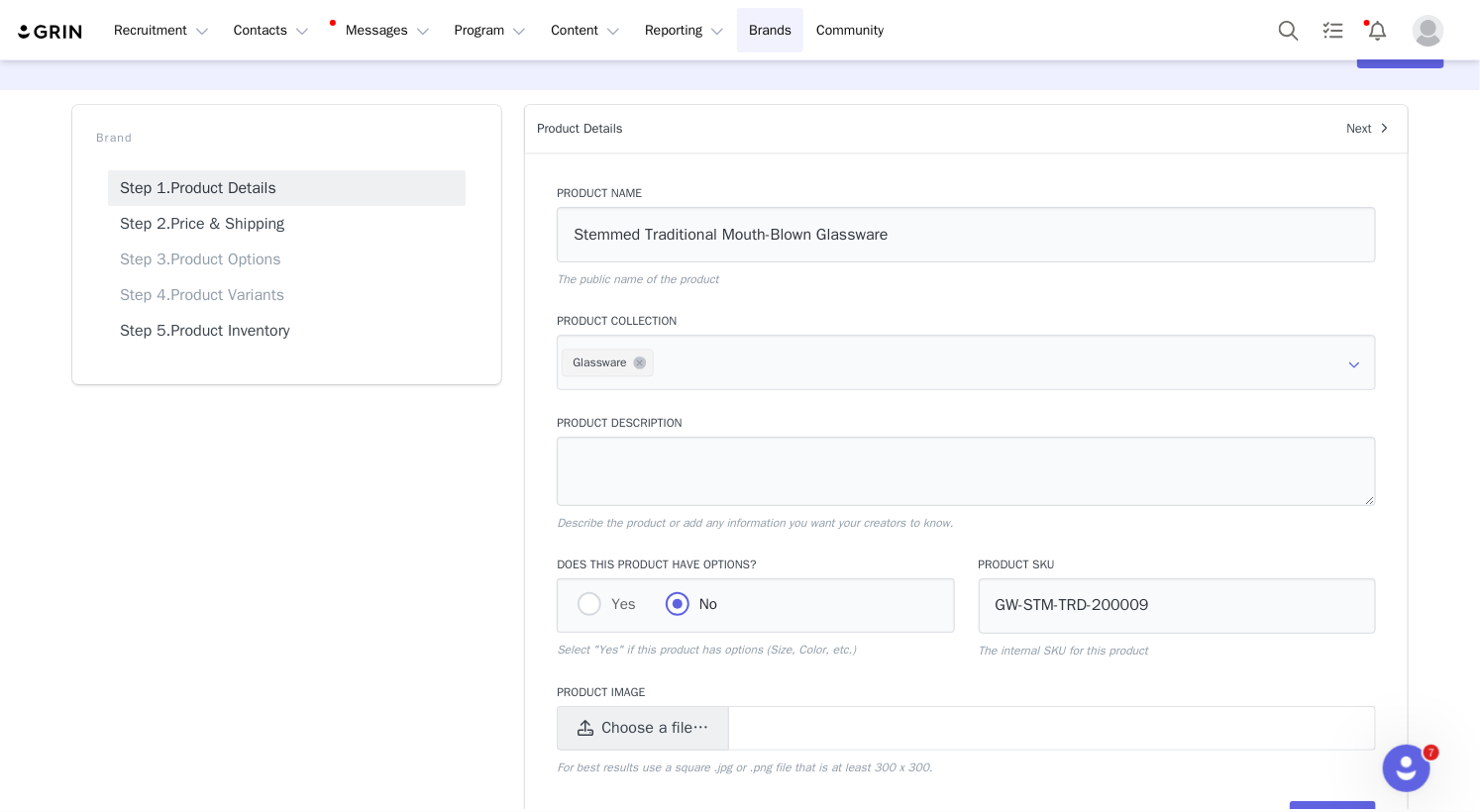 scroll, scrollTop: 85, scrollLeft: 0, axis: vertical 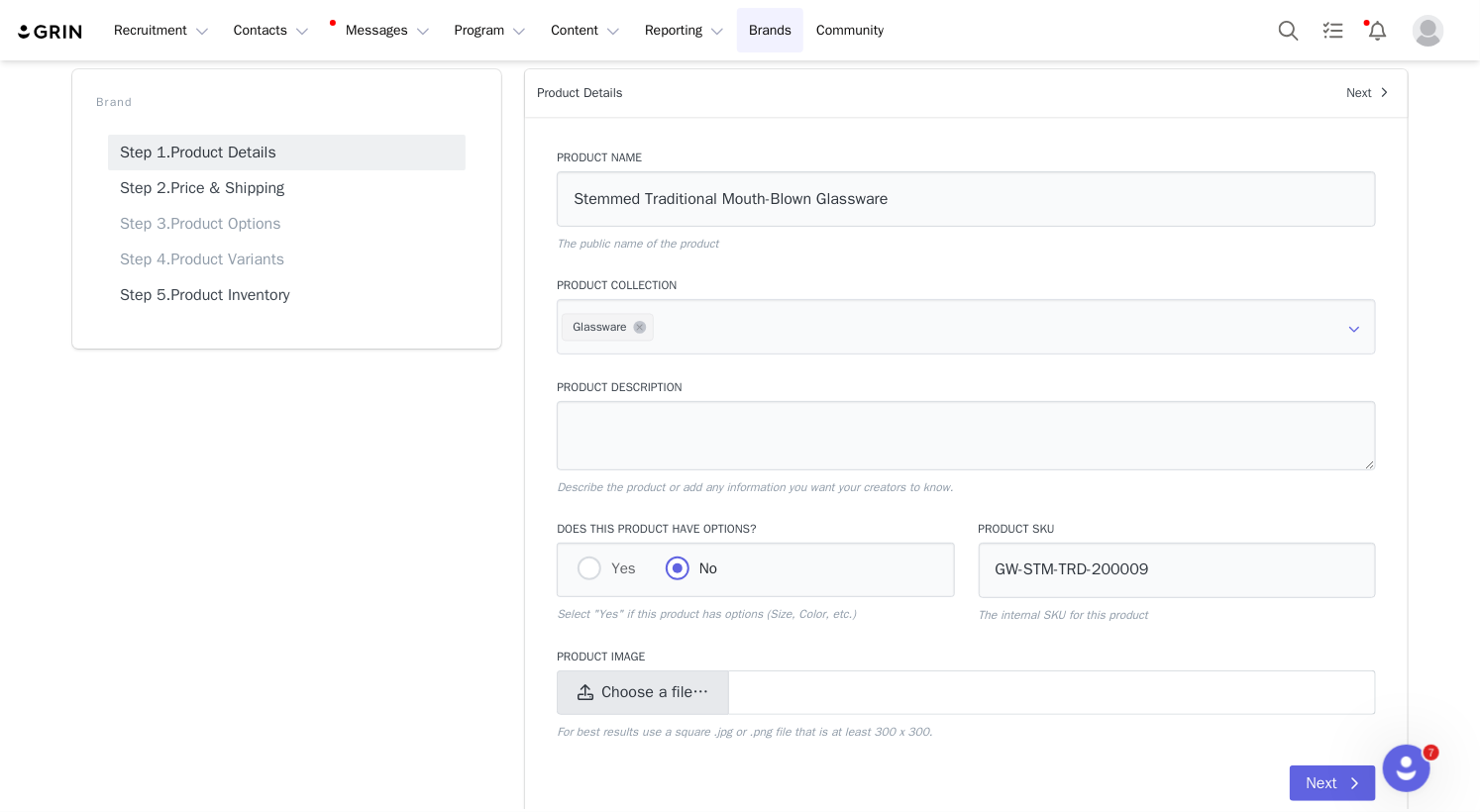 click on "Choose a file…" at bounding box center (655, 692) 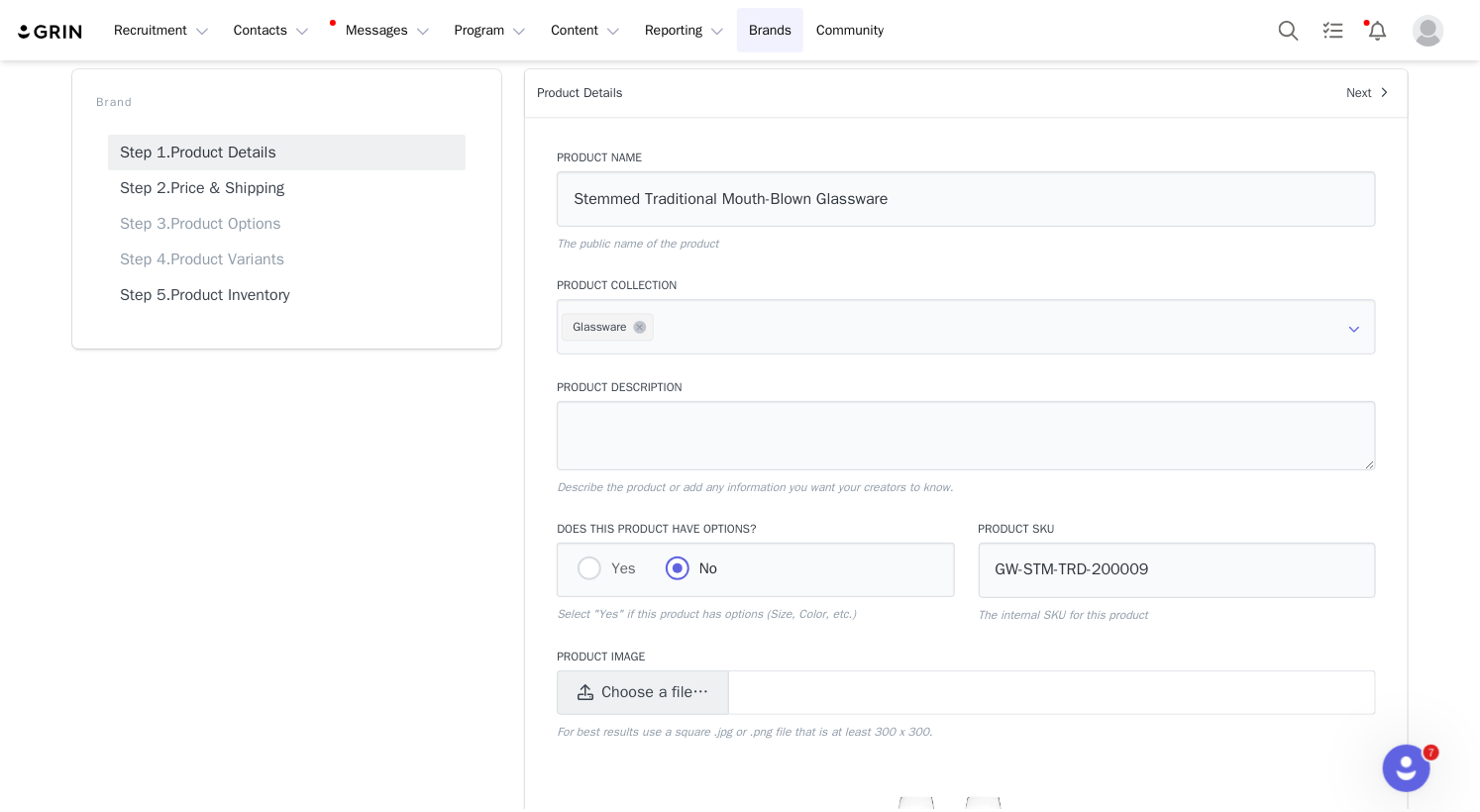 scroll, scrollTop: 351, scrollLeft: 0, axis: vertical 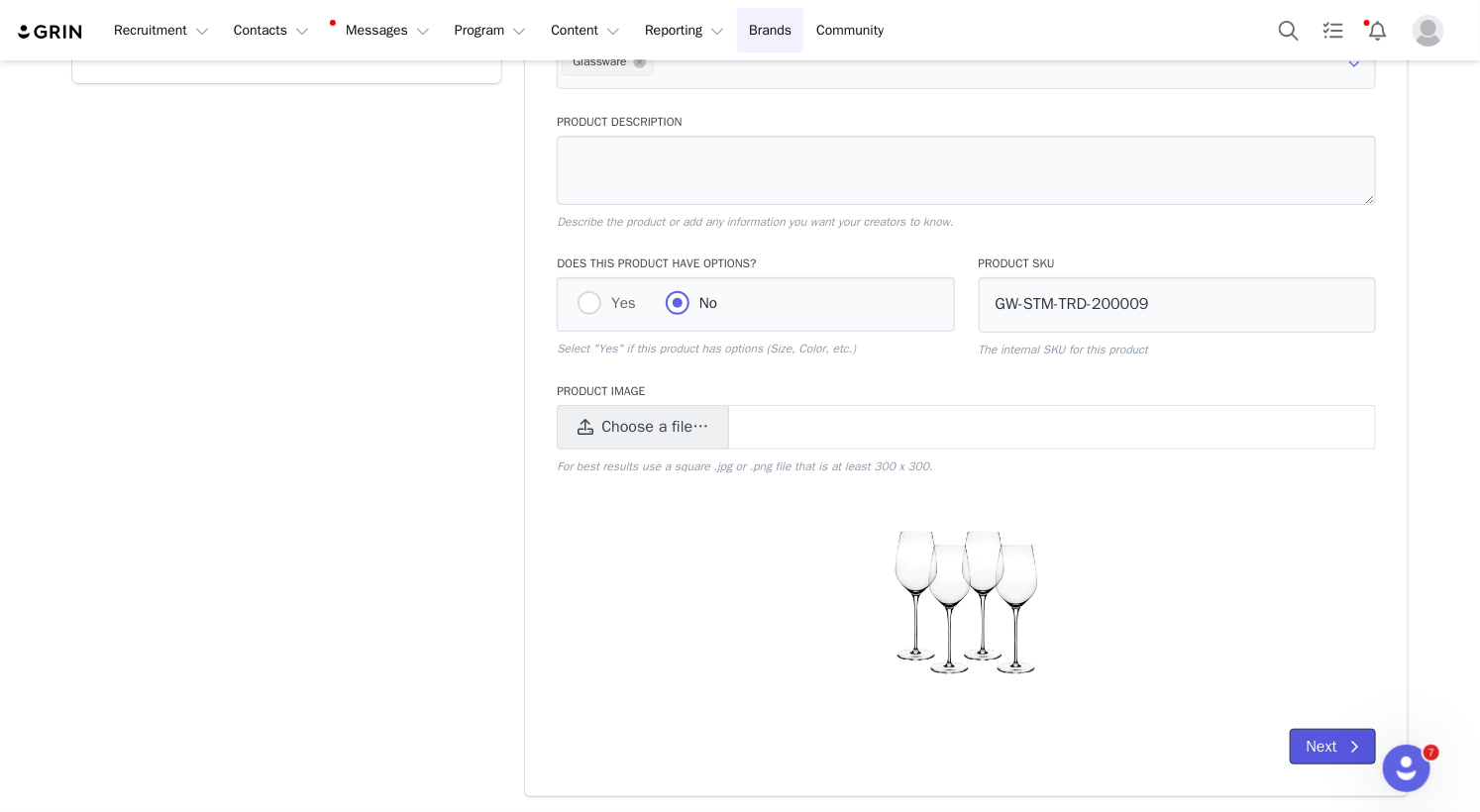 click on "Next" at bounding box center (1332, 747) 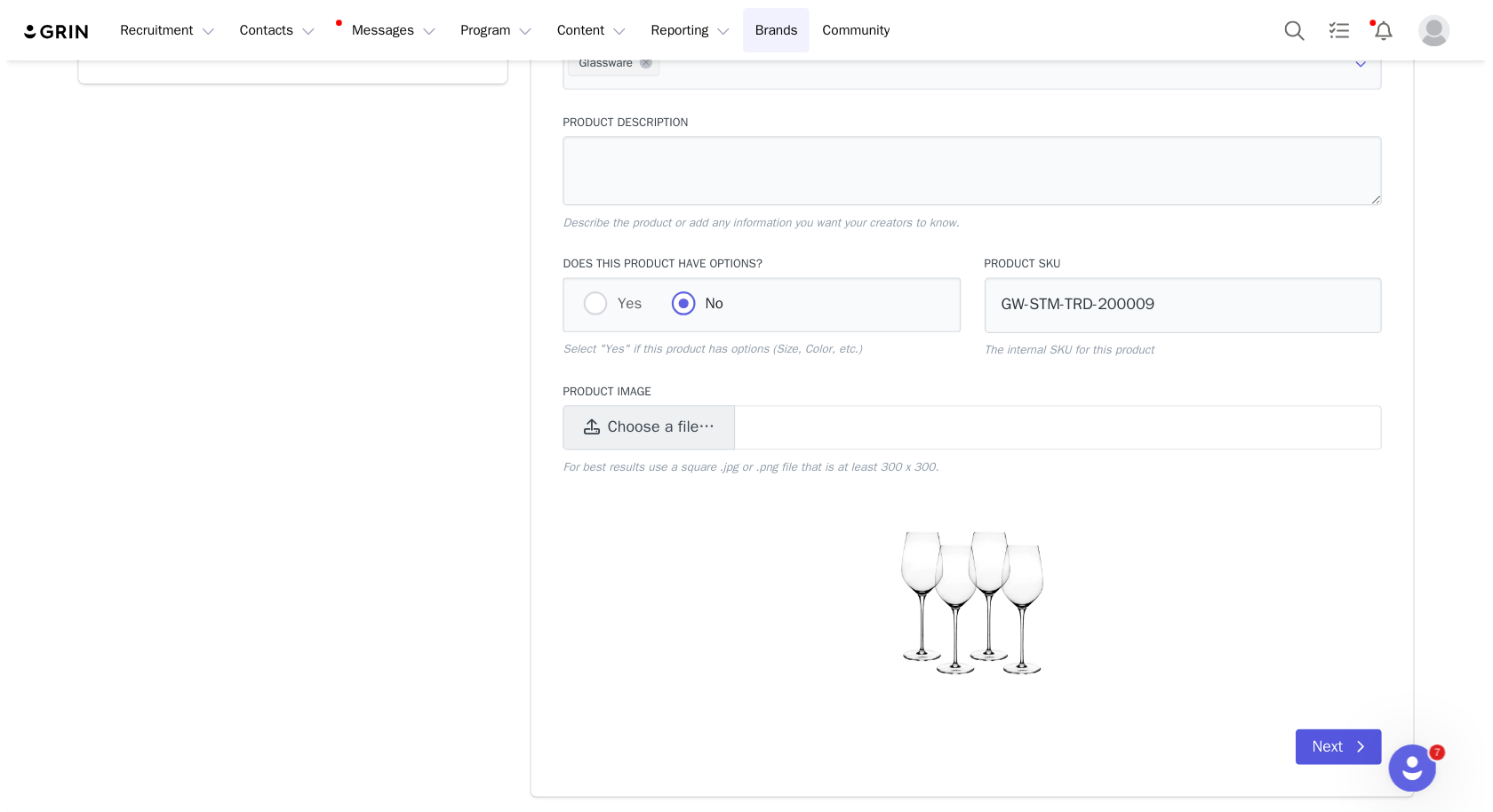 scroll, scrollTop: 0, scrollLeft: 0, axis: both 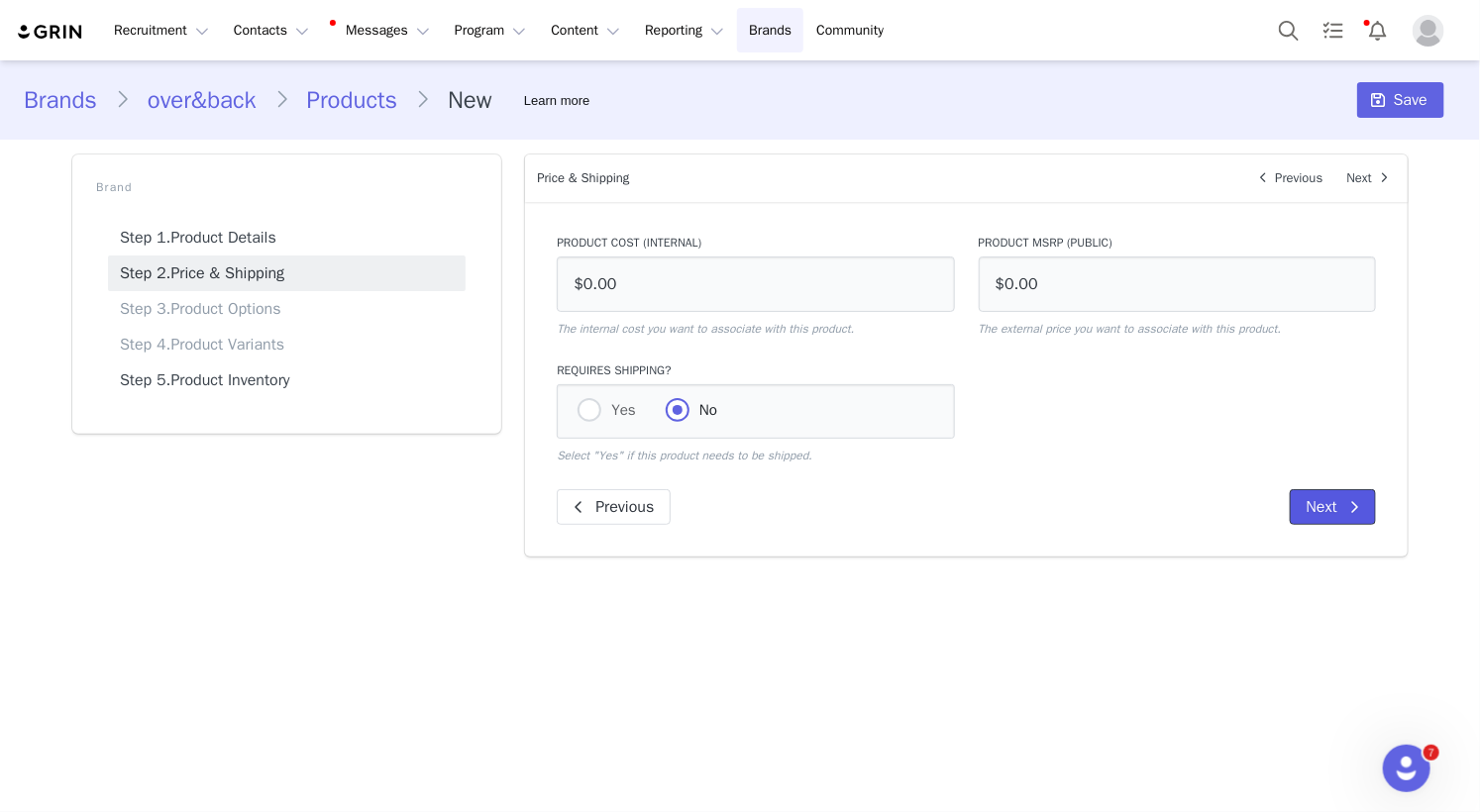 click on "Next" at bounding box center (1332, 507) 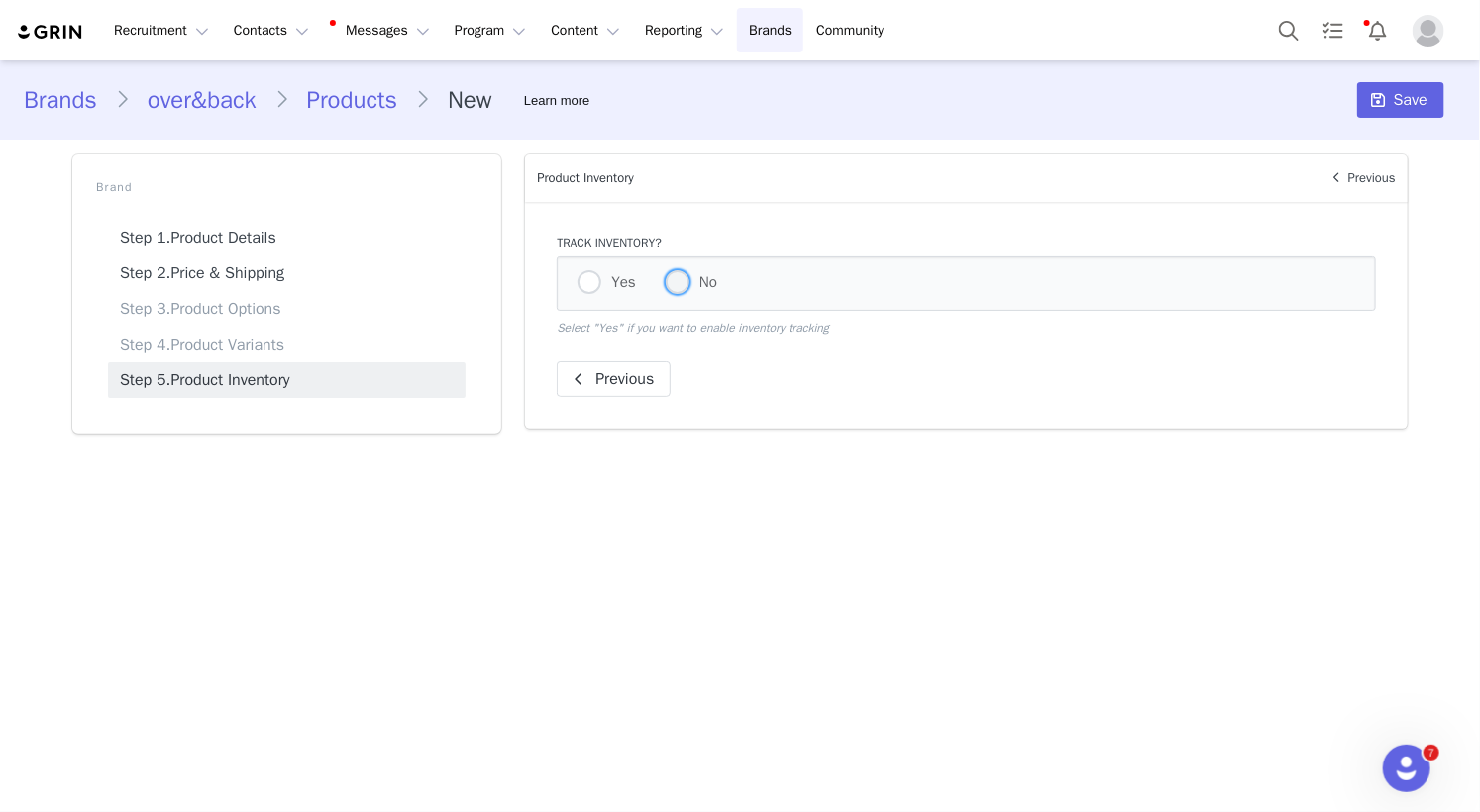 click at bounding box center [678, 282] 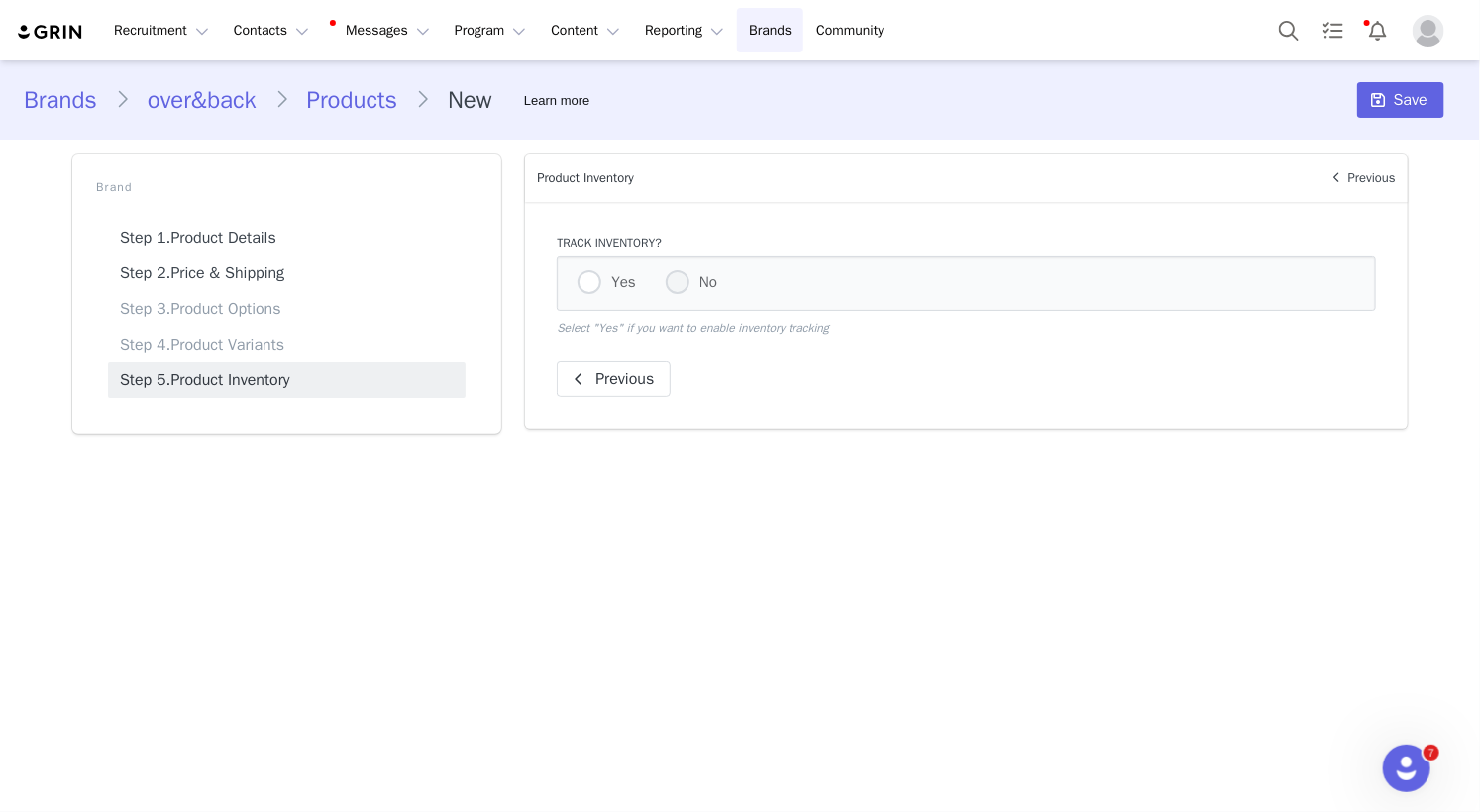 click on "No" at bounding box center (678, 283) 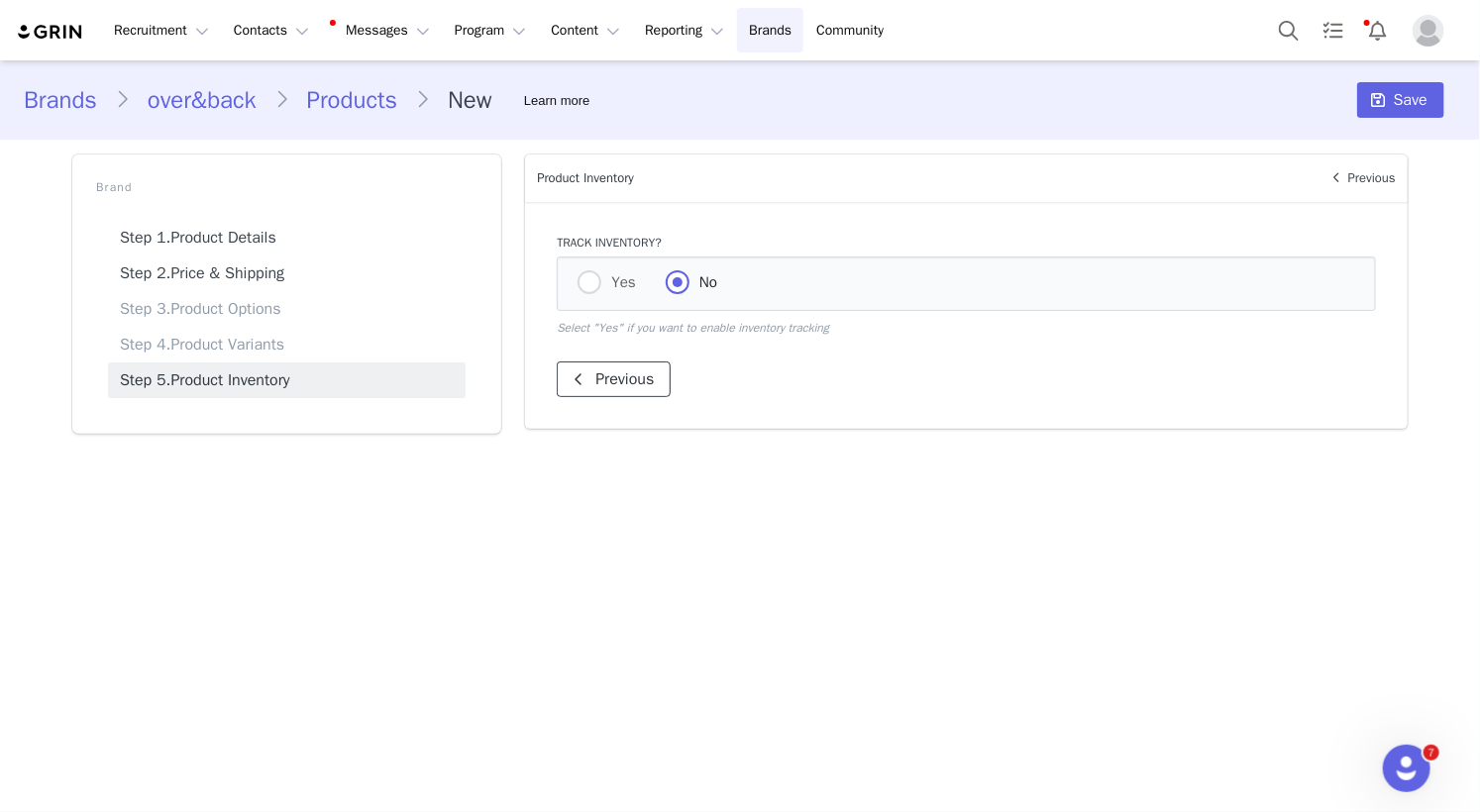 click on "Previous" at bounding box center [613, 379] 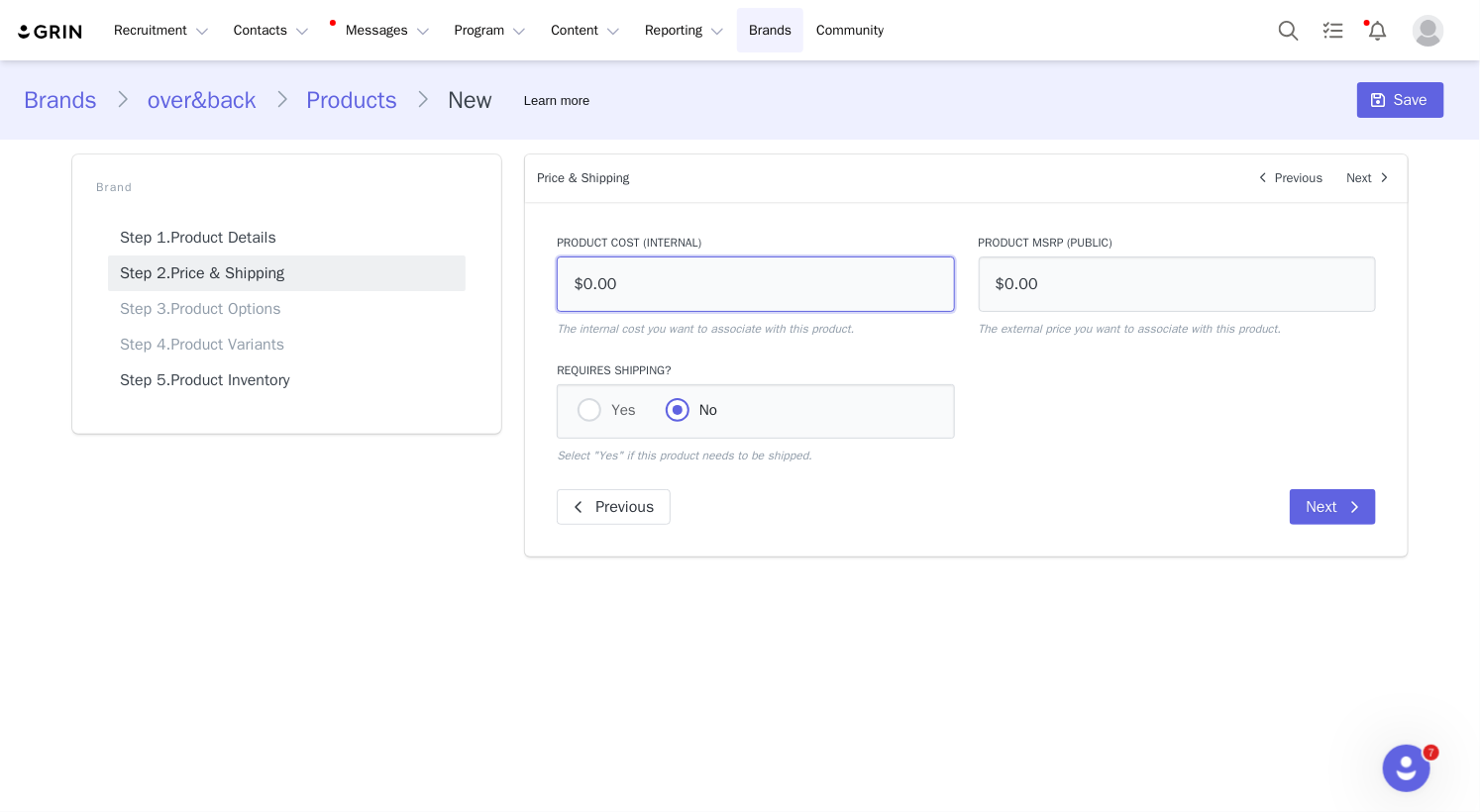 click on "$0.00" at bounding box center (755, 284) 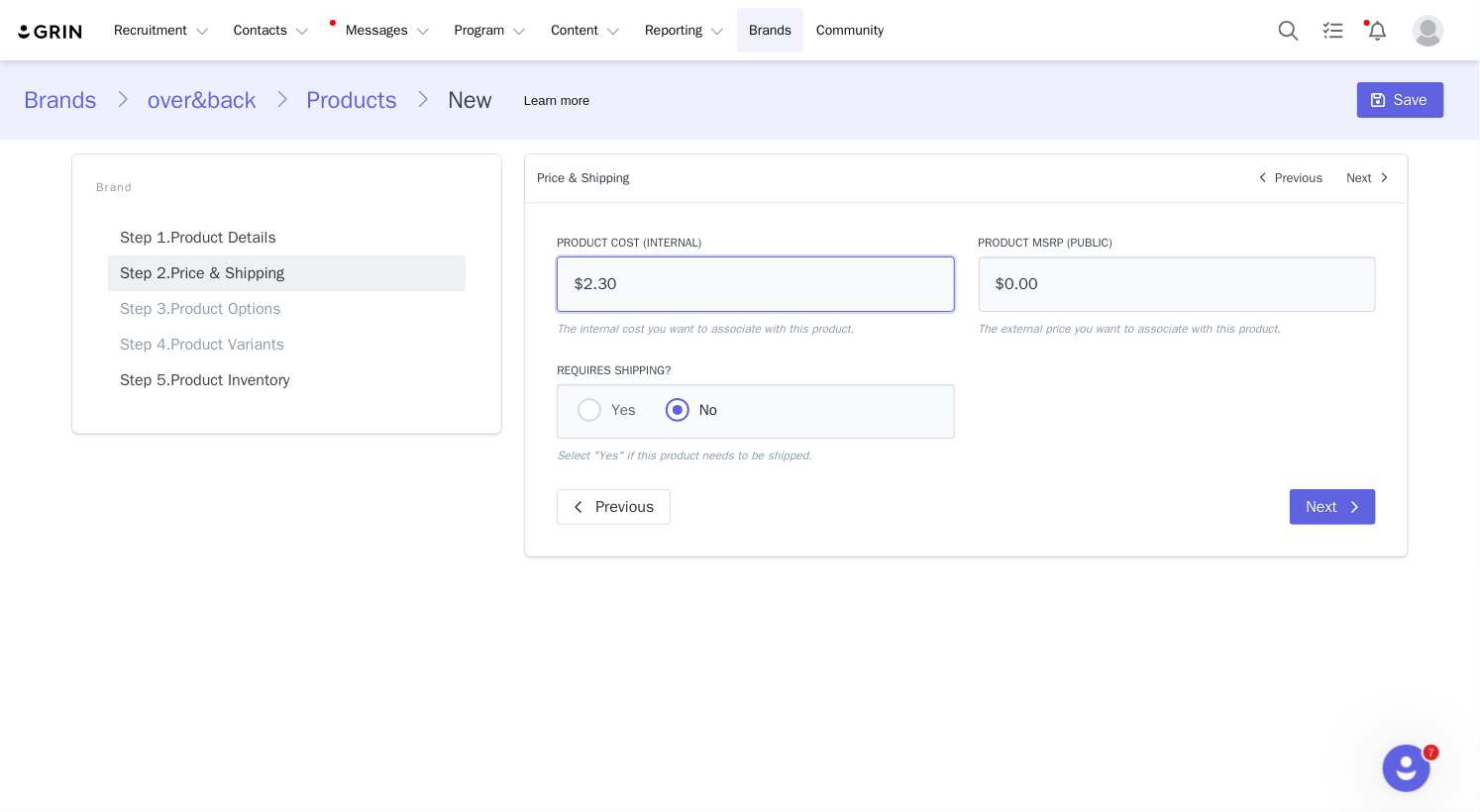 type on "$23.00" 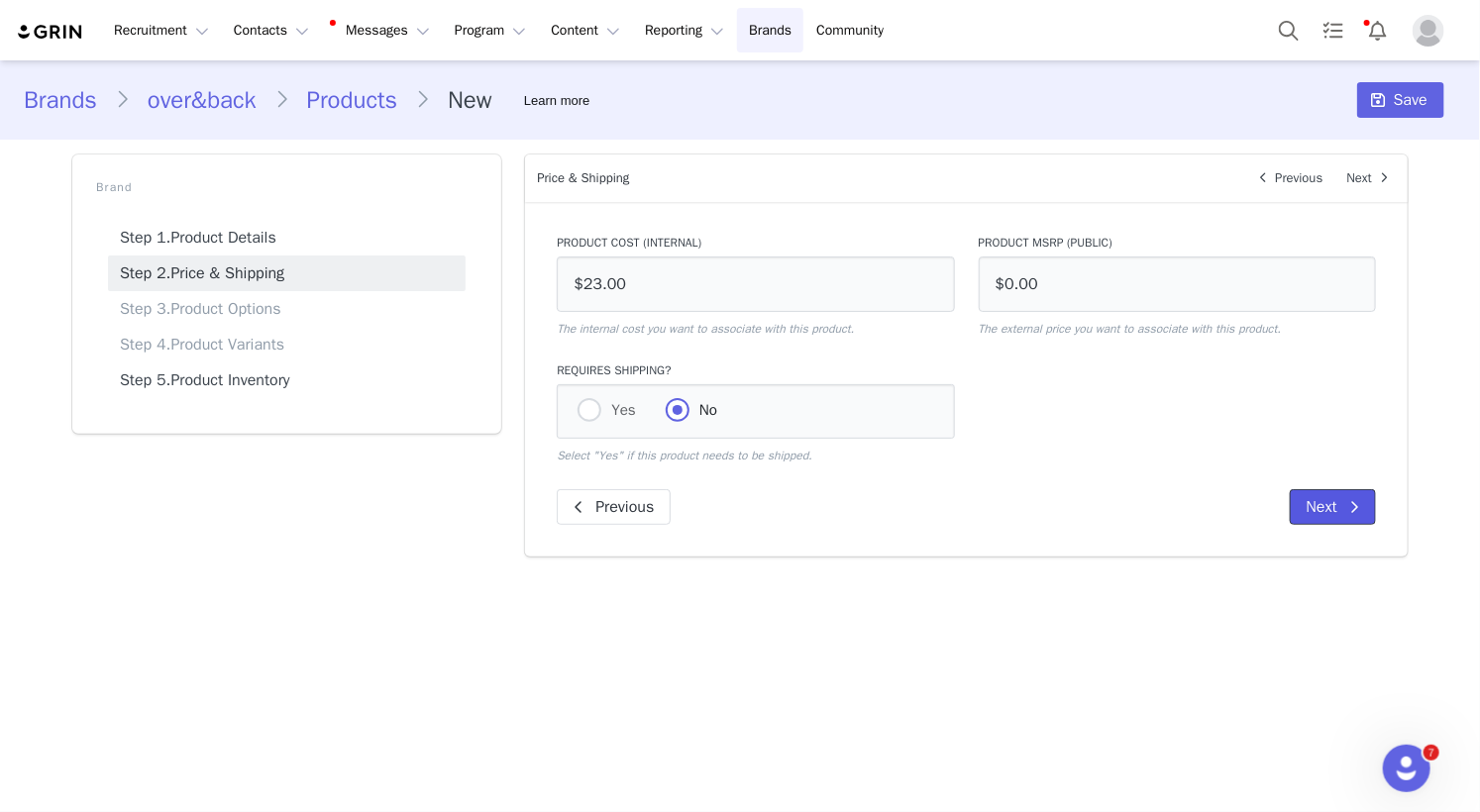click on "Next" at bounding box center (1332, 507) 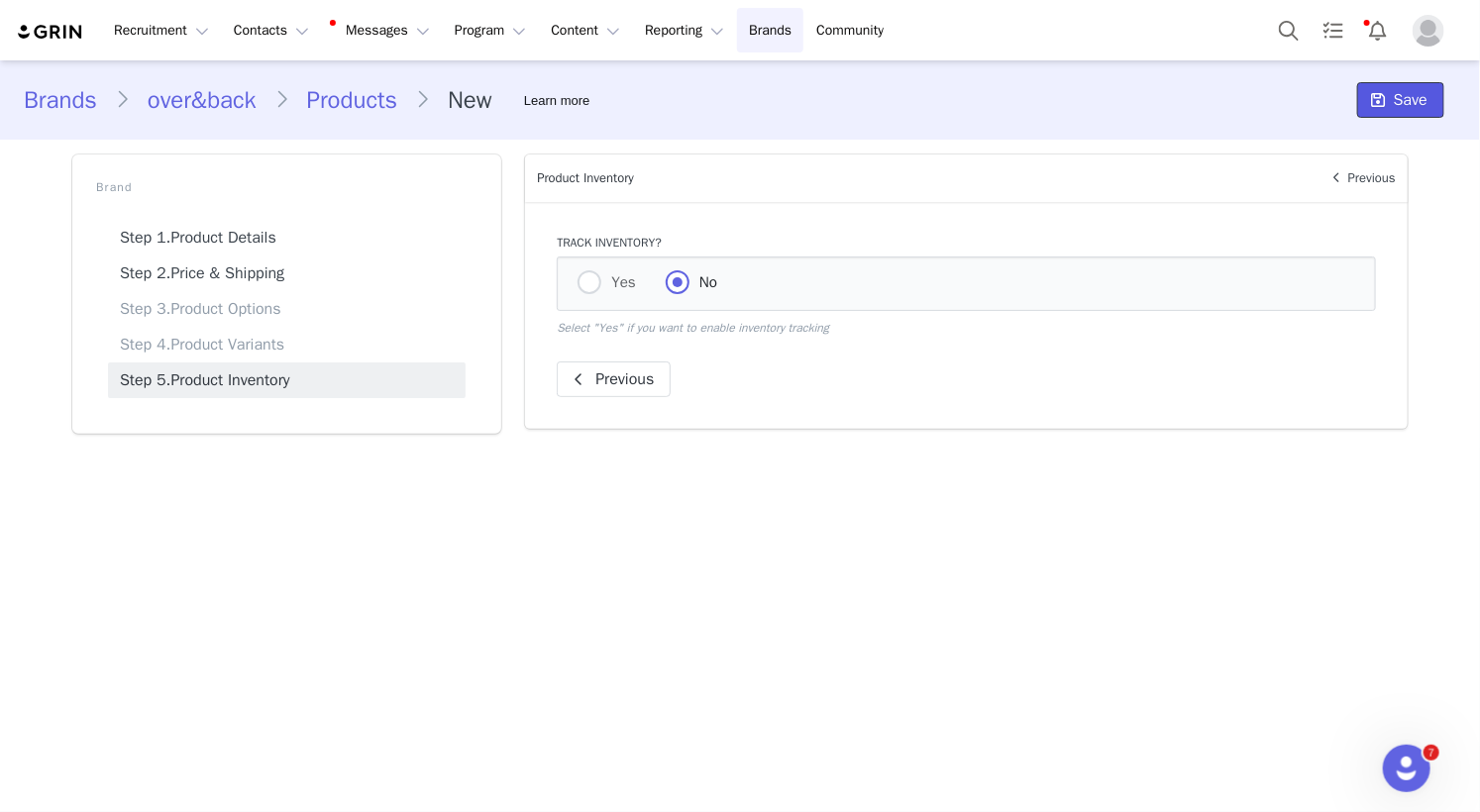 click on "Save" at bounding box center (1411, 100) 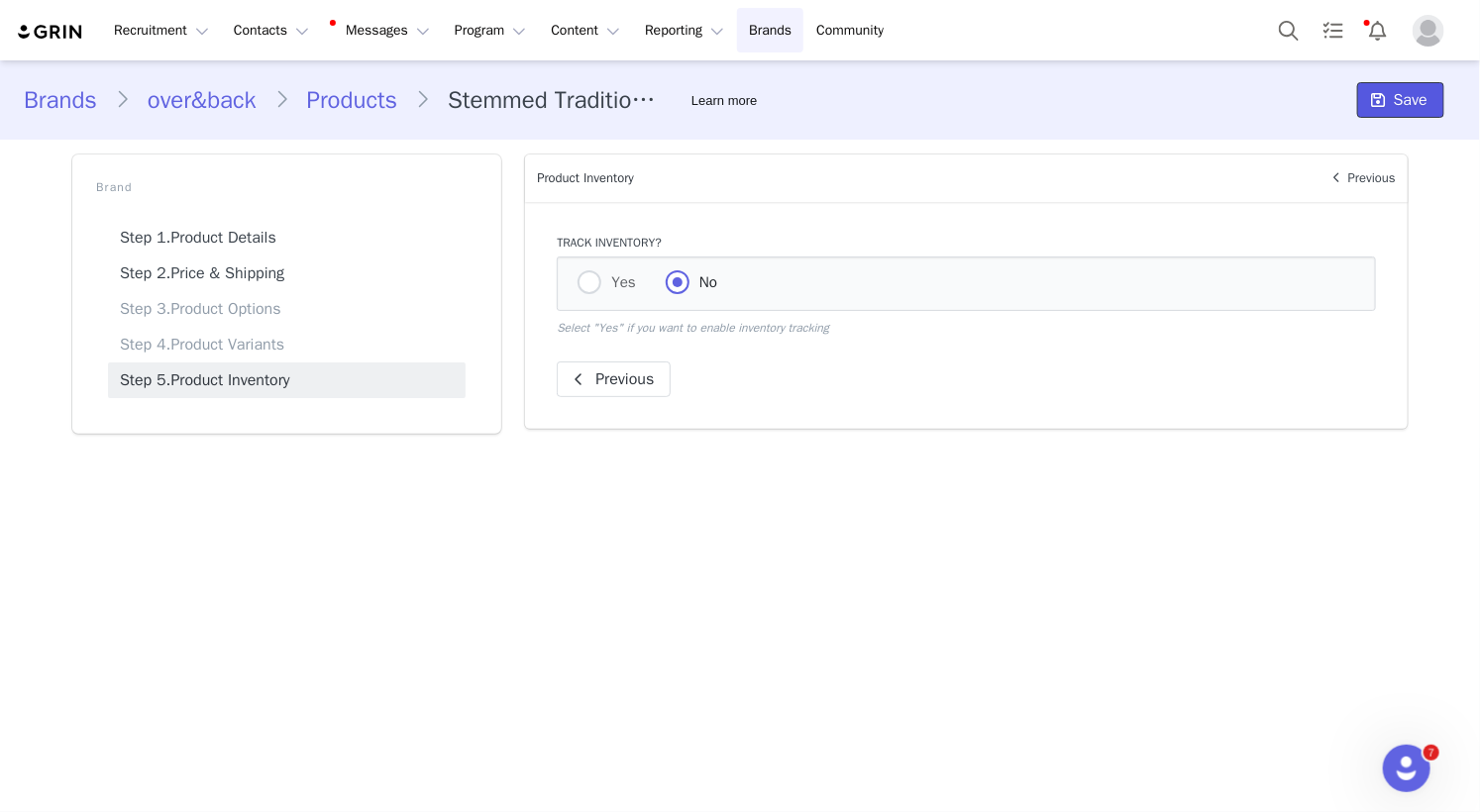 click on "Save" at bounding box center [1401, 100] 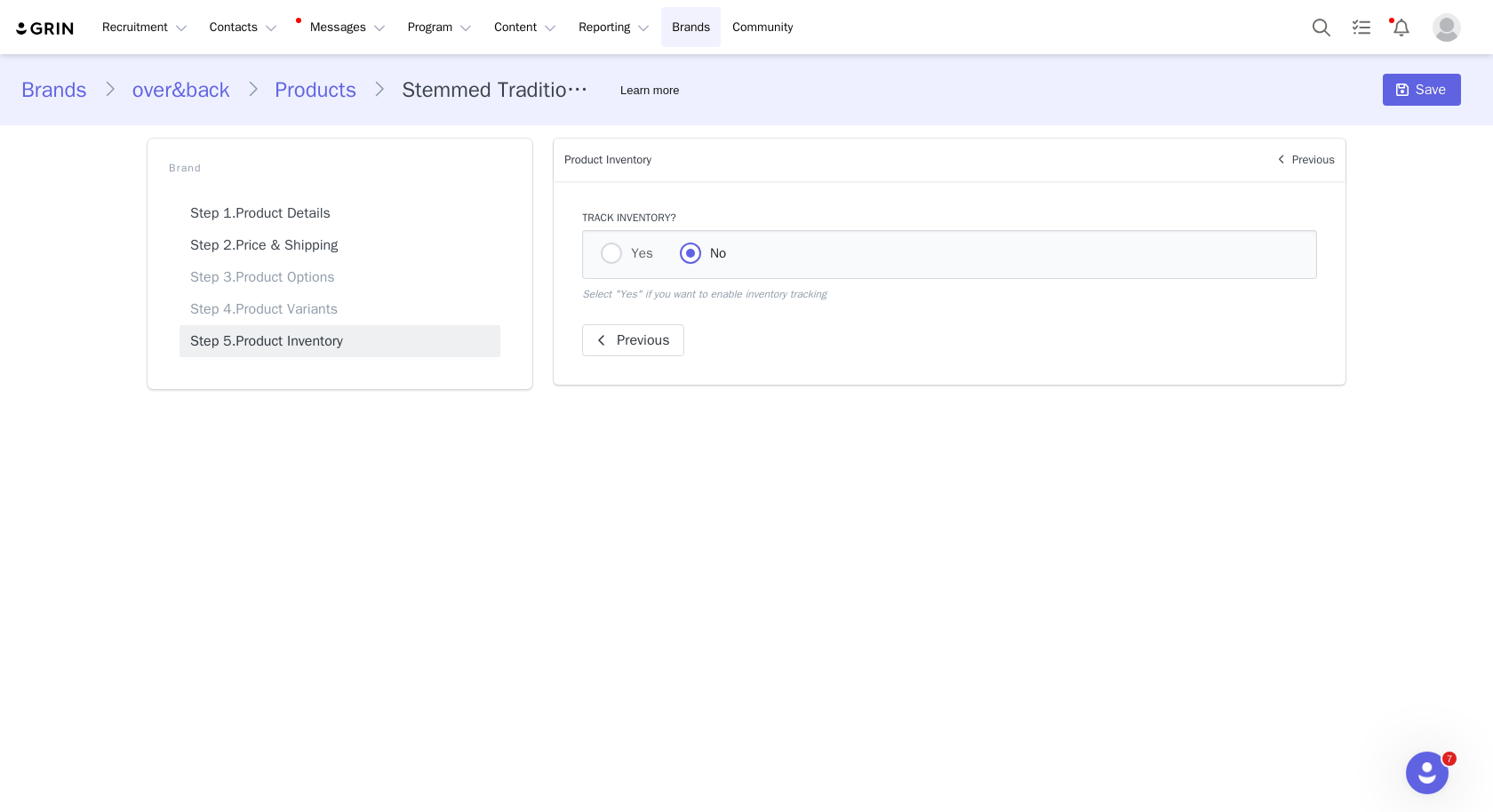 click on "Products" at bounding box center (316, 90) 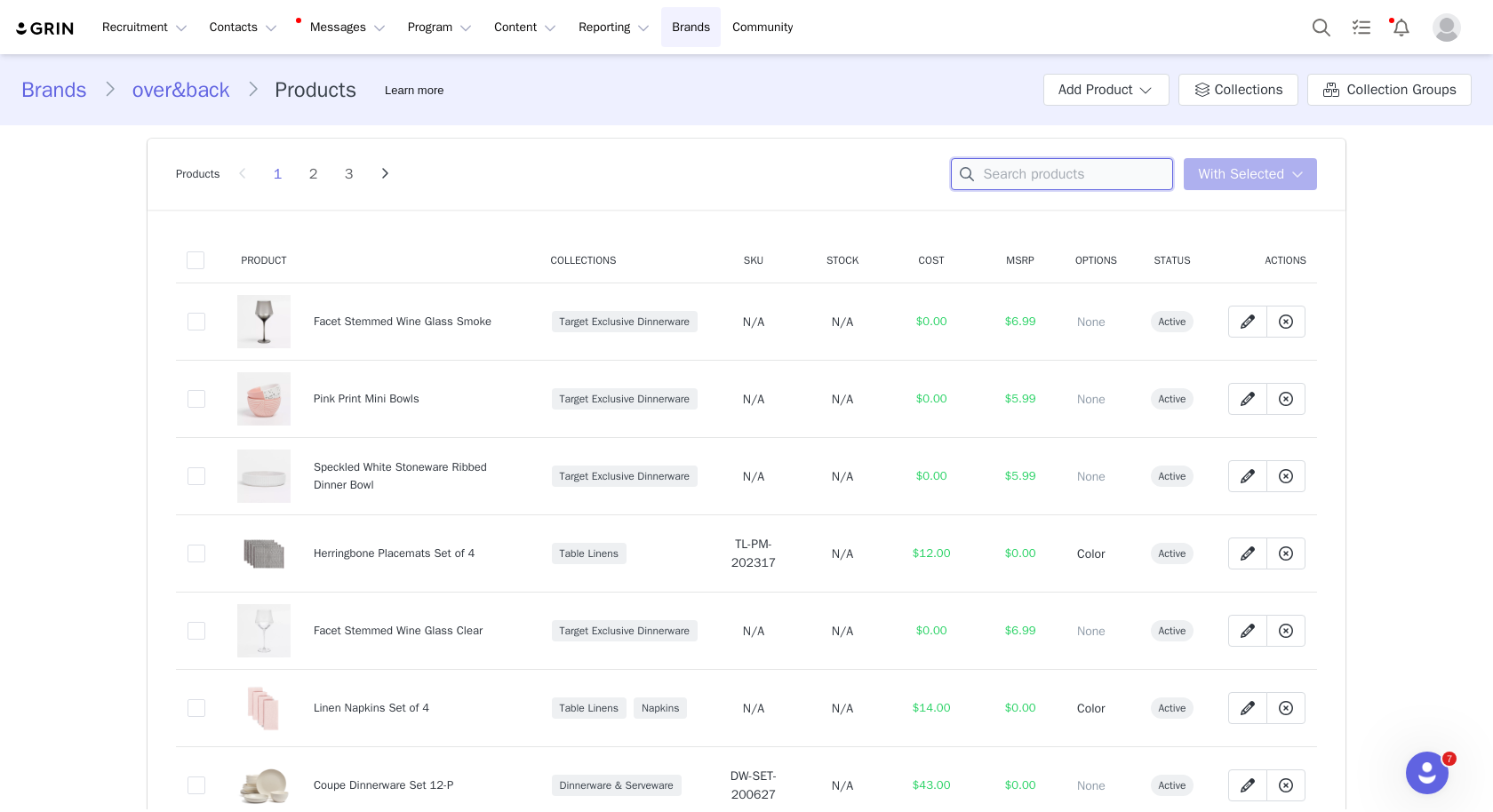 click at bounding box center (1062, 174) 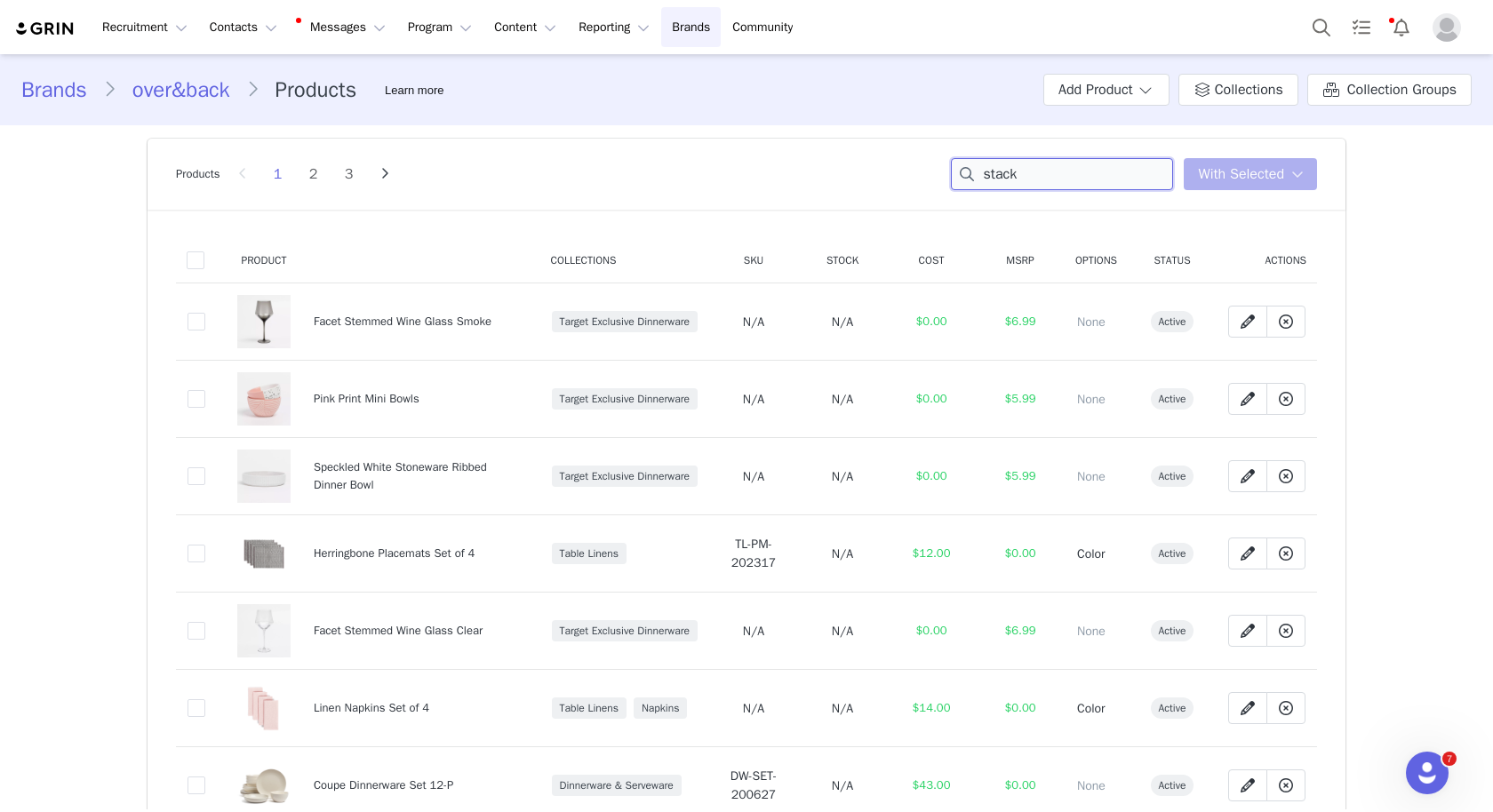 type on "stack" 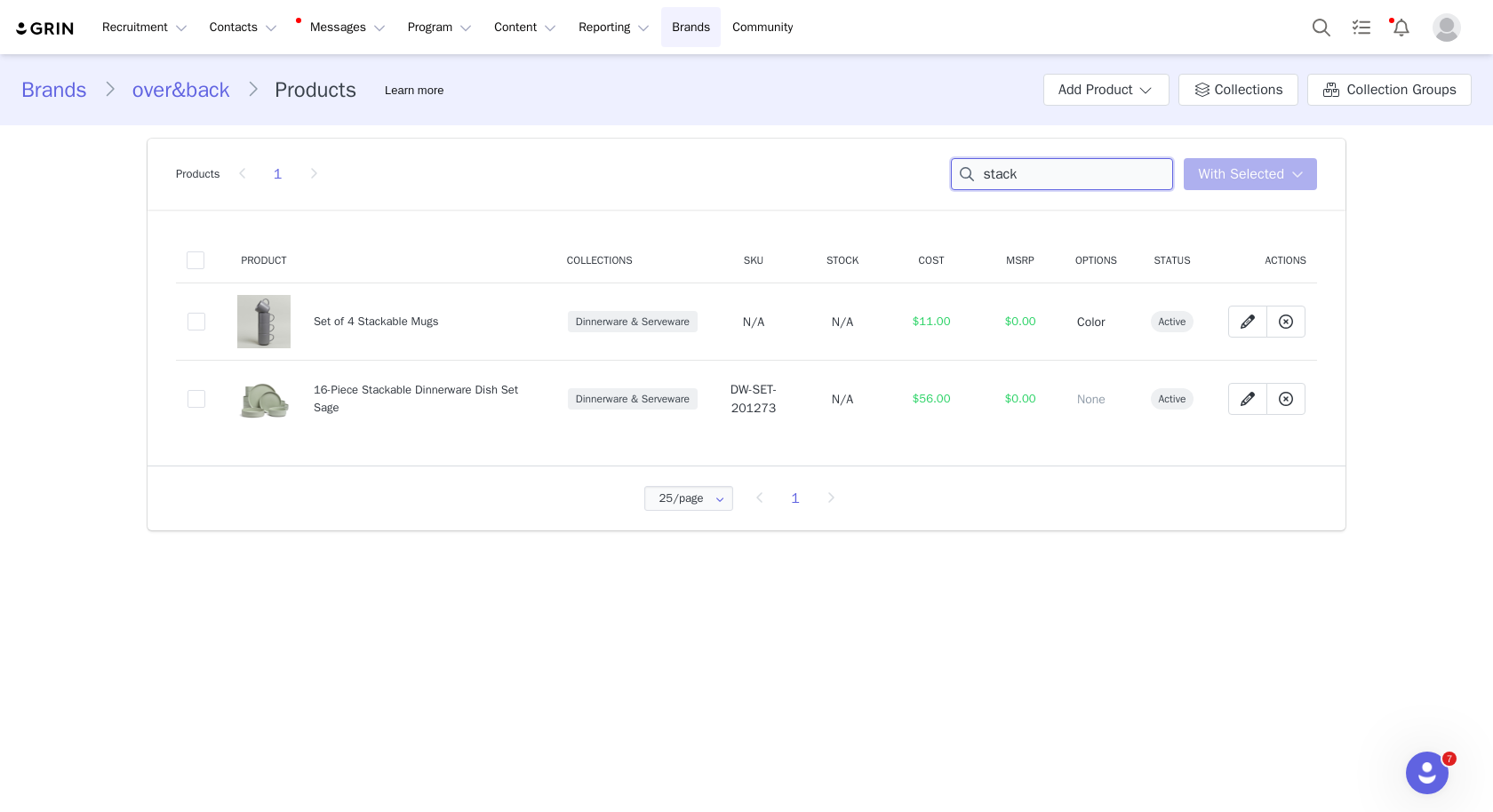 click on "stack" at bounding box center (1062, 174) 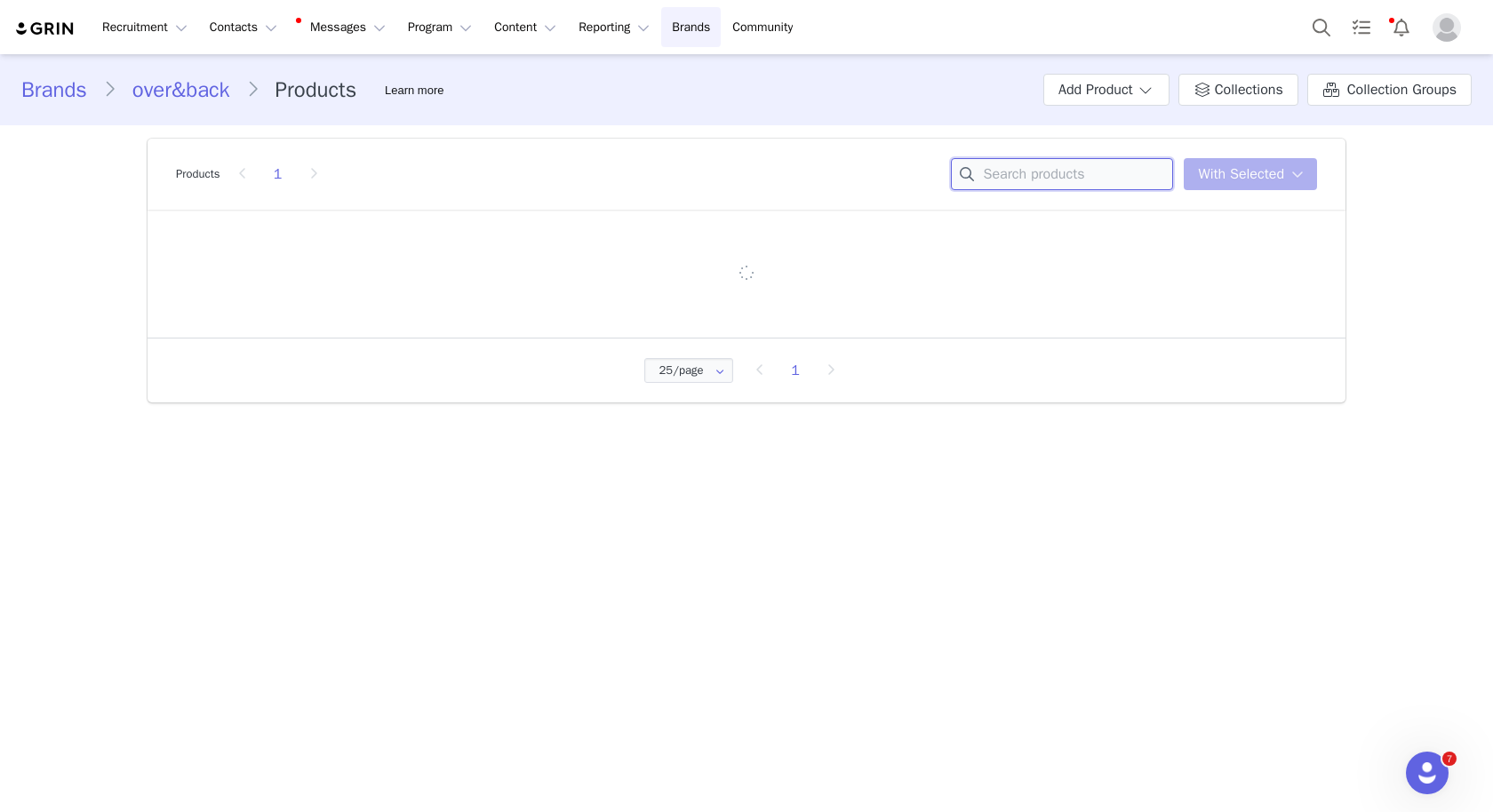 type 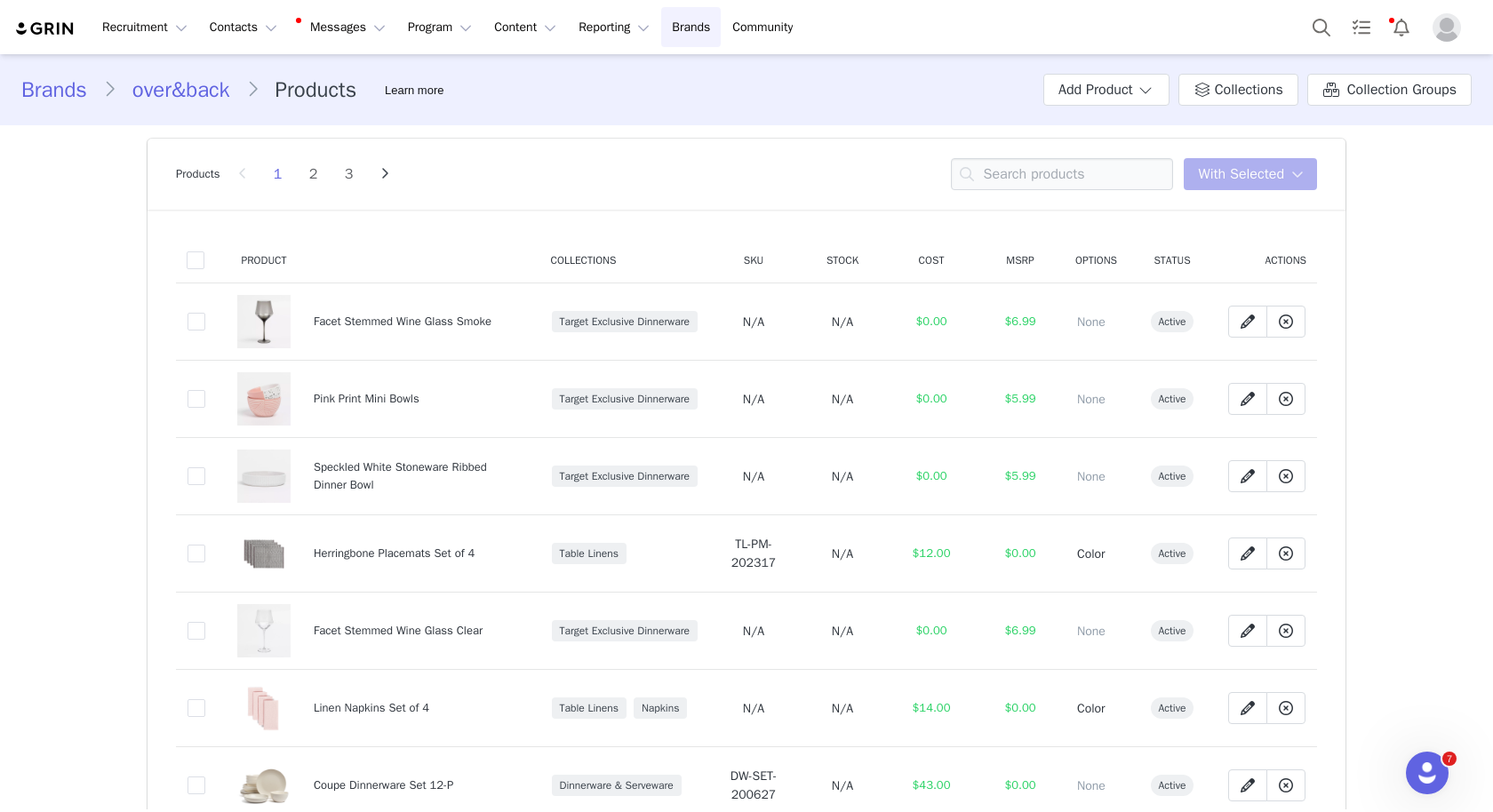 click on "Products 1 2 3  You have 0 product s  selected   Add to Collections   Remove from Collections   Enable Inventory Tracking   Disable Inventory Tracking   Delete Products   Clear Selected  With Selected" at bounding box center [746, 174] 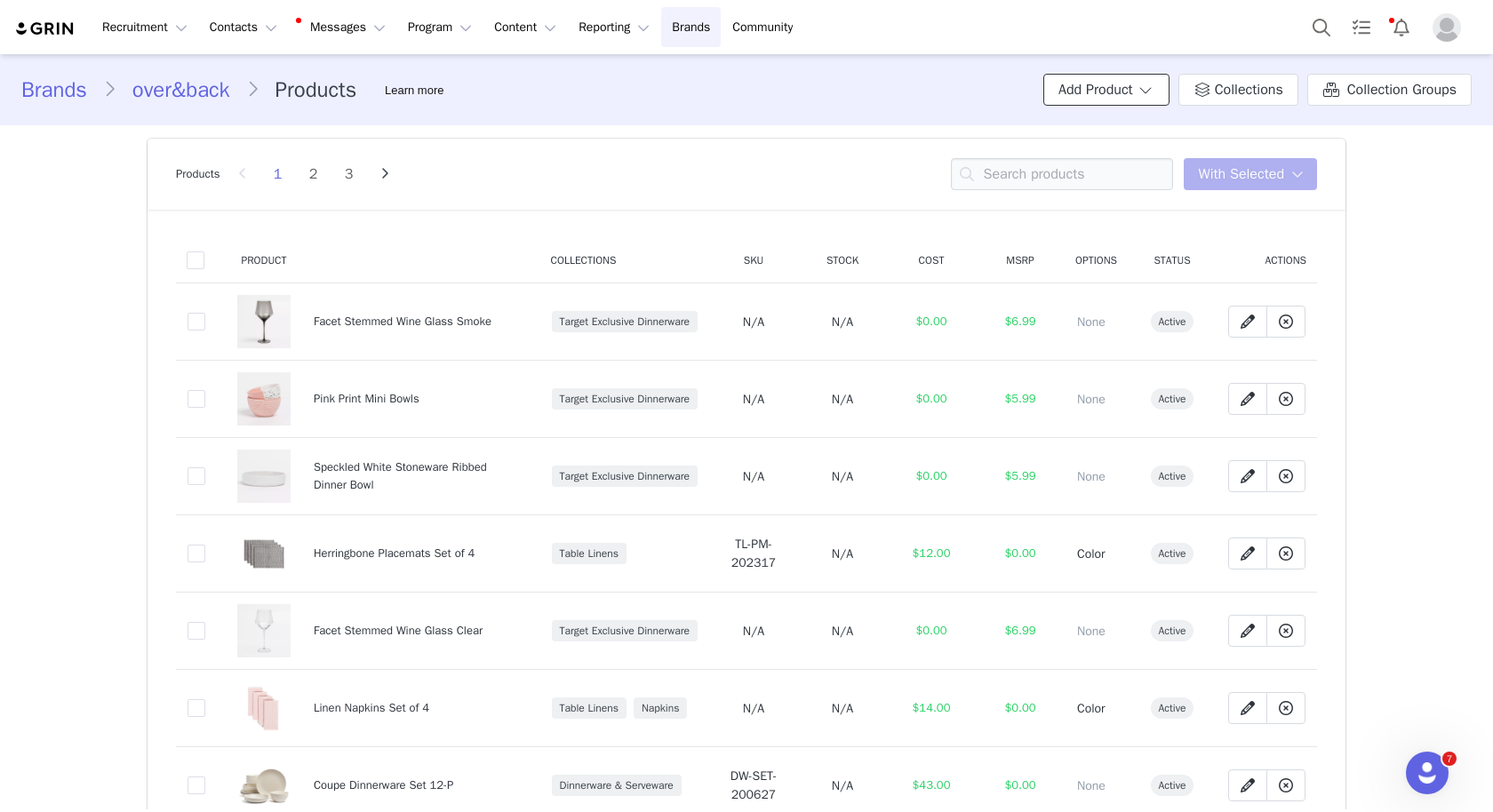 click on "Add Product" at bounding box center (1106, 90) 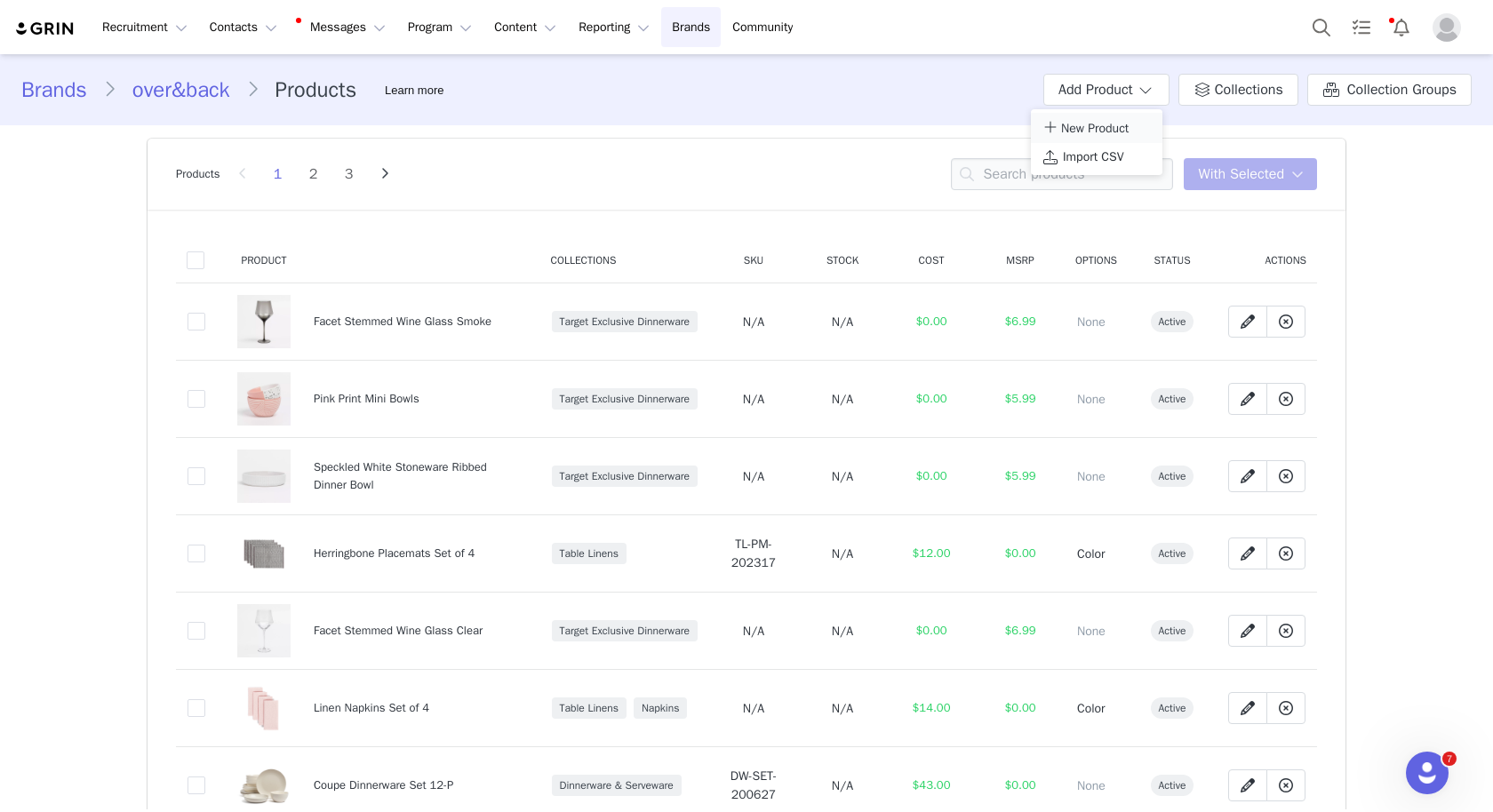click on "New Product" at bounding box center (1095, 128) 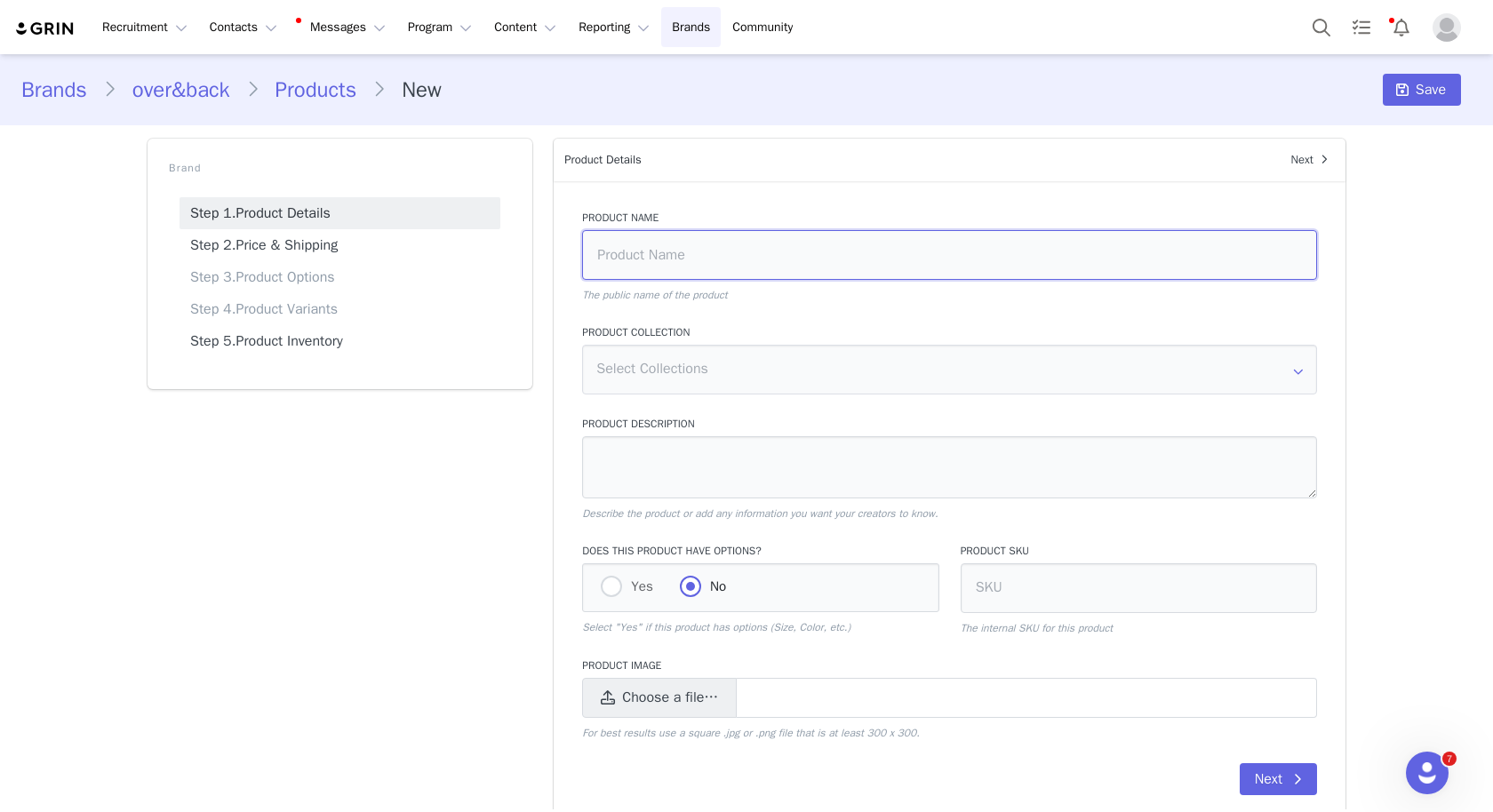 click at bounding box center (949, 255) 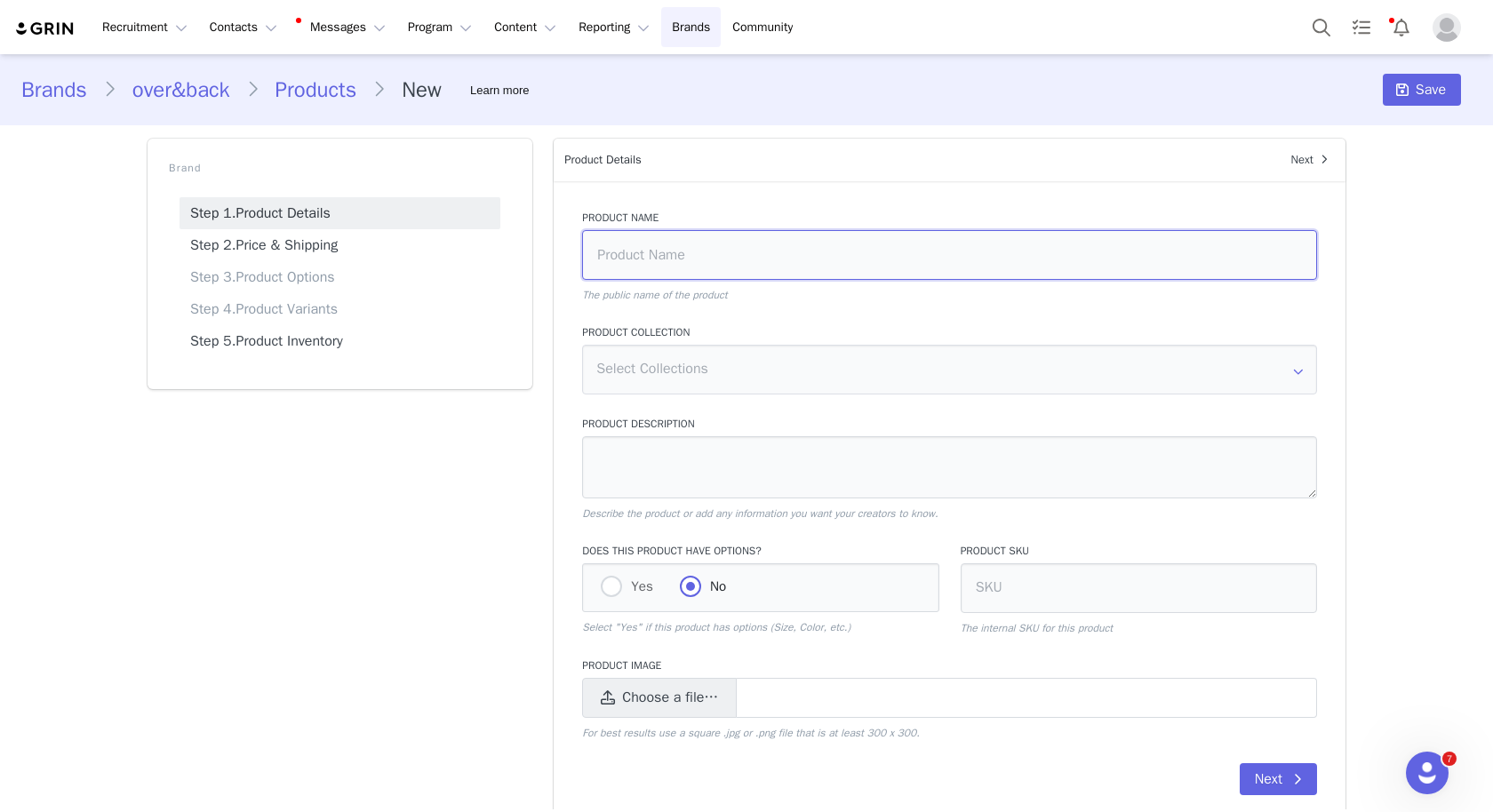 paste on "Stackable Semi Hand-Finished Stoneware Dinner Bowls" 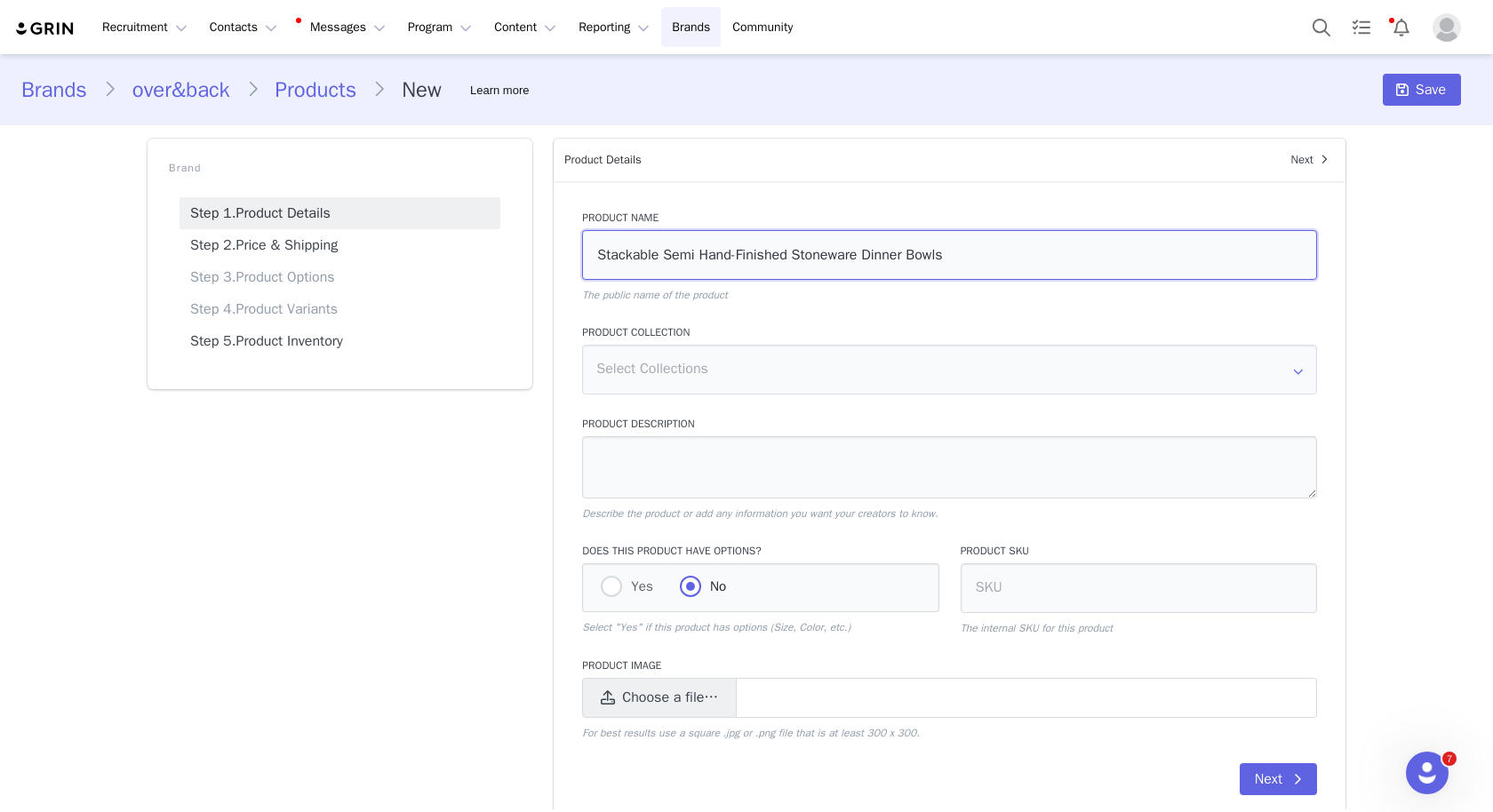 click on "Stackable Semi Hand-Finished Stoneware Dinner Bowls" at bounding box center (949, 255) 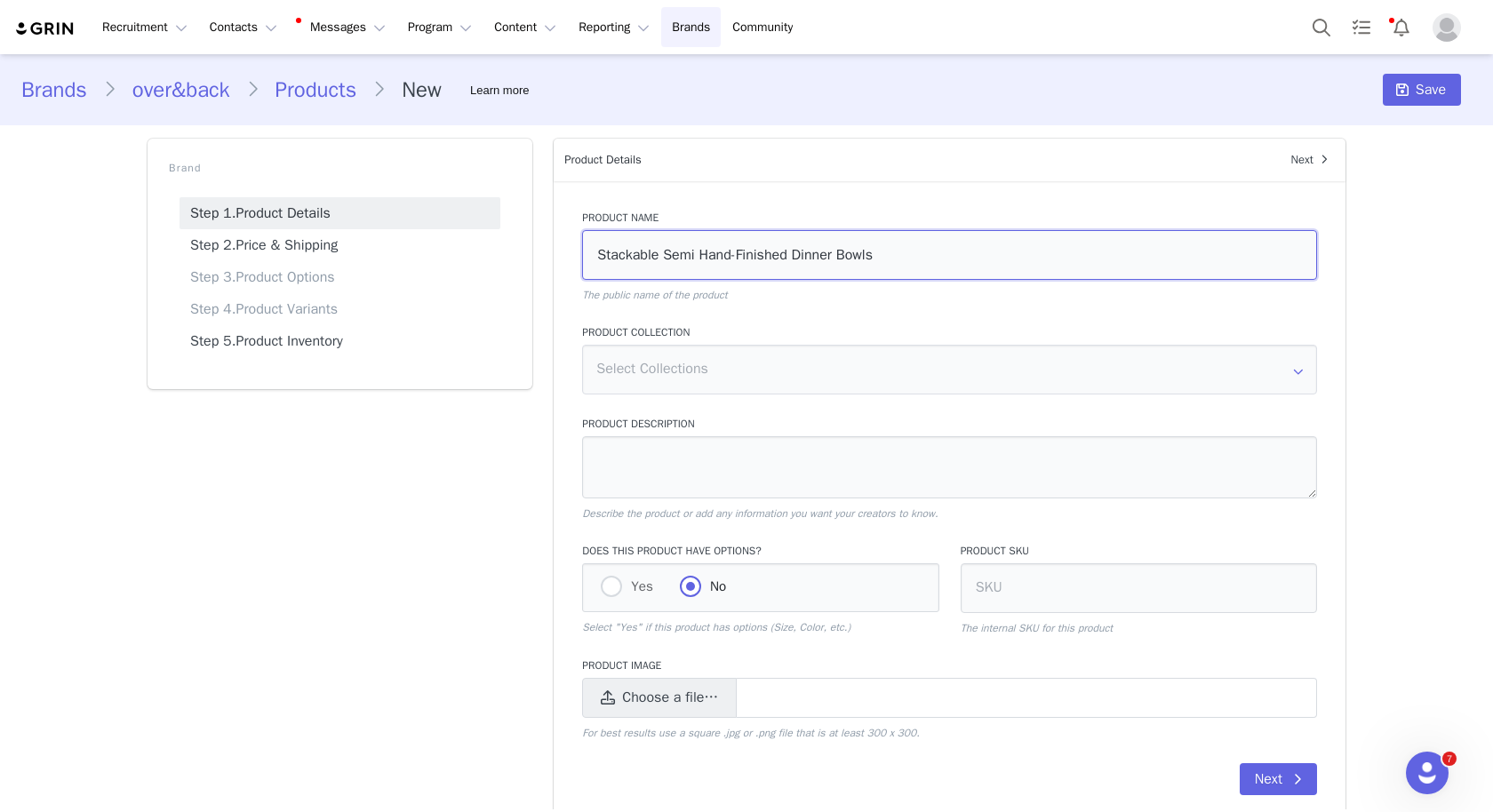 click on "Stackable Semi Hand-Finished Dinner Bowls" at bounding box center [949, 255] 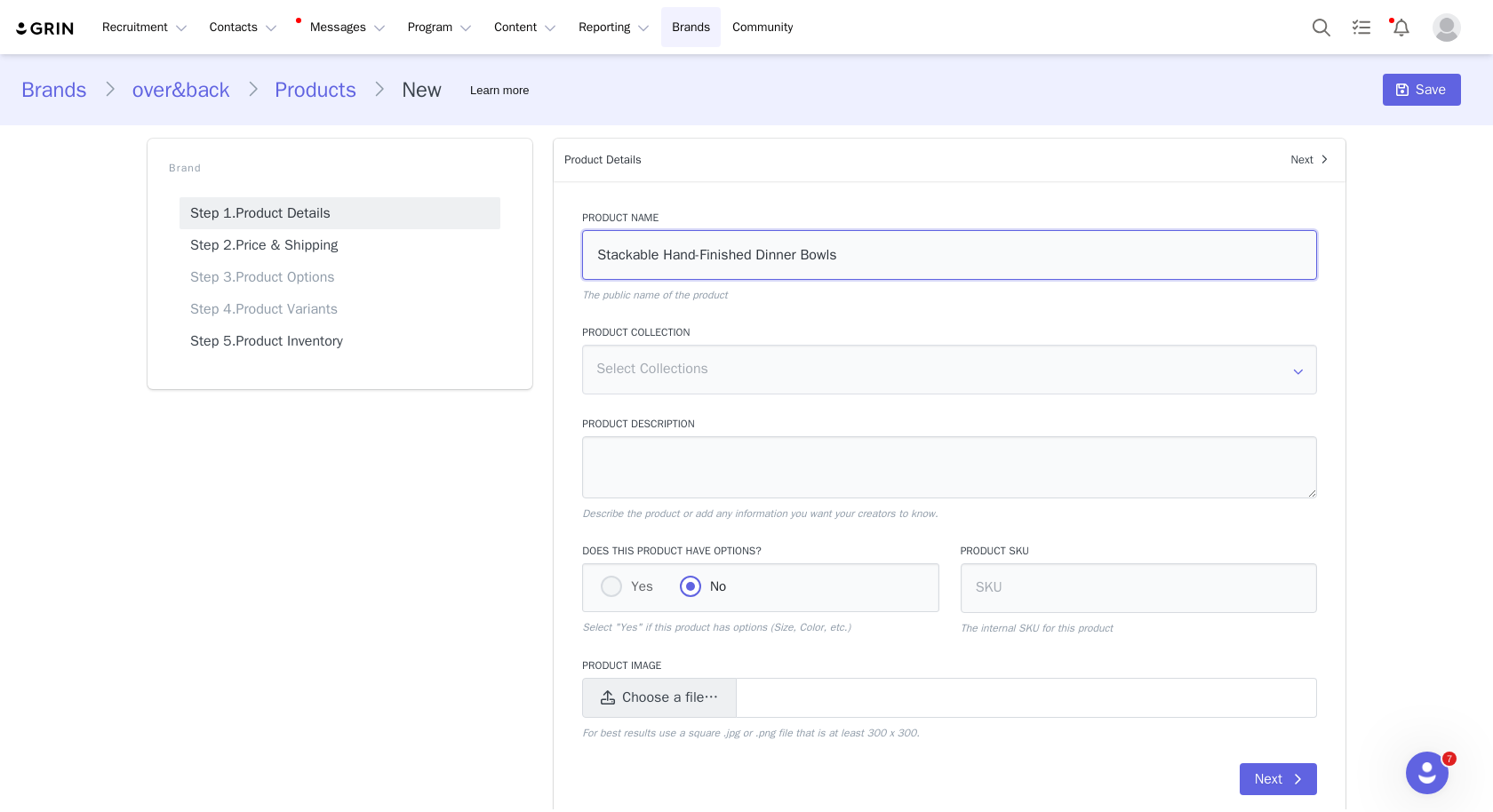 type on "Stackable Hand-Finished Dinner Bowls" 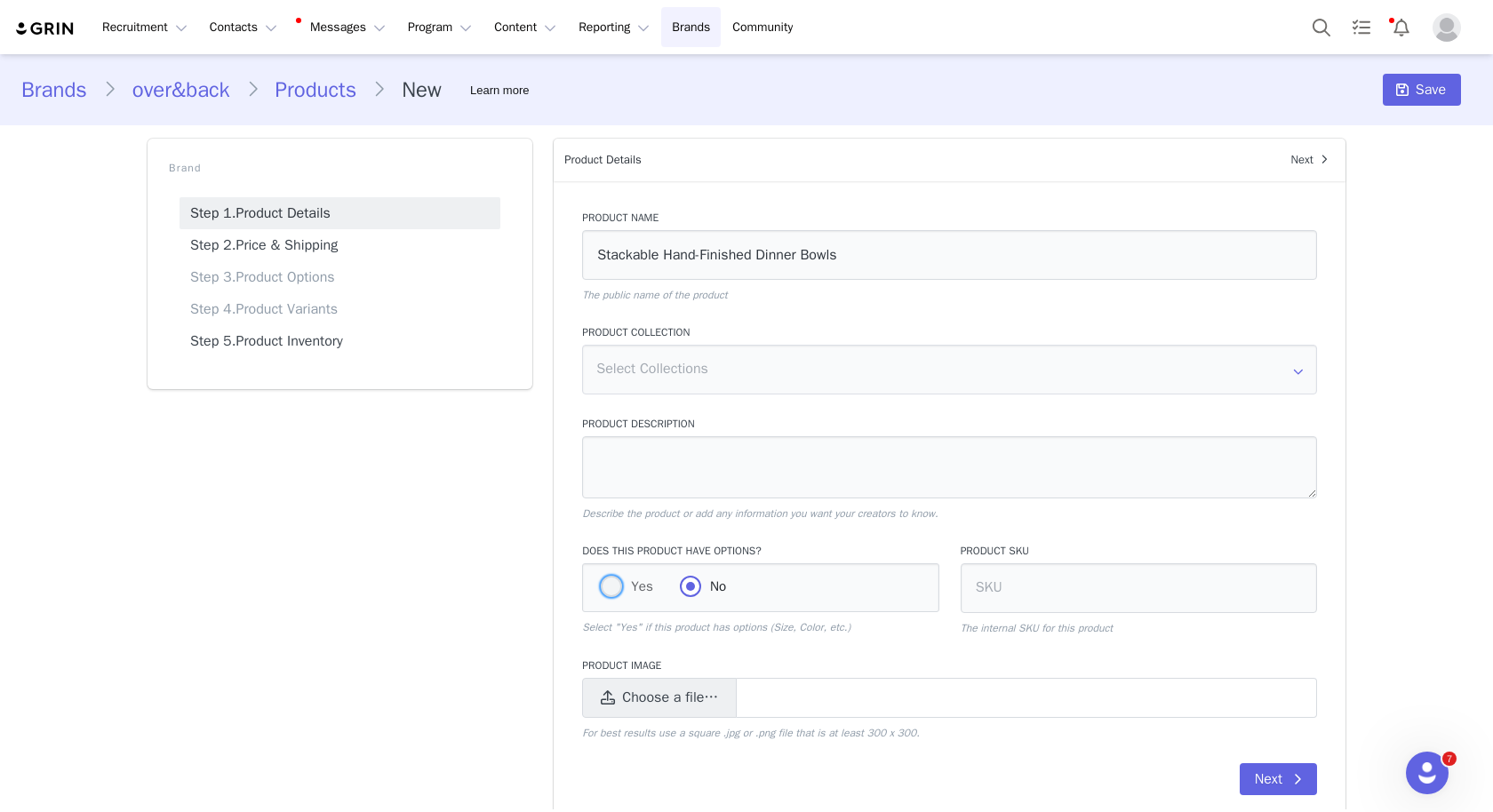 click at bounding box center (611, 586) 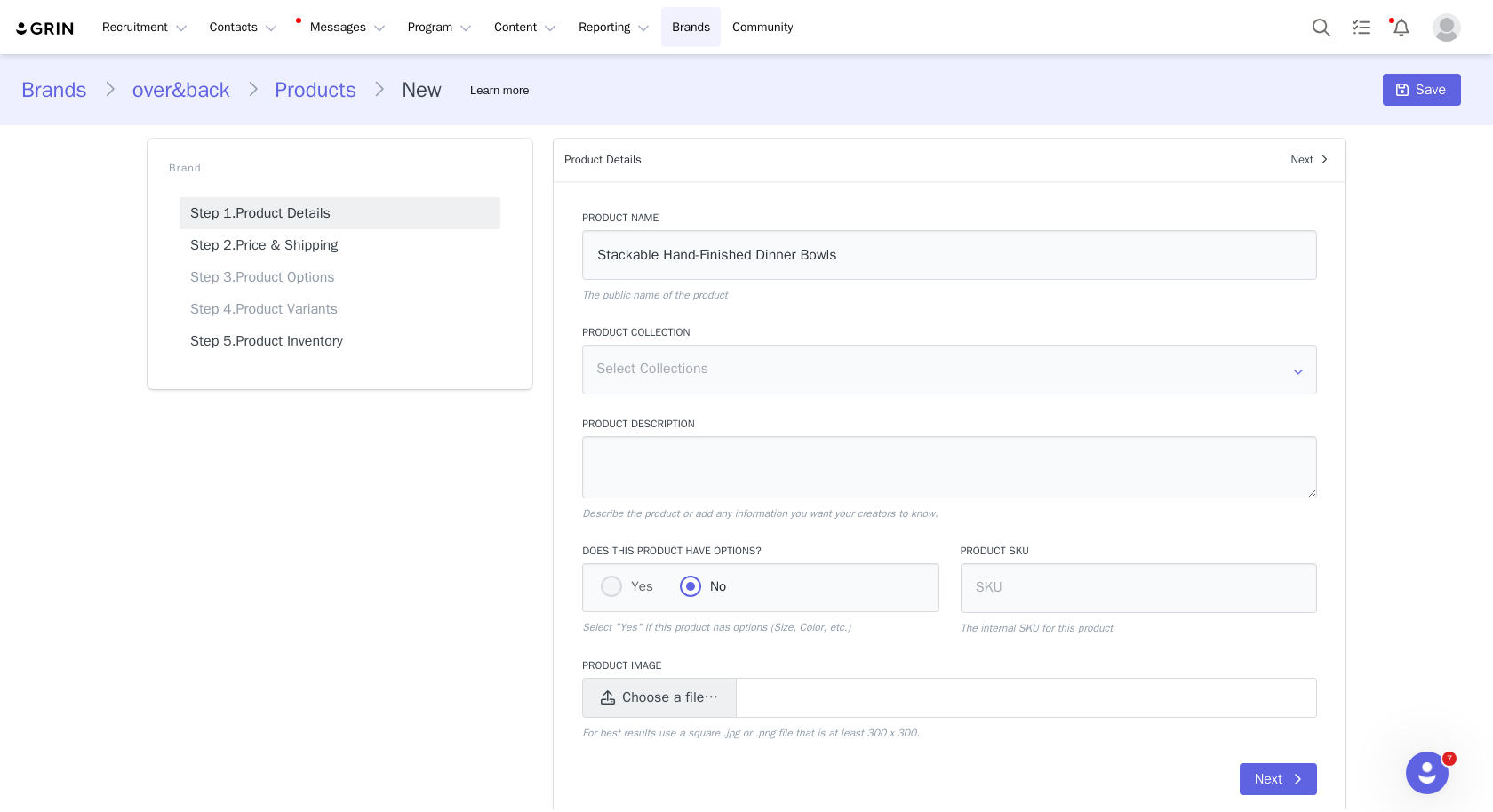 click on "Yes" at bounding box center (611, 587) 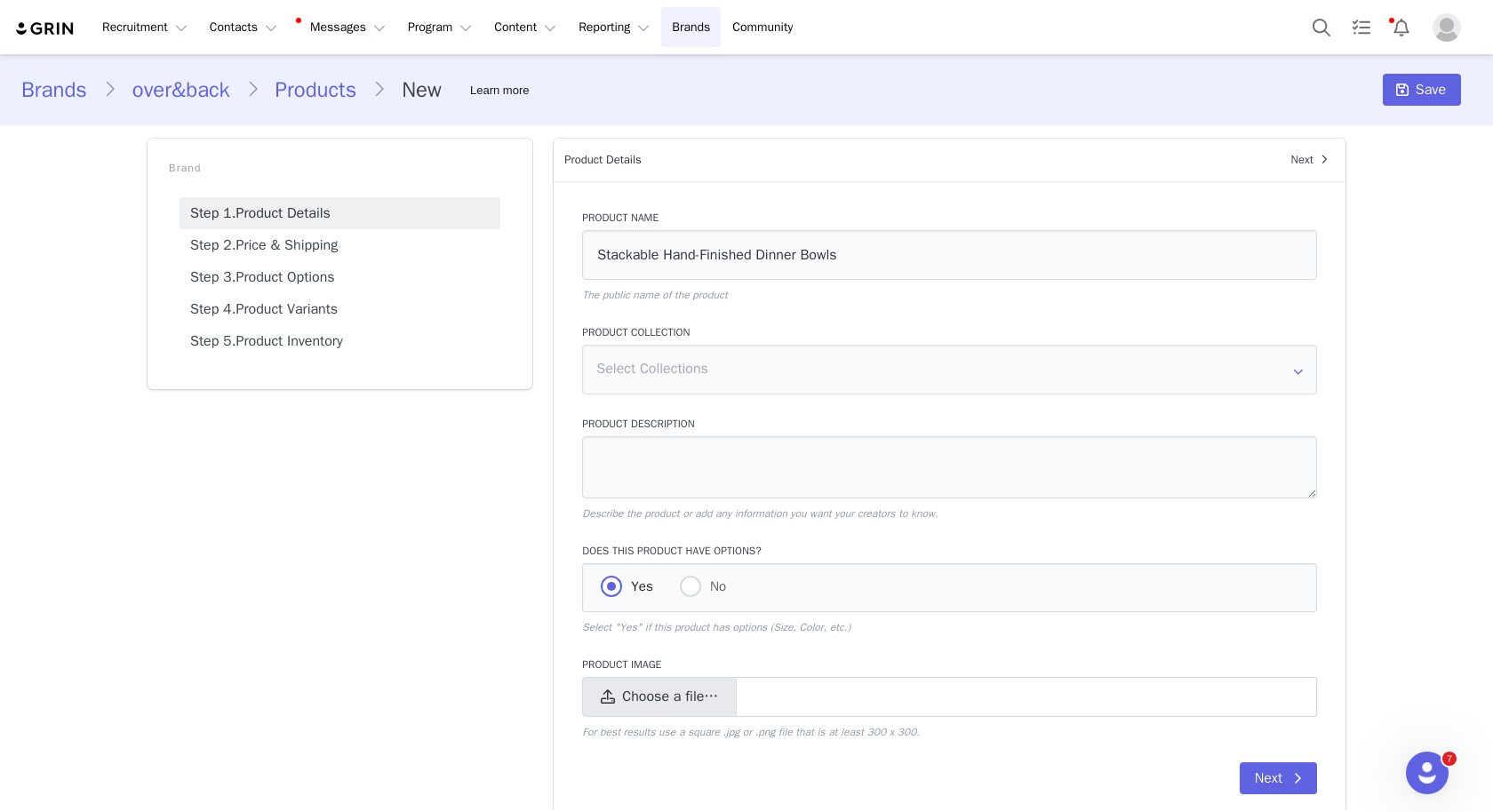 click on "Choose a file…" at bounding box center (670, 697) 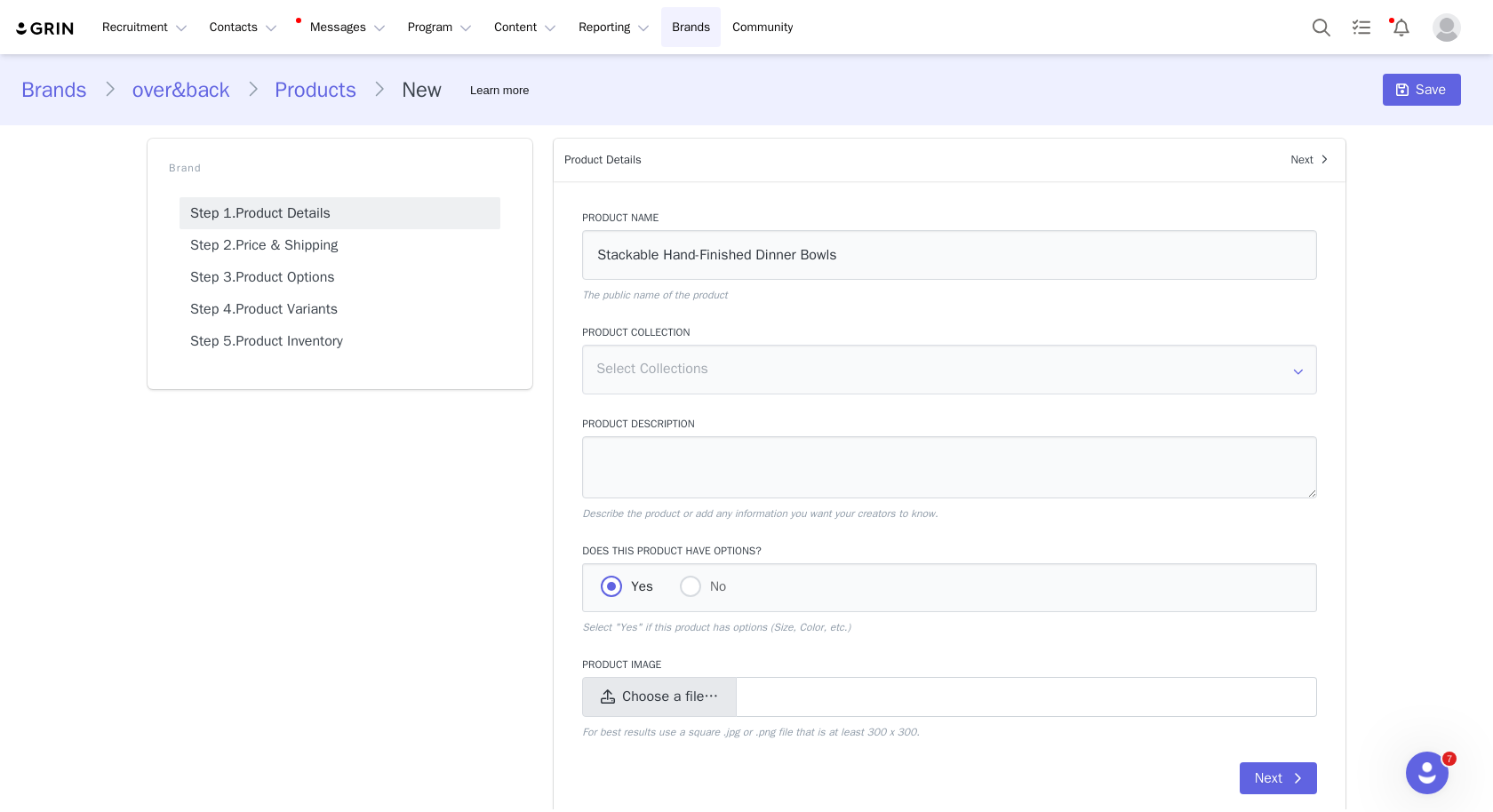 type on "C:\fakepath\over&back+Stackable+Semi+Hand-Finished+Stoneware+Dinner+Bowls,+Set+of+4-99279684.webp" 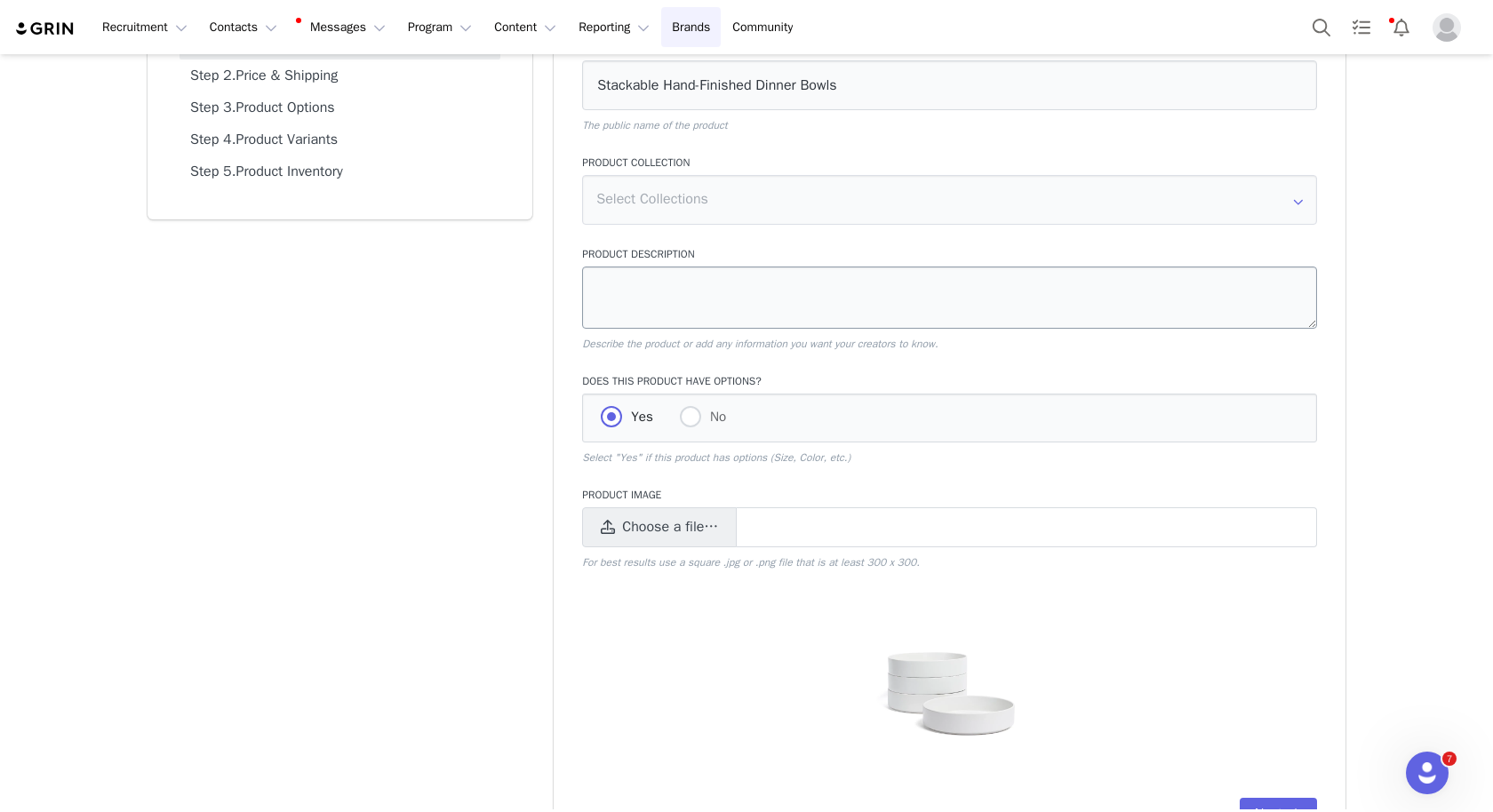 scroll, scrollTop: 171, scrollLeft: 0, axis: vertical 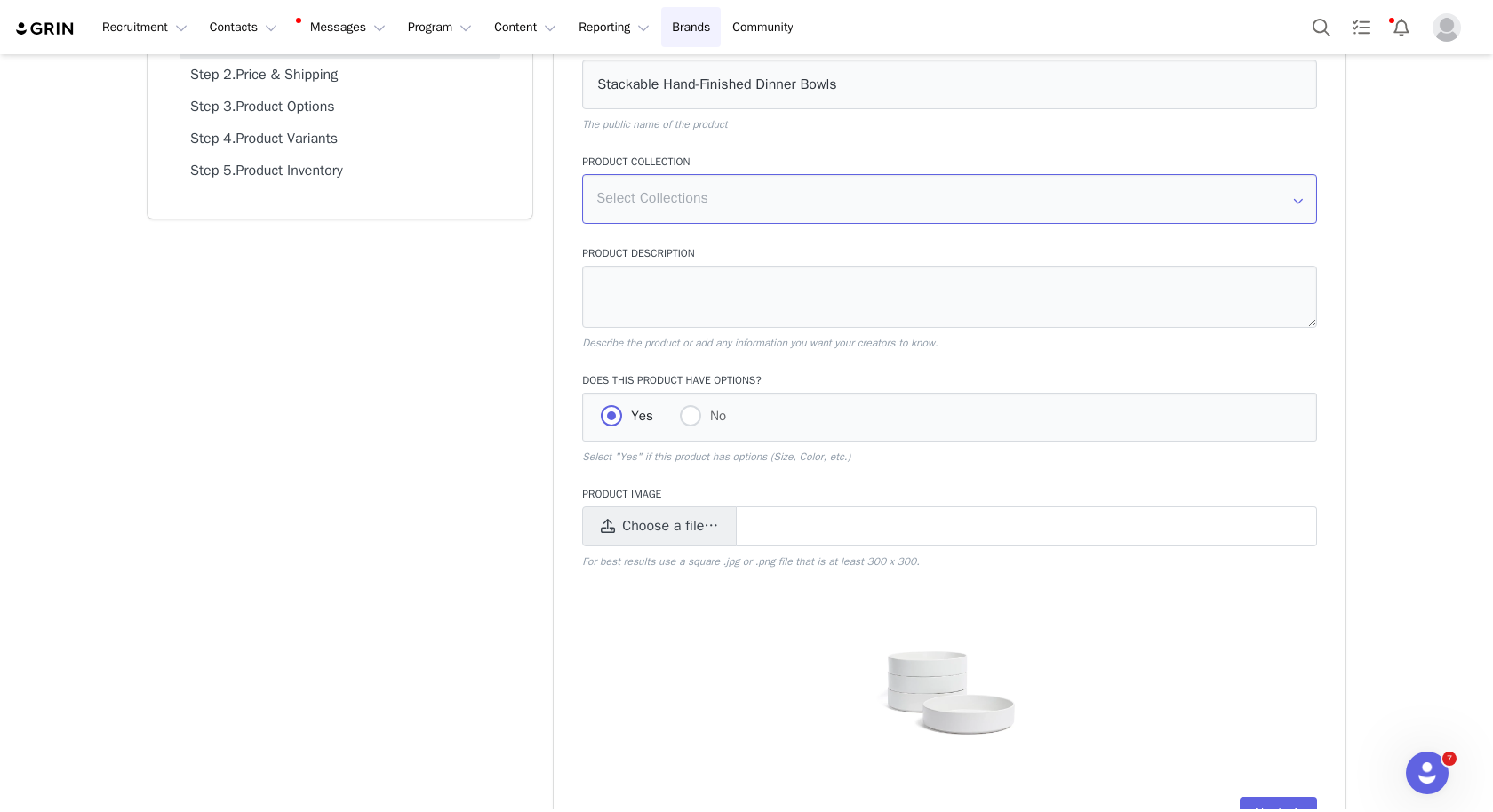 click at bounding box center (949, 199) 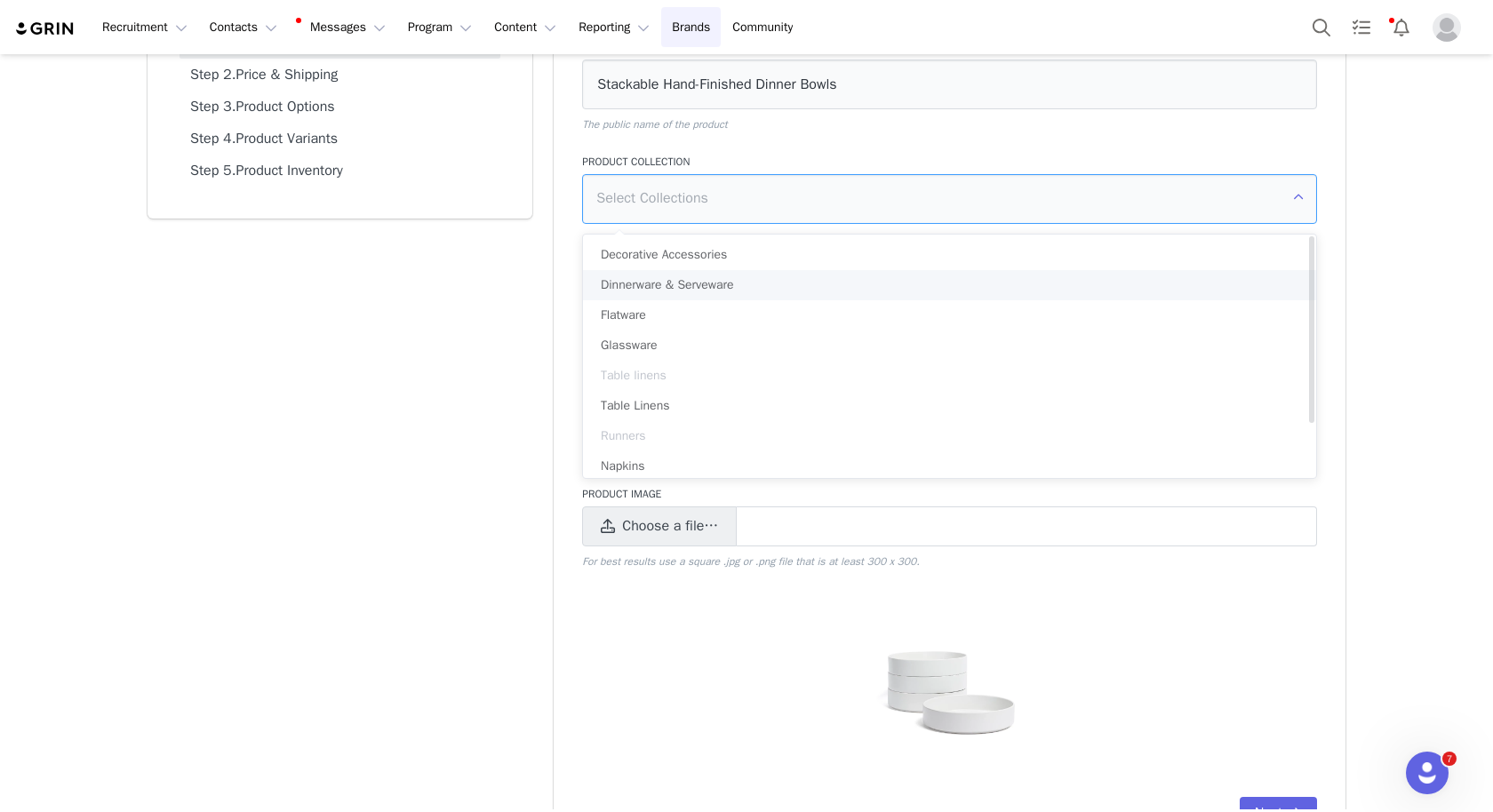 click on "Dinnerware & Serveware" at bounding box center (949, 285) 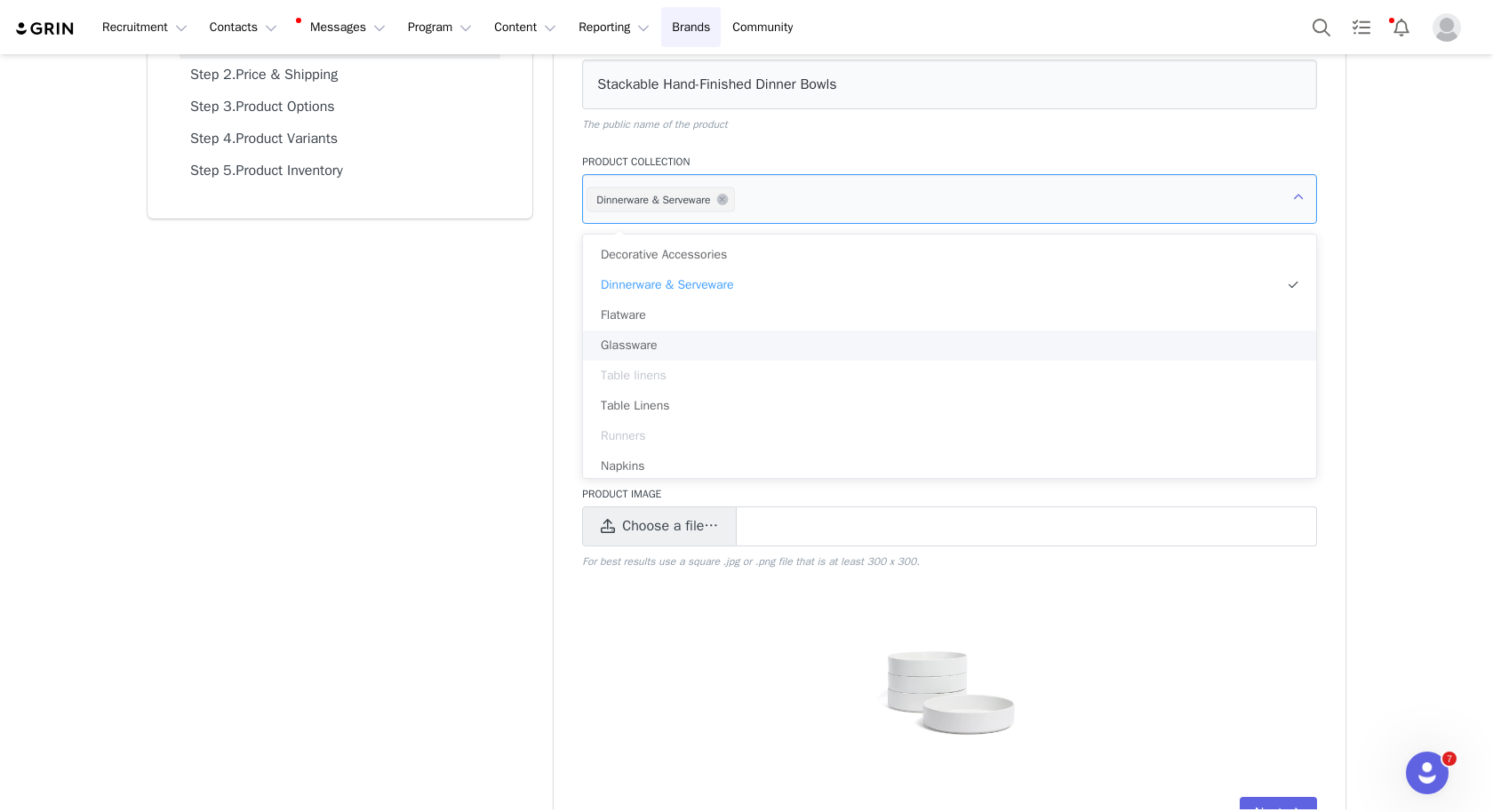 click on "Brand Step 1.  Product Details  Step 2.  Price & Shipping  Step 3.  Product Options  Step 4.  Product Variants  Step 5.  Product Inventory" at bounding box center [339, 412] 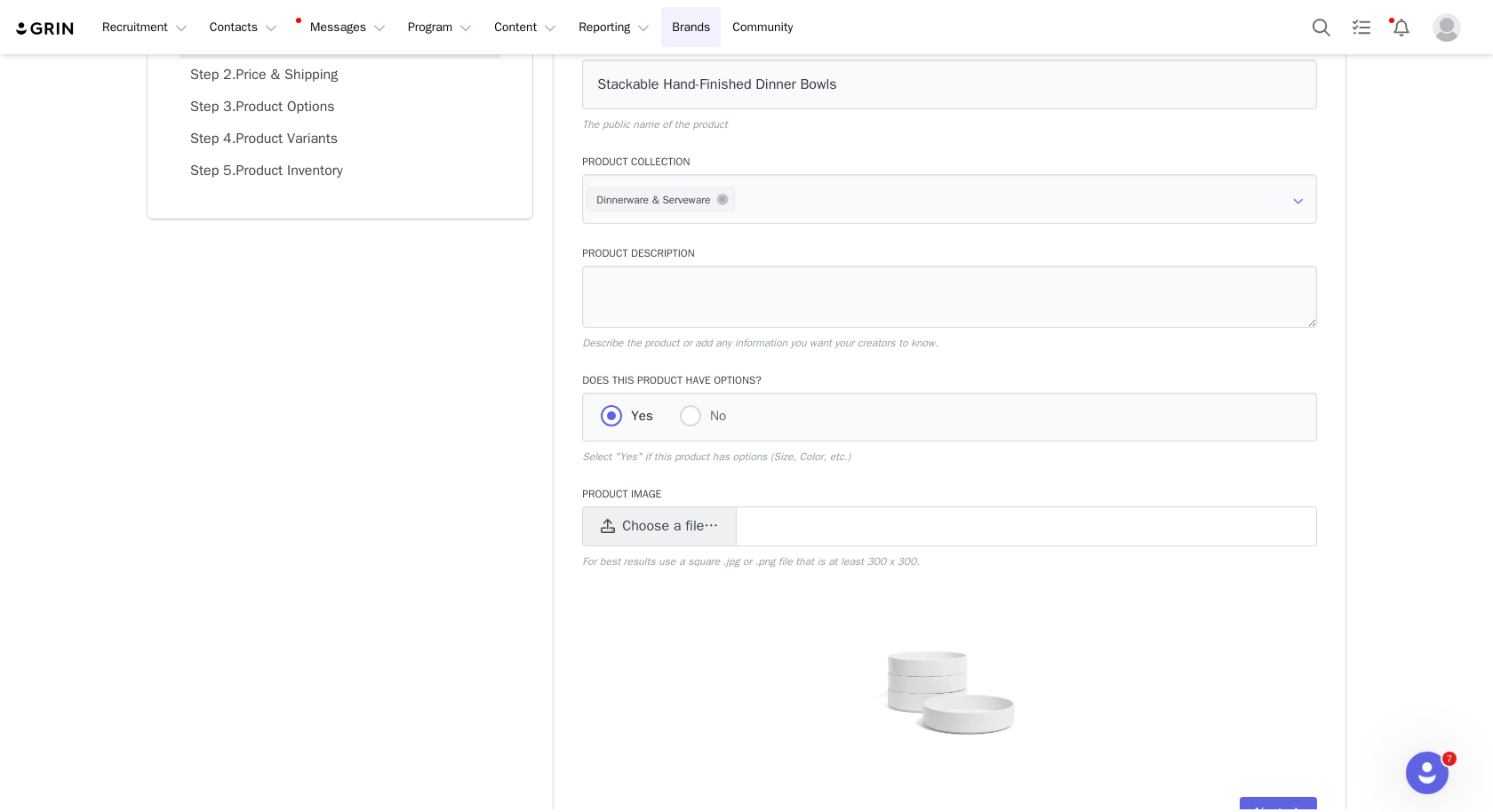 scroll, scrollTop: 228, scrollLeft: 0, axis: vertical 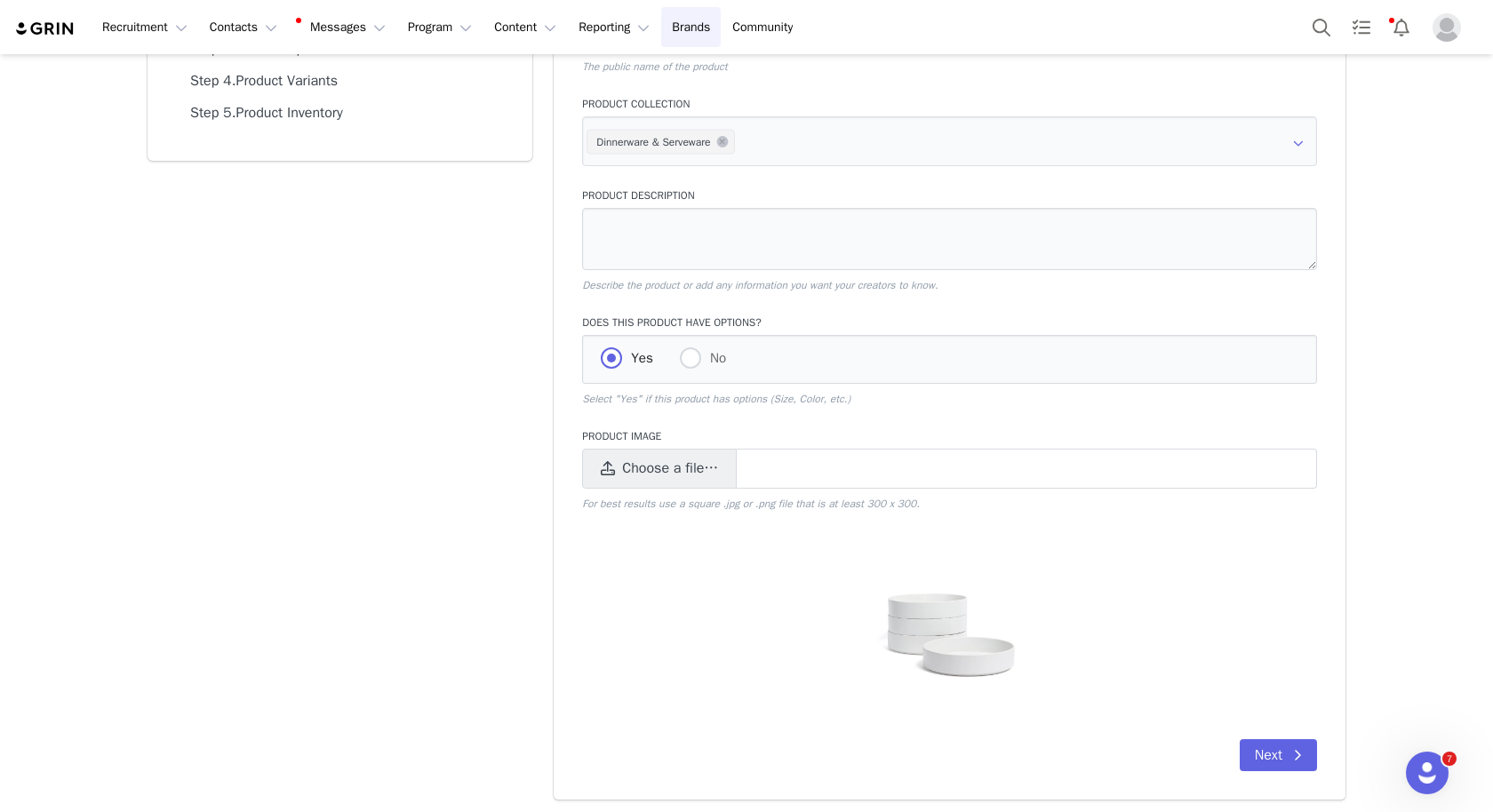 click on "Product Name  Stackable Hand-Finished Dinner Bowls The public name of the product  Product Collection  Dinnerware & Serveware  Product Description  Describe the product or add any information you want your creators to know.  Does this Product Have Options?  Yes No Select "Yes" if this product has options (Size, Color, etc.)  Product Image  Choose a file…  For best results use a square .jpg or .png file that is at least 300 x 300.   Next" at bounding box center [949, 376] 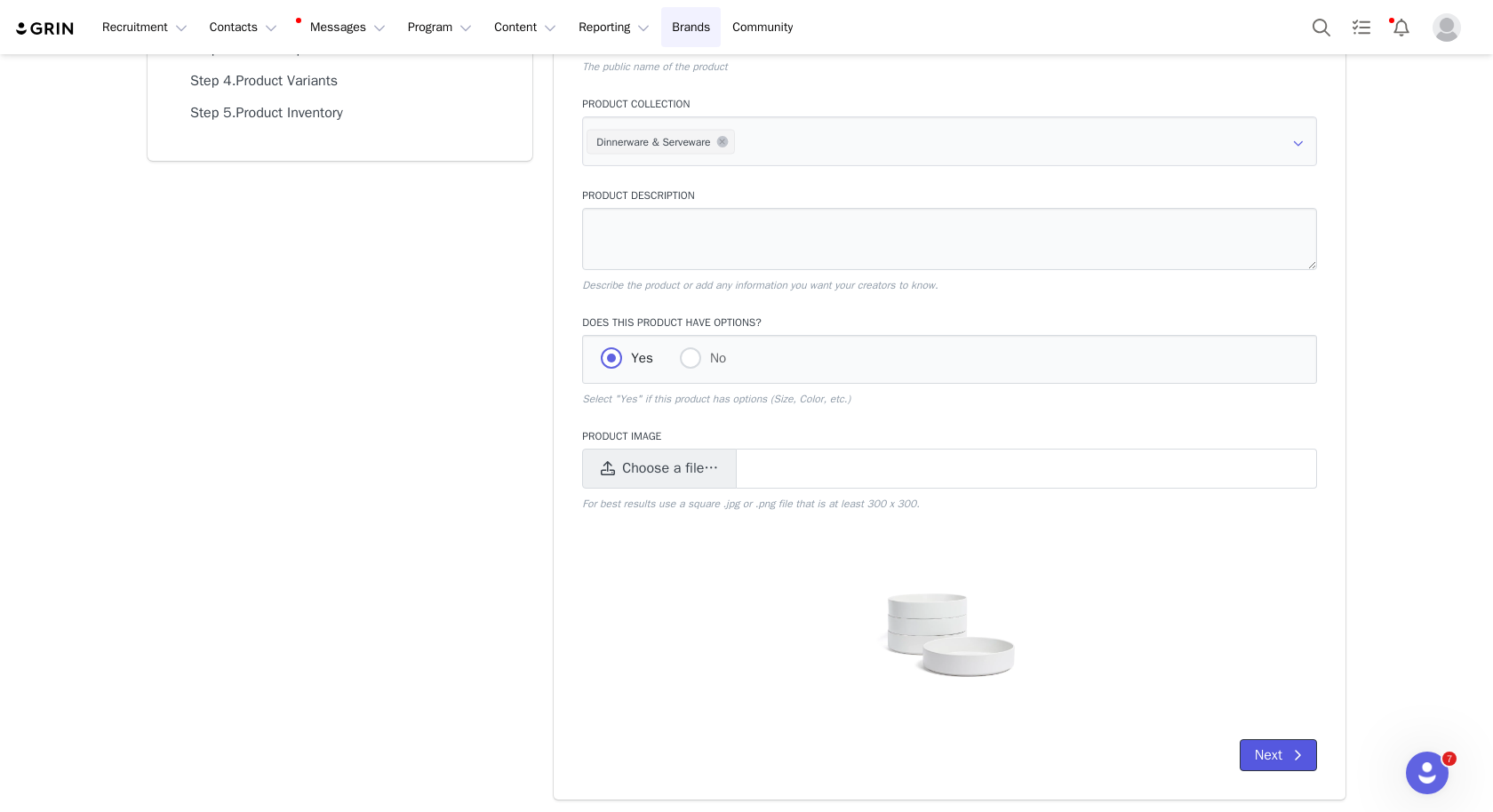 click at bounding box center (1297, 755) 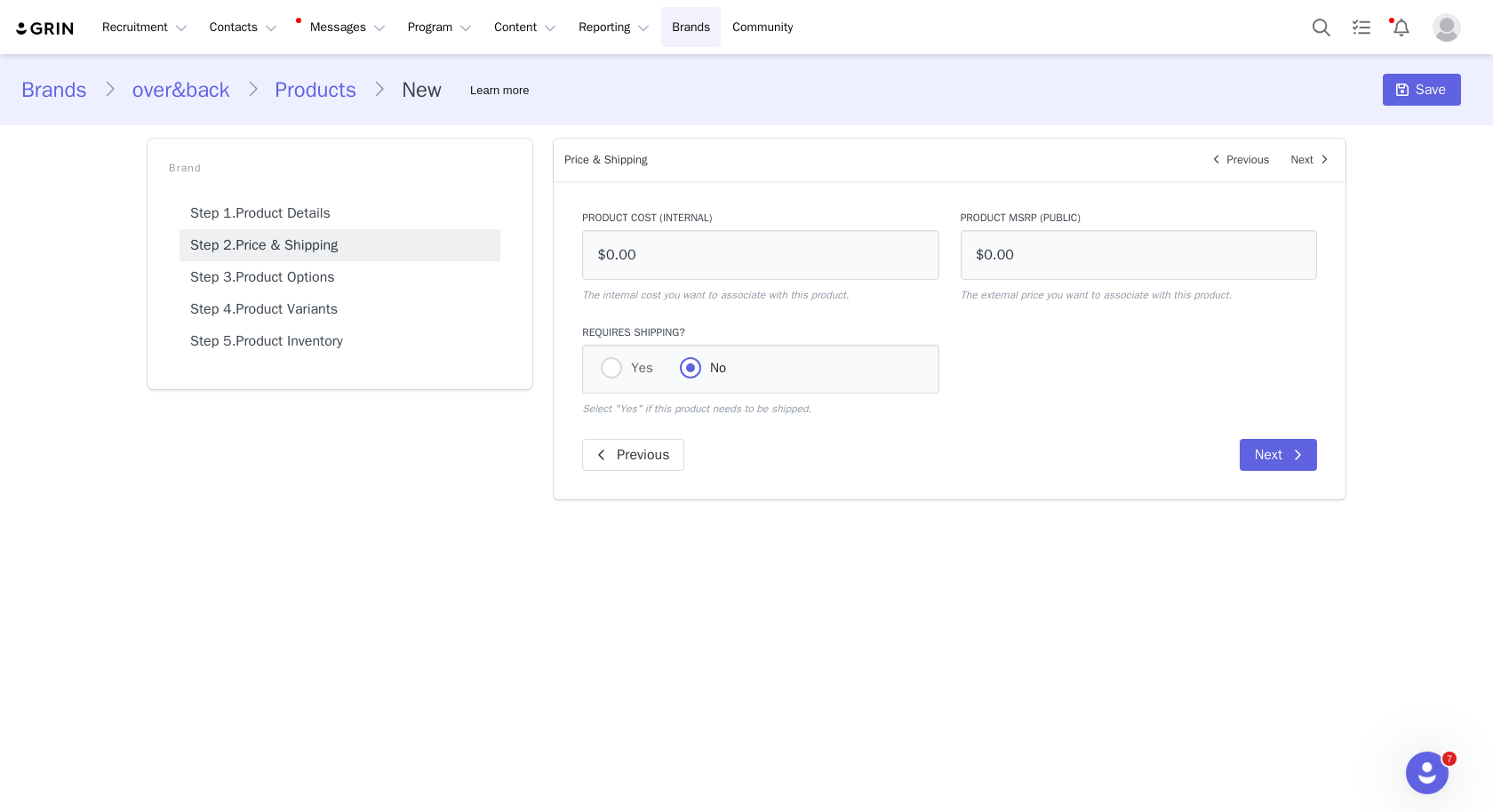 scroll, scrollTop: 0, scrollLeft: 0, axis: both 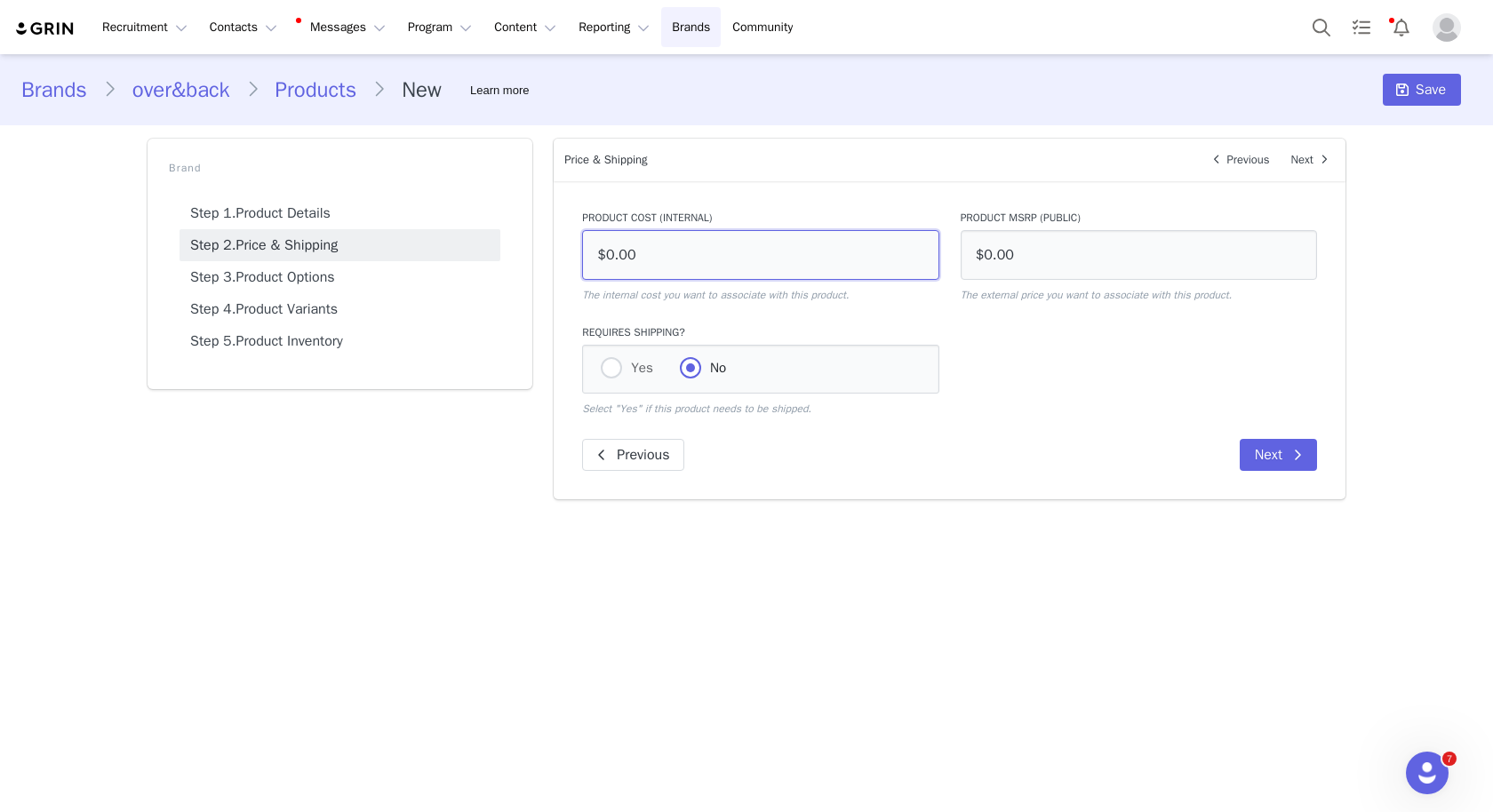 click on "$0.00" at bounding box center (760, 255) 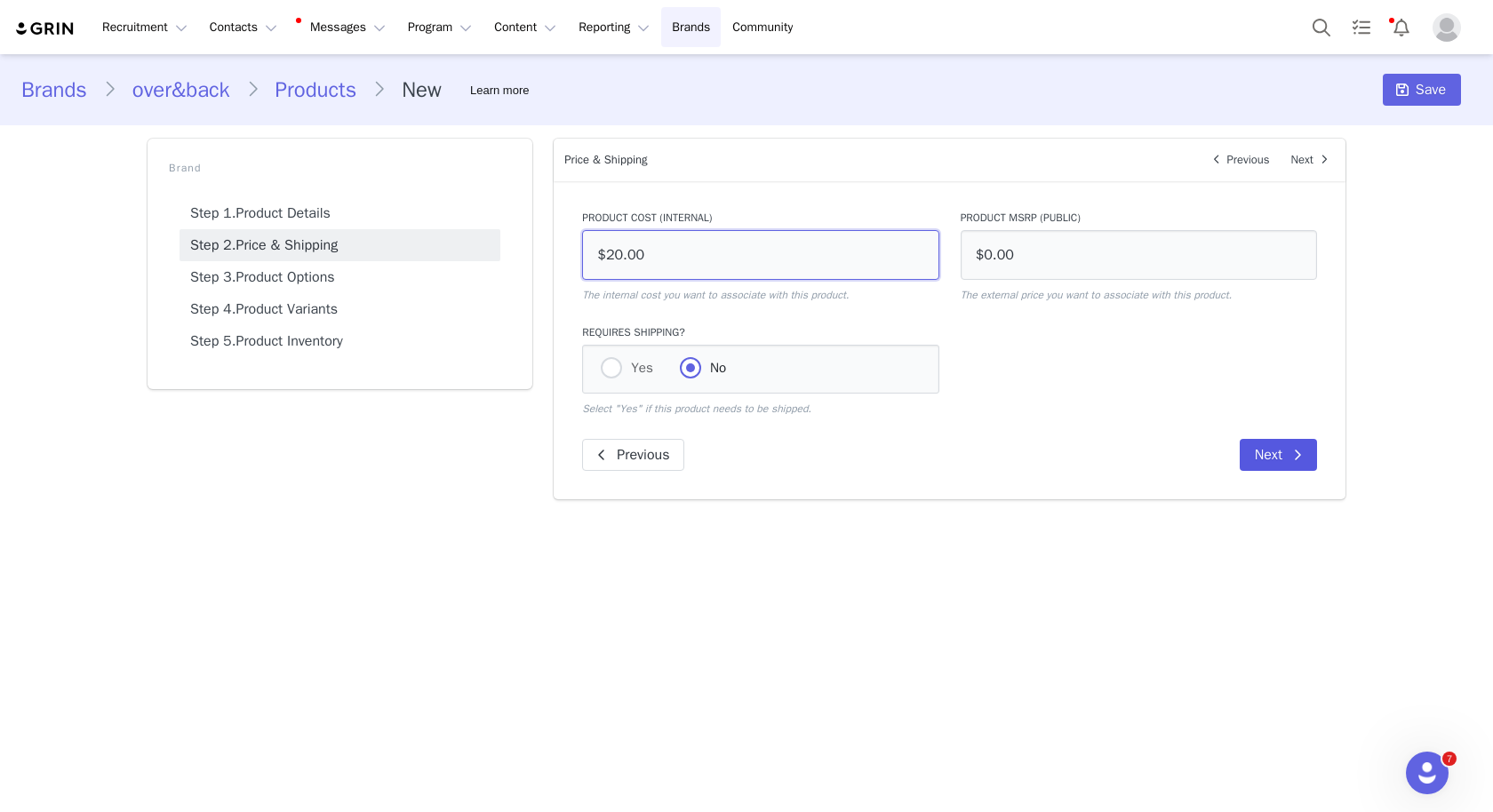 type on "$20.00" 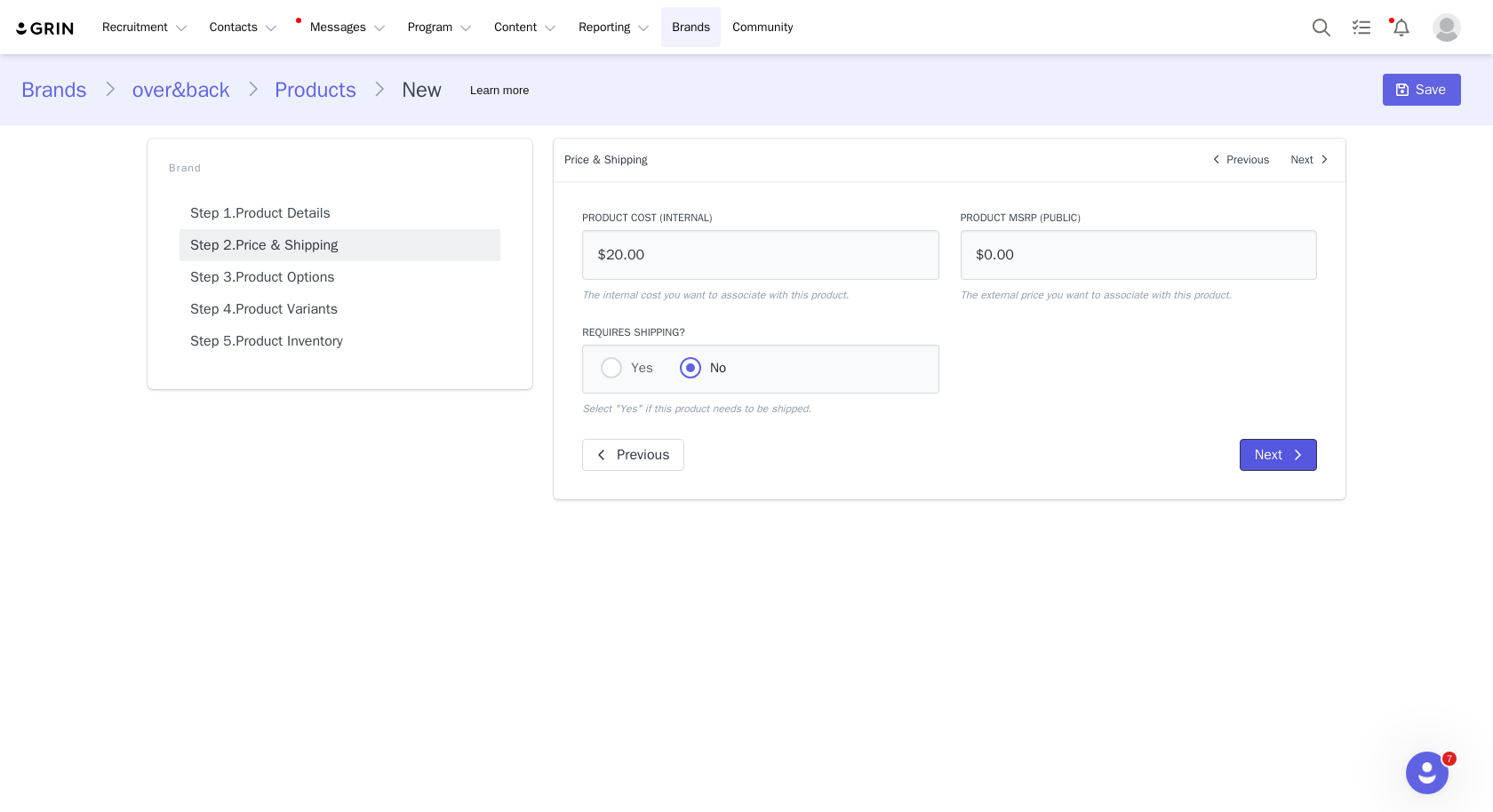click on "Next" at bounding box center (1278, 455) 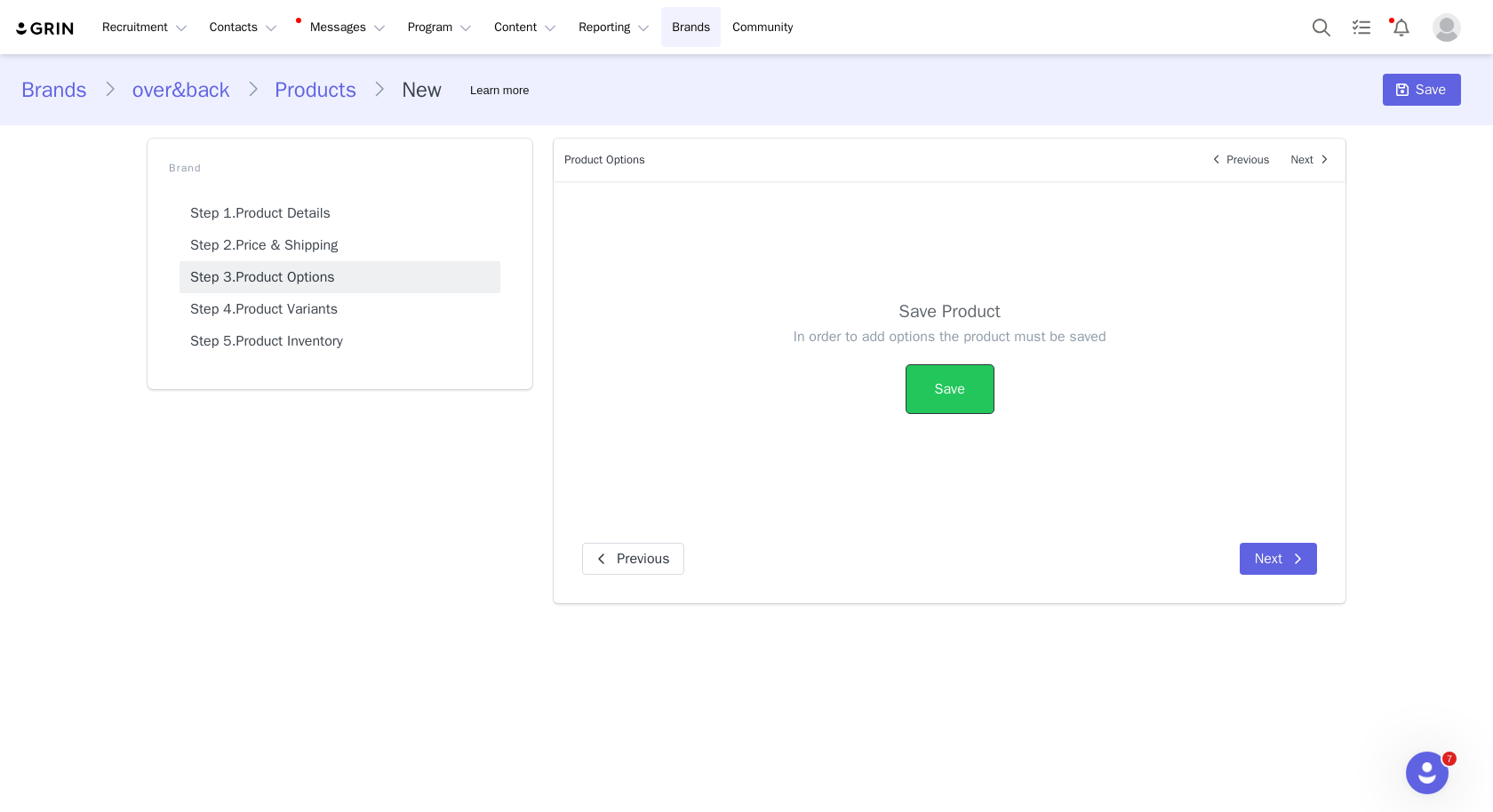 click on "Save" at bounding box center [950, 389] 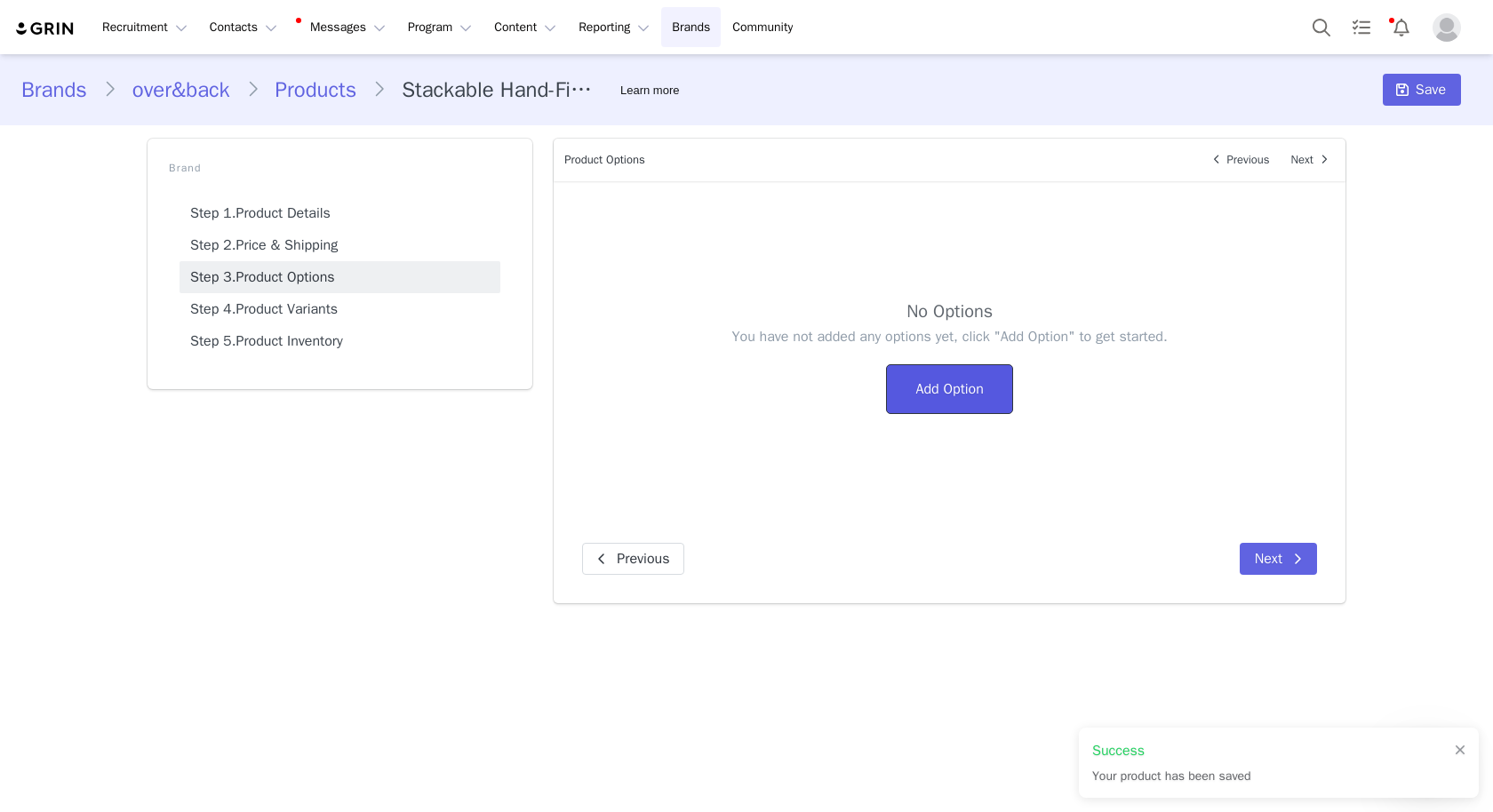click on "Add Option" at bounding box center [949, 389] 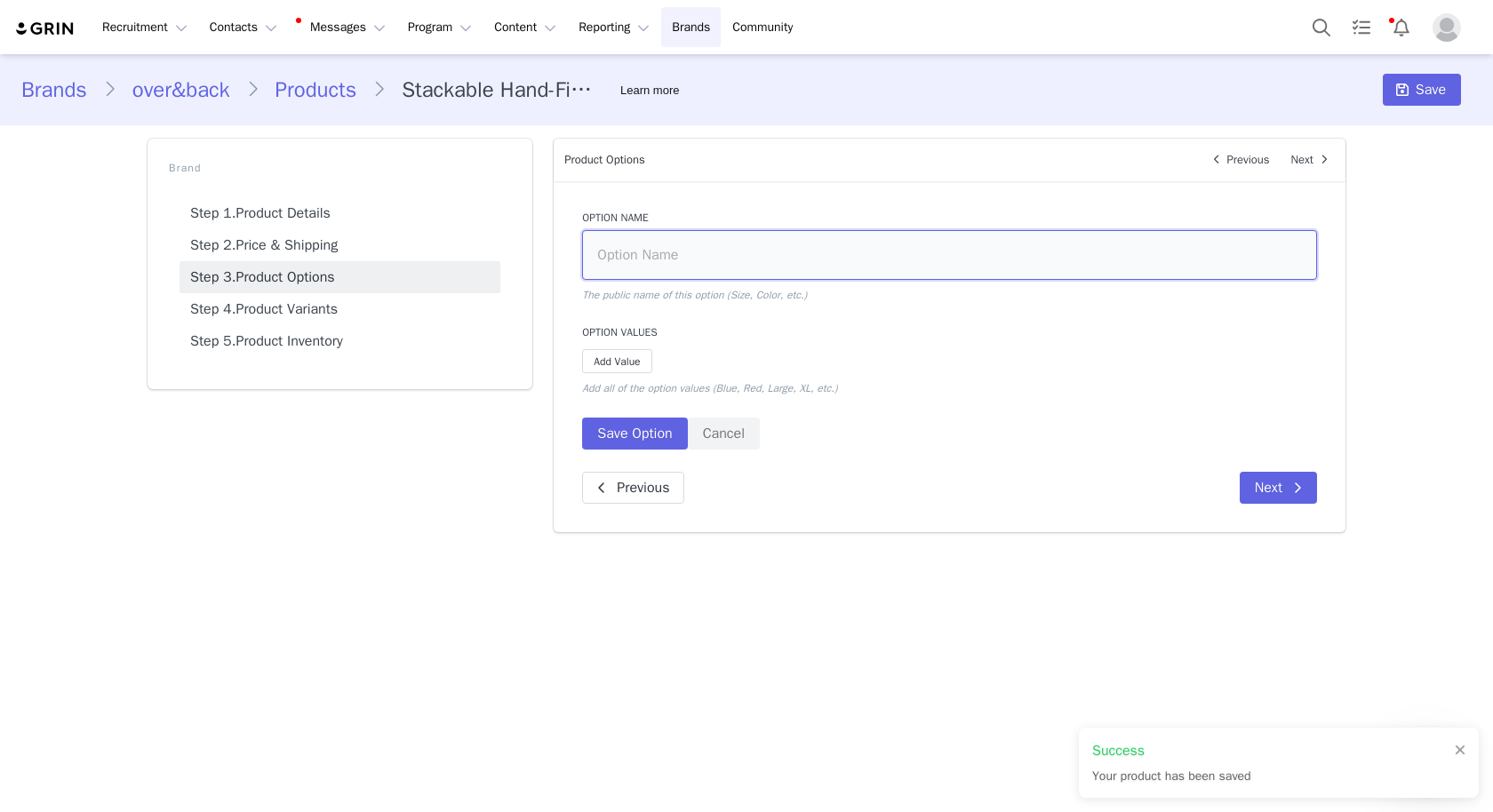 click at bounding box center [949, 255] 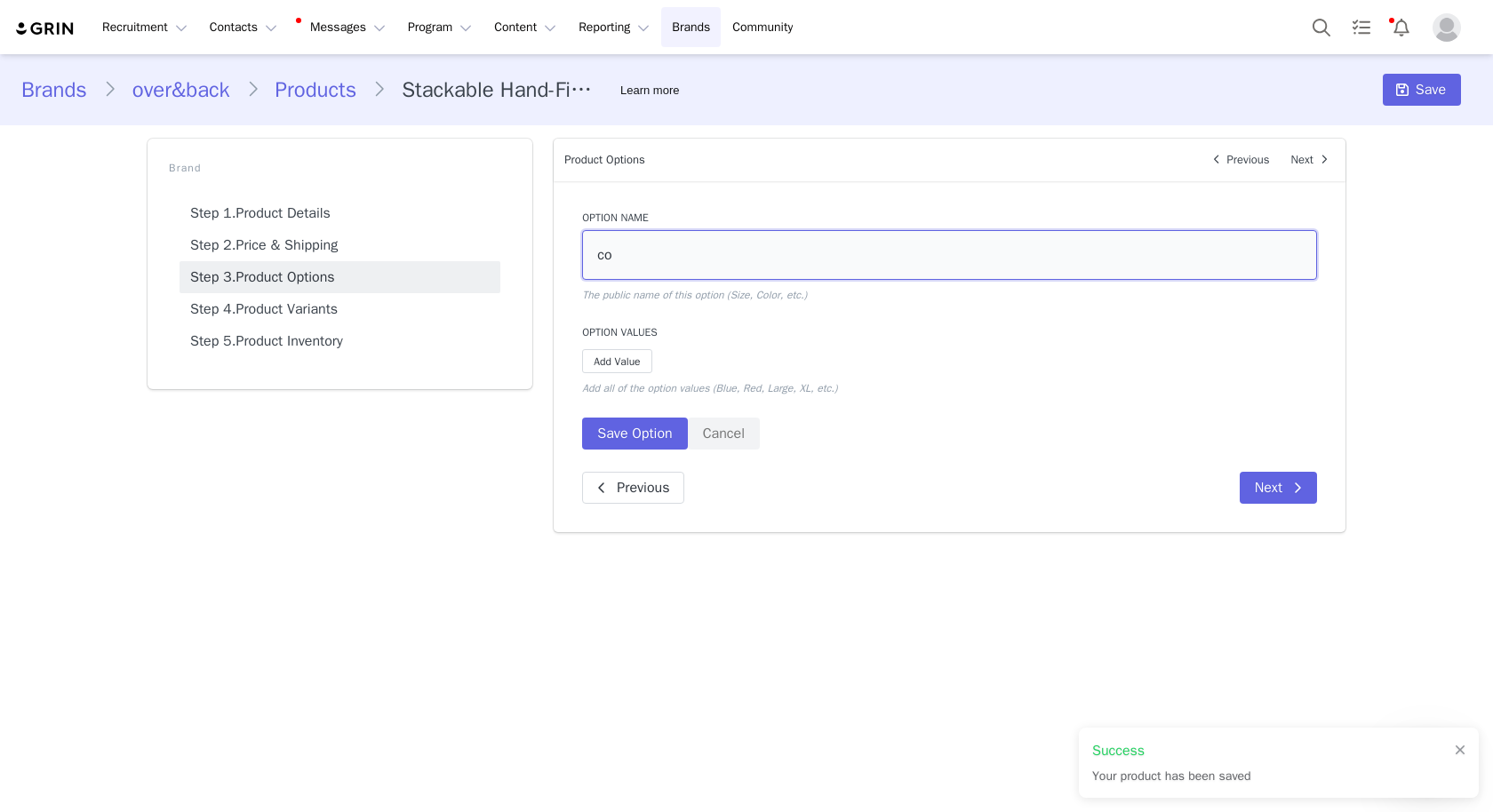 type on "c" 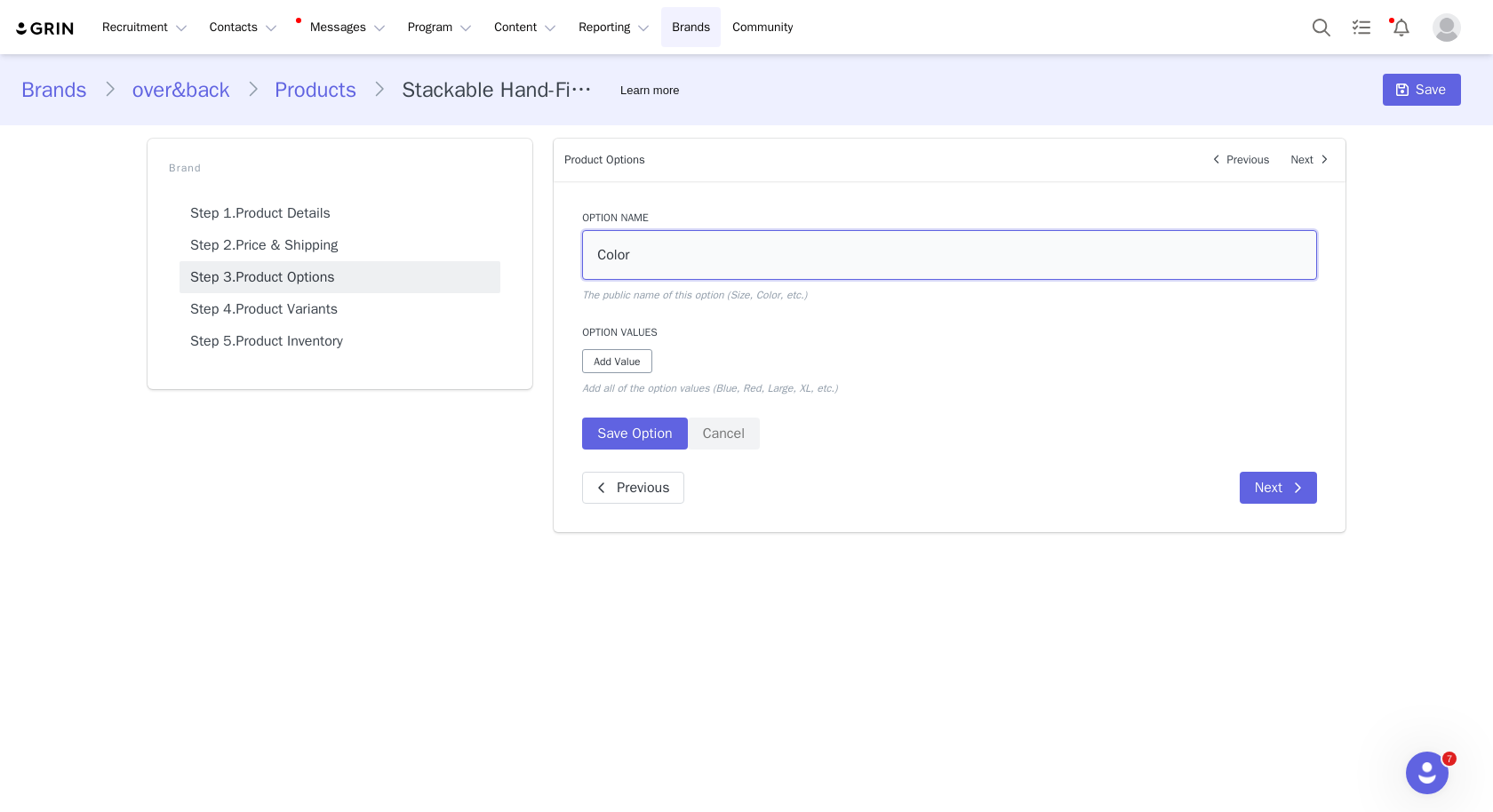 type on "Color" 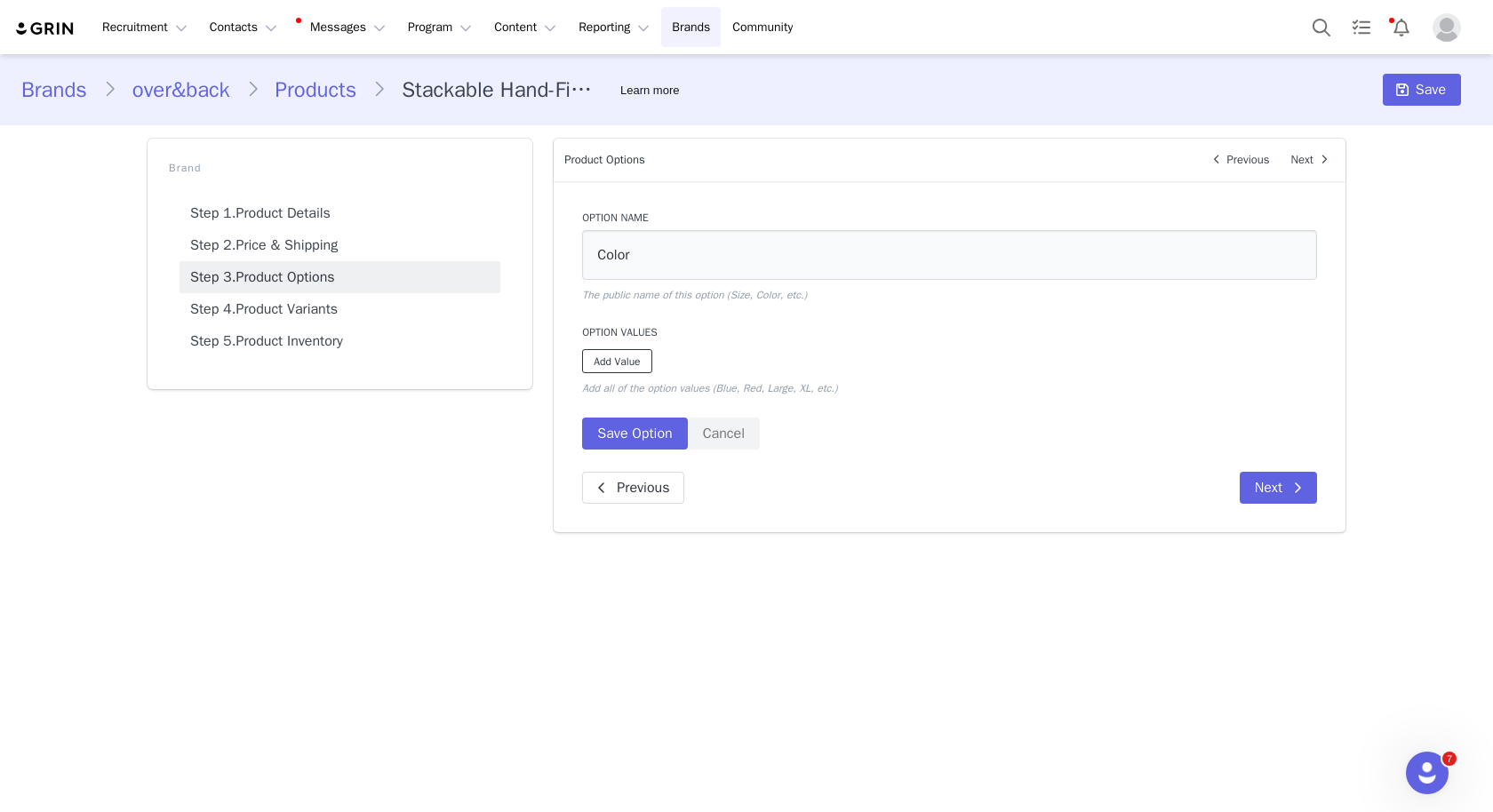 click on "Add Value" at bounding box center [617, 361] 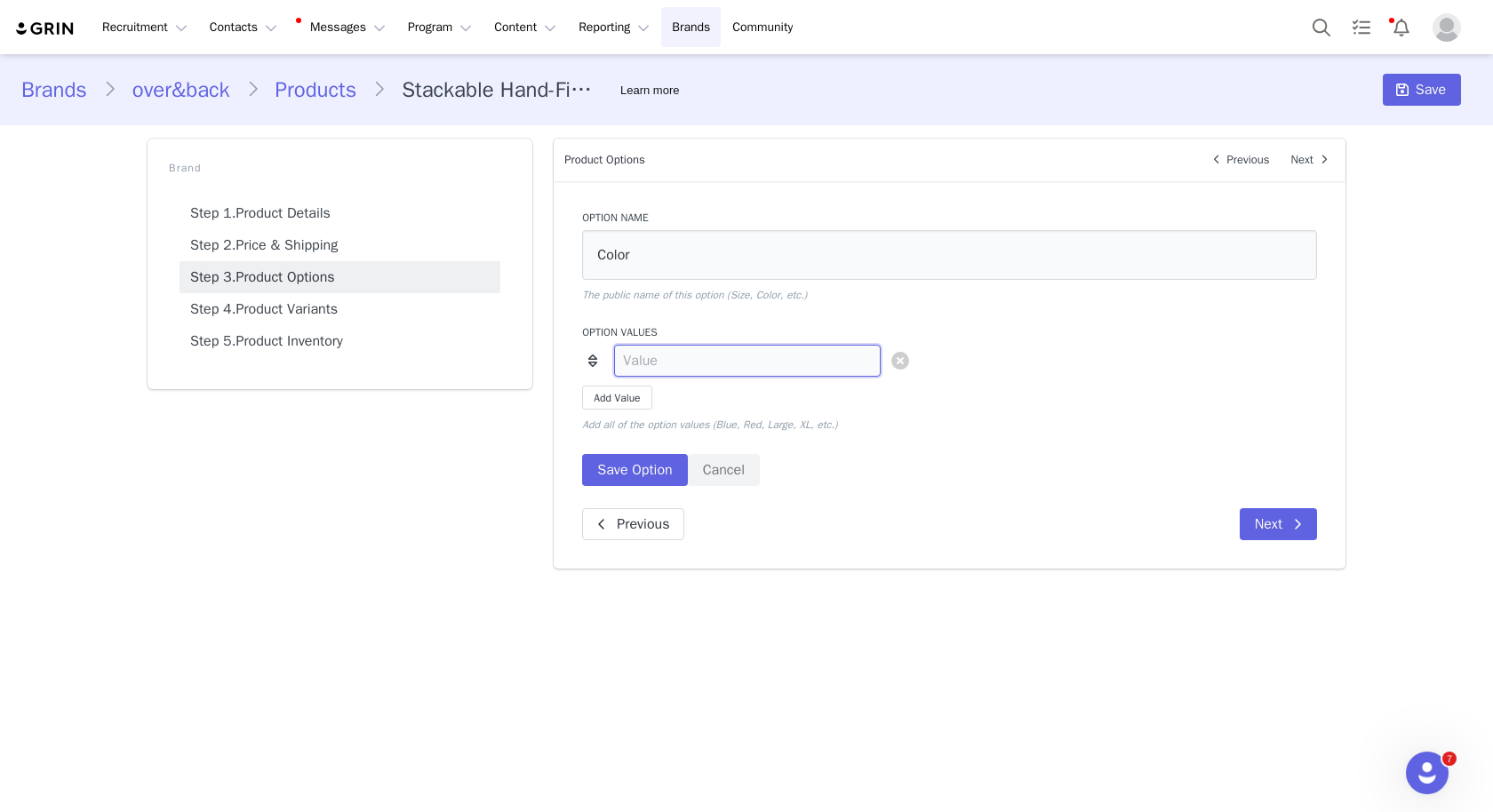 click at bounding box center [747, 361] 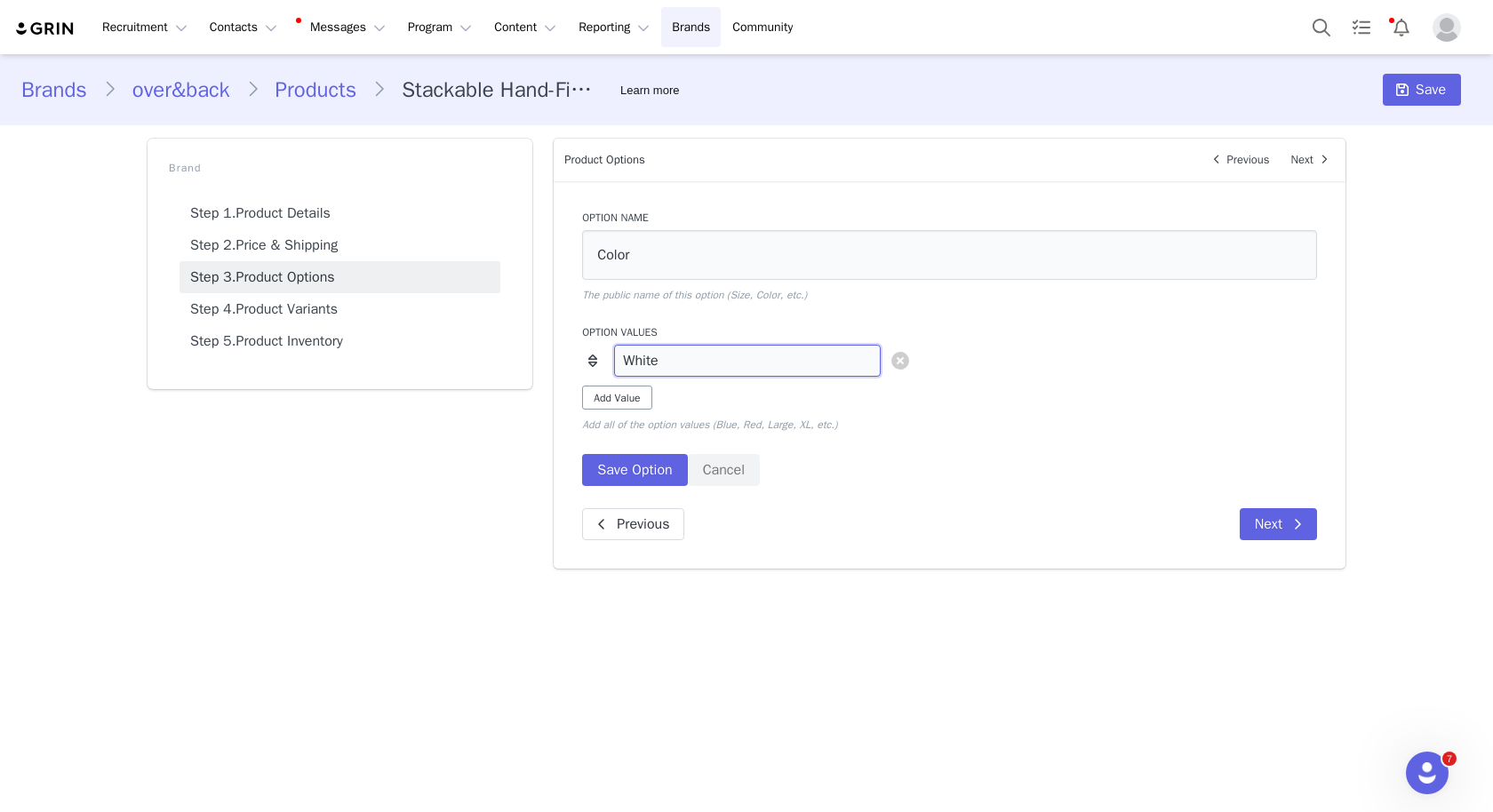 type on "White" 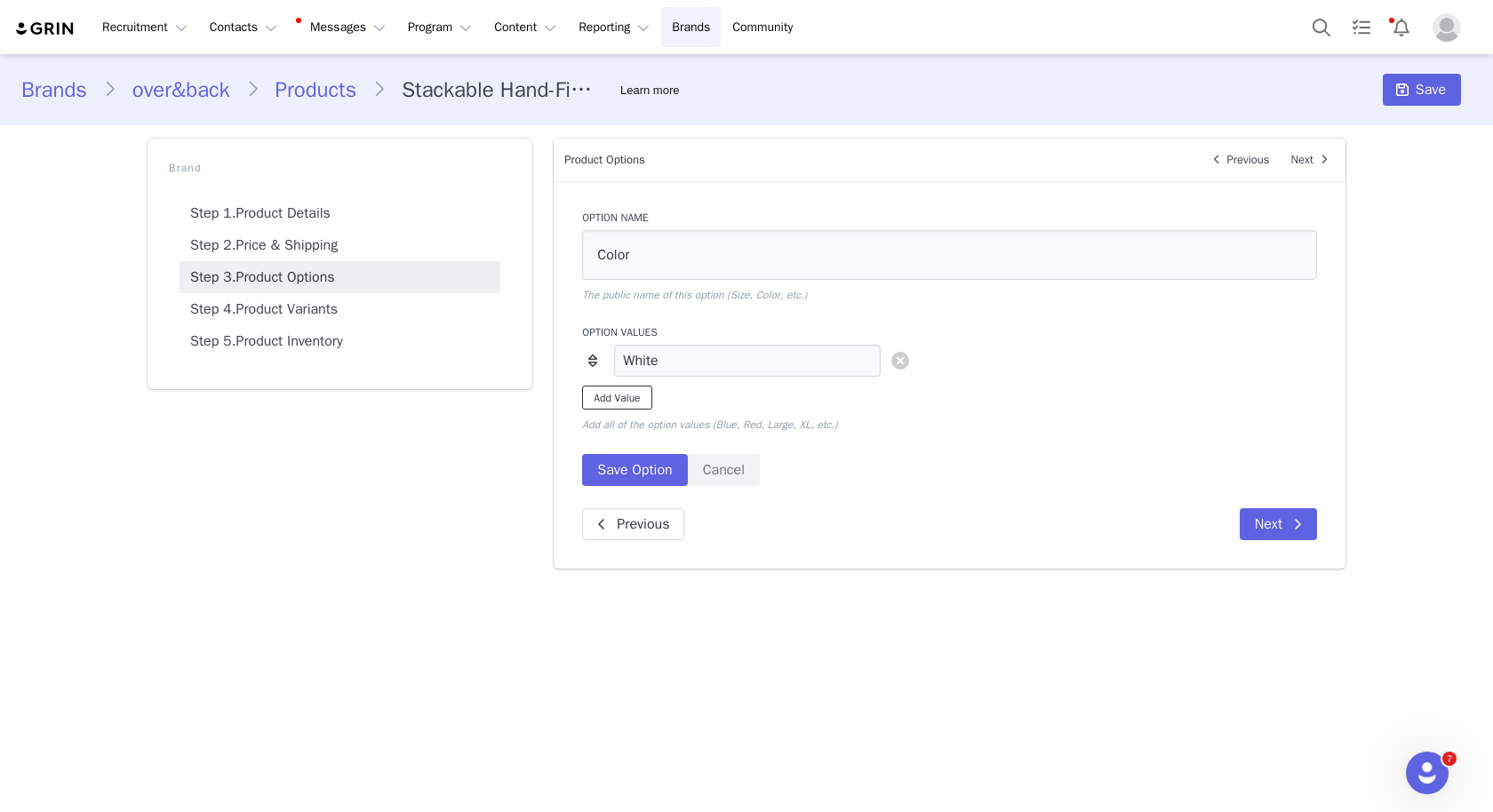 click on "Add Value" at bounding box center [617, 397] 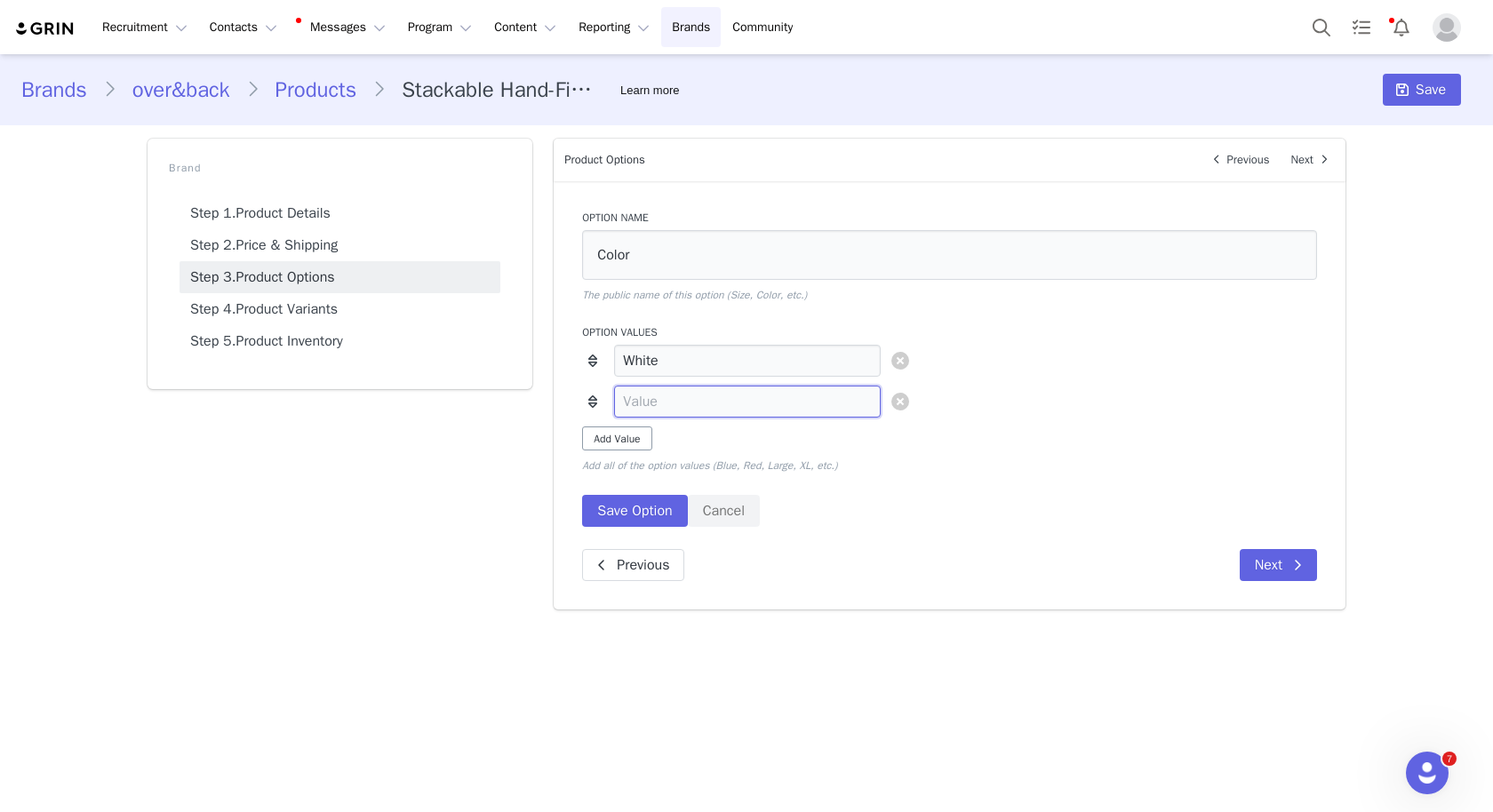 click at bounding box center (747, 402) 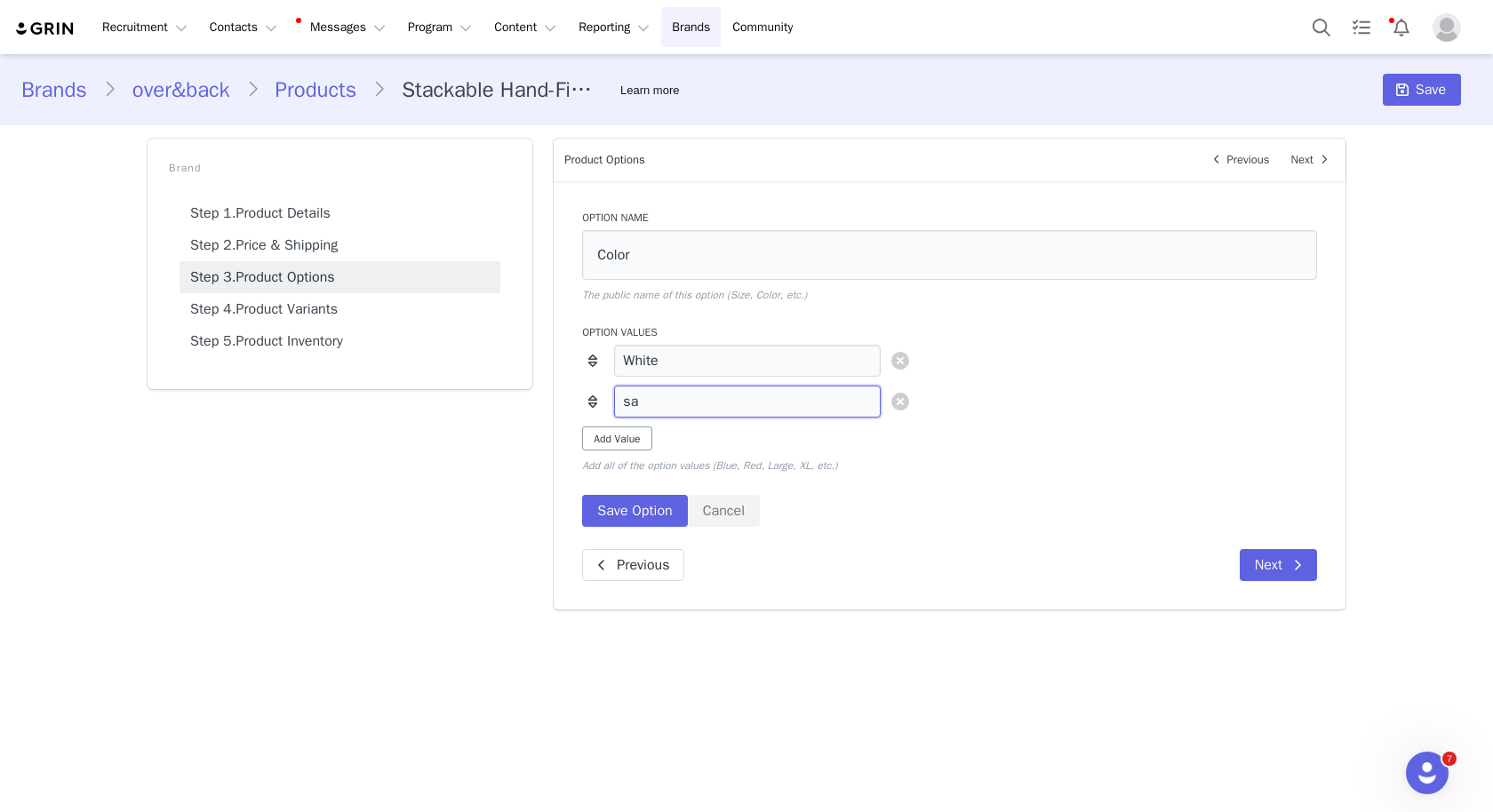 type on "s" 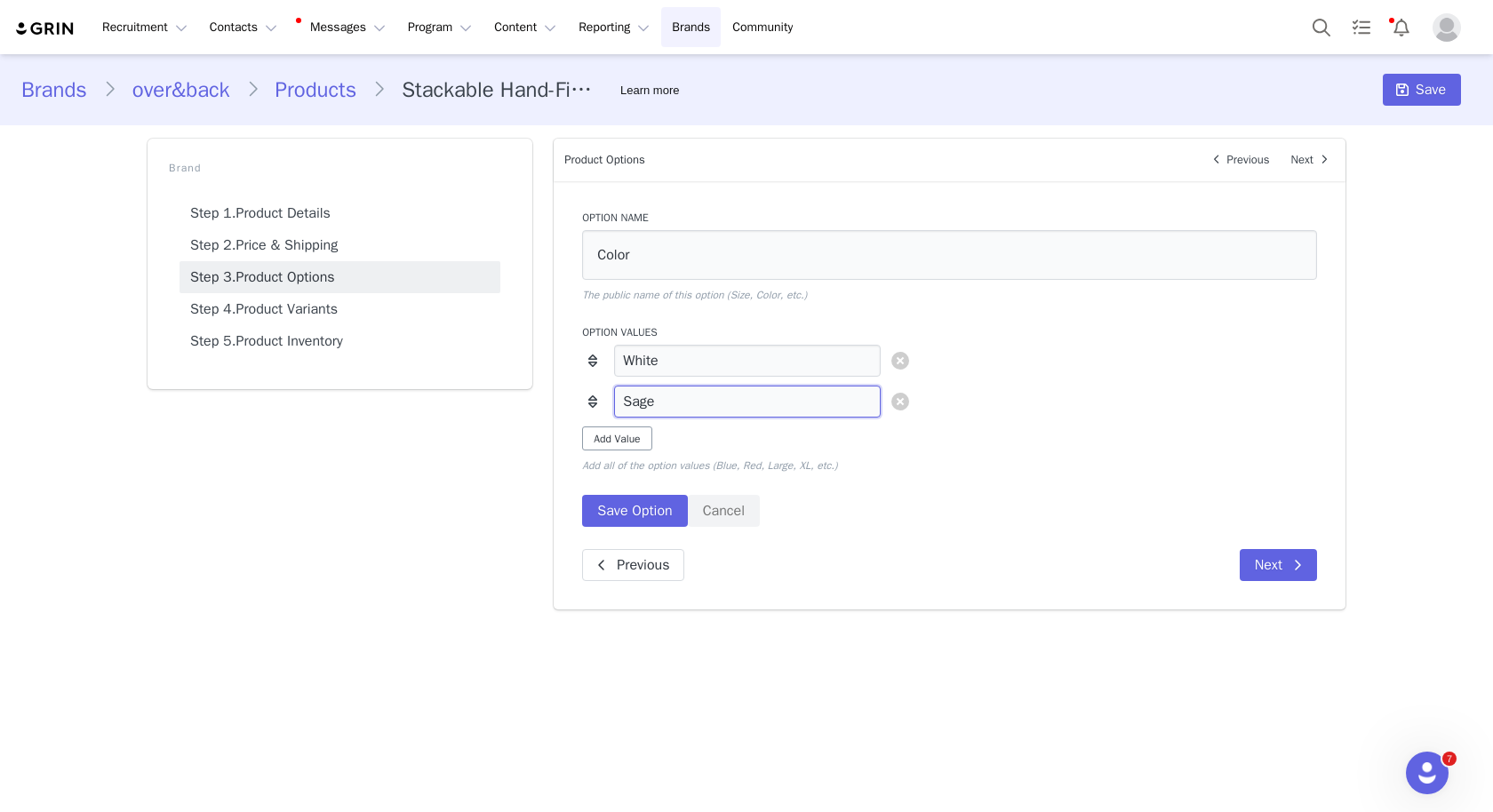 type on "Sage" 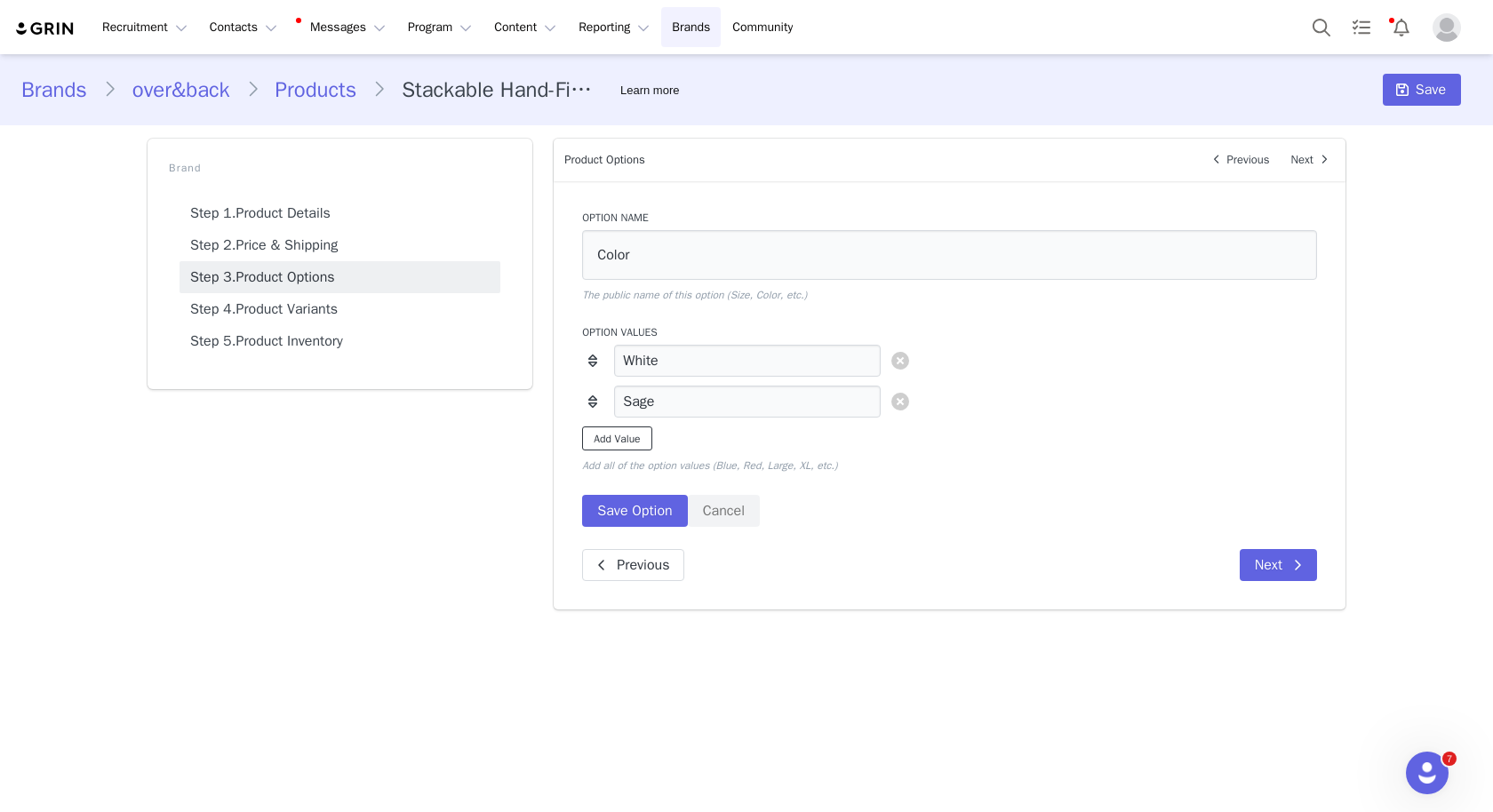 click on "Add Value" at bounding box center (617, 438) 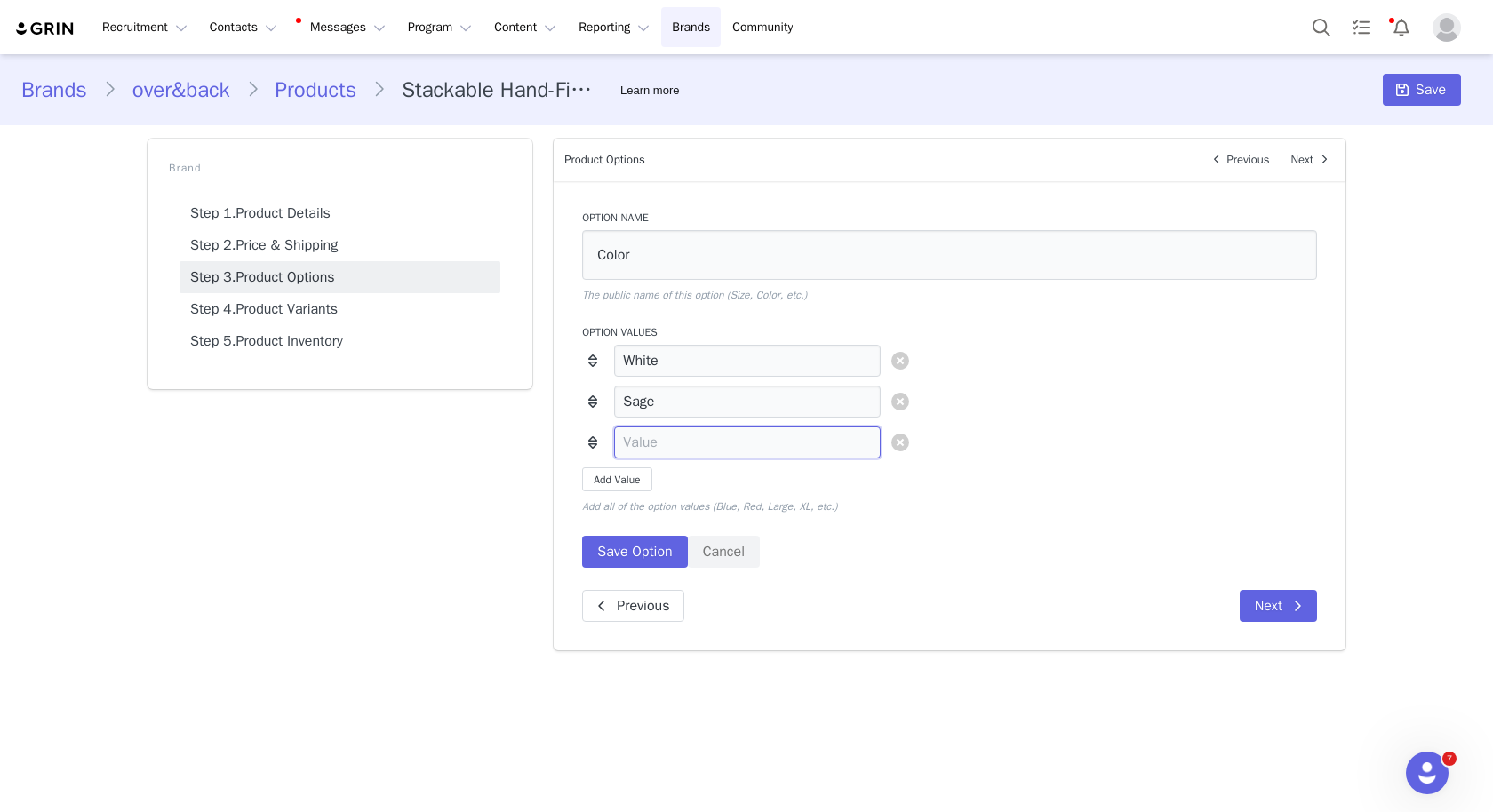 click at bounding box center (747, 442) 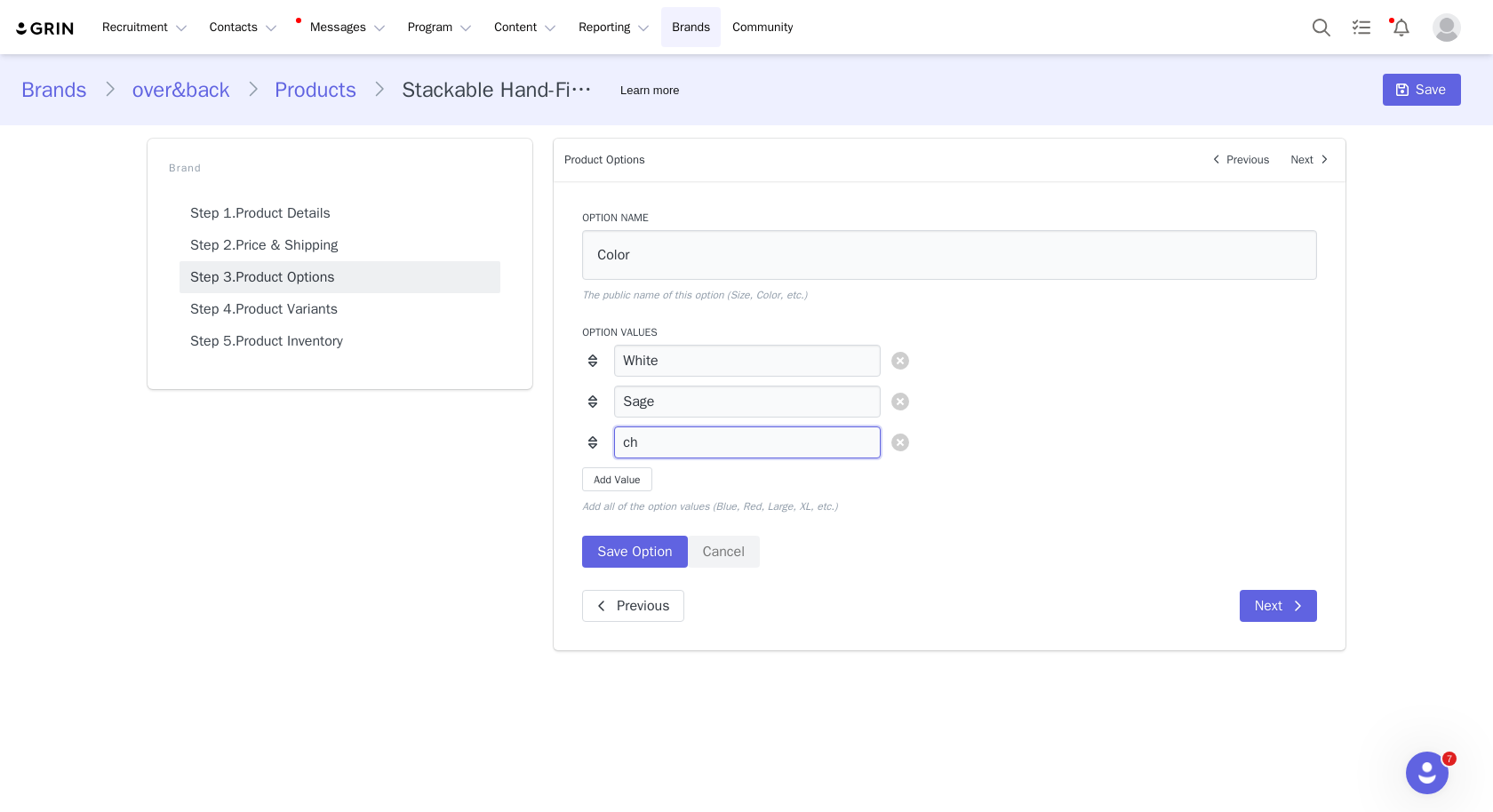 type on "c" 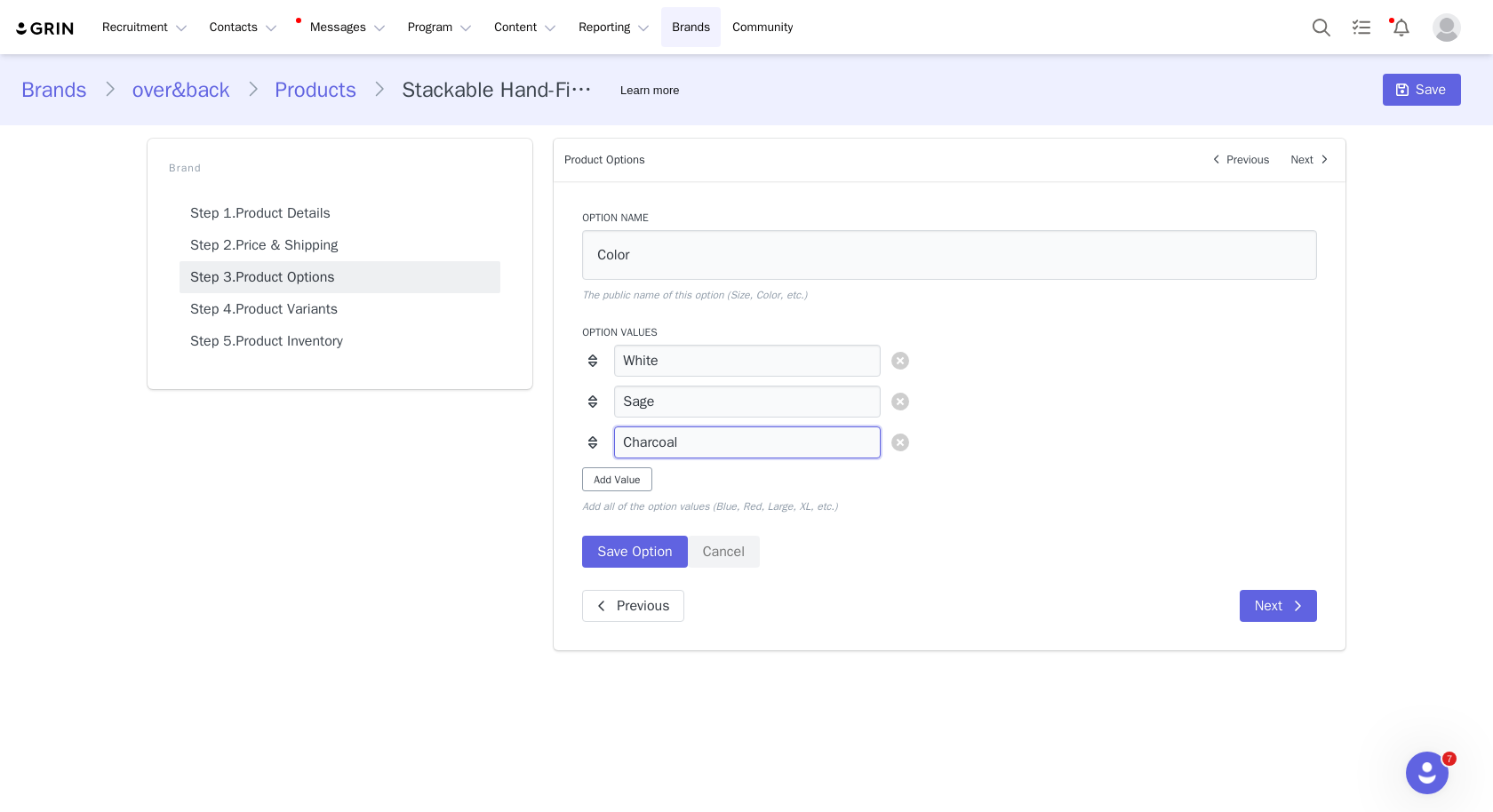 type on "Charcoal" 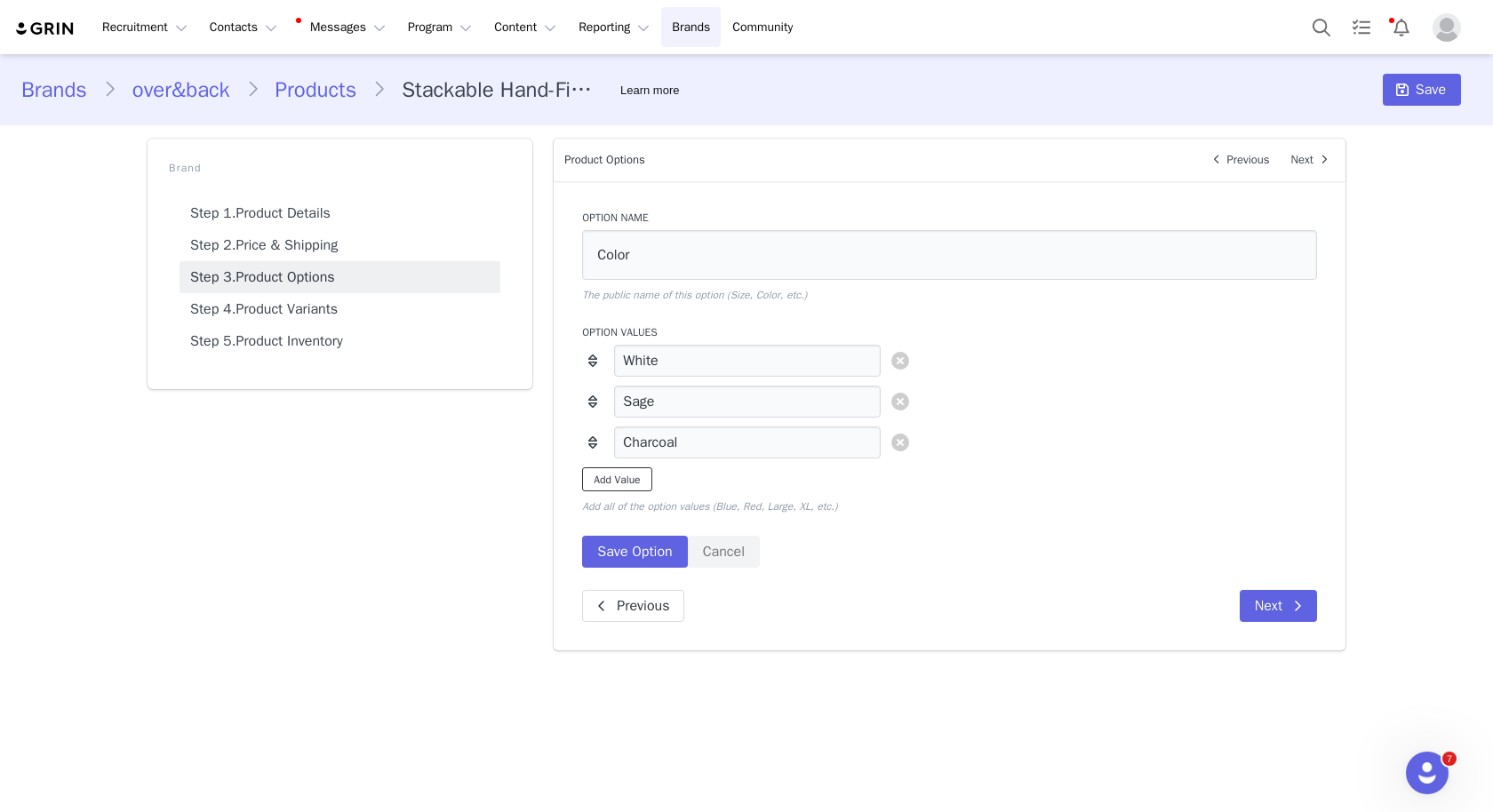 click on "Add Value" at bounding box center (617, 479) 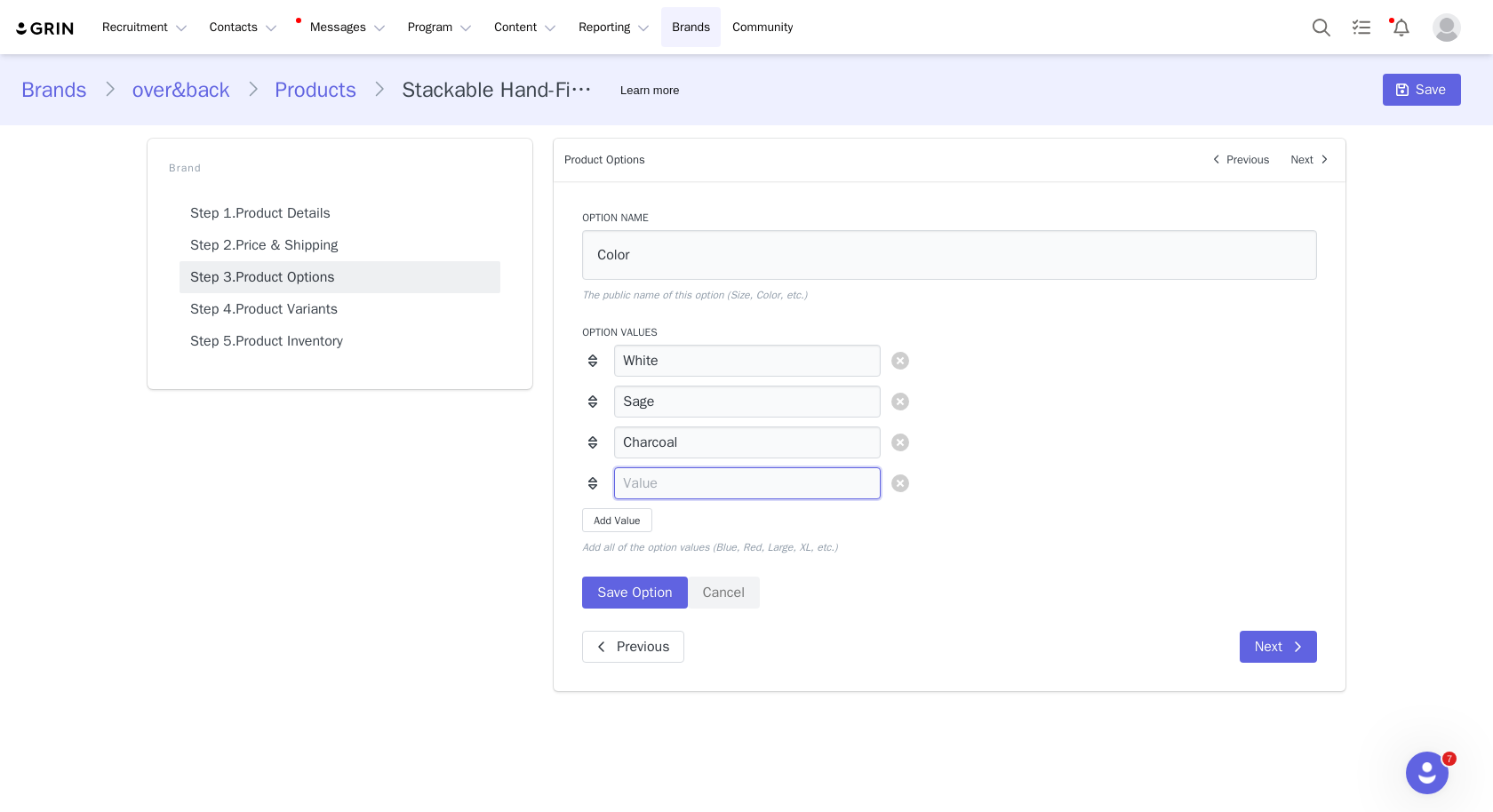 click at bounding box center (747, 483) 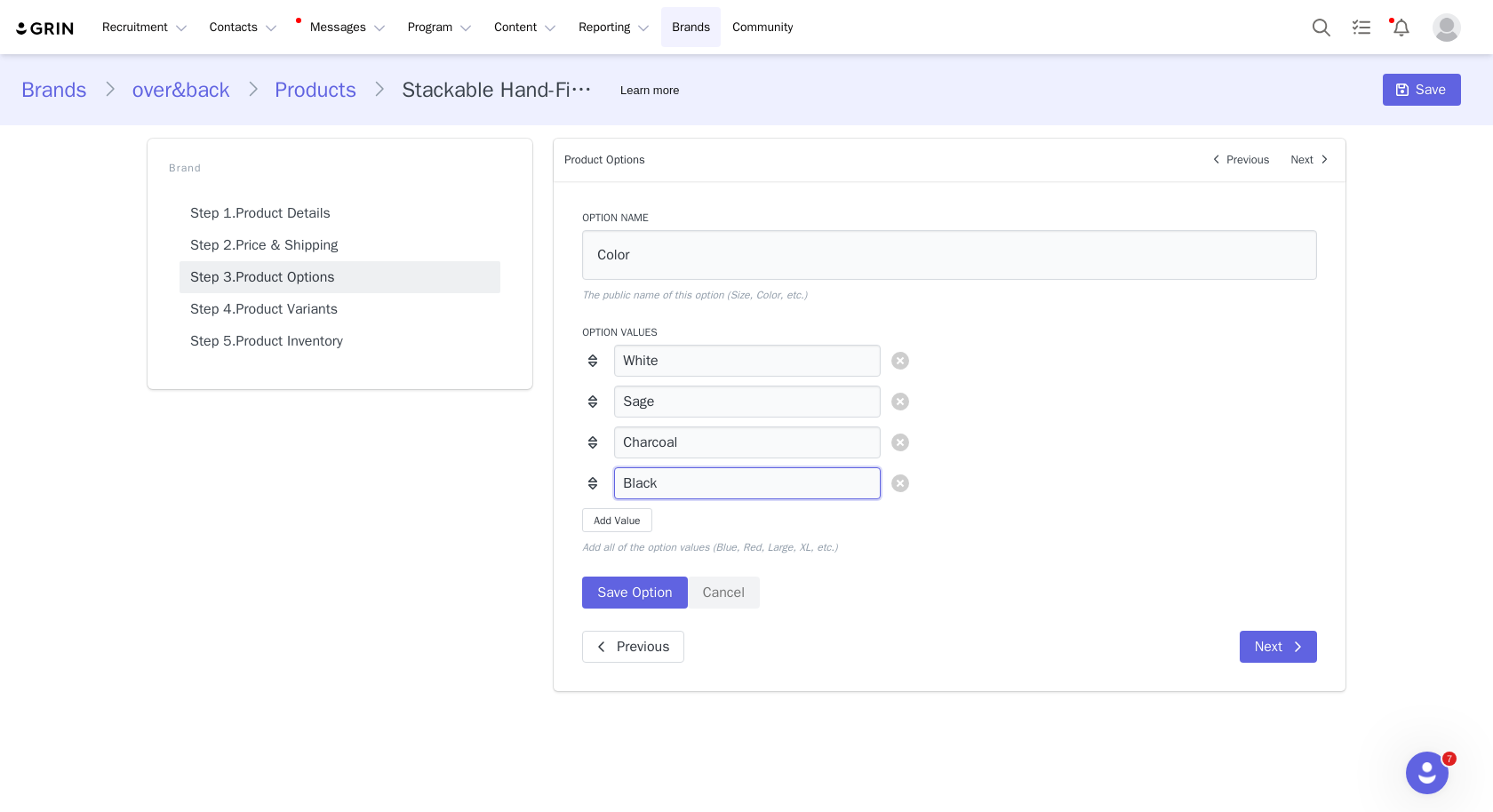 type on "Black" 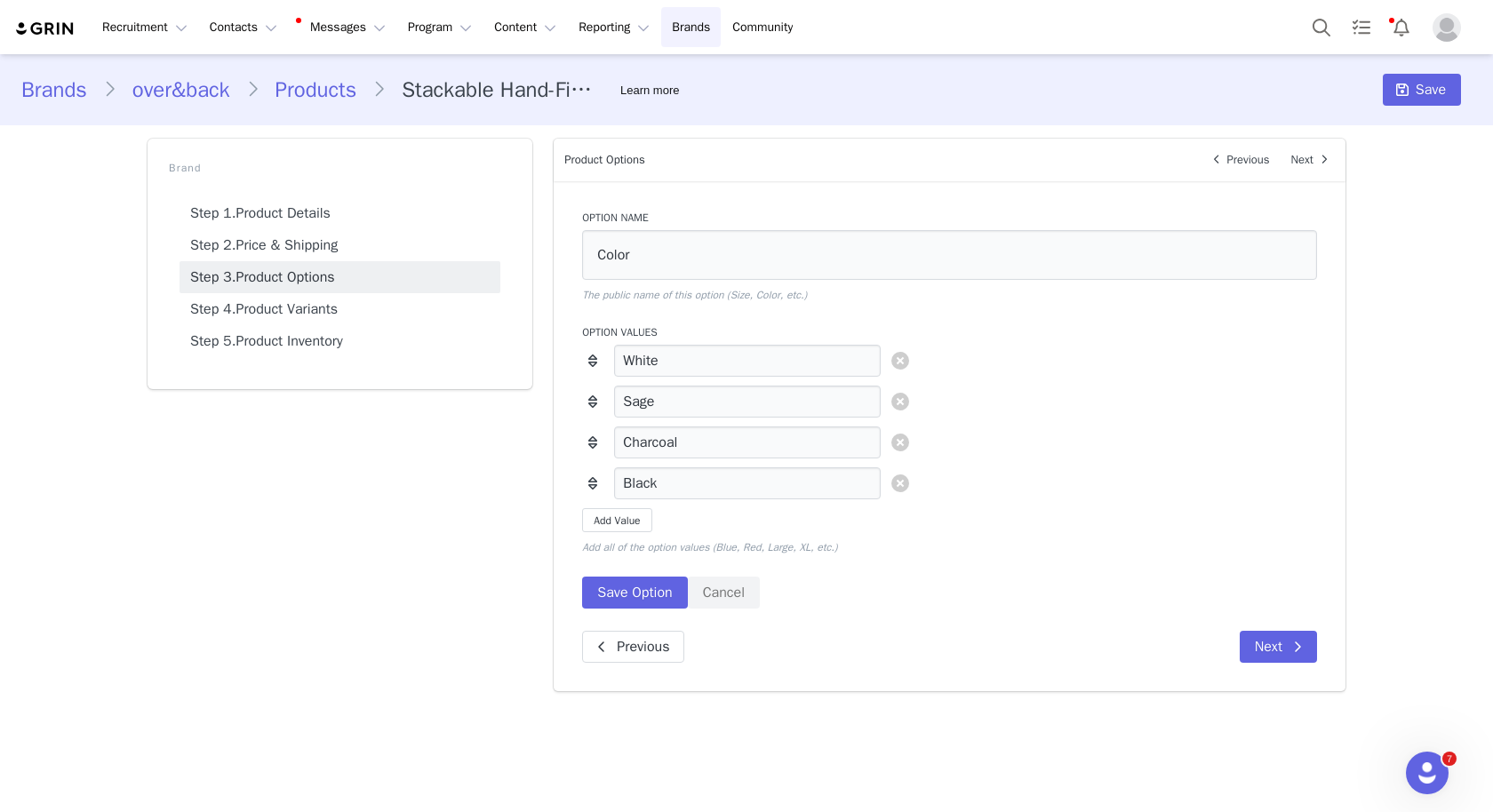 click on "Option Values  White Sage Charcoal Black Add Value Add all of the option values (Blue, Red, Large, XL, etc.)" at bounding box center (949, 440) 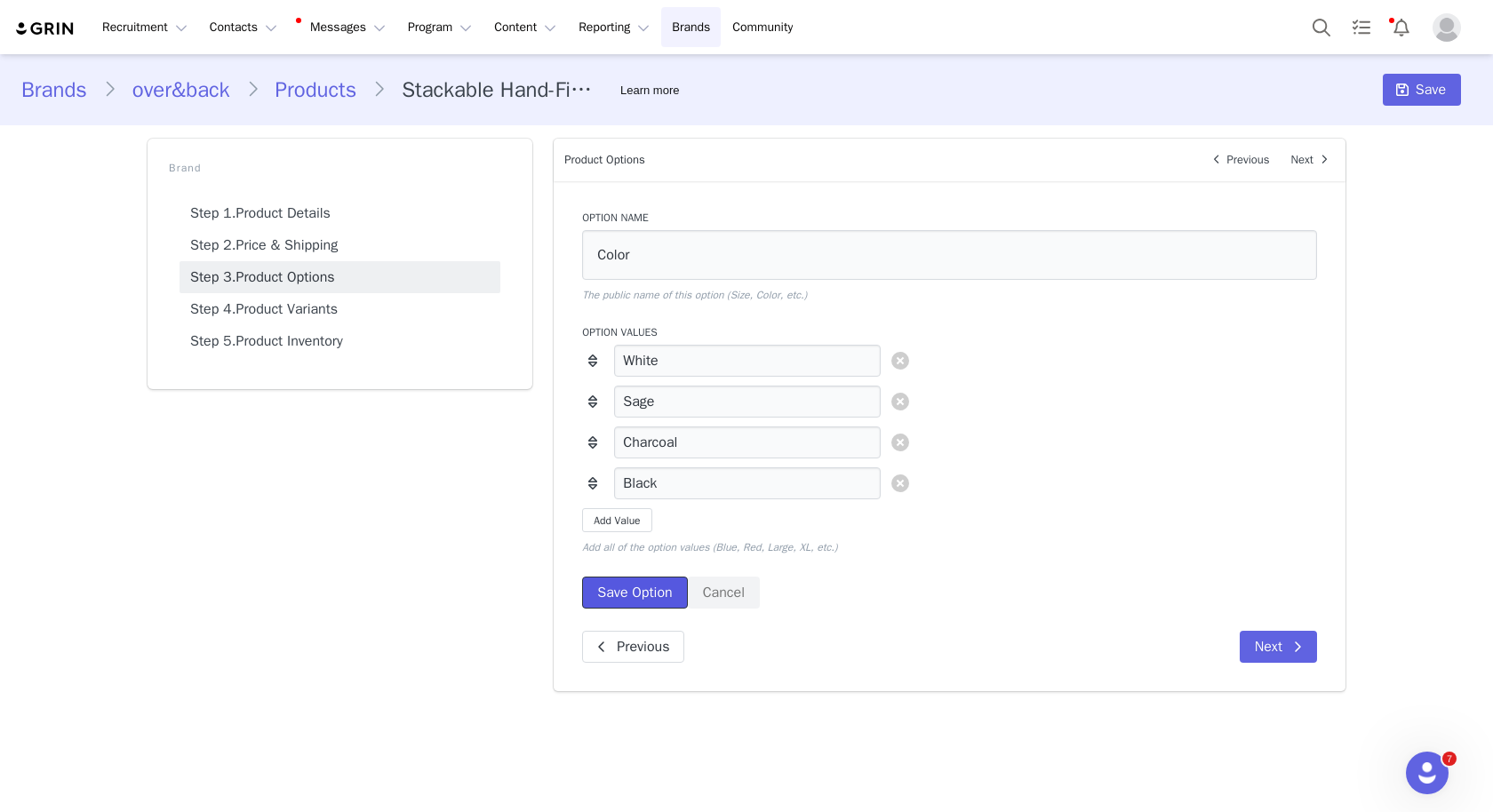 click on "Save Option" at bounding box center (635, 593) 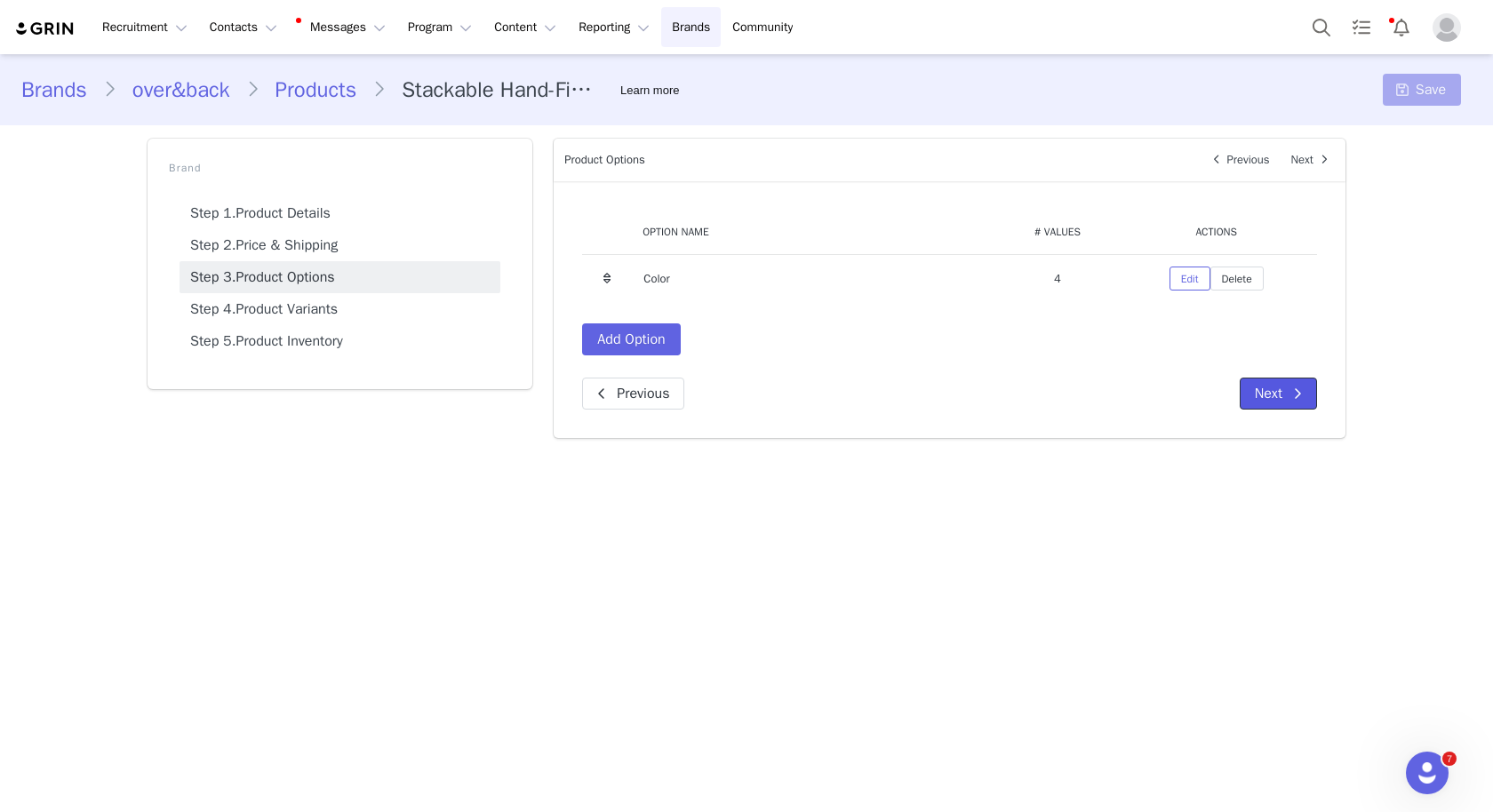 click on "Next" at bounding box center [1278, 394] 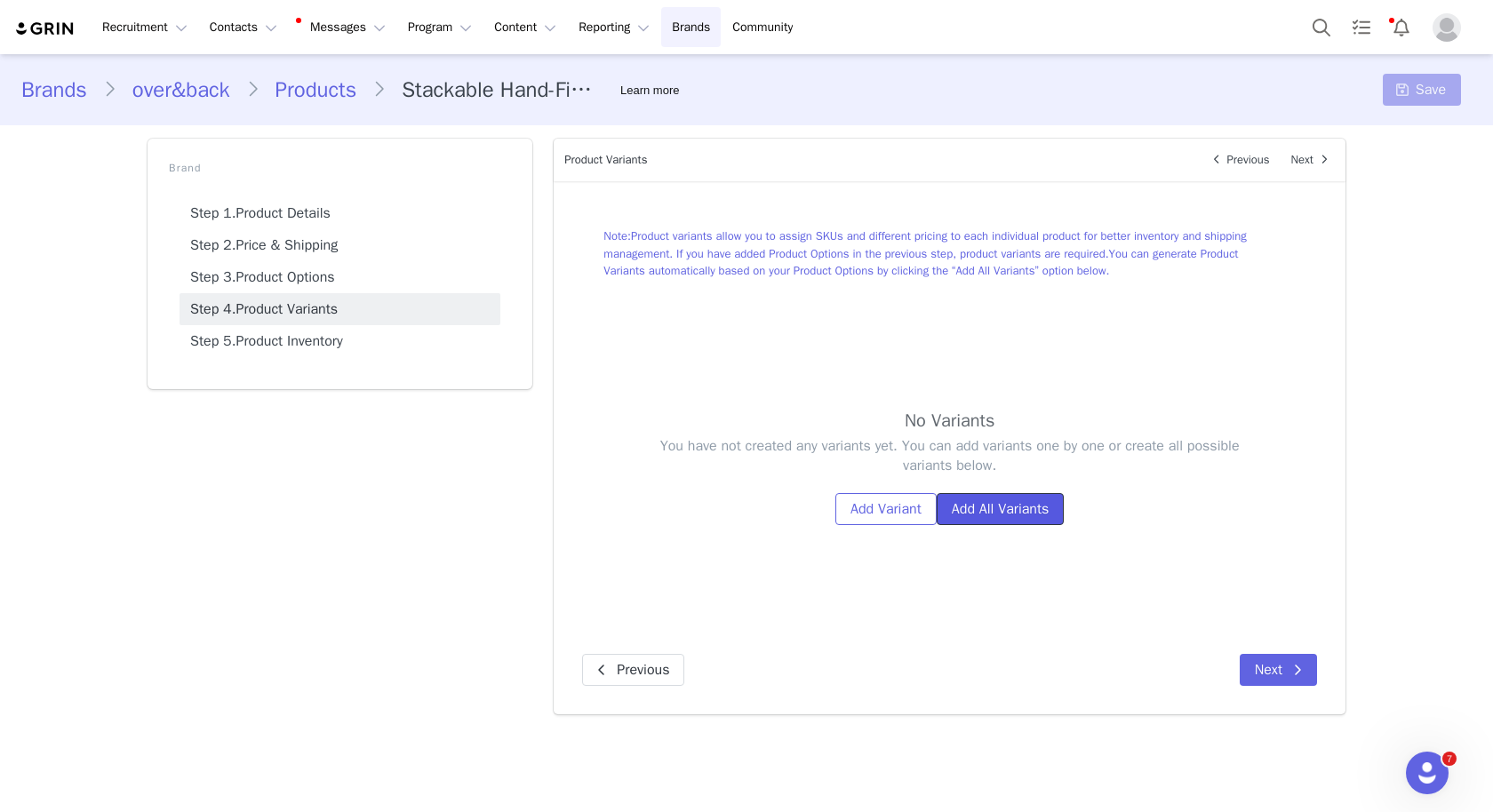 click on "Add All Variants" at bounding box center (1001, 509) 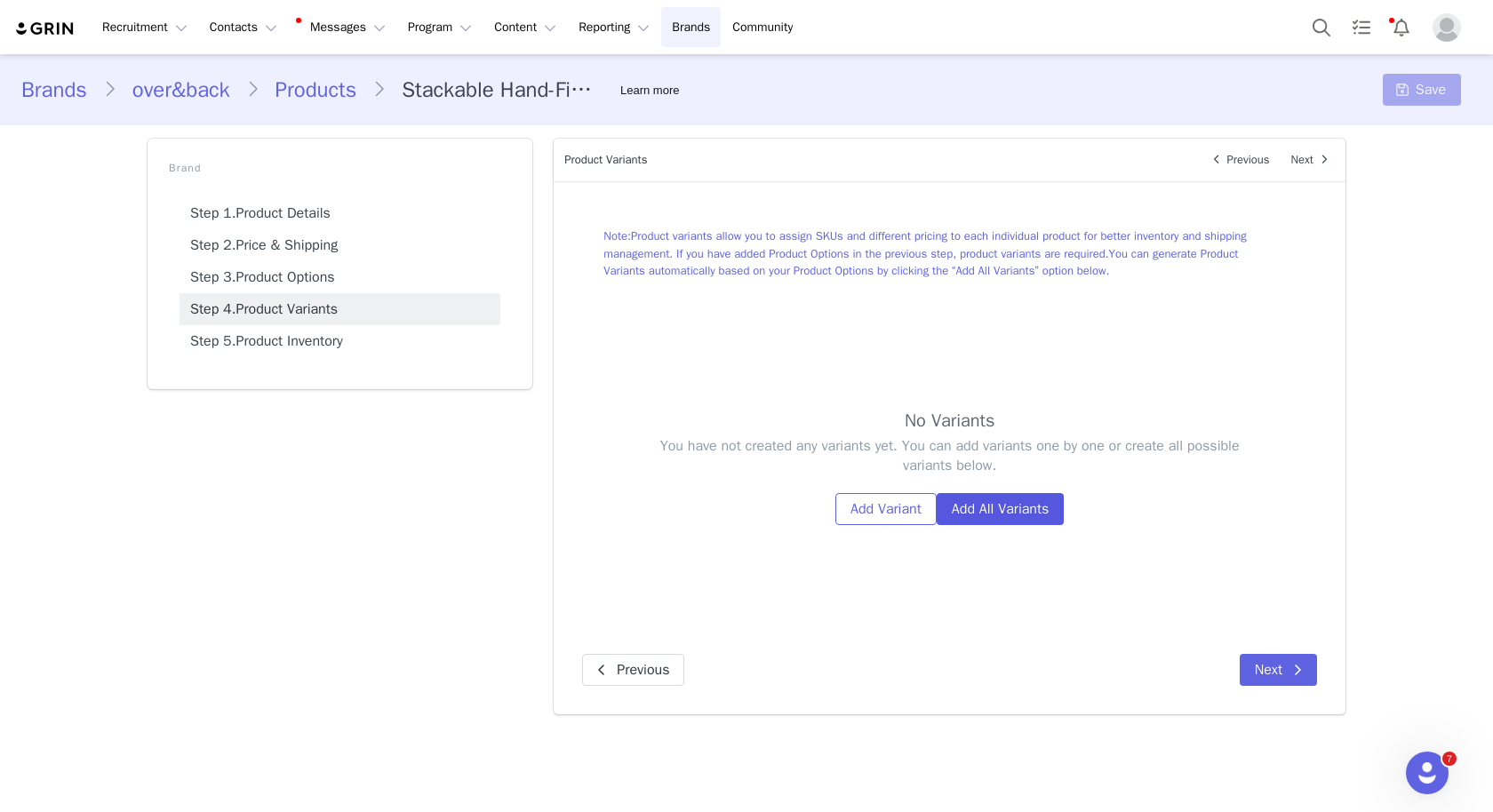 select on "28119636" 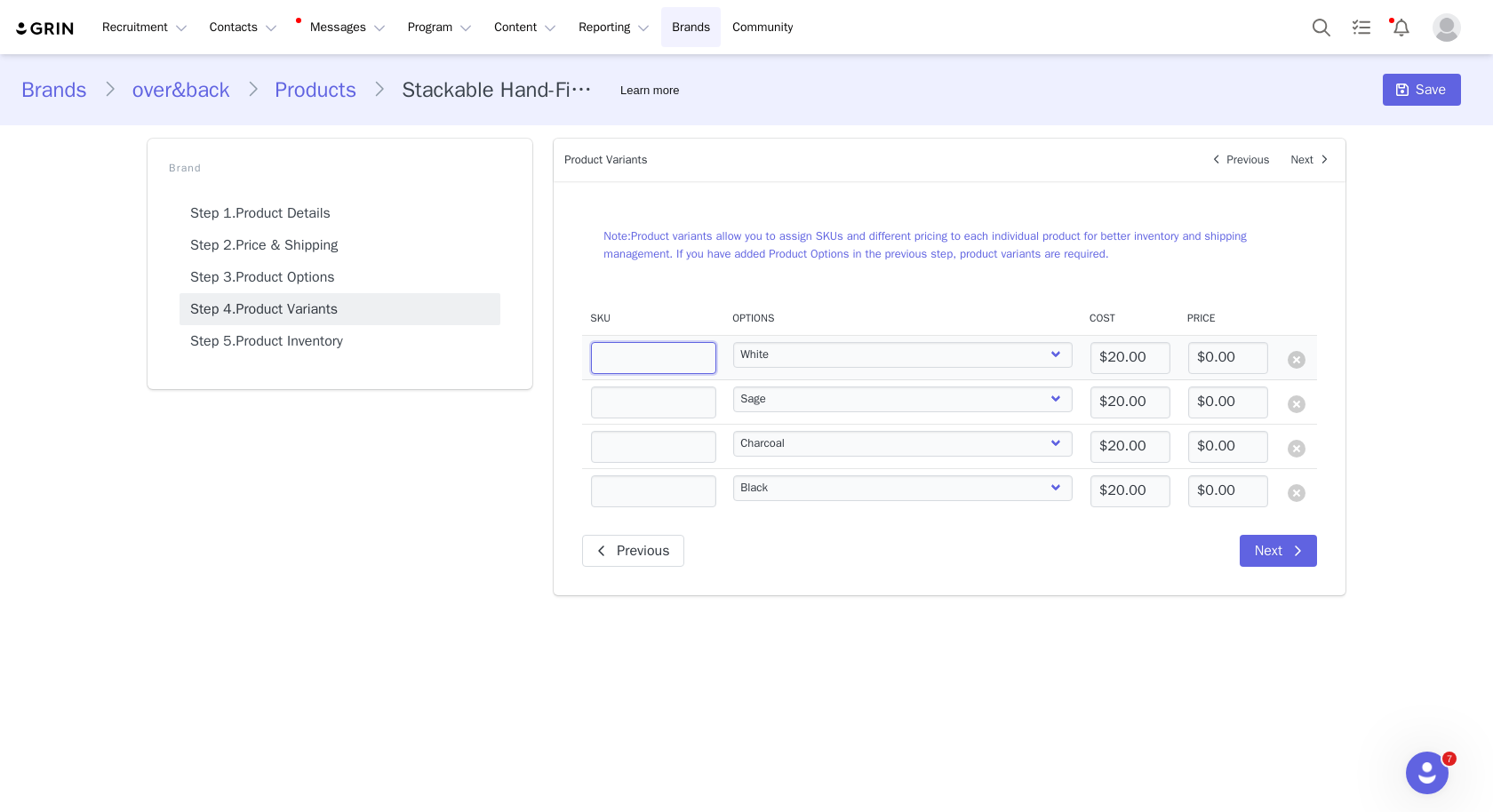click at bounding box center (653, 358) 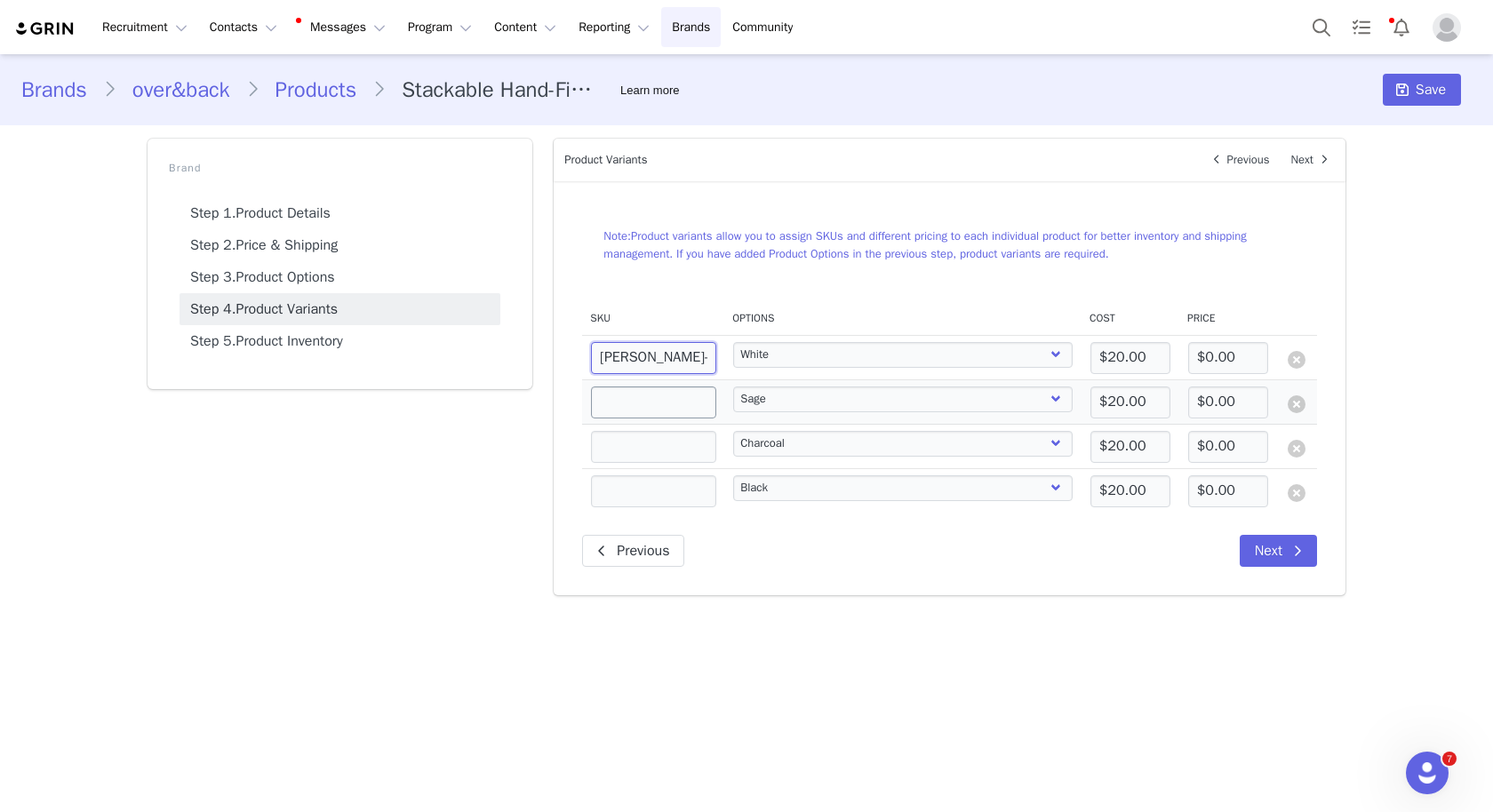 type on "[PERSON_NAME]-201327" 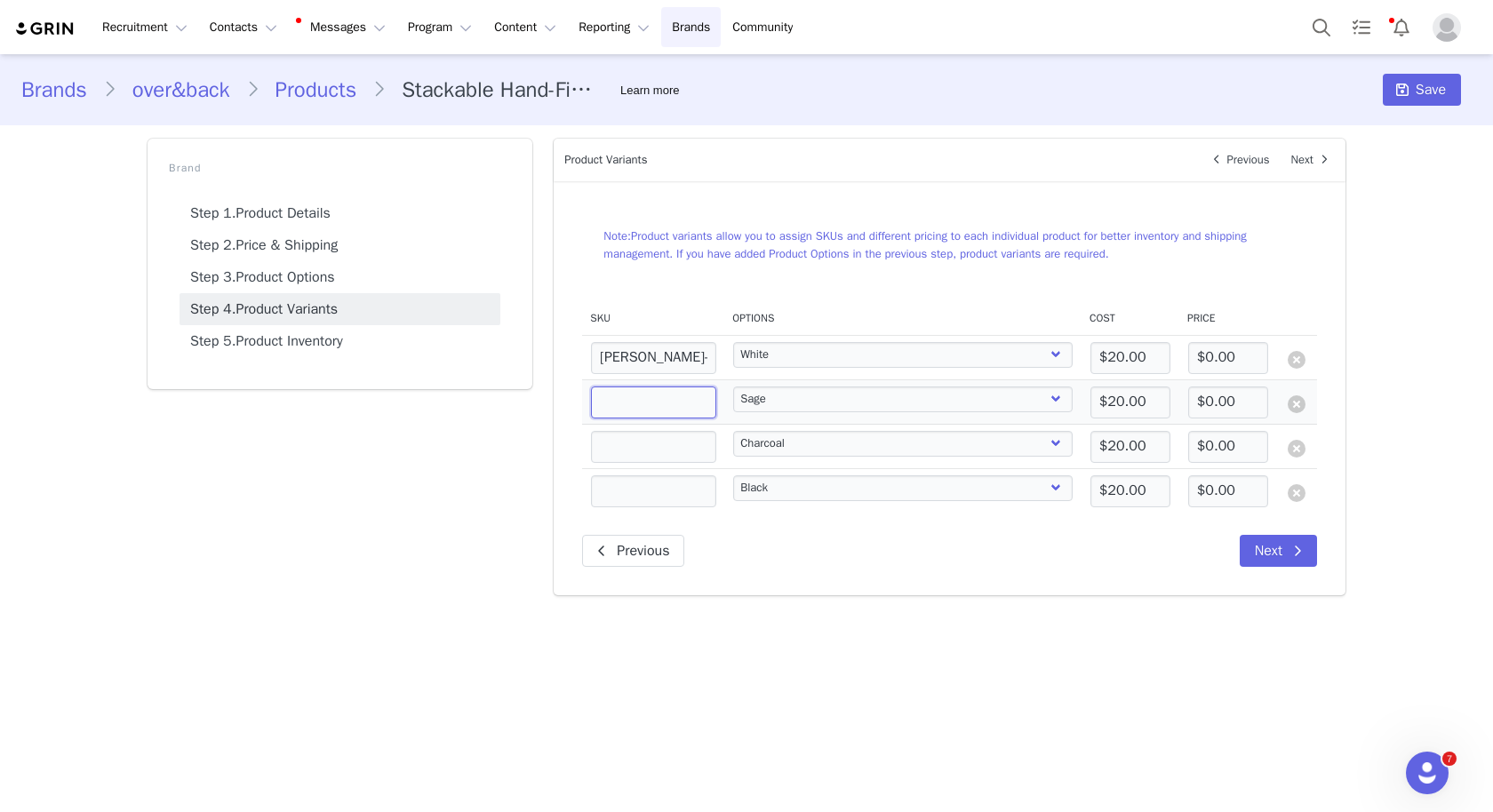 click at bounding box center [653, 402] 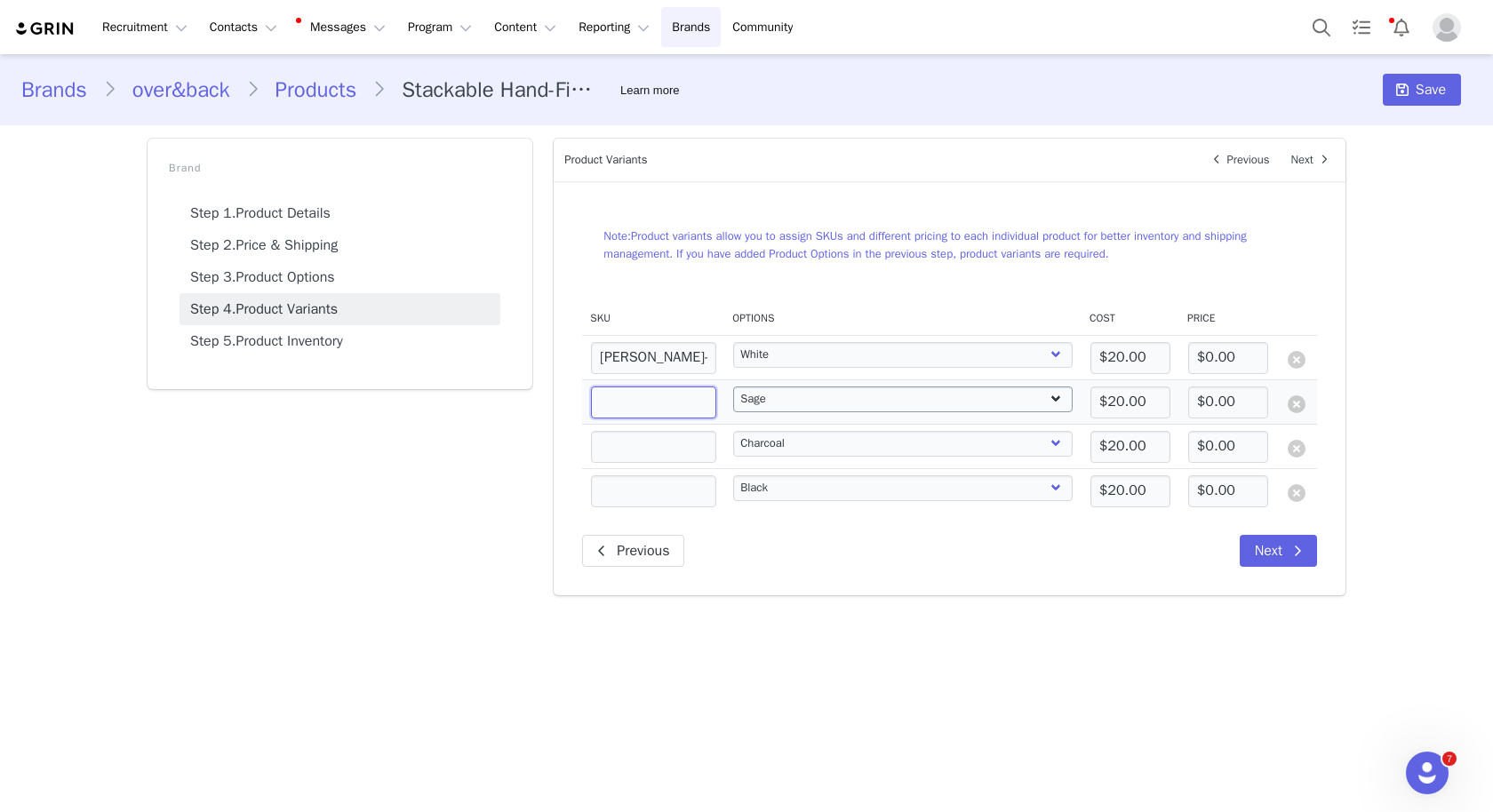 paste on "[PERSON_NAME]-201358" 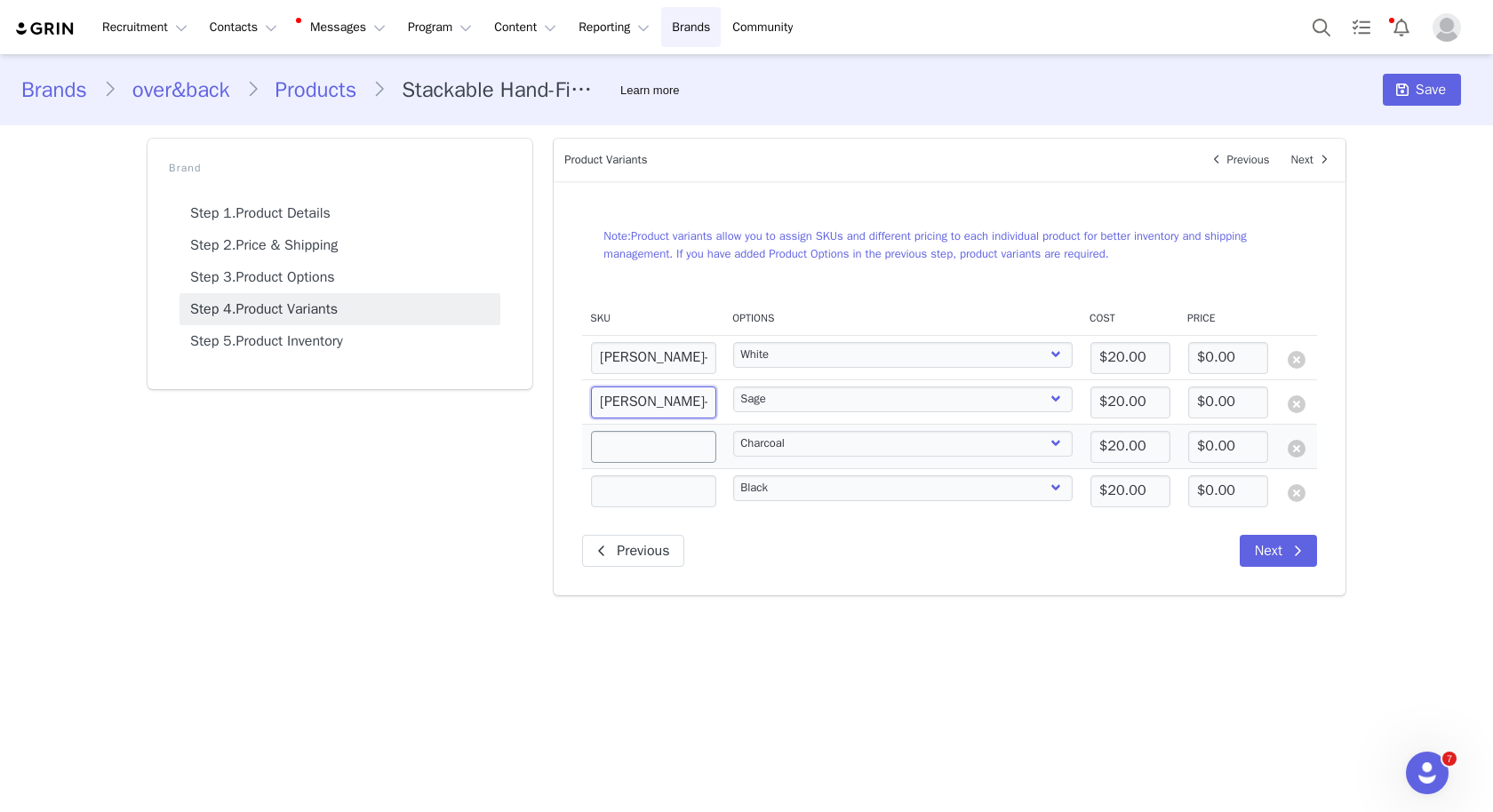 type on "[PERSON_NAME]-201358" 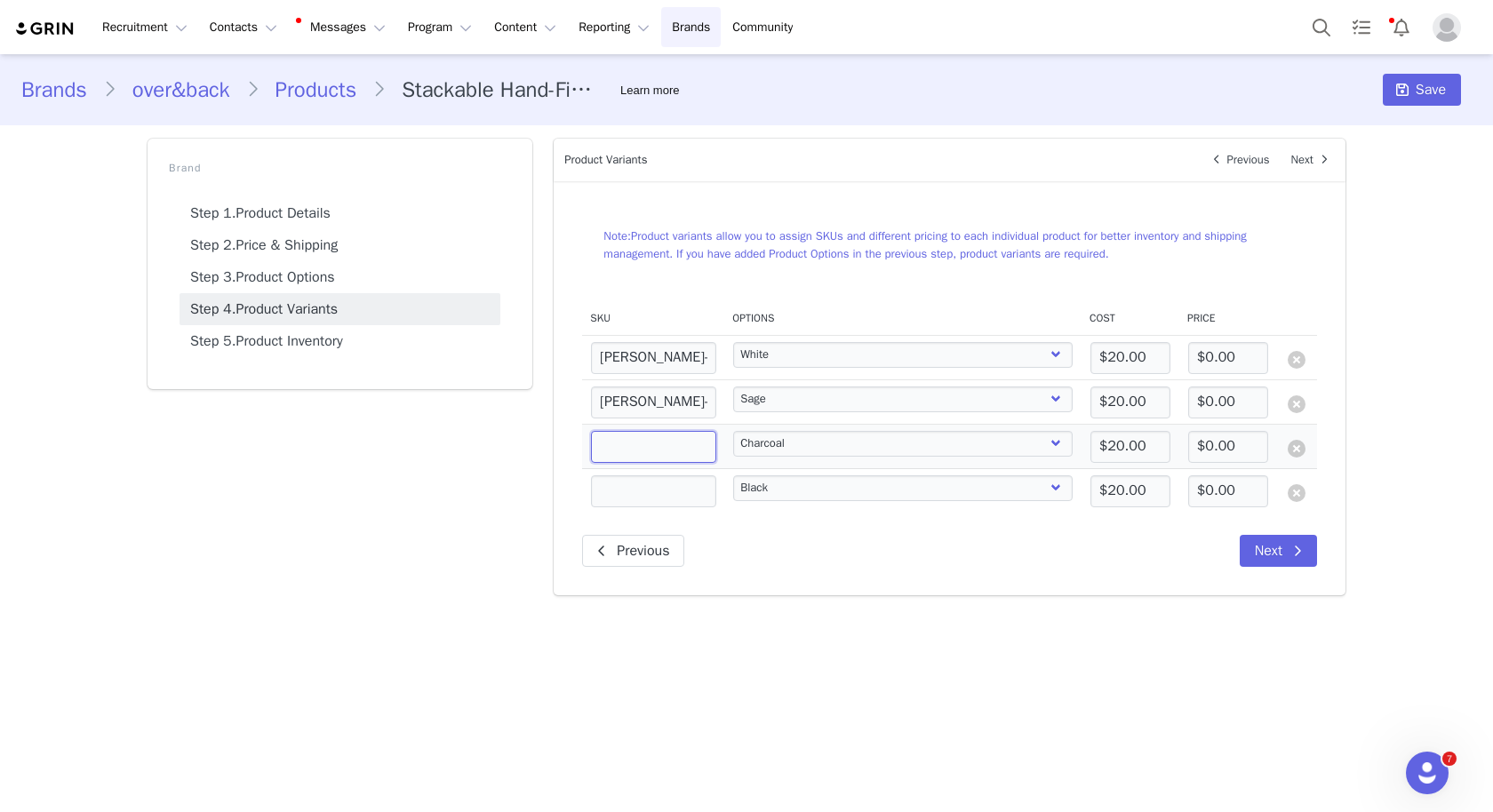 click at bounding box center [653, 447] 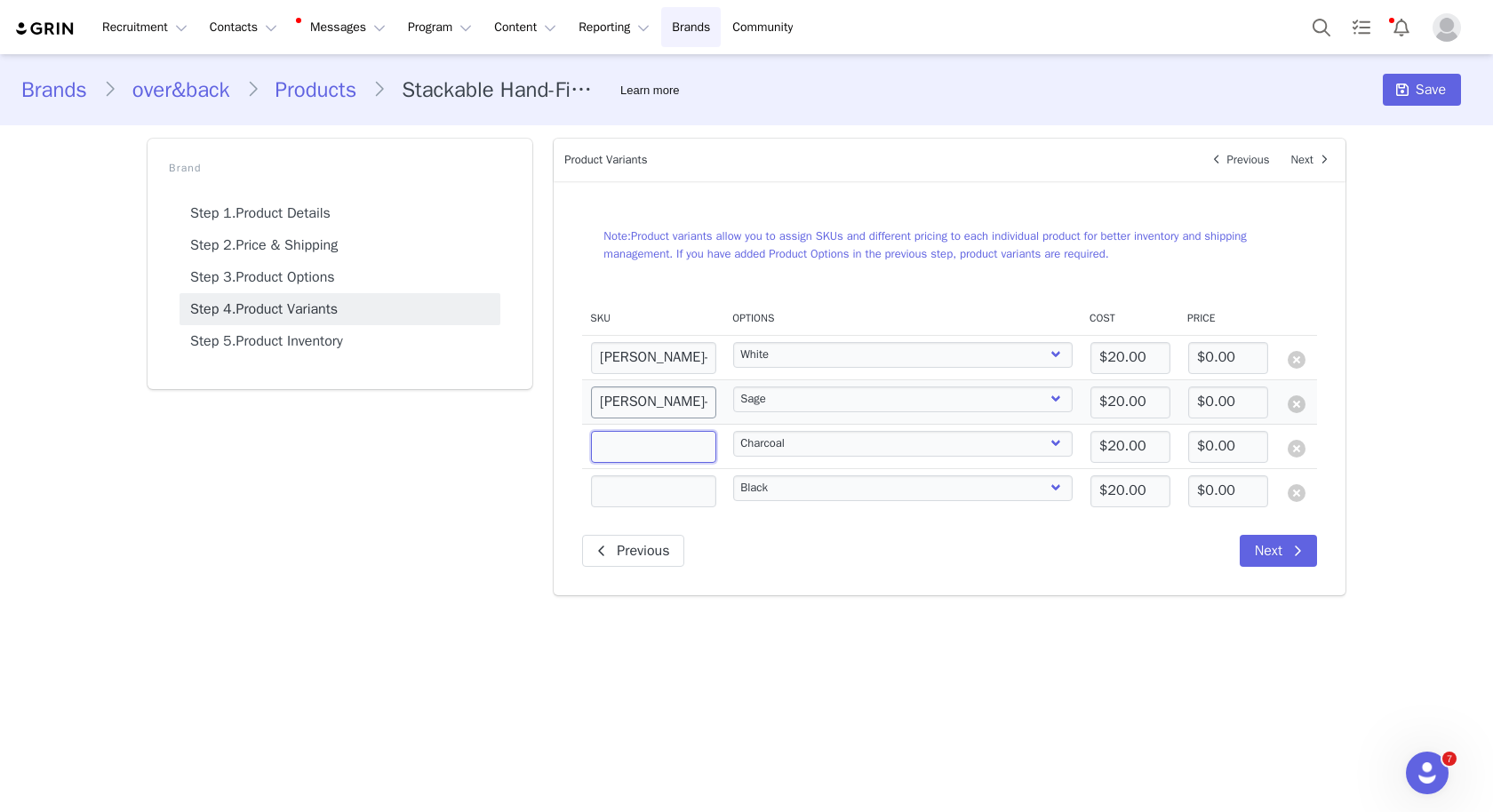 paste on "[PERSON_NAME]-201341" 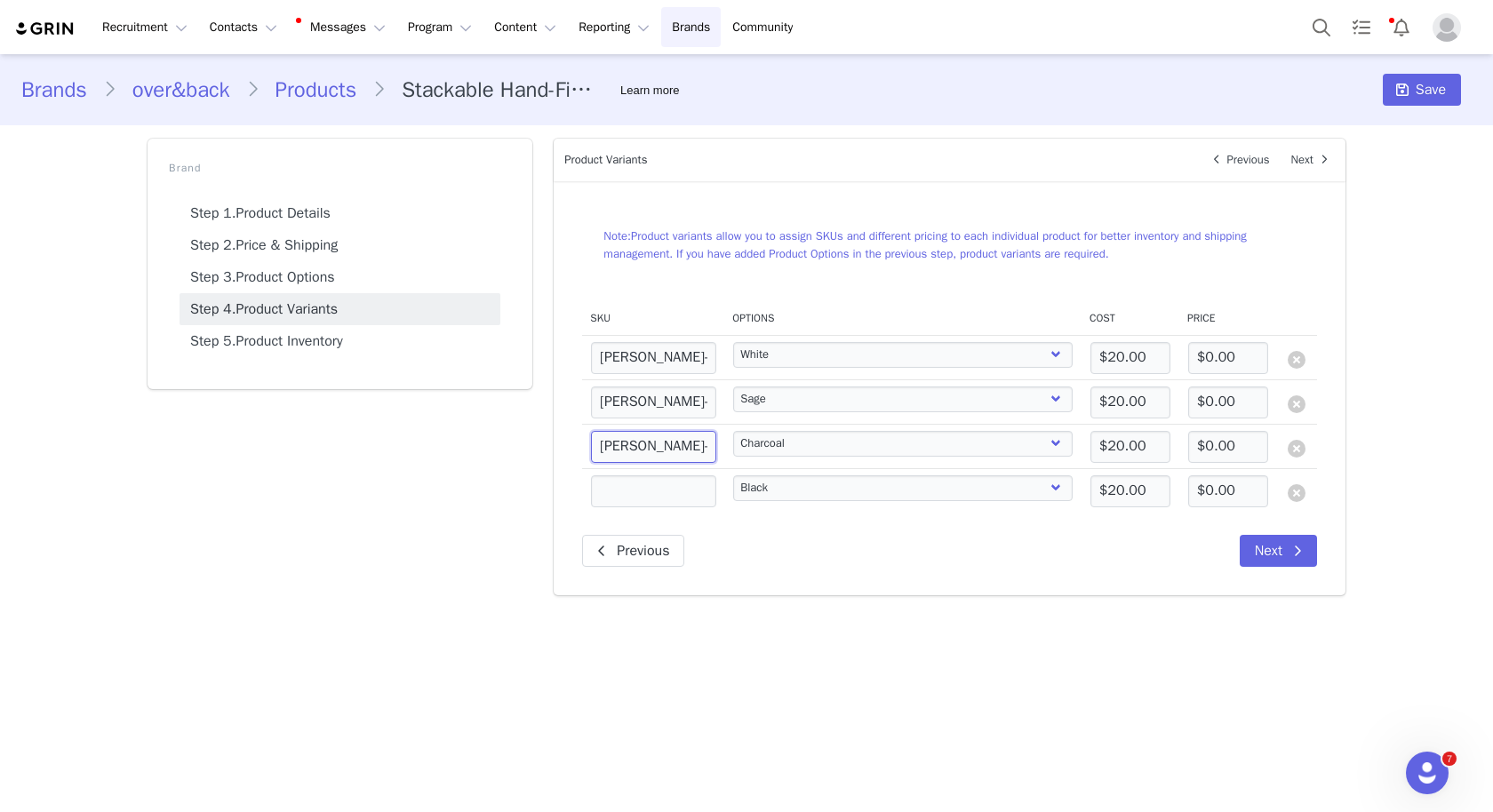 type on "[PERSON_NAME]-201341" 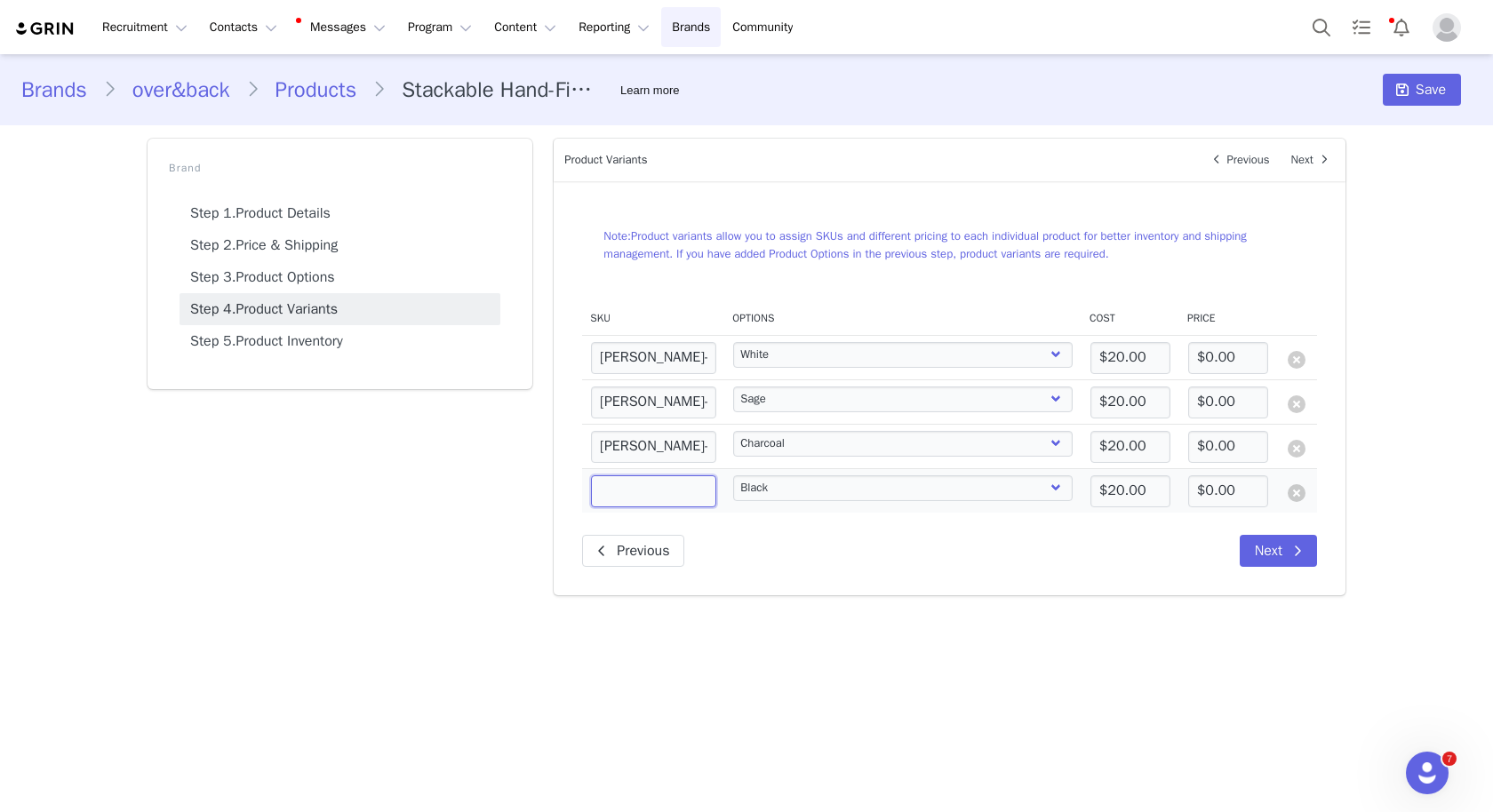 click at bounding box center [653, 491] 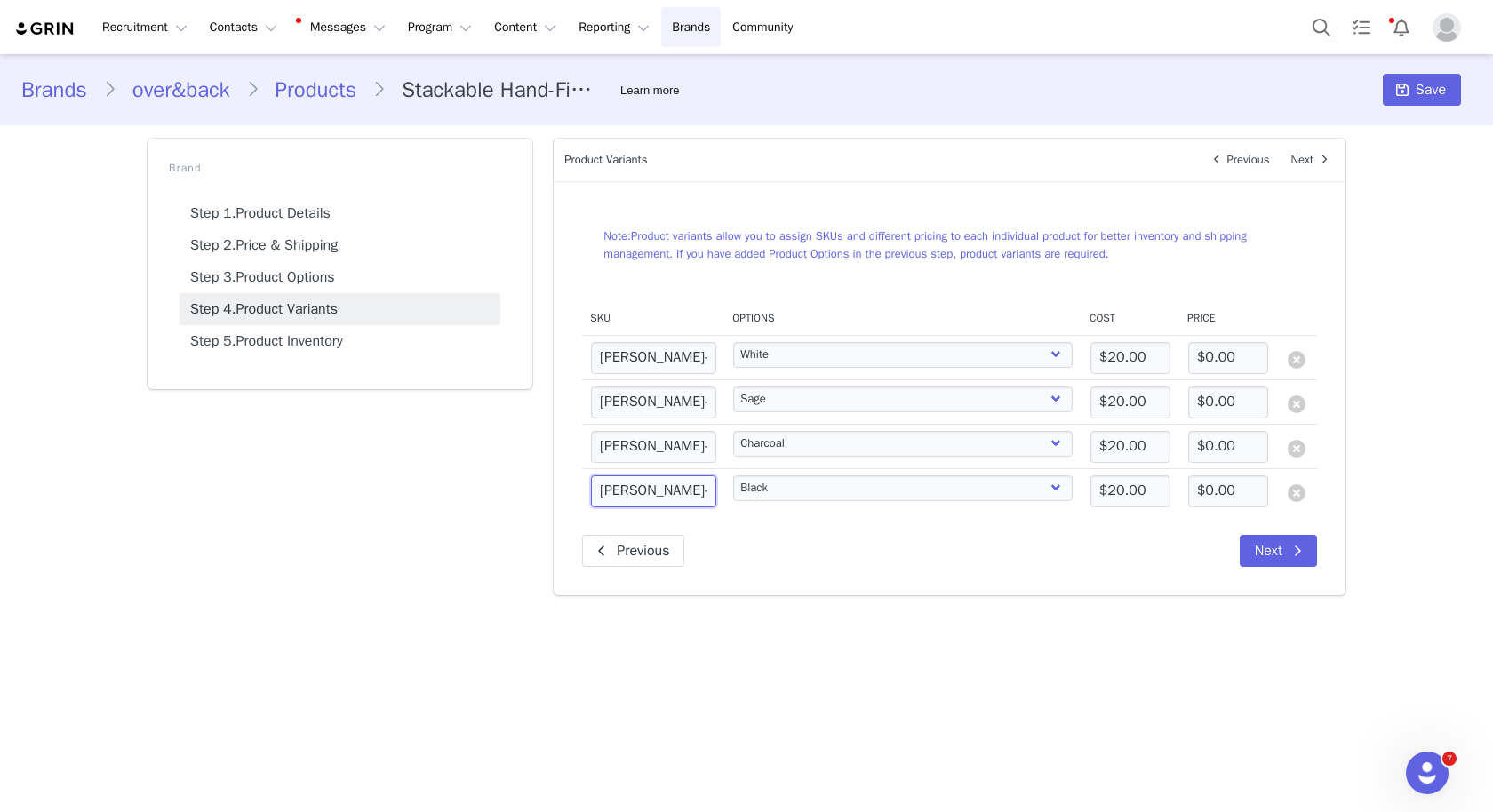 type on "[PERSON_NAME]-201334" 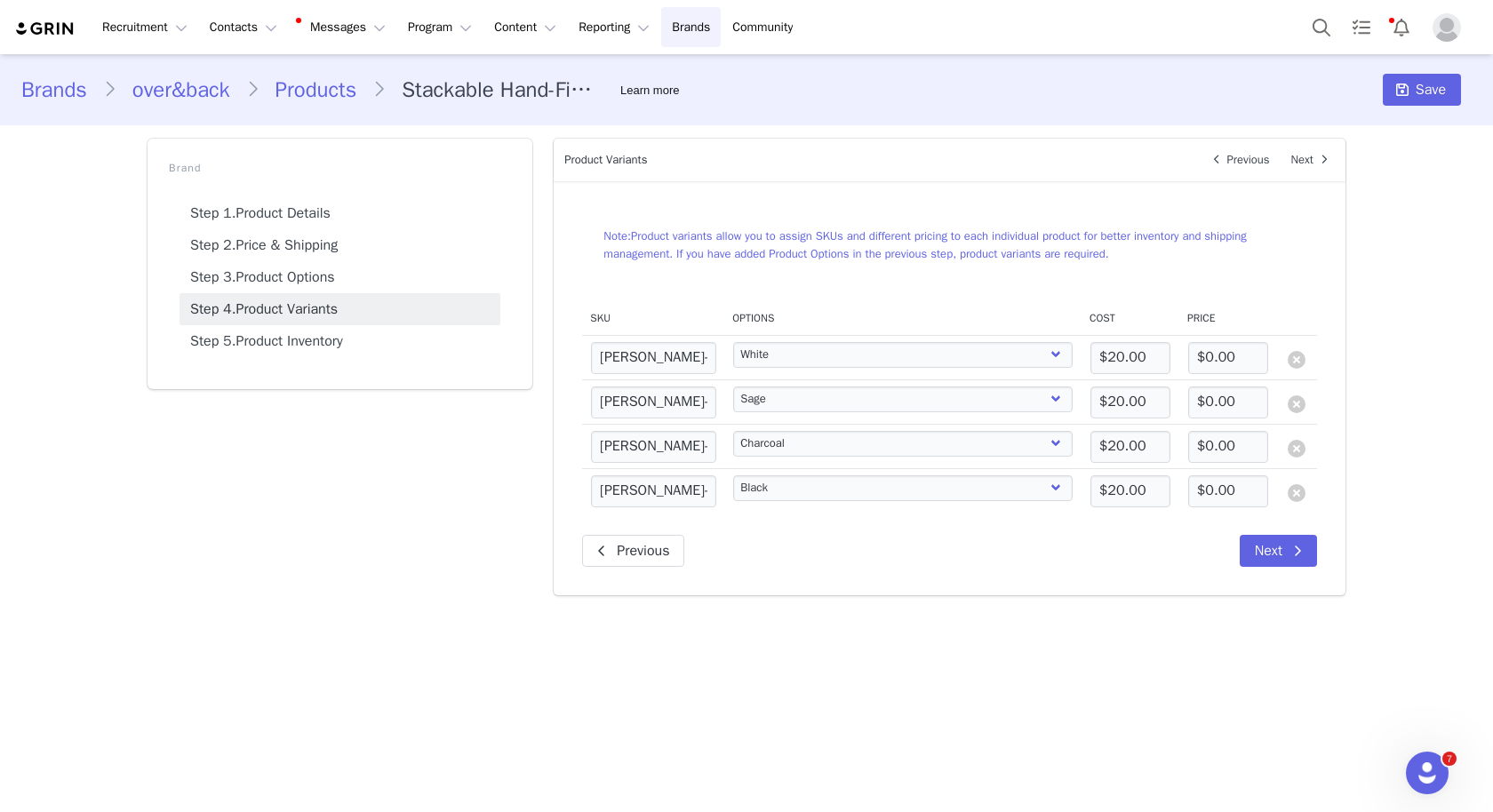 click on "Note:  Product variants allow you to assign SKUs and different pricing to each individual product for better inventory and shipping management. If you have added Product Options in the previous step, product variants are required.  SKU Options Cost Price [PERSON_NAME]-201327 Select Color  White   Sage   Charcoal   Black  $20.00 $0.00 [PERSON_NAME]-201358 Select Color  White   Sage   Charcoal   Black  $20.00 $0.00 [PERSON_NAME]-201341 Select Color  White   Sage   Charcoal   Black  $20.00 $0.00 [PERSON_NAME]-201334 Select Color  White   Sage   Charcoal   Black  $20.00 $0.00 Delete Variant?  Yes, delete   Cancel   Previous   Next" at bounding box center (949, 388) 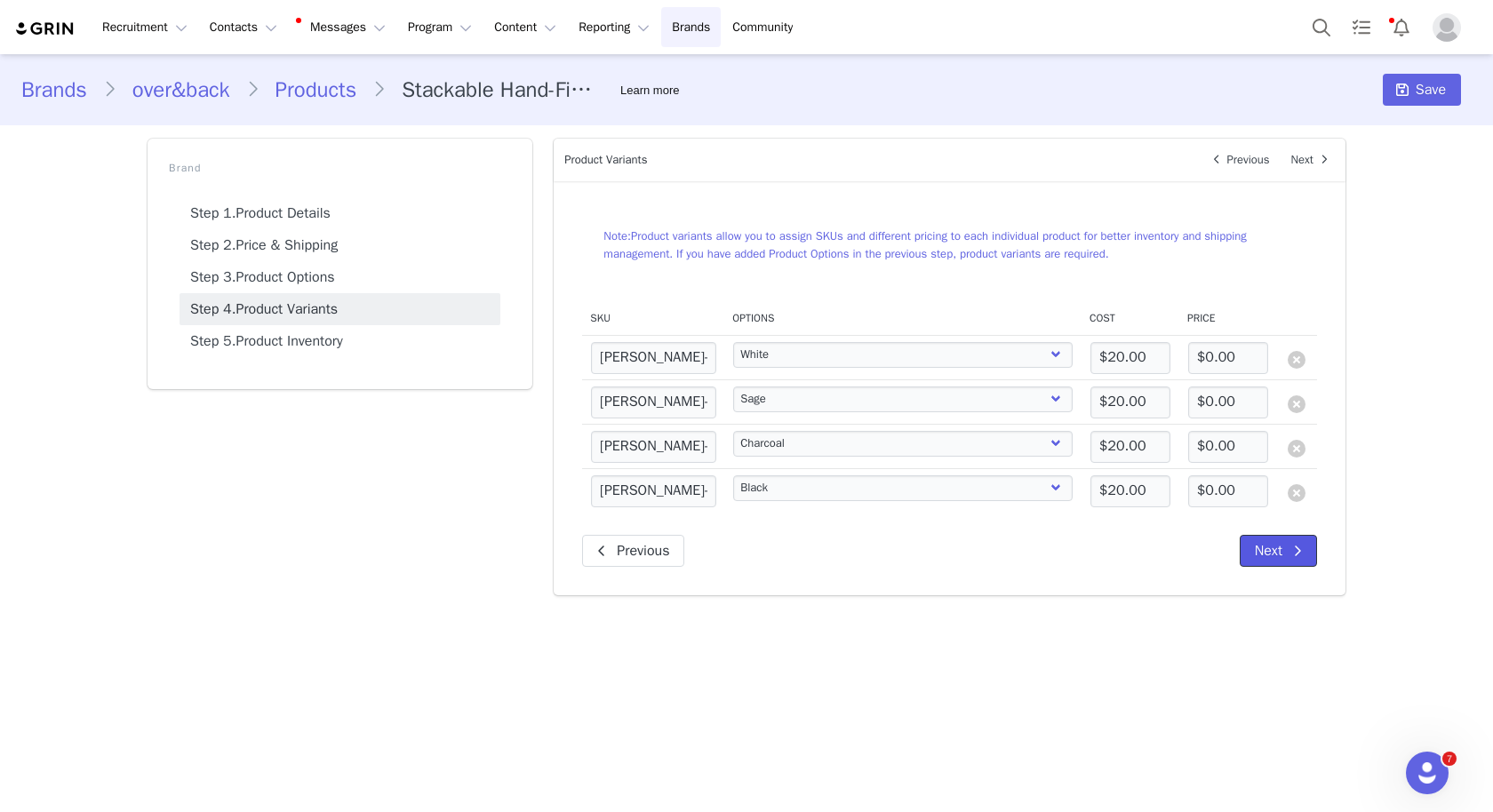 click on "Next" at bounding box center (1278, 551) 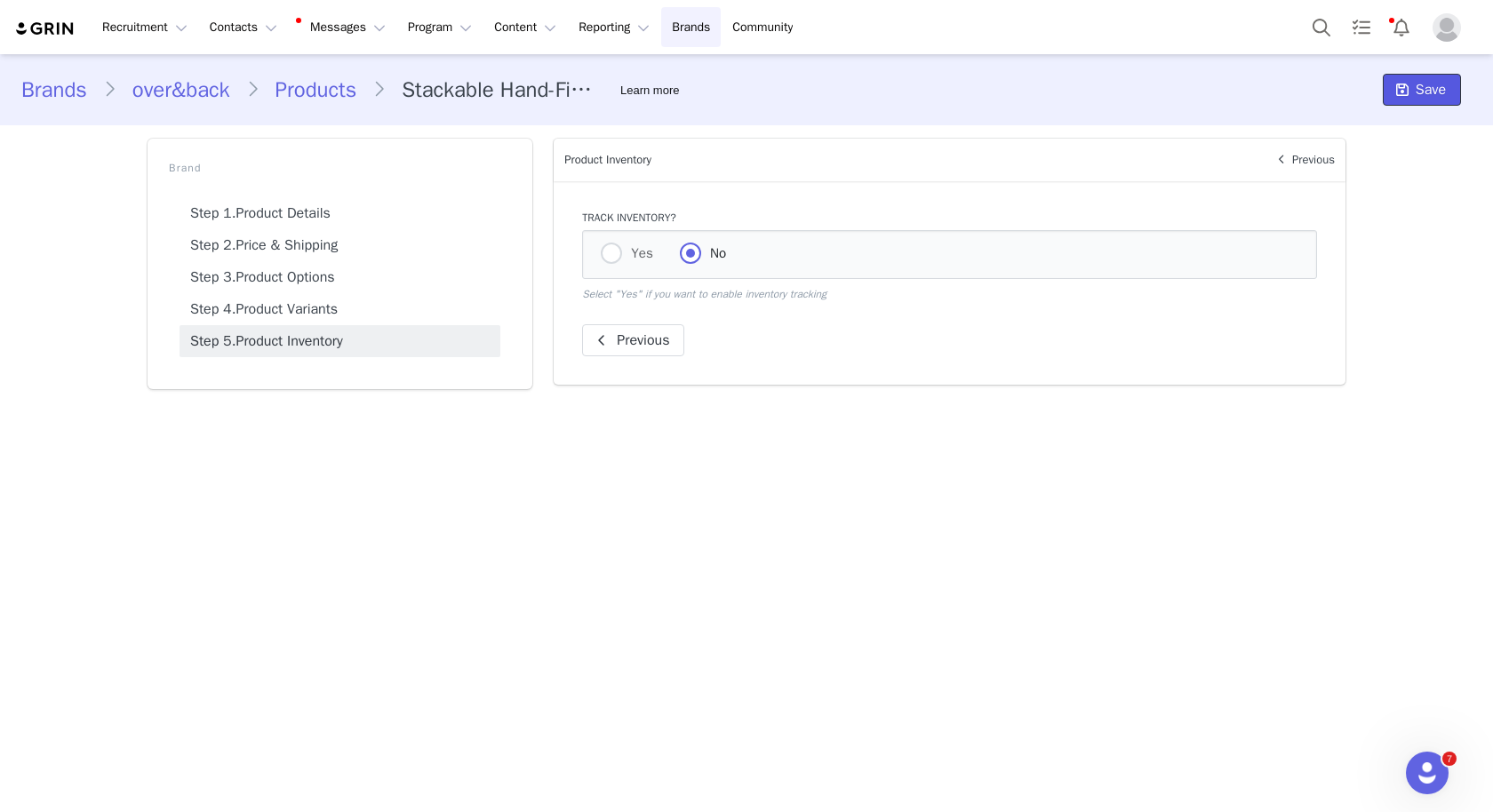 click on "Save" at bounding box center [1431, 90] 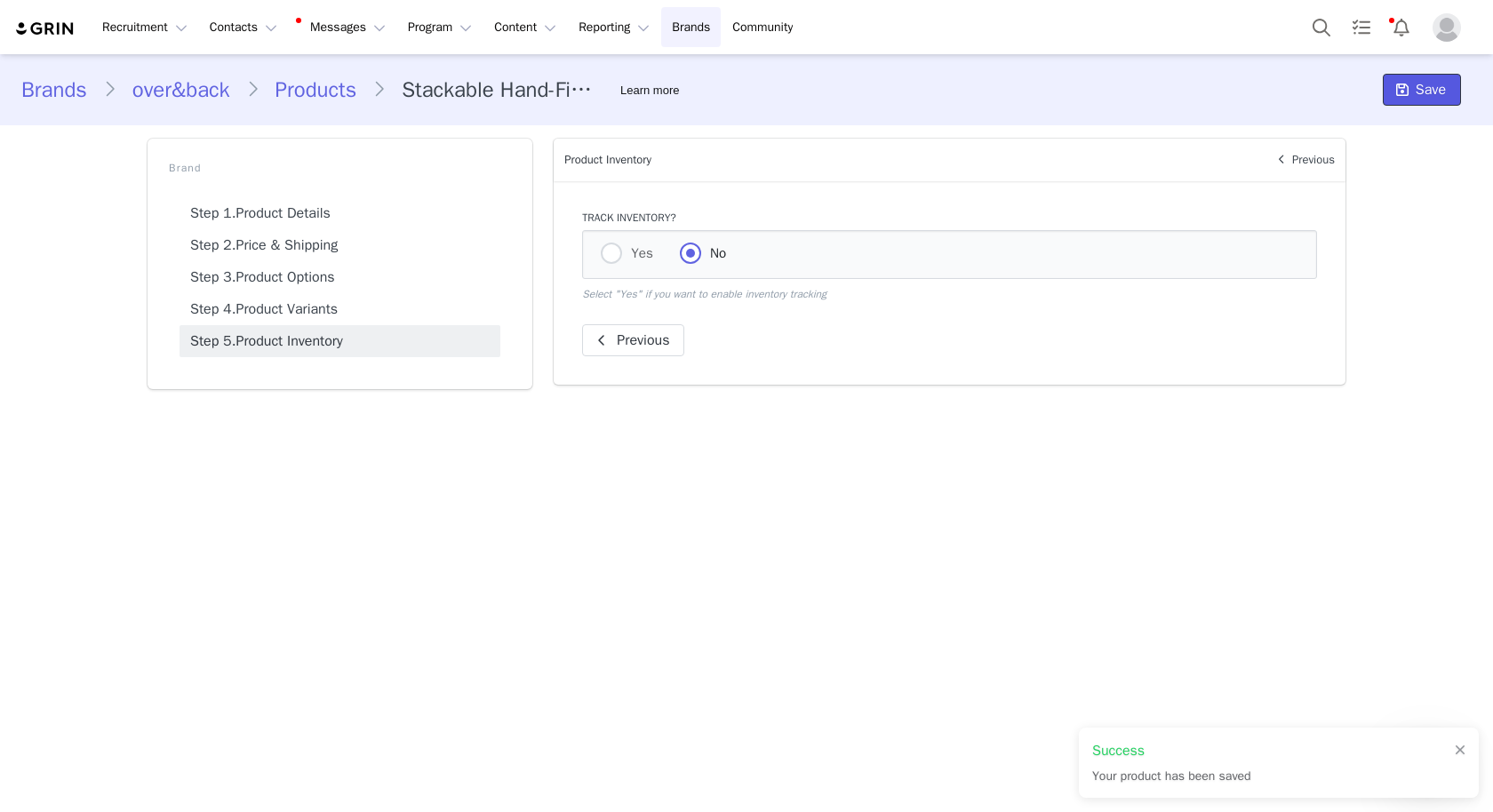 click at bounding box center (1402, 90) 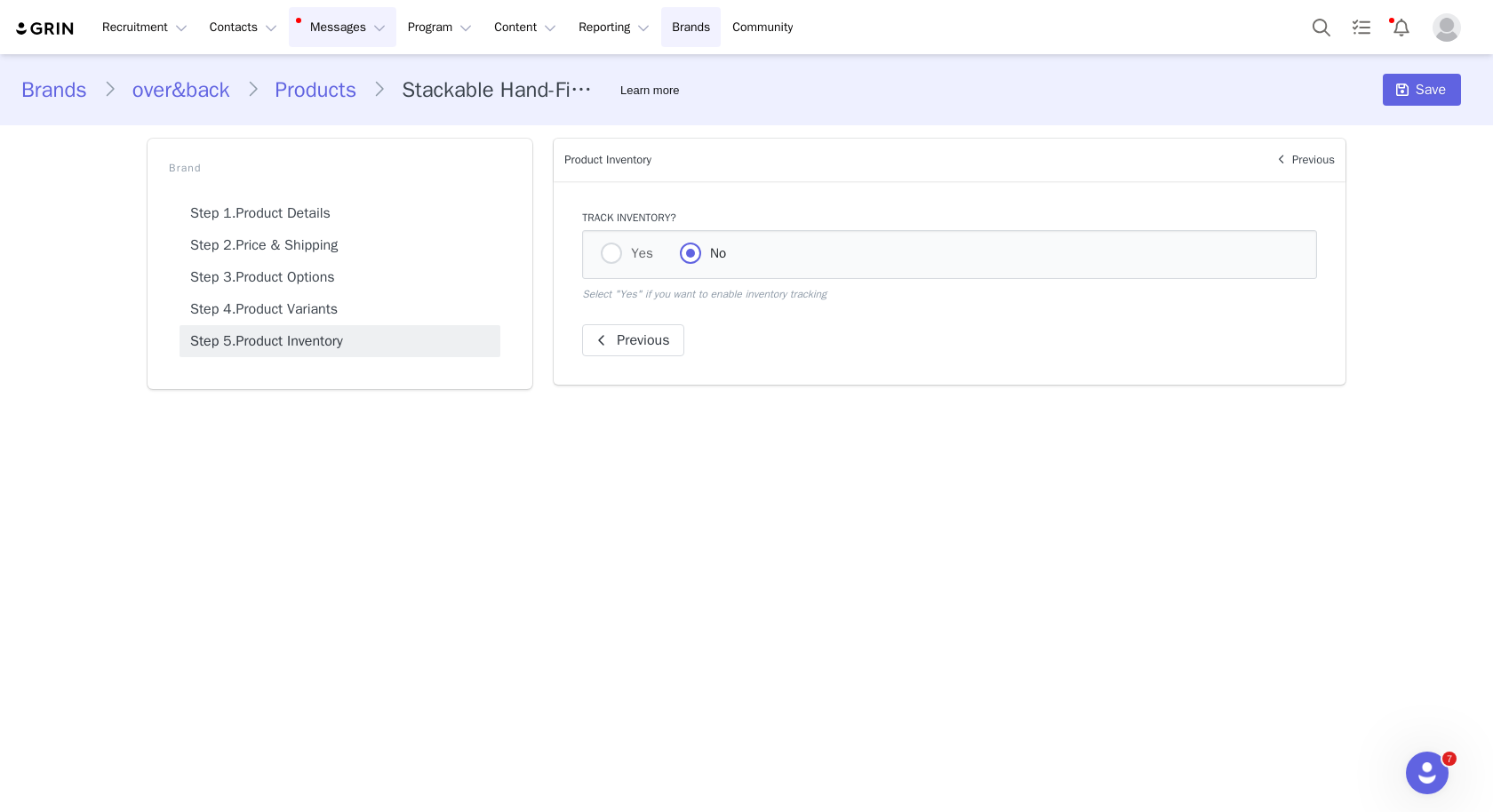 click on "Messages Messages" at bounding box center (342, 27) 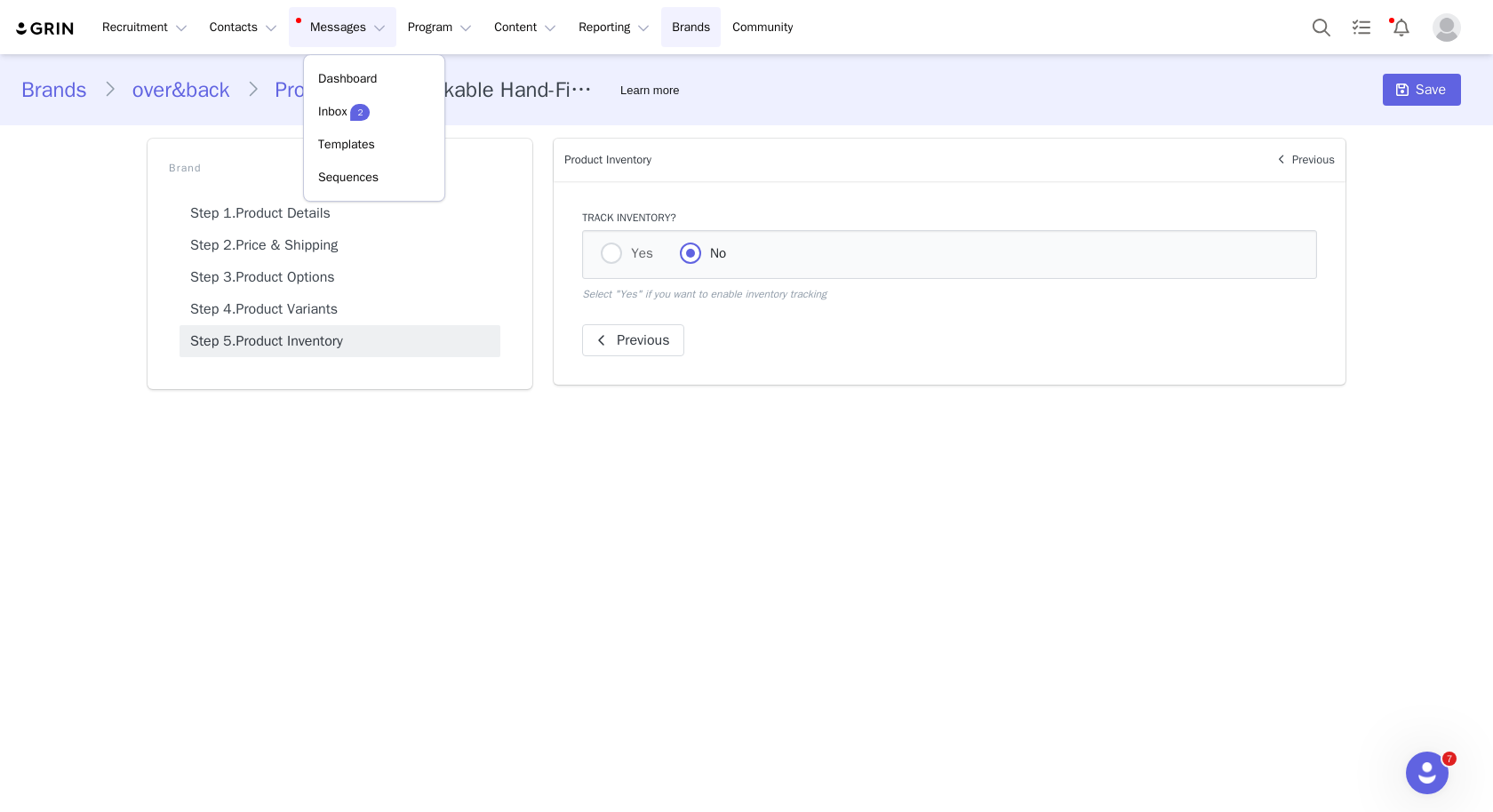 click on "Messages Messages" at bounding box center [342, 27] 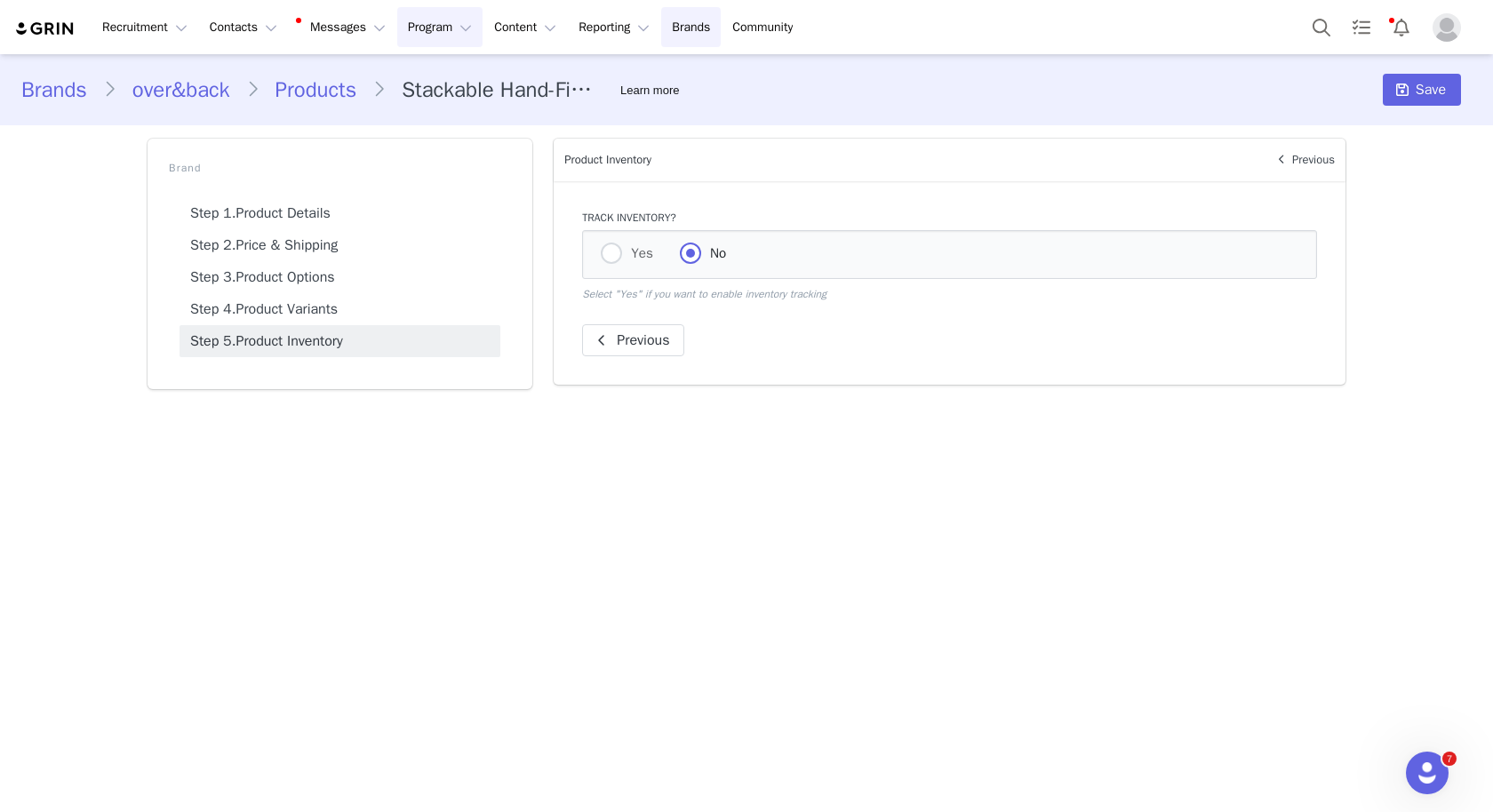 click on "Program Program" at bounding box center [440, 27] 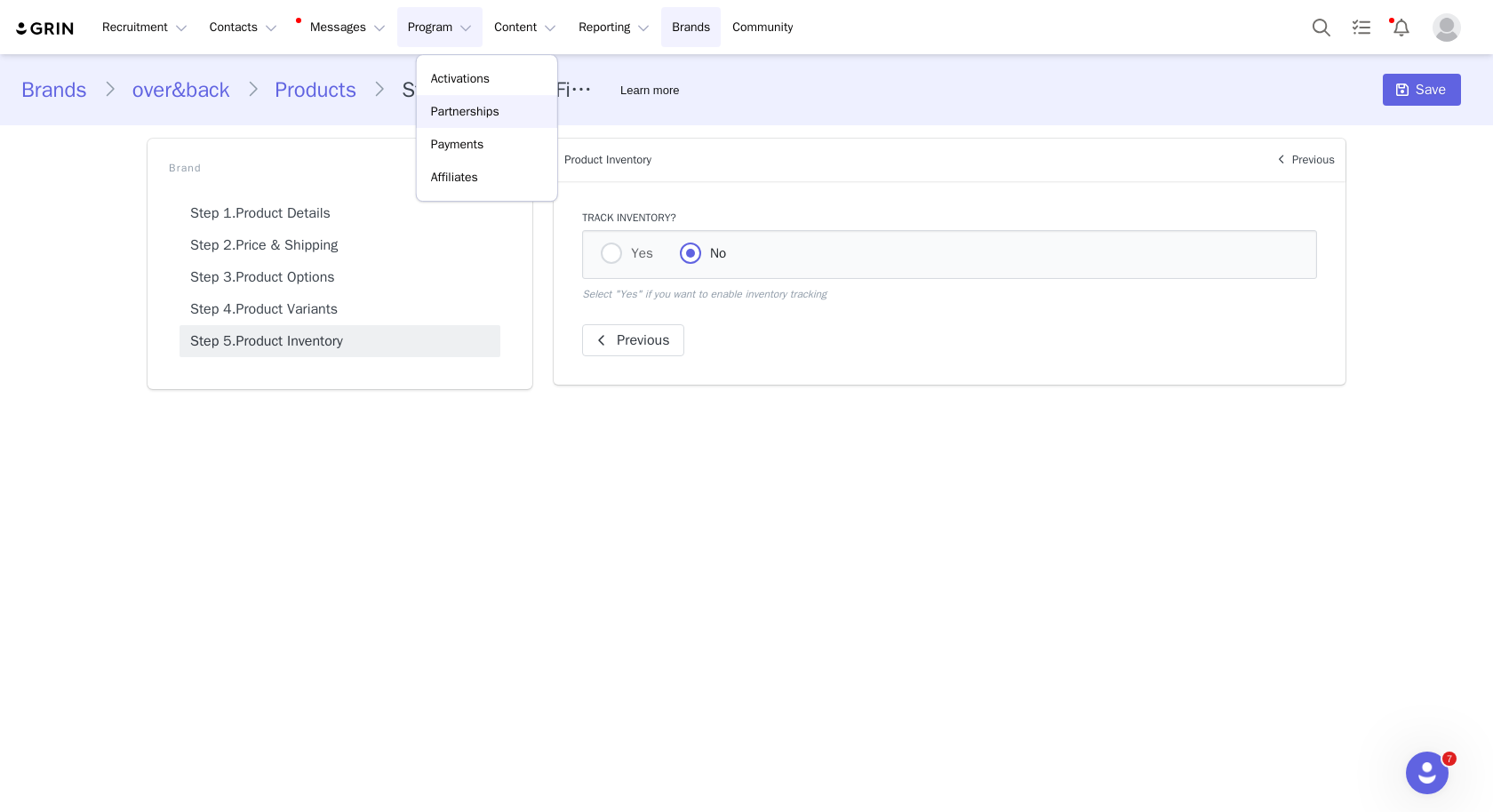 click on "Partnerships" at bounding box center (465, 111) 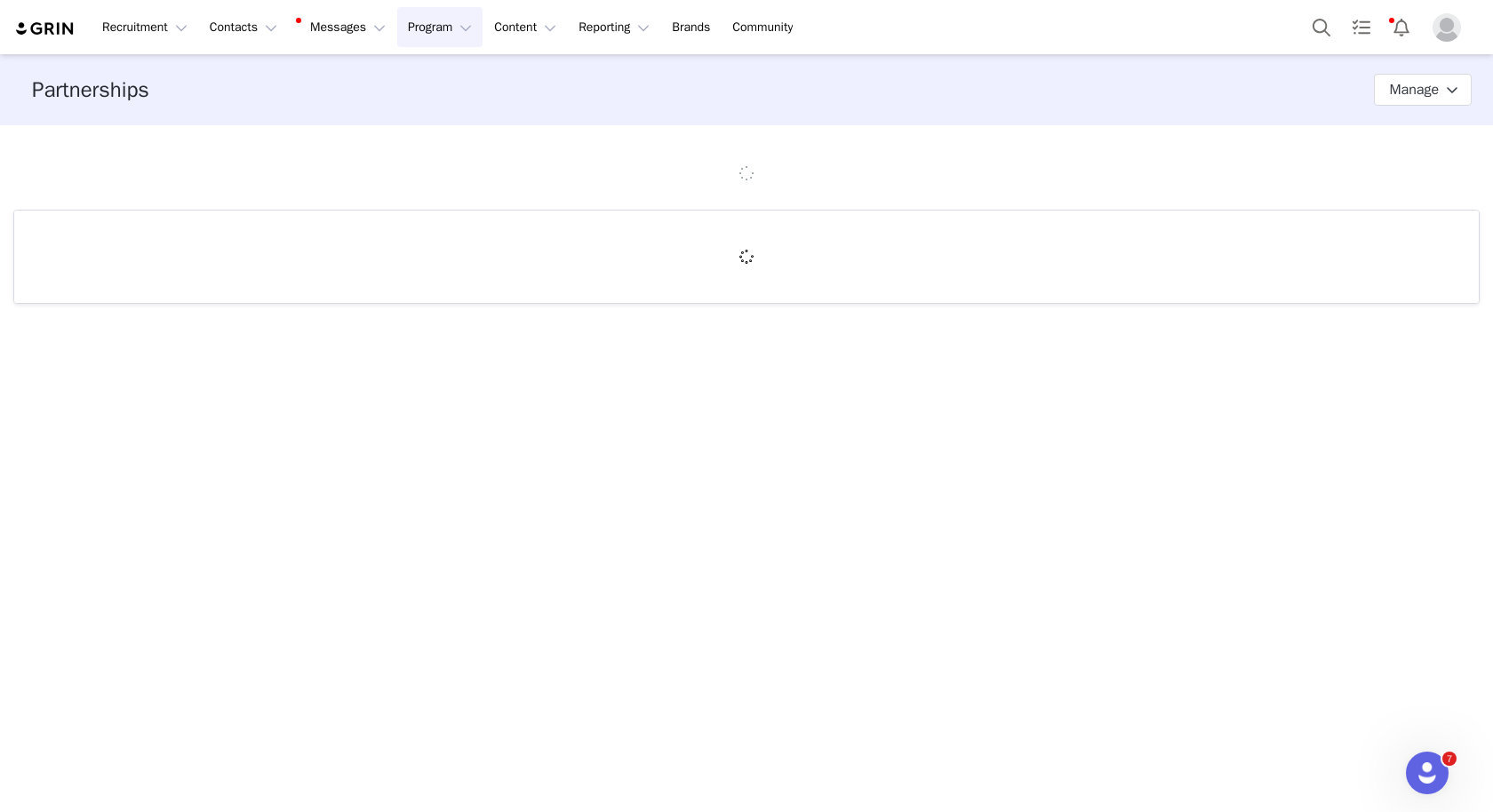 click on "Program Program" at bounding box center [440, 27] 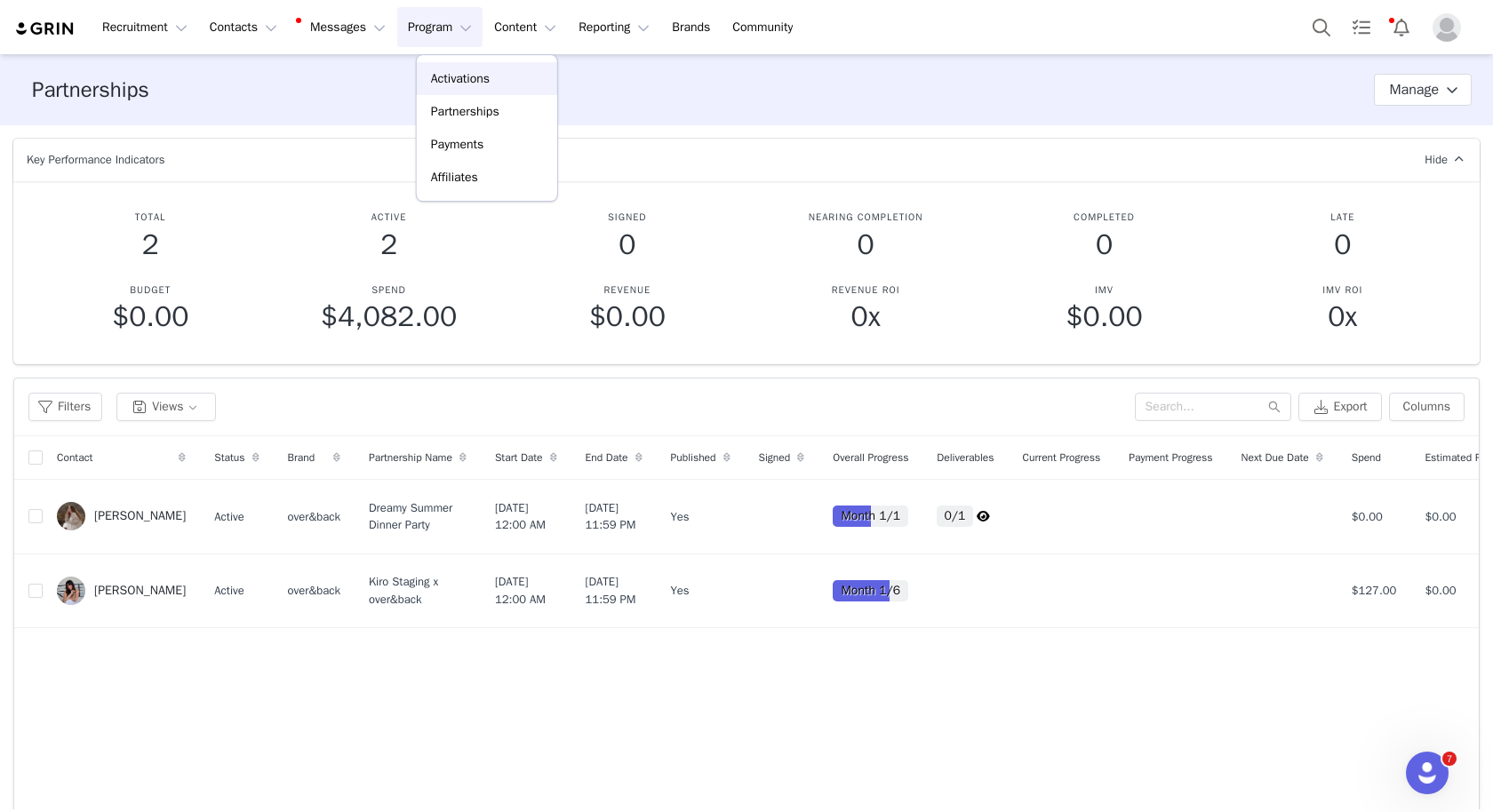 click on "Activations" at bounding box center (460, 78) 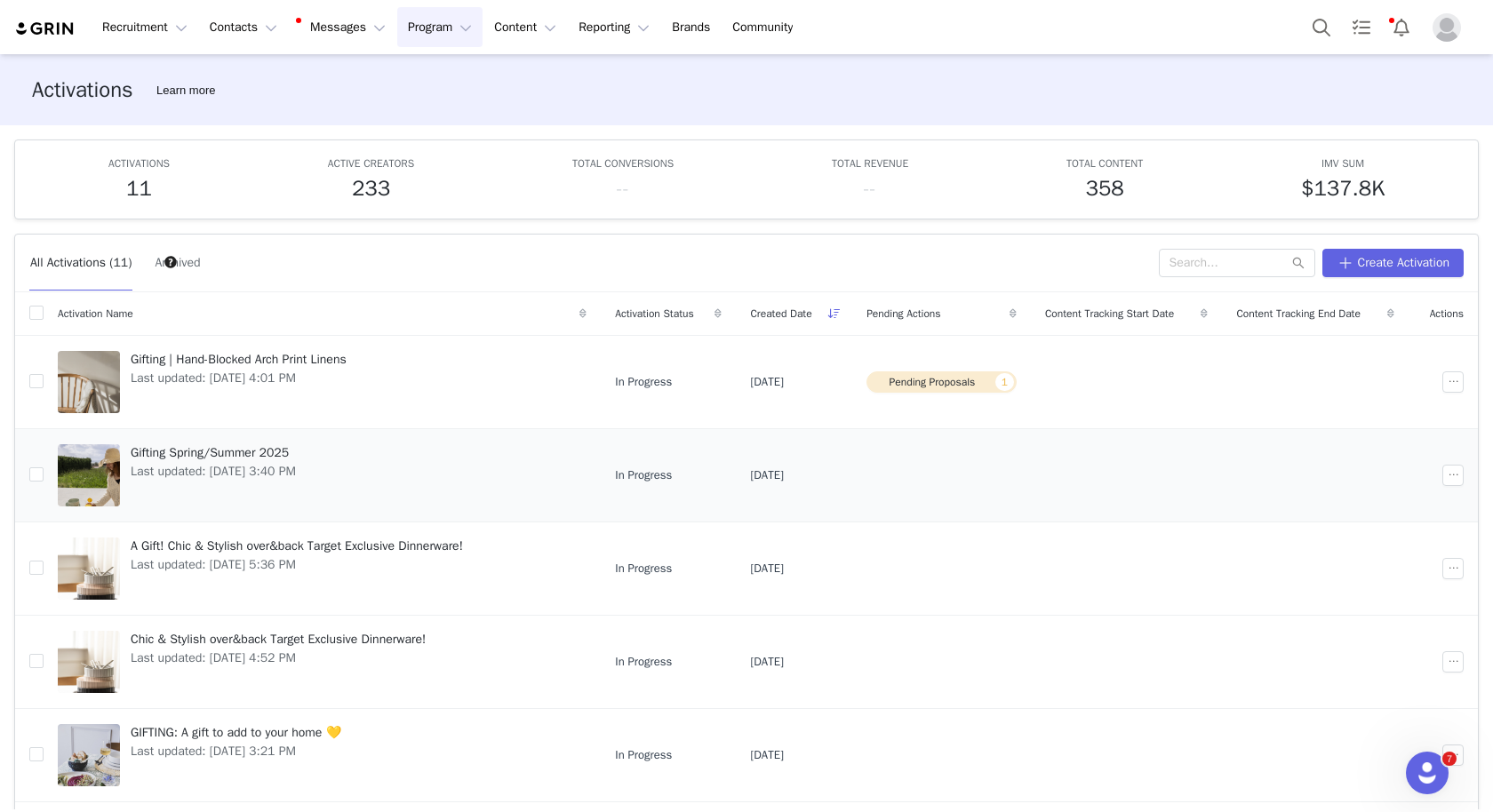 click on "Gifting Spring/Summer 2025" at bounding box center [213, 452] 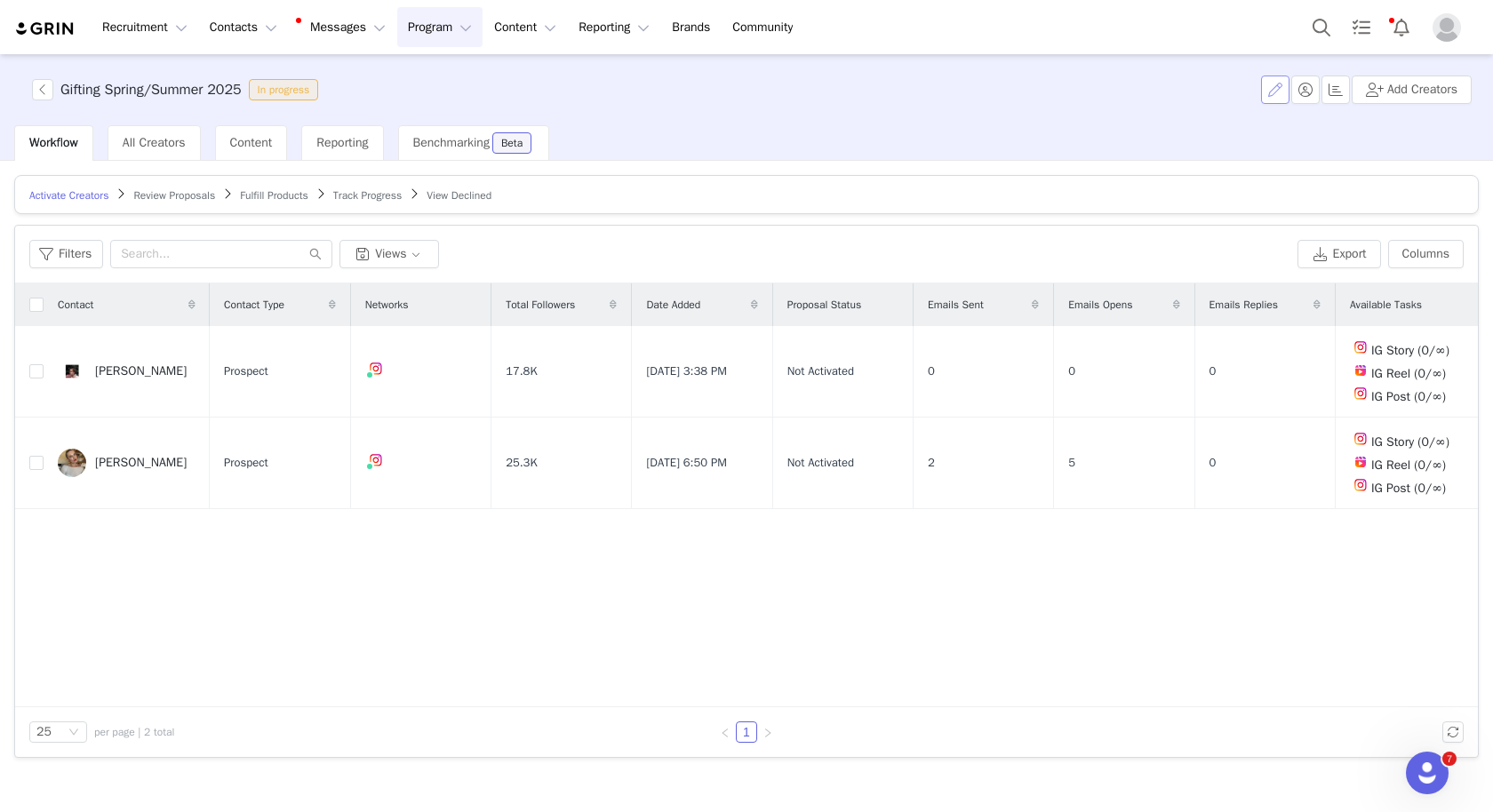 click at bounding box center [1275, 90] 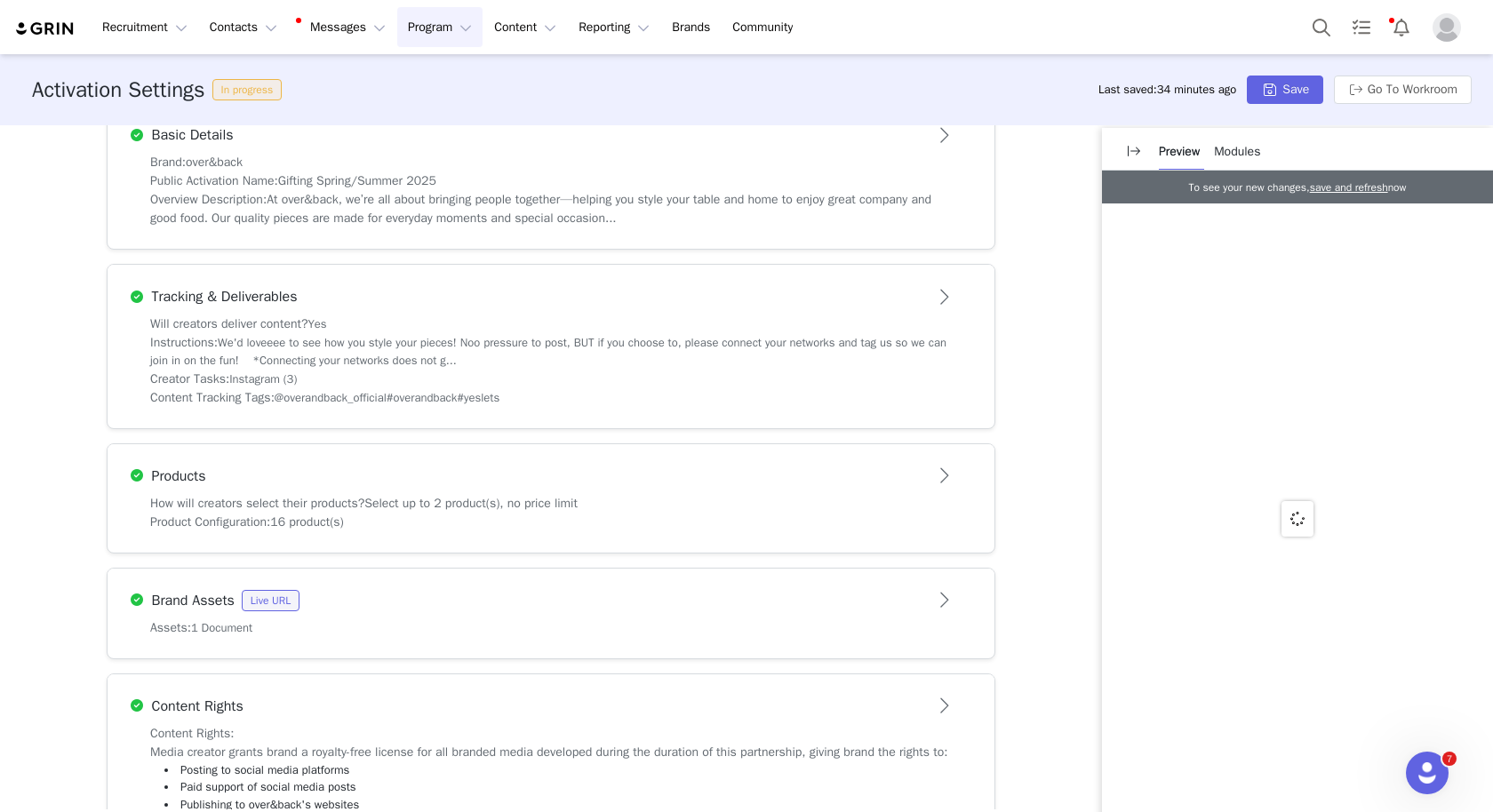 scroll, scrollTop: 596, scrollLeft: 0, axis: vertical 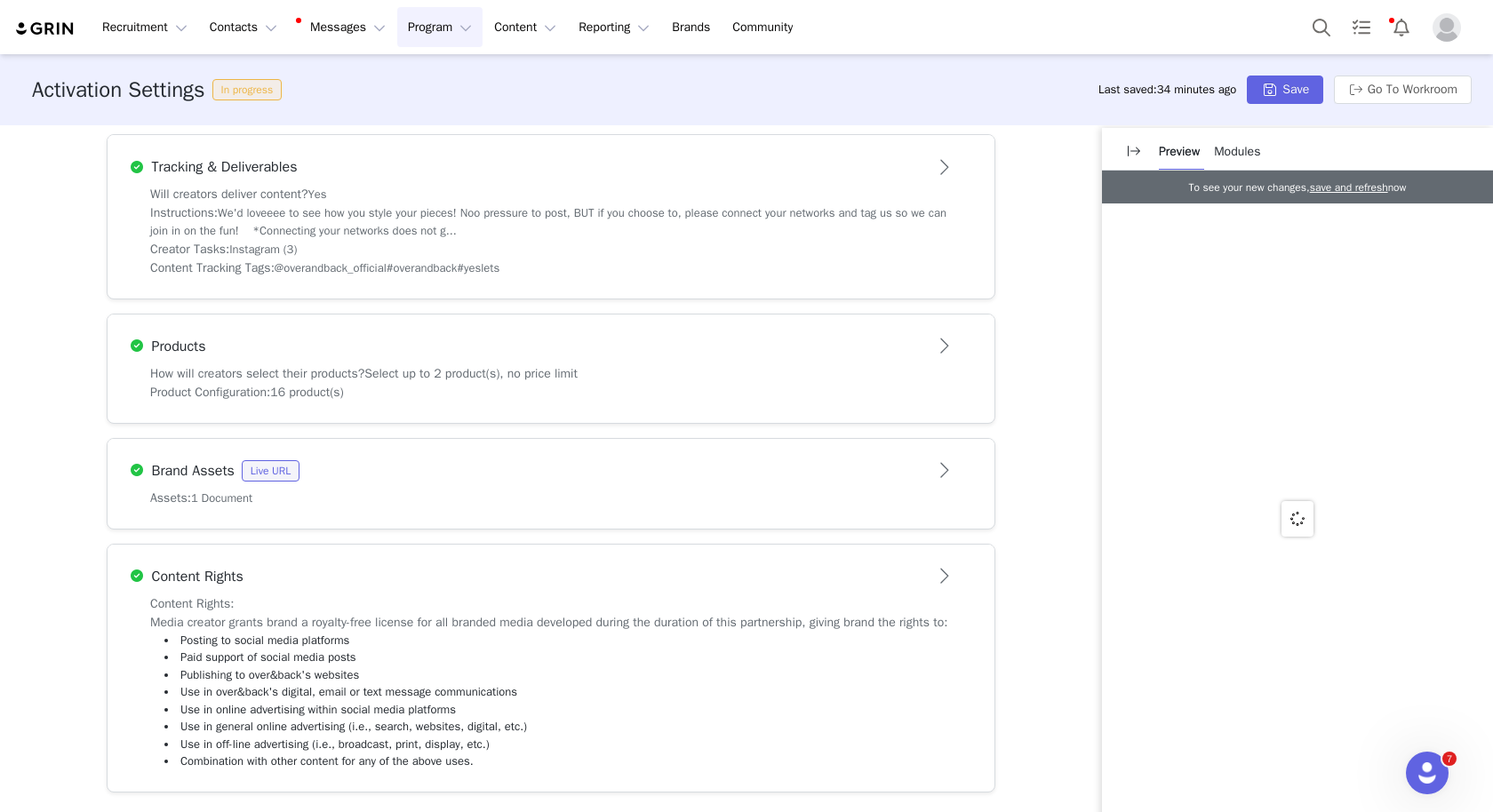 click on "Products" at bounding box center (522, 346) 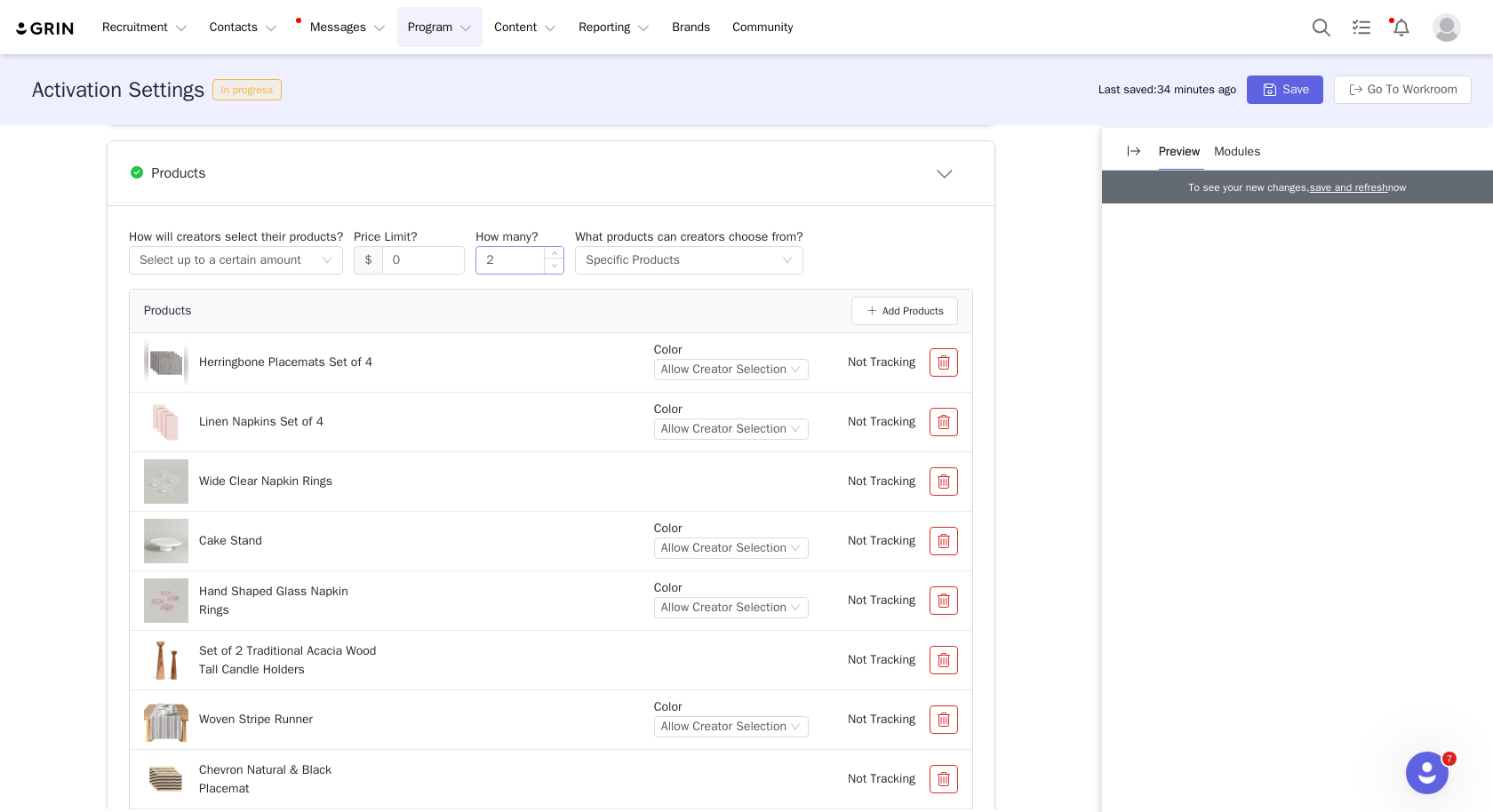 scroll, scrollTop: 757, scrollLeft: 0, axis: vertical 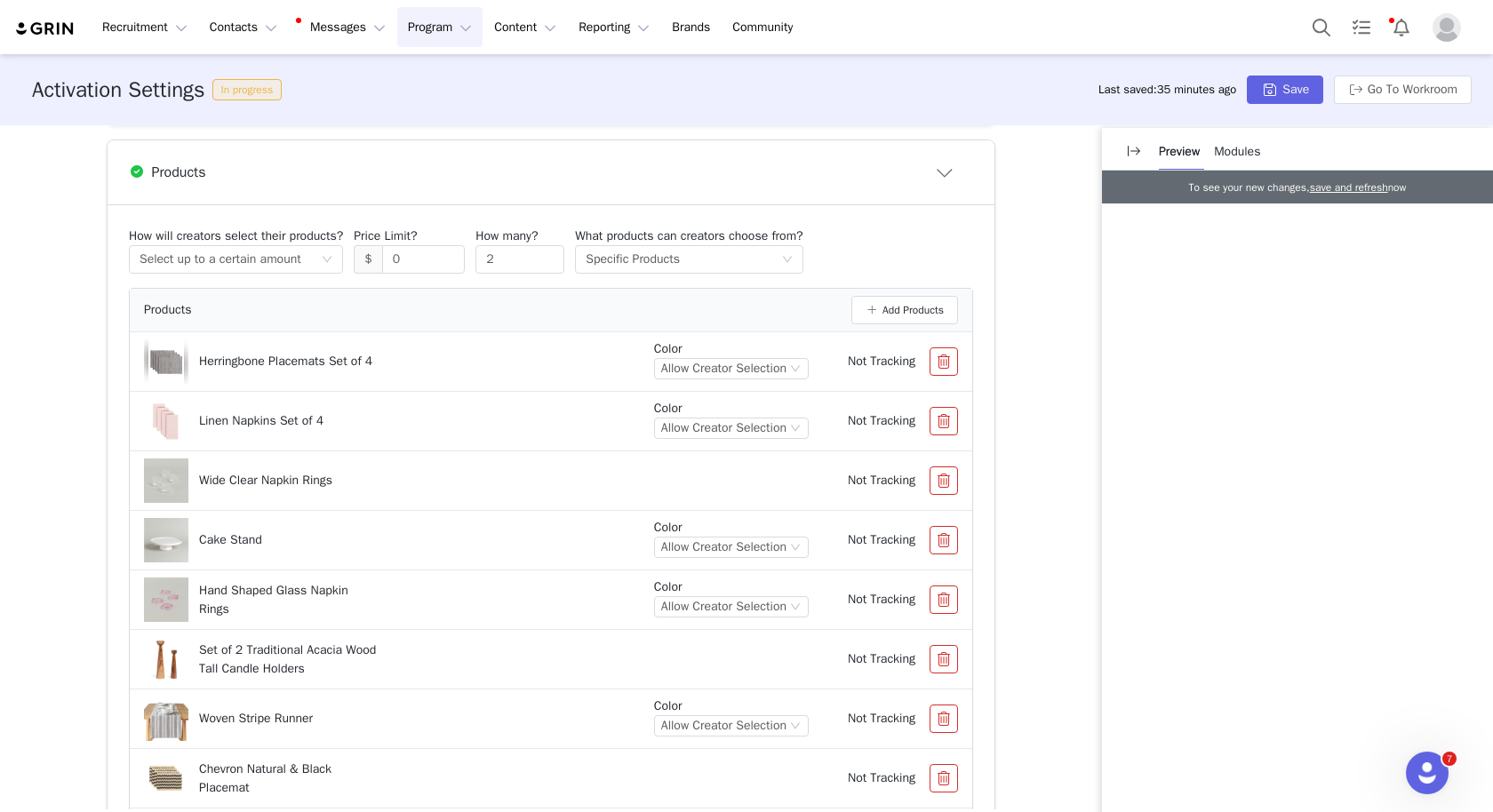 click at bounding box center [944, 540] 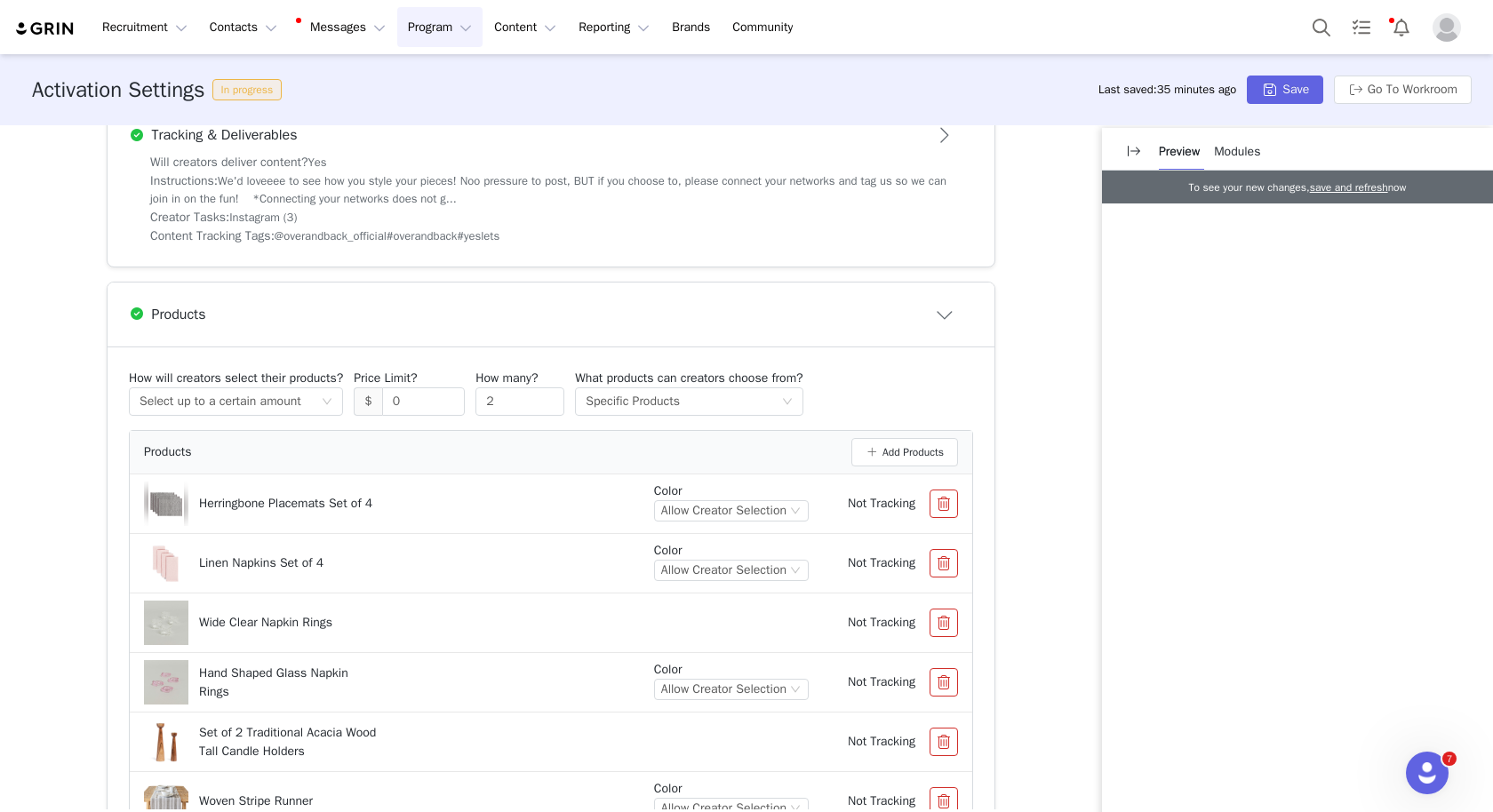 scroll, scrollTop: 601, scrollLeft: 0, axis: vertical 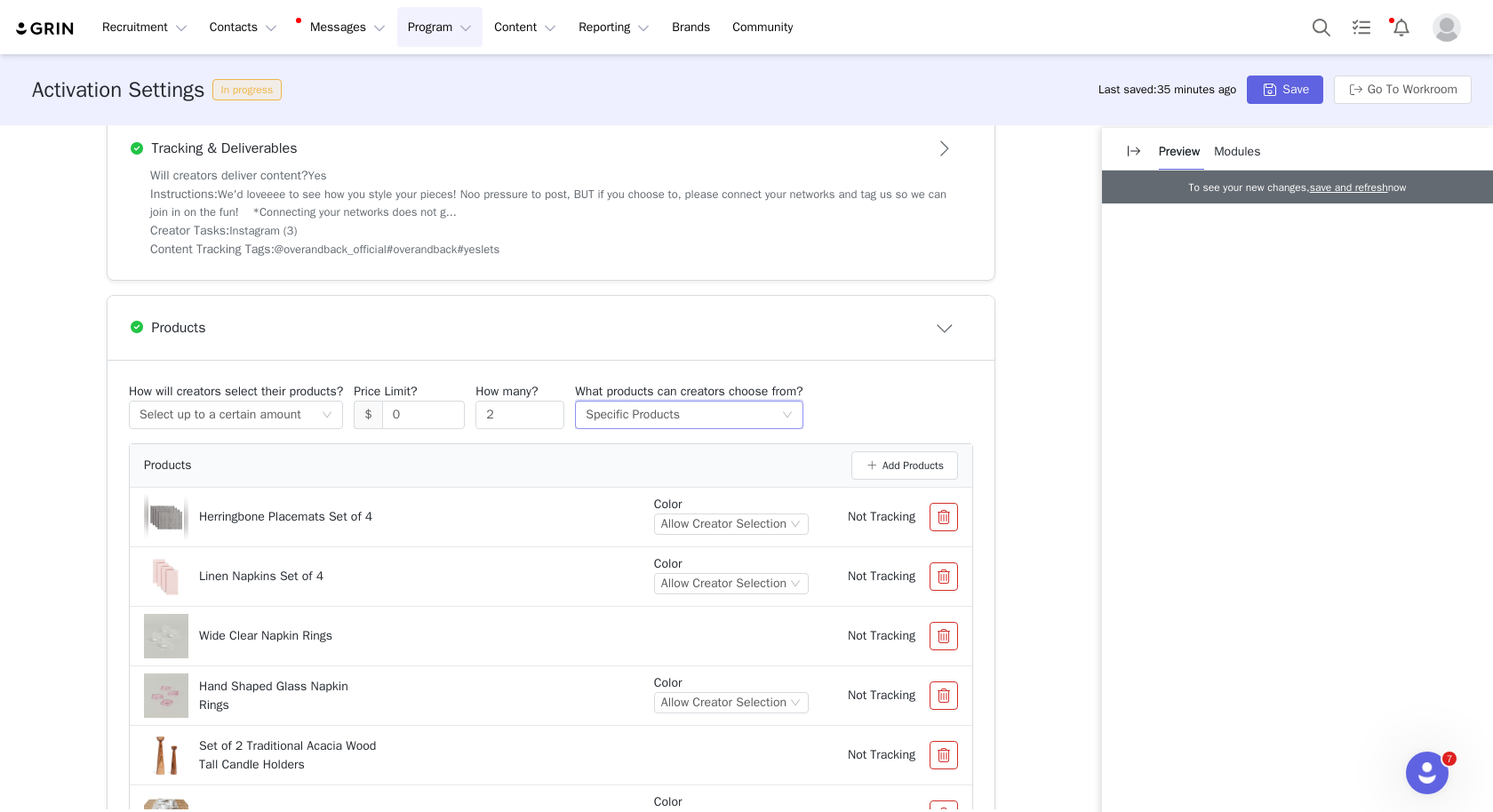 click on "Specific Products" at bounding box center (633, 415) 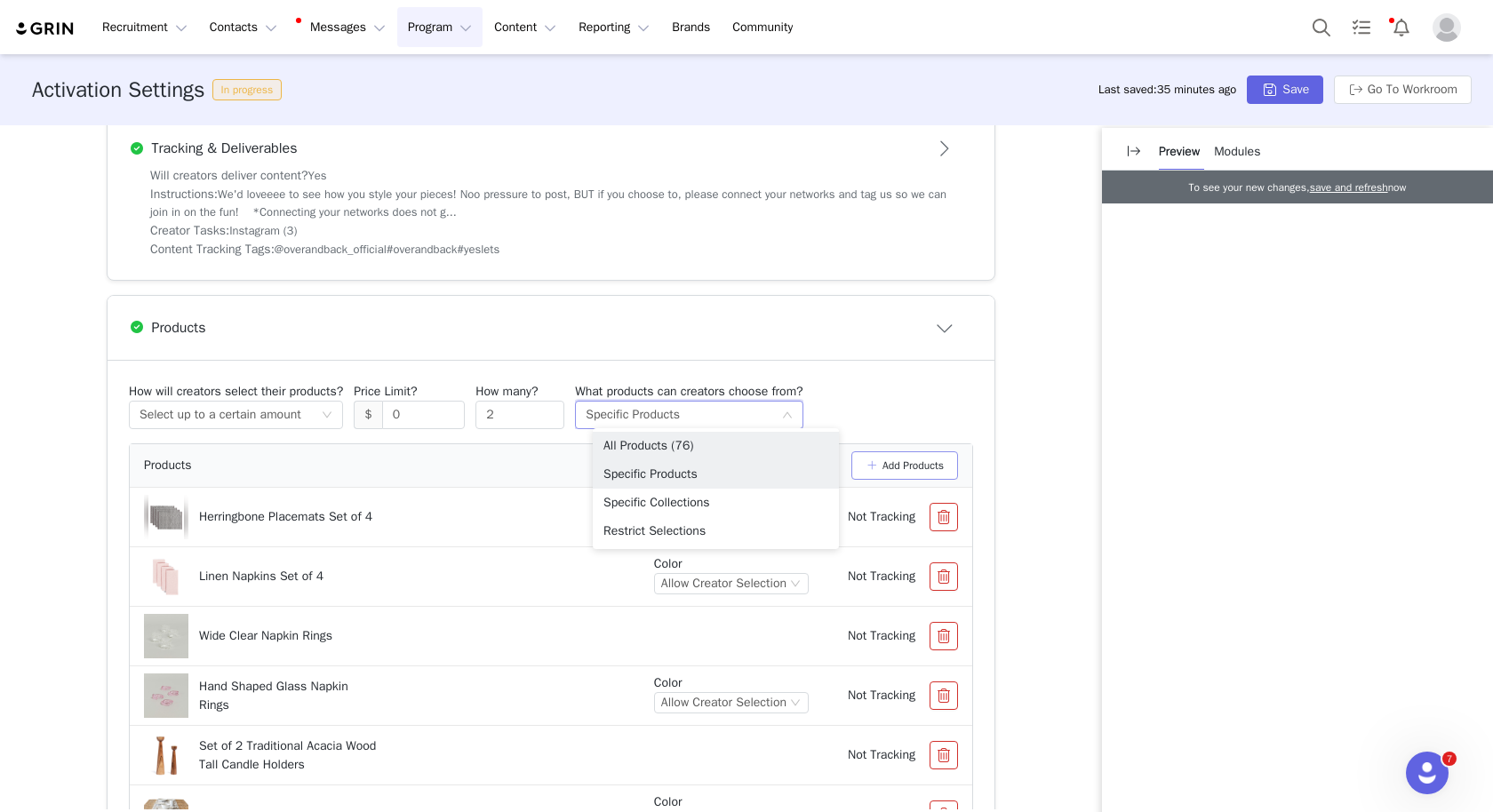 click on "Add Products" at bounding box center [905, 466] 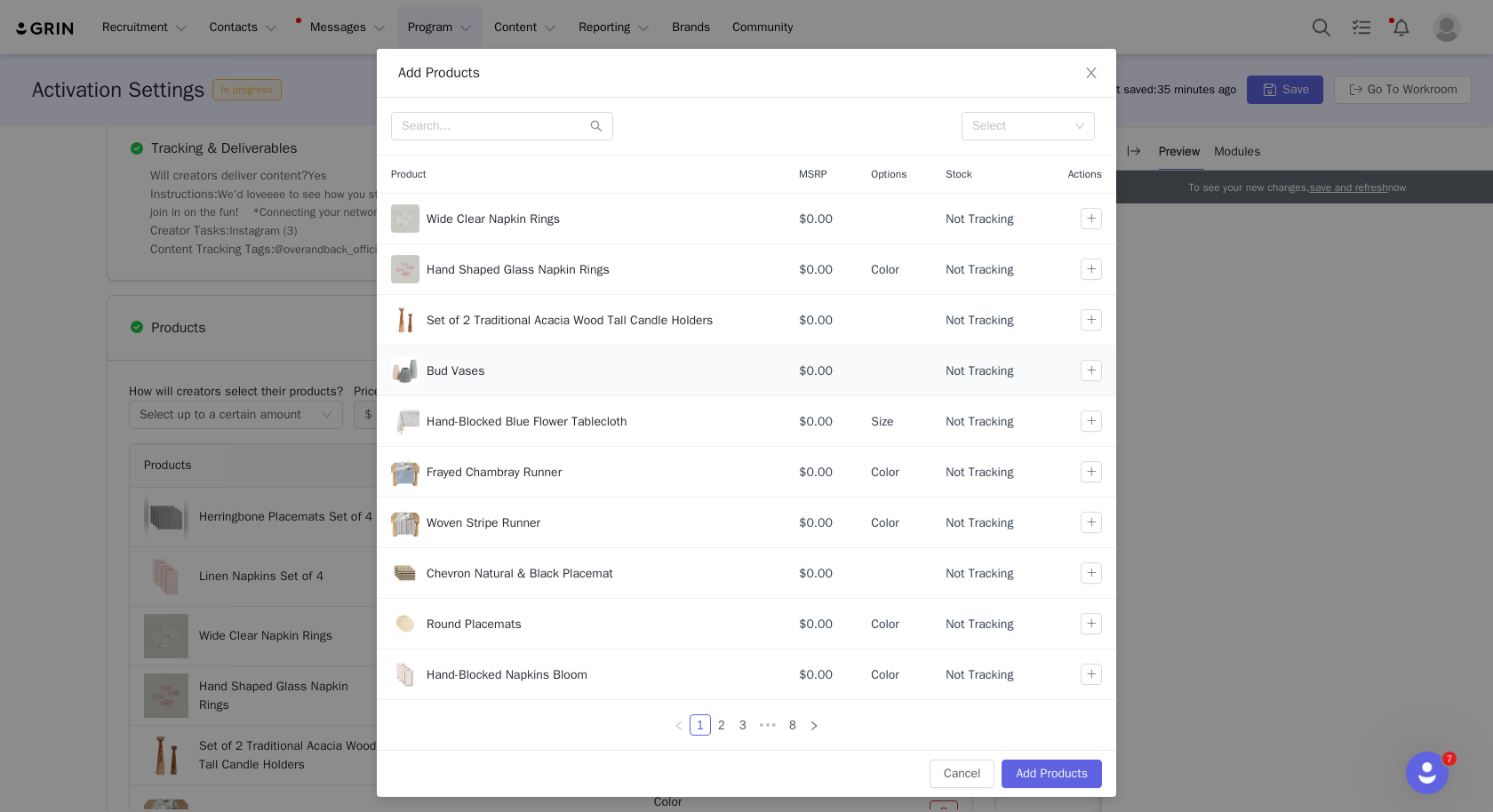 scroll, scrollTop: 0, scrollLeft: 0, axis: both 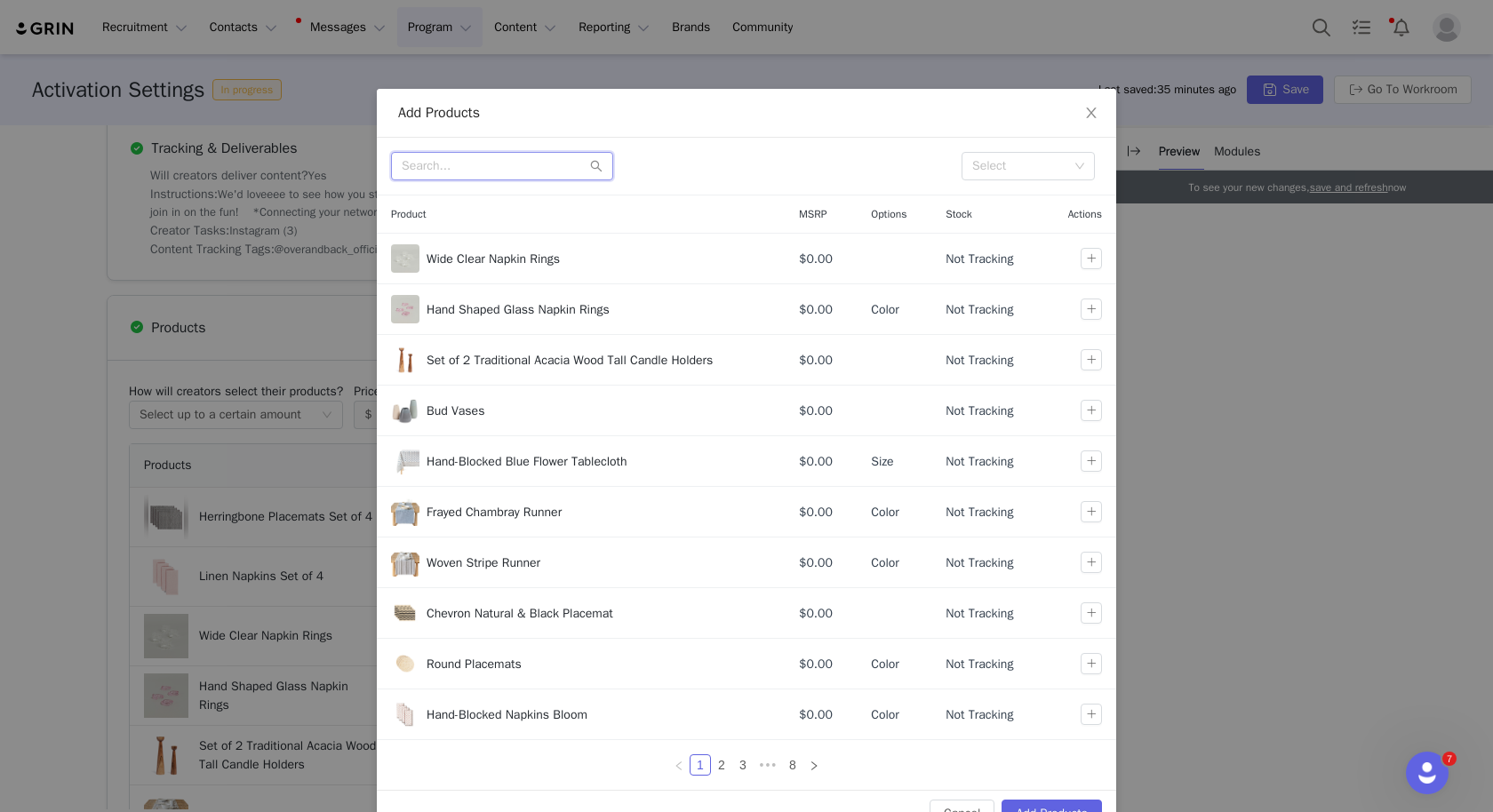 click at bounding box center [502, 166] 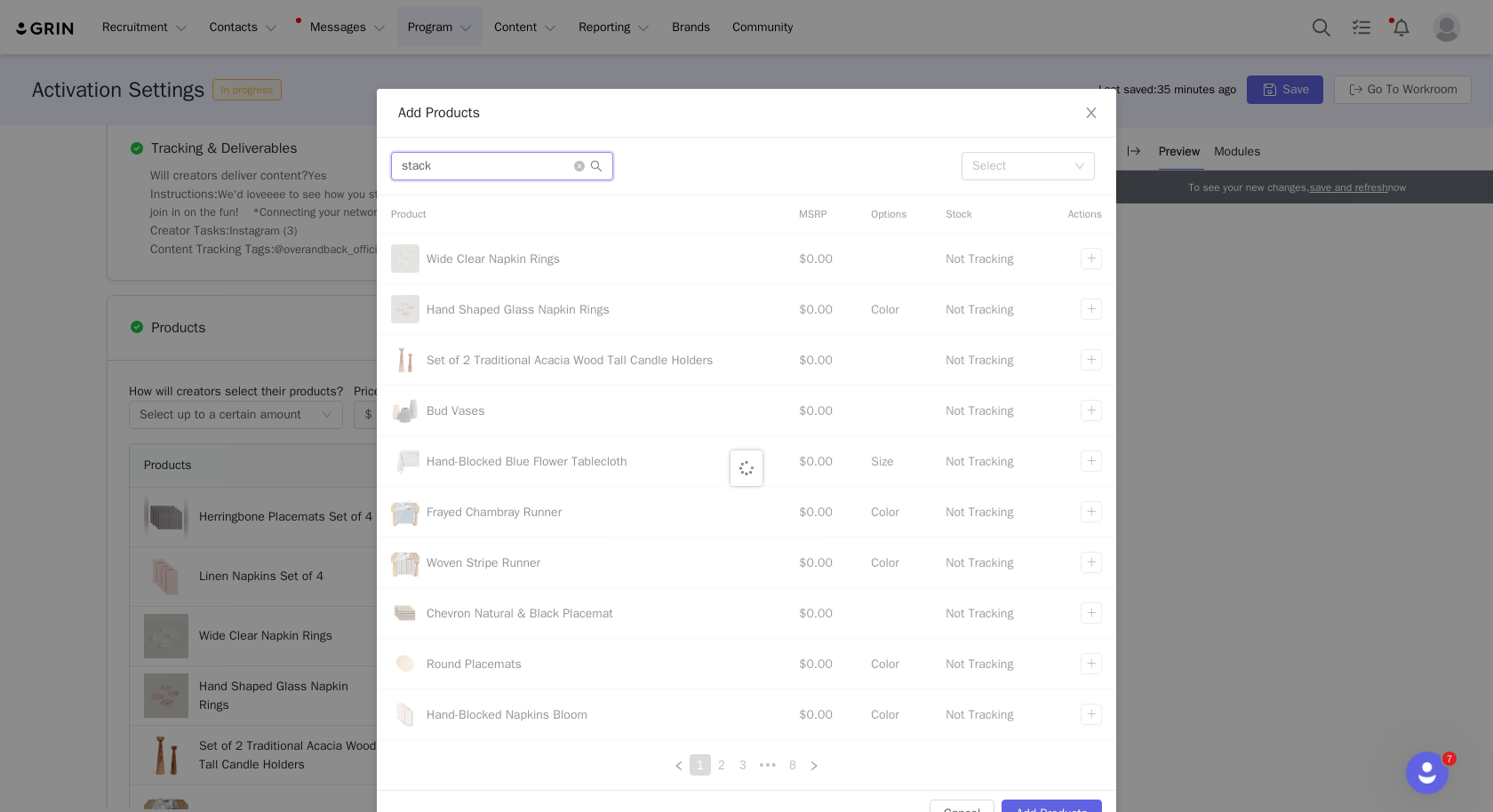 type on "stack" 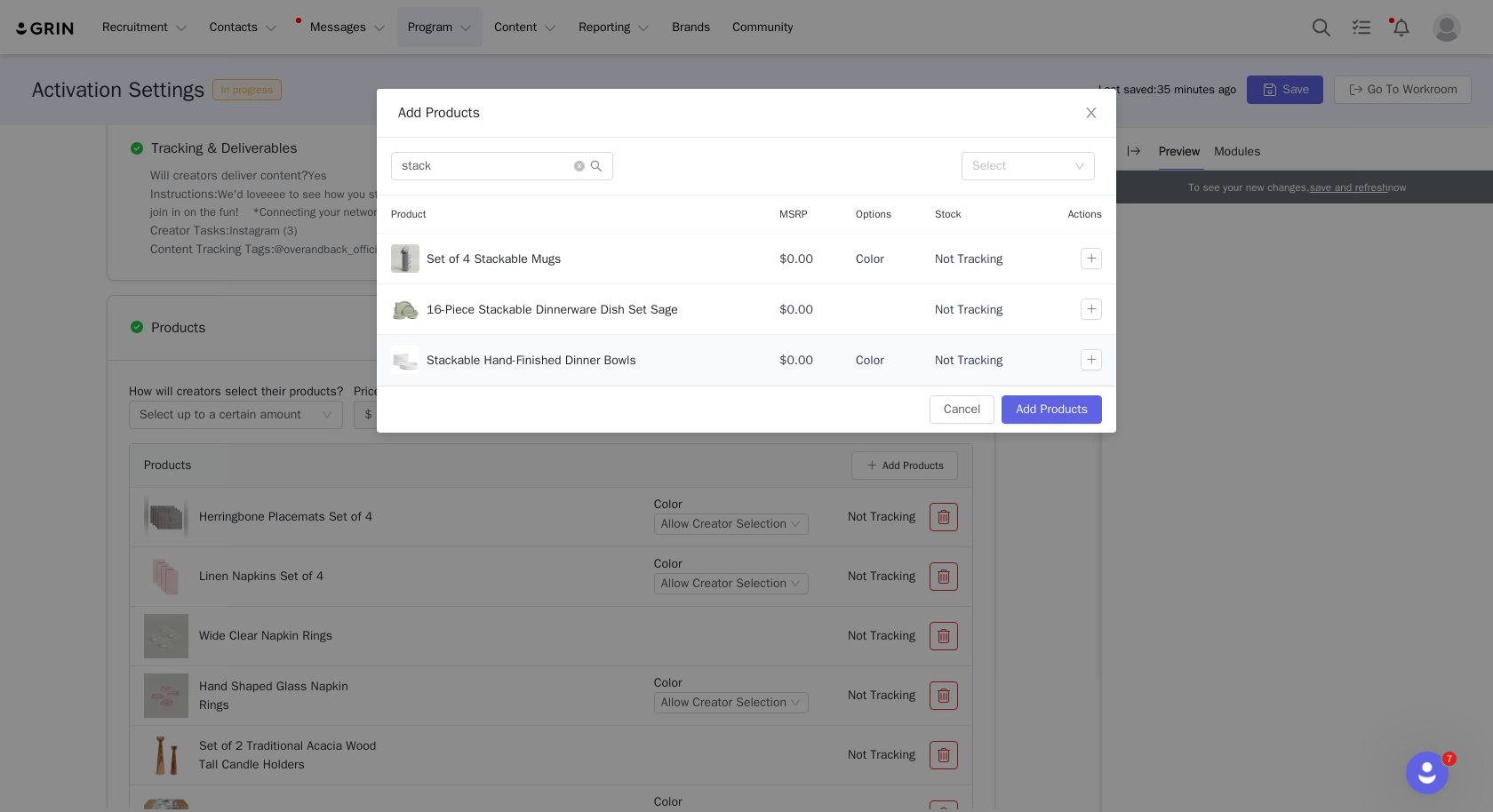 click at bounding box center [405, 360] 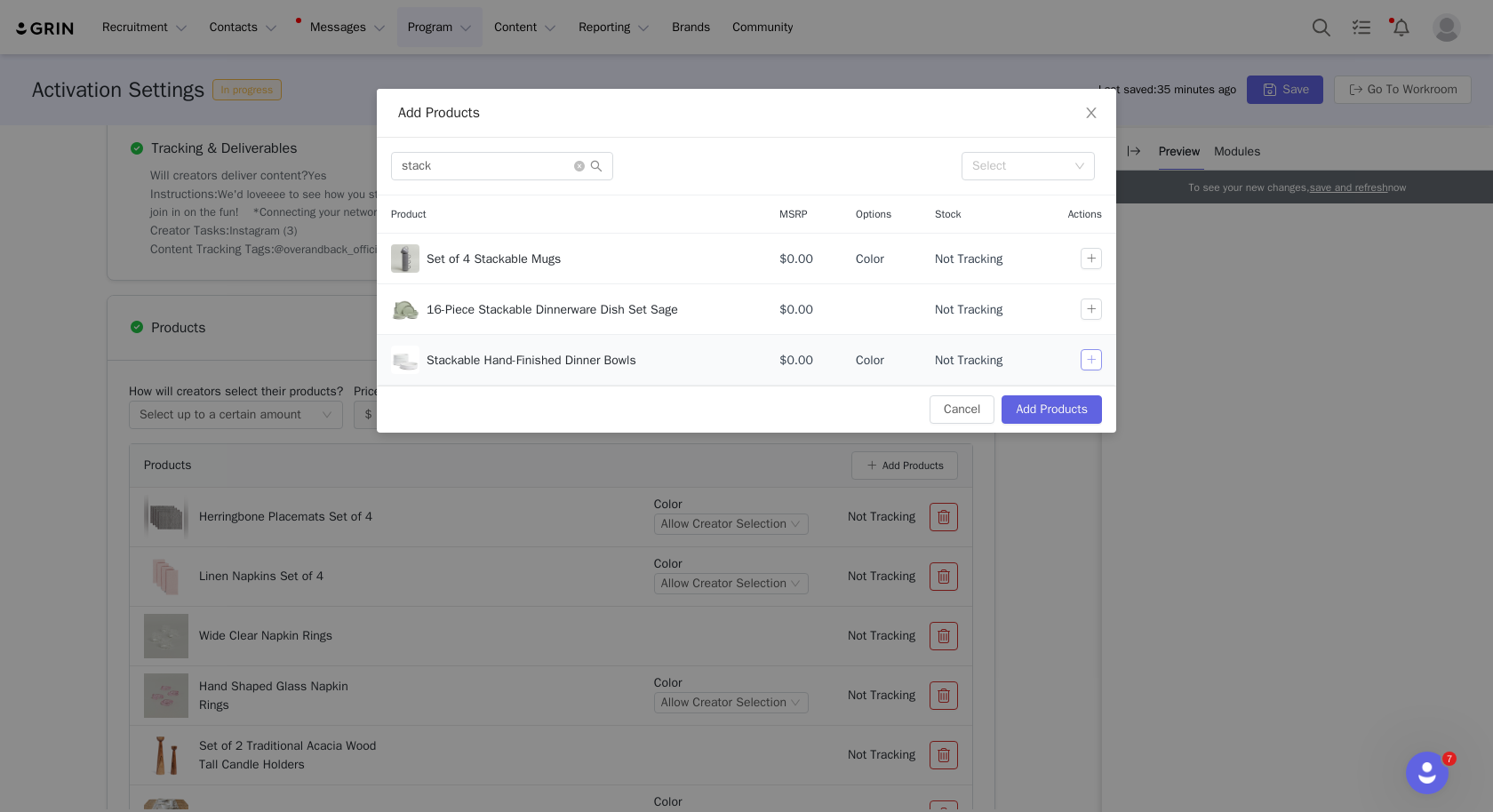 click at bounding box center [1091, 360] 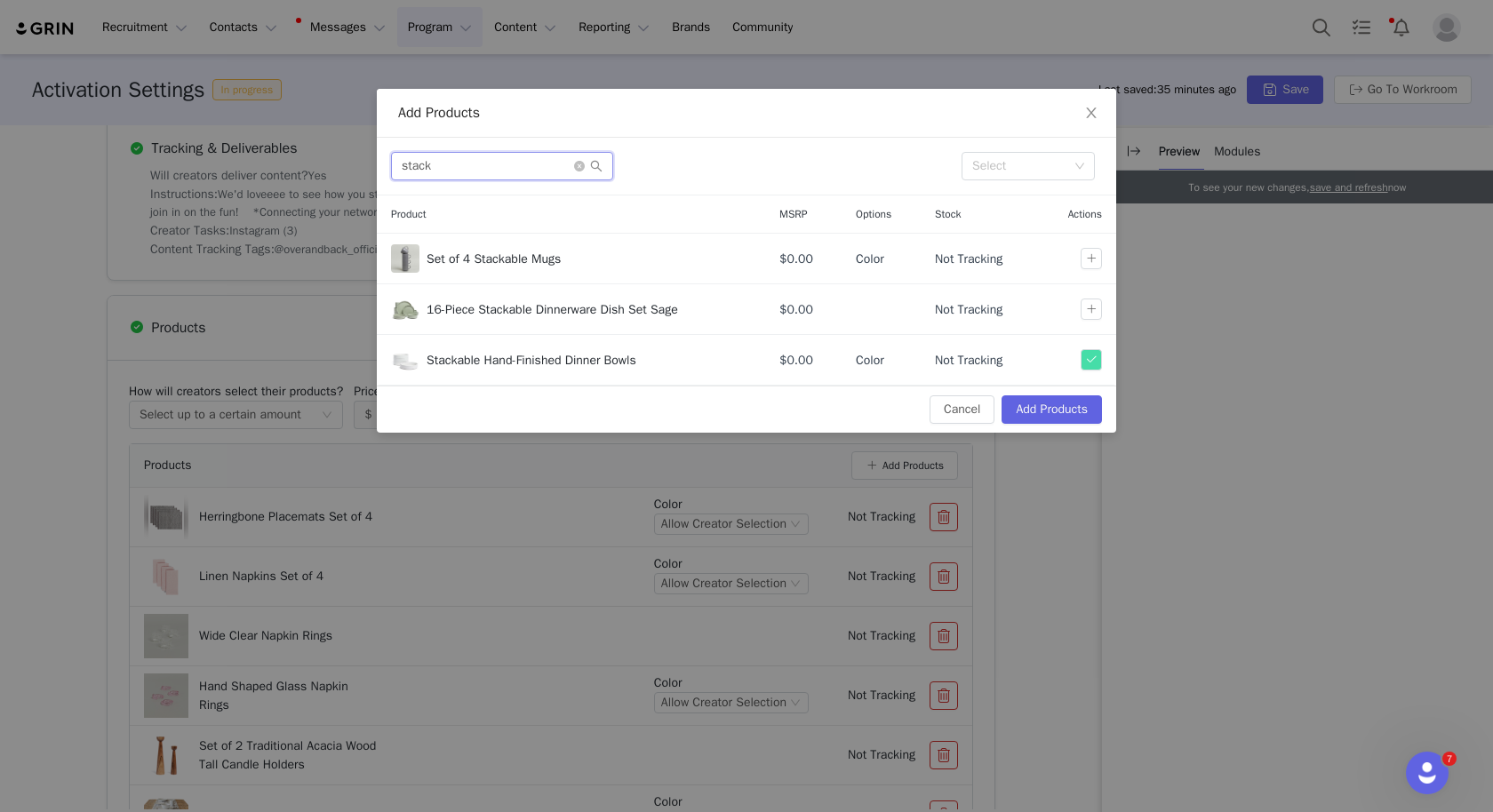 click on "stack" at bounding box center [502, 166] 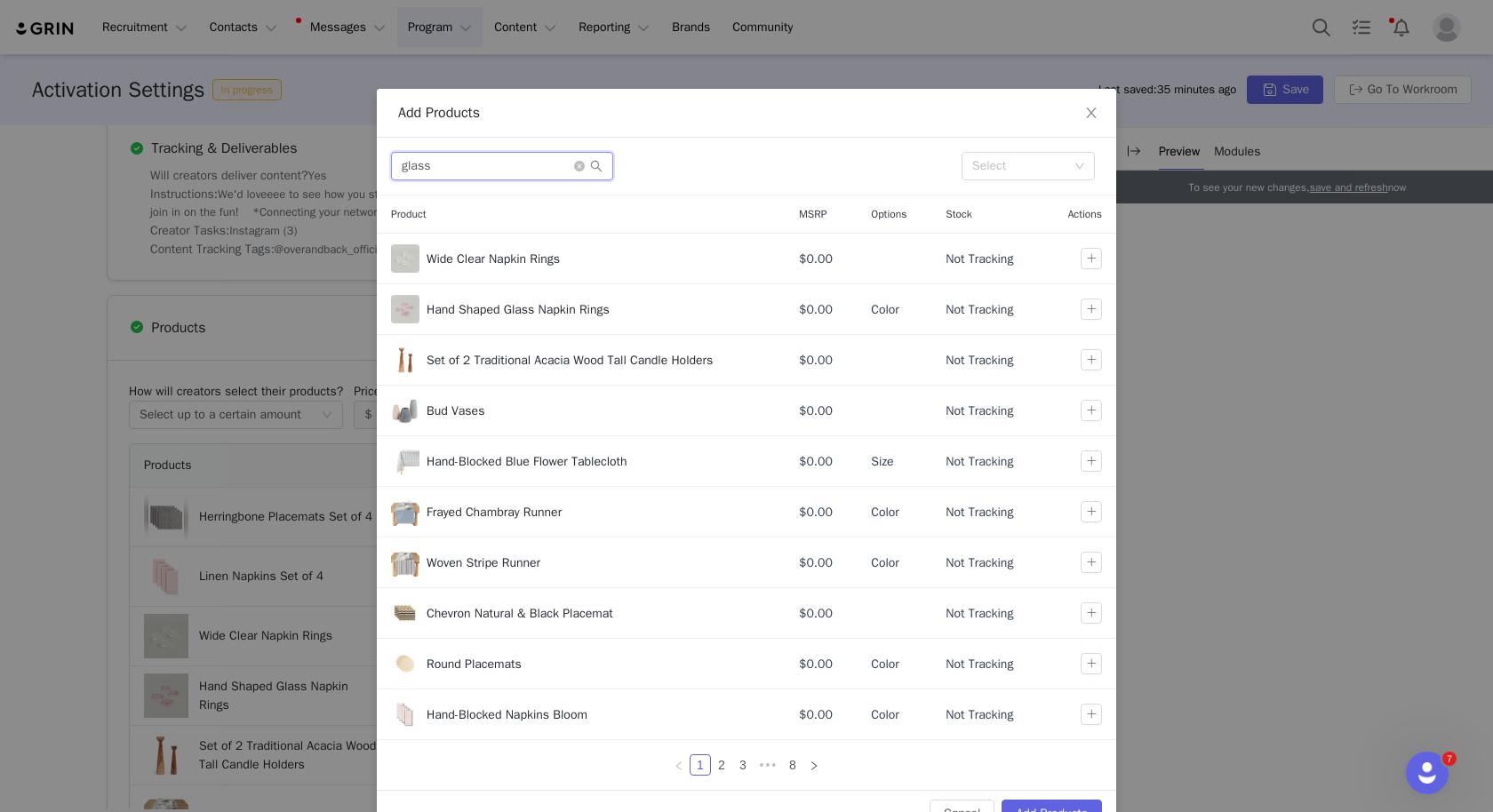 type on "glass" 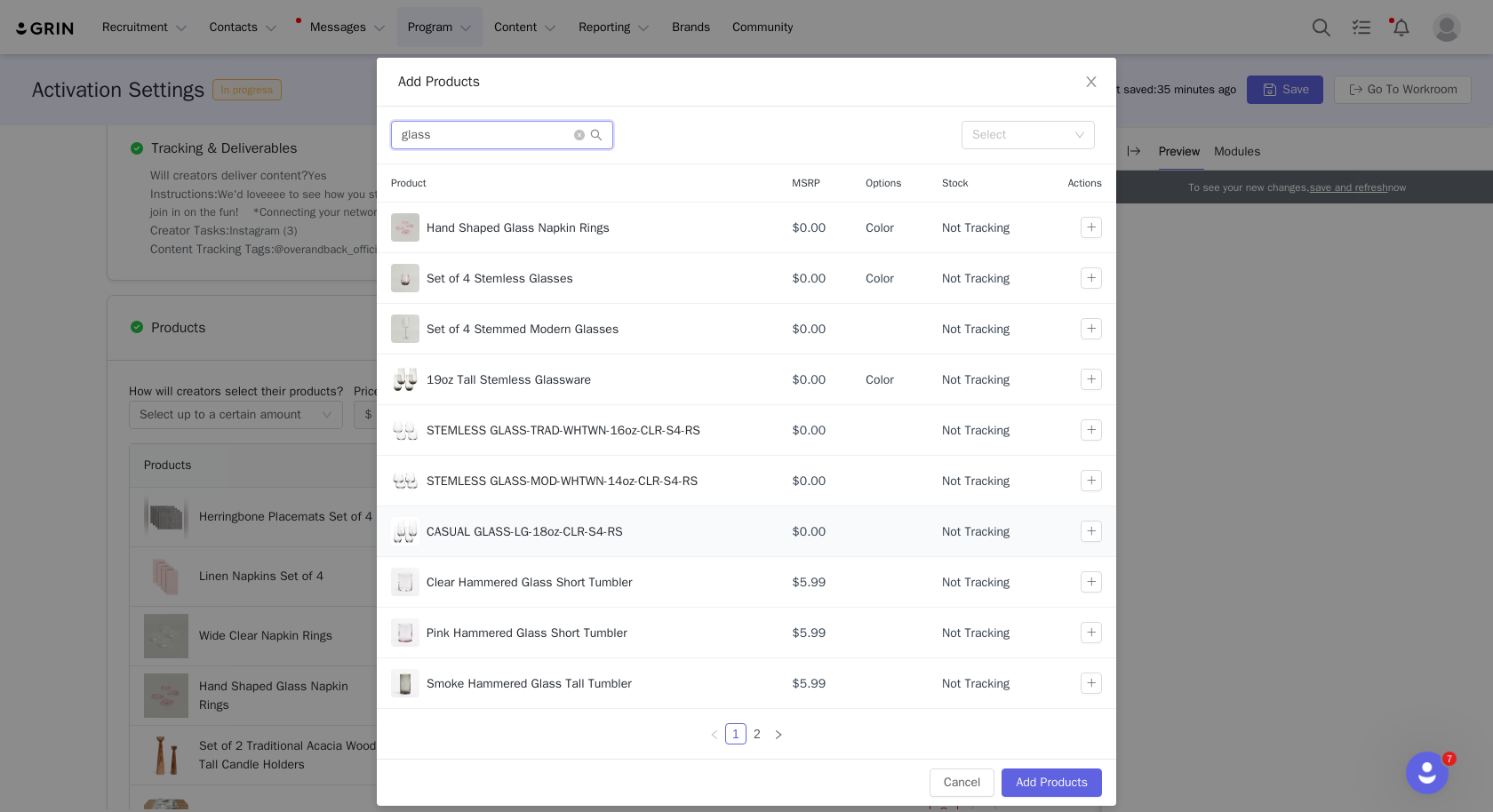 scroll, scrollTop: 40, scrollLeft: 0, axis: vertical 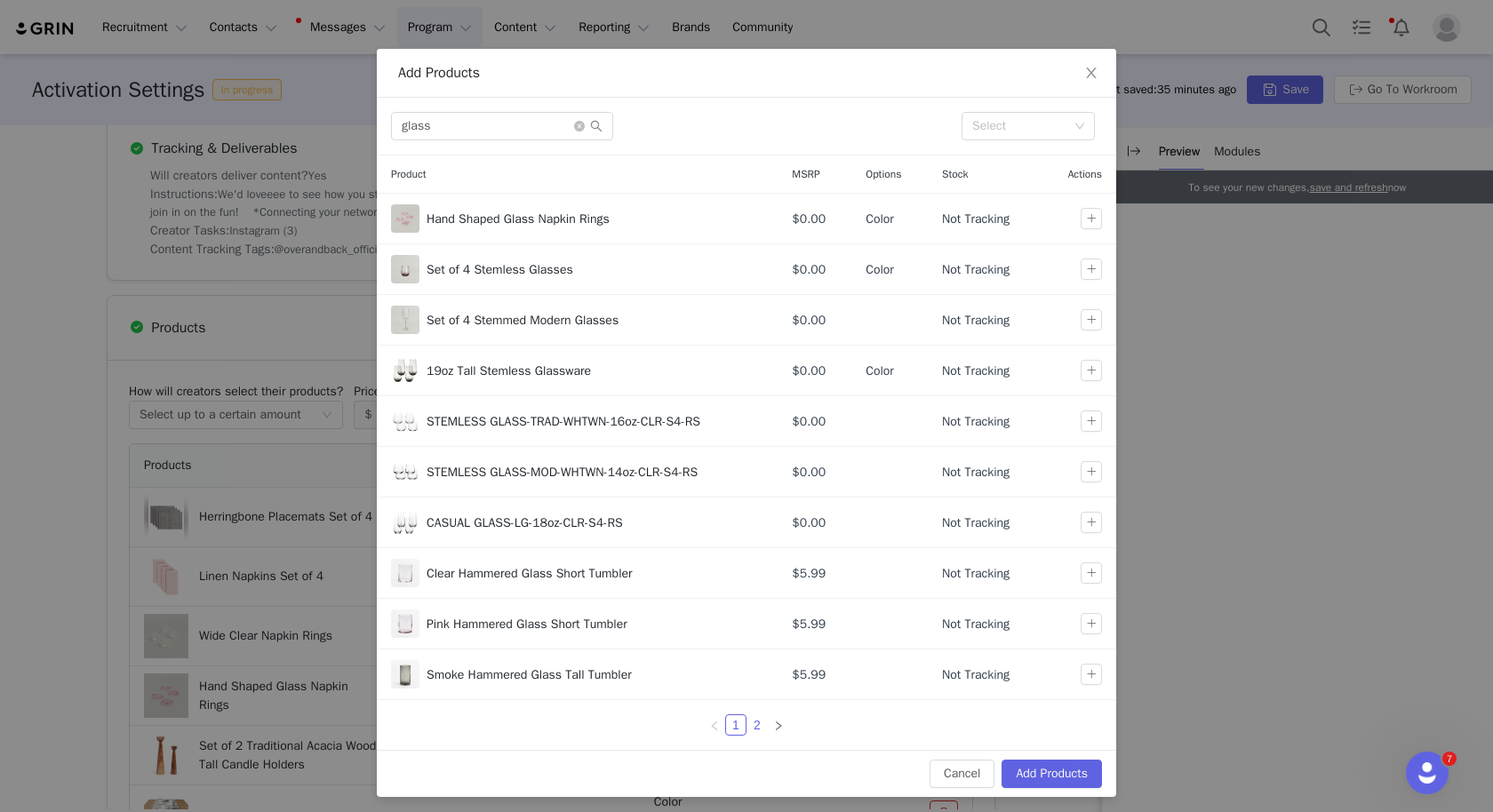 click on "2" at bounding box center [757, 725] 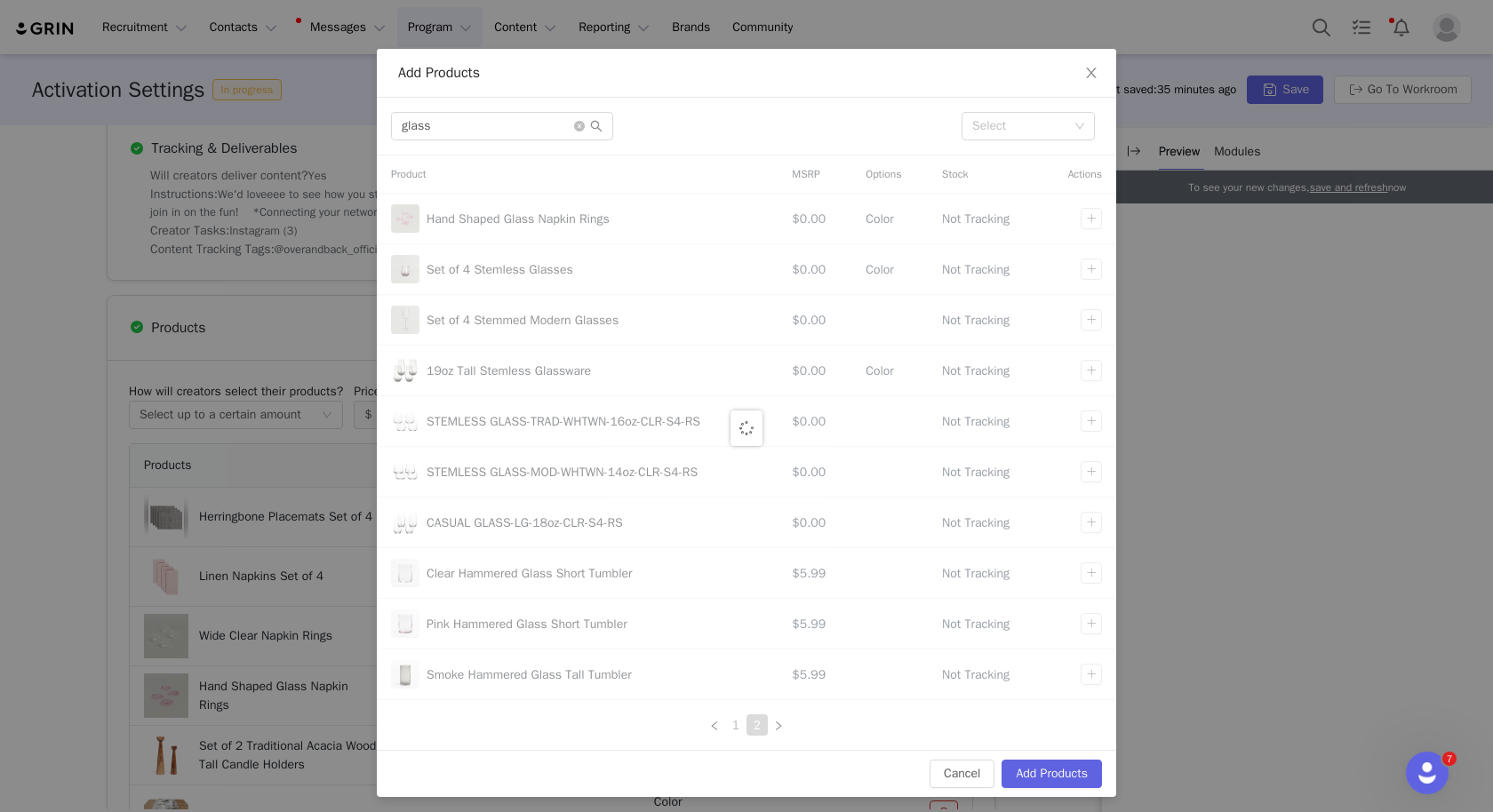 scroll, scrollTop: 0, scrollLeft: 0, axis: both 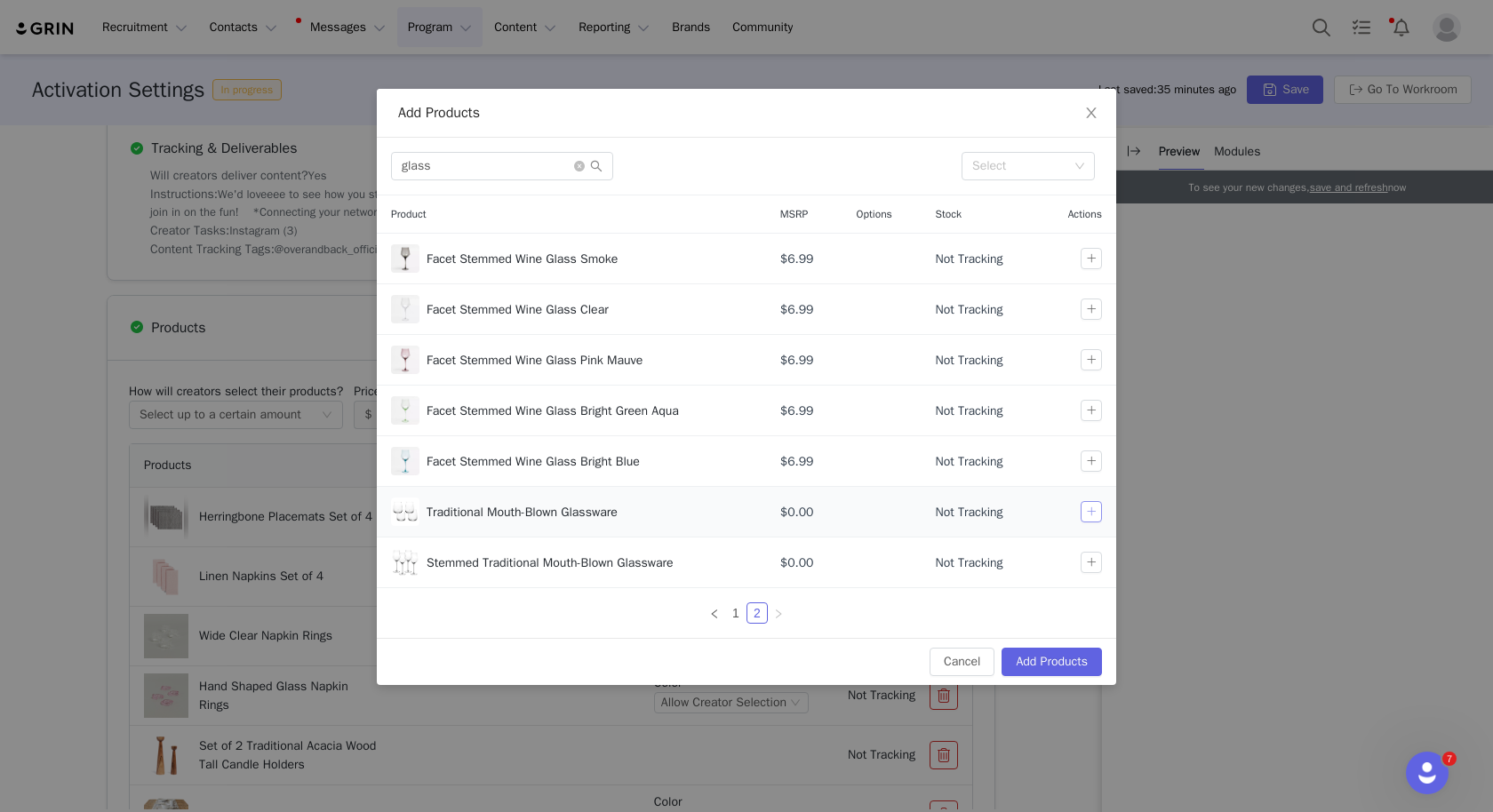 click at bounding box center [1091, 512] 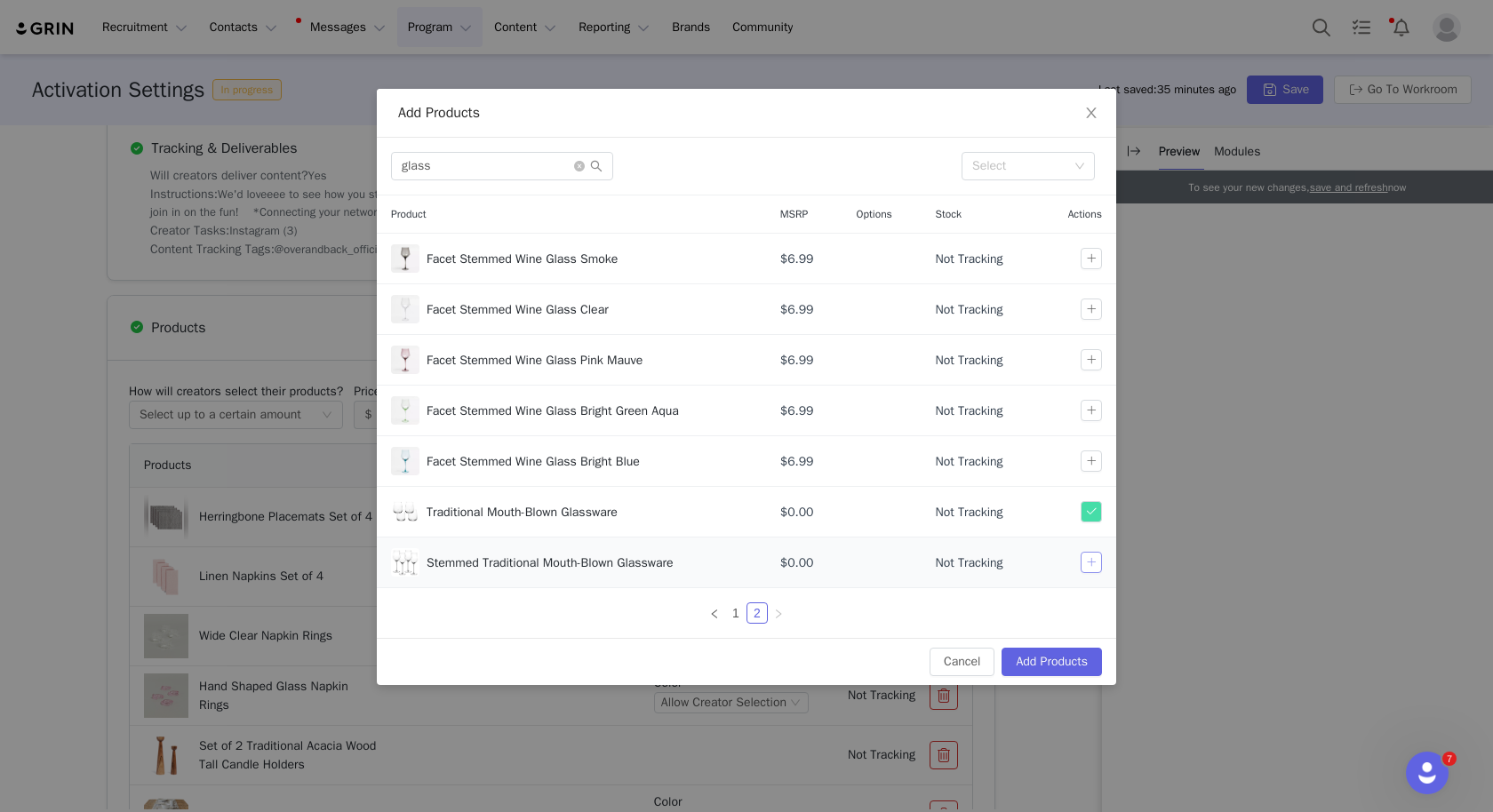 click at bounding box center (1091, 562) 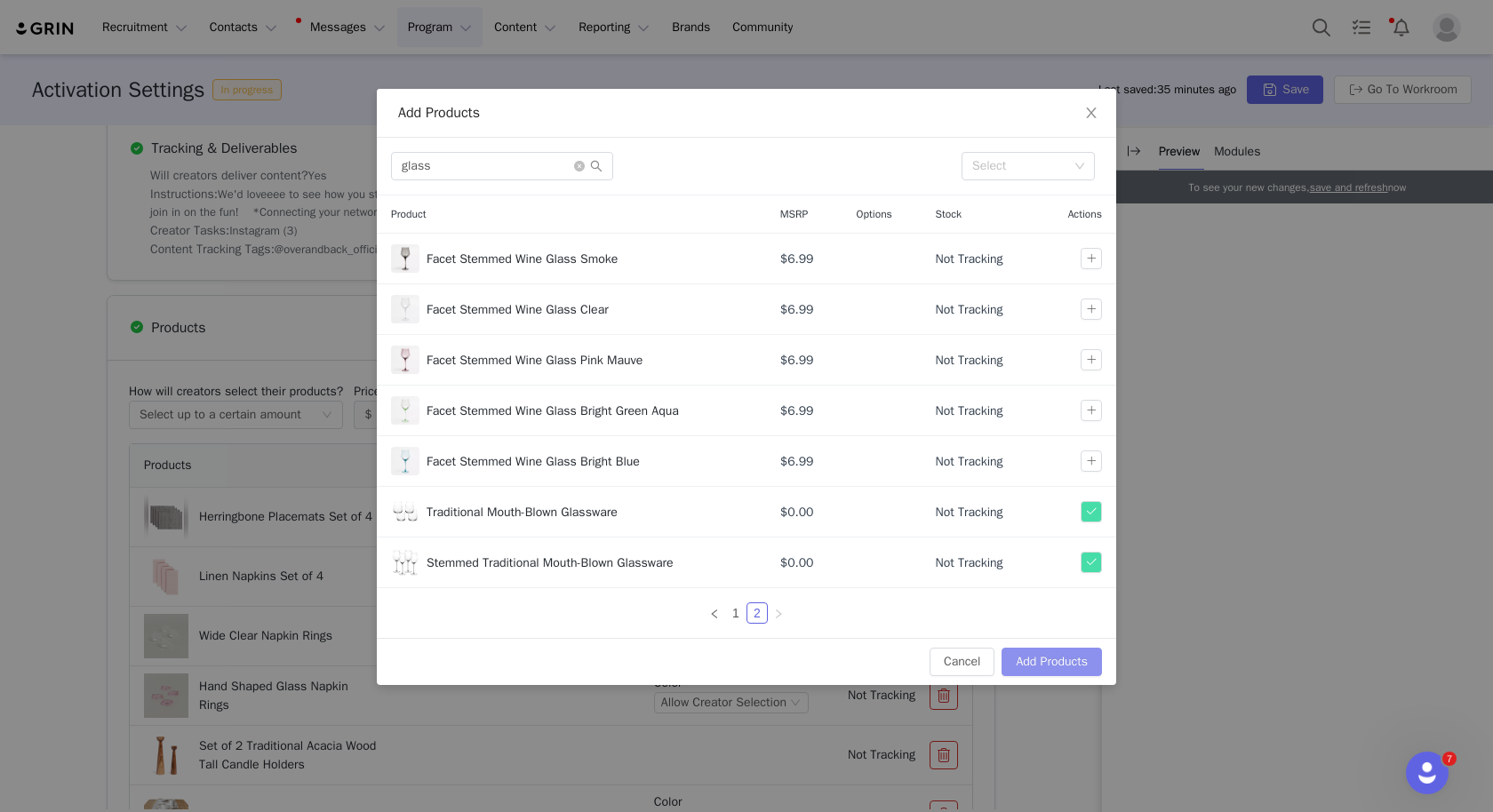 click on "Add Products" at bounding box center (1051, 662) 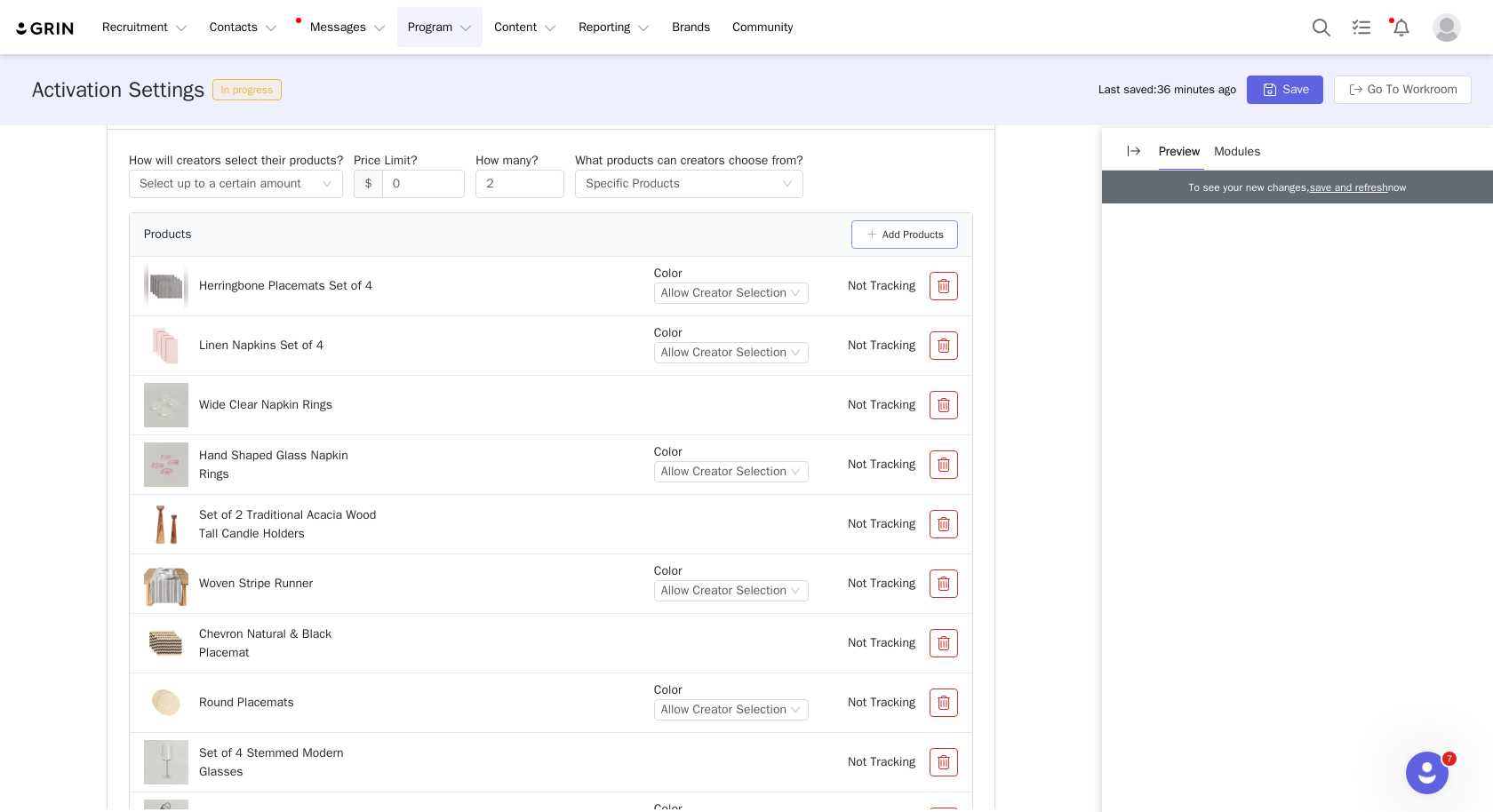scroll, scrollTop: 820, scrollLeft: 0, axis: vertical 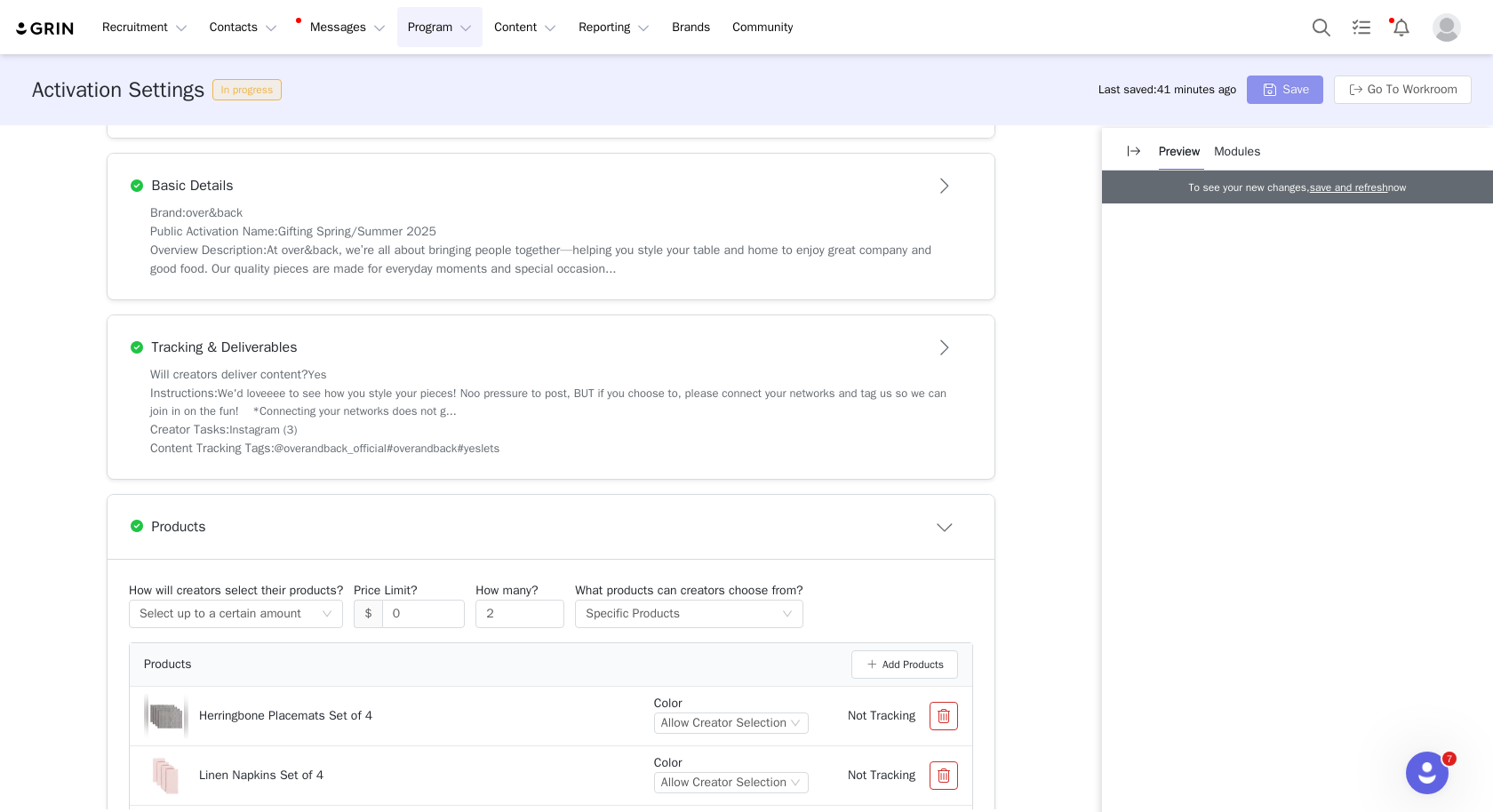 click on "Save" at bounding box center (1285, 90) 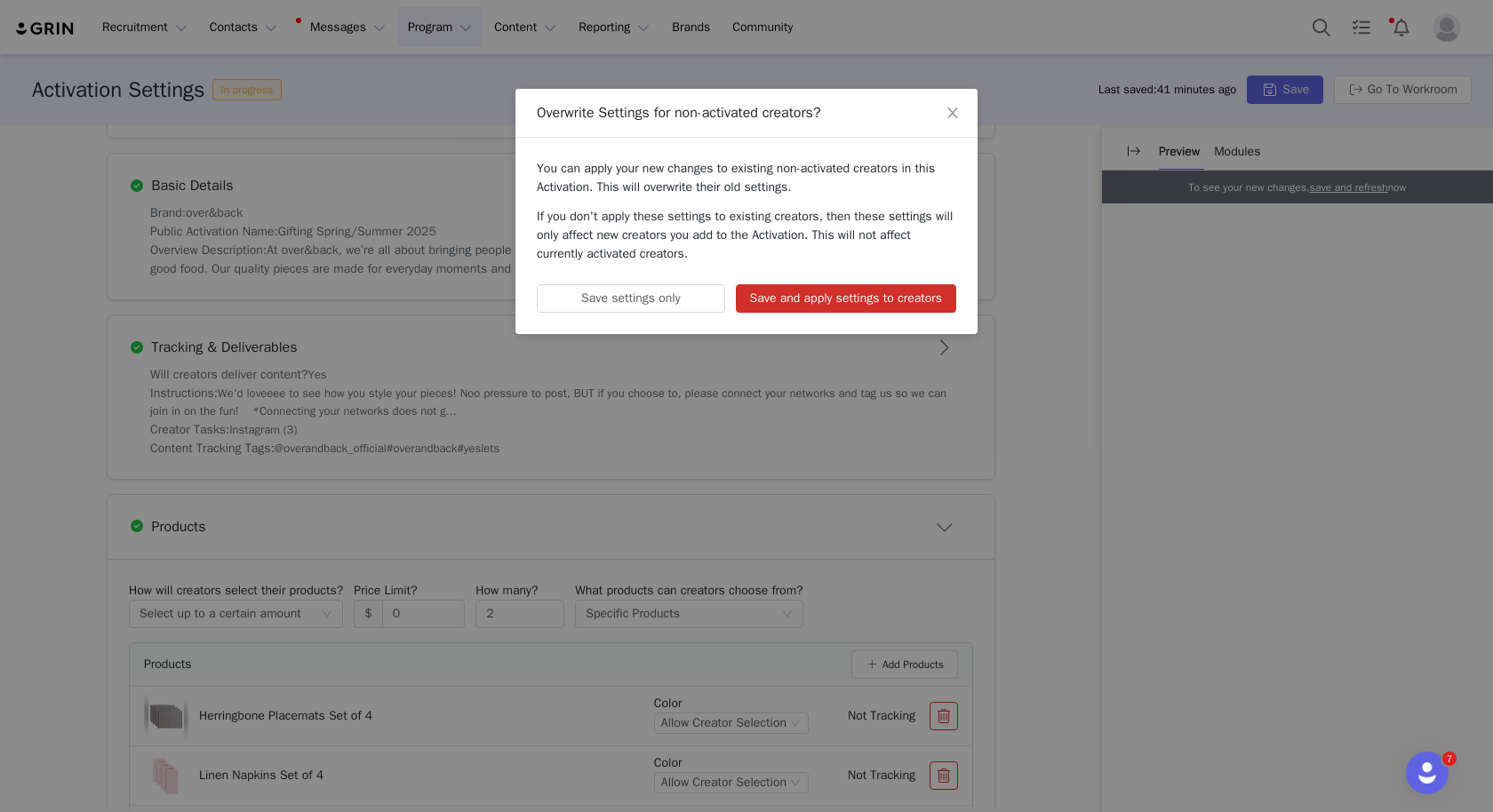 click on "Save and apply settings to creators" at bounding box center (846, 299) 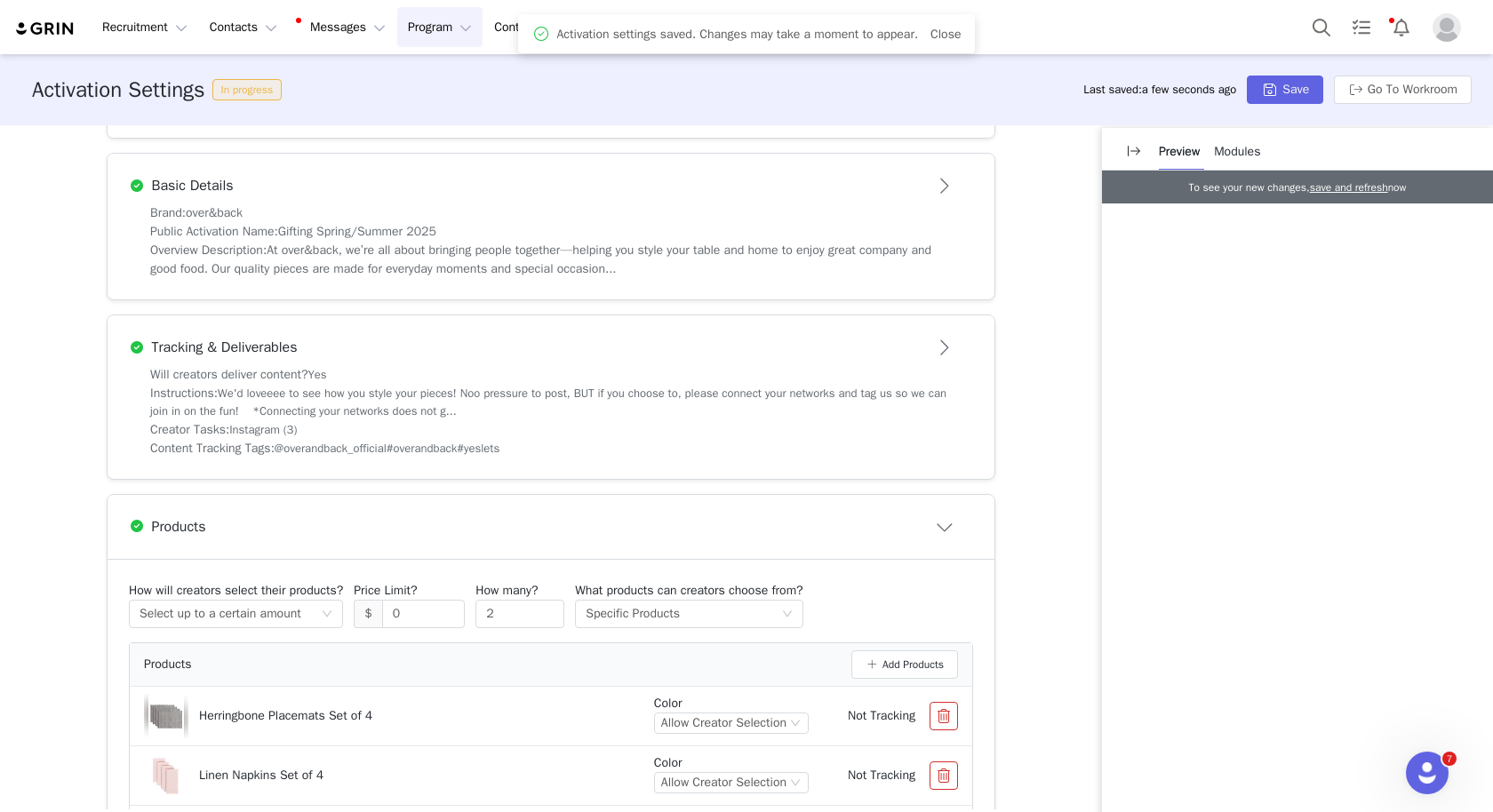 click on "Activation Settings  In progress
Last saved:
a few seconds ago
Save Go To Workroom" at bounding box center [746, 90] 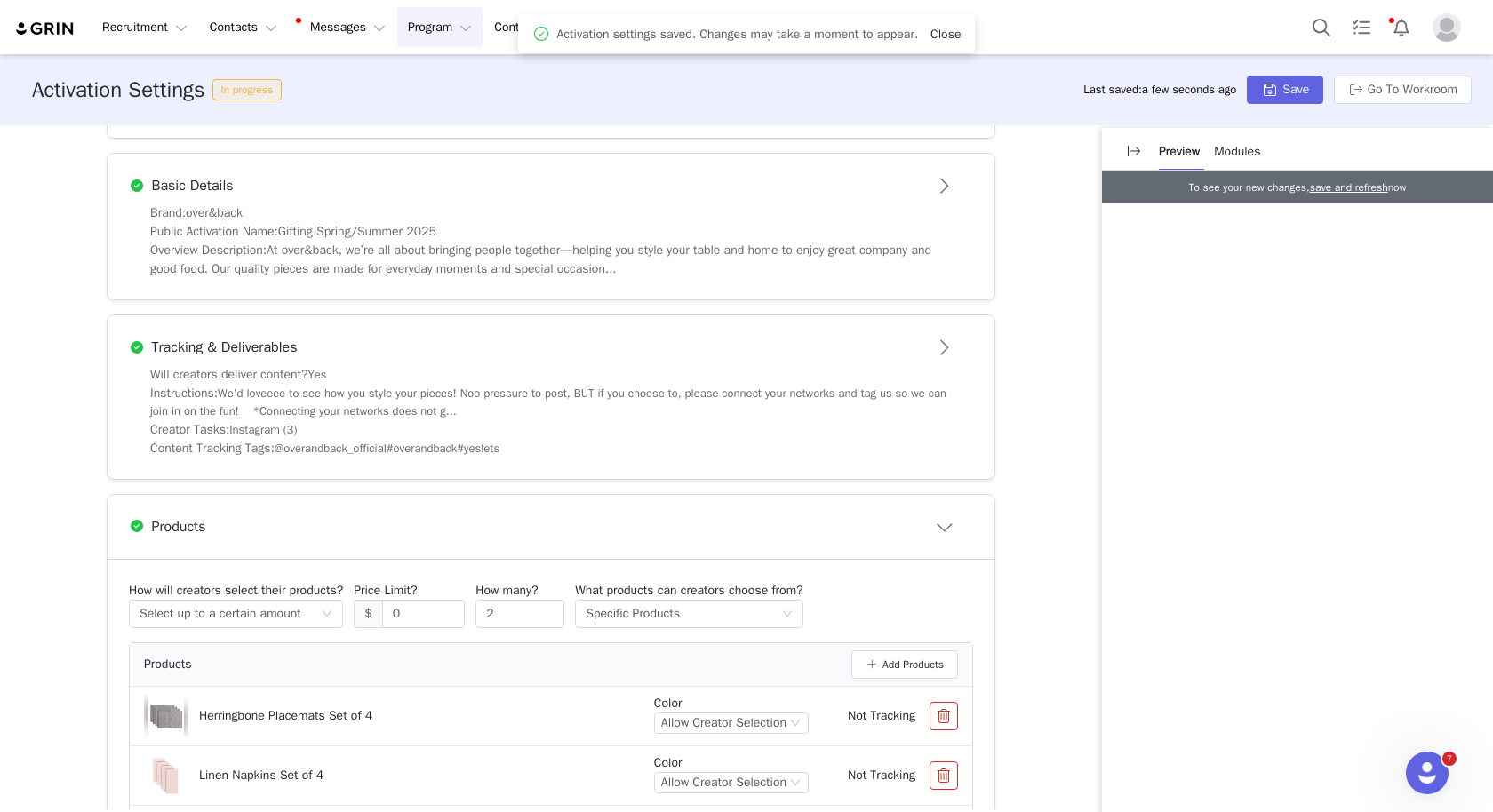 click on "Close" at bounding box center (946, 34) 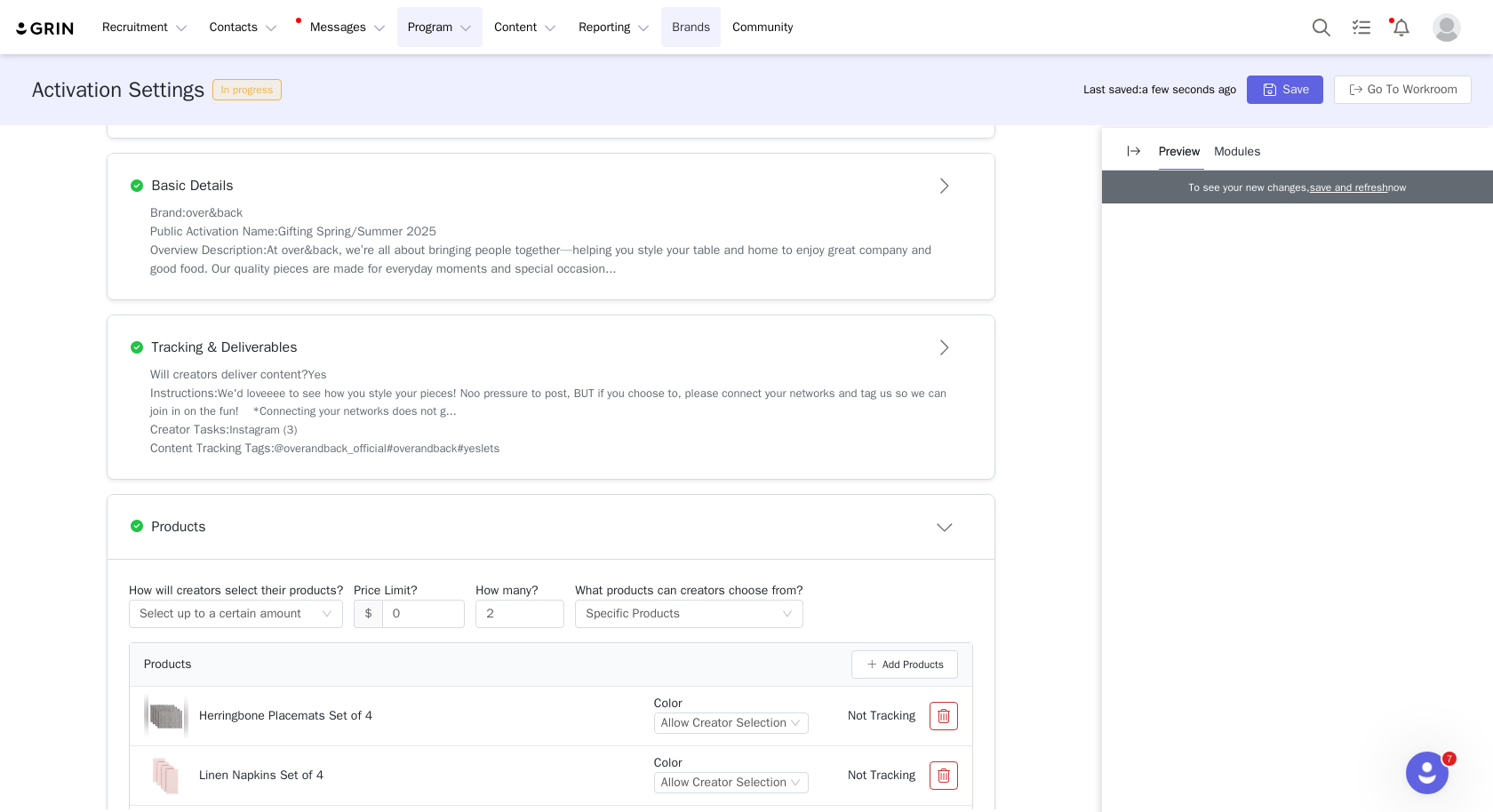 click on "Brands Brands" at bounding box center [691, 27] 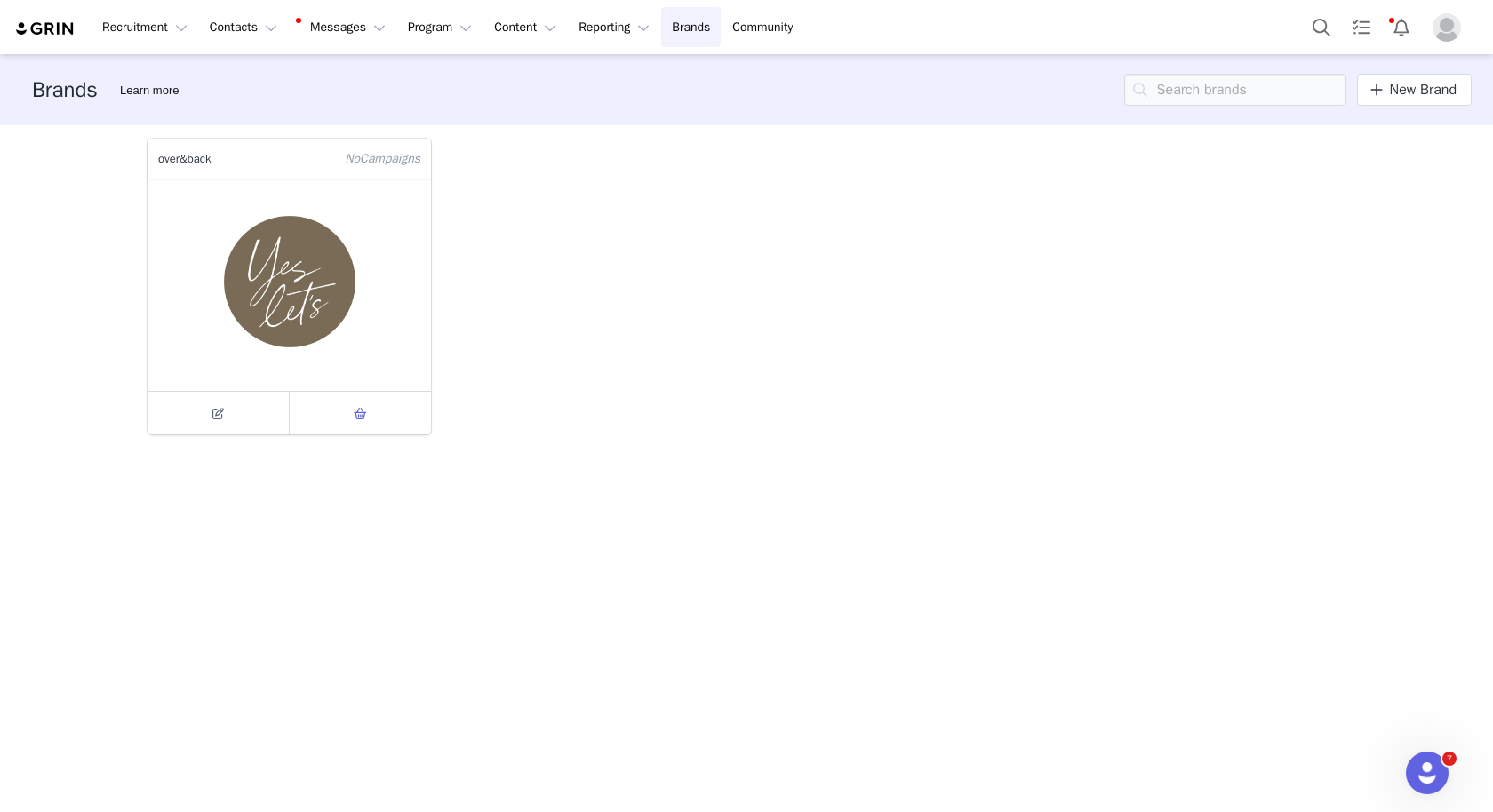 click at bounding box center [360, 413] 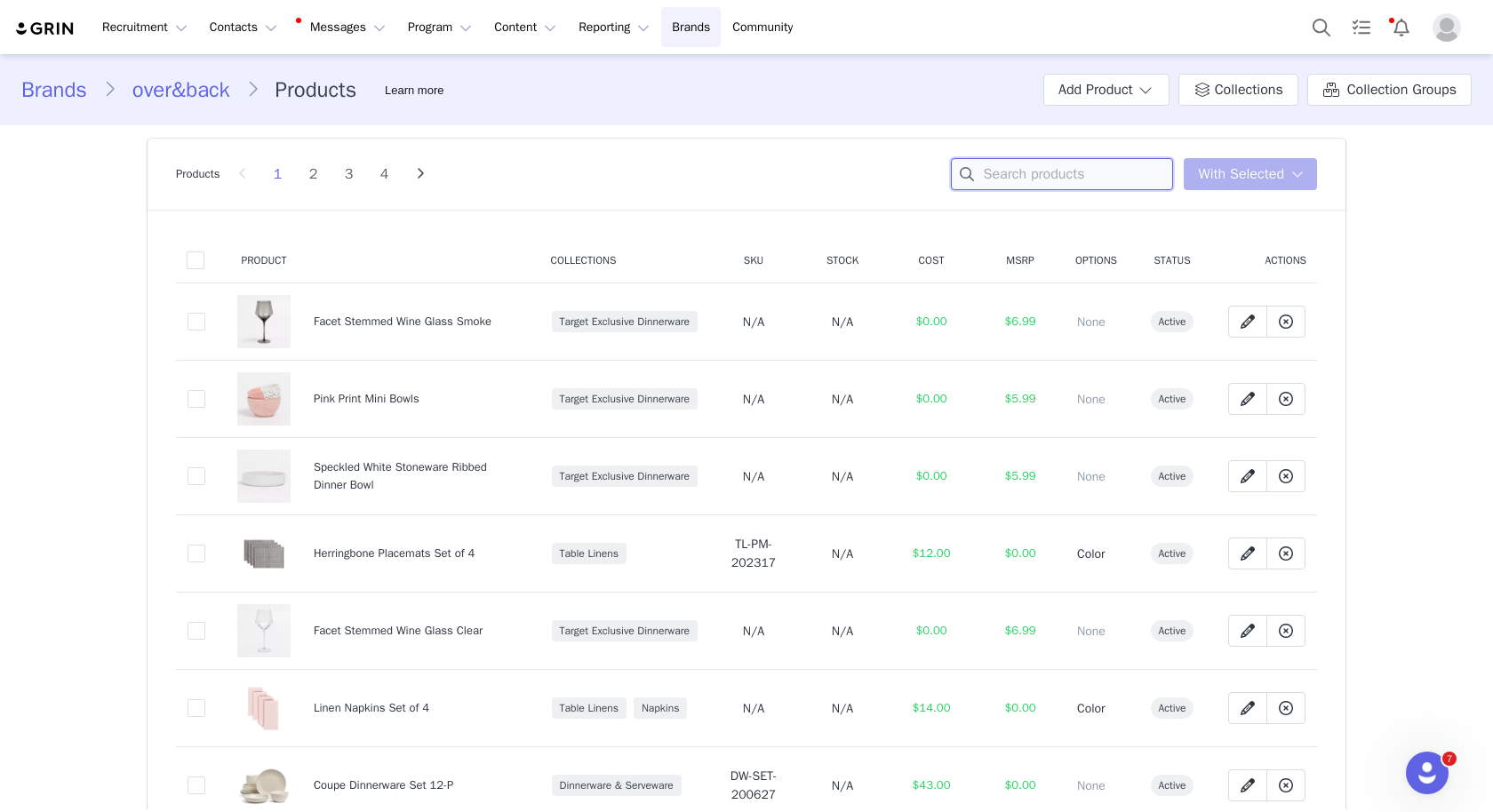 click at bounding box center (1062, 174) 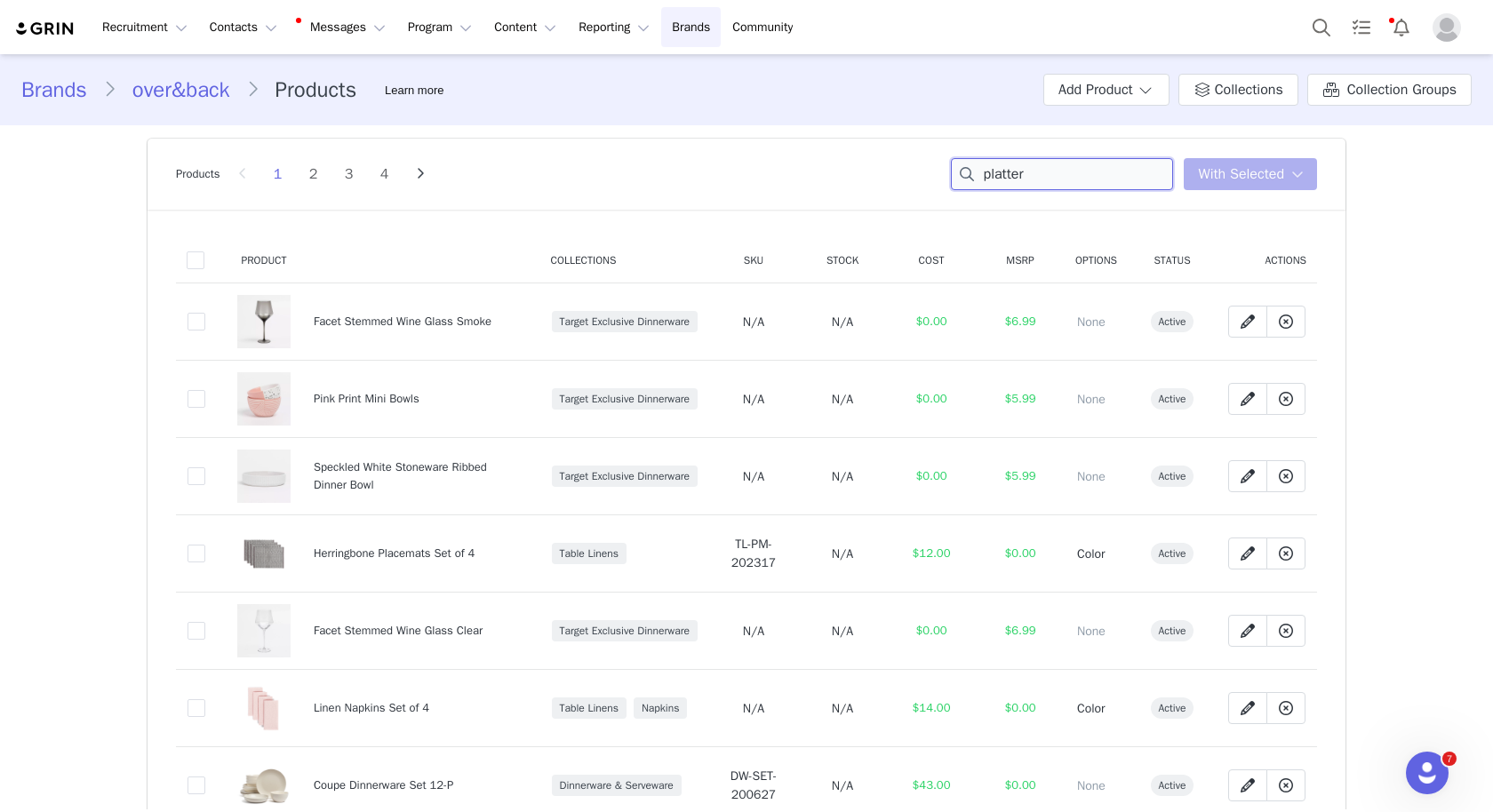 type on "platter" 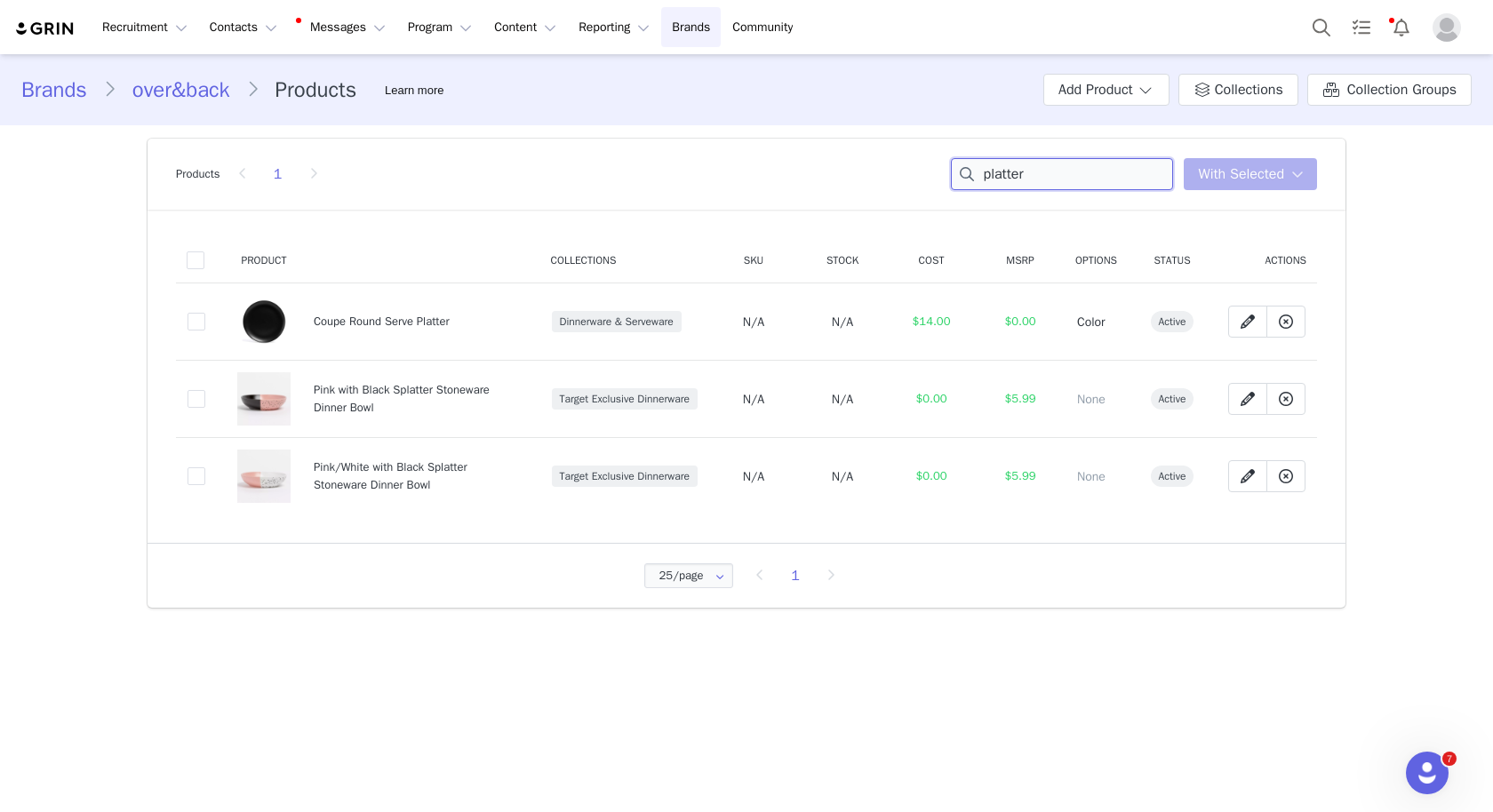 click on "platter" at bounding box center (1062, 174) 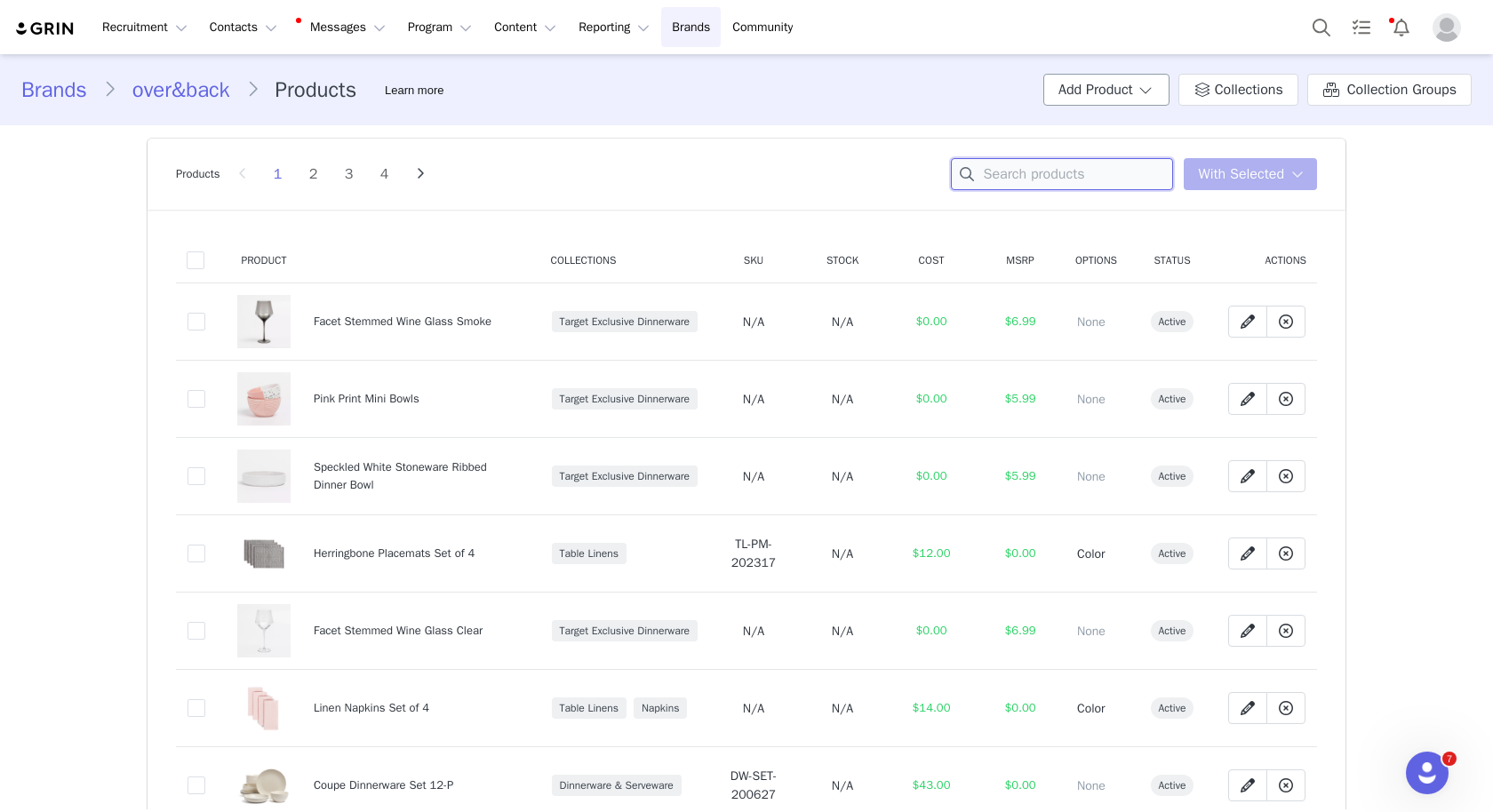 type 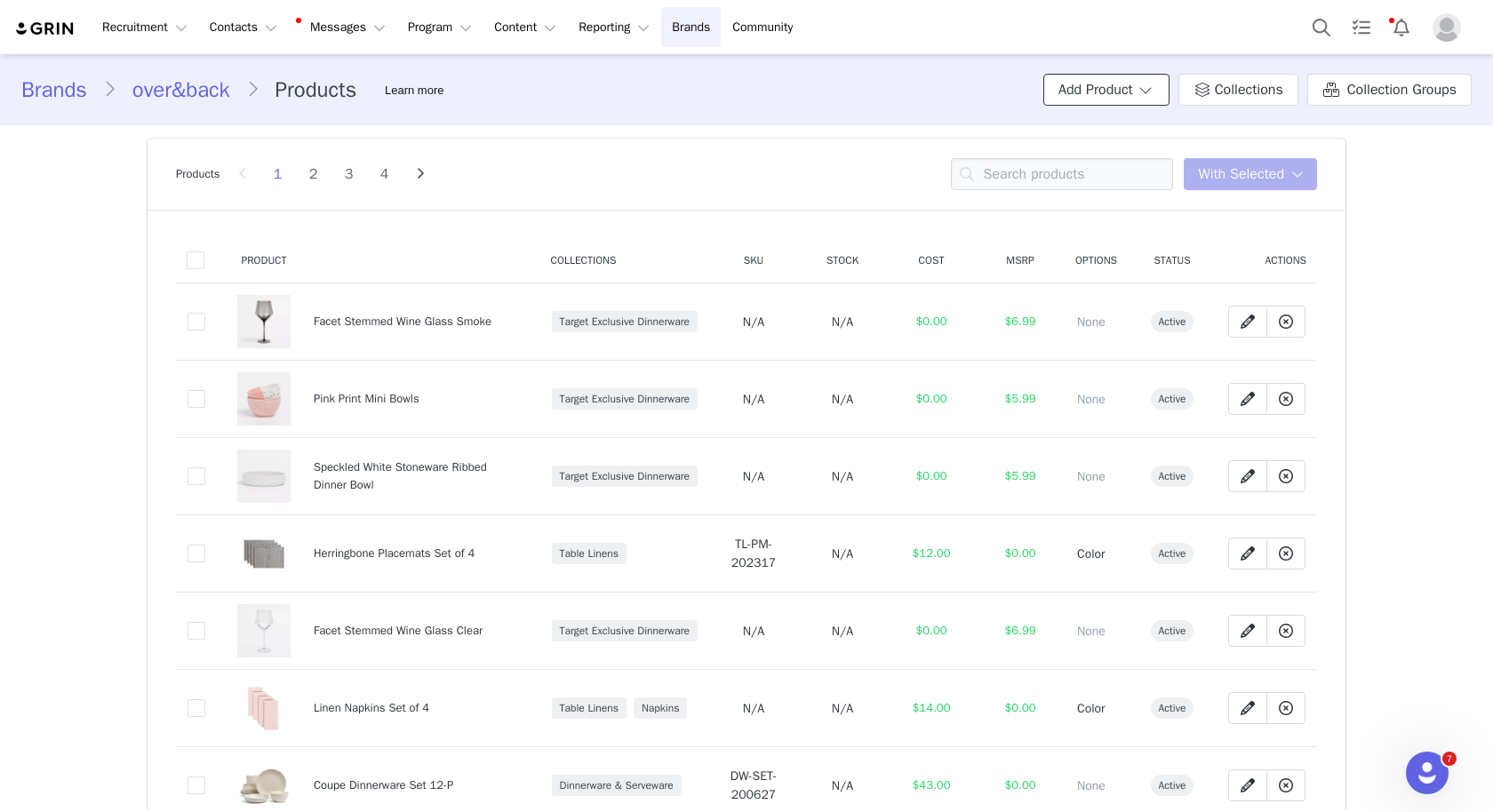 click on "Add Product" at bounding box center (1106, 90) 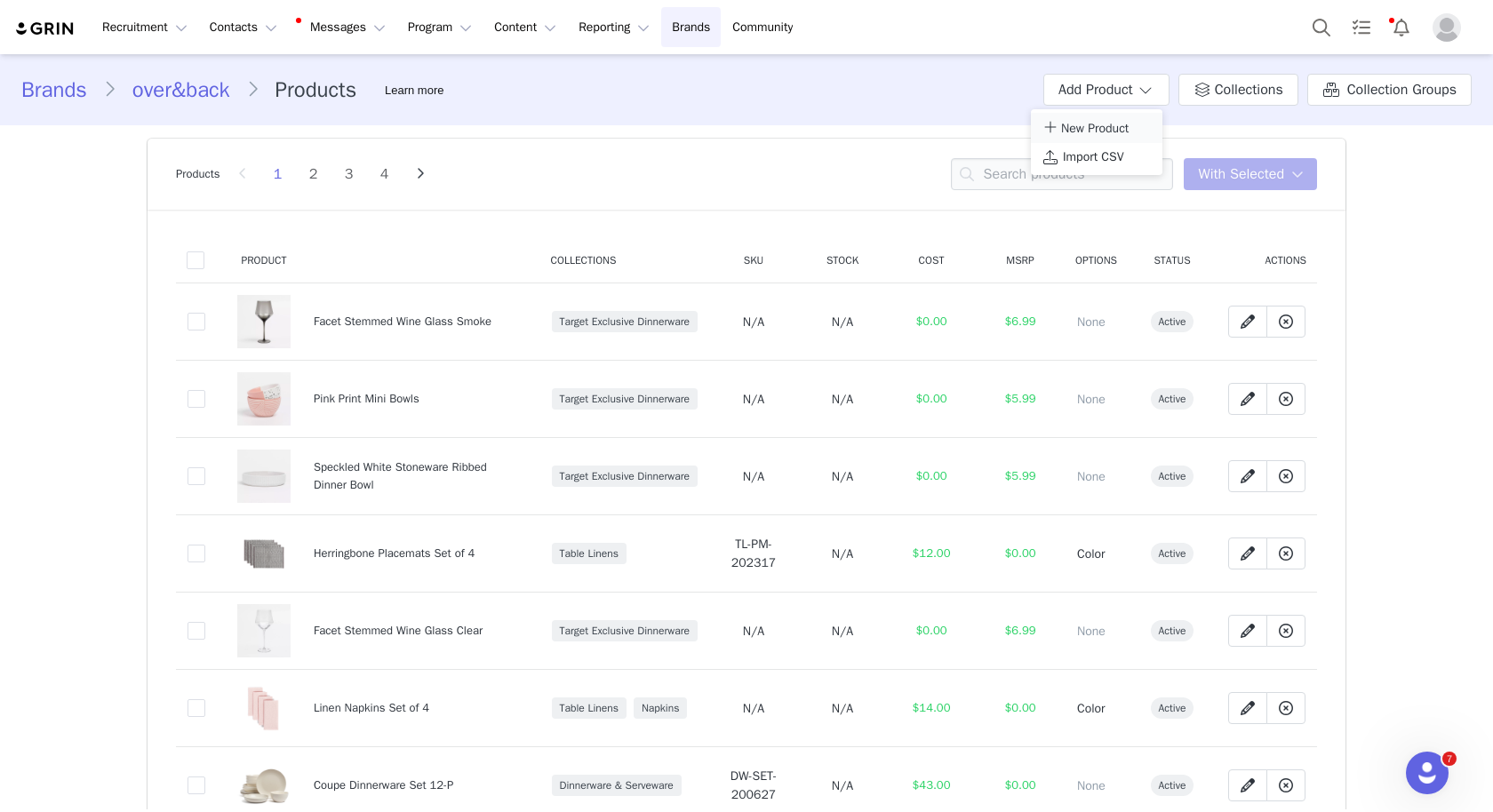 click on "New Product" at bounding box center [1095, 128] 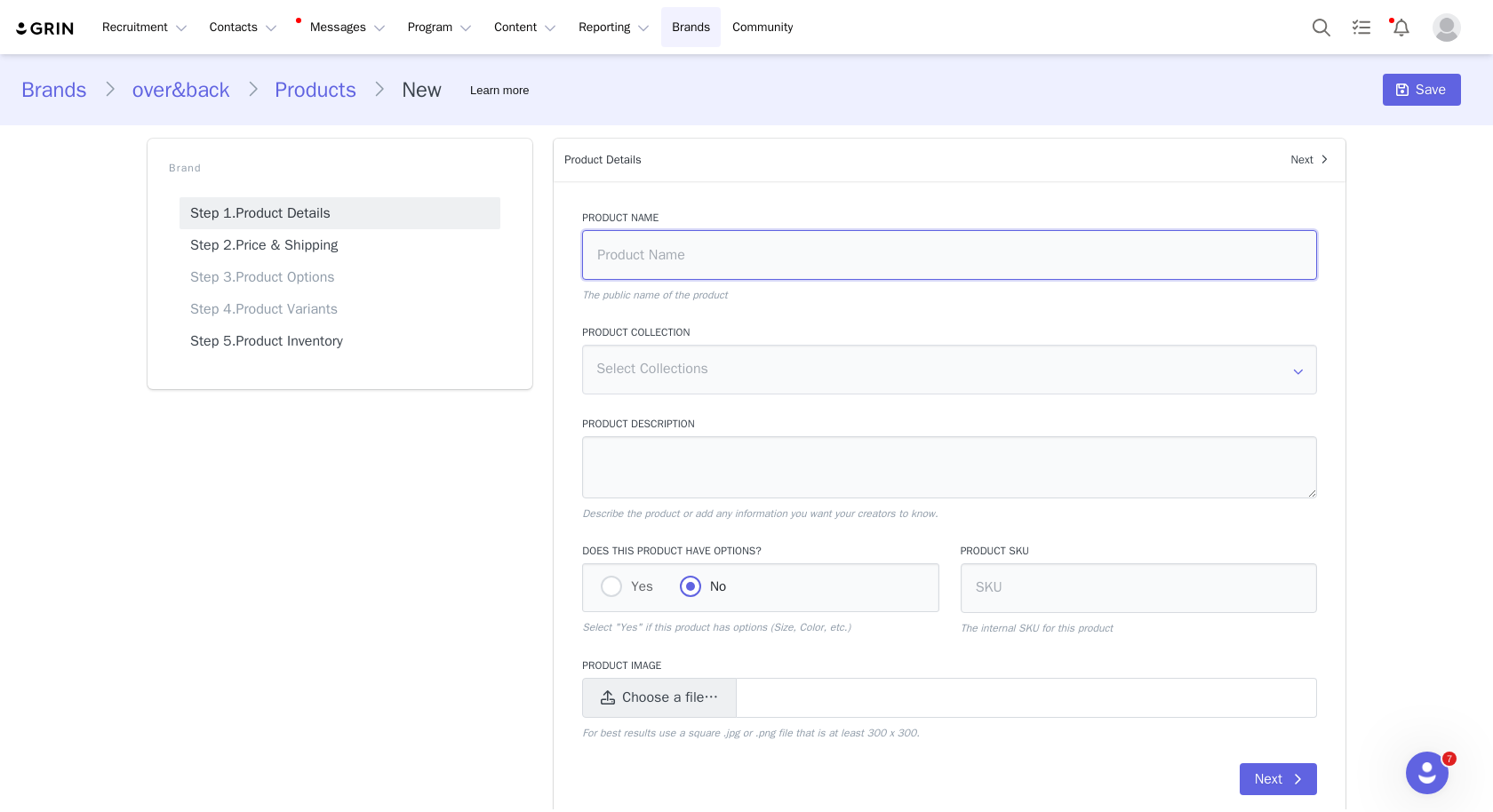 click at bounding box center (949, 255) 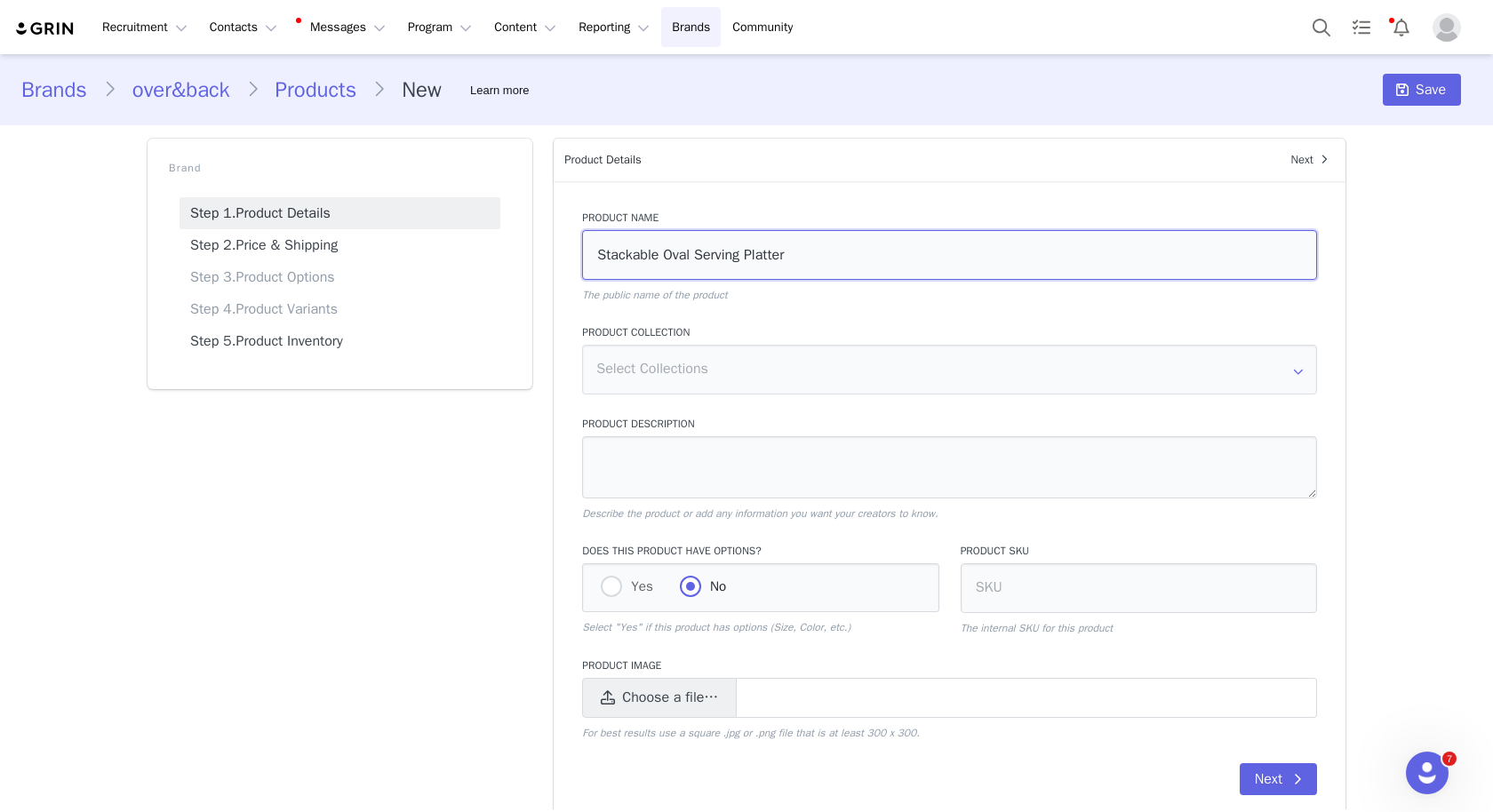 scroll, scrollTop: 26, scrollLeft: 0, axis: vertical 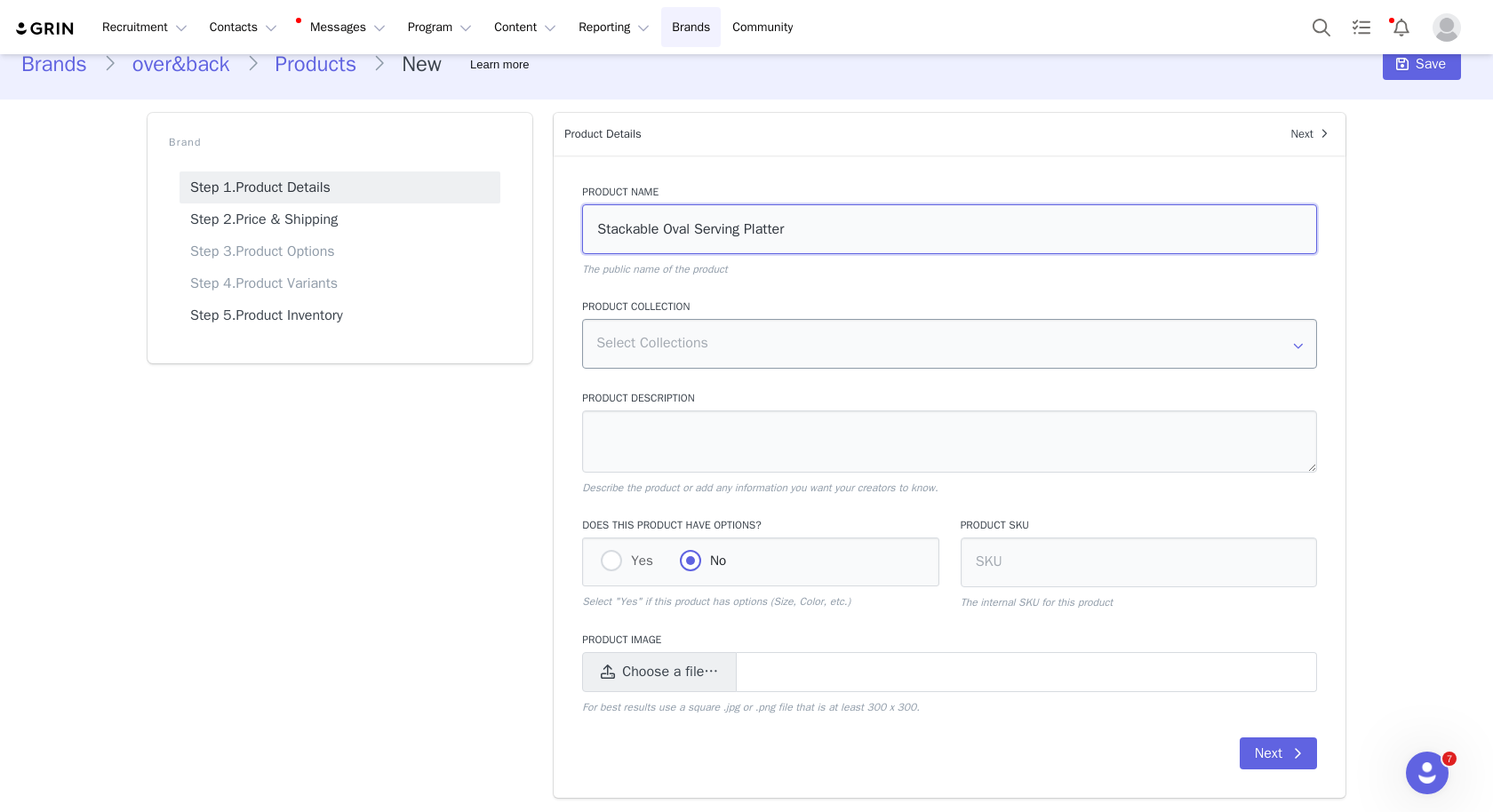 type on "Stackable Oval Serving Platter" 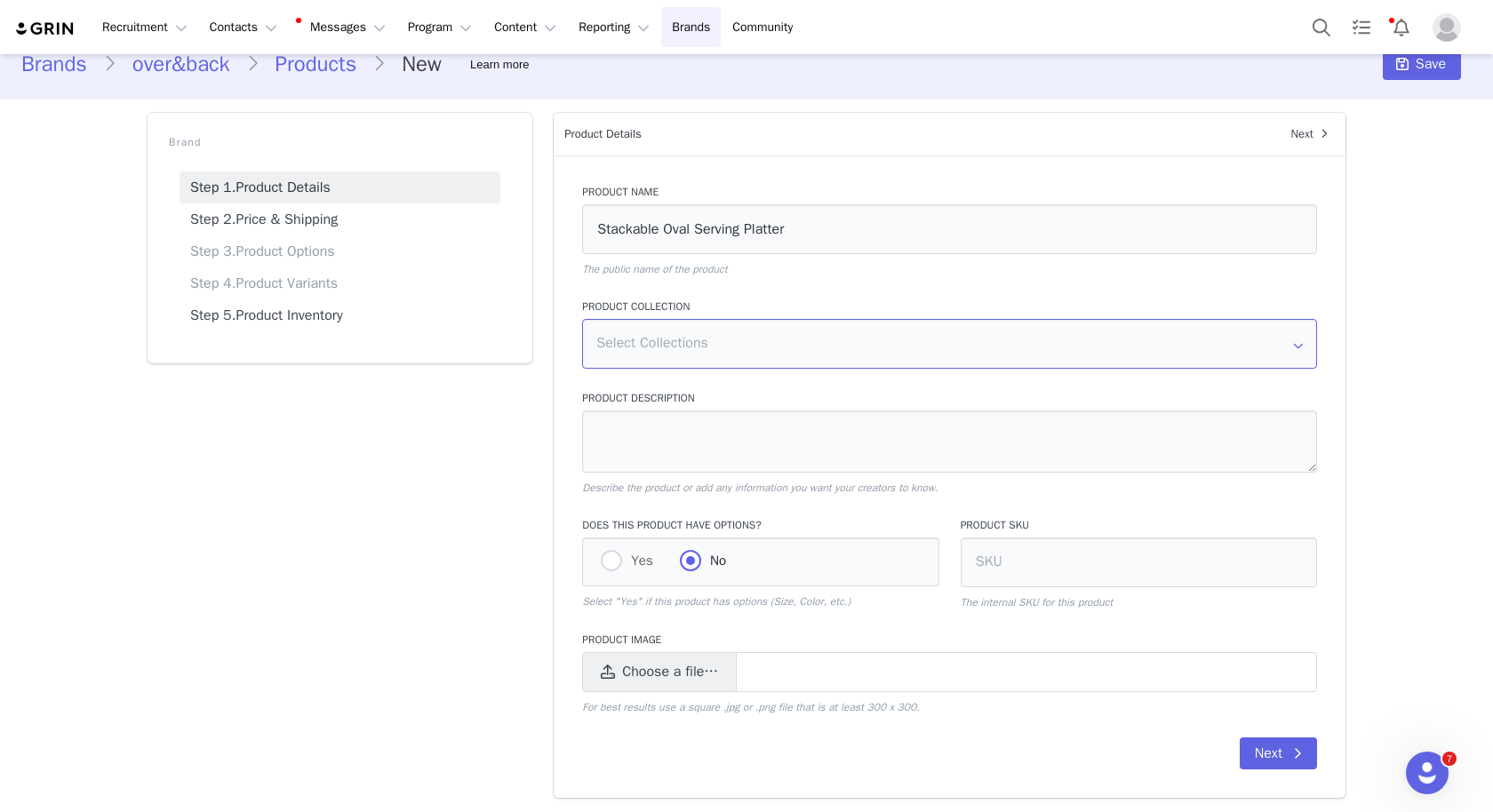 click at bounding box center [949, 344] 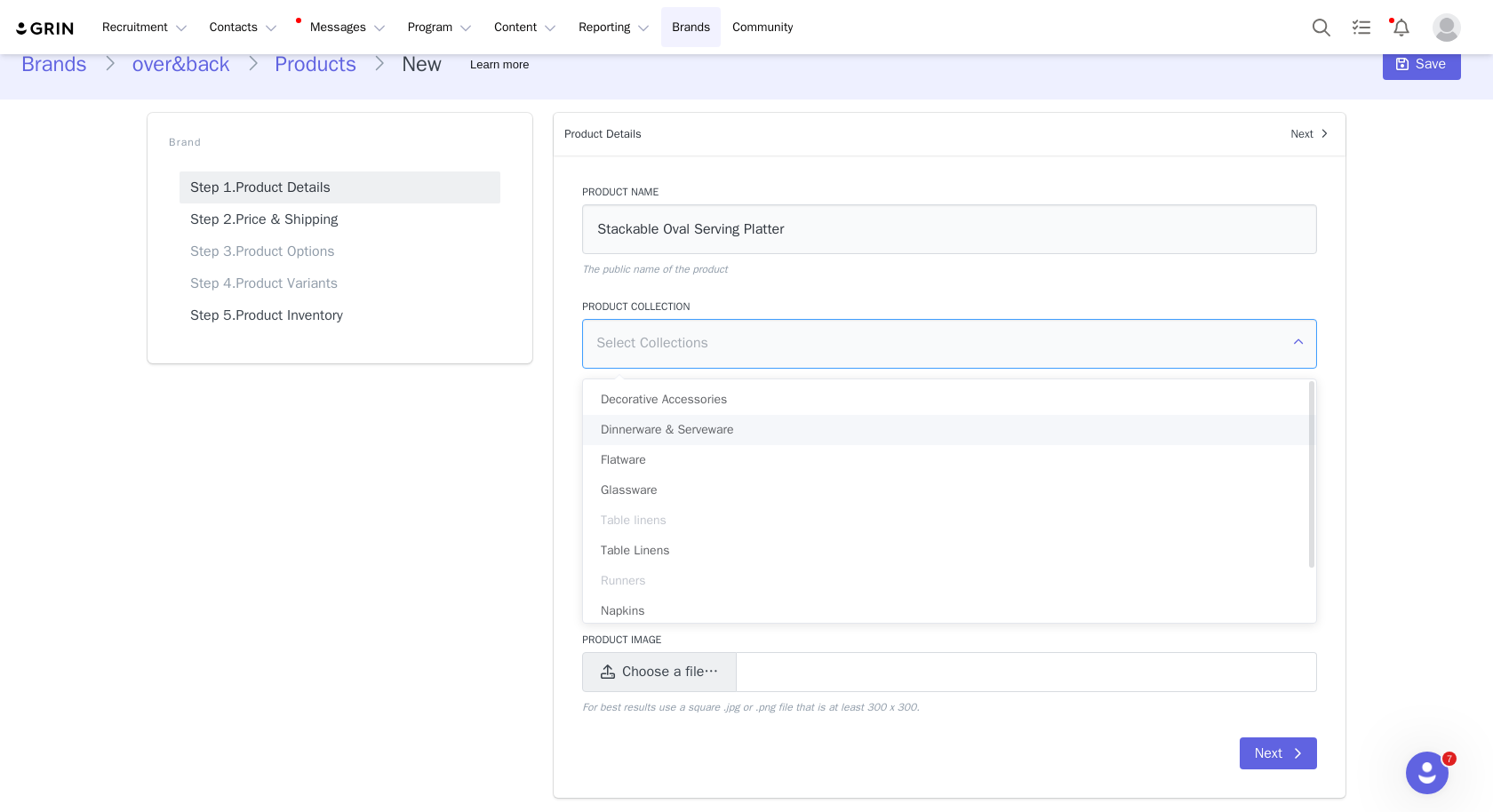 click on "Dinnerware & Serveware" at bounding box center (949, 430) 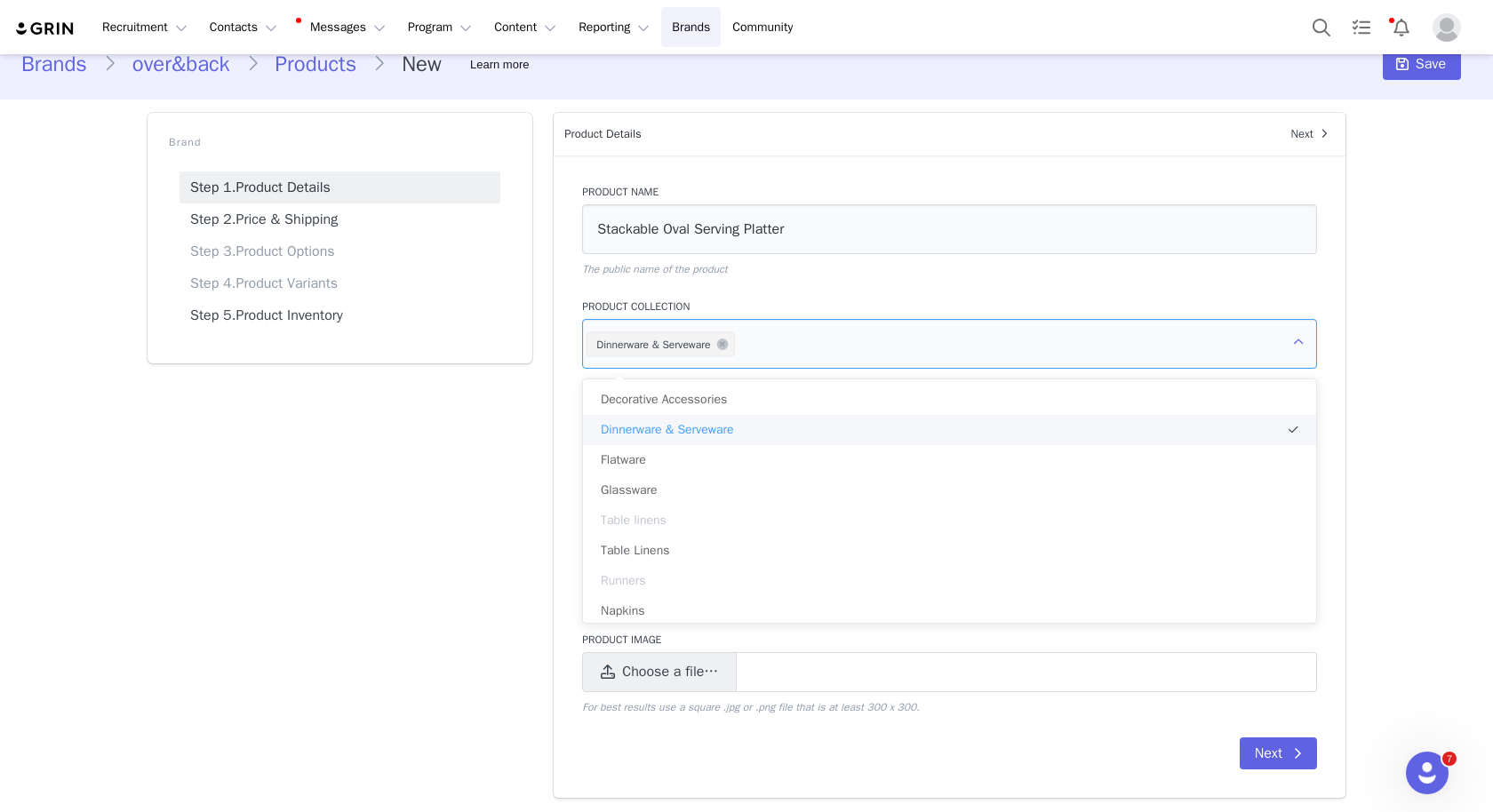 click on "Brand Step 1.  Product Details  Step 2.  Price & Shipping  Step 3.  Product Options  Step 4.  Product Variants  Step 5.  Product Inventory" at bounding box center [339, 455] 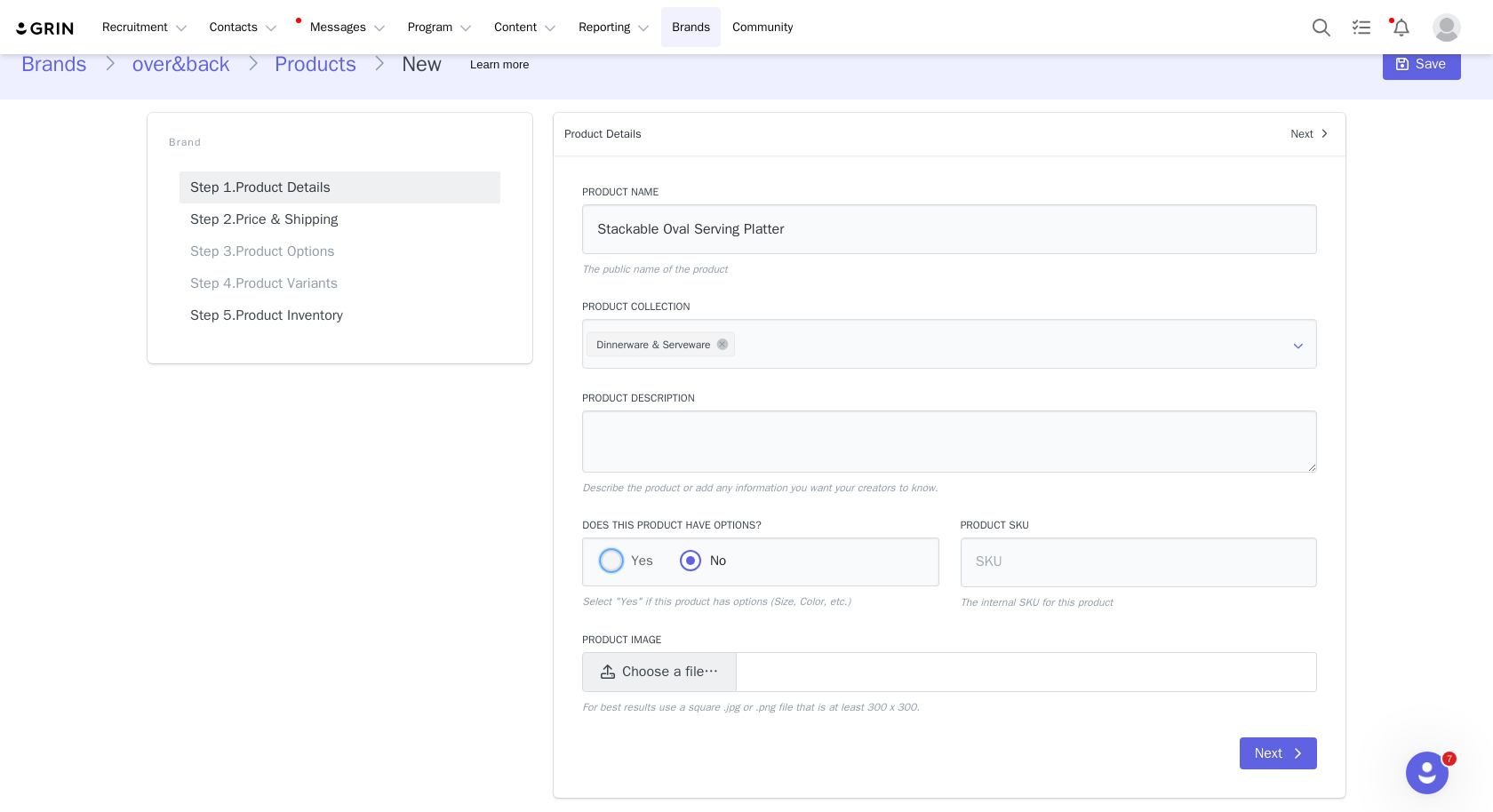 click on "Yes" at bounding box center (637, 561) 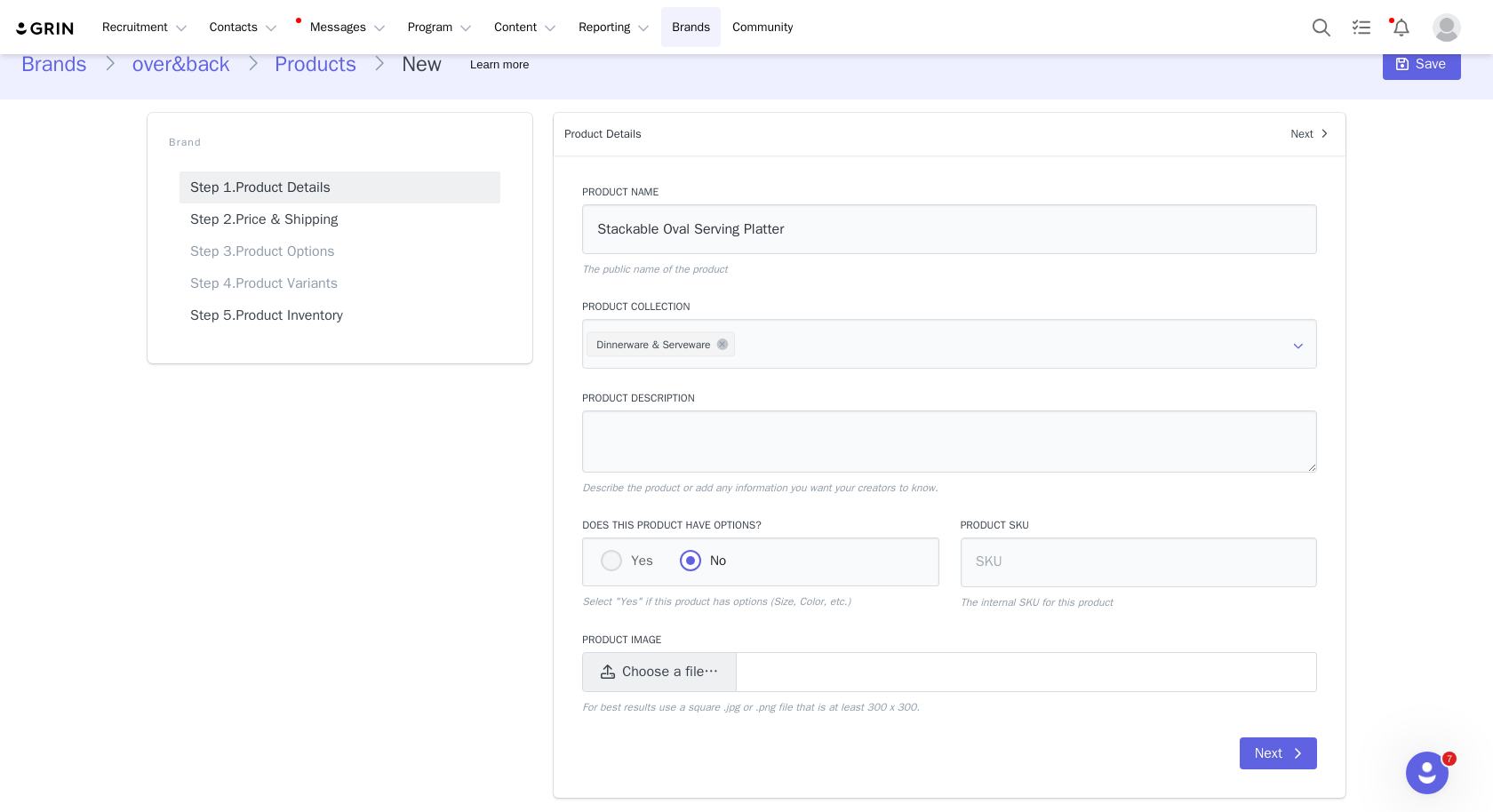 click on "Yes" at bounding box center [611, 561] 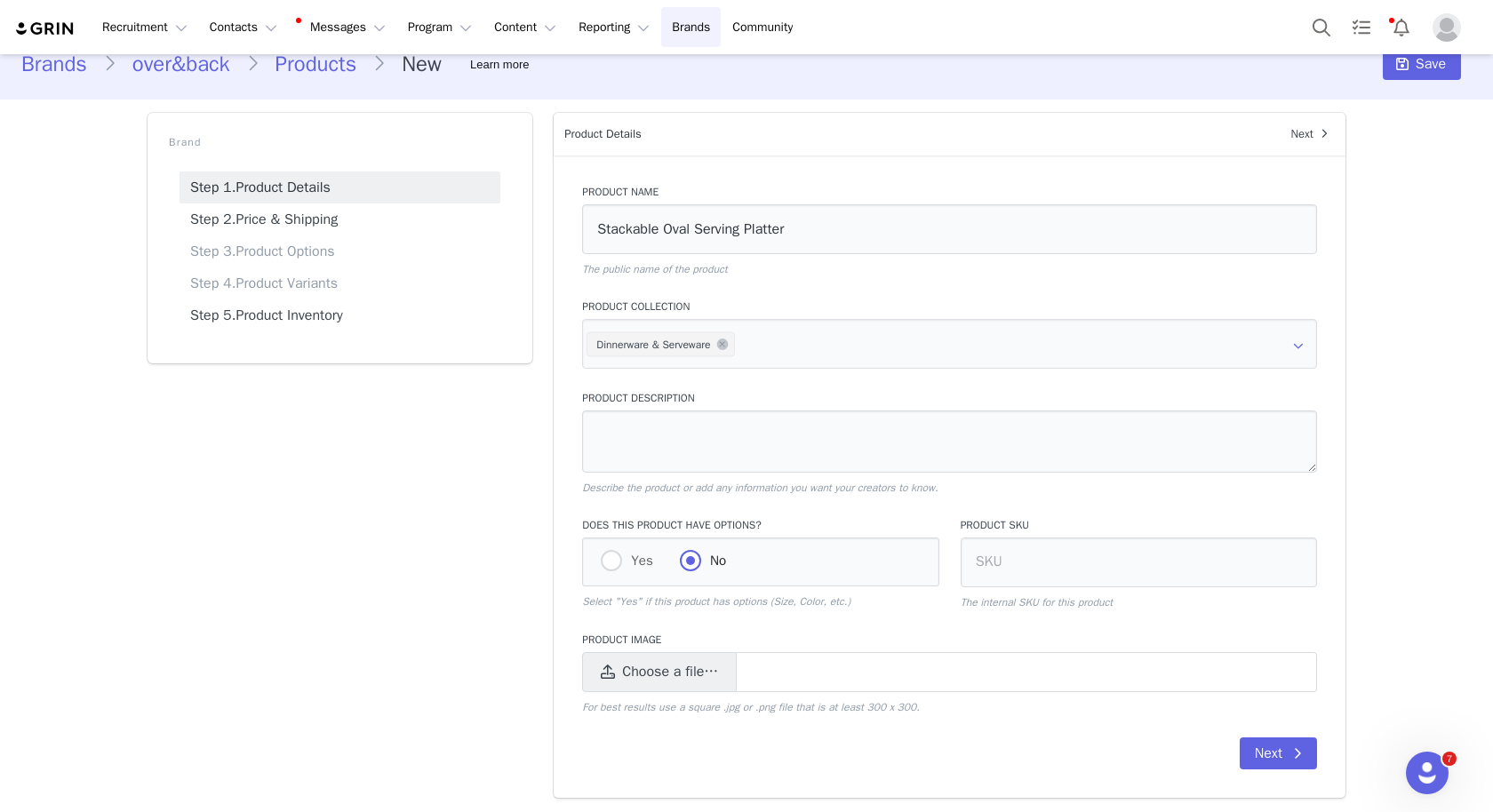 scroll, scrollTop: 24, scrollLeft: 0, axis: vertical 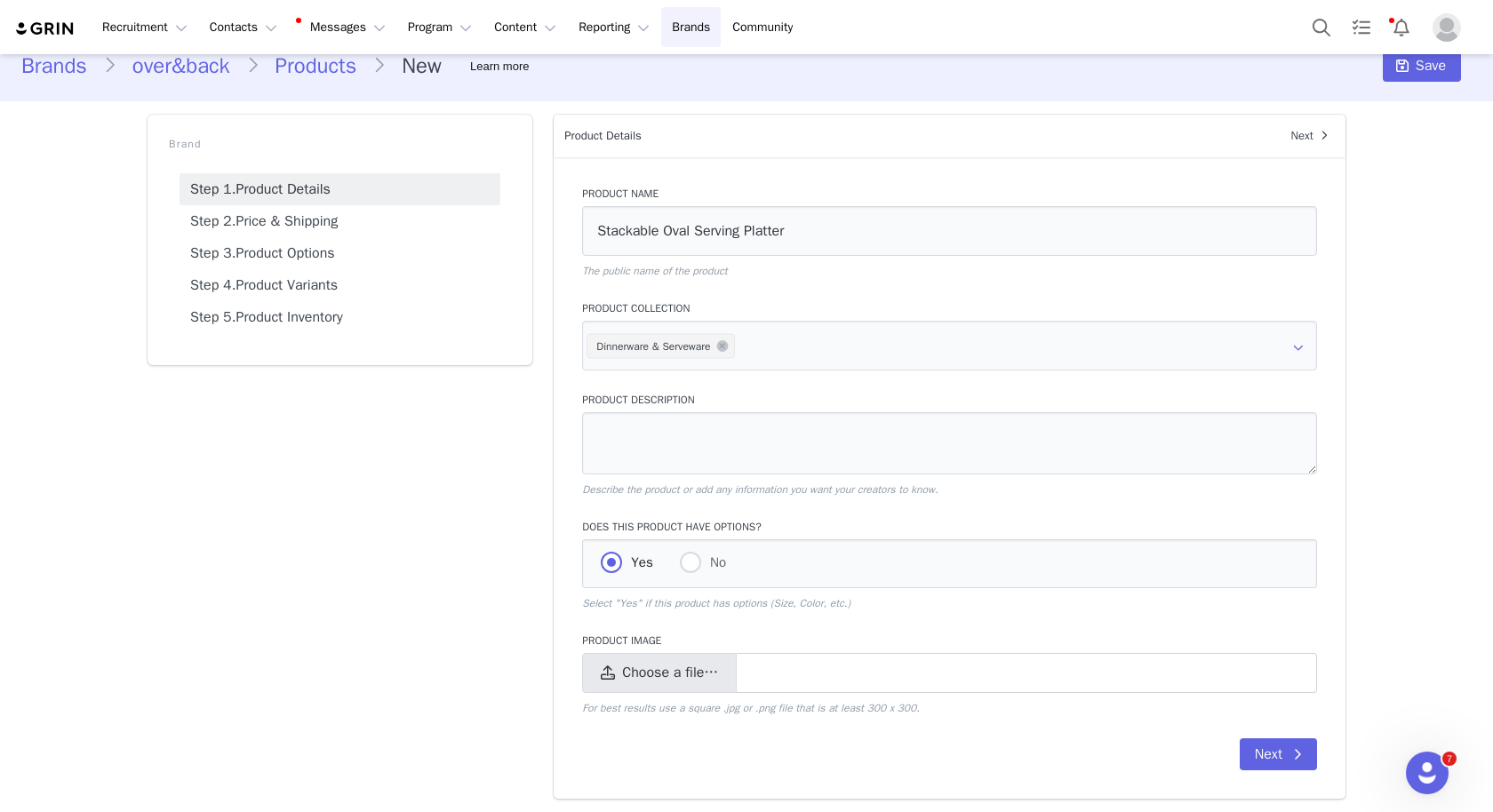 click on "Choose a file…" at bounding box center (670, 673) 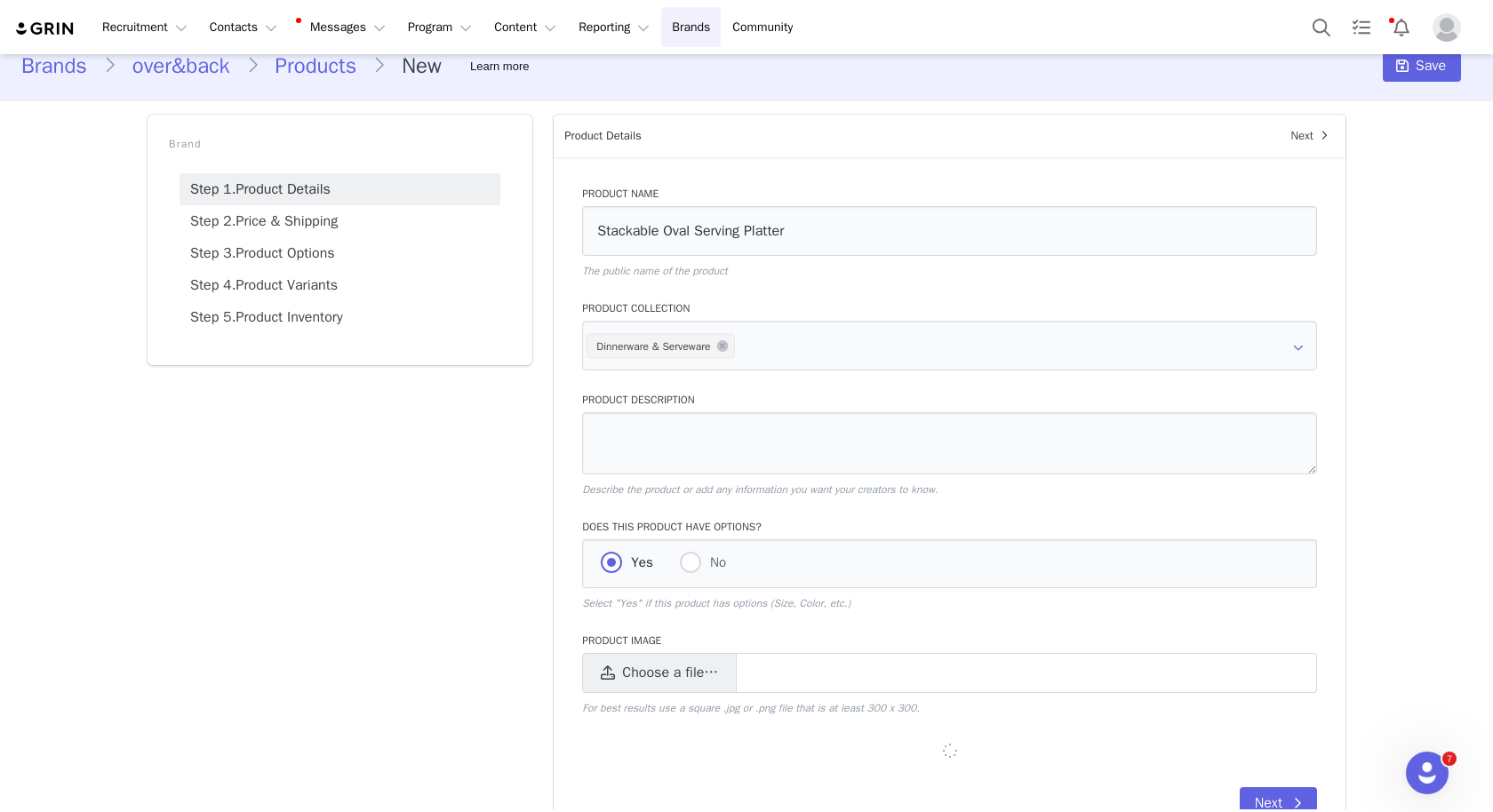 click on "Product Name  Stackable Oval Serving Platter The public name of the product  Product Collection  Dinnerware & Serveware  Product Description  Describe the product or add any information you want your creators to know.  Does this Product Have Options?  Yes No Select "Yes" if this product has options (Size, Color, etc.)  Product Image  Choose a file…  For best results use a square .jpg or .png file that is at least 300 x 300.   Next" at bounding box center [949, 502] 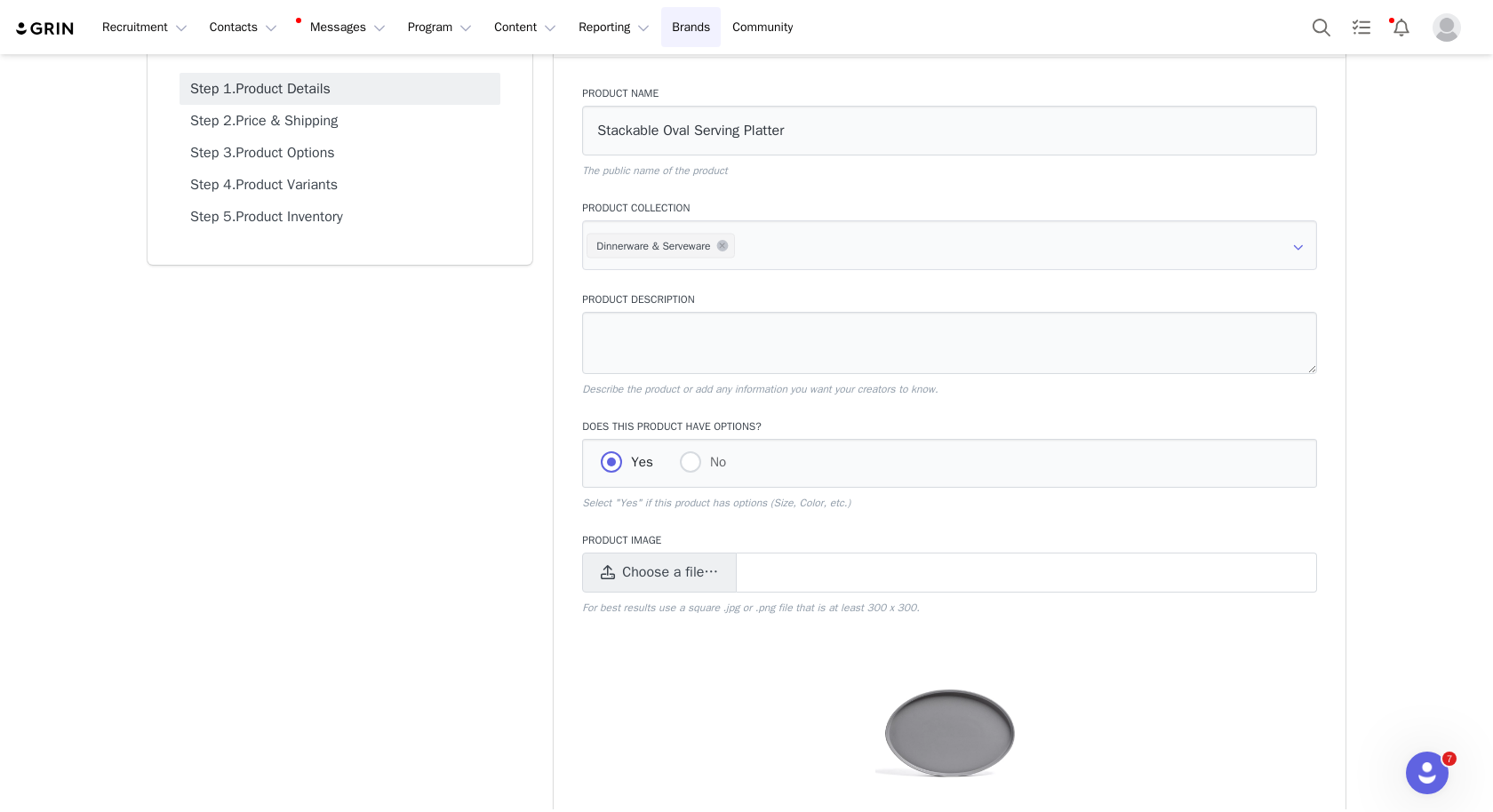 scroll, scrollTop: 228, scrollLeft: 0, axis: vertical 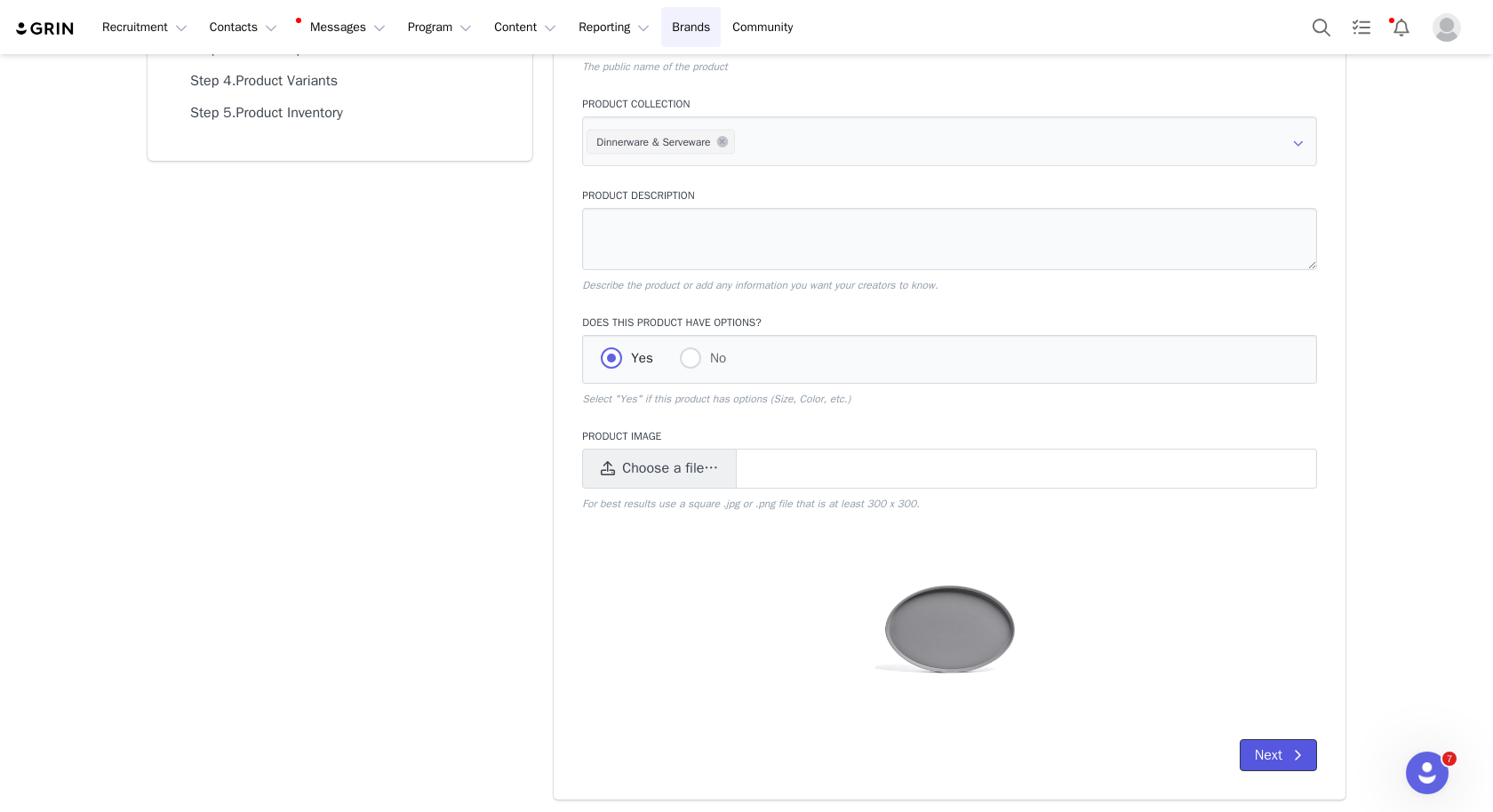 click at bounding box center (1297, 755) 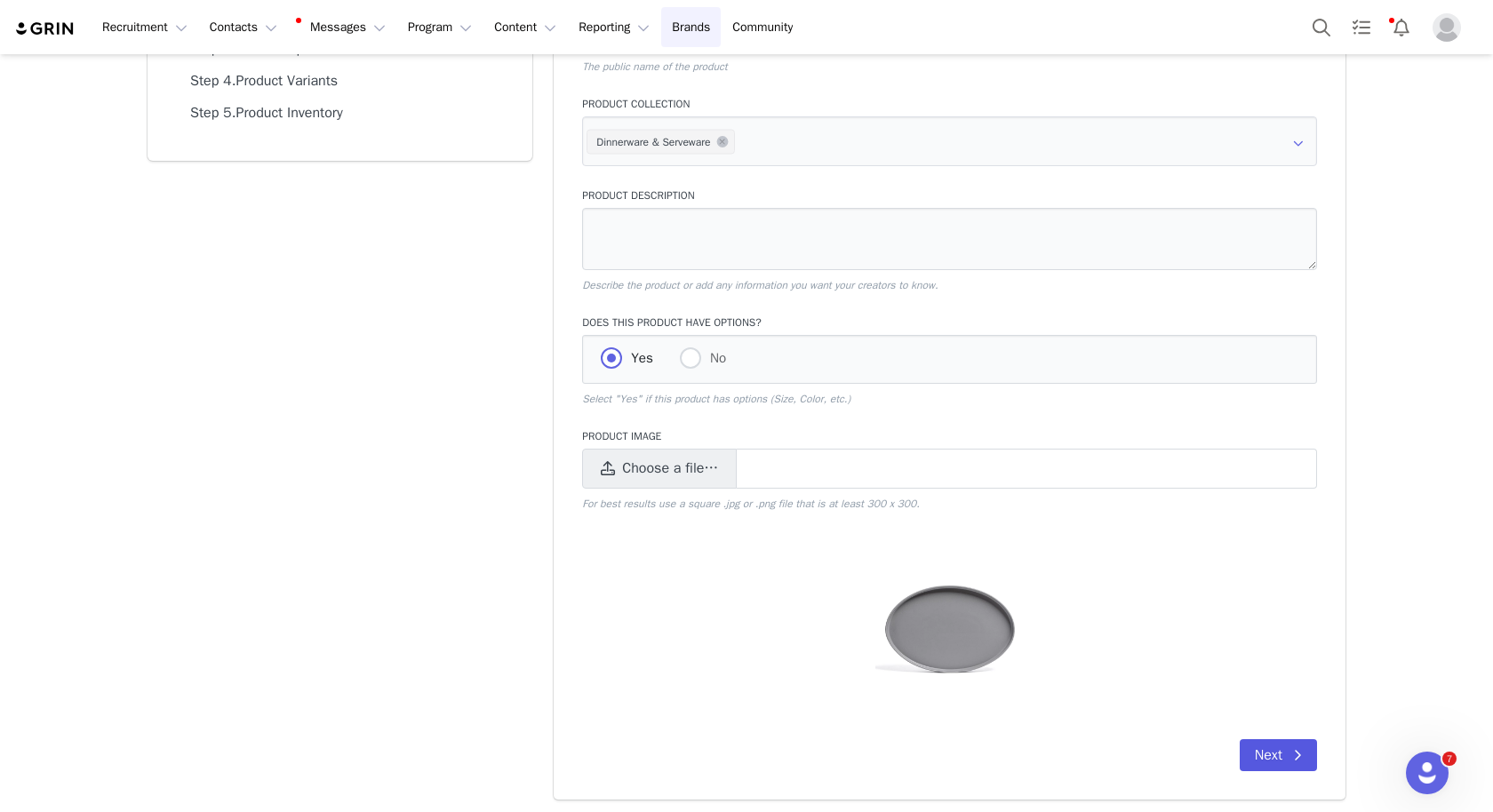scroll, scrollTop: 0, scrollLeft: 0, axis: both 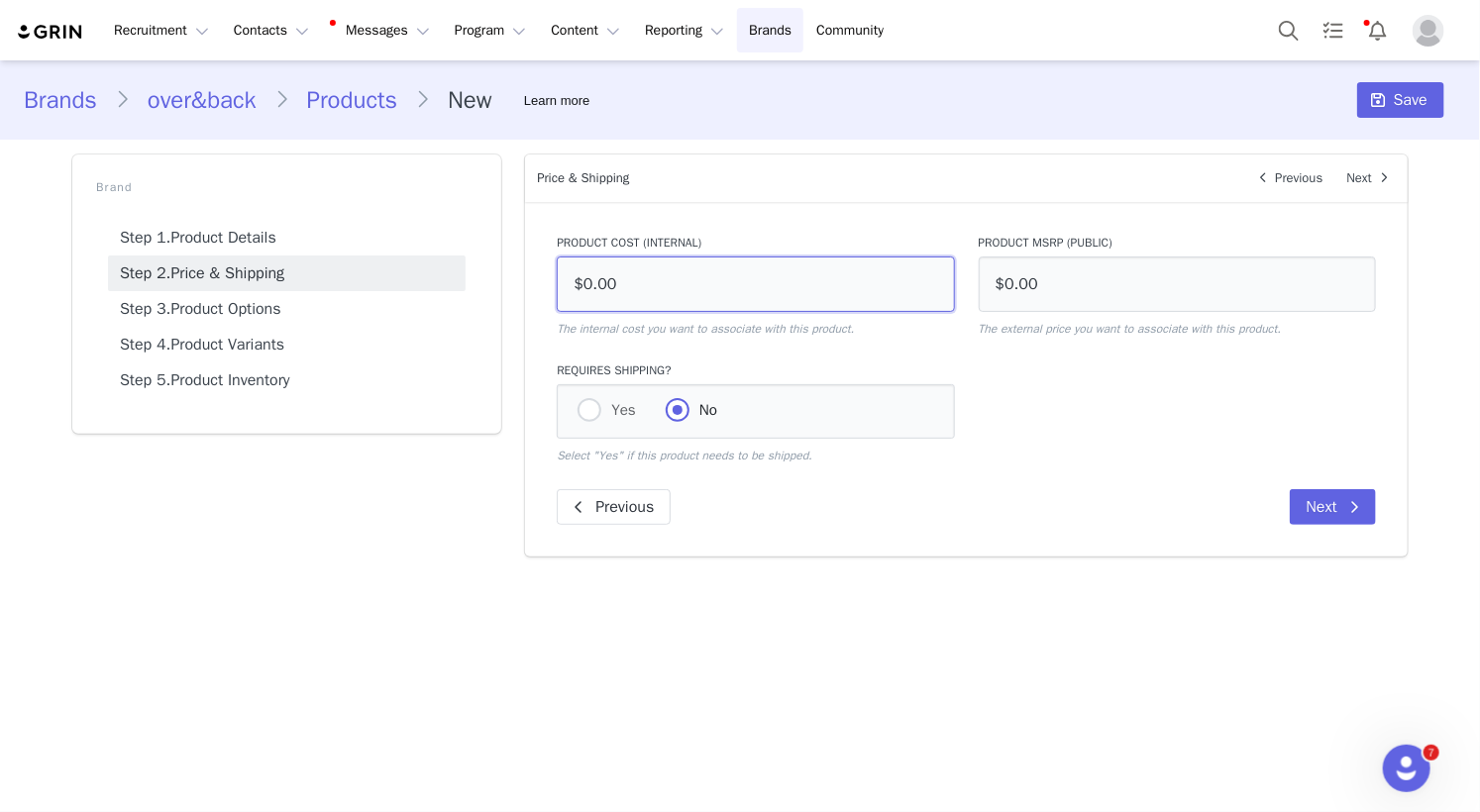click on "$0.00" at bounding box center (755, 284) 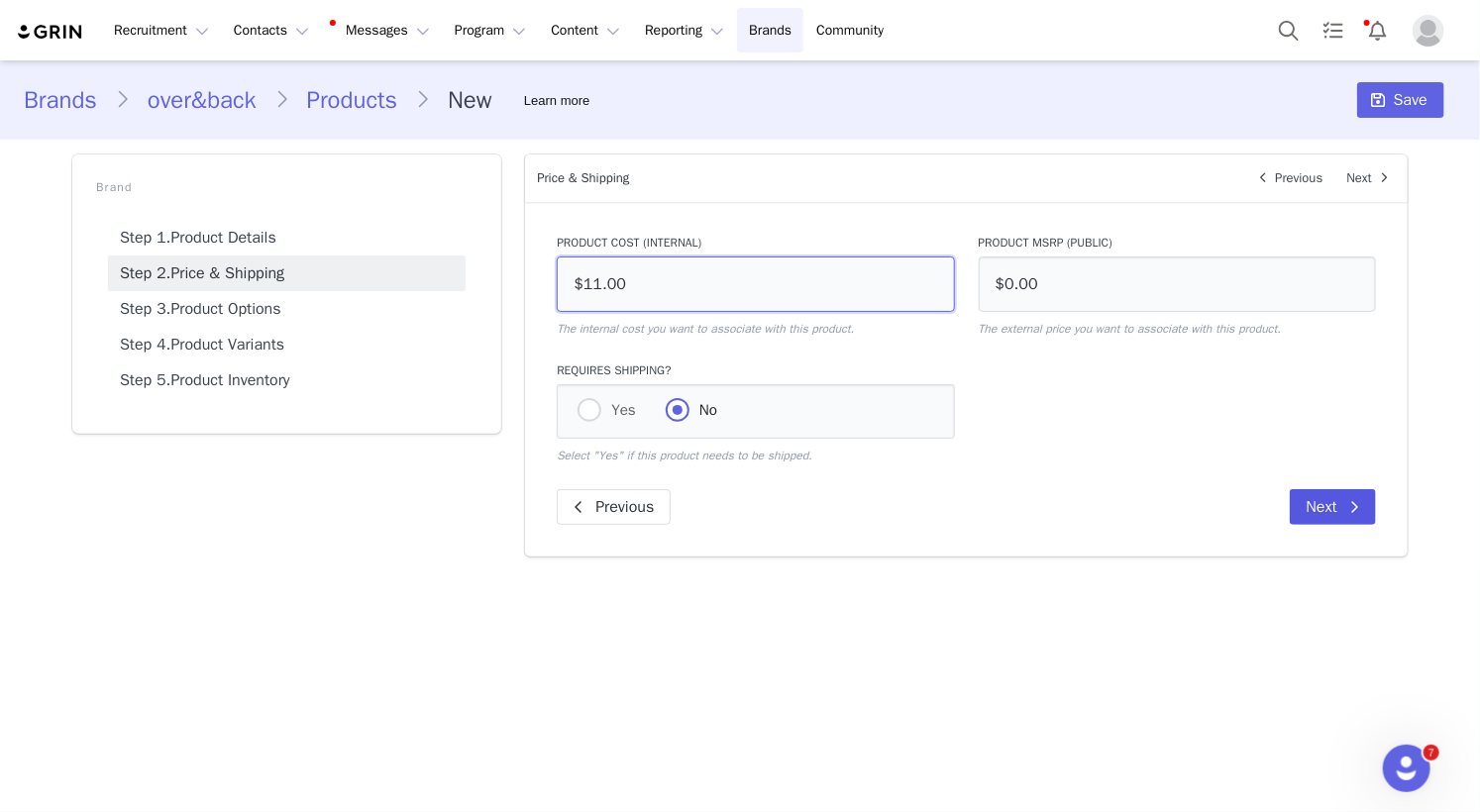 type on "$11.00" 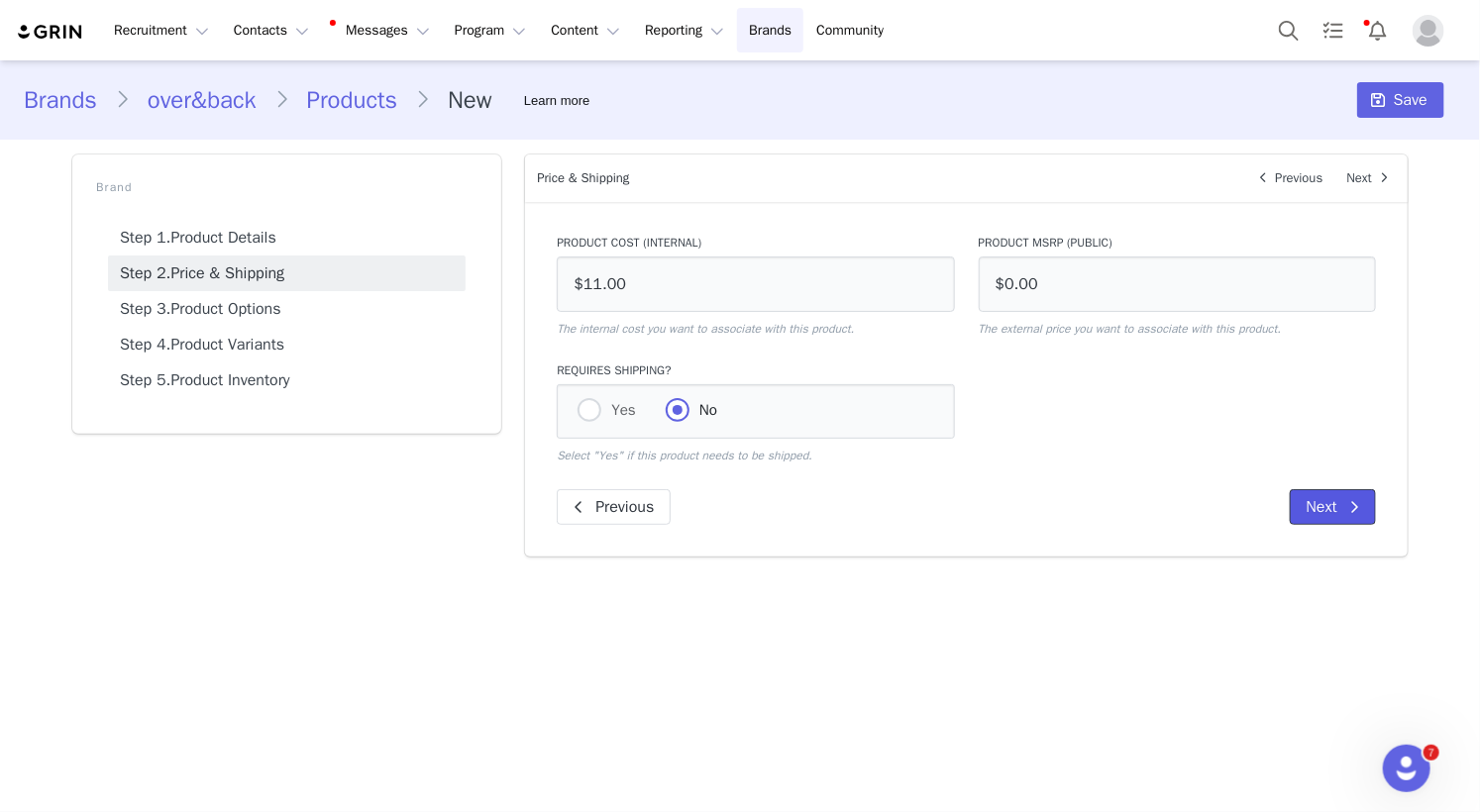 click on "Next" at bounding box center [1332, 507] 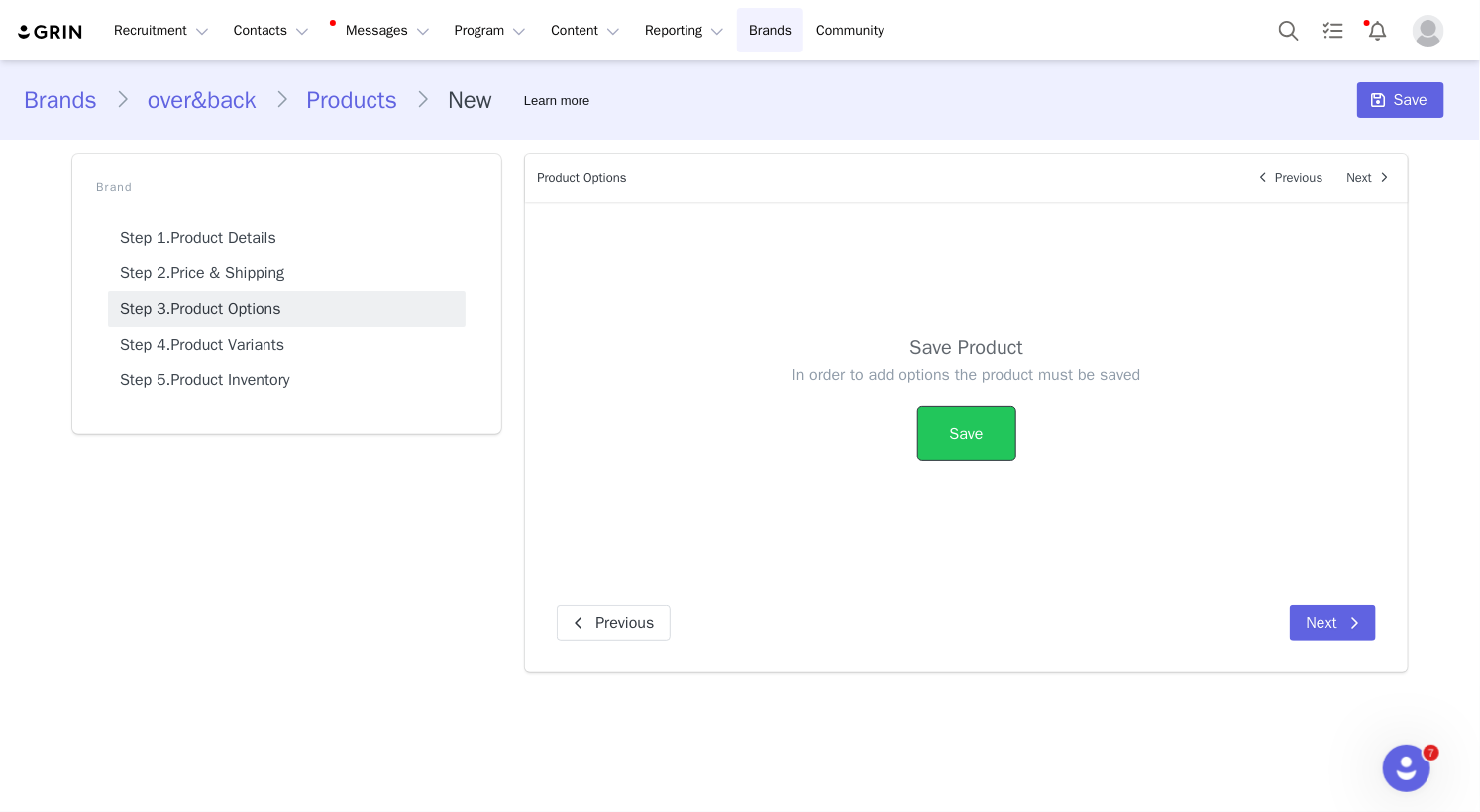 click on "Save" at bounding box center [967, 434] 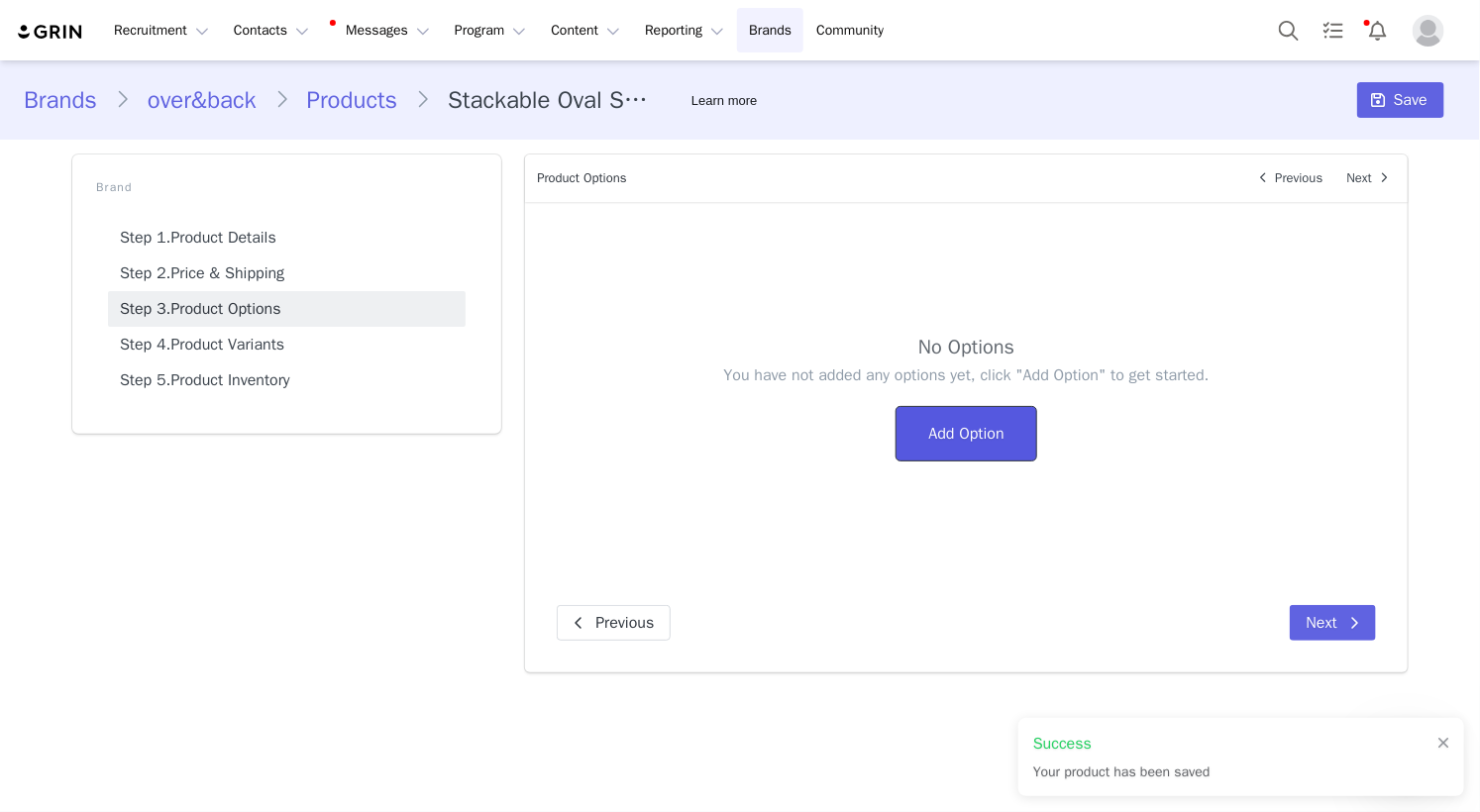 click on "Add Option" at bounding box center (966, 434) 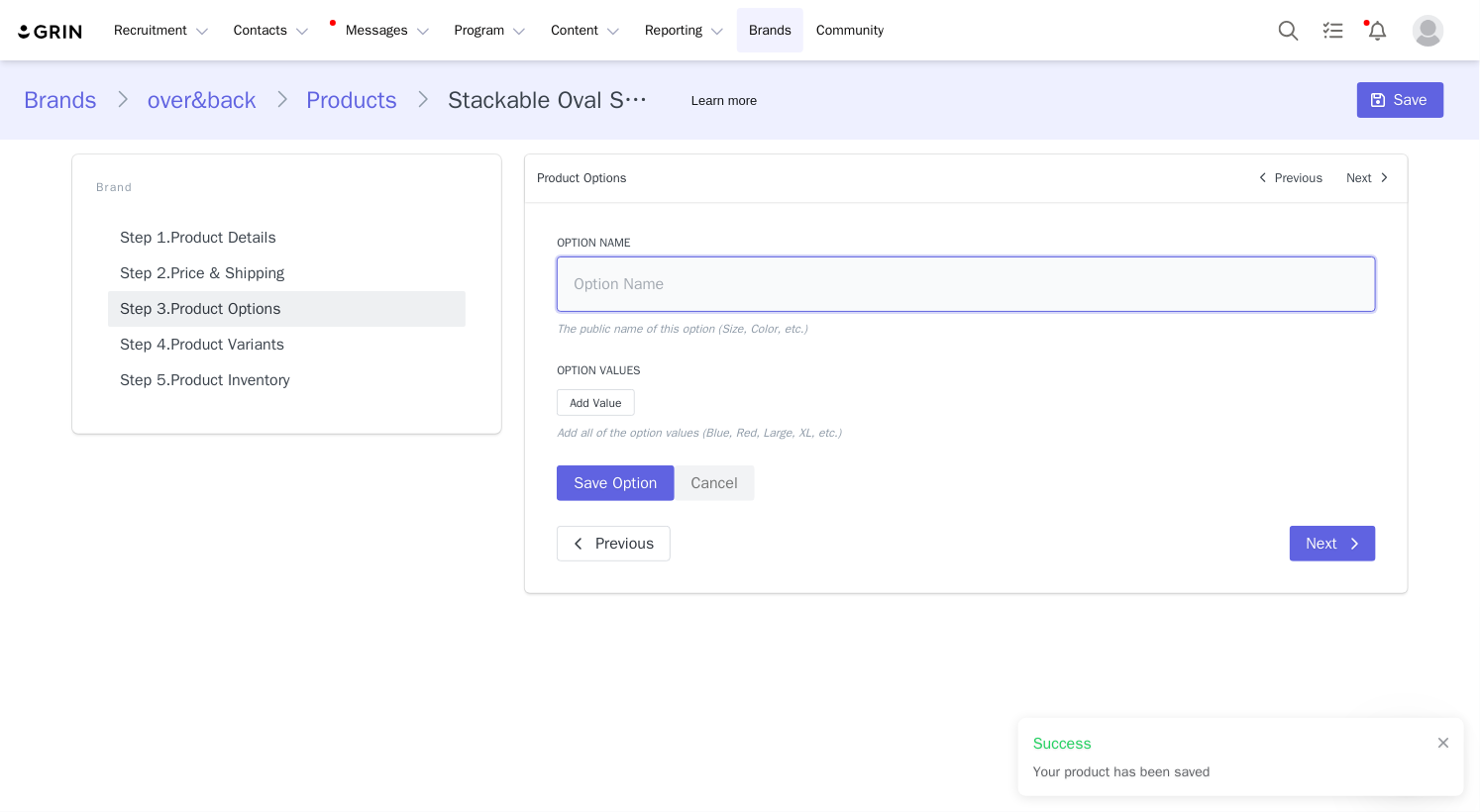 click at bounding box center [966, 284] 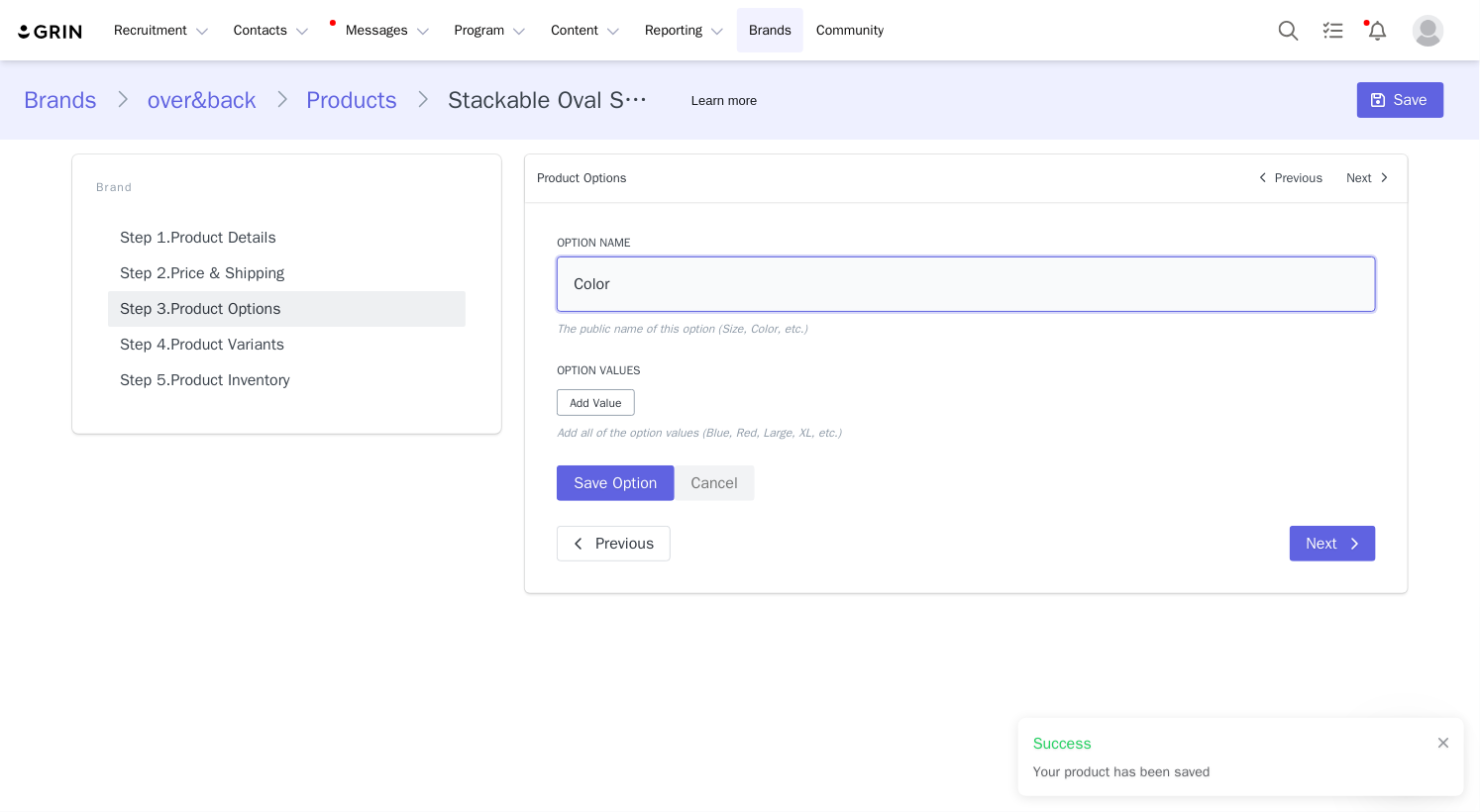 type on "Color" 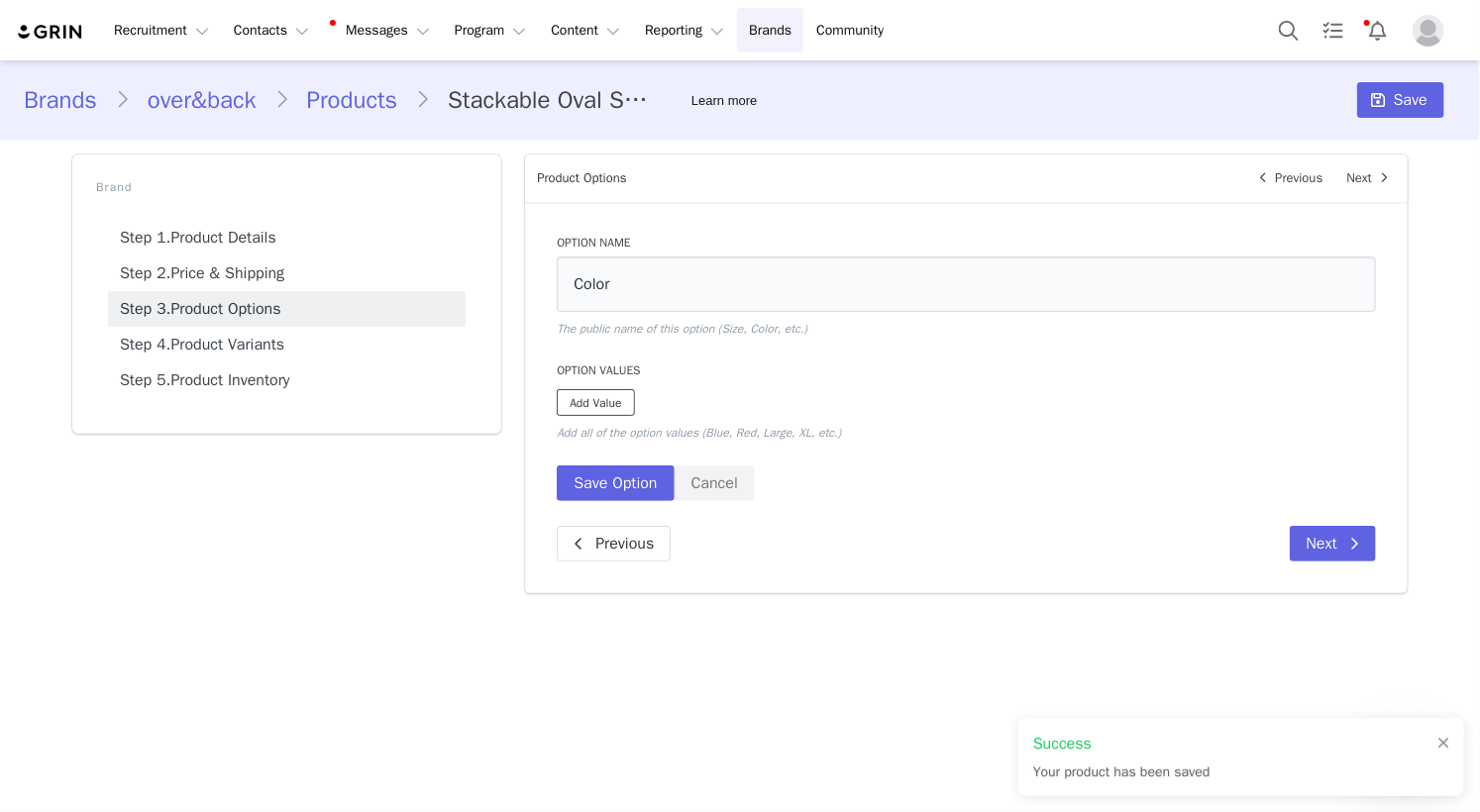 click on "Add Value" at bounding box center [595, 402] 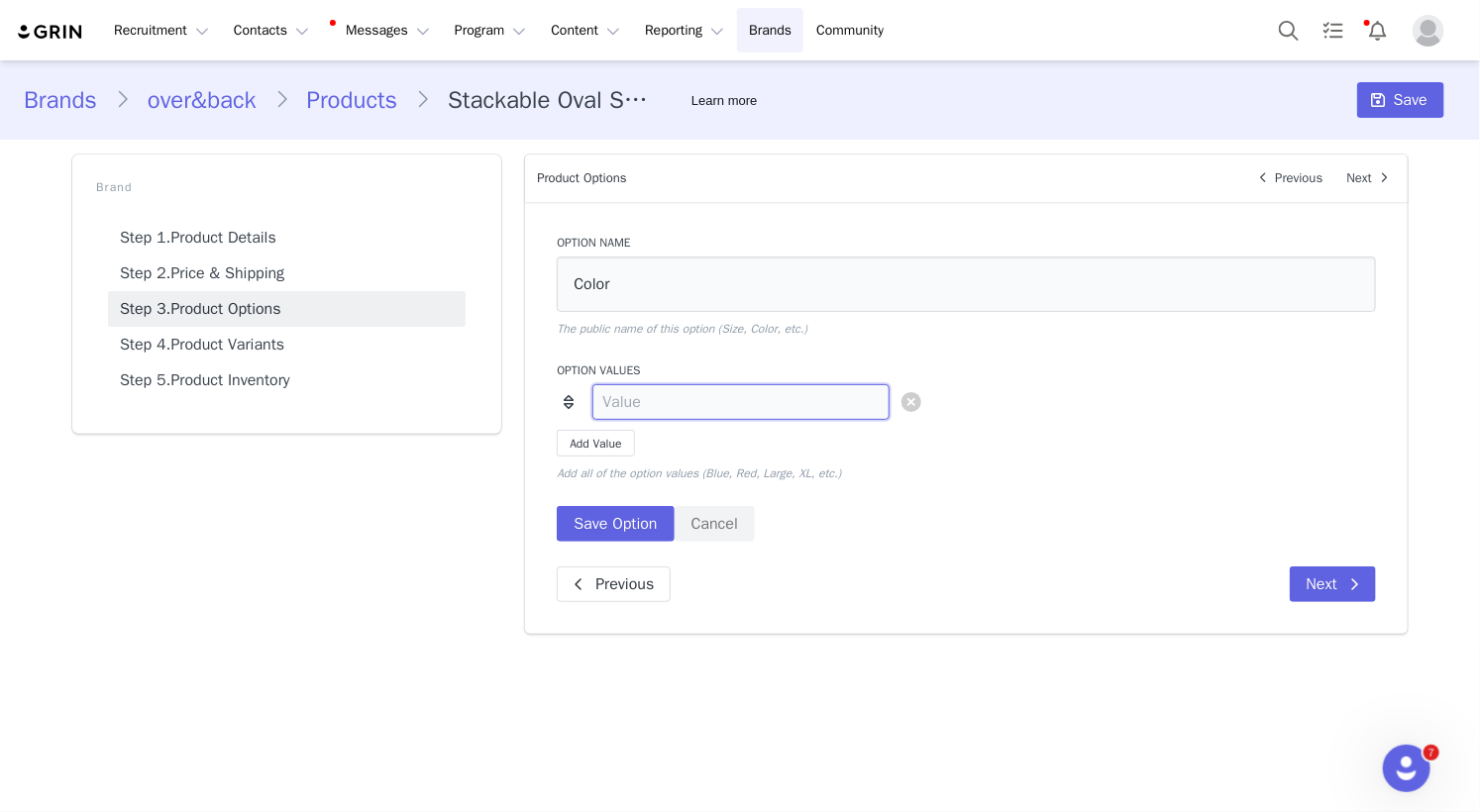 click at bounding box center [741, 402] 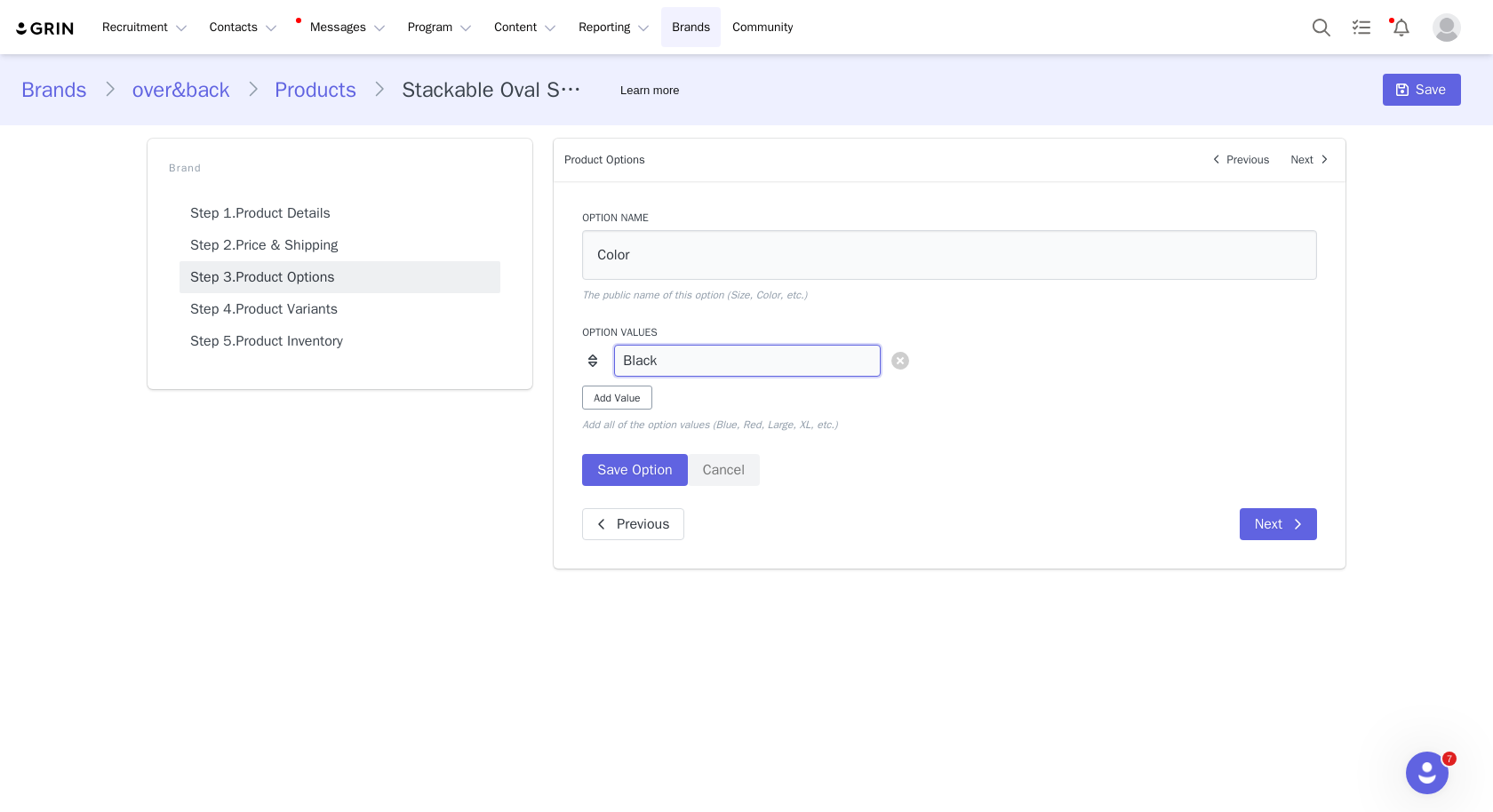 type on "Black" 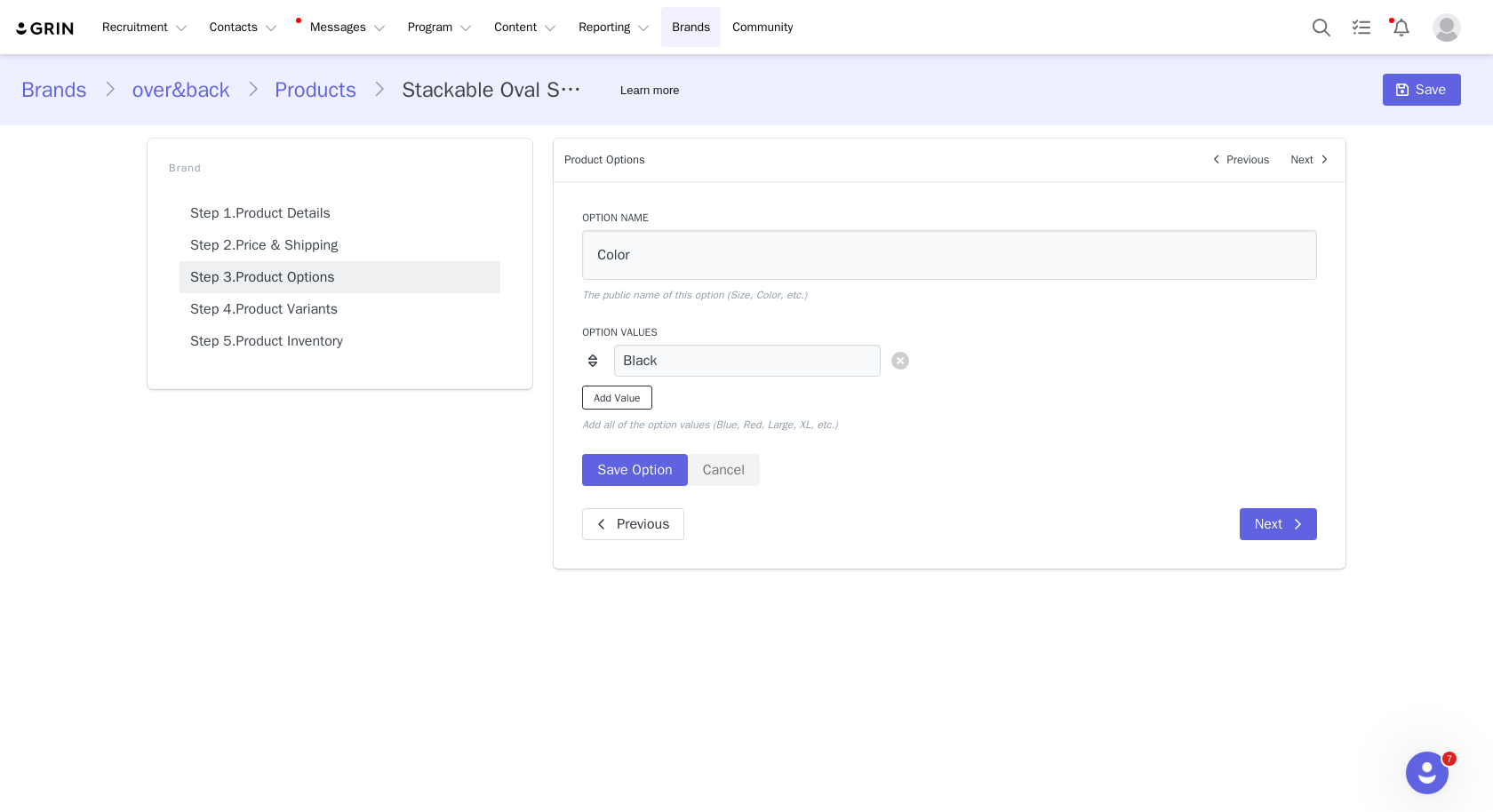 click on "Add Value" at bounding box center (617, 397) 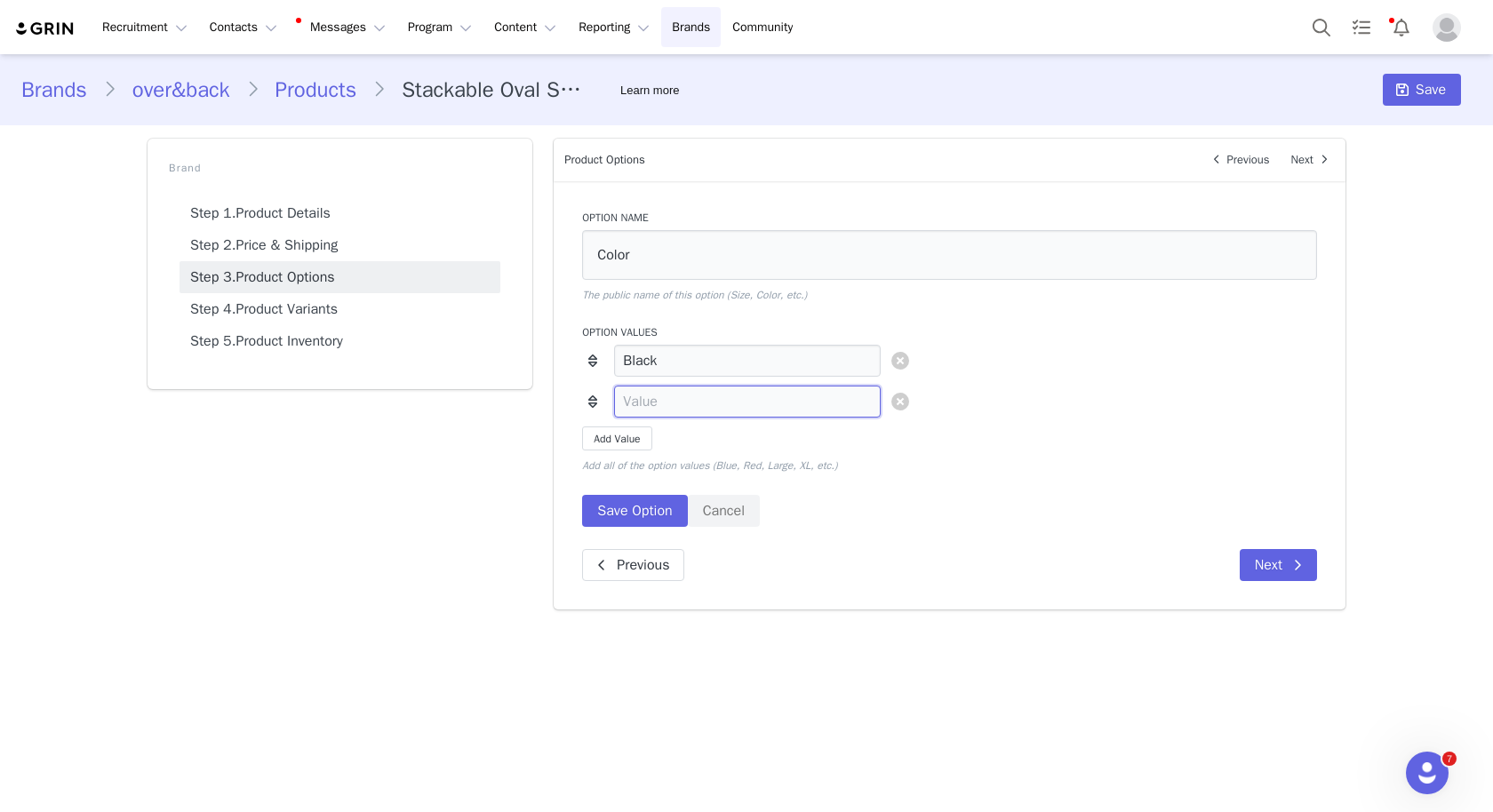 click at bounding box center [747, 402] 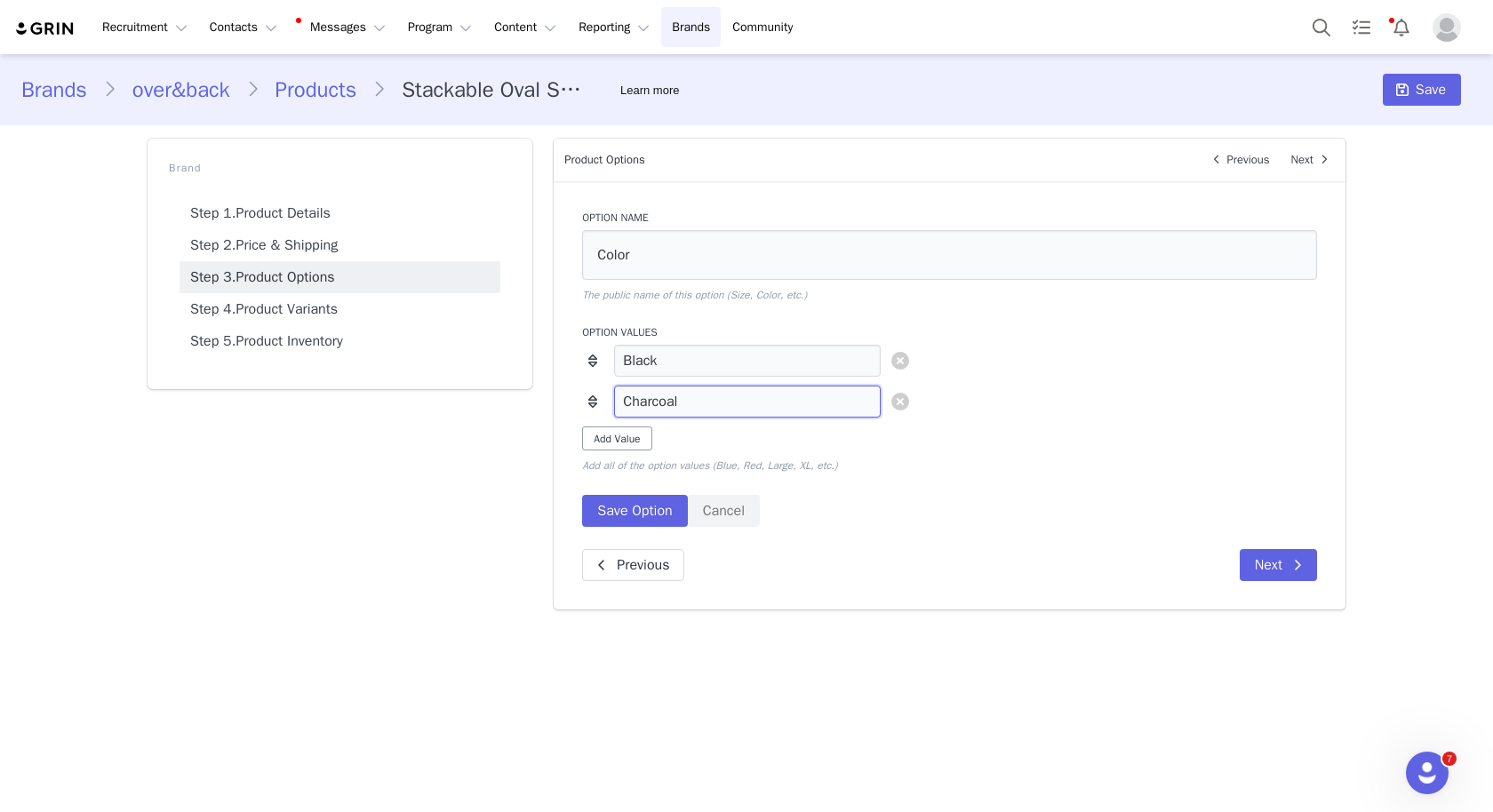 type on "Charcoal" 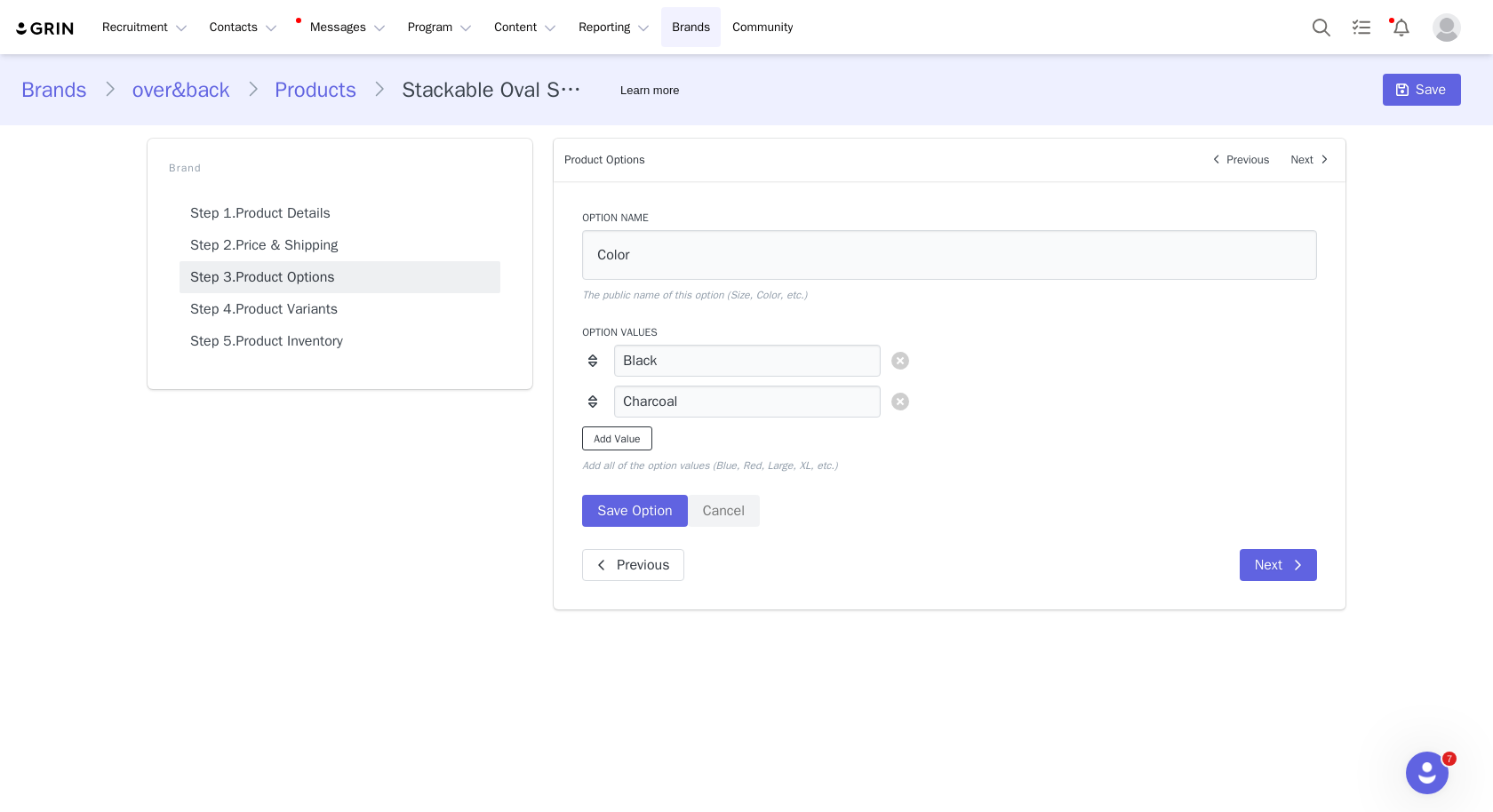 click on "Add Value" at bounding box center [617, 438] 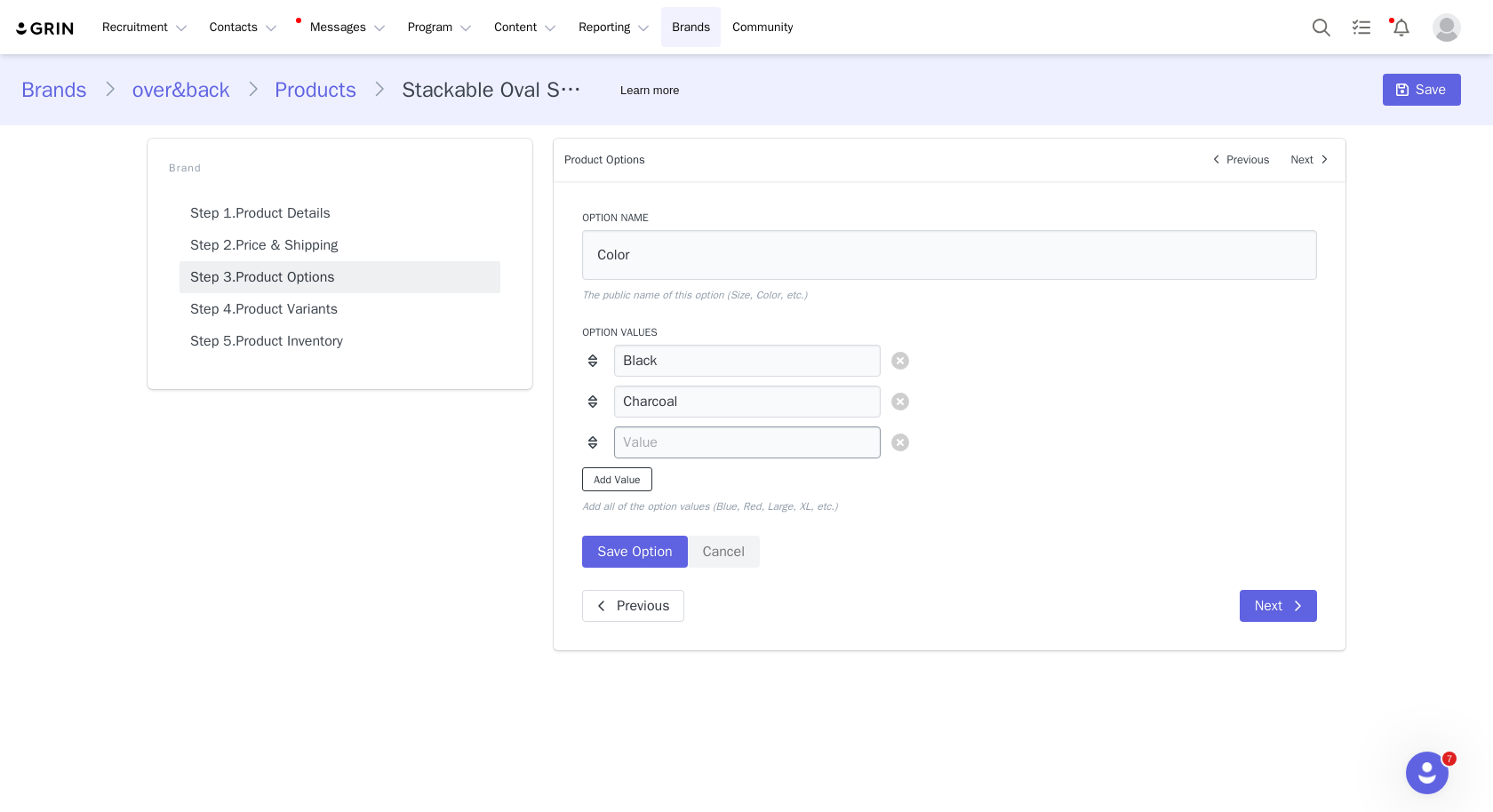 type 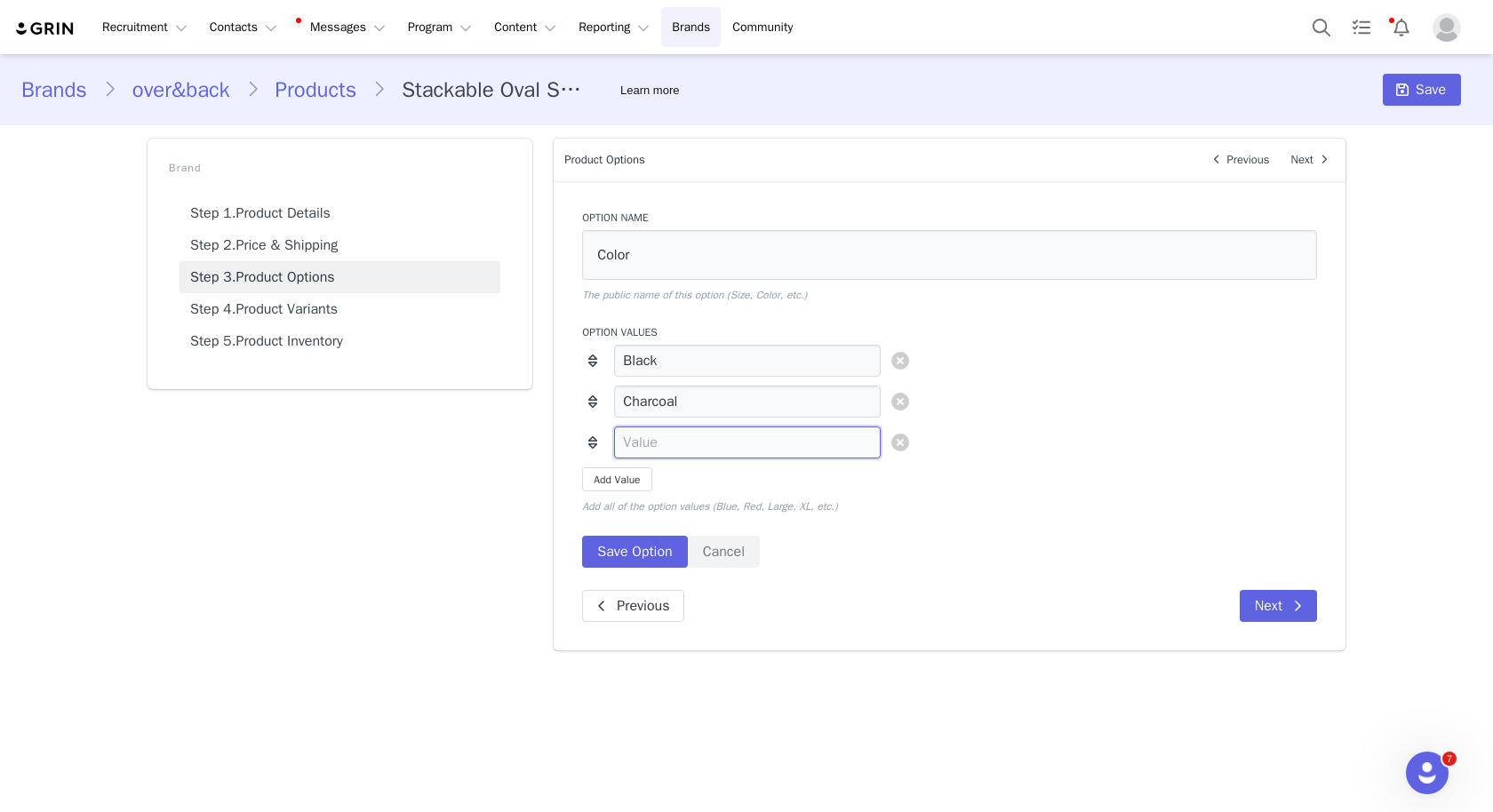 click at bounding box center [747, 442] 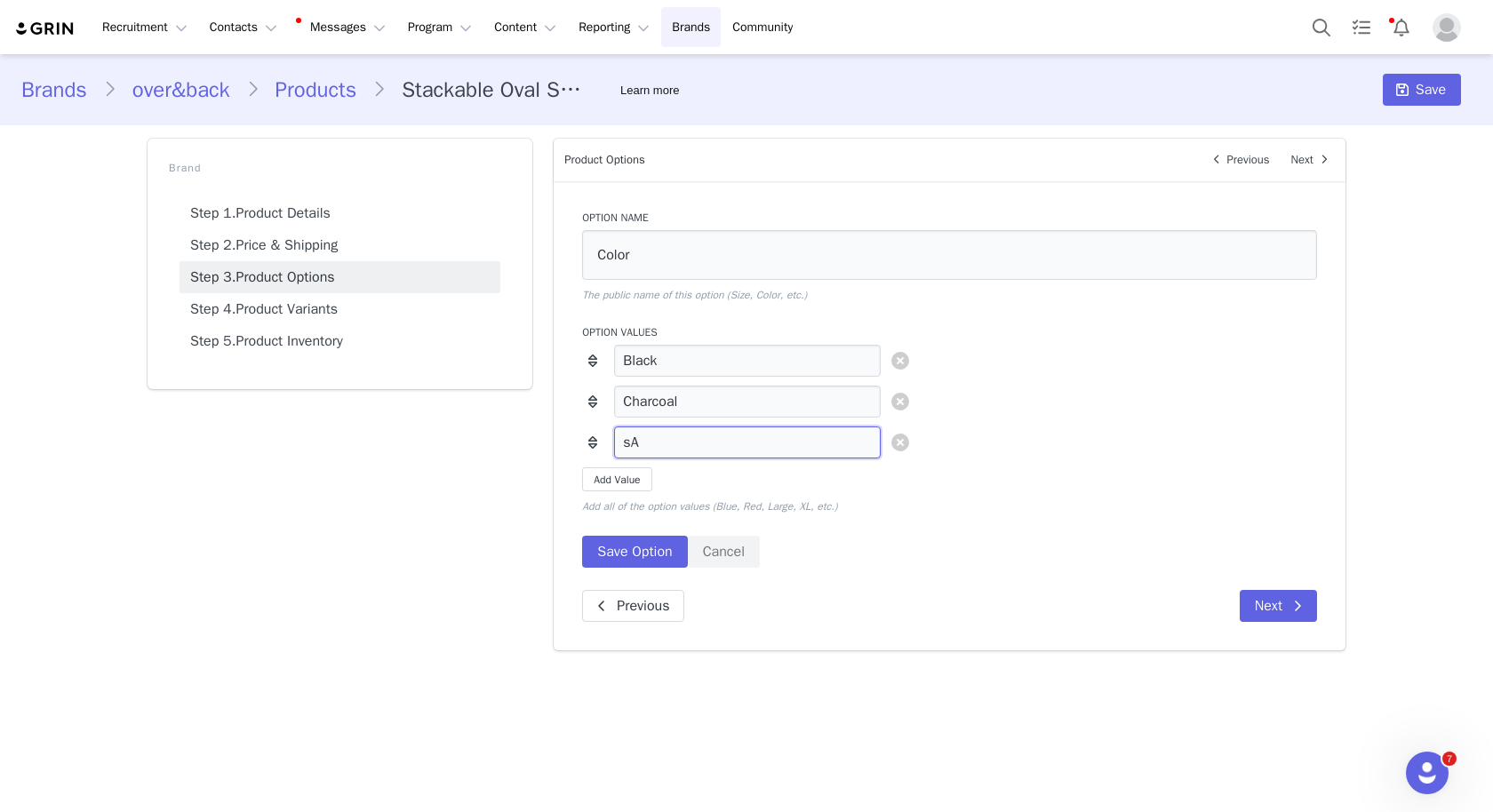 type on "s" 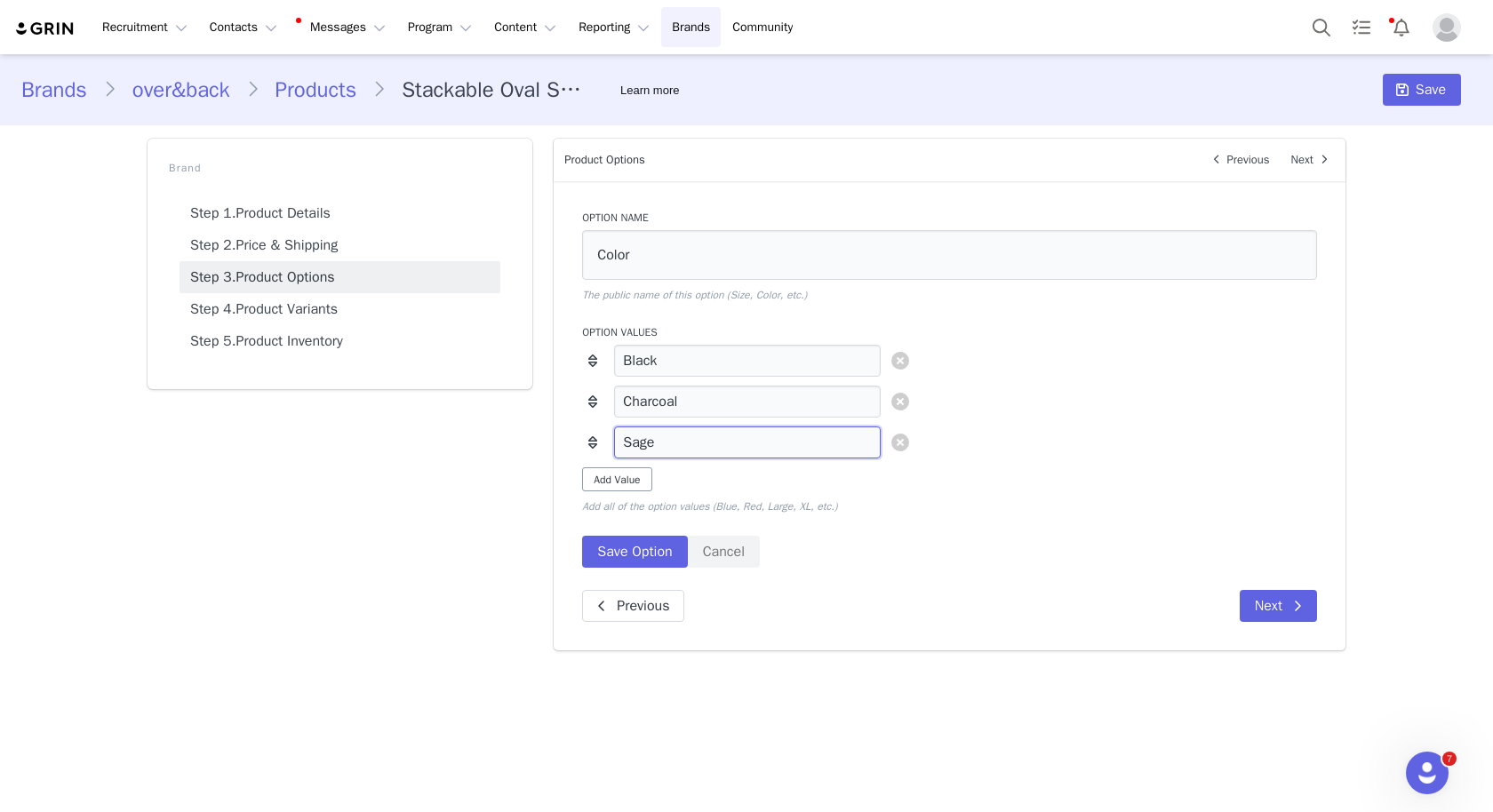 type on "Sage" 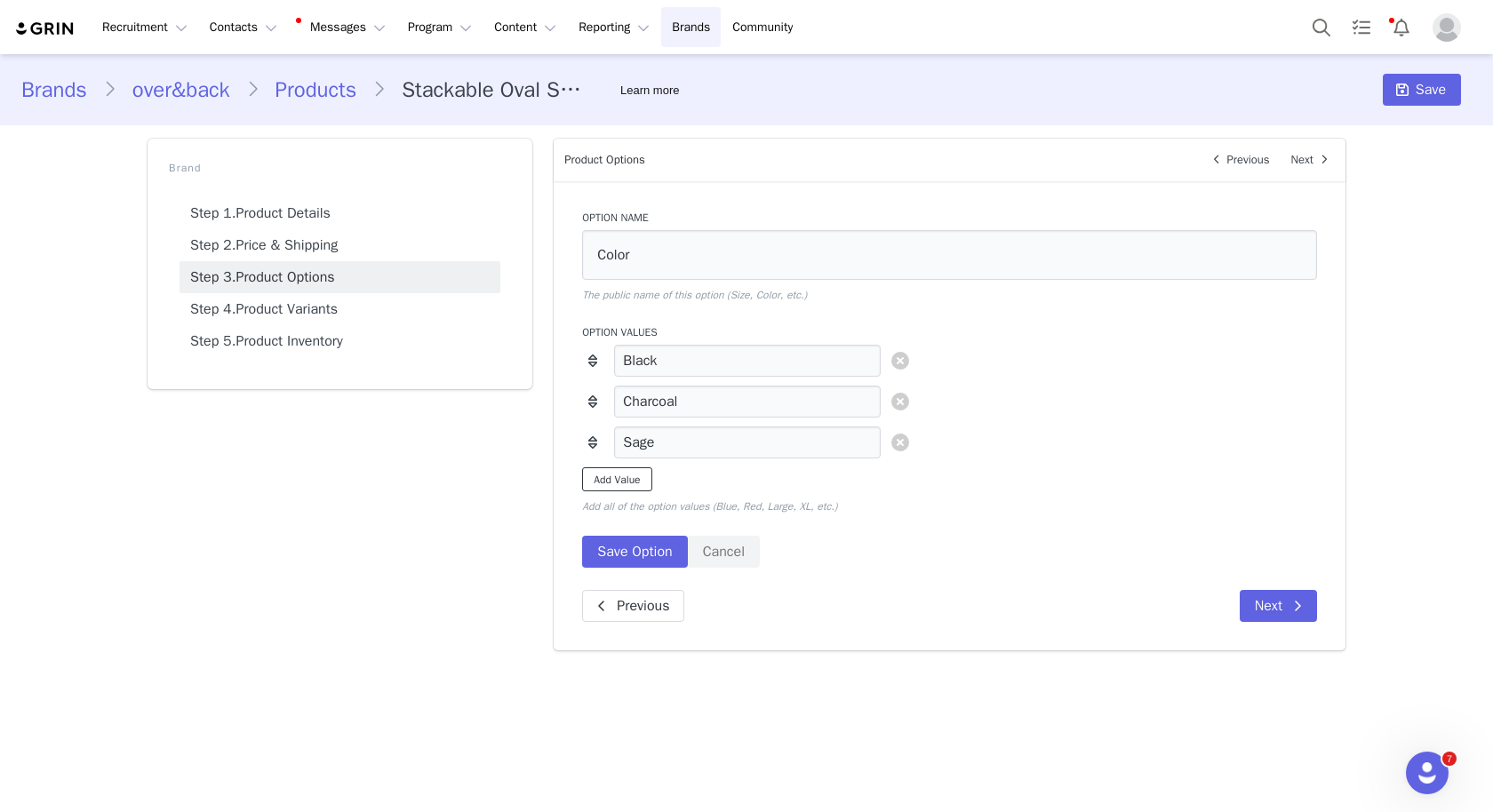 click on "Add Value" at bounding box center (617, 479) 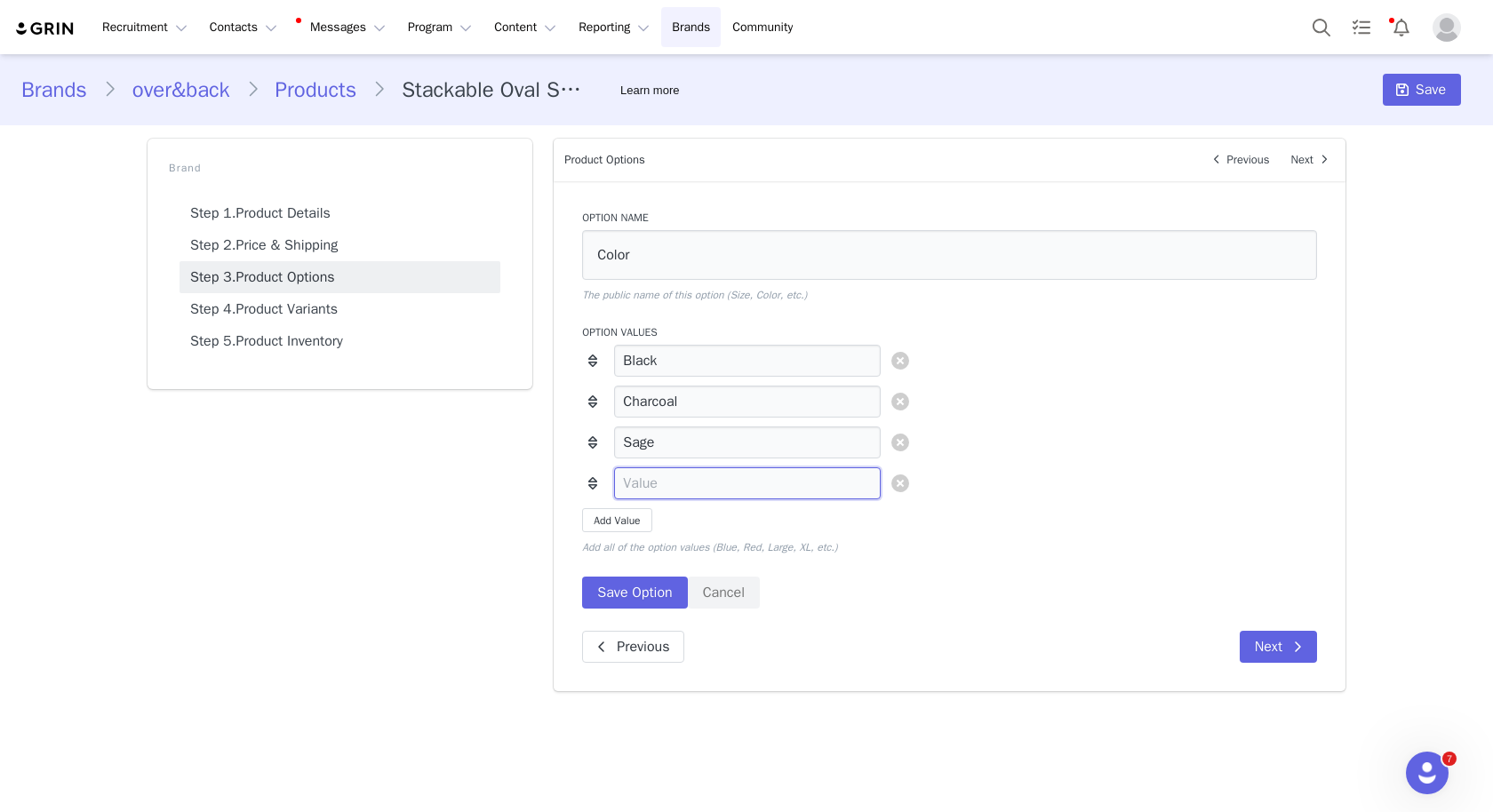 click at bounding box center [747, 483] 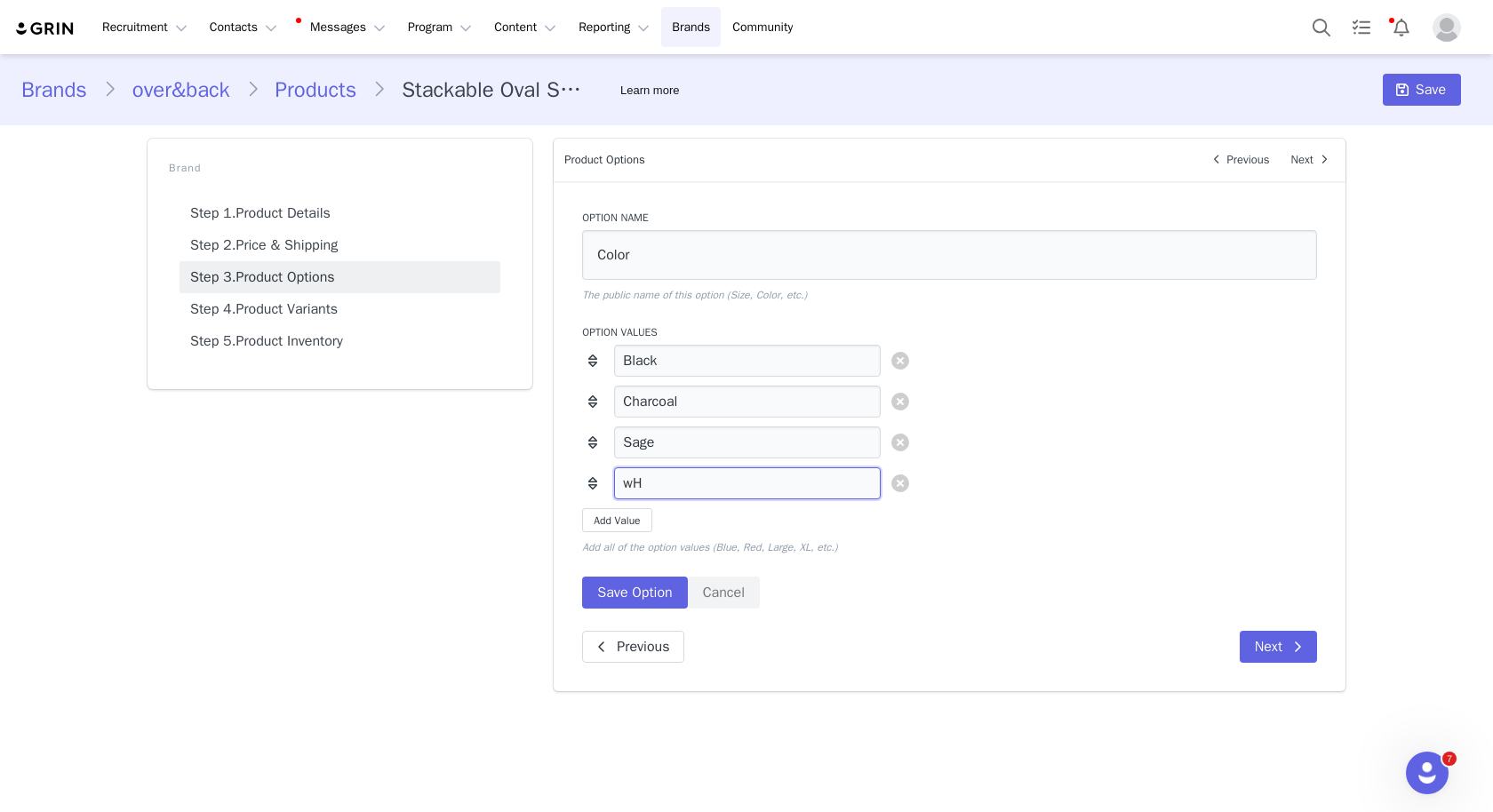 type on "w" 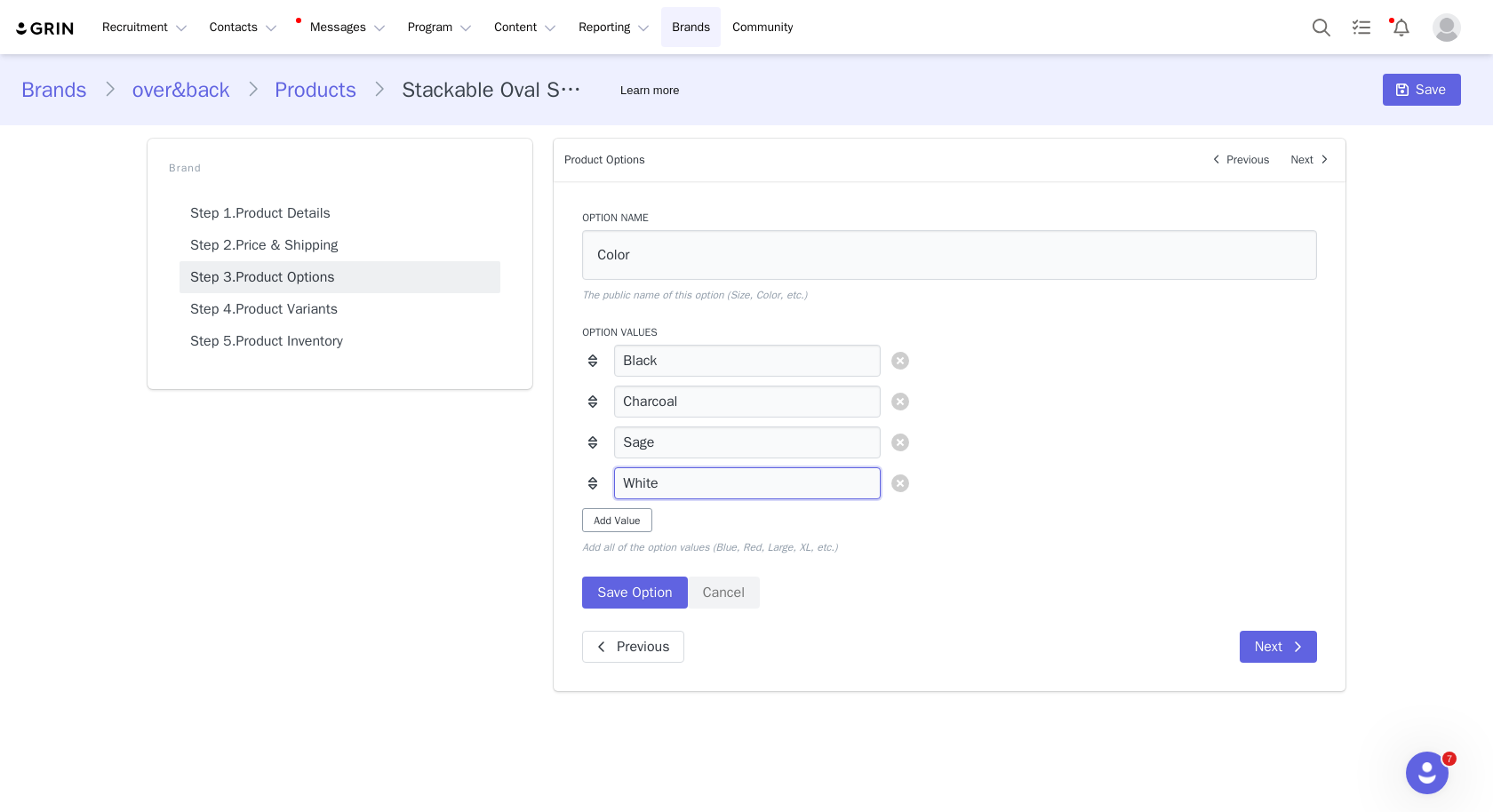 type on "White" 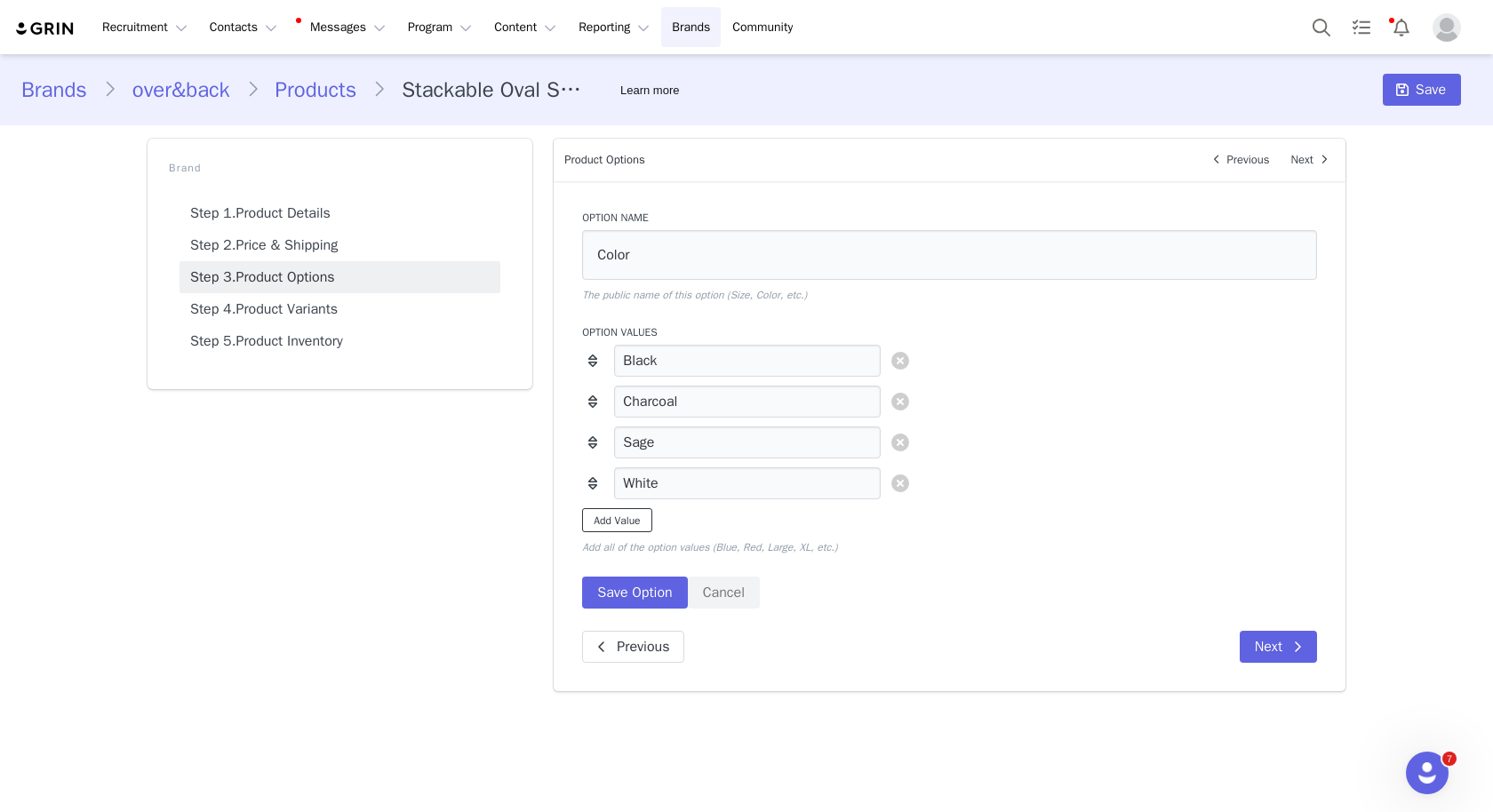 click on "Add Value" at bounding box center [617, 520] 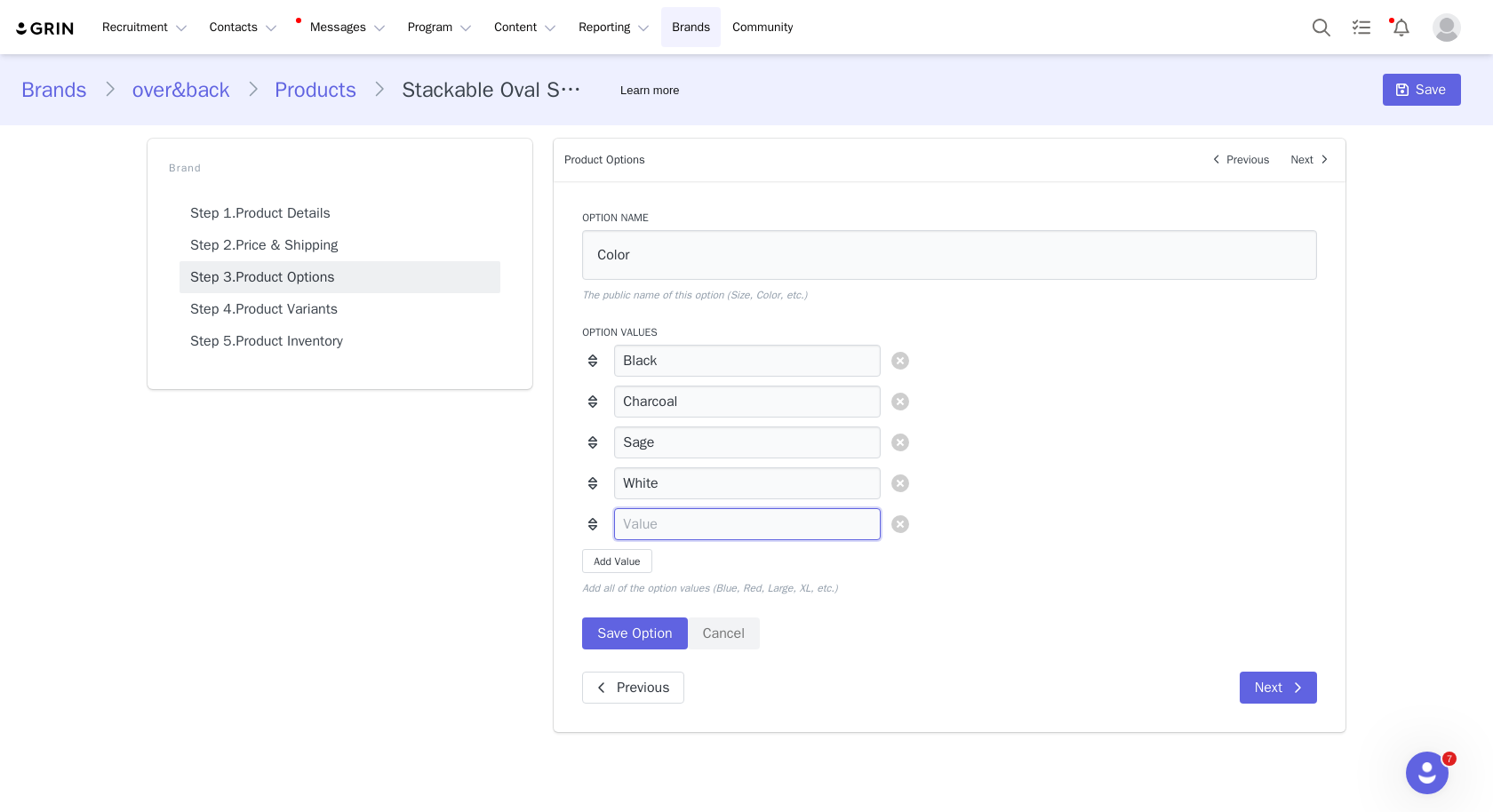 click at bounding box center (747, 524) 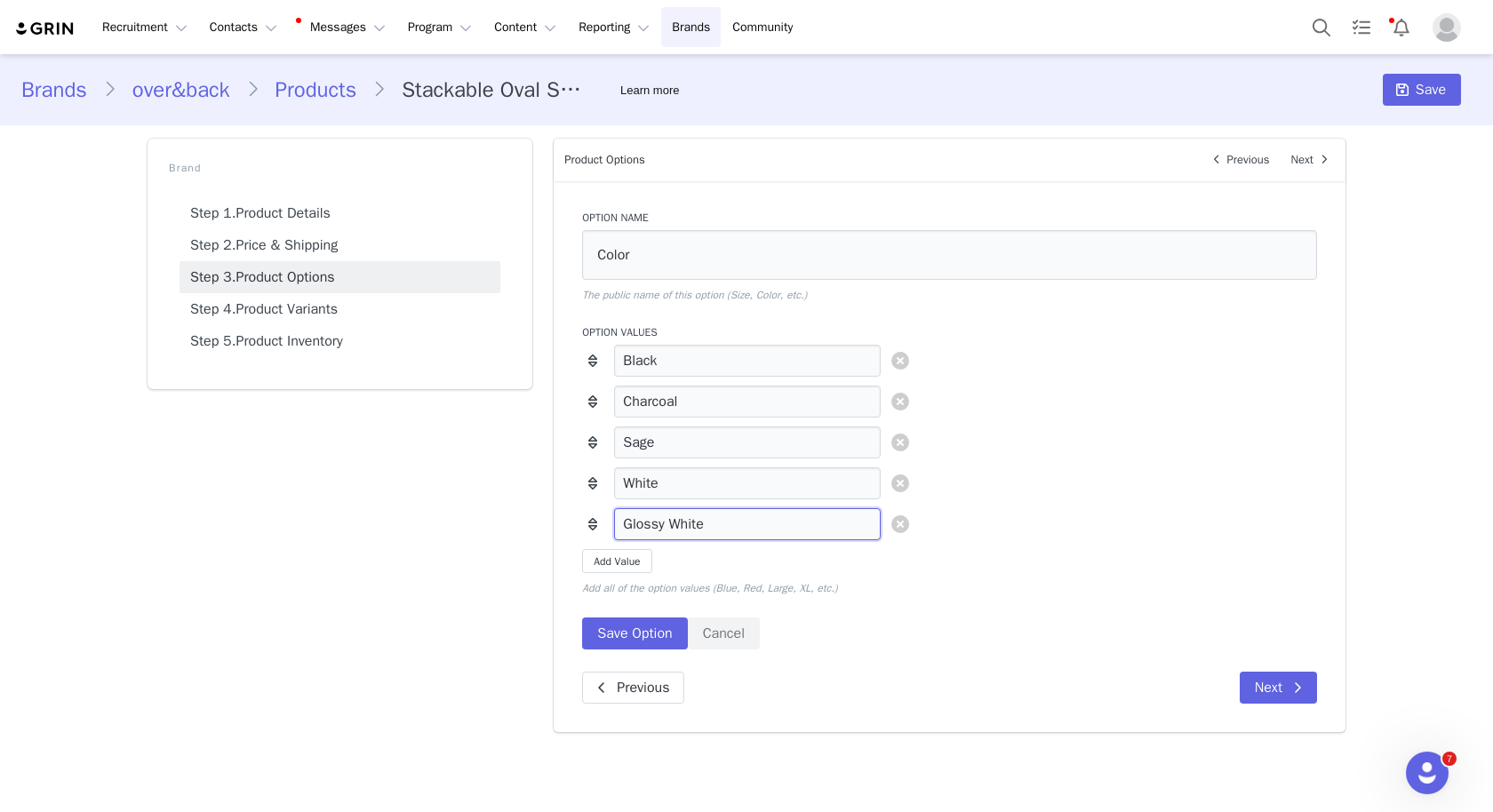 type on "Glossy White" 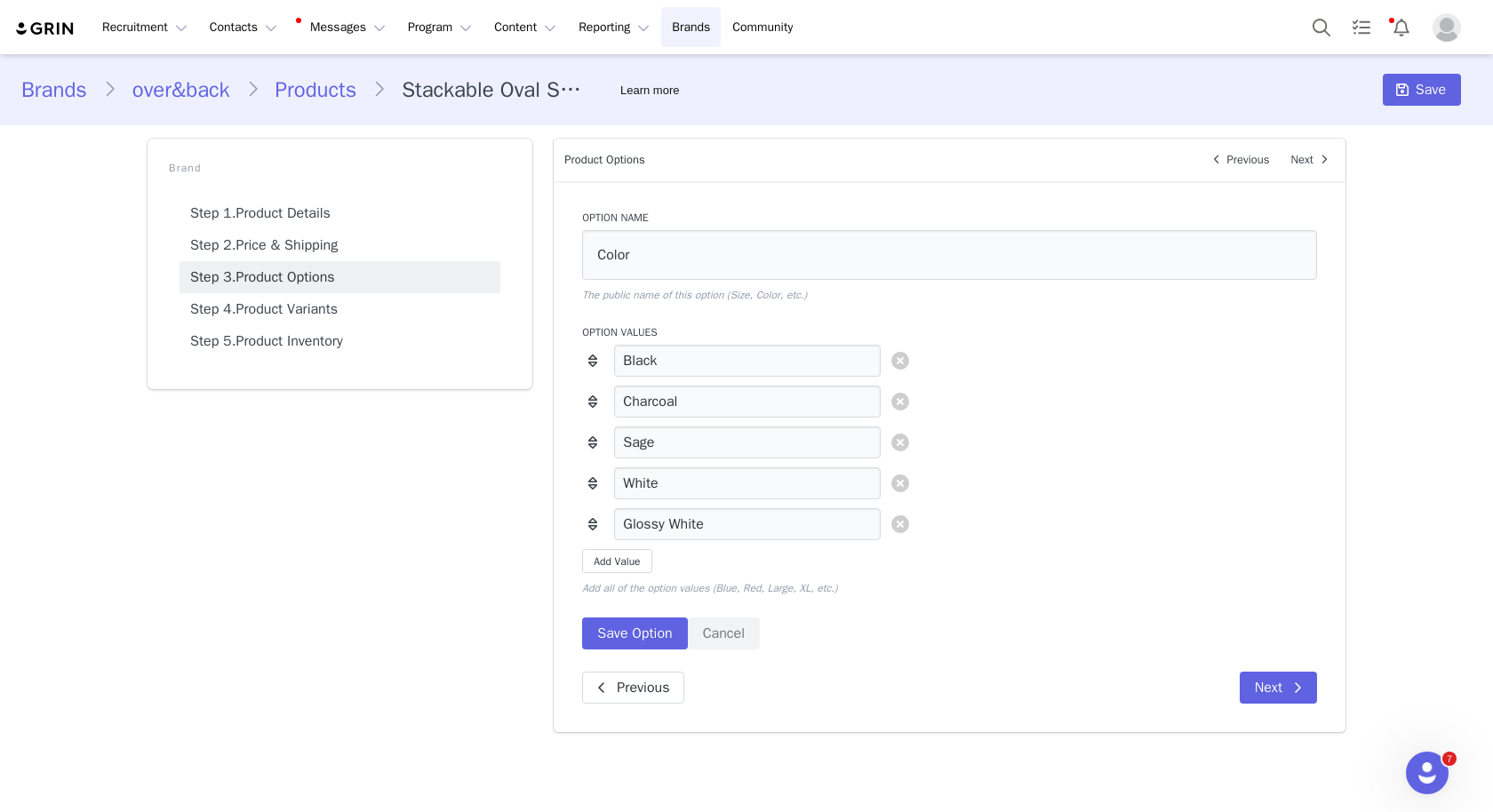 click on "Black Charcoal Sage White Glossy White Add Value" at bounding box center [949, 458] 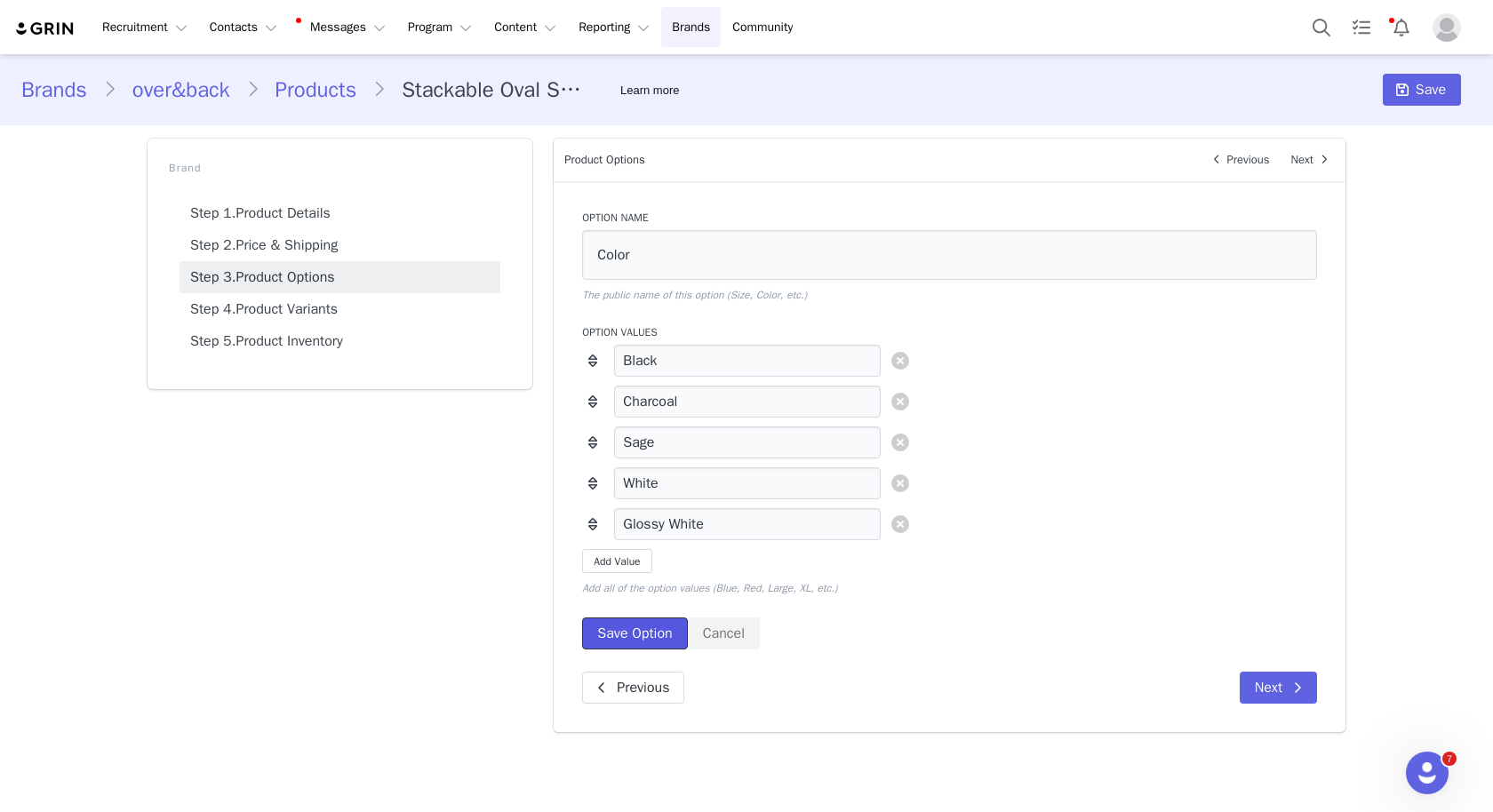 click on "Save Option" at bounding box center (635, 633) 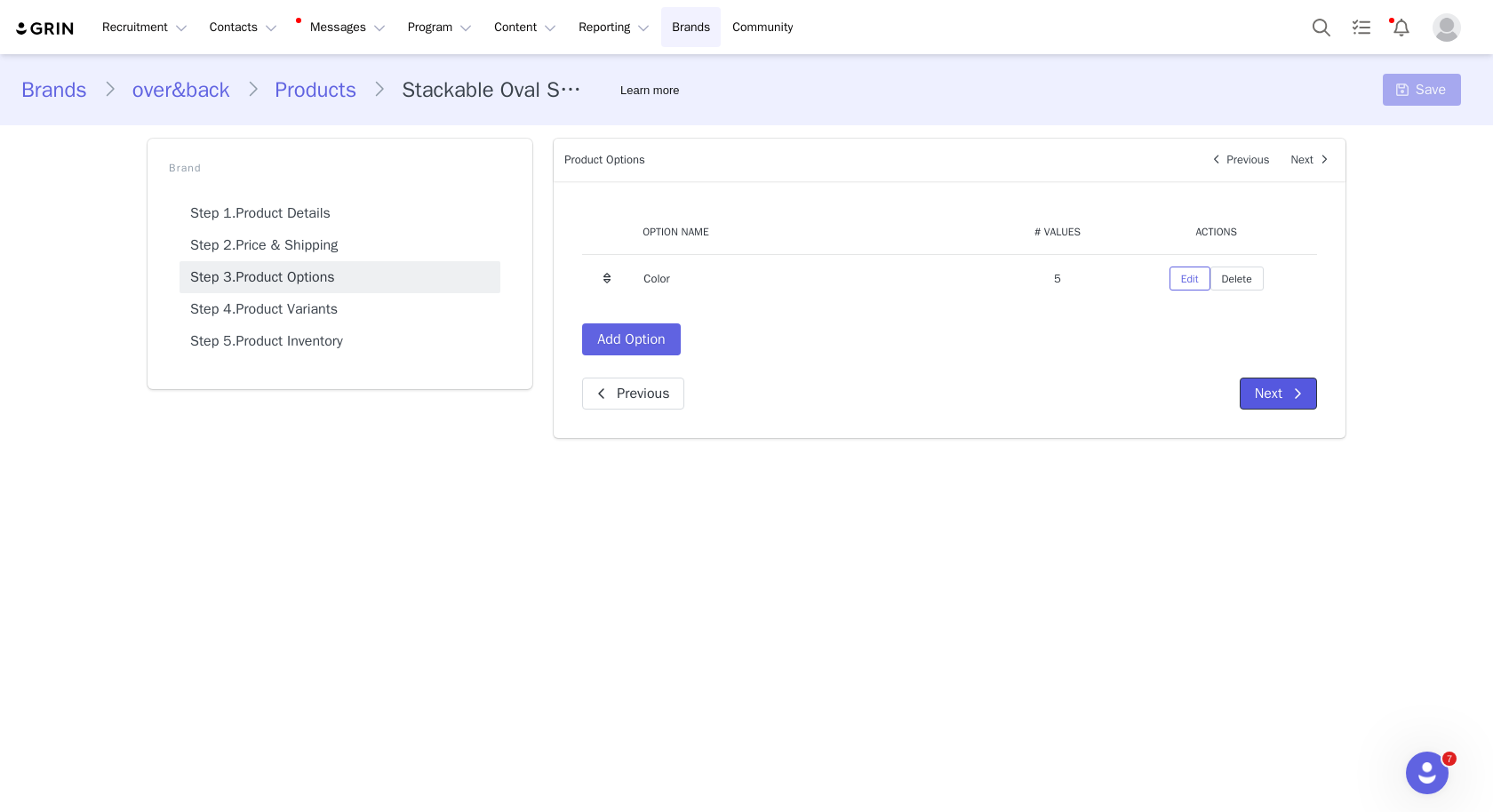 click on "Next" at bounding box center [1278, 394] 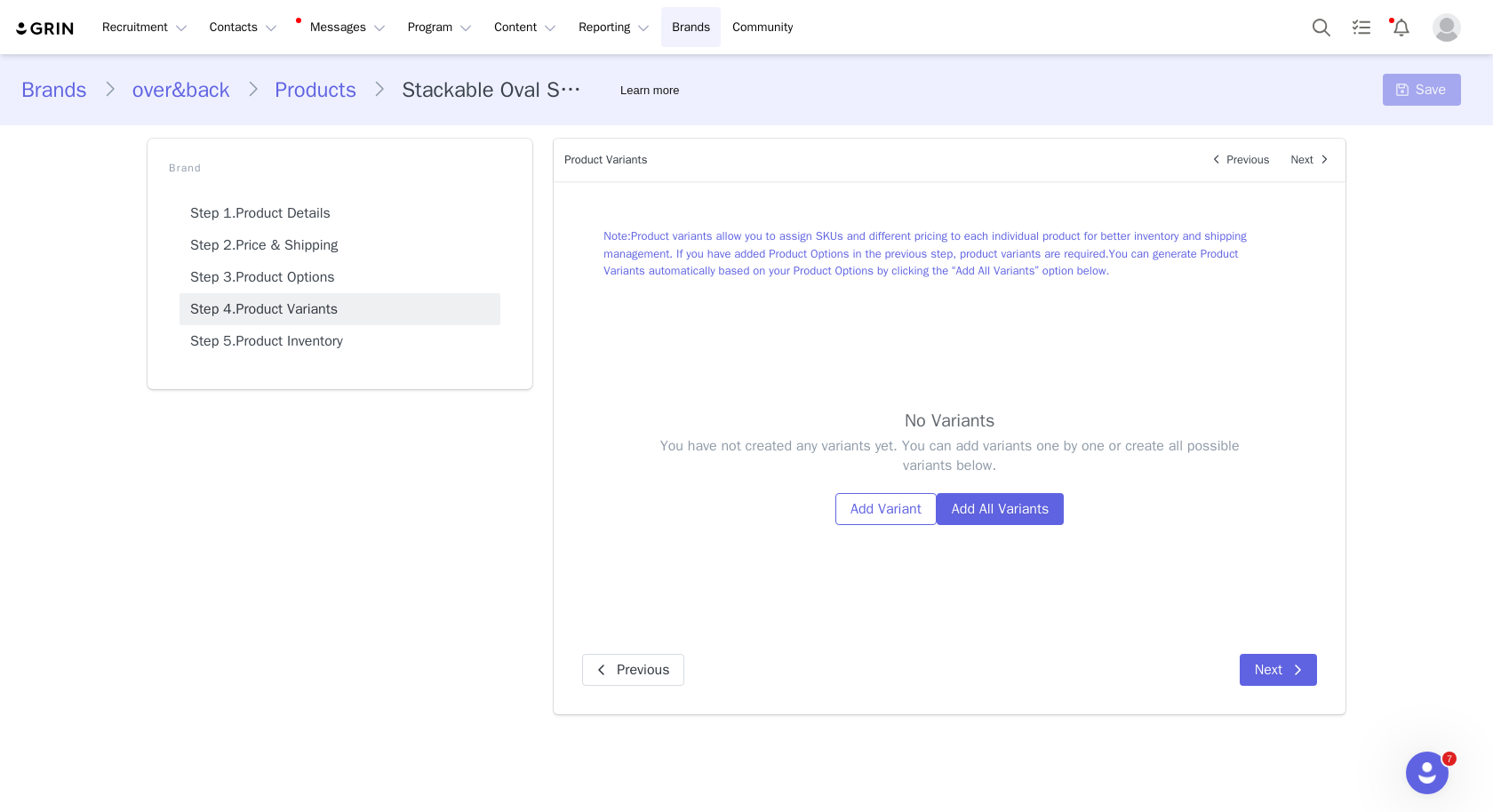 click on "You have not created any variants yet. You can add variants one by one or create all possible variants below.  Add Variant Add All Variants" at bounding box center (949, 481) 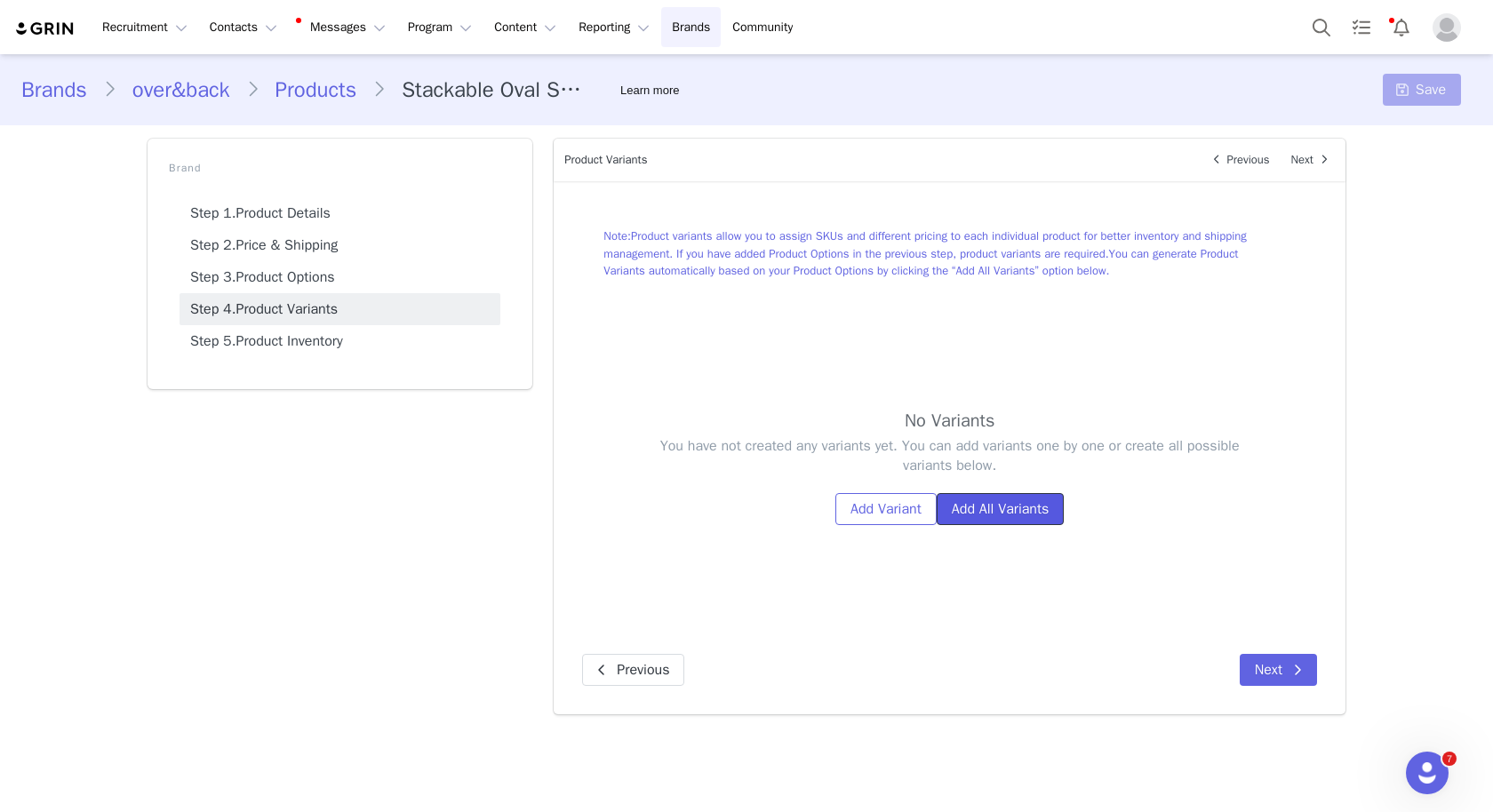 click on "Add All Variants" at bounding box center [1001, 509] 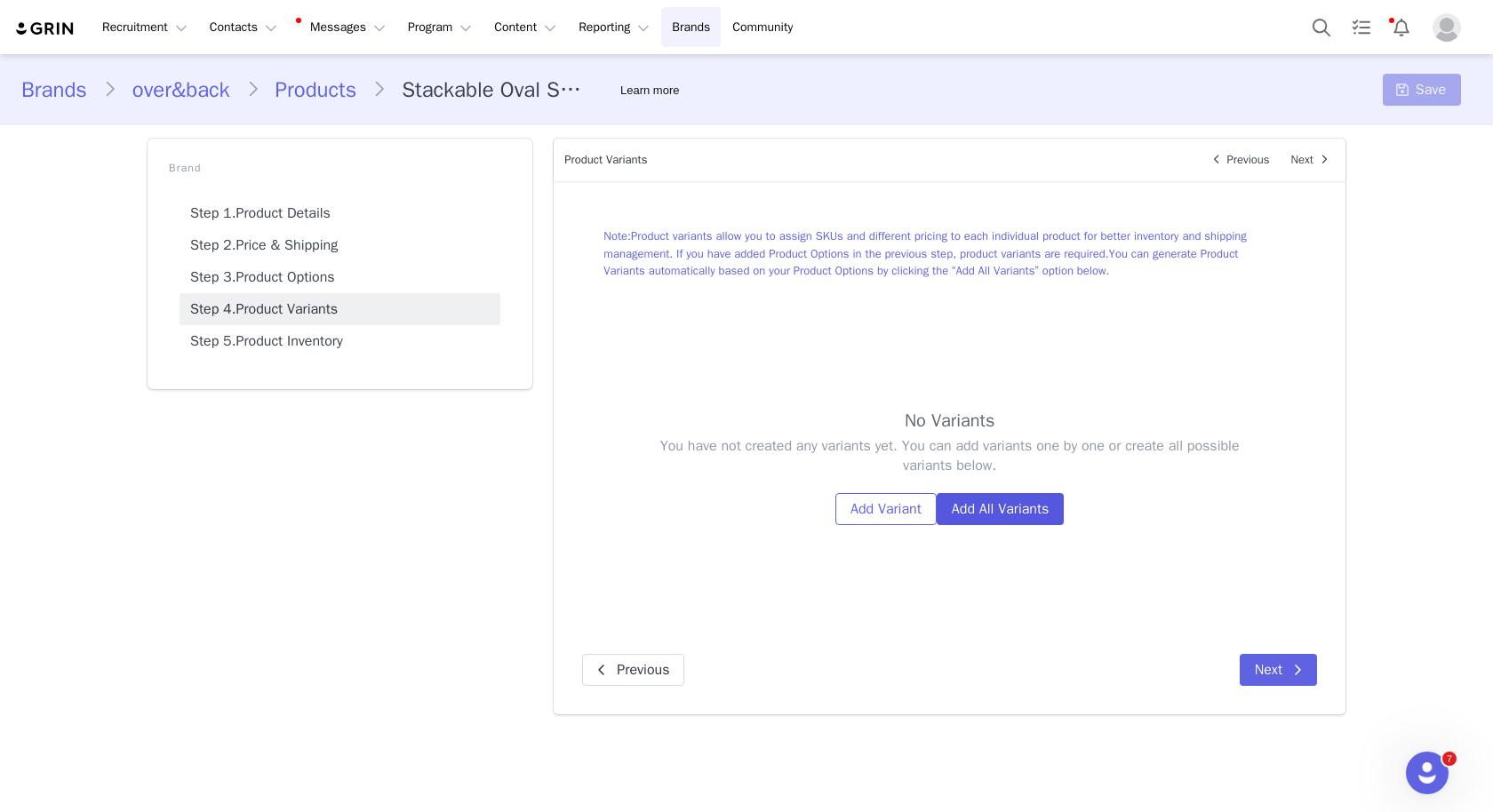 select on "28119655" 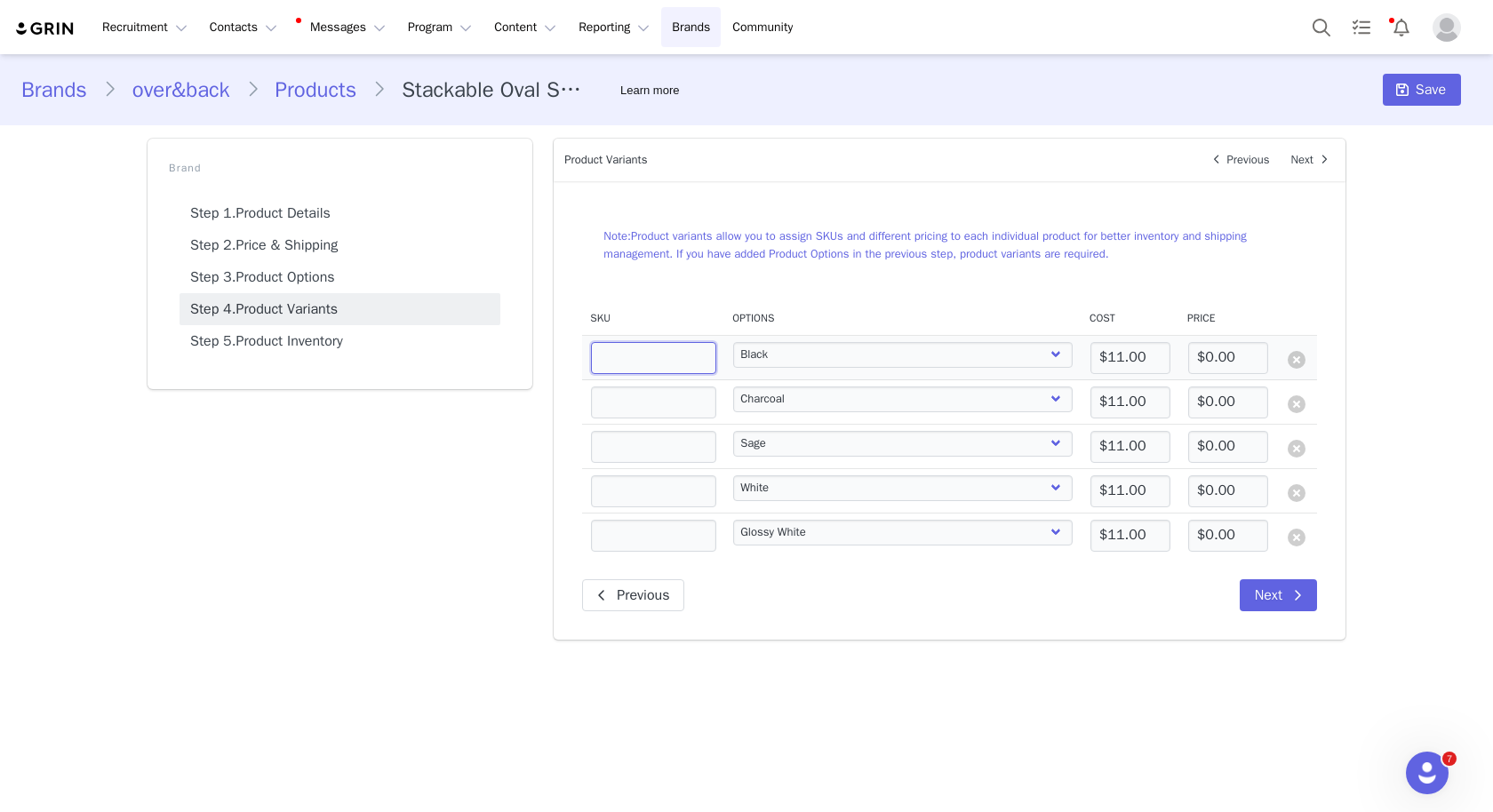 click at bounding box center [653, 358] 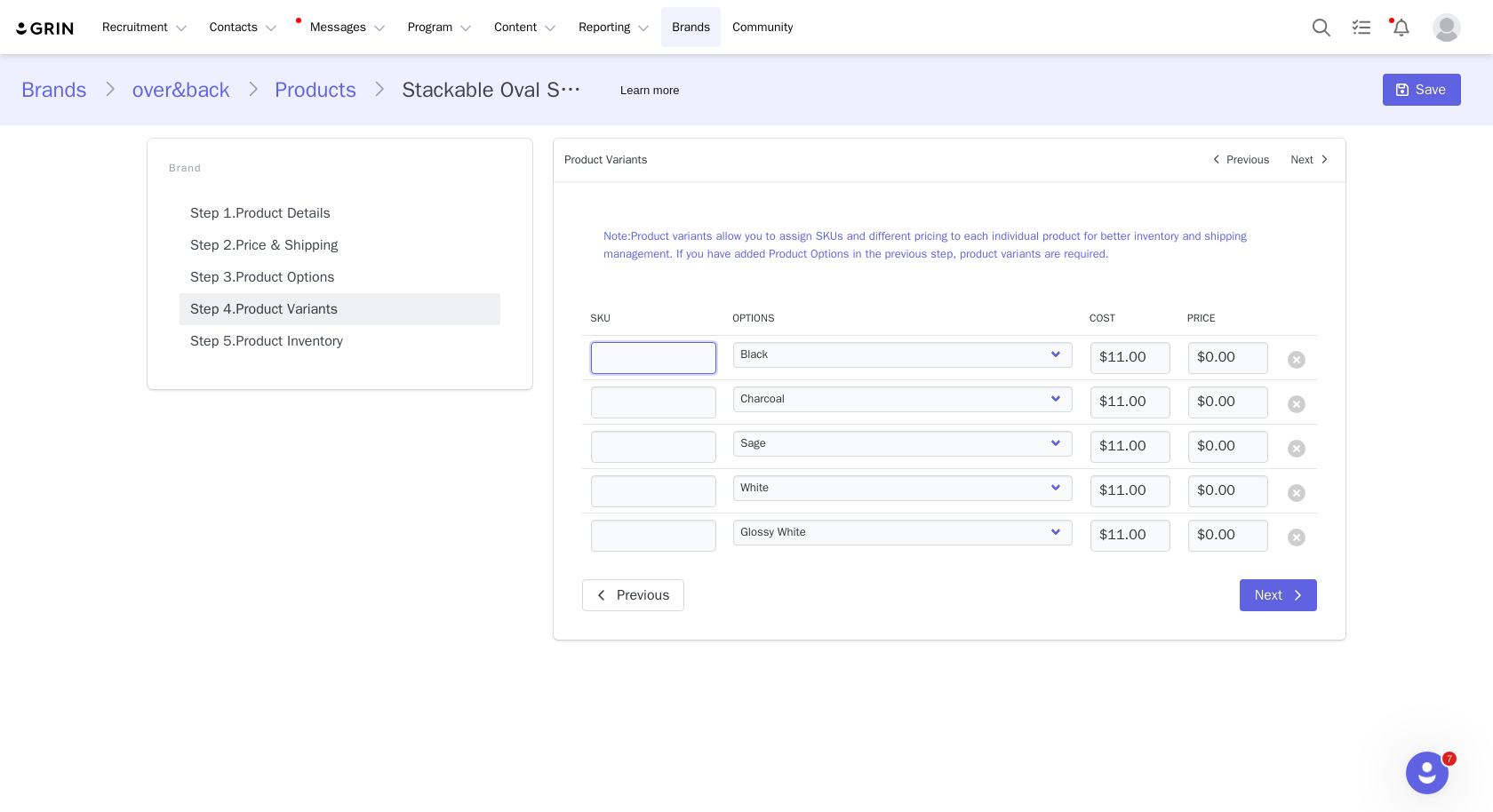 paste on "SW-PLTR-203505" 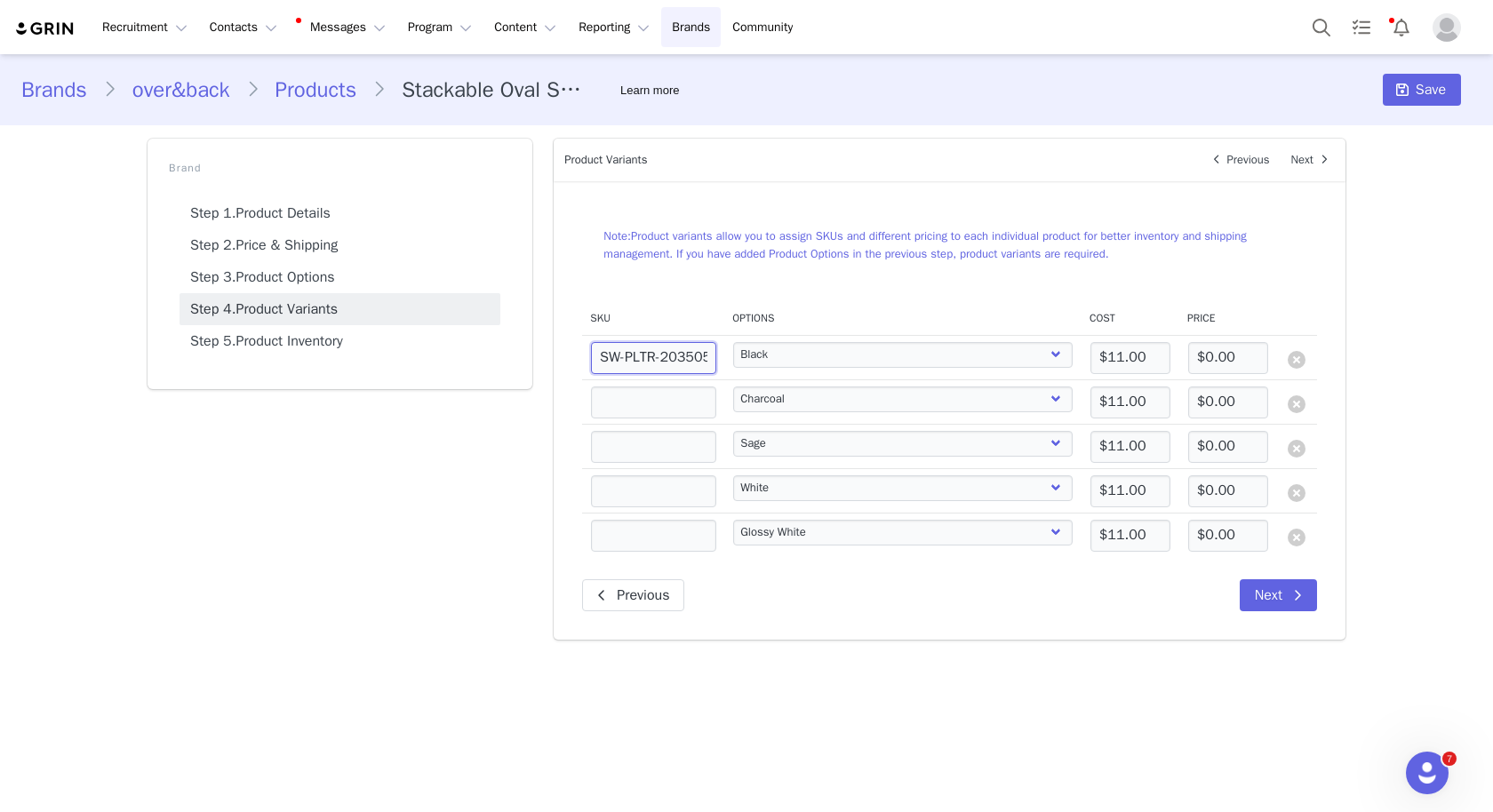 scroll, scrollTop: 0, scrollLeft: 10, axis: horizontal 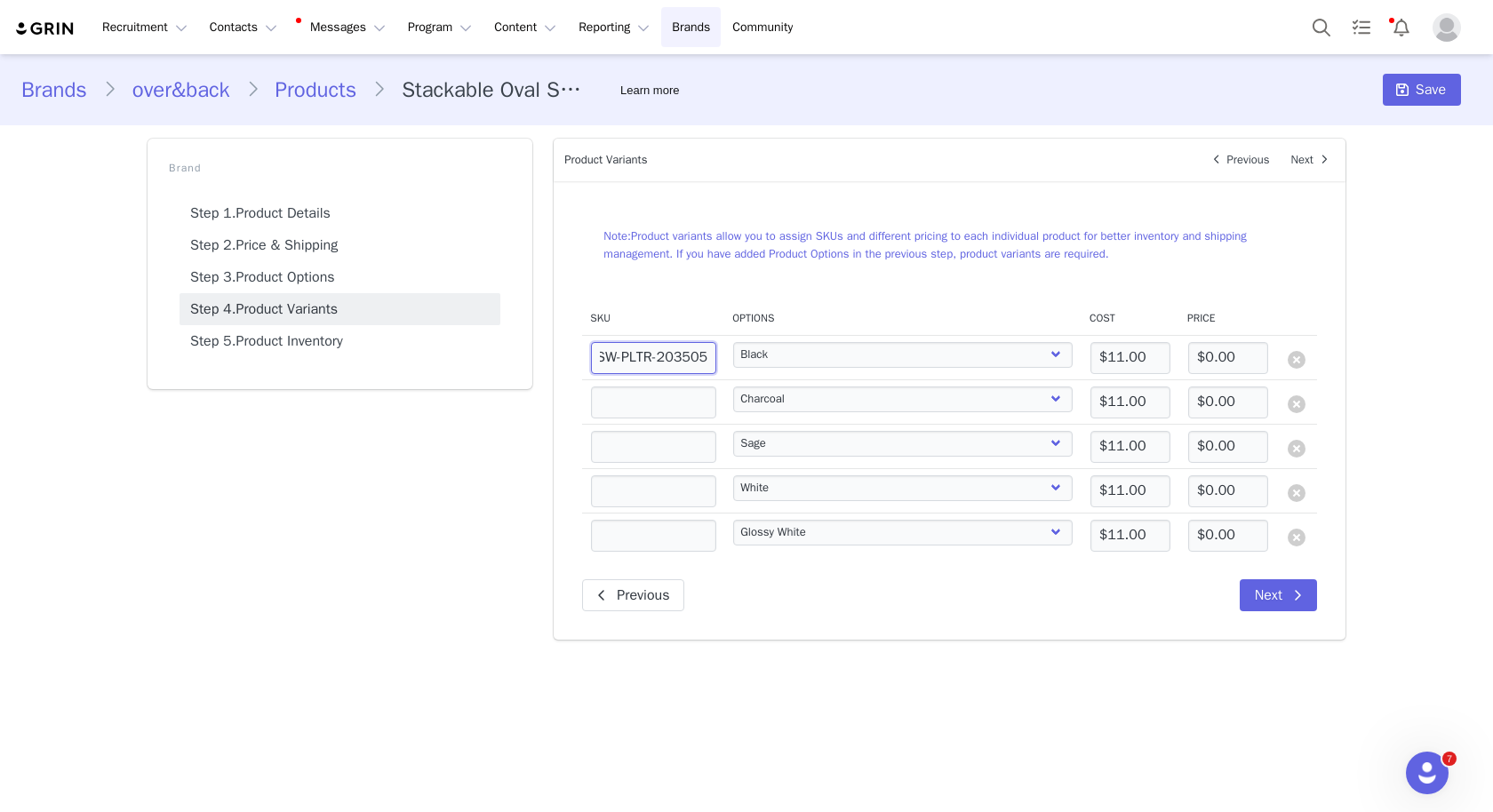 type on "SW-PLTR-203505" 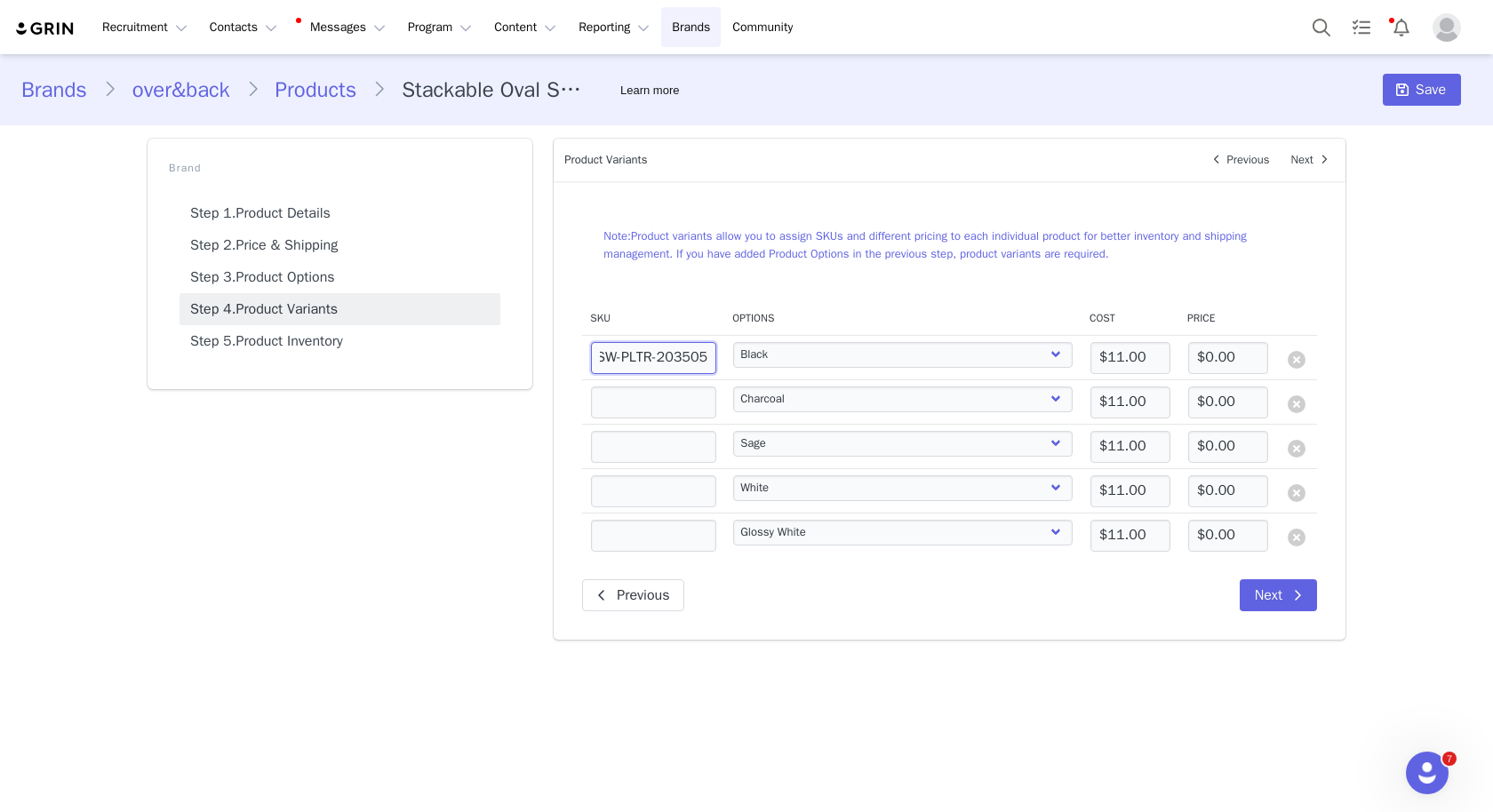 scroll, scrollTop: 0, scrollLeft: 0, axis: both 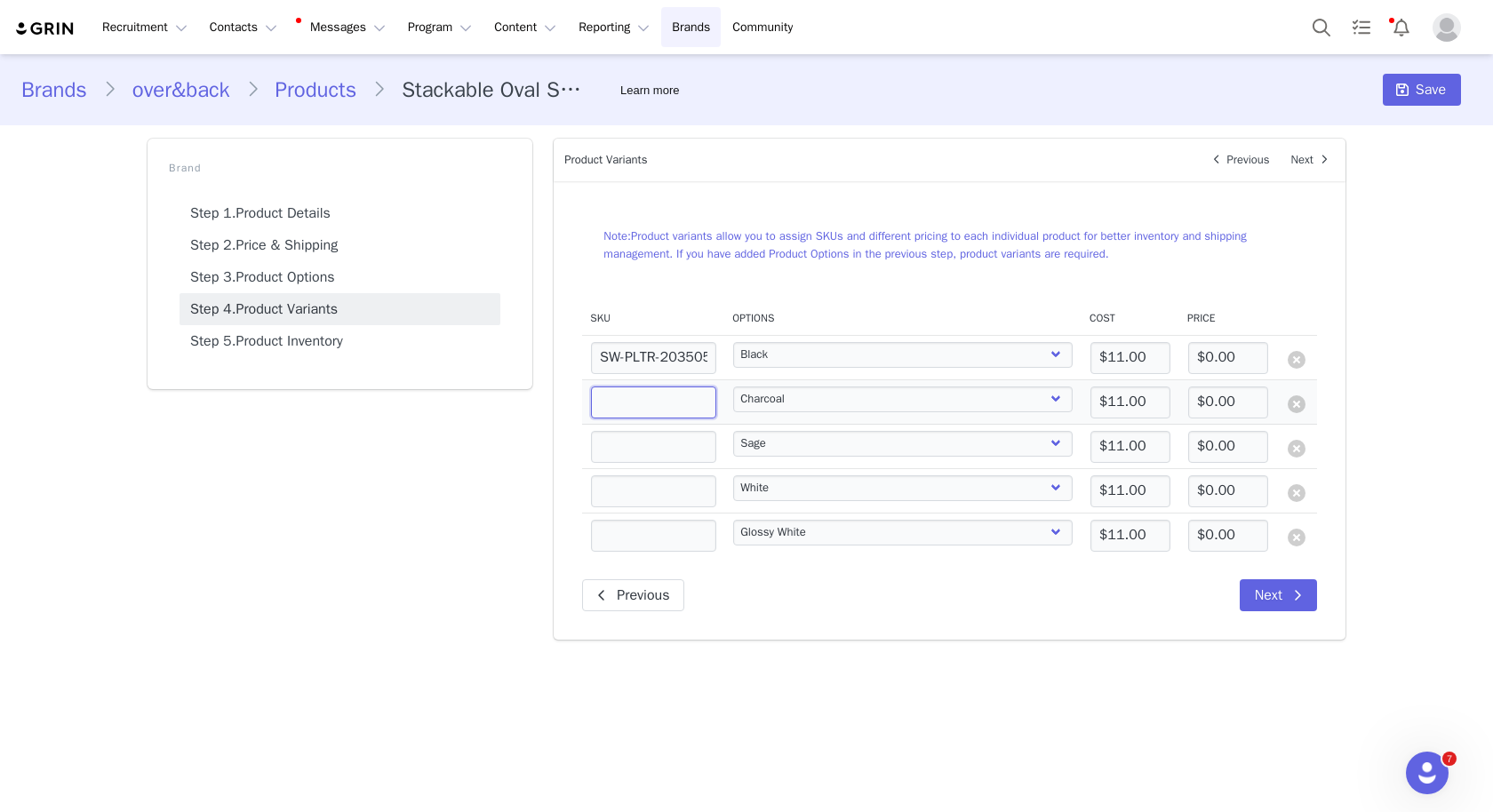 click at bounding box center (653, 402) 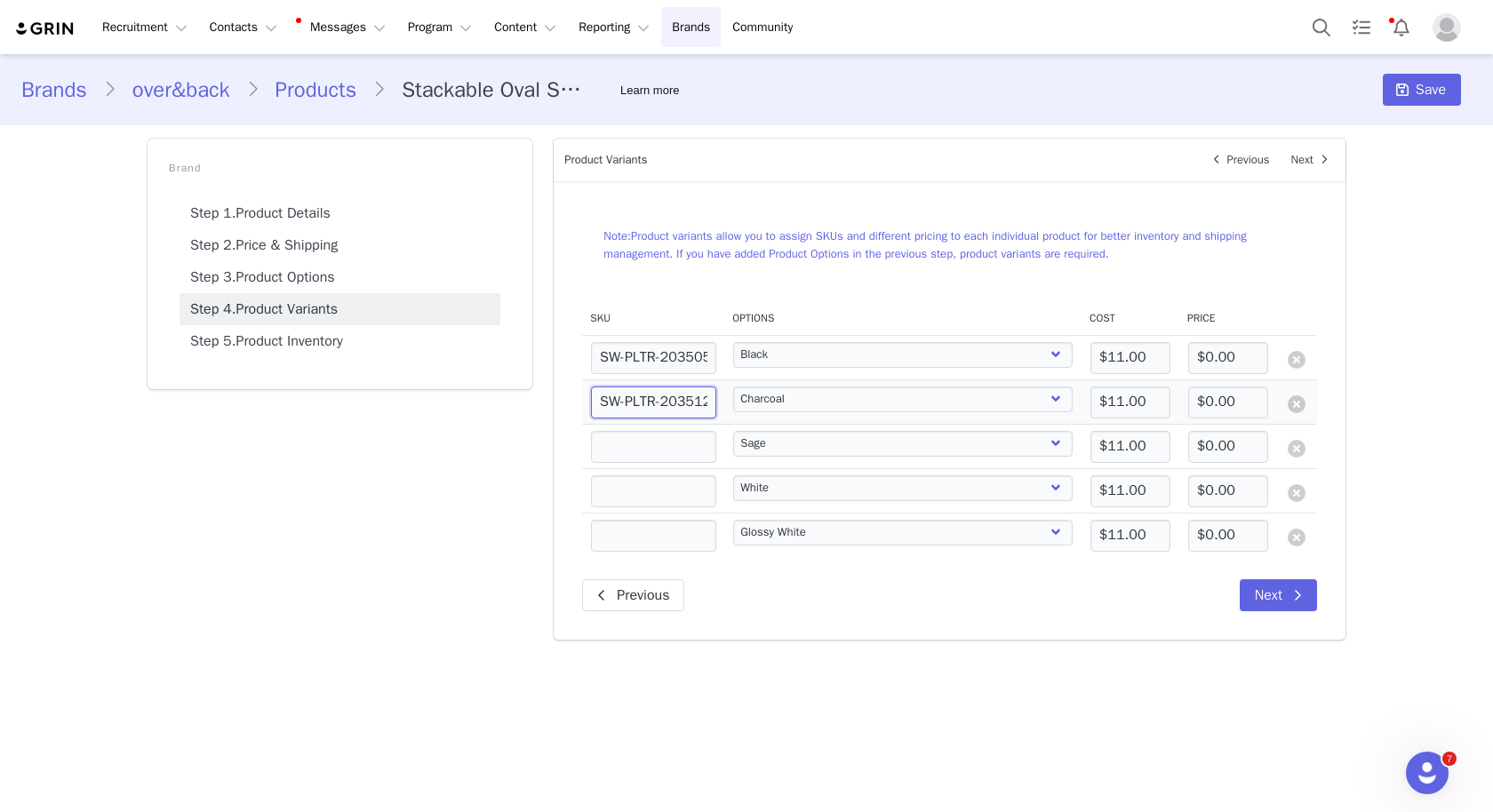 scroll, scrollTop: 0, scrollLeft: 7, axis: horizontal 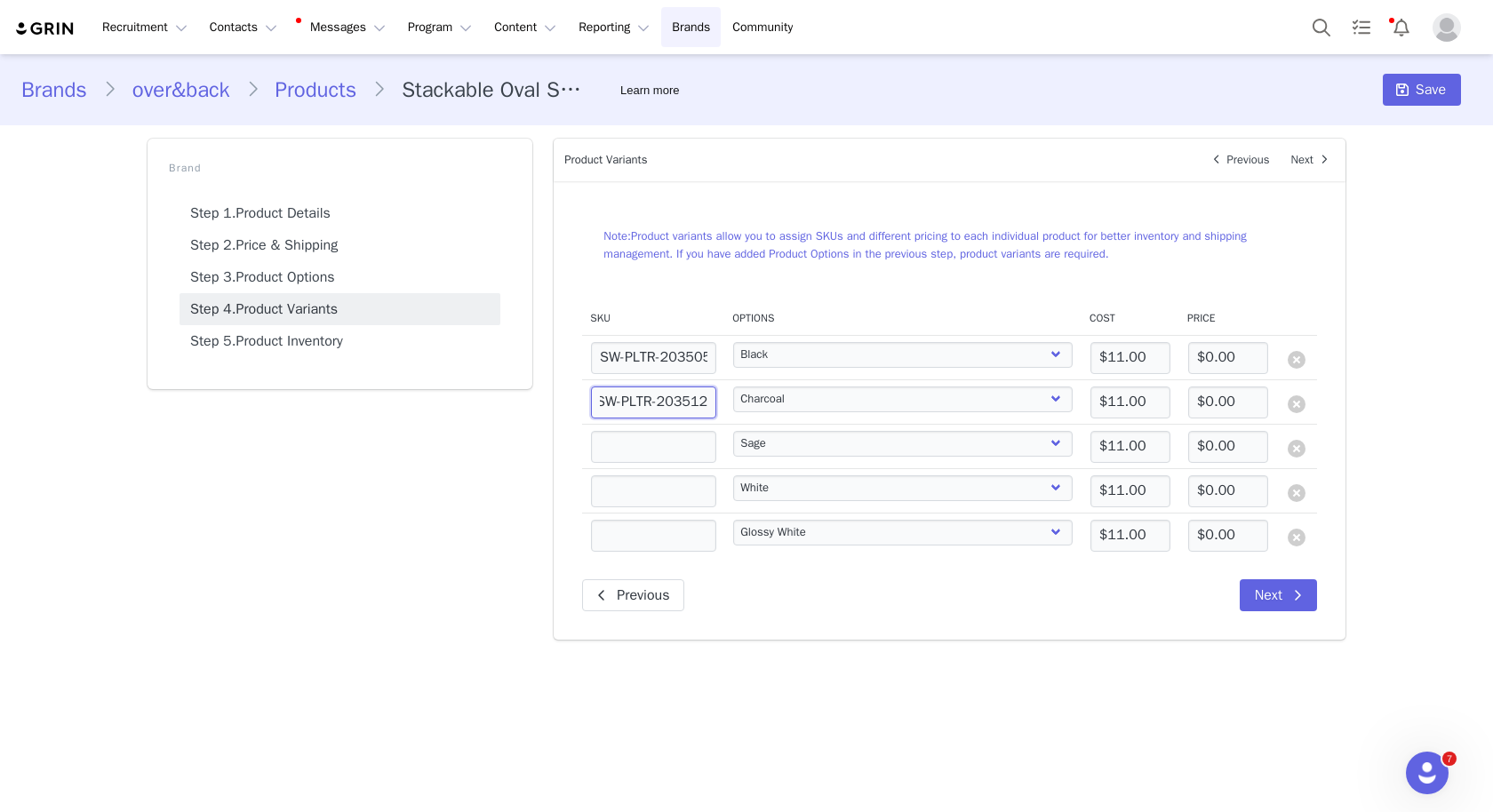 type on "SW-PLTR-203512" 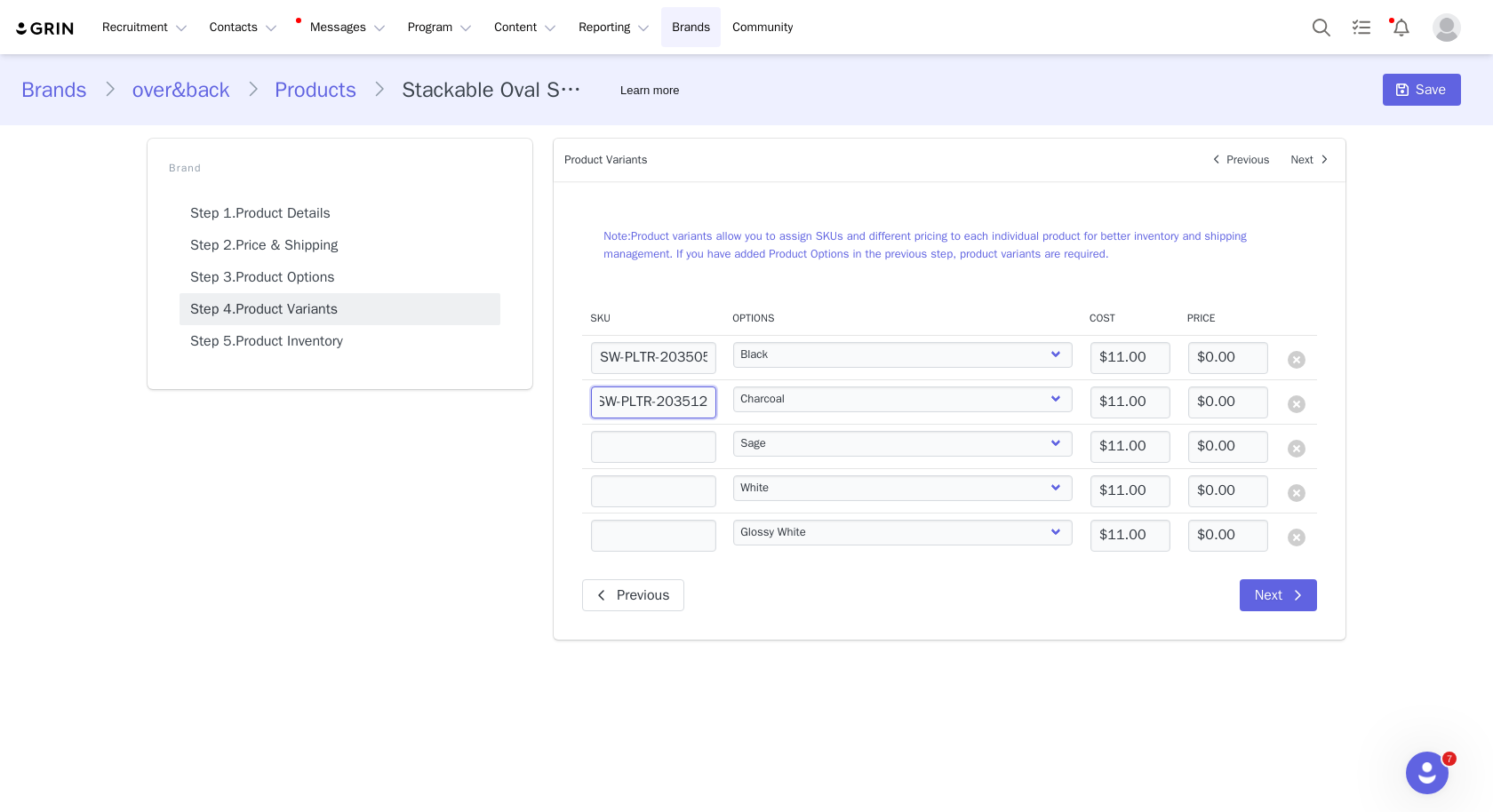 scroll, scrollTop: 0, scrollLeft: 0, axis: both 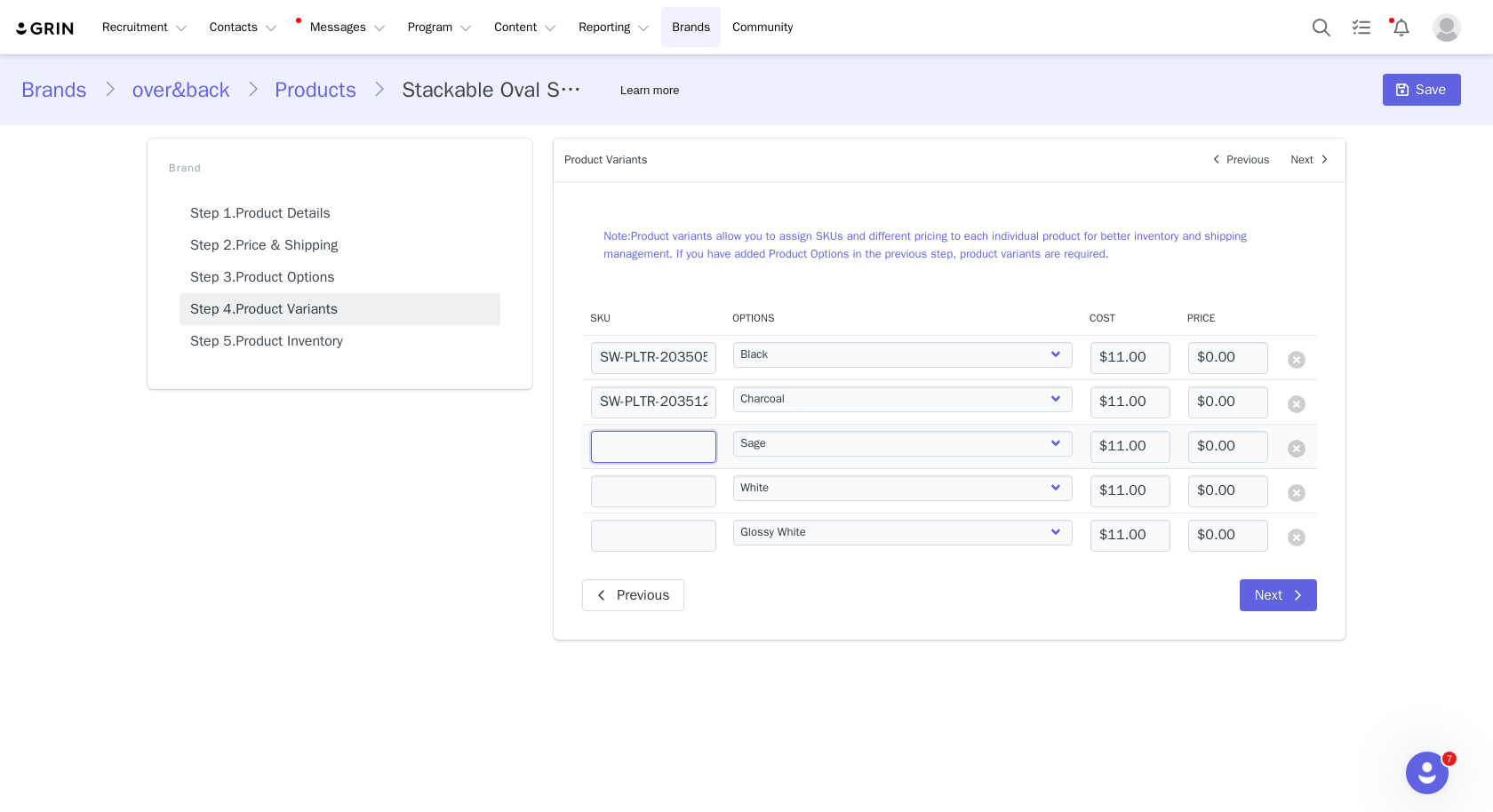 click at bounding box center [653, 447] 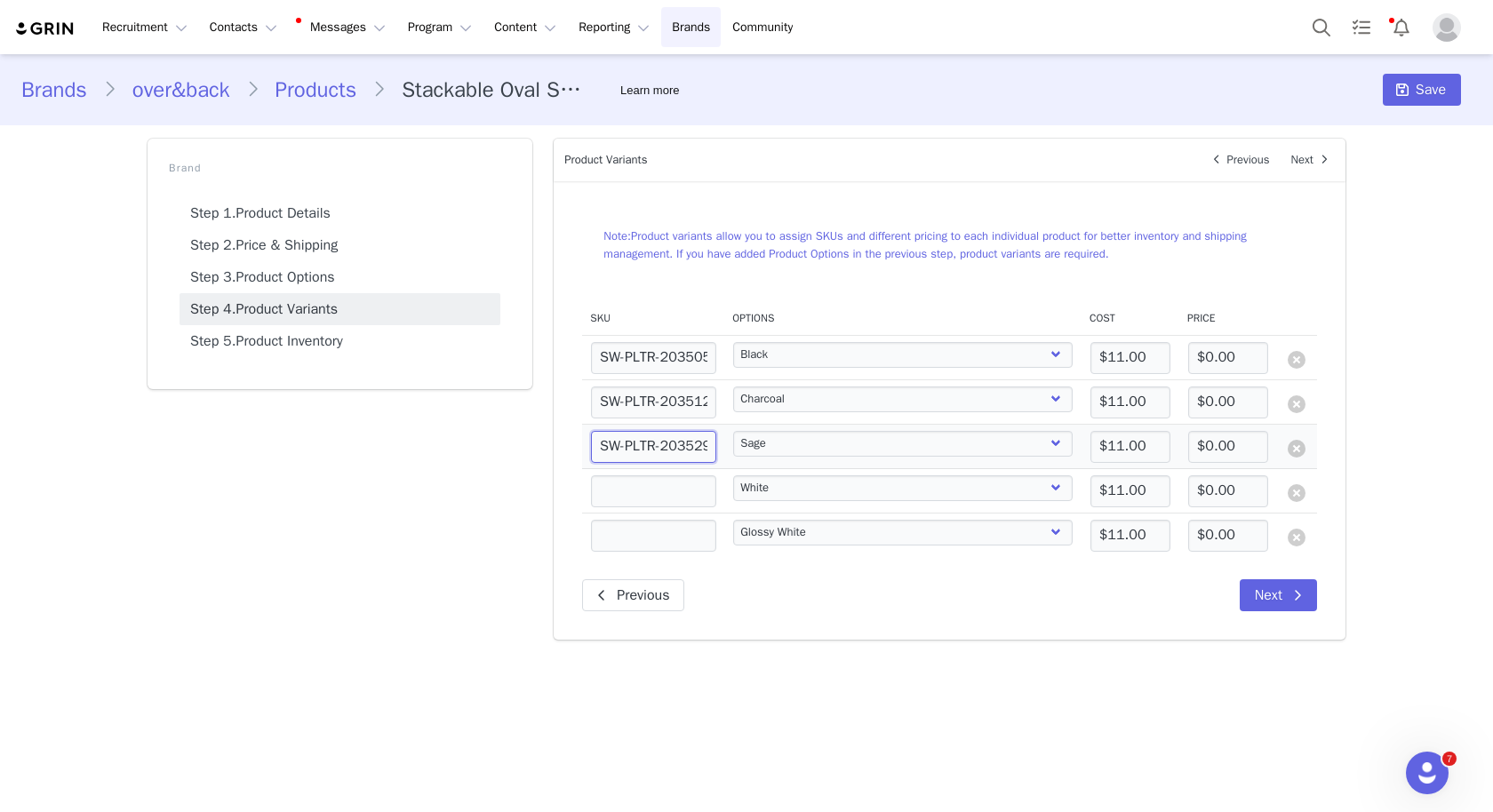 scroll, scrollTop: 0, scrollLeft: 10, axis: horizontal 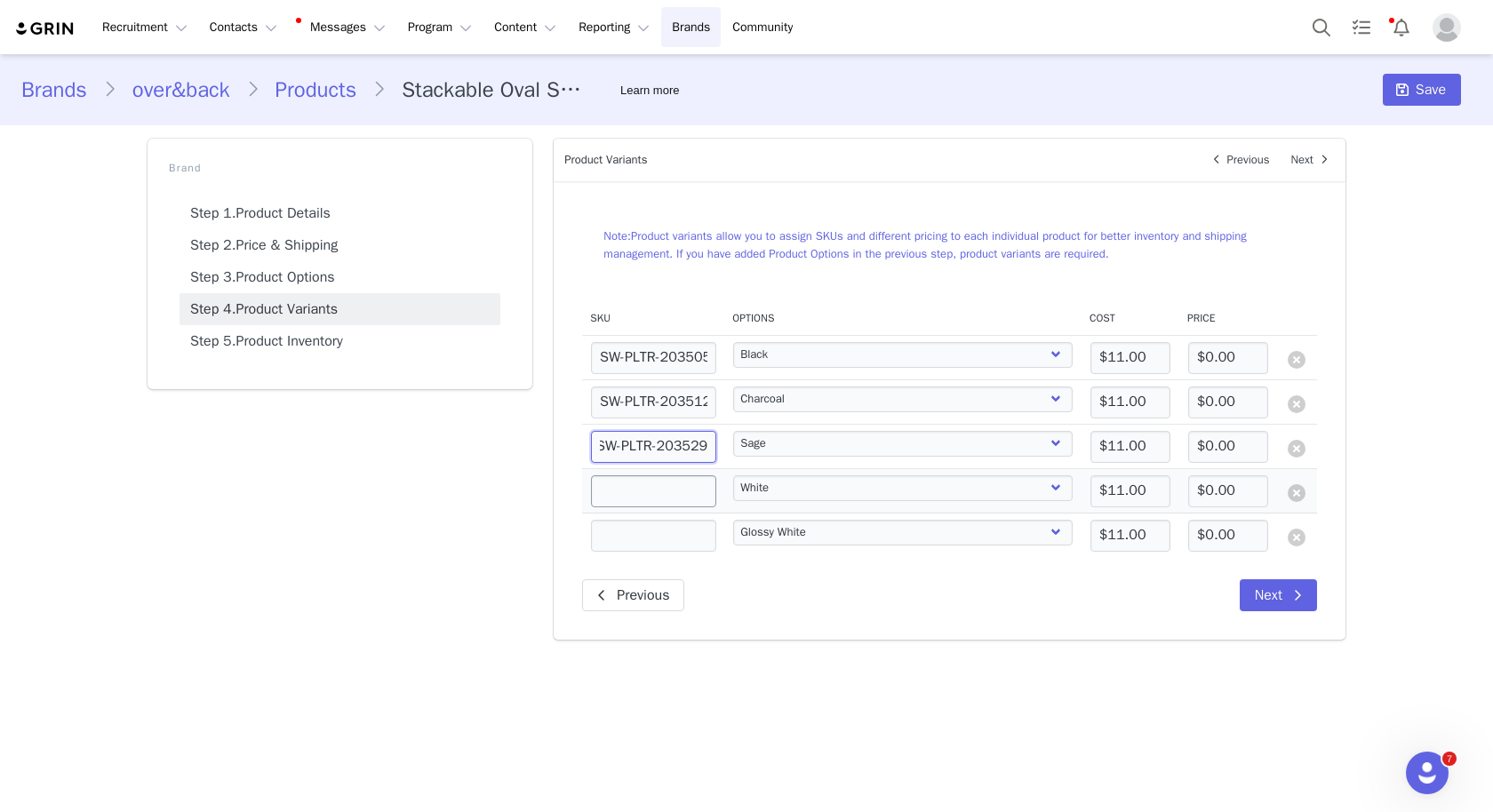 type on "SW-PLTR-203529" 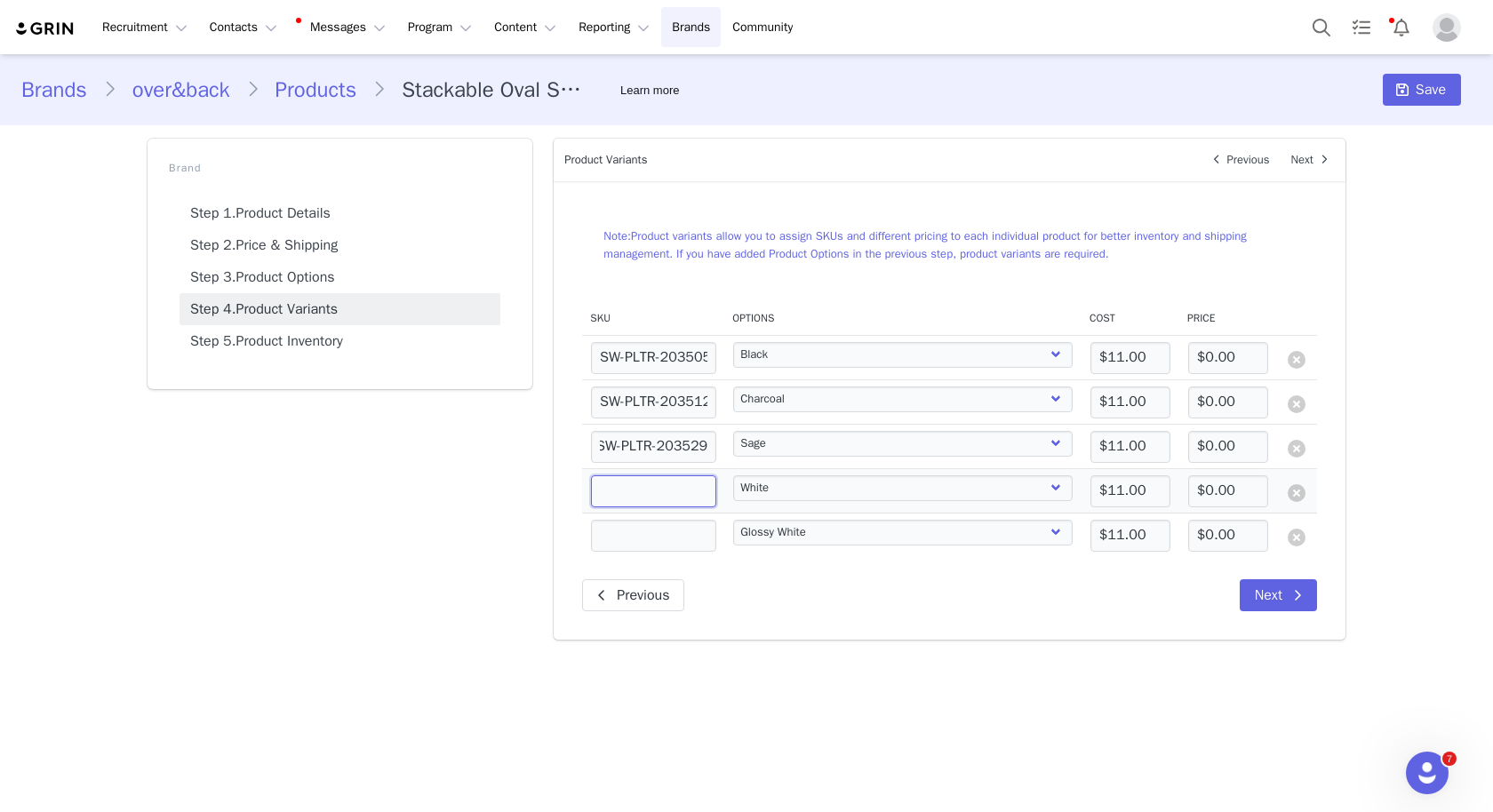 scroll, scrollTop: 0, scrollLeft: 0, axis: both 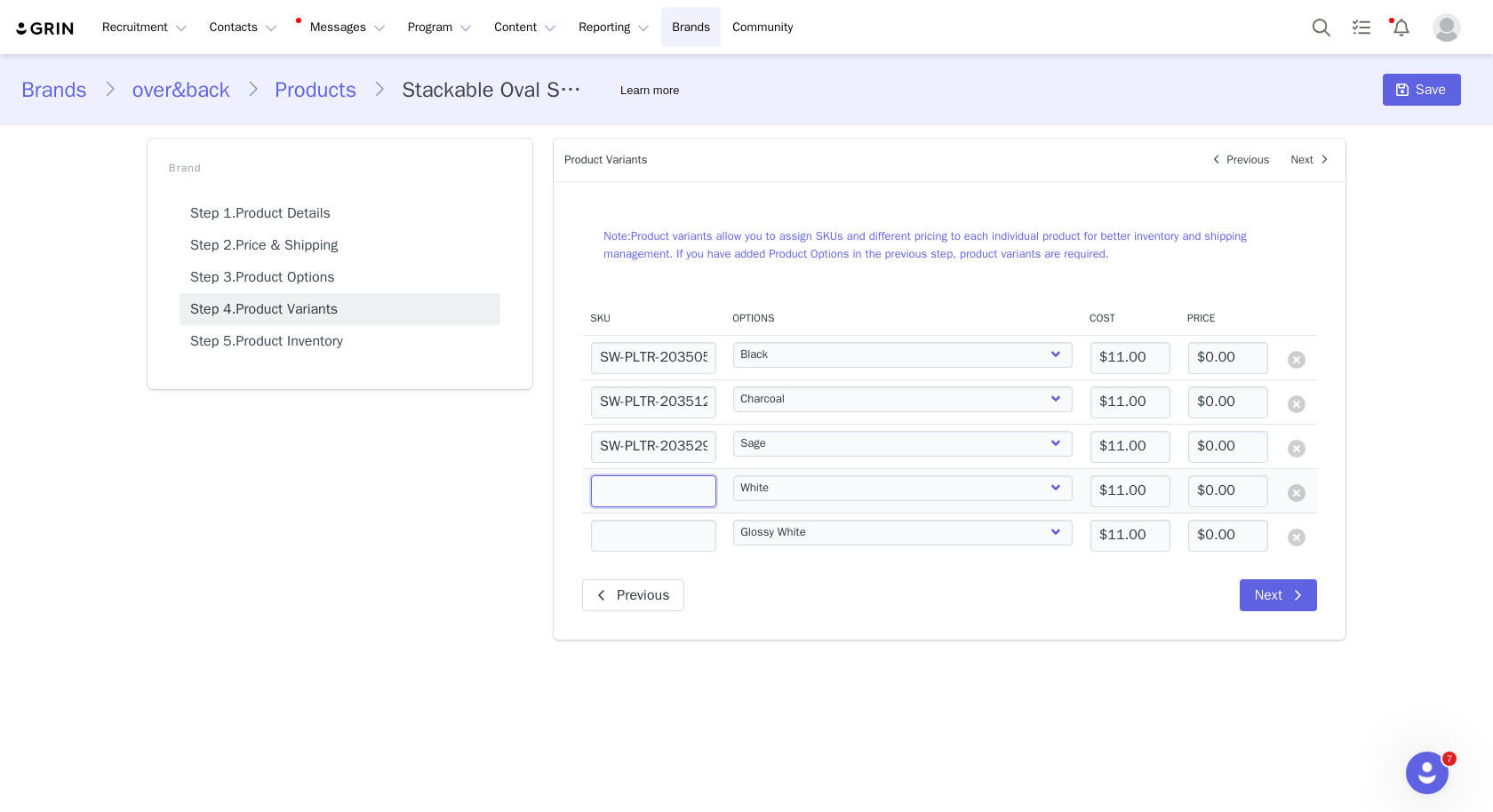 click at bounding box center (653, 491) 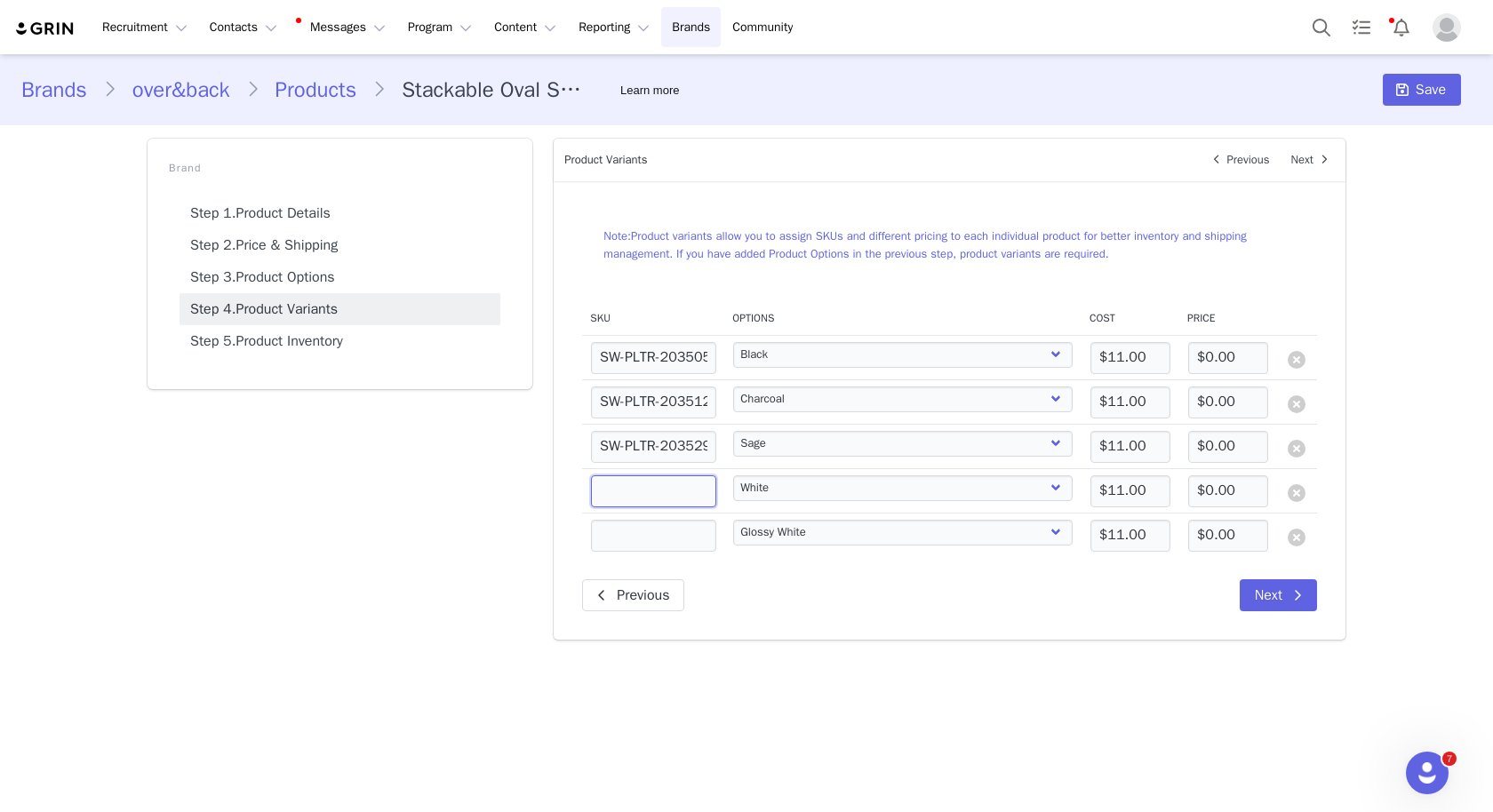 paste on "SW-PLTR-203499" 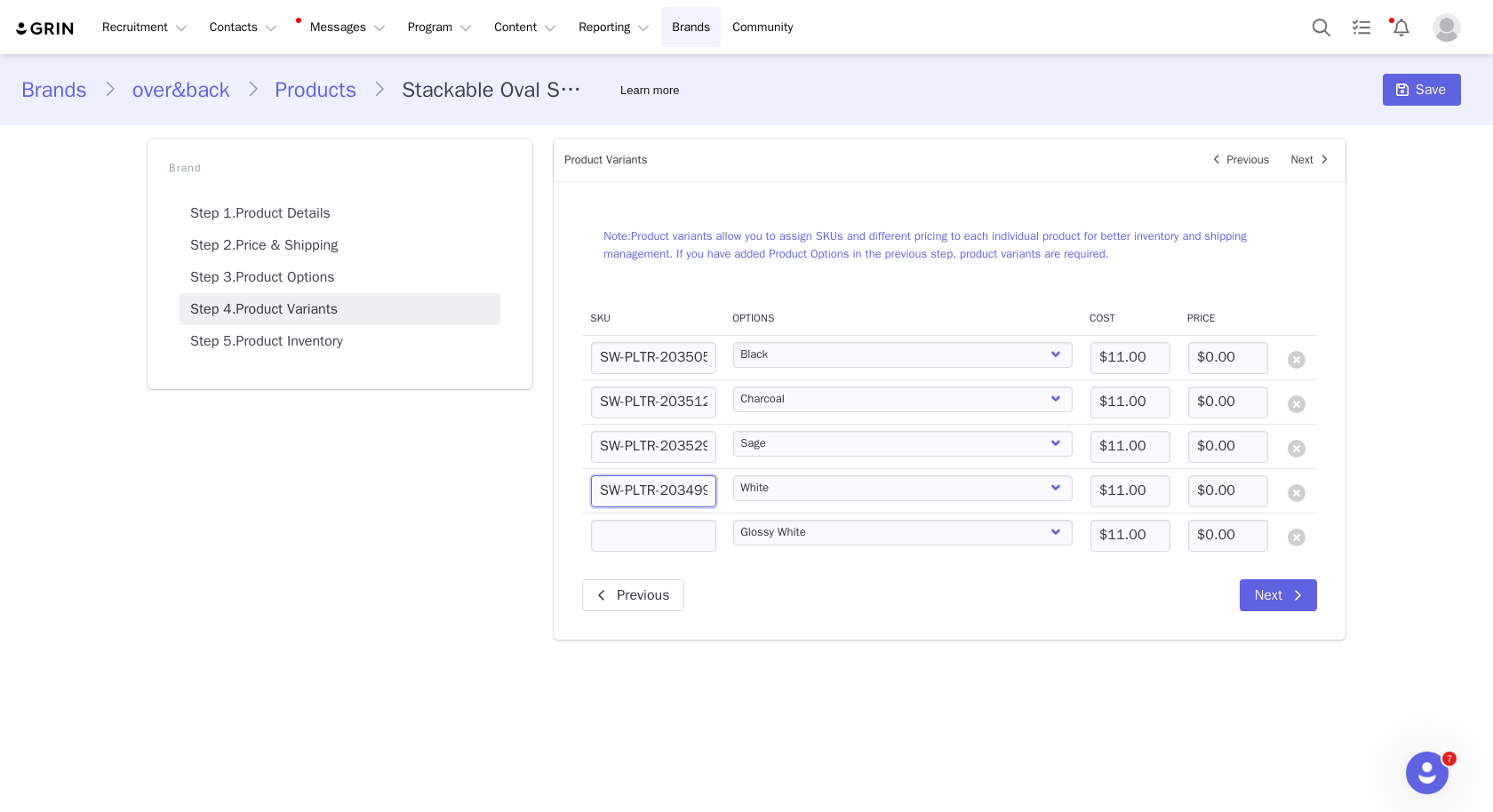 scroll, scrollTop: 0, scrollLeft: 11, axis: horizontal 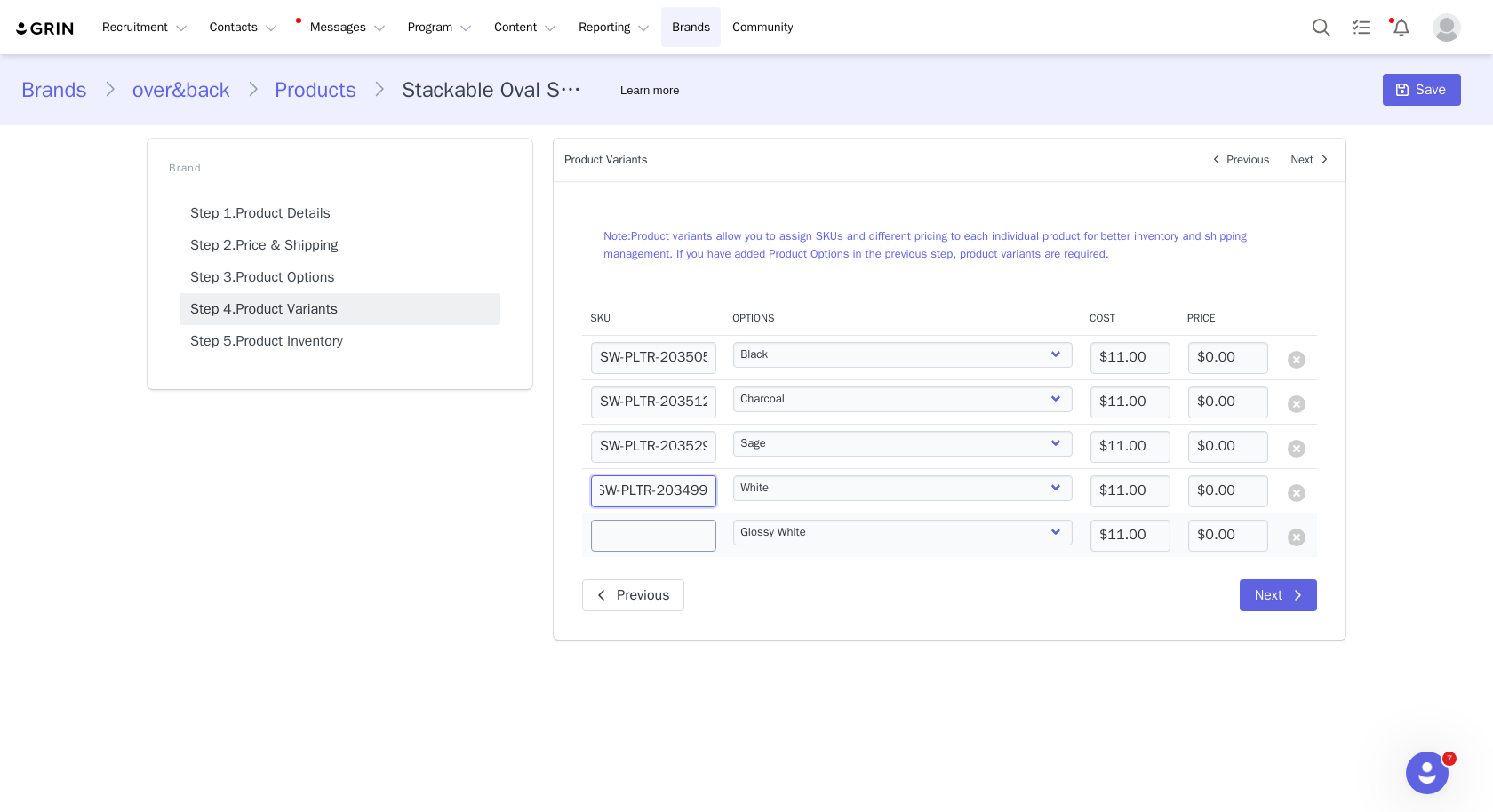 type on "SW-PLTR-203499" 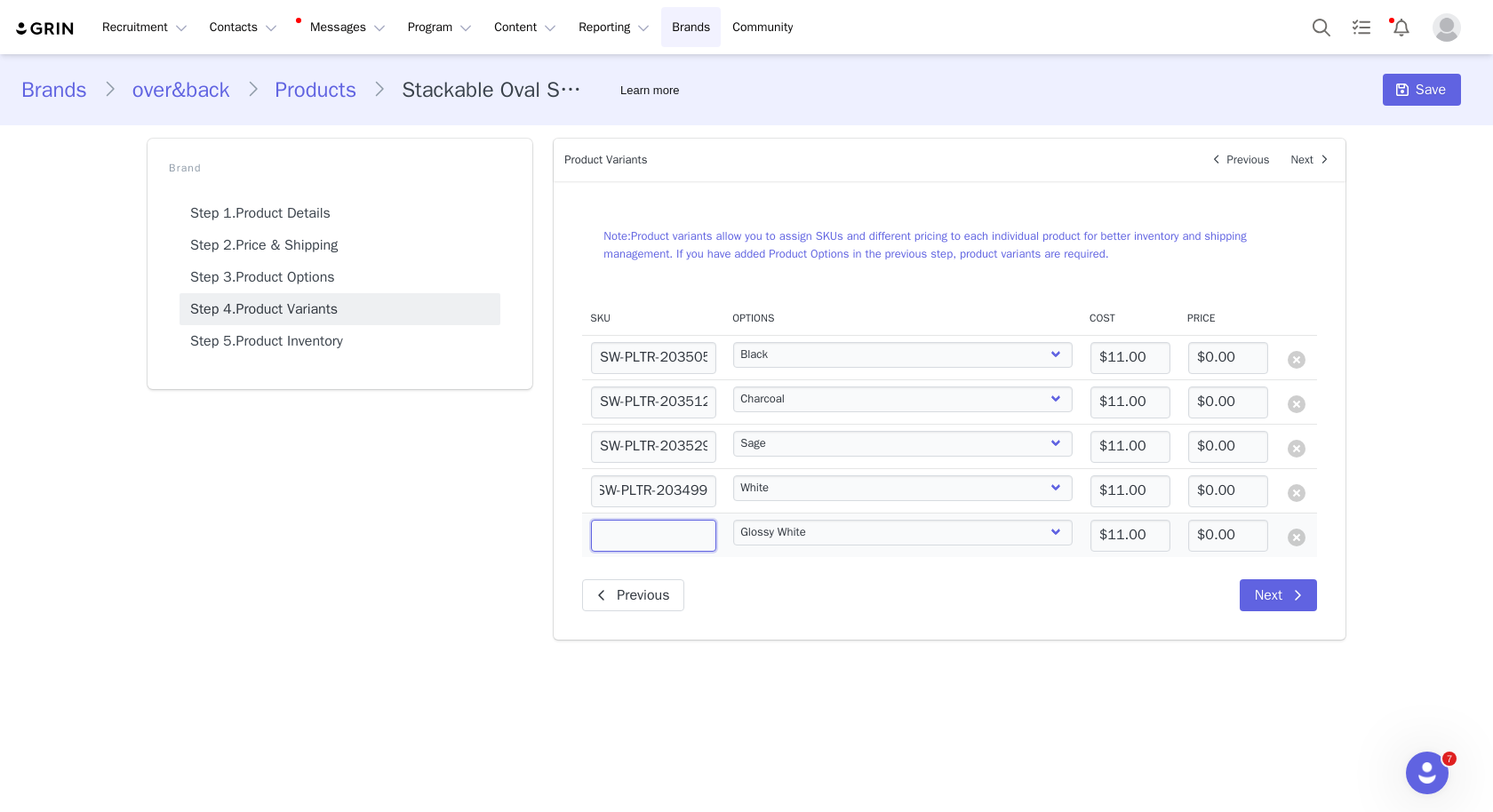 click at bounding box center [653, 536] 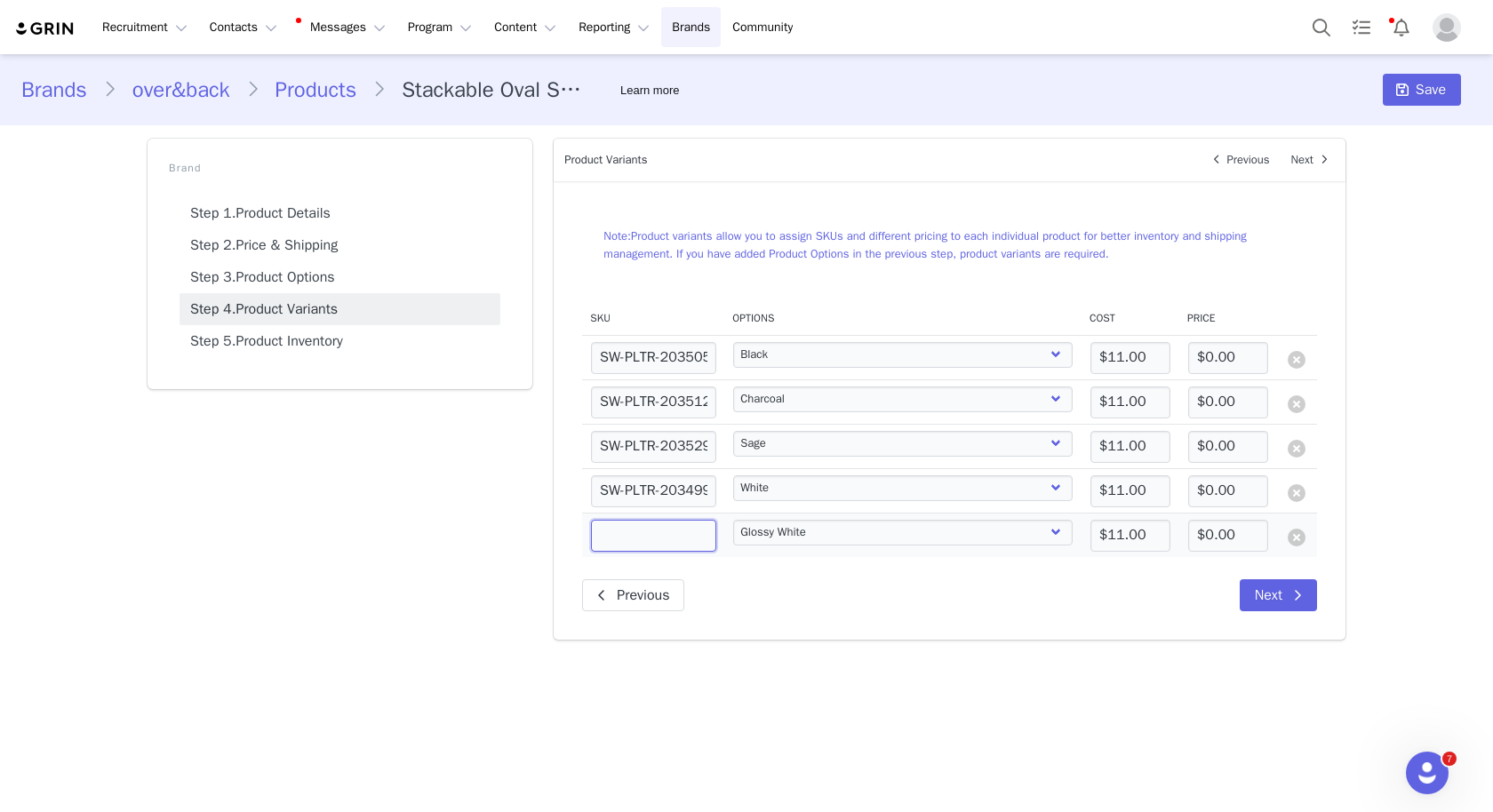 paste on "SW-PLTR-204724" 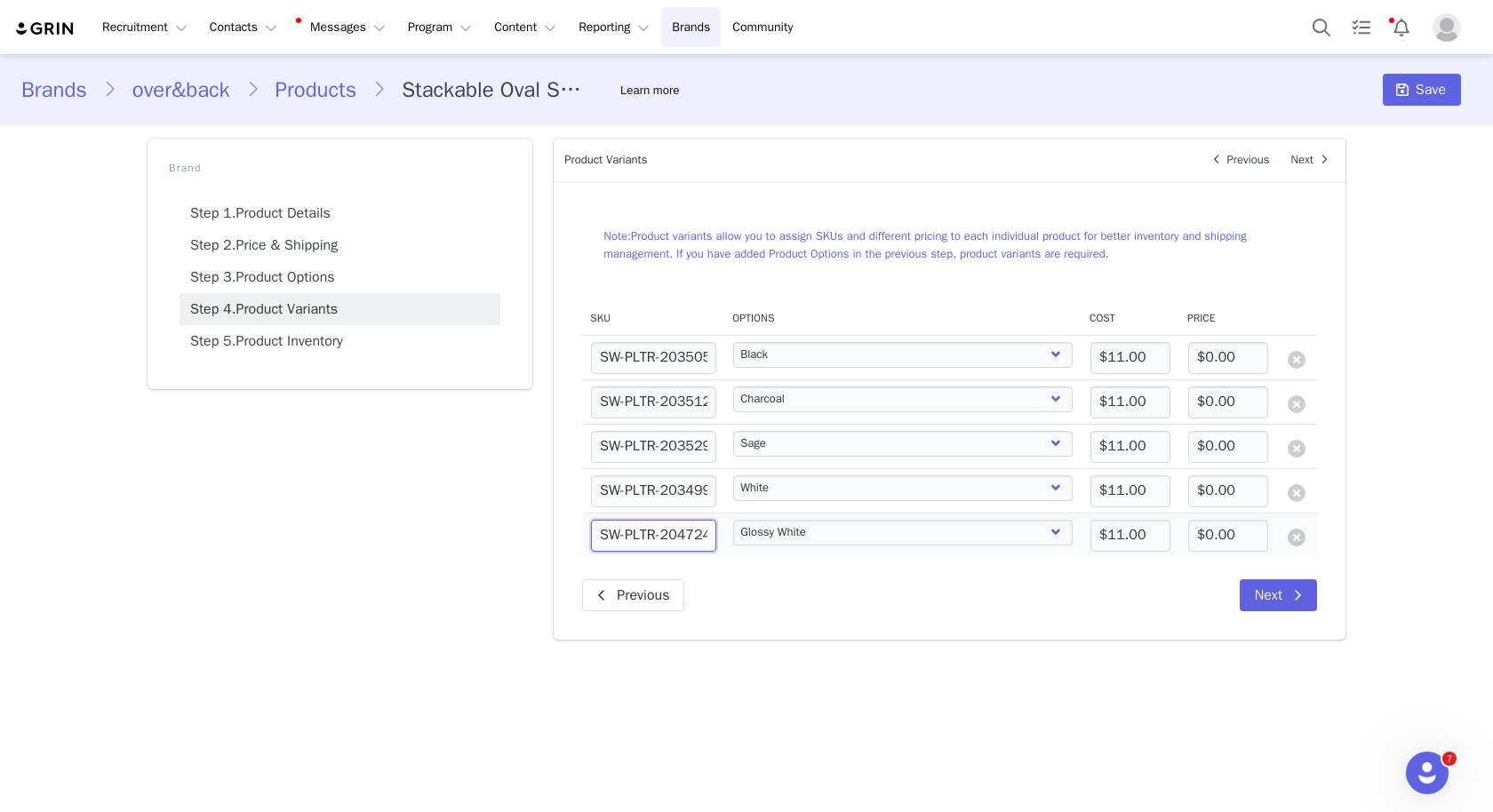 scroll, scrollTop: 0, scrollLeft: 10, axis: horizontal 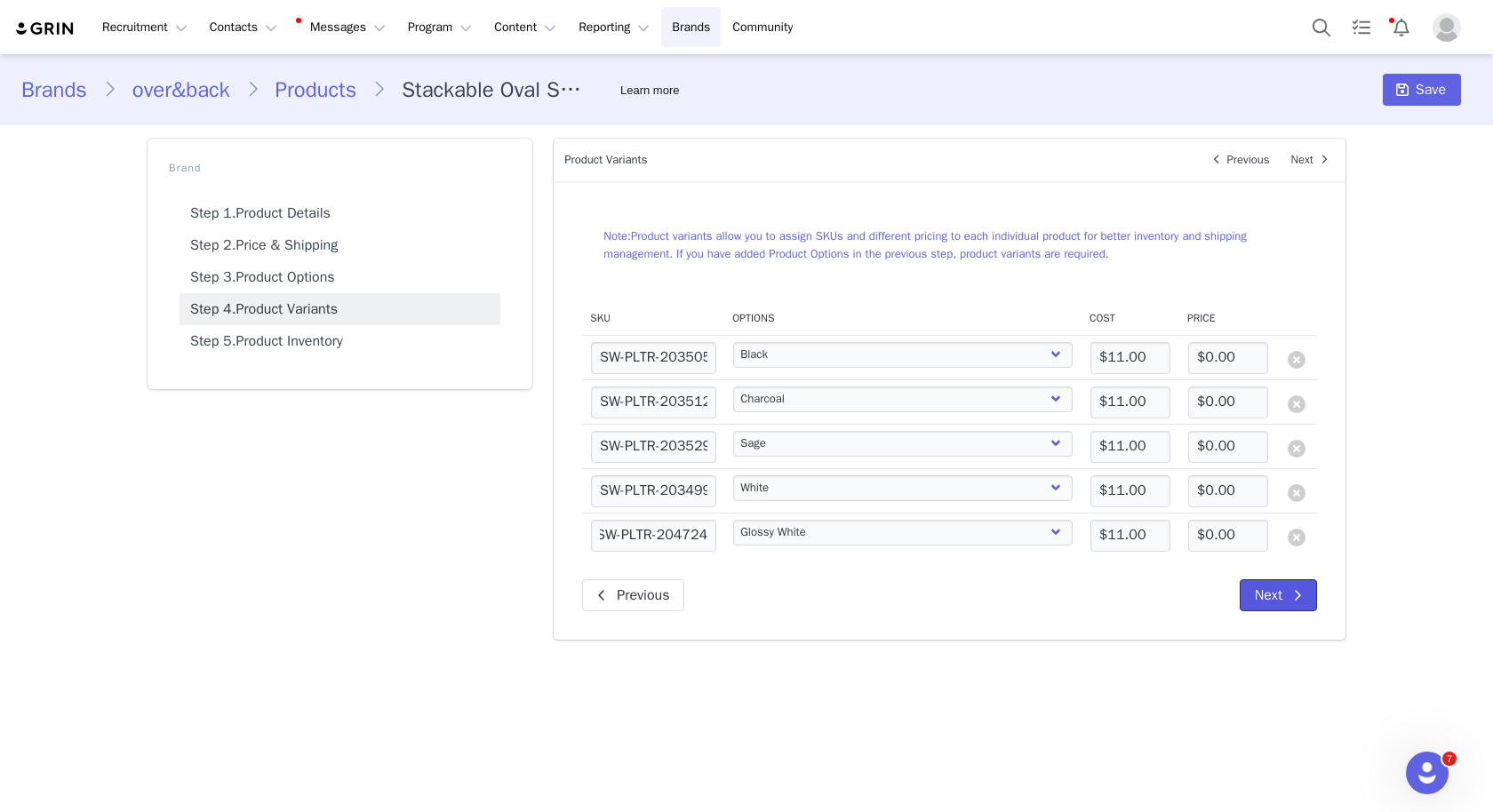 click on "Next" at bounding box center [1278, 595] 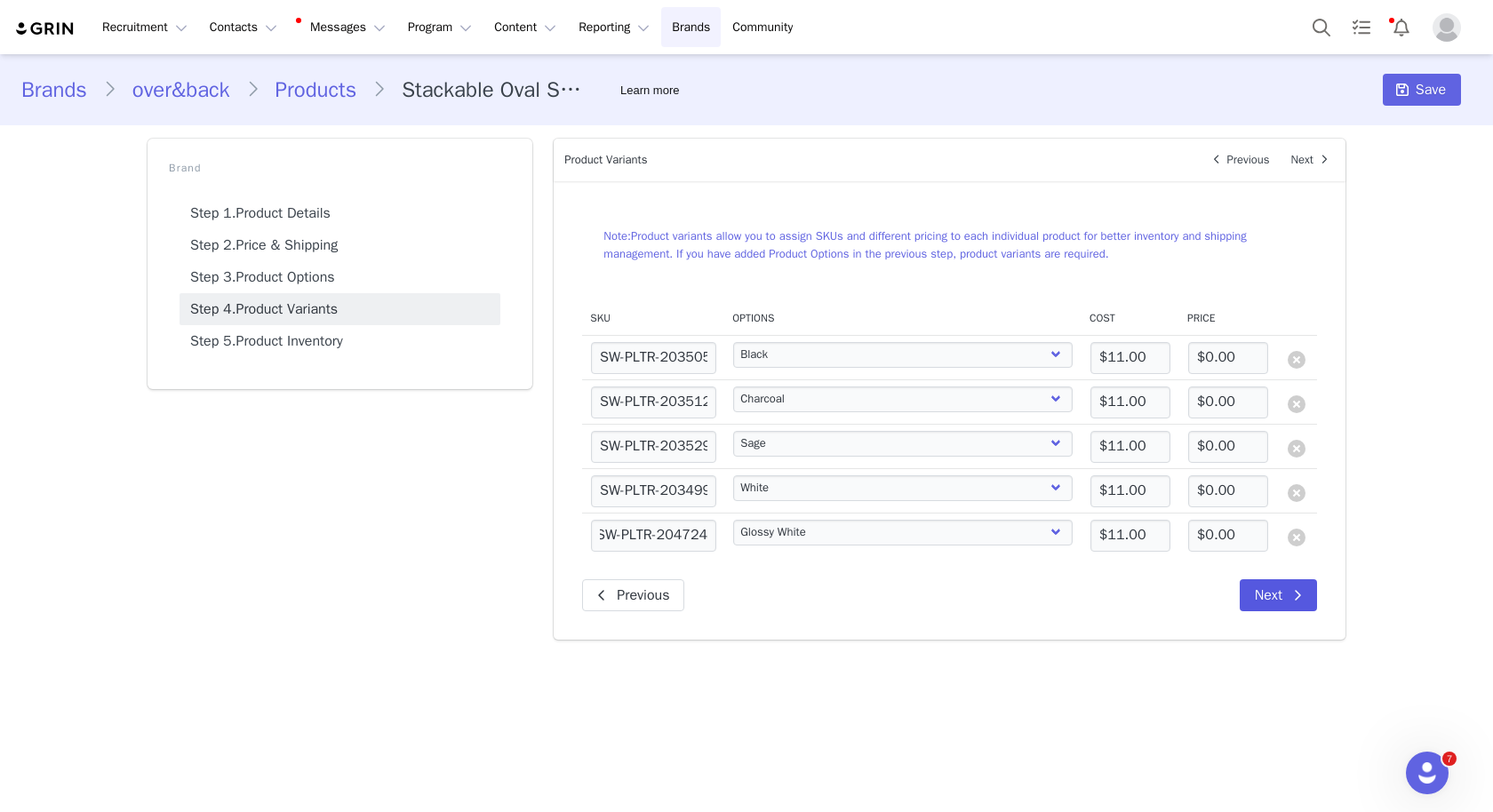 scroll, scrollTop: 0, scrollLeft: 0, axis: both 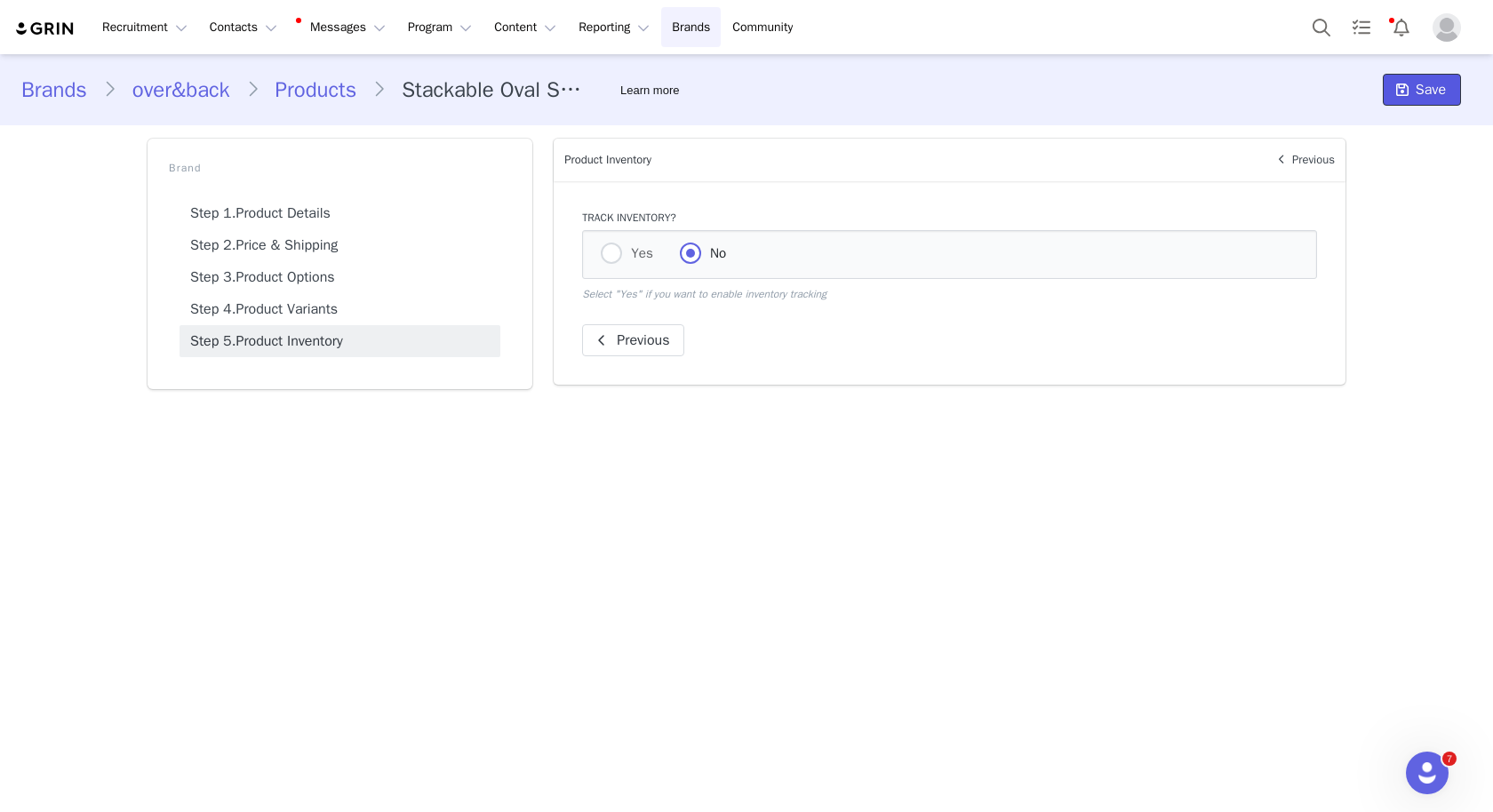 click on "Save" at bounding box center (1431, 90) 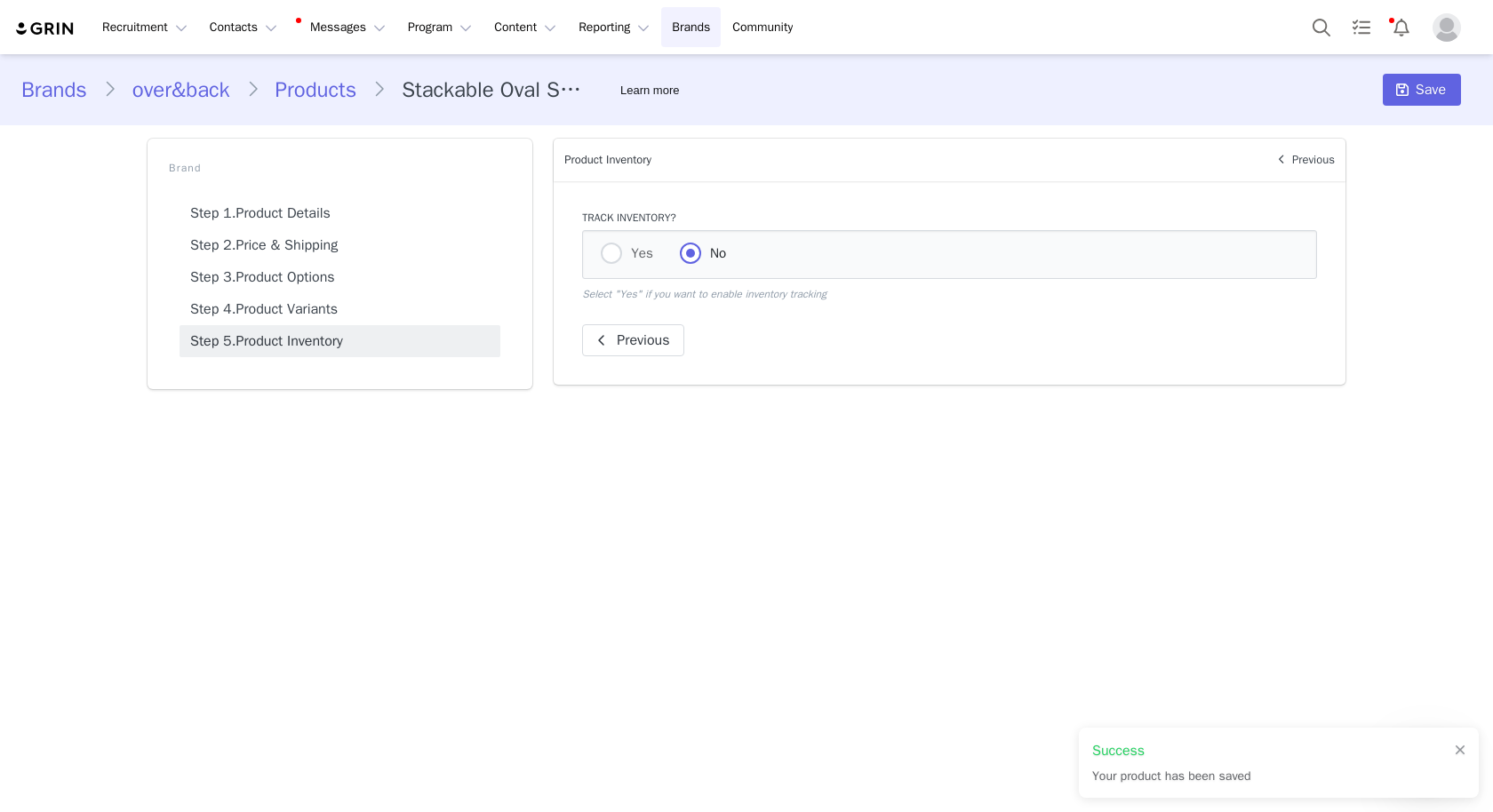 click on "Brands over&back Products Stackable Oval Serving Platter Learn more Save" at bounding box center [746, 90] 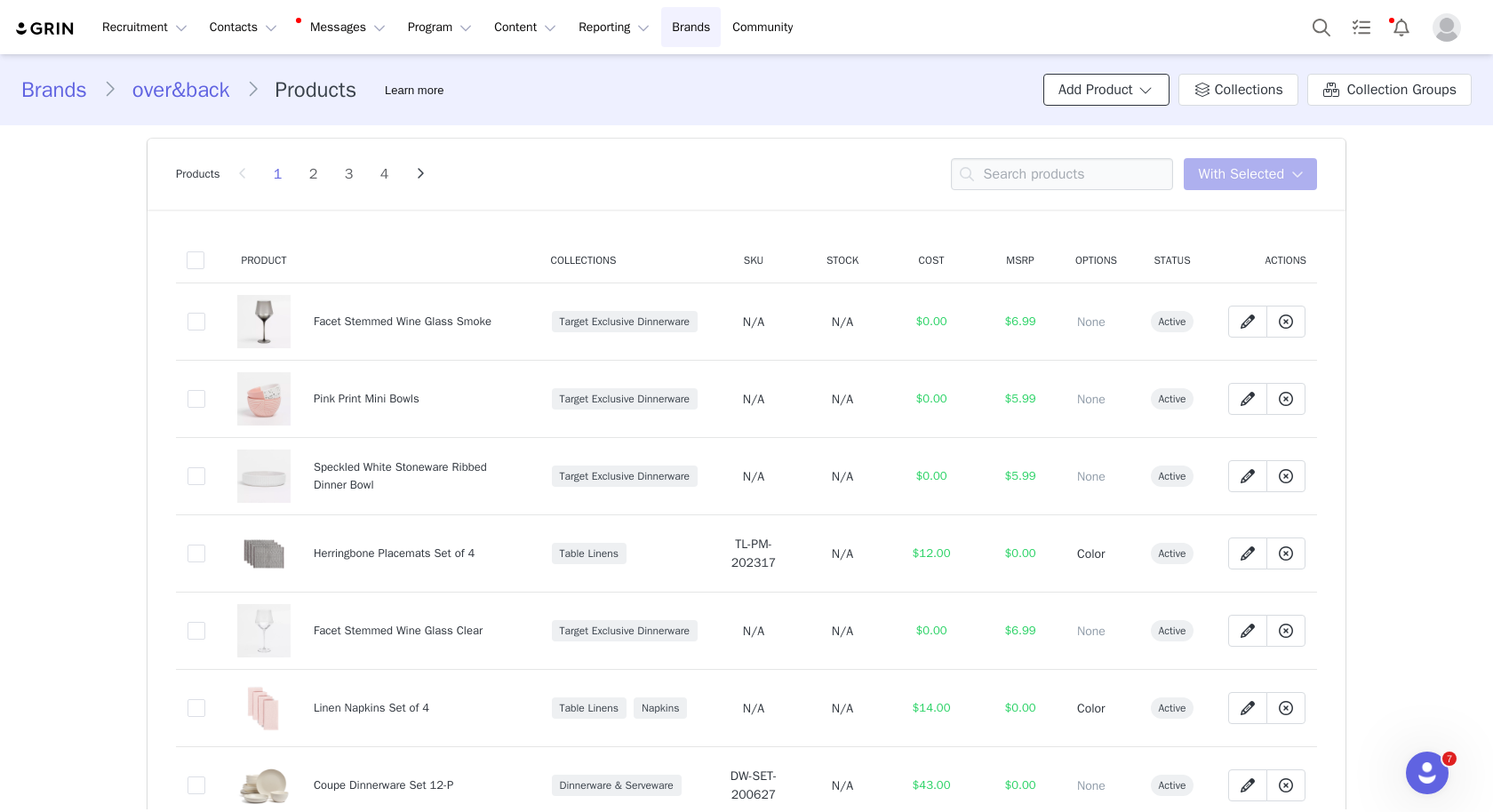 click on "Add Product" at bounding box center (1106, 90) 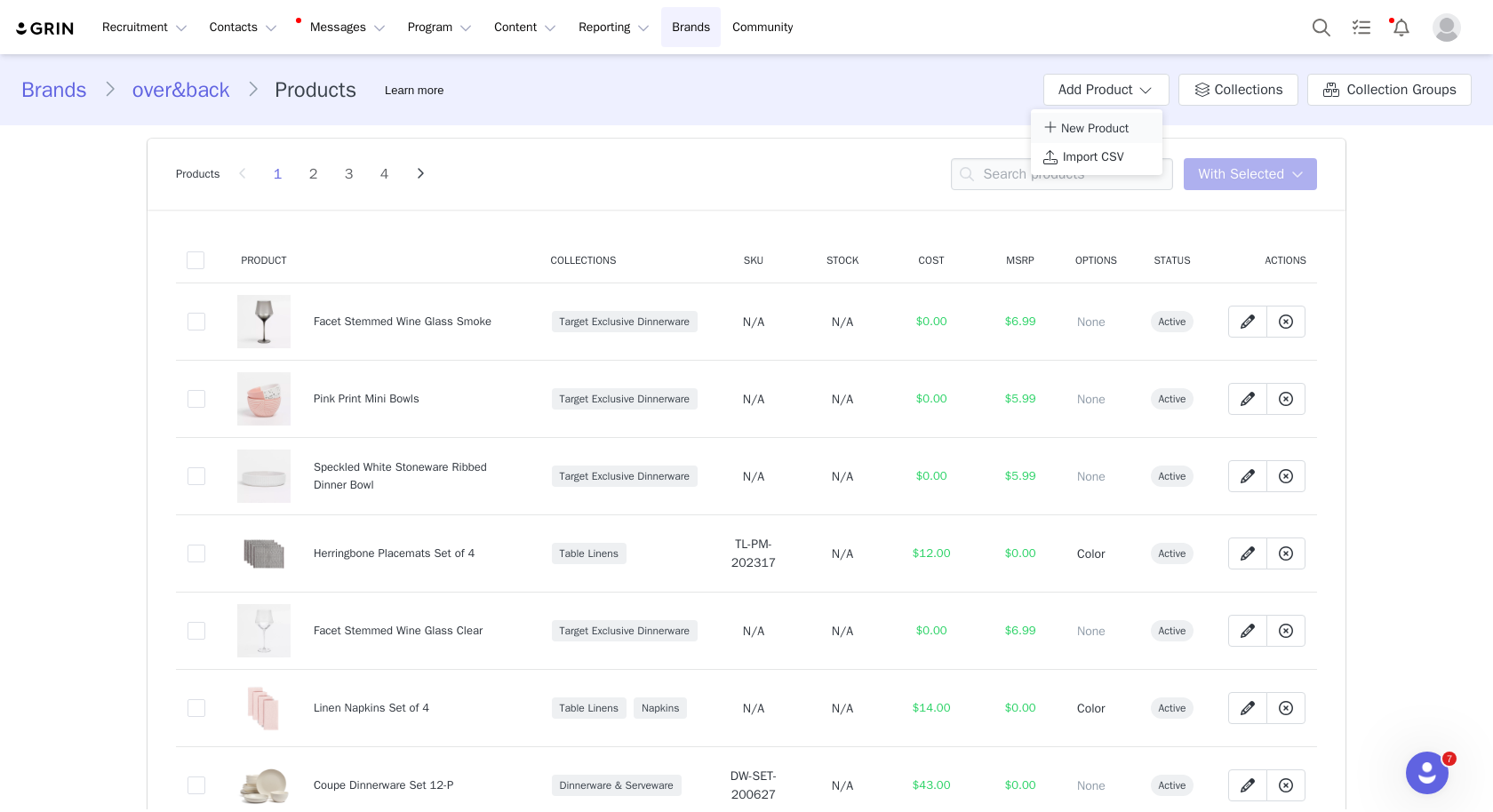 click on "New Product" at bounding box center (1095, 128) 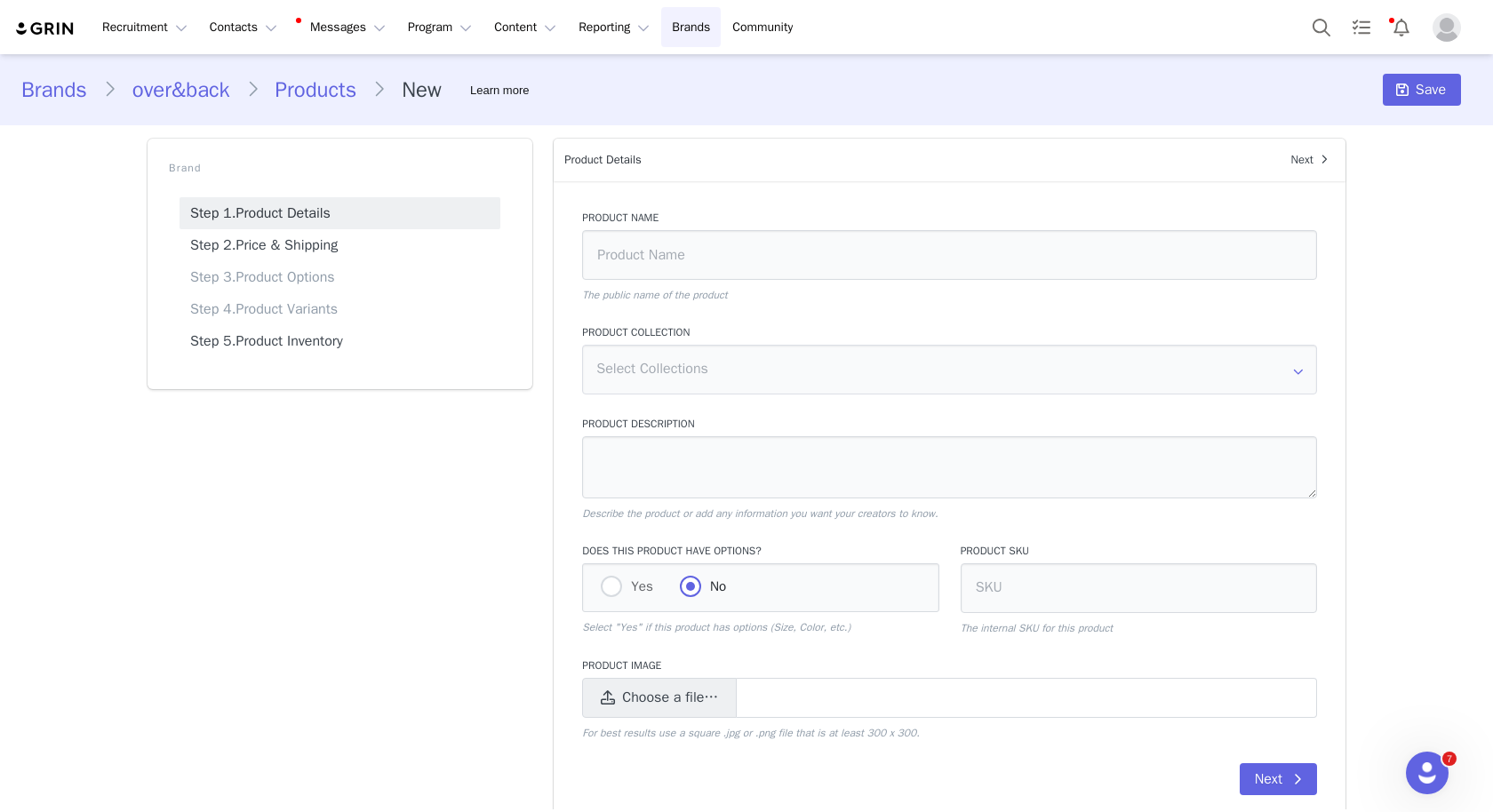 click on "over&back" at bounding box center [181, 90] 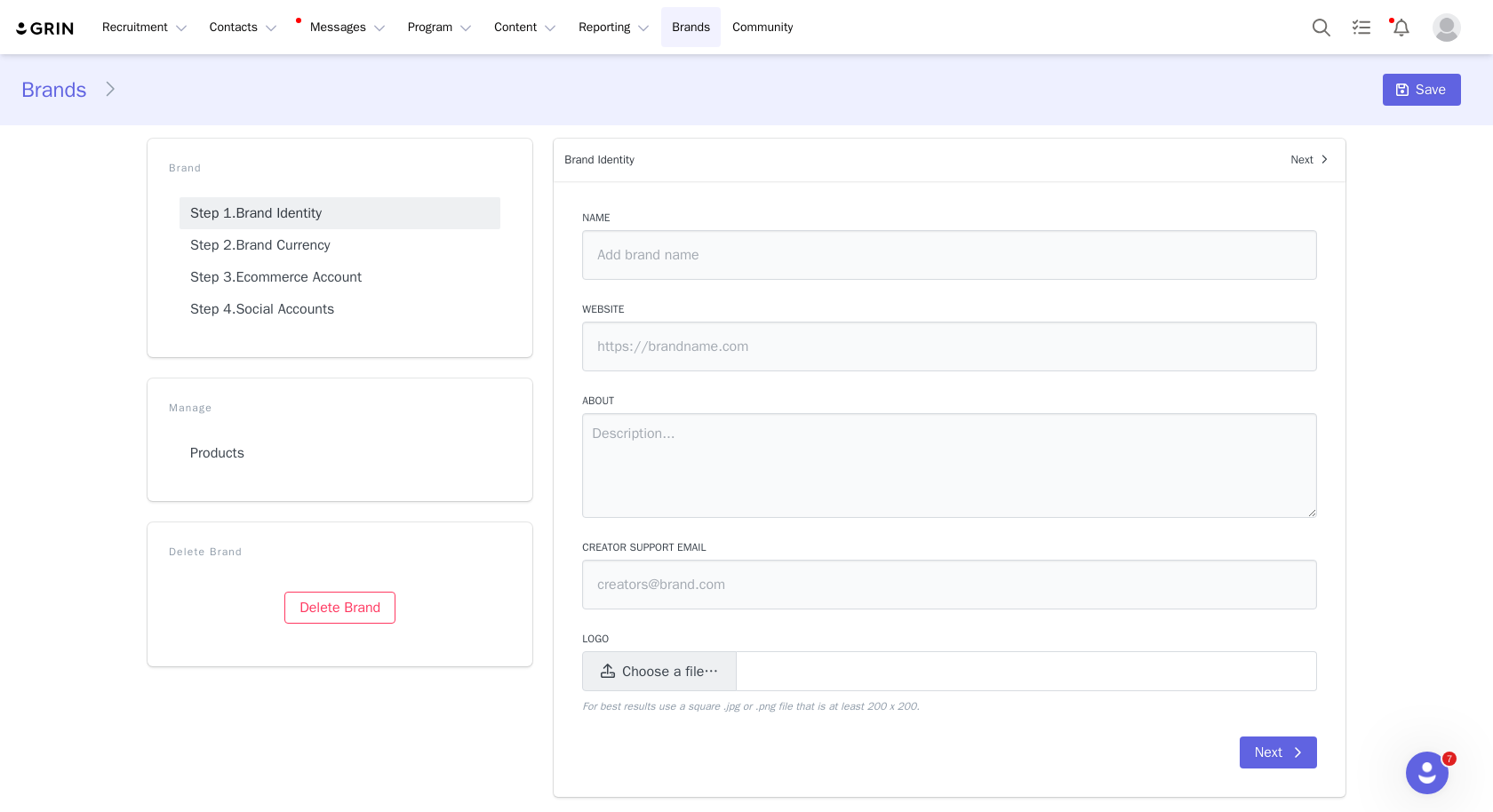 type on "over&back" 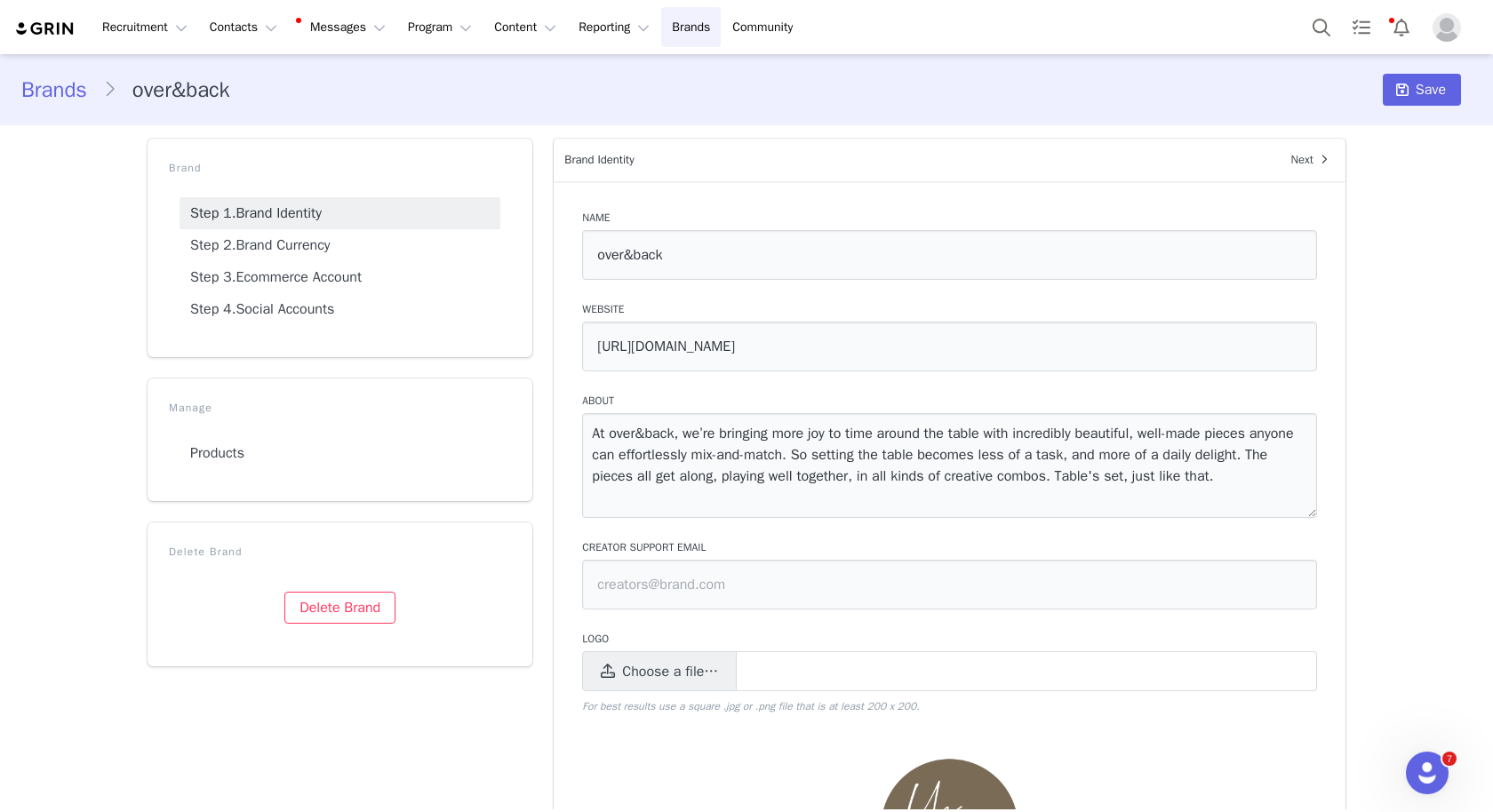 click on "Brands" at bounding box center (62, 90) 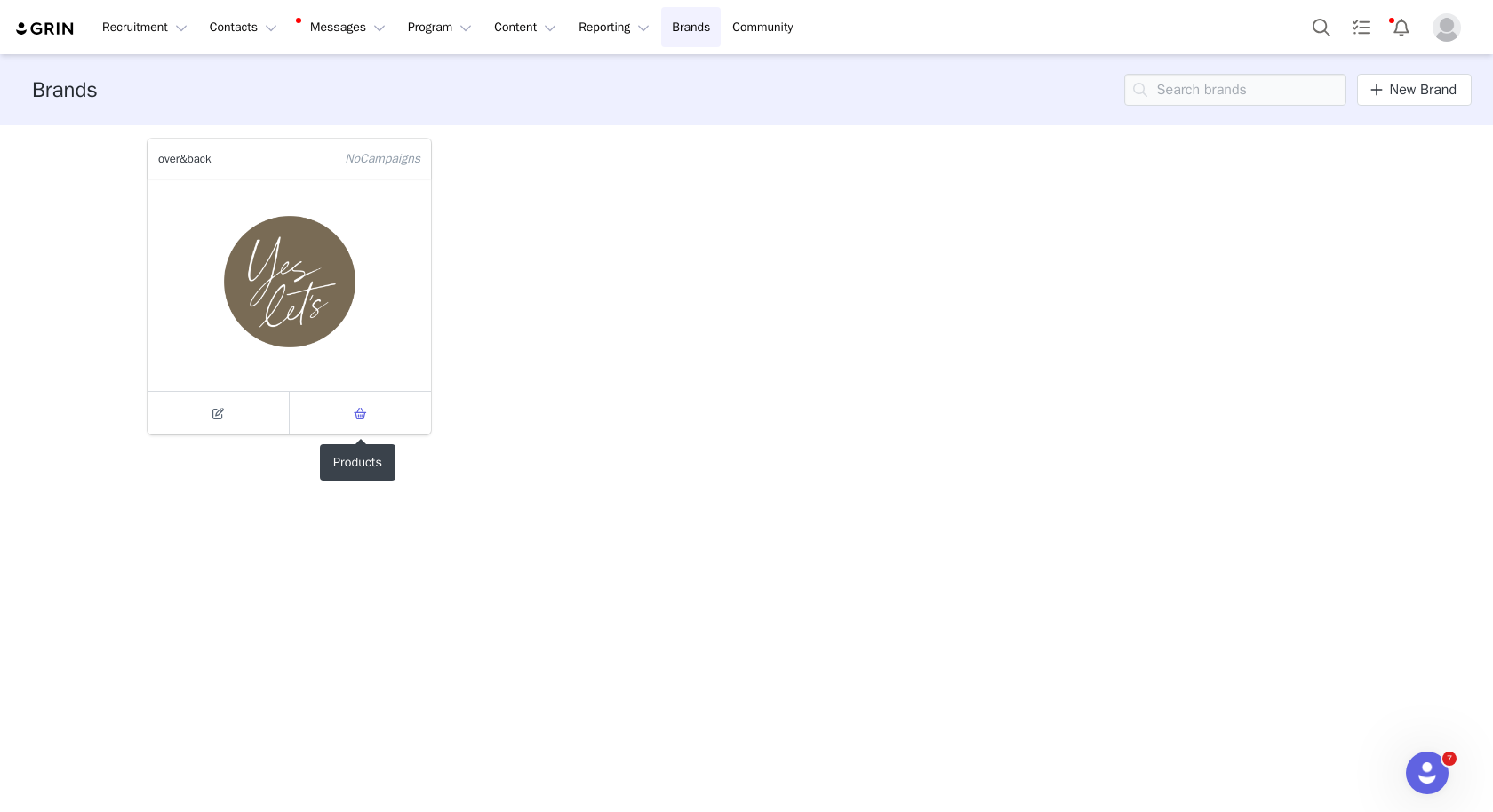 click at bounding box center [360, 413] 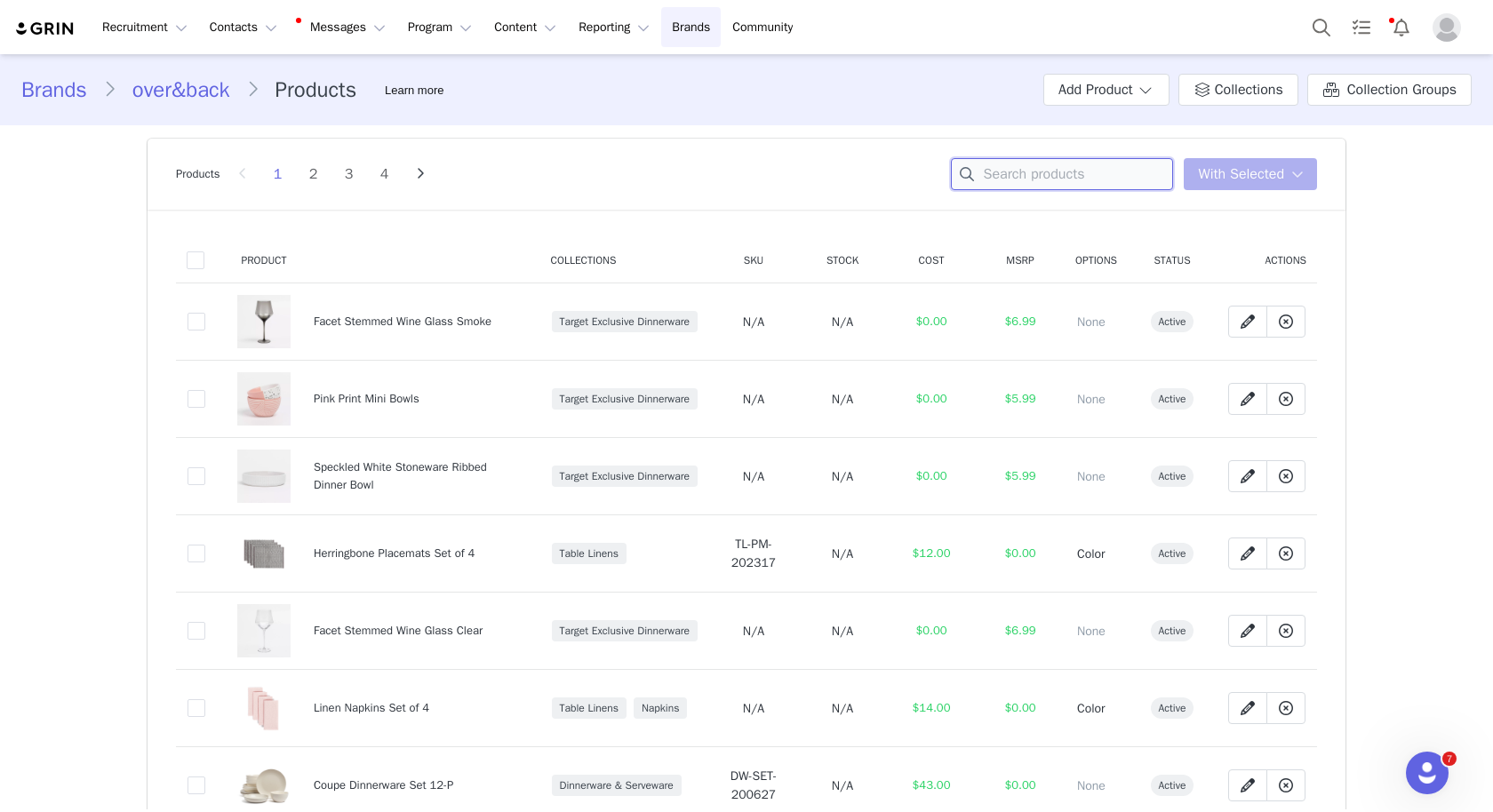 click at bounding box center [1062, 174] 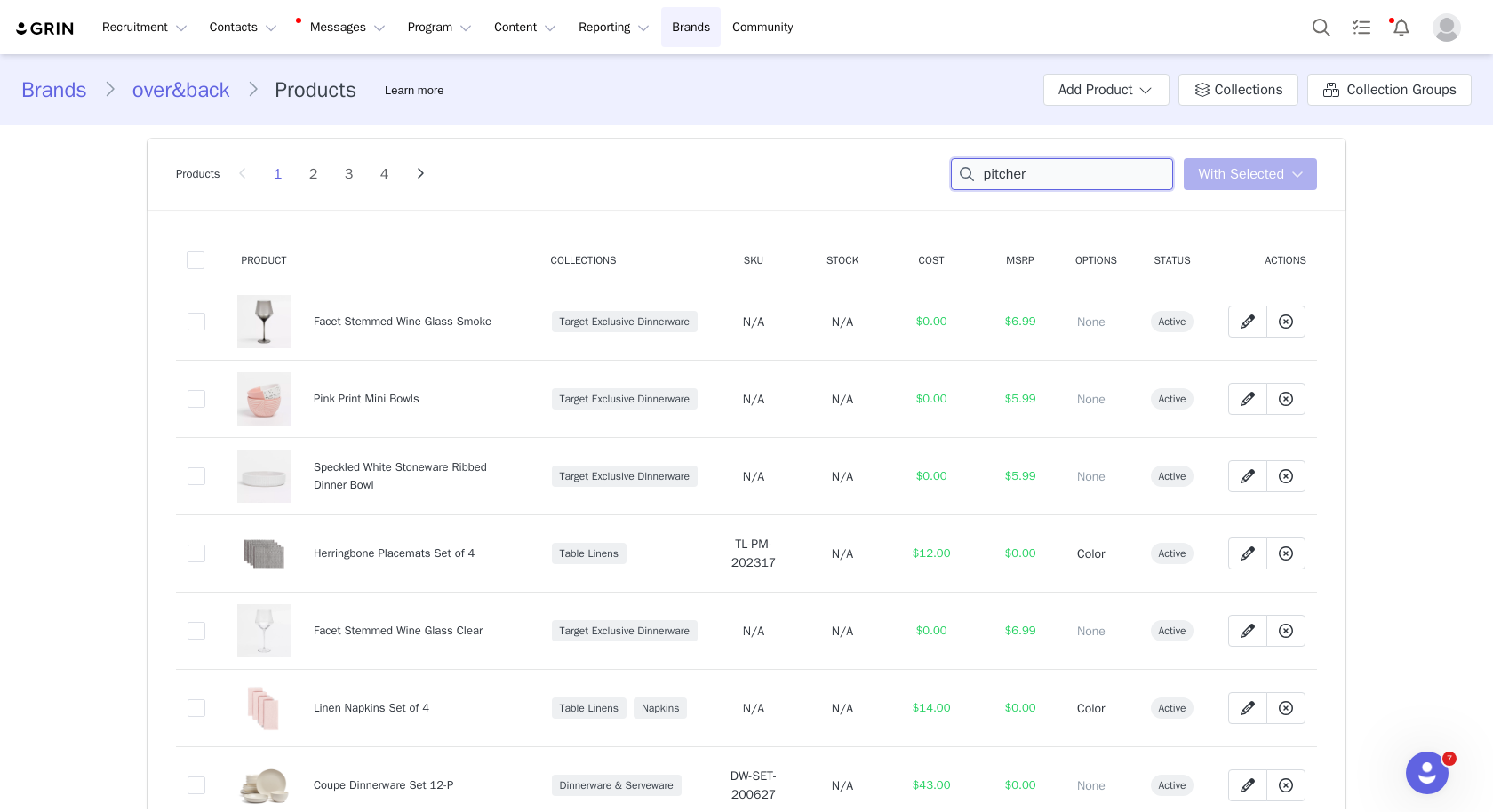 type on "pitcher" 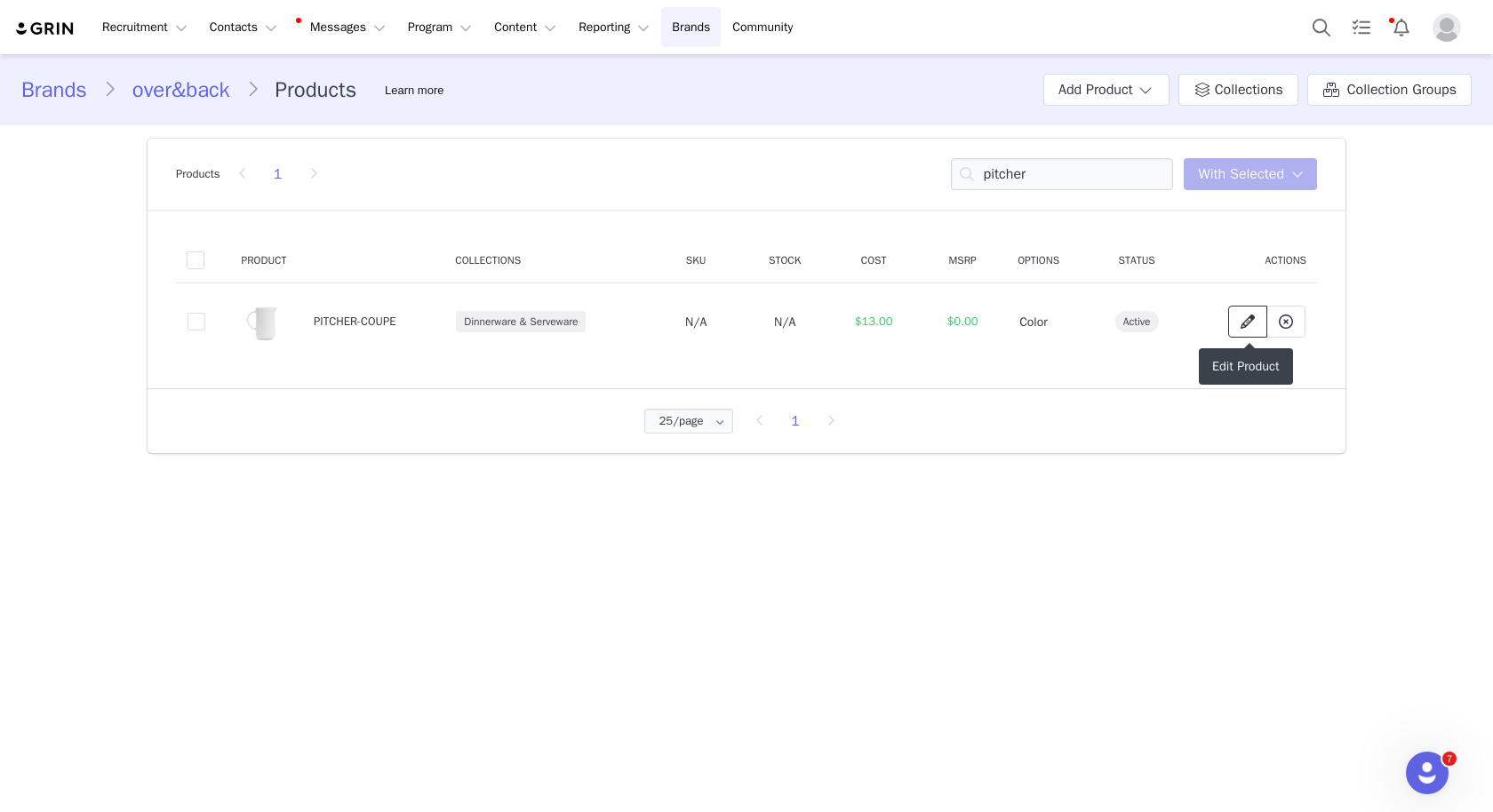 click at bounding box center (1248, 322) 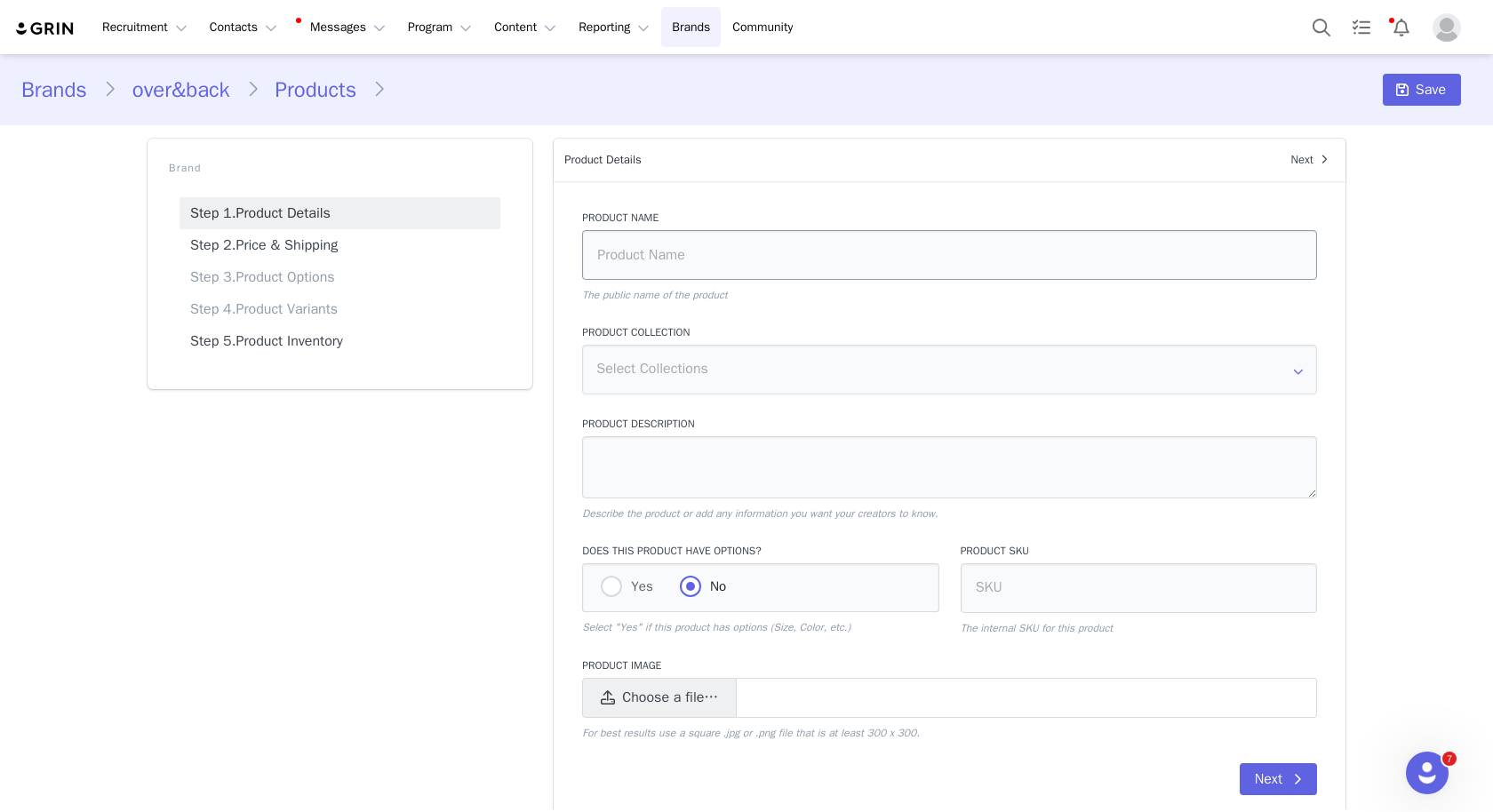 type on "PITCHER-COUPE" 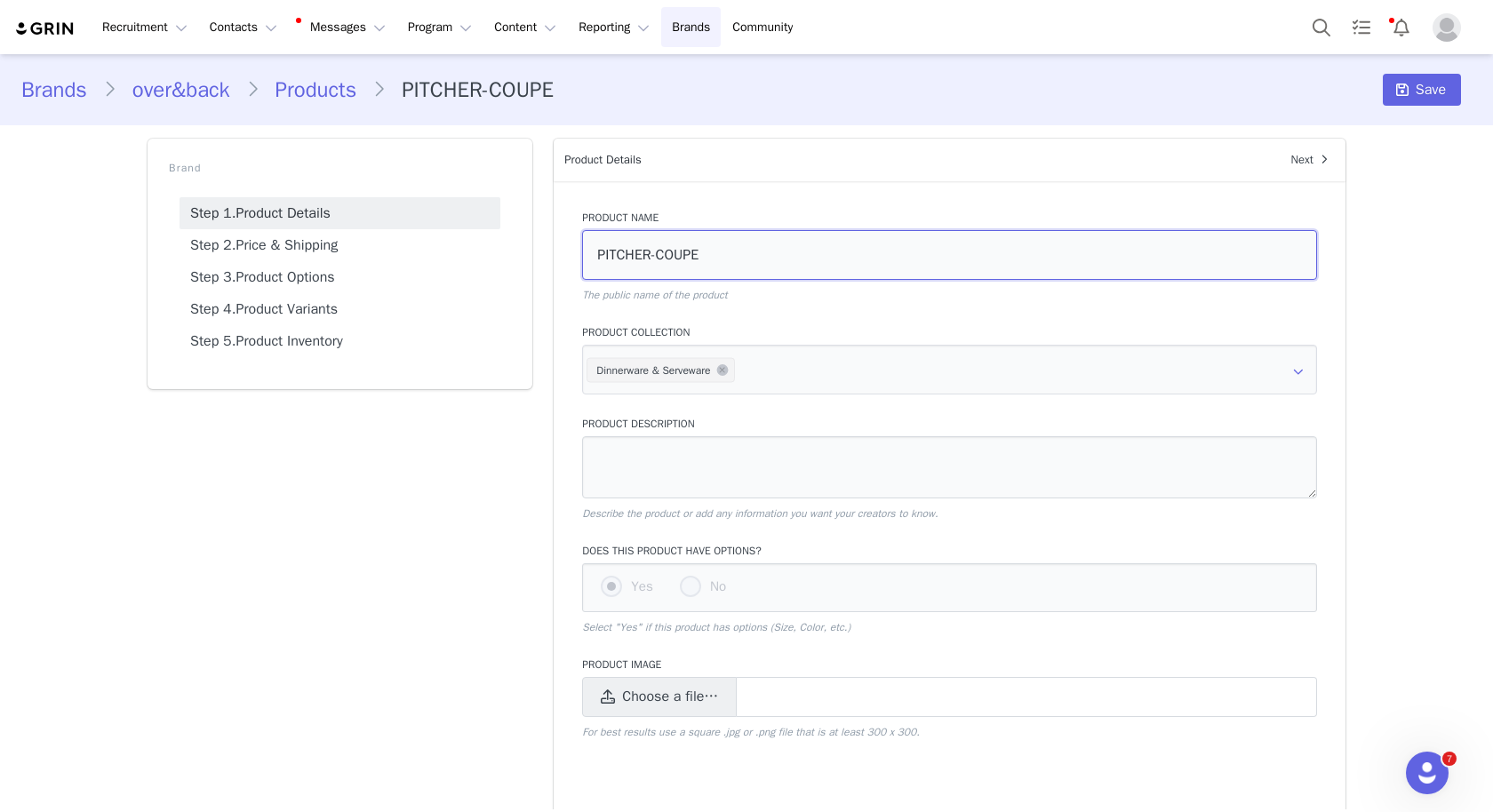 click on "PITCHER-COUPE" at bounding box center (949, 255) 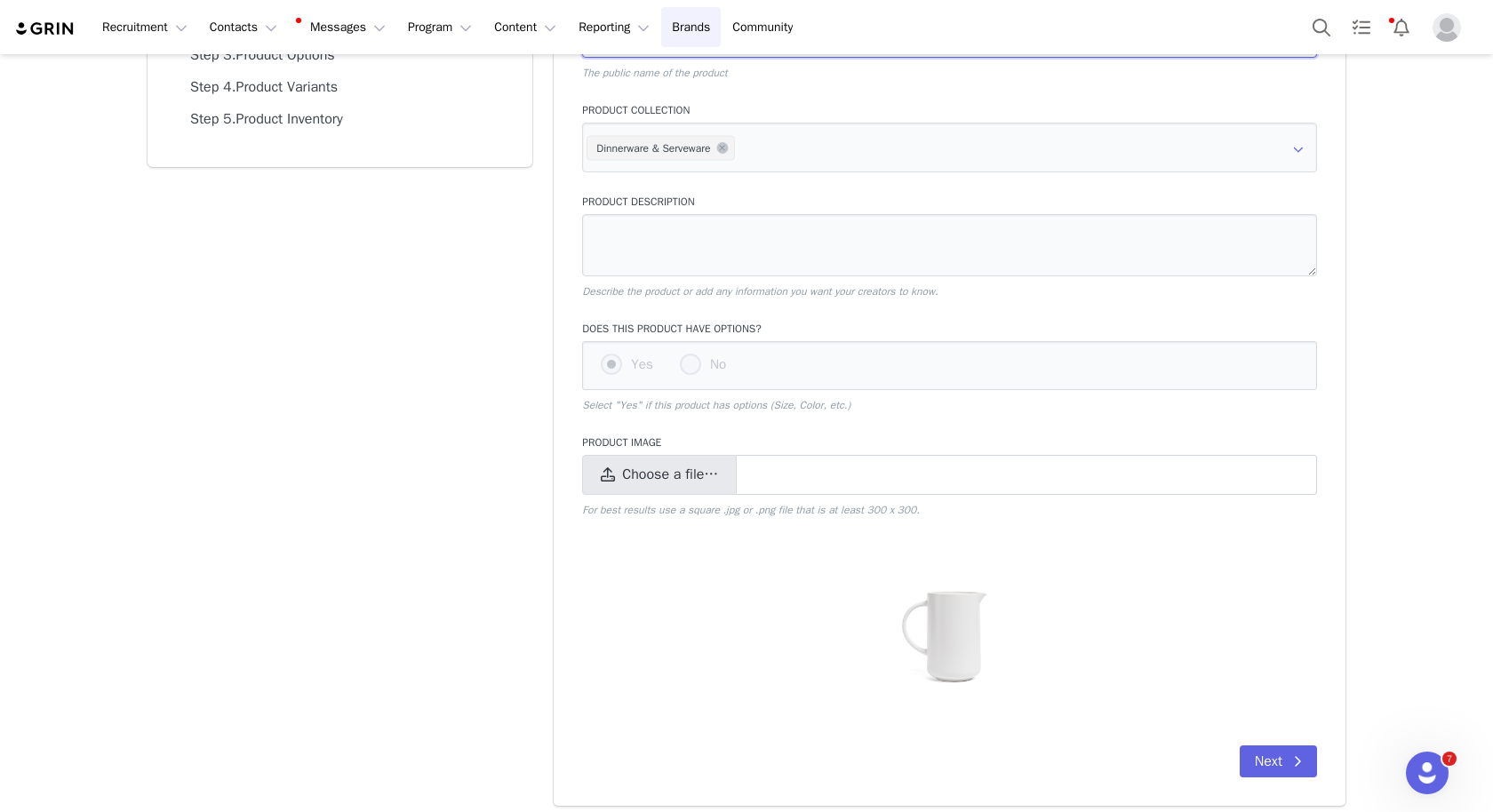 scroll, scrollTop: 228, scrollLeft: 0, axis: vertical 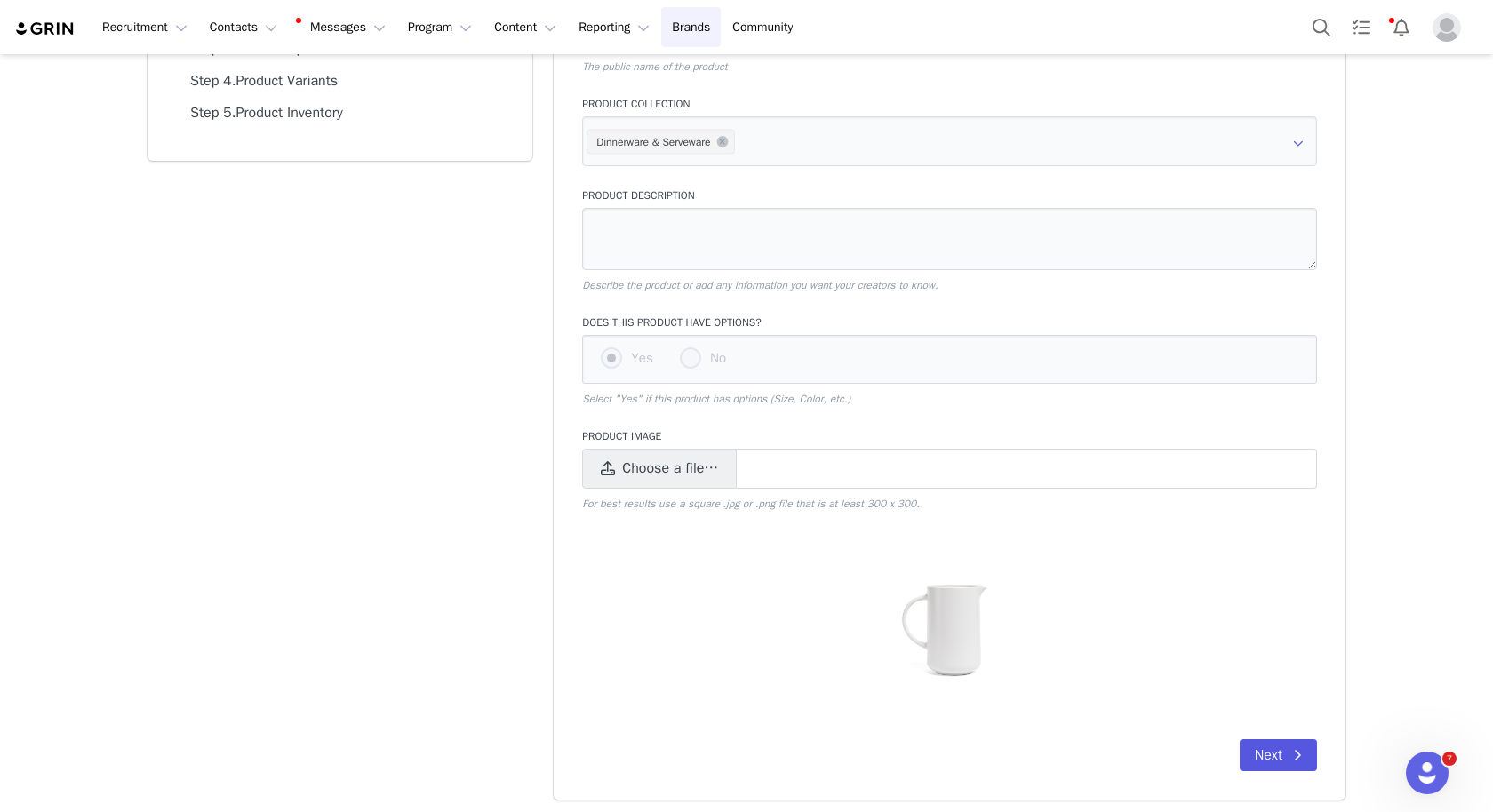 type on "Pitcher" 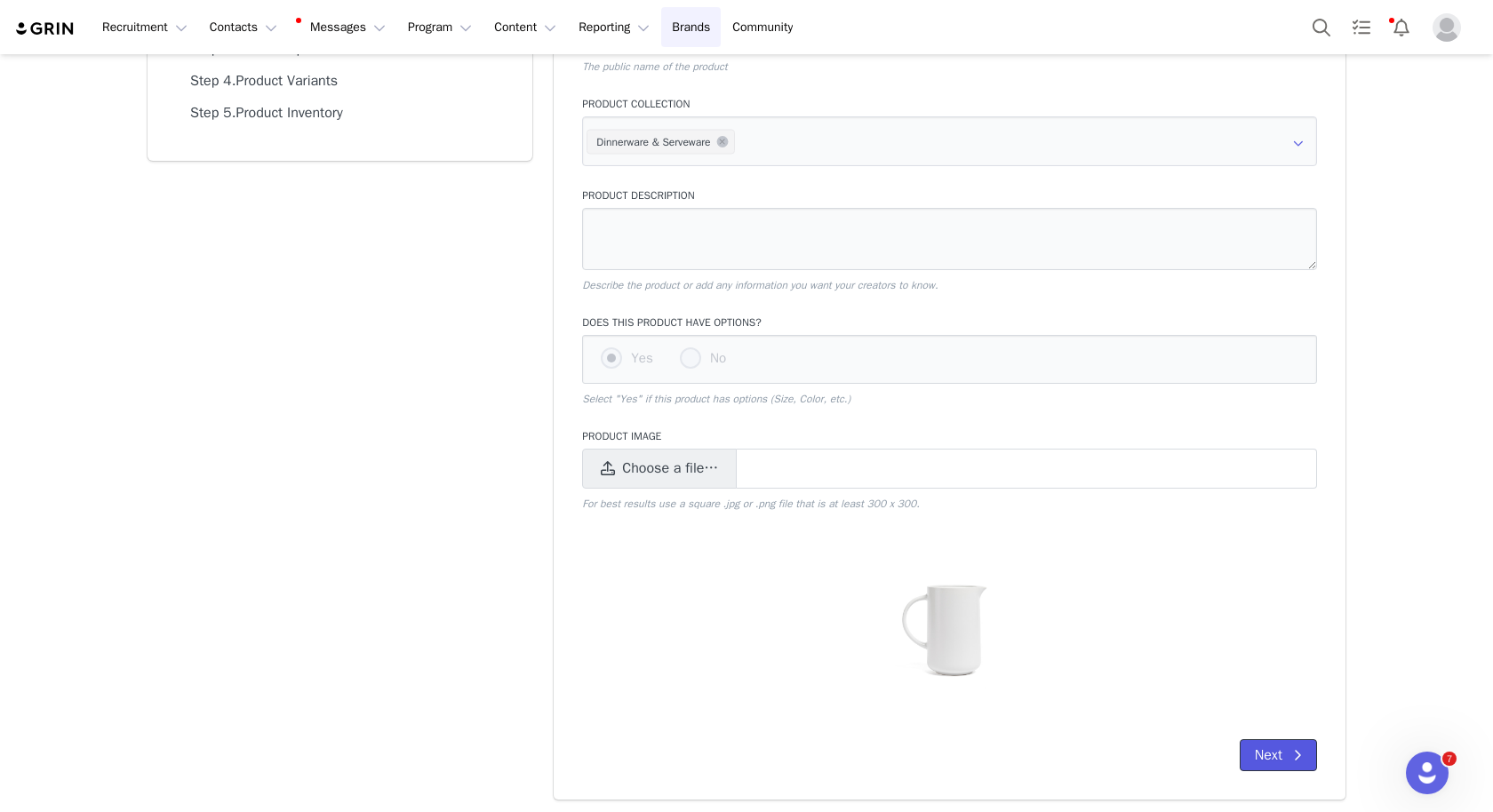 click on "Next" at bounding box center (1278, 755) 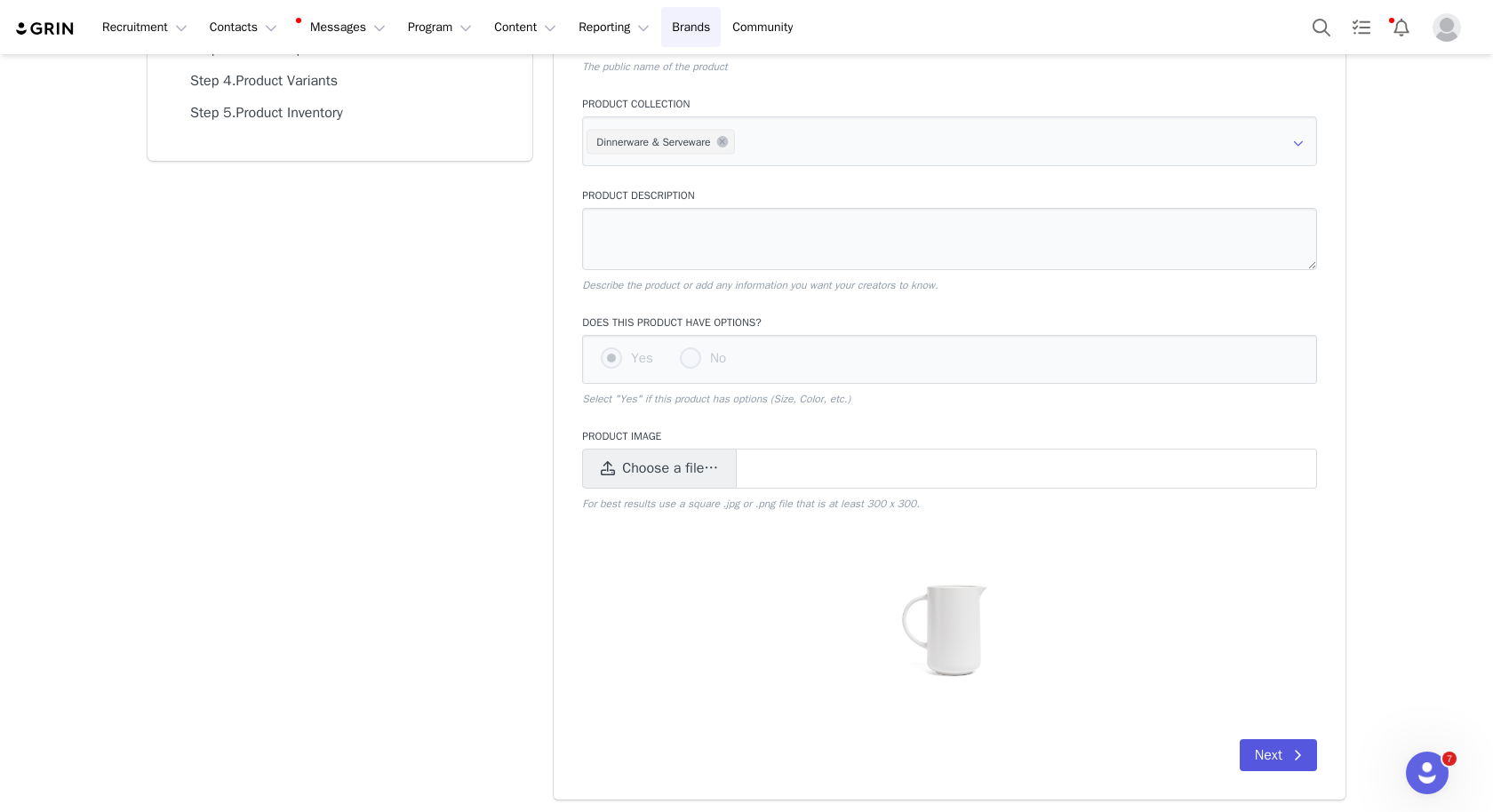 scroll, scrollTop: 0, scrollLeft: 0, axis: both 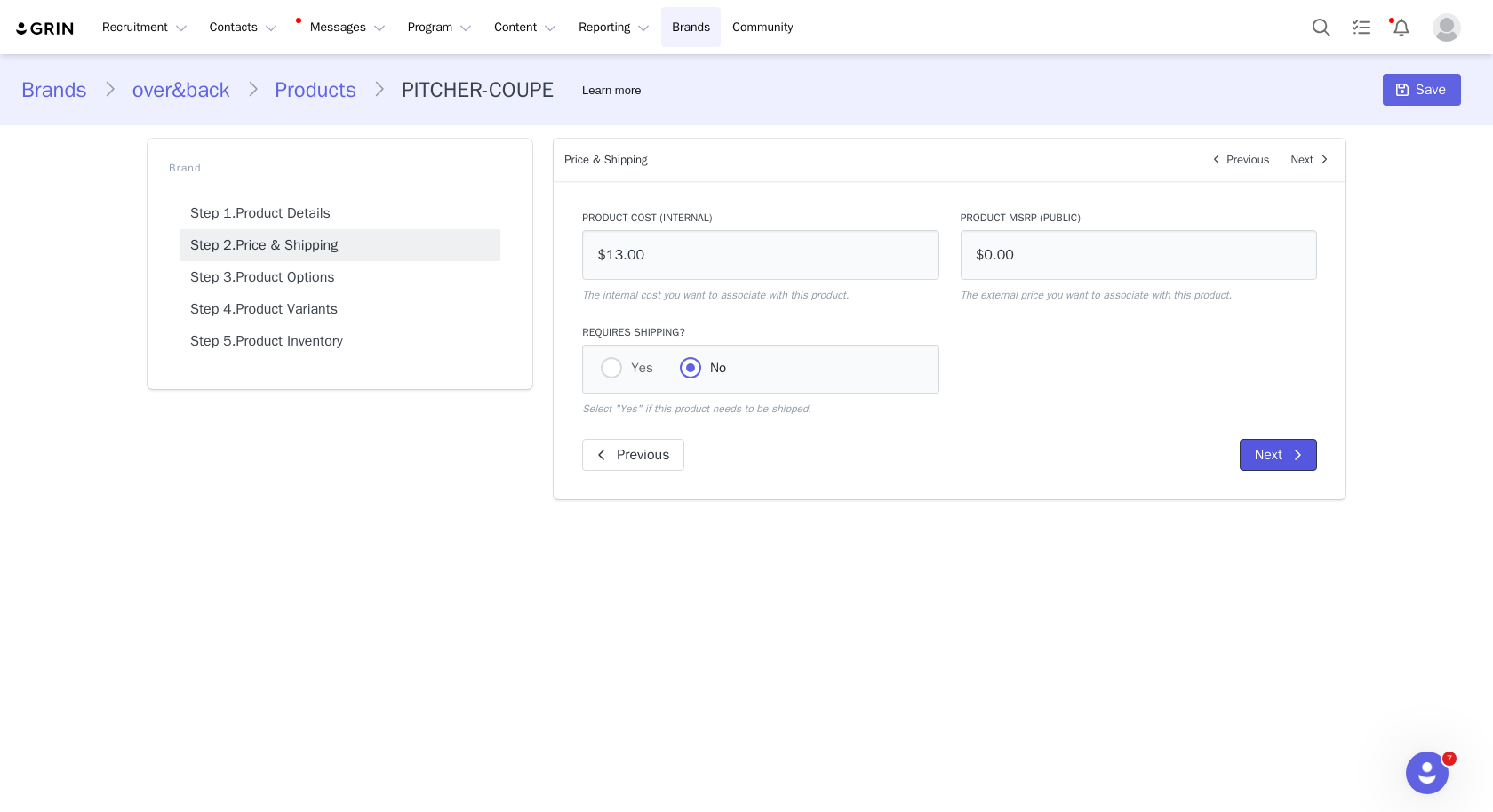 click on "Next" at bounding box center [1278, 455] 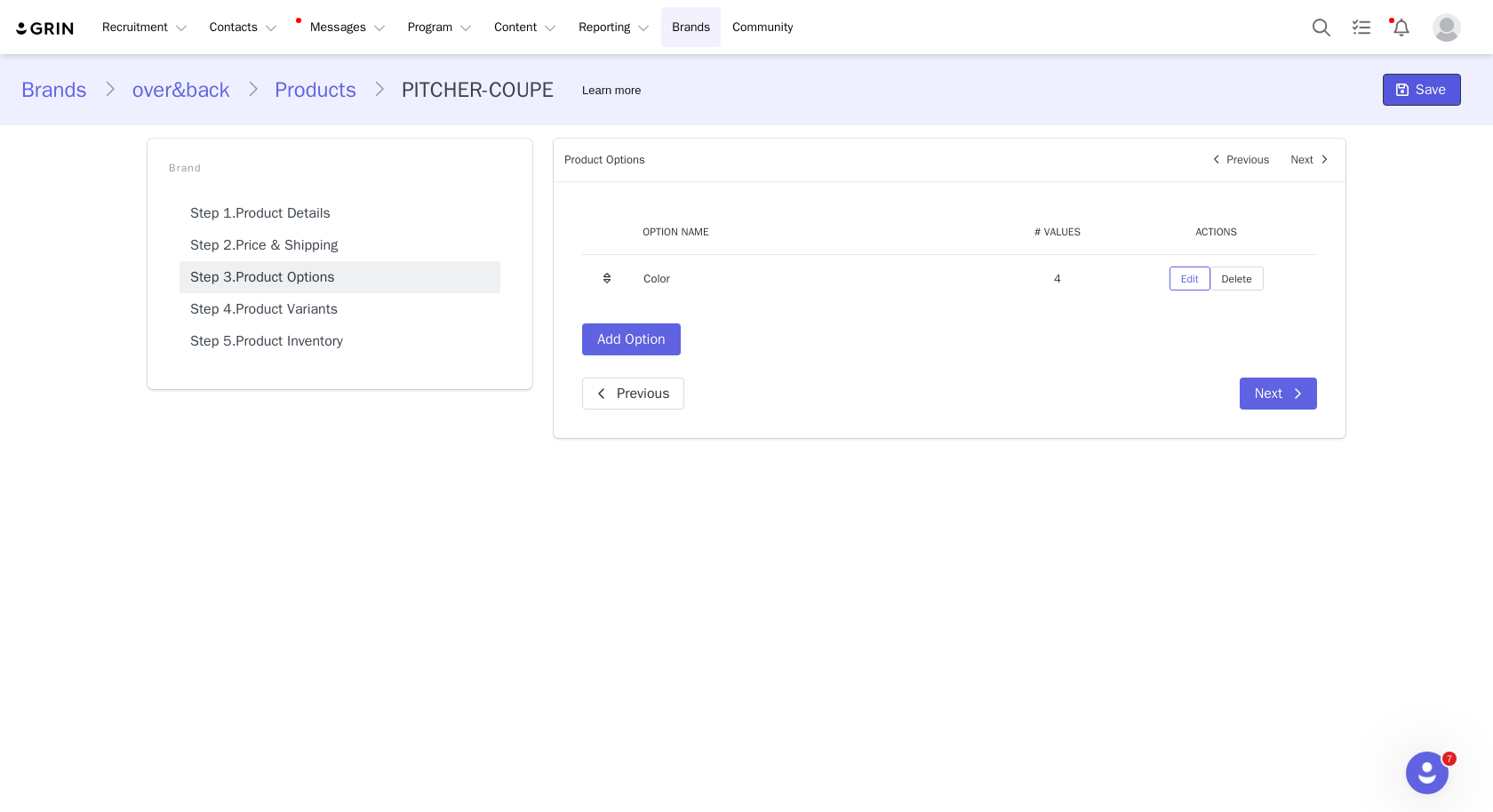 click on "Save" at bounding box center [1422, 90] 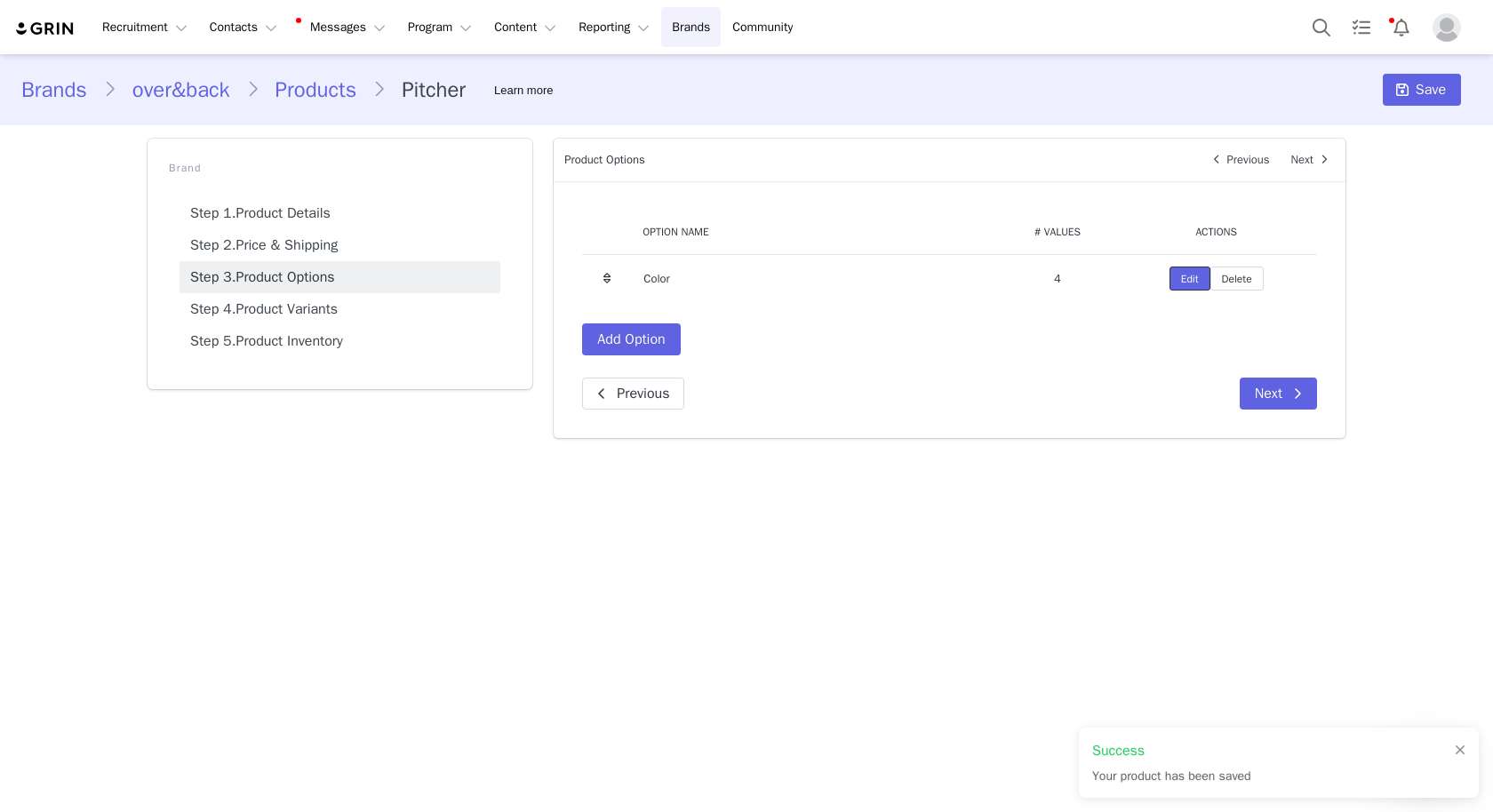 click on "Edit" at bounding box center [1190, 278] 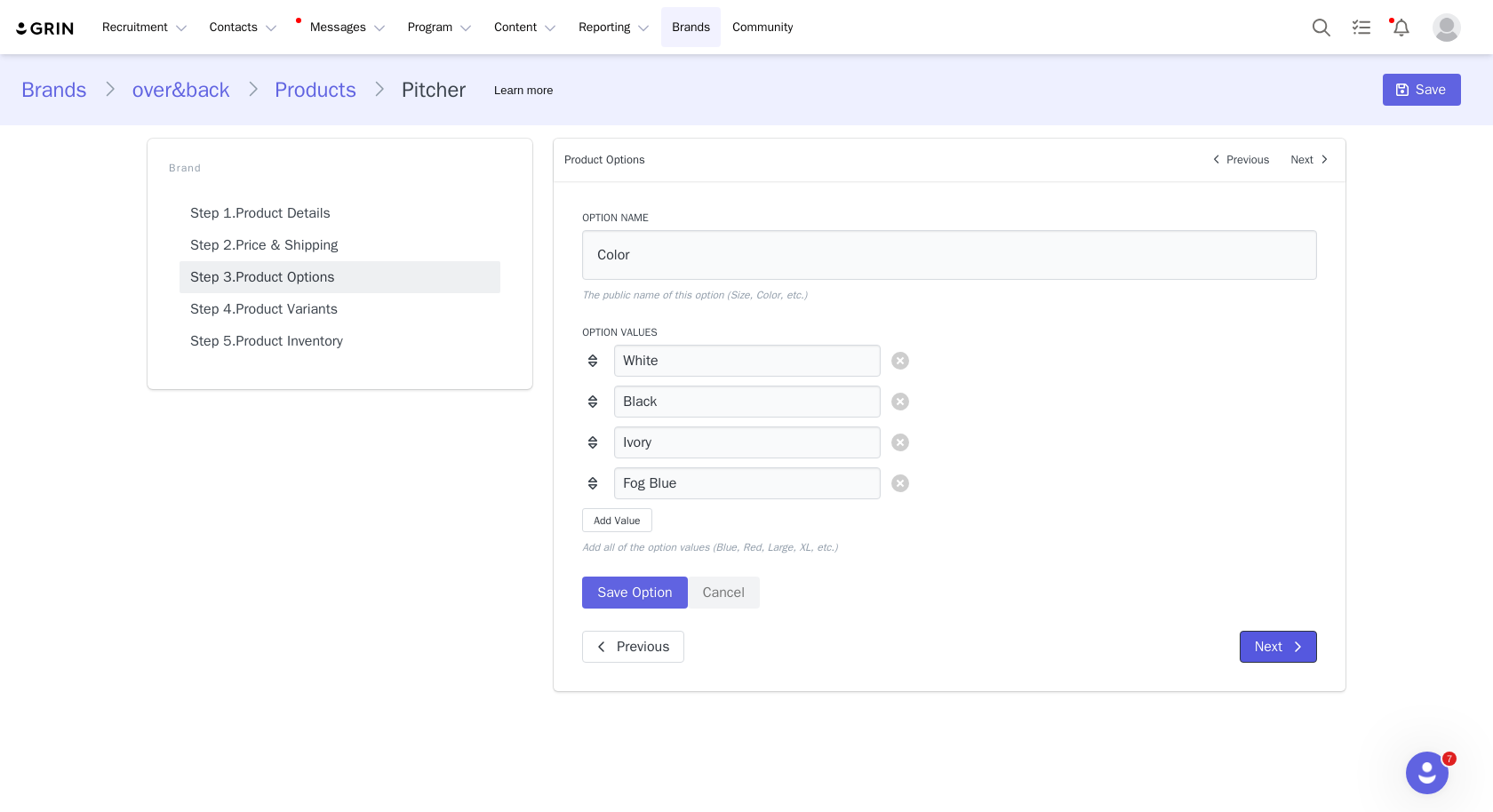 click at bounding box center [1297, 647] 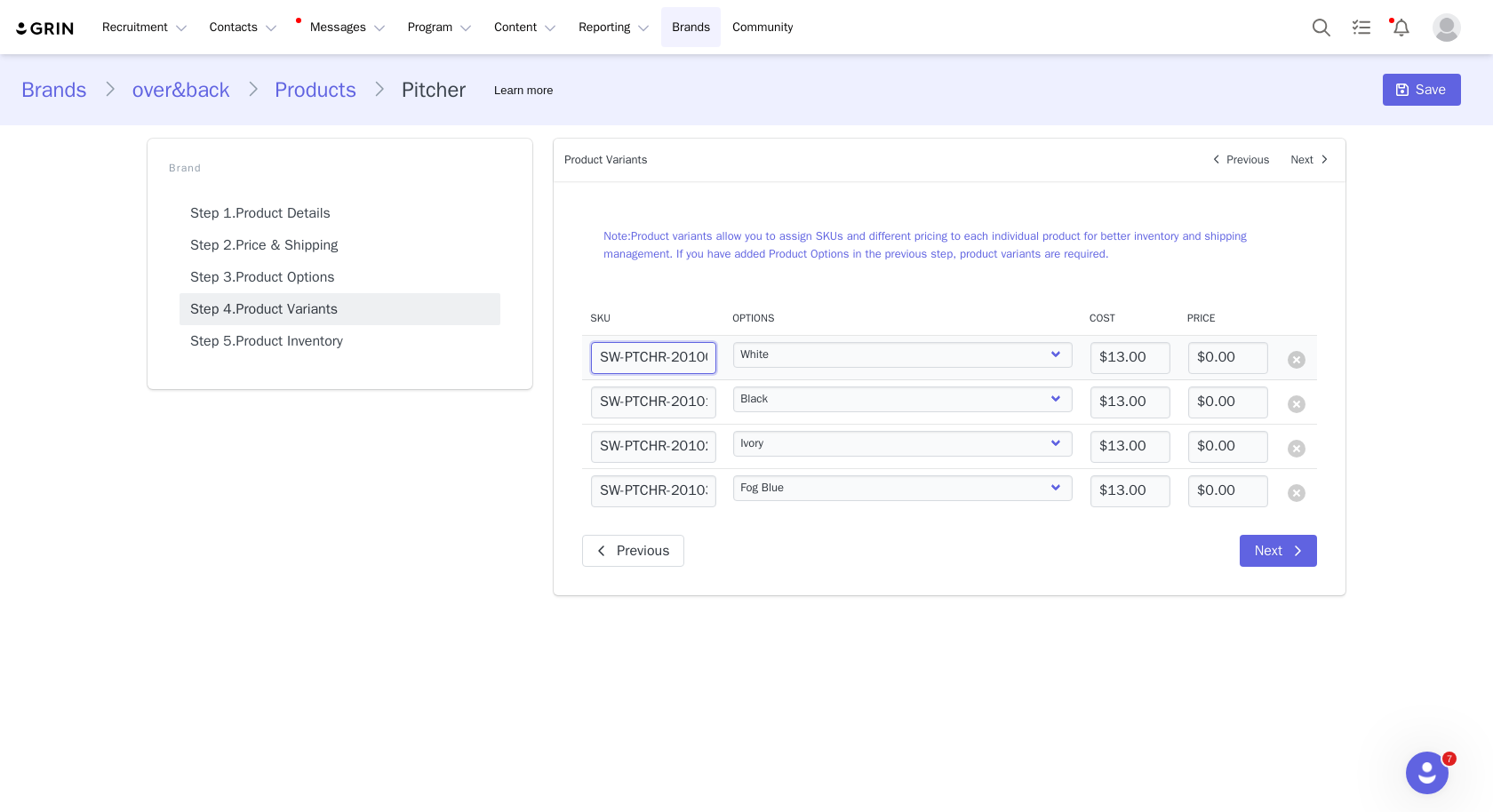 click on "SW-PTCHR-201006" at bounding box center [653, 358] 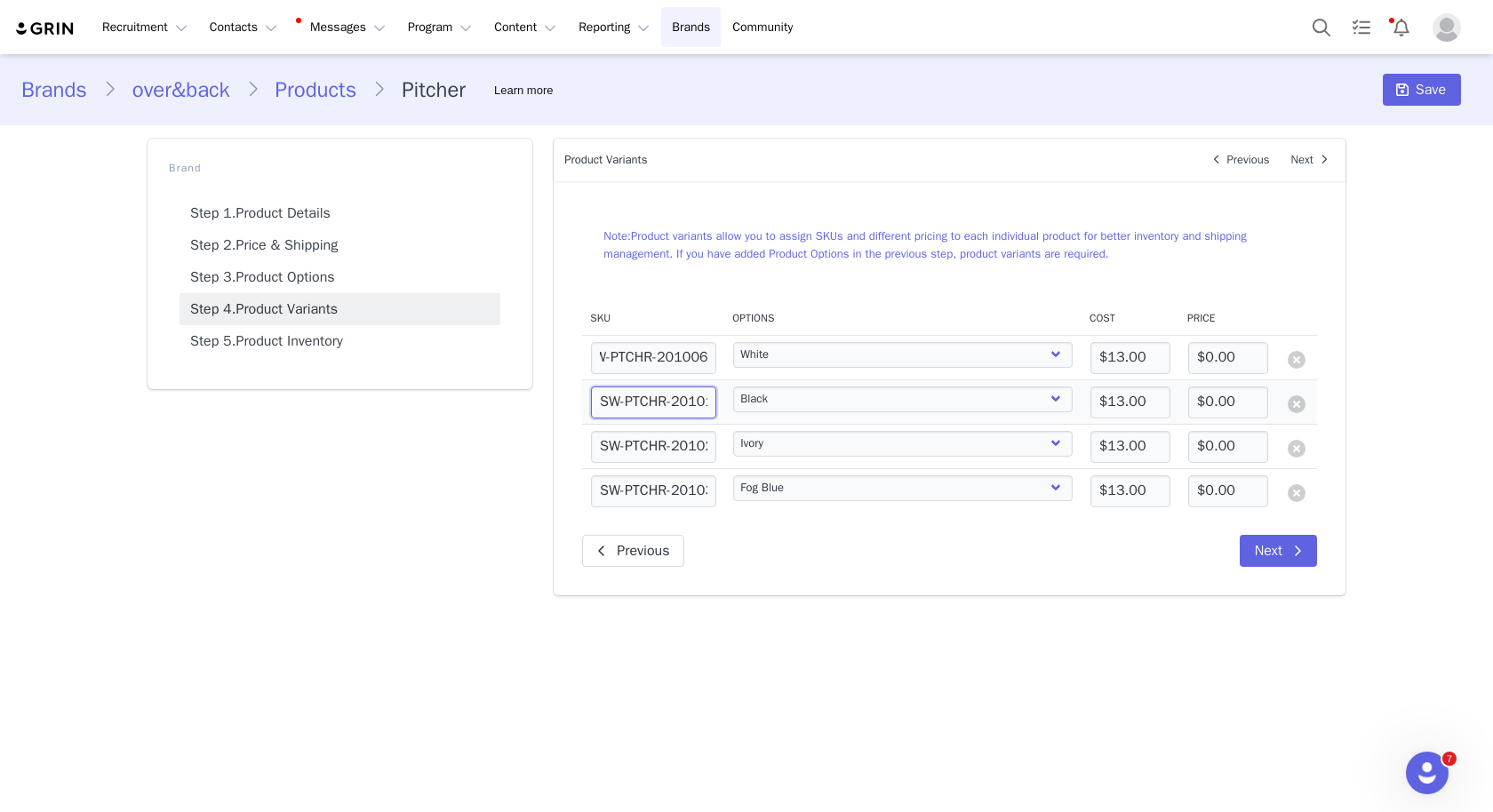 click on "SW-PTCHR-201013" at bounding box center (653, 402) 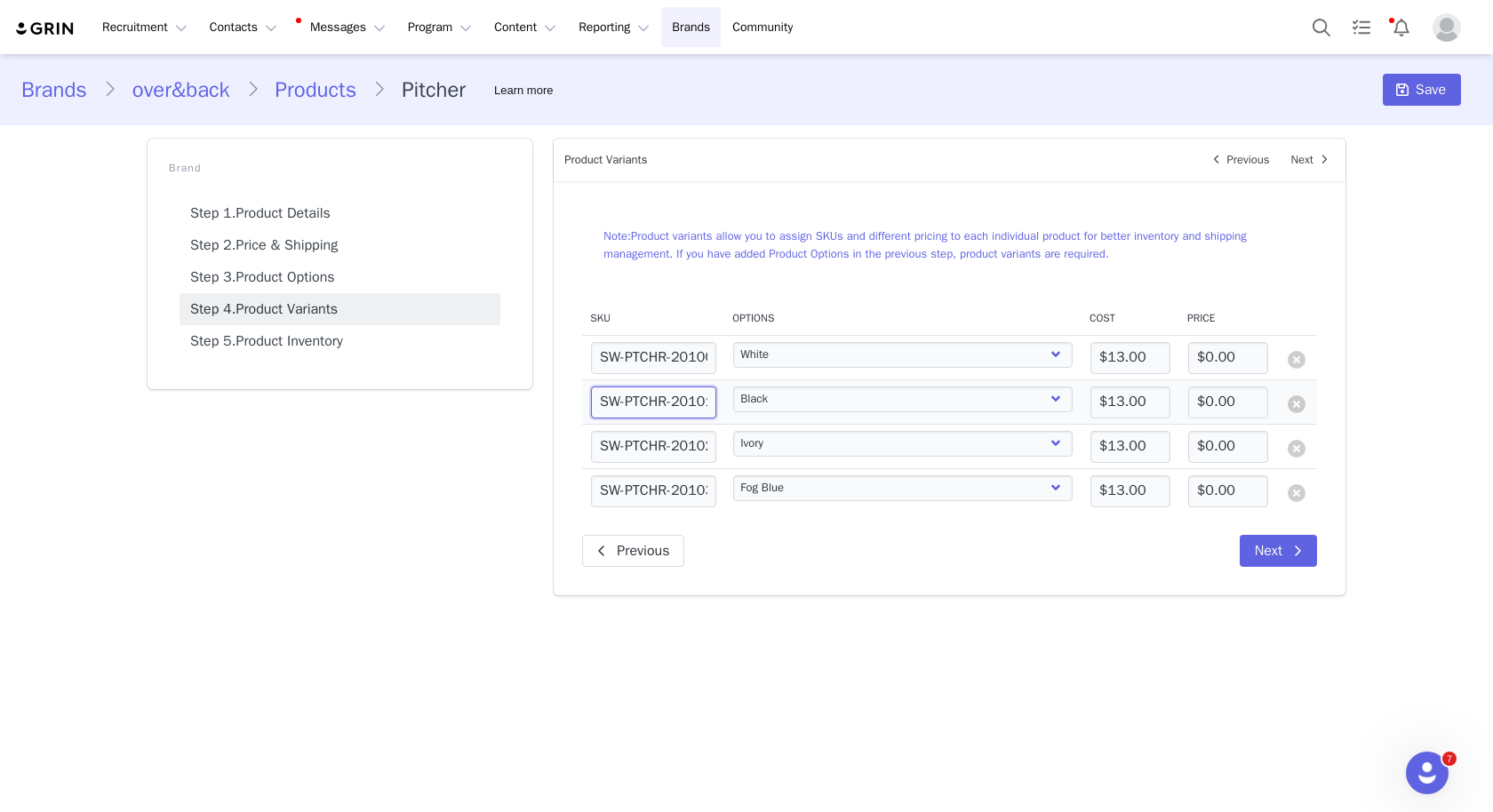 click on "SW-PTCHR-201013" at bounding box center (653, 402) 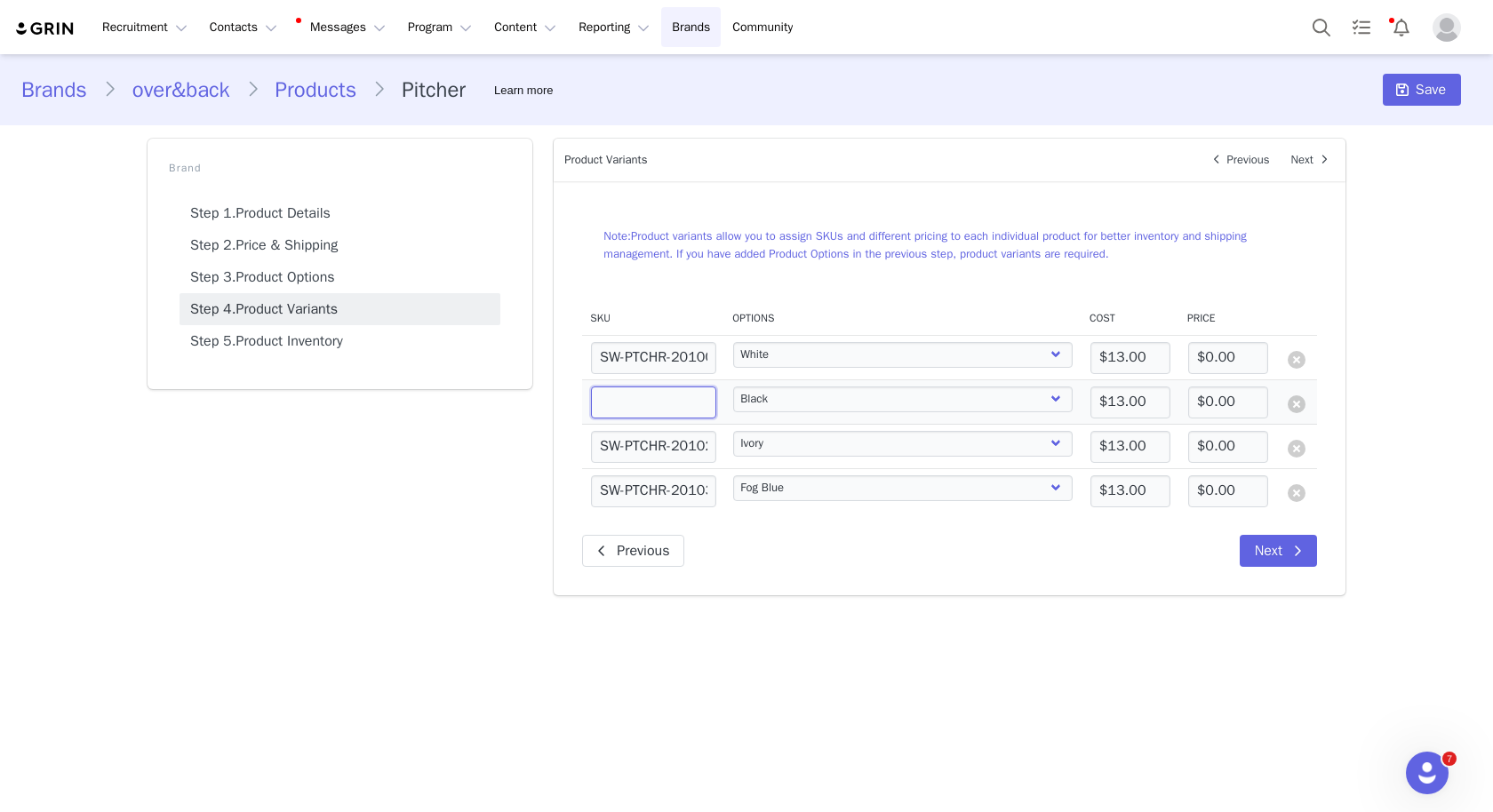 paste on "SW-PTCHR-201013" 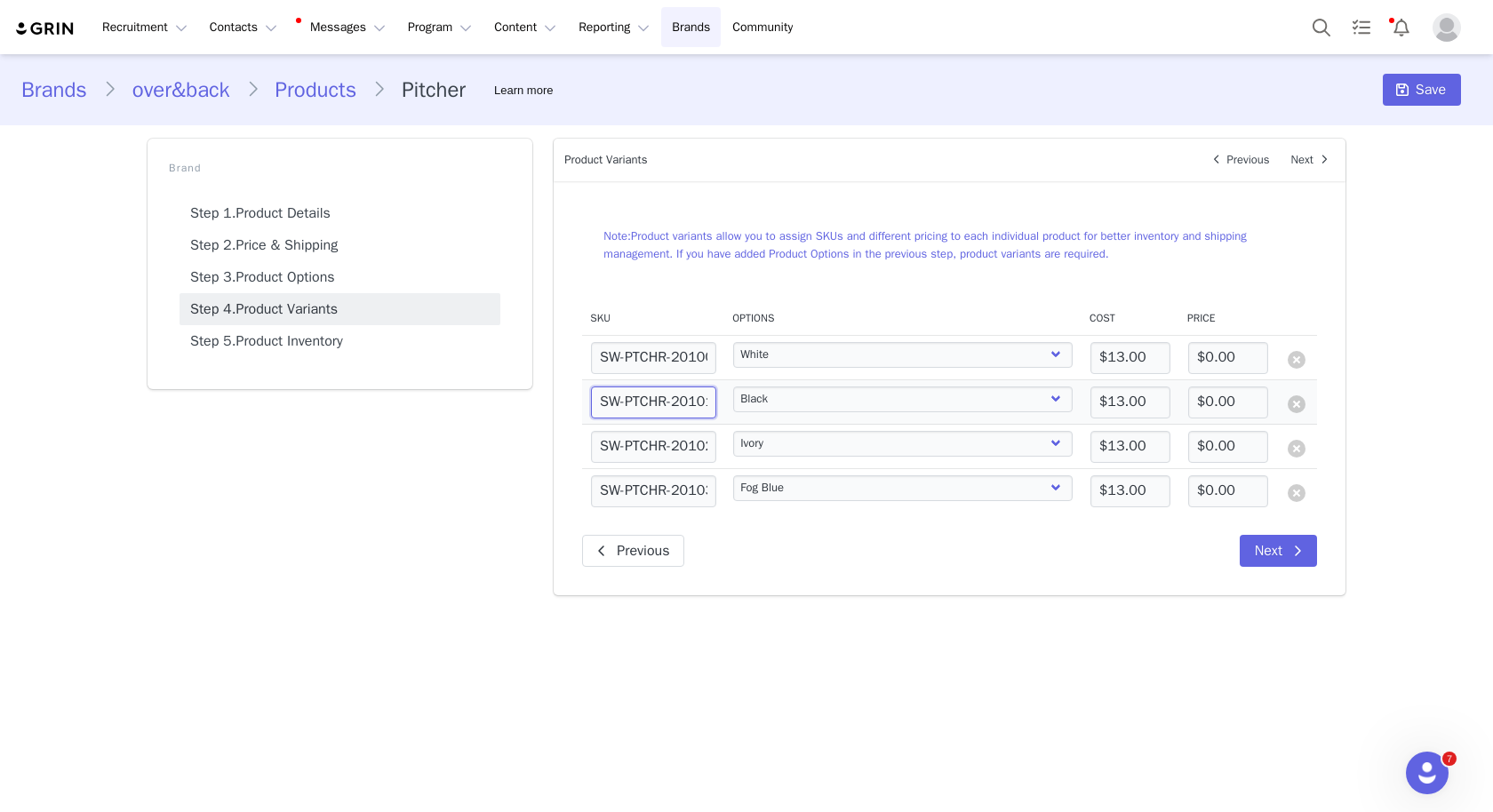 scroll, scrollTop: 0, scrollLeft: 19, axis: horizontal 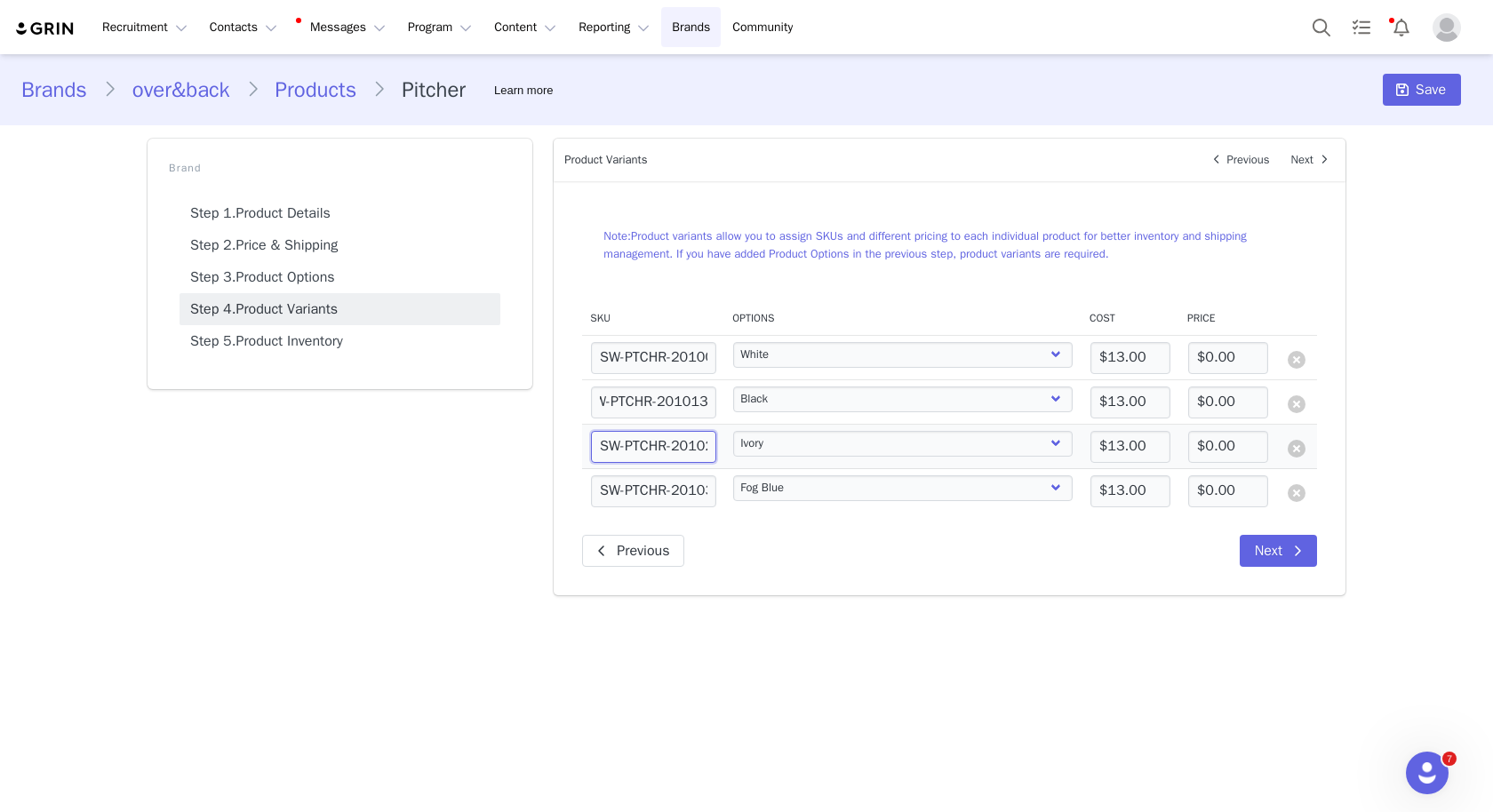 click on "SW-PTCHR-201020" at bounding box center (653, 447) 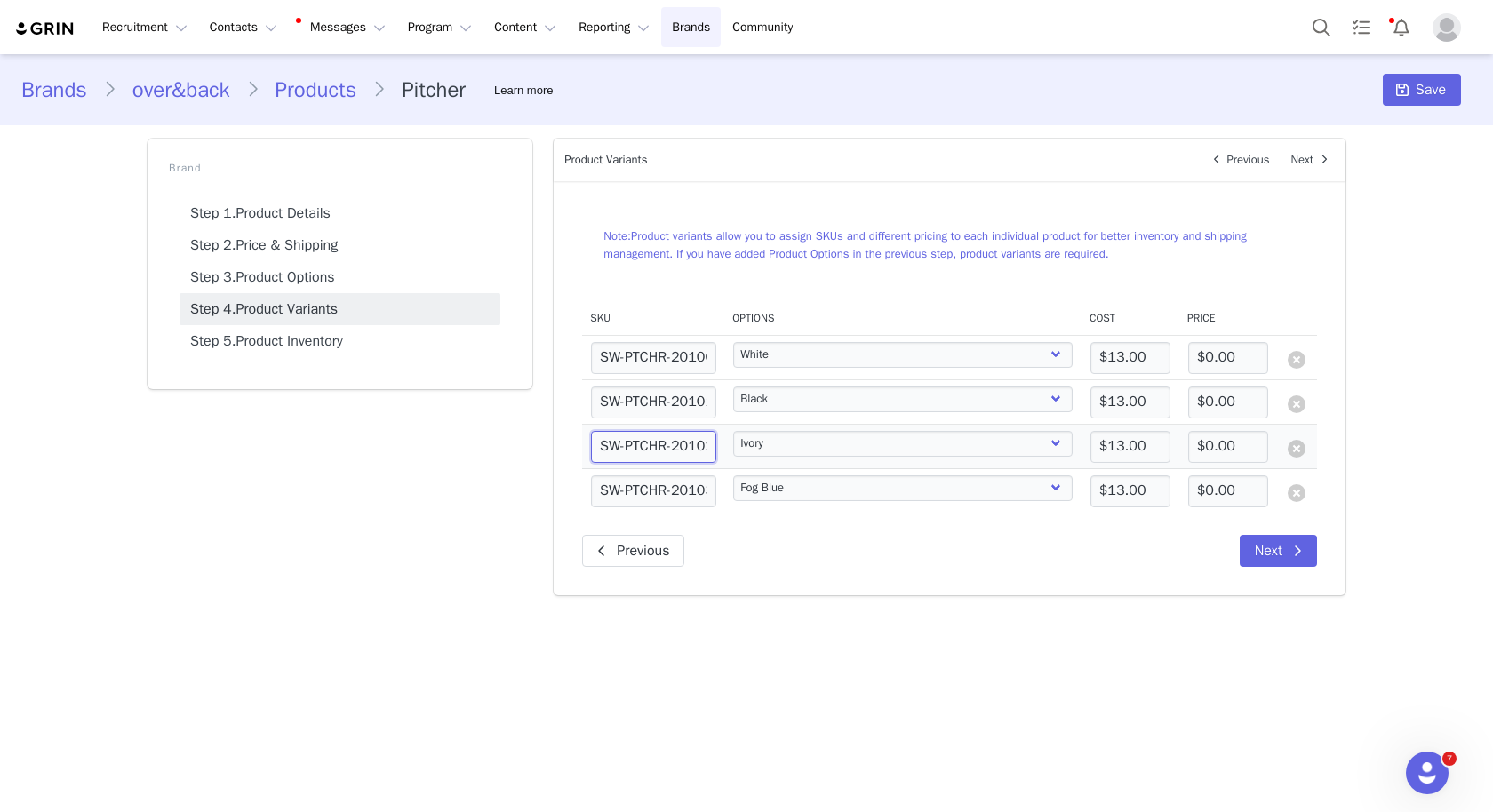 click on "SW-PTCHR-201020" at bounding box center [653, 447] 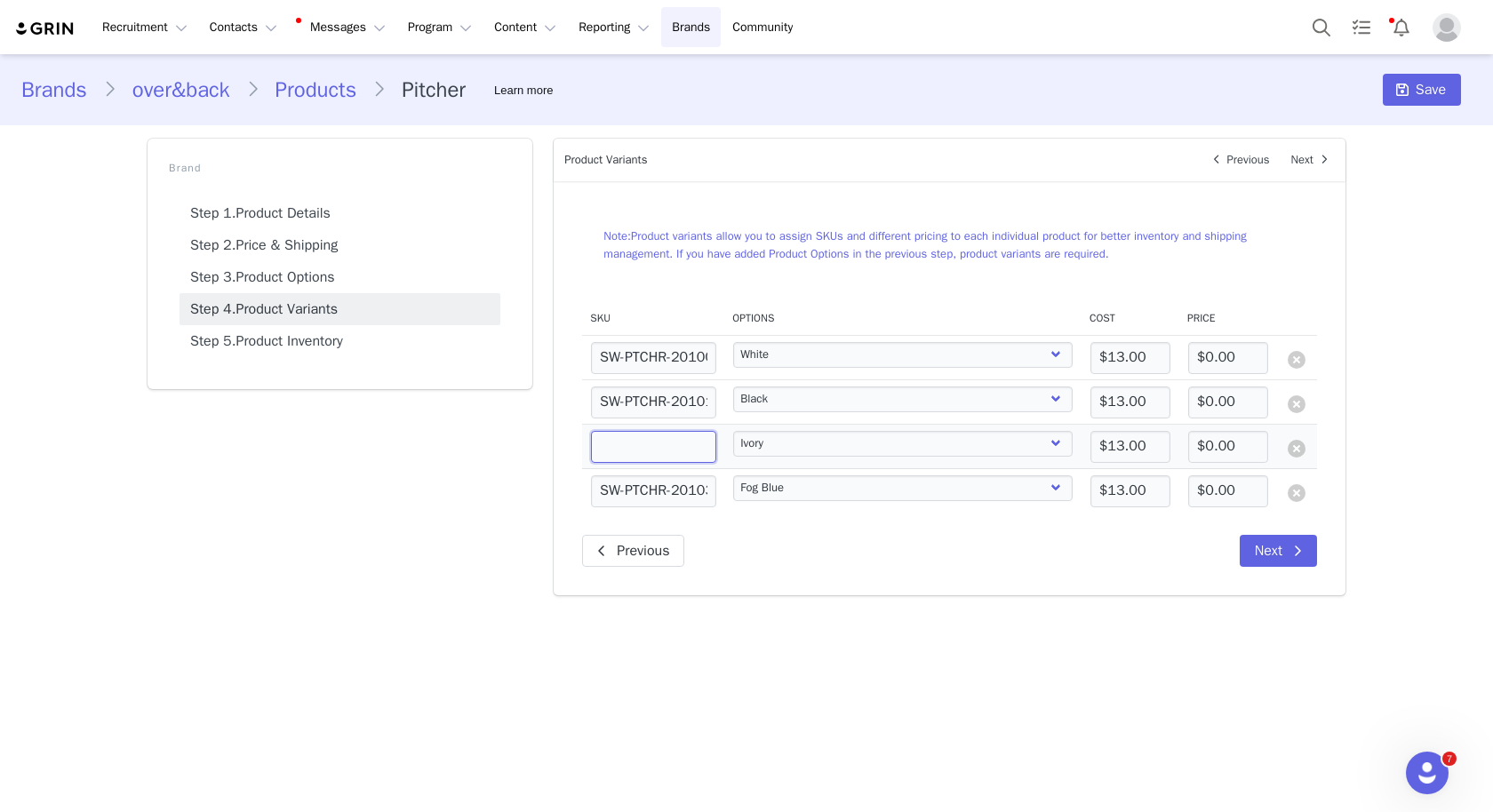 paste on "SW-PTCHR-201020" 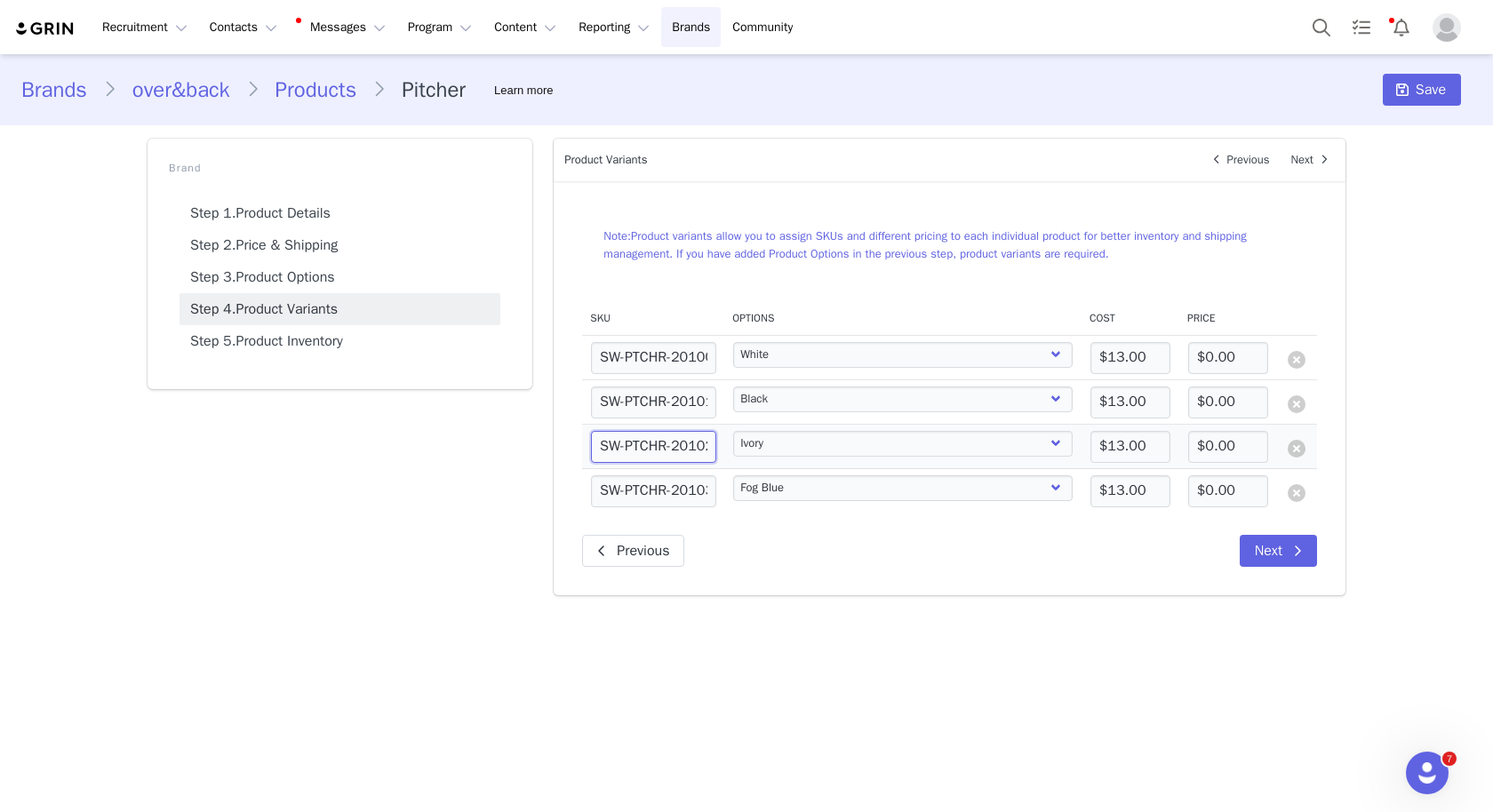 scroll, scrollTop: 0, scrollLeft: 20, axis: horizontal 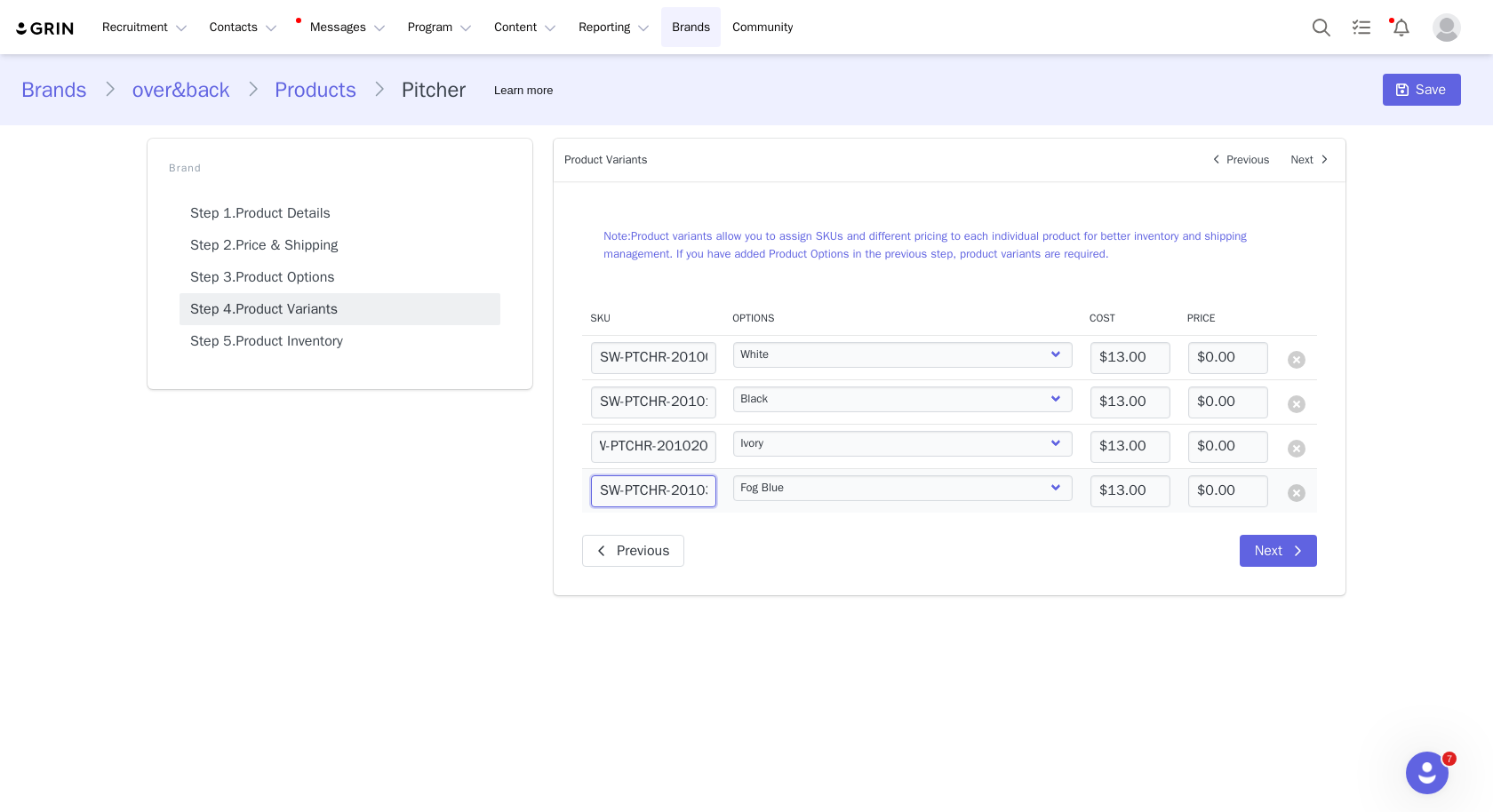 click on "SW-PTCHR-201037" at bounding box center (653, 491) 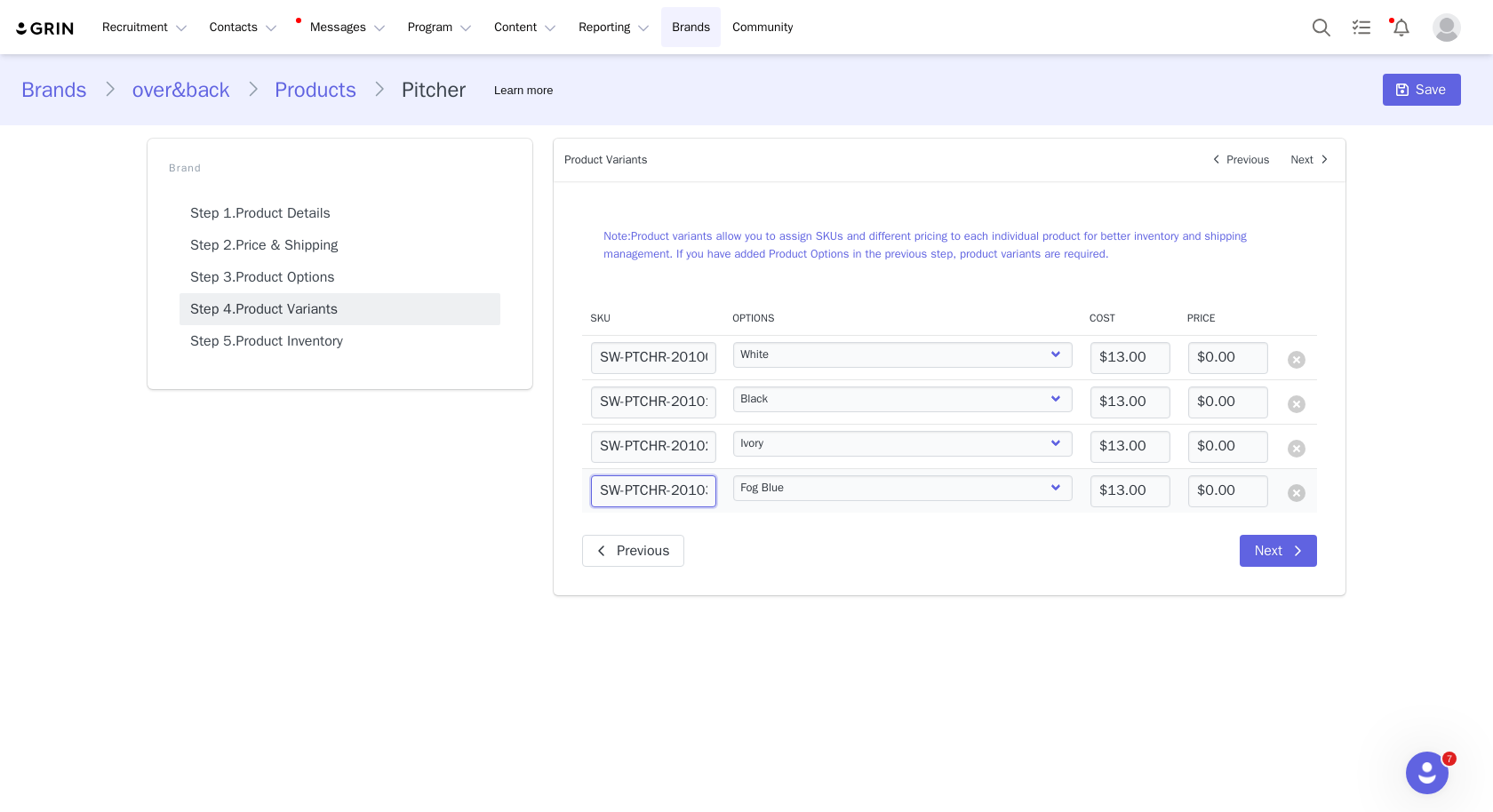 click on "SW-PTCHR-201037" at bounding box center [653, 491] 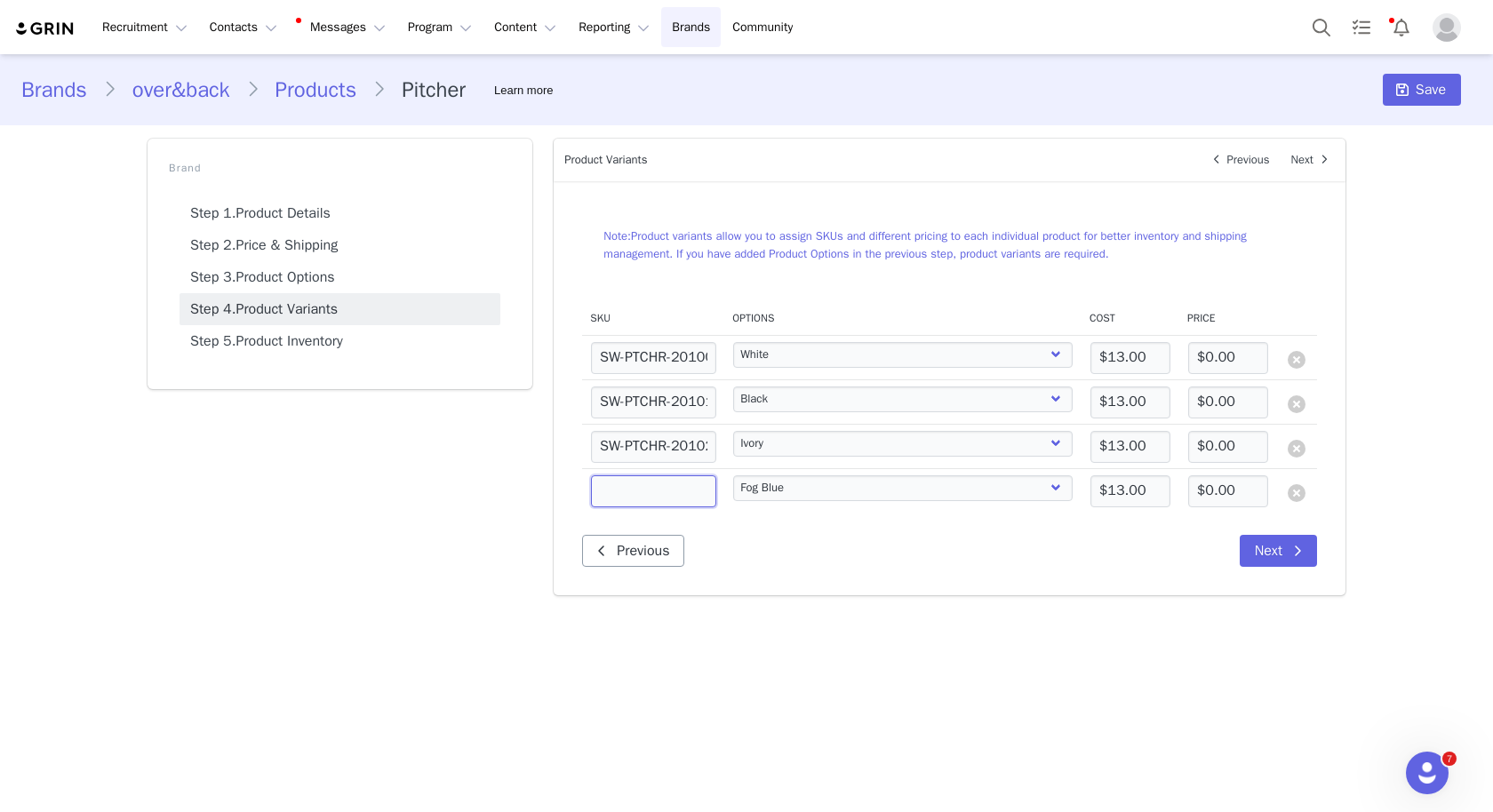 paste on "SW-PTCHR-201037" 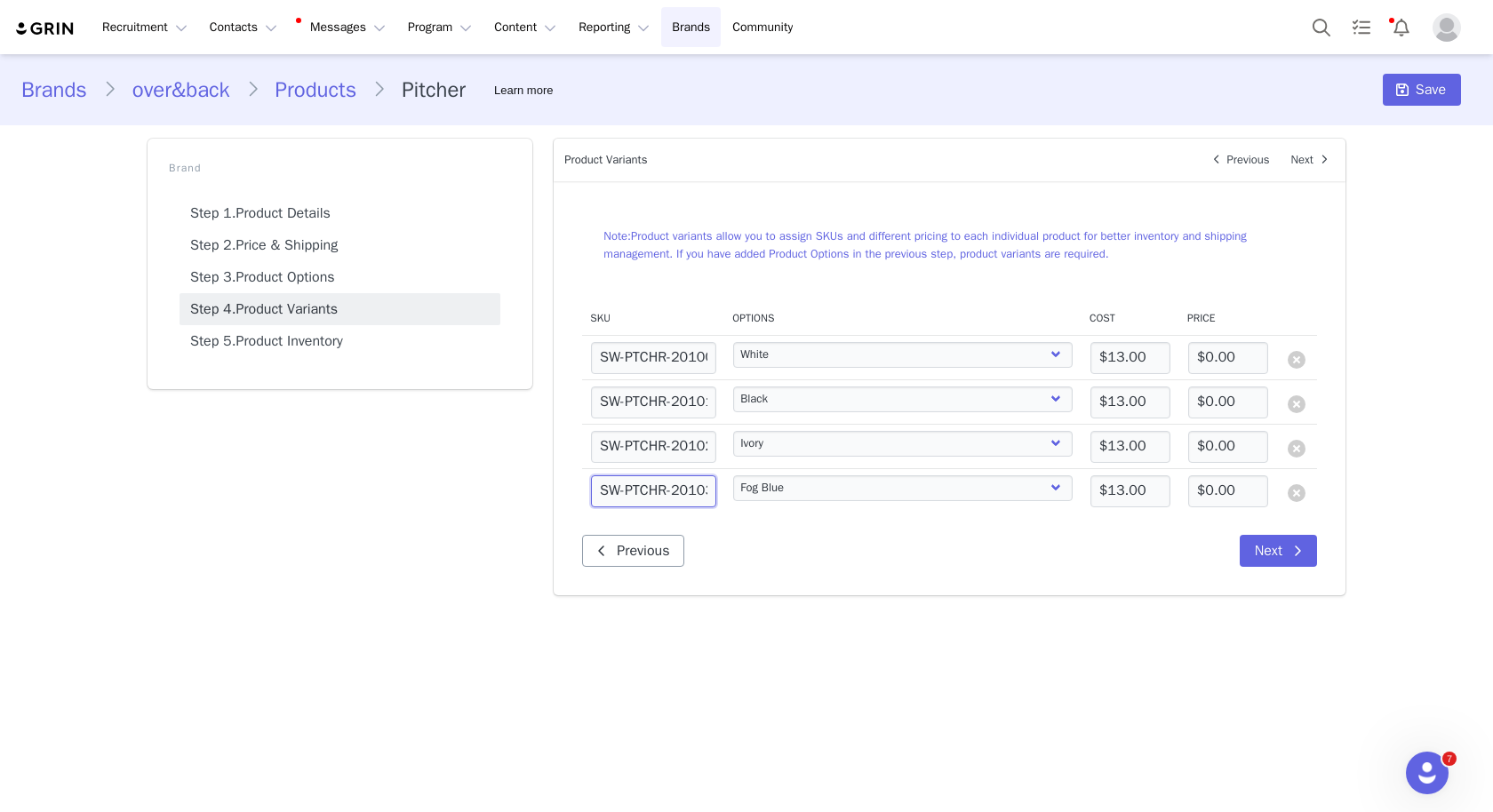 scroll, scrollTop: 0, scrollLeft: 20, axis: horizontal 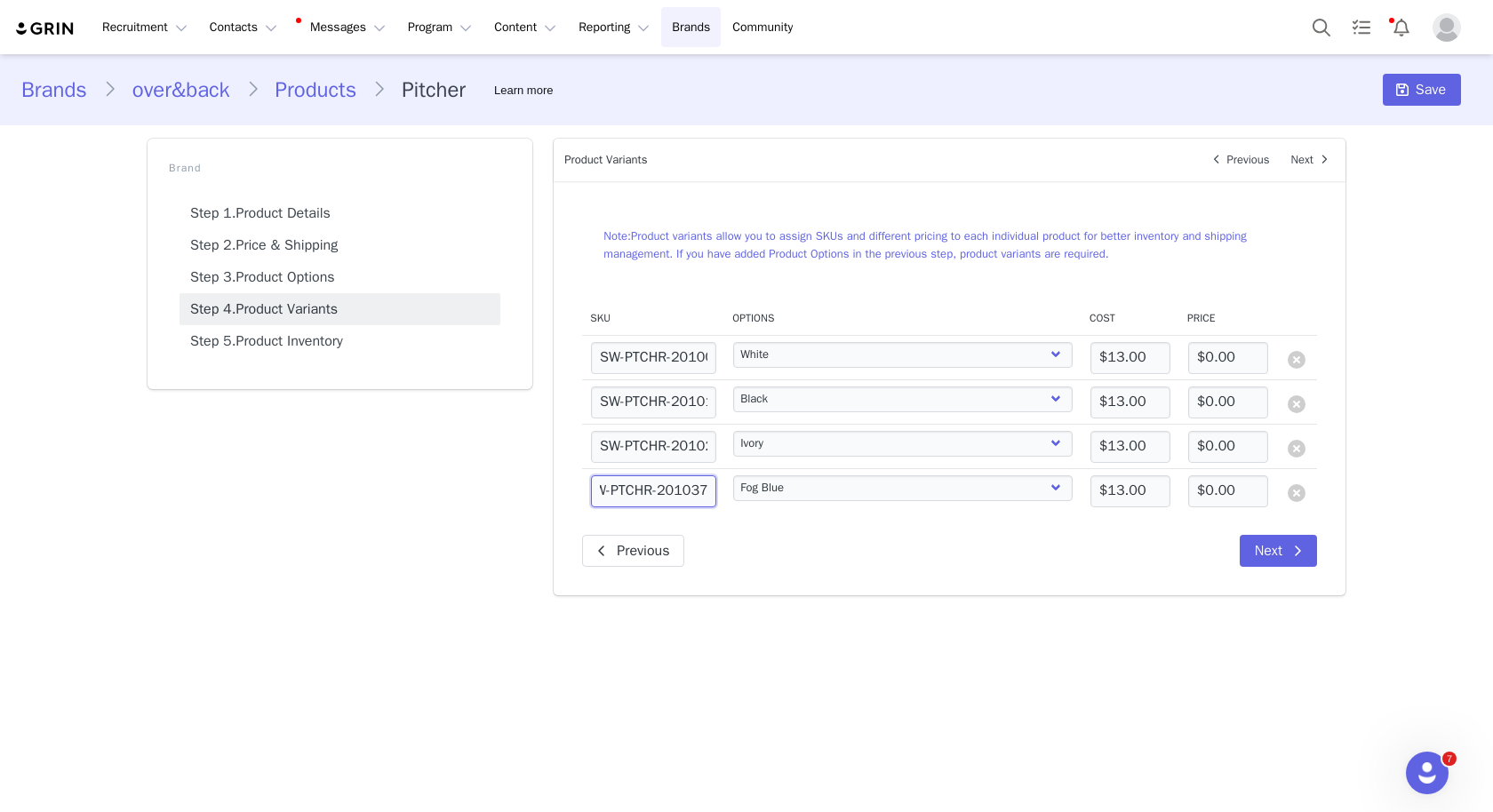 type on "SW-PTCHR-201037" 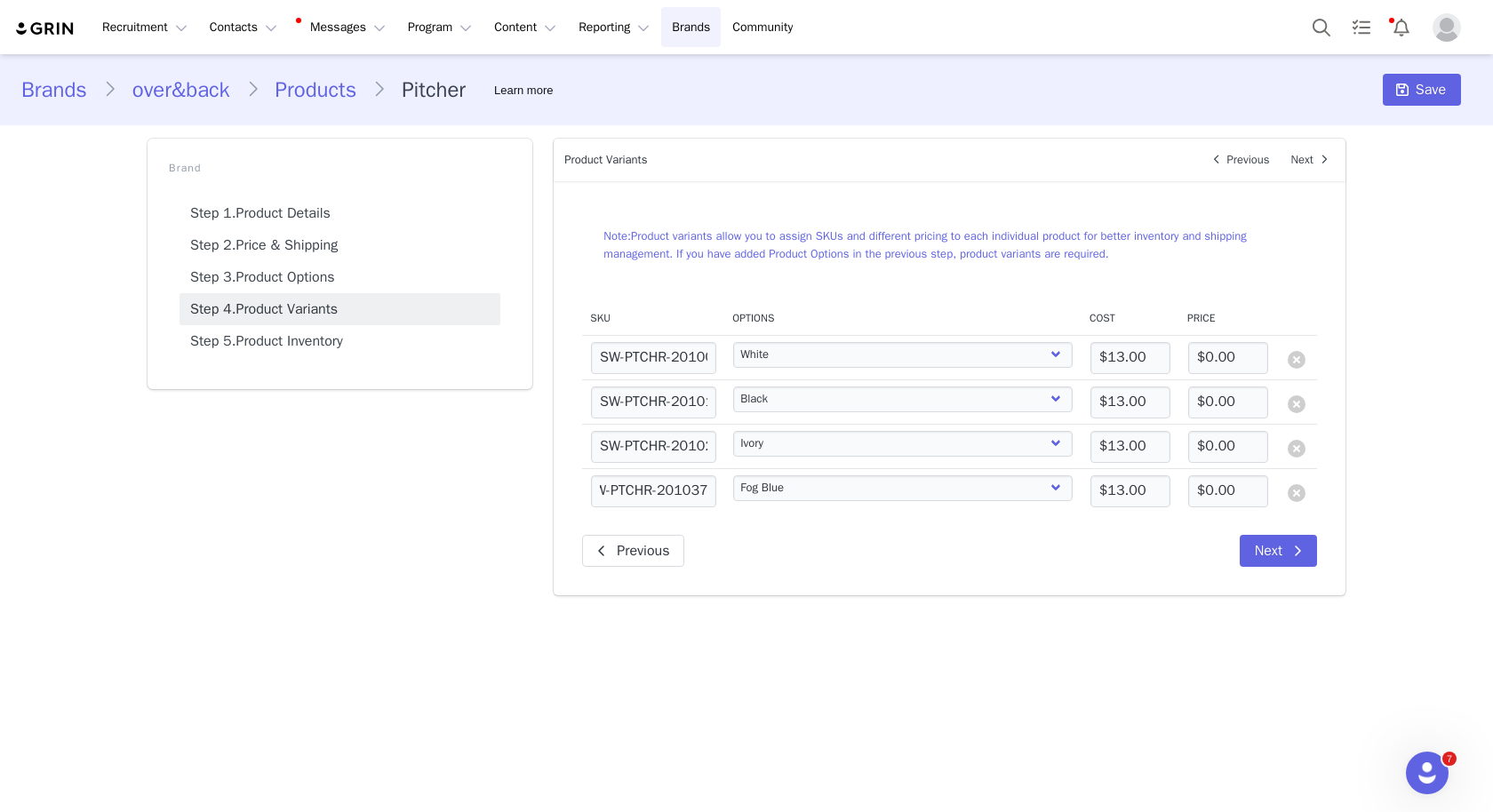 scroll, scrollTop: 0, scrollLeft: 0, axis: both 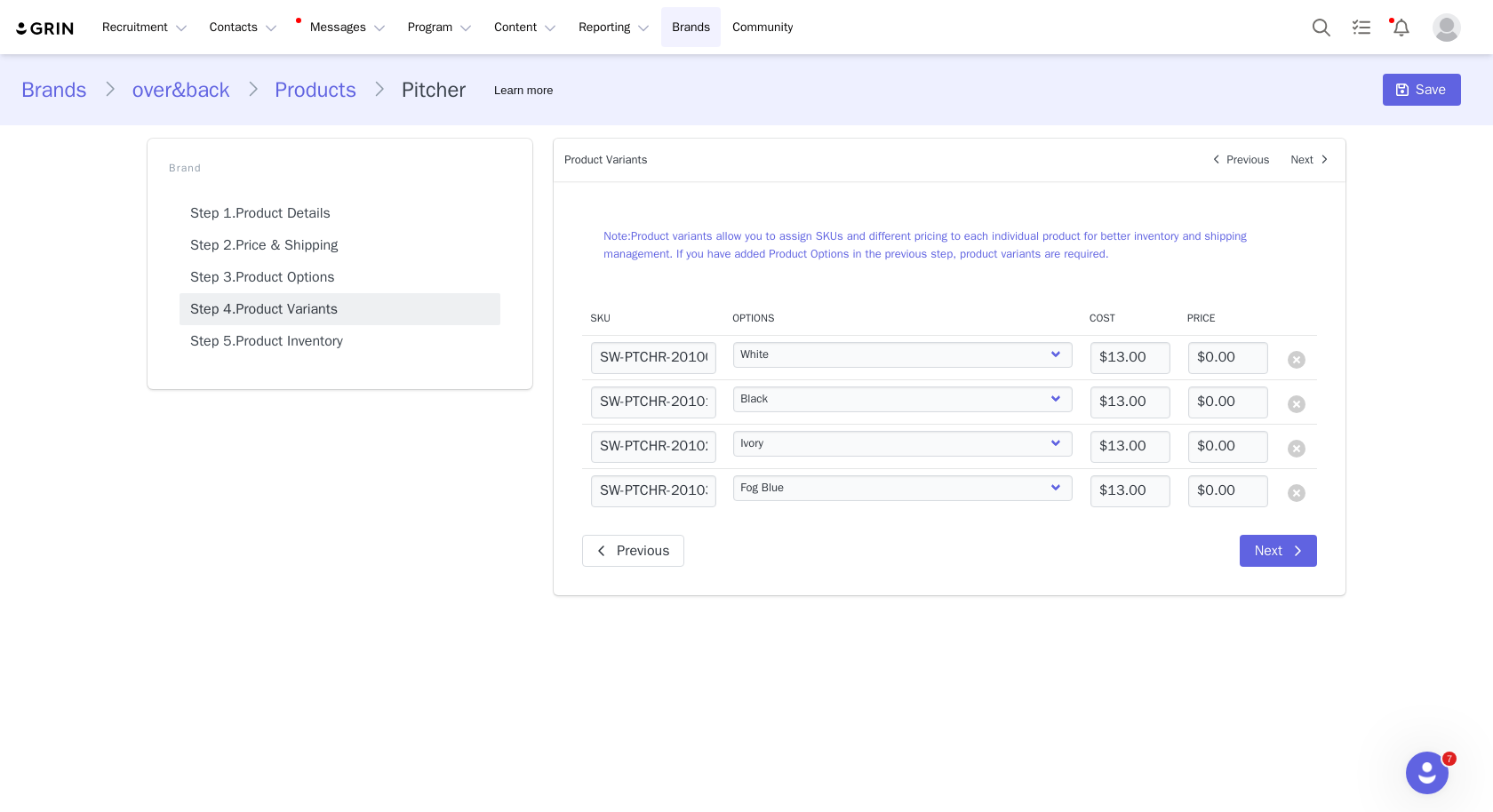 click on "Previous   Next" at bounding box center [949, 551] 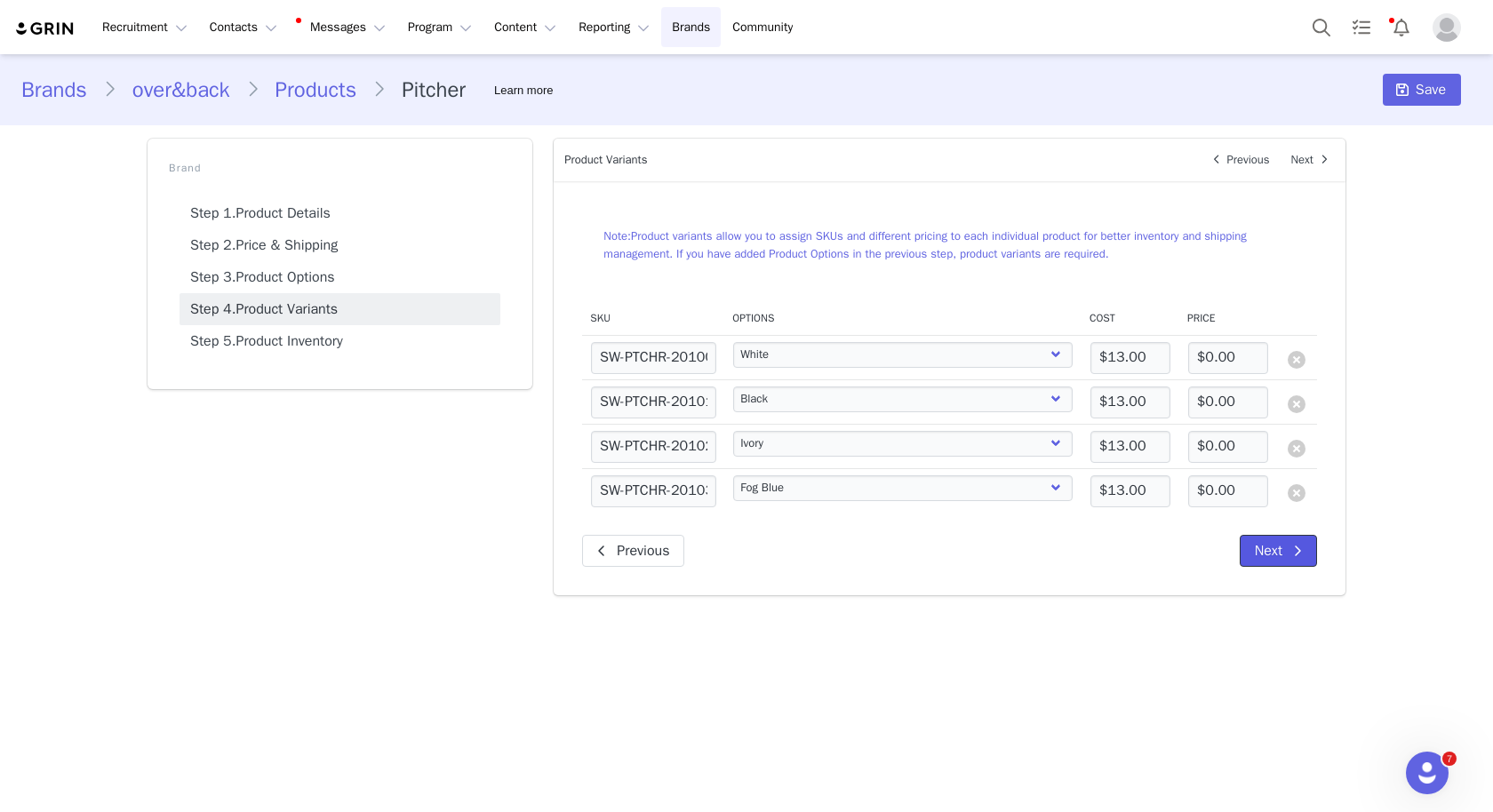 click on "Next" at bounding box center [1278, 551] 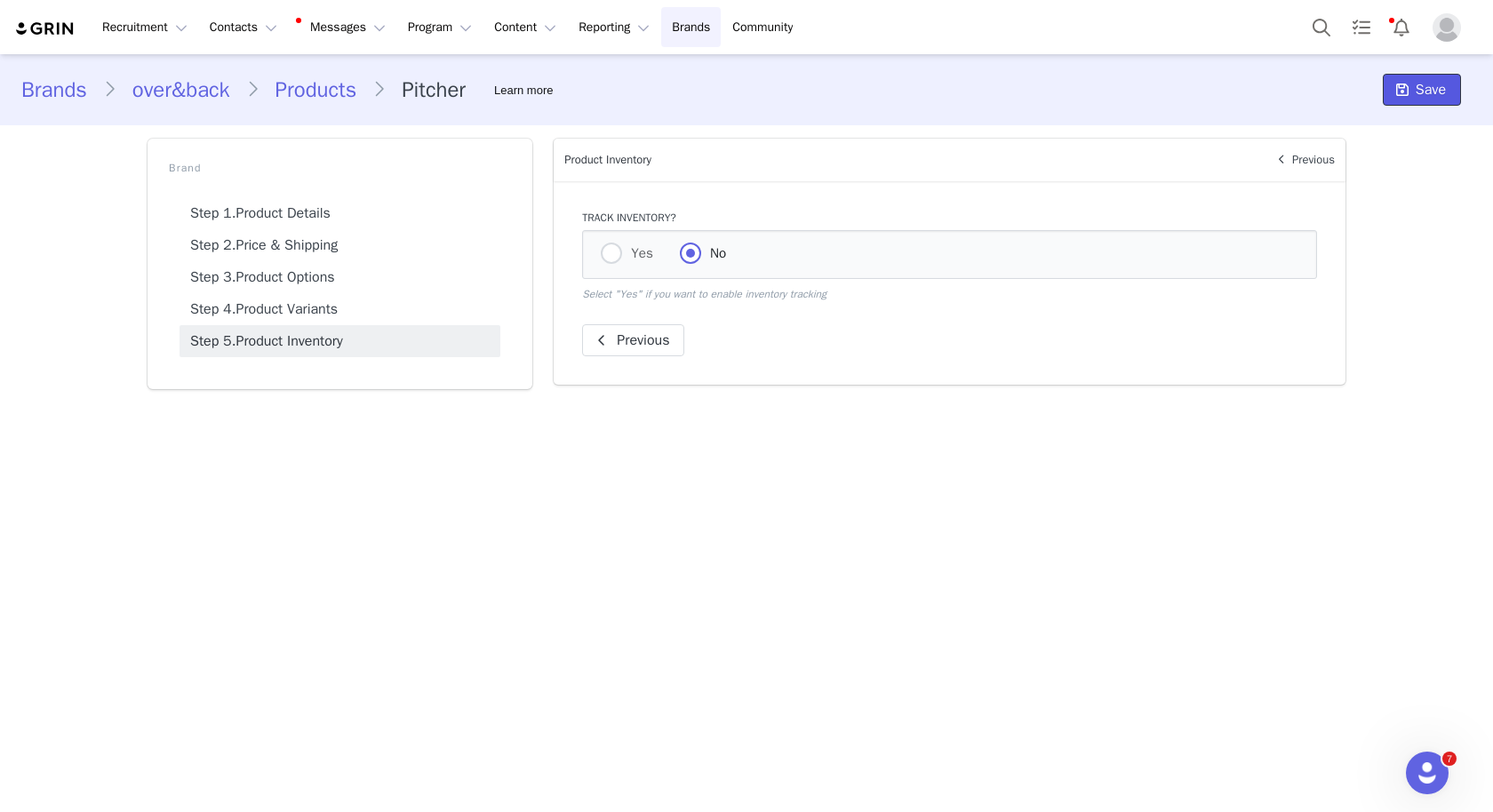 click on "Save" at bounding box center [1431, 90] 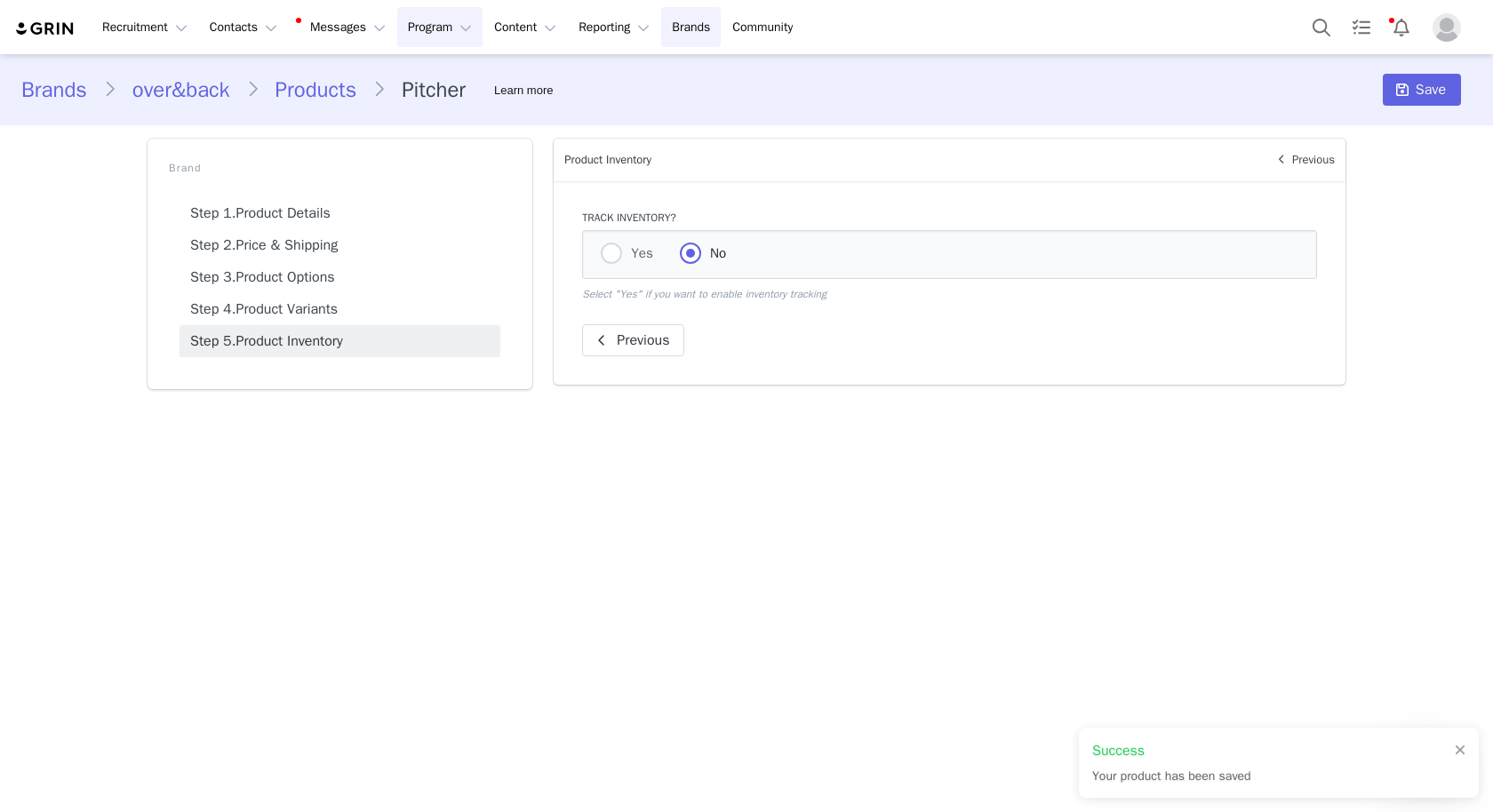 click on "Program Program" at bounding box center (440, 27) 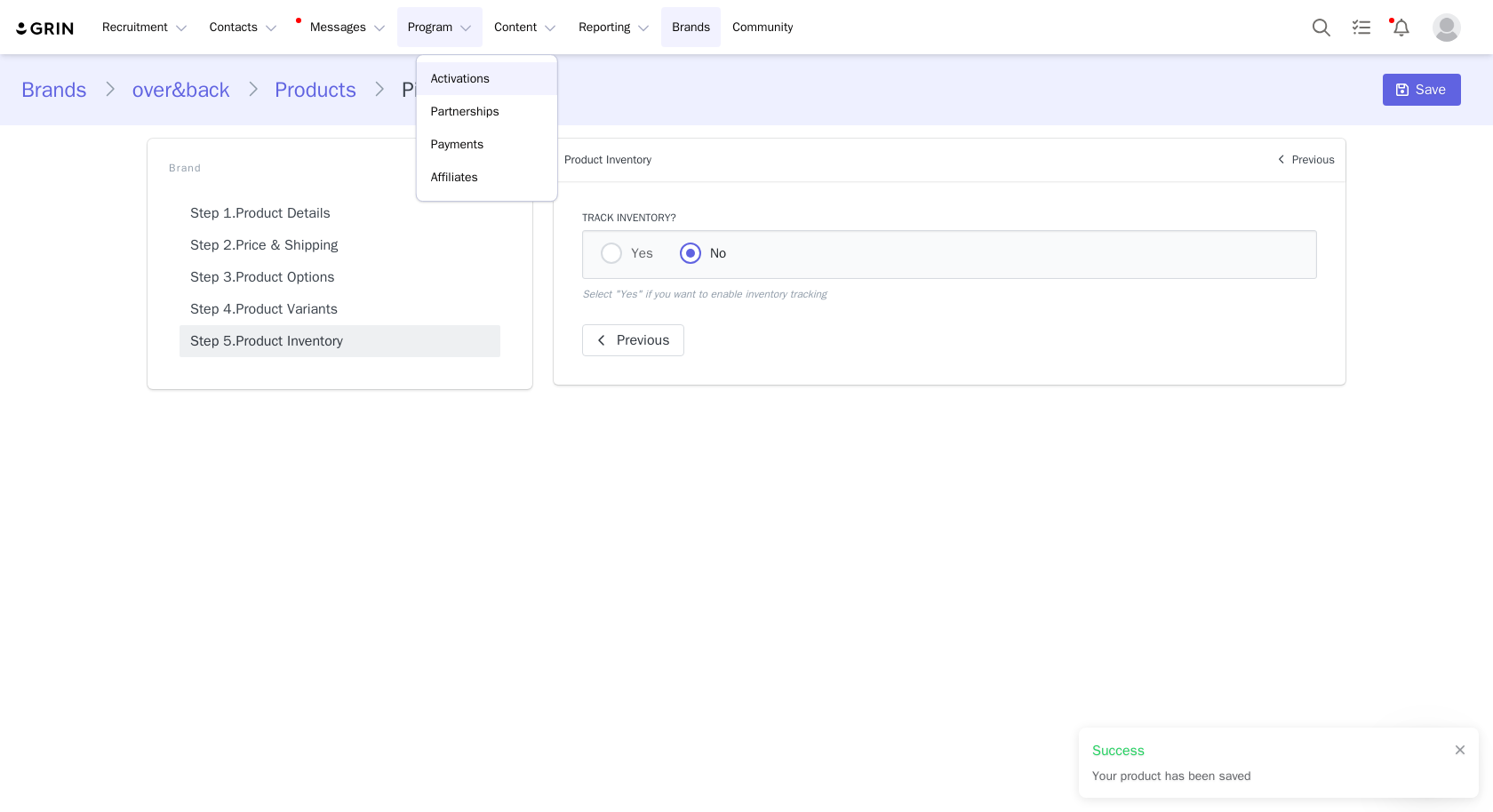 click on "Activations" at bounding box center [460, 78] 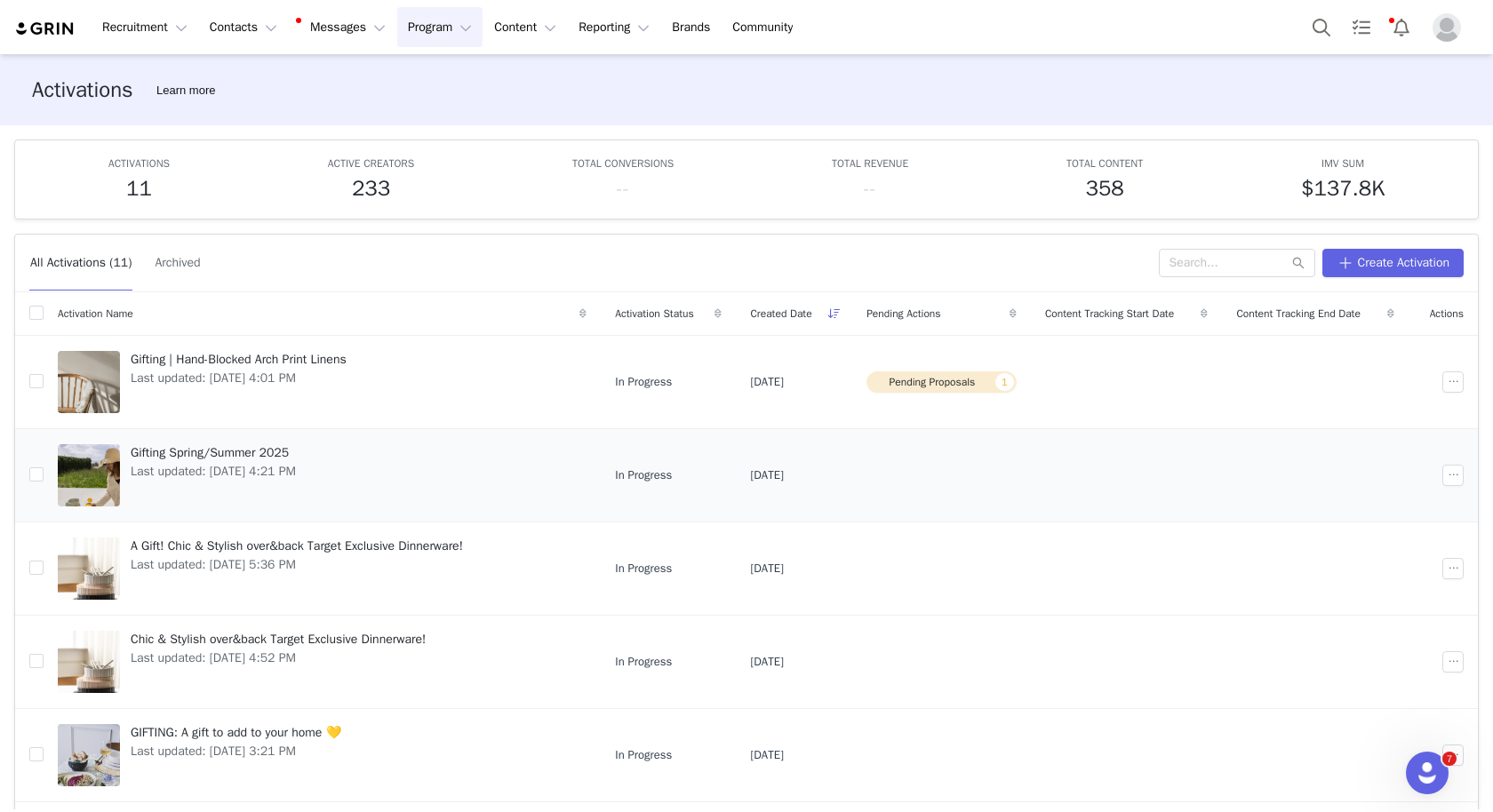 click on "Gifting Spring/Summer 2025" at bounding box center (213, 452) 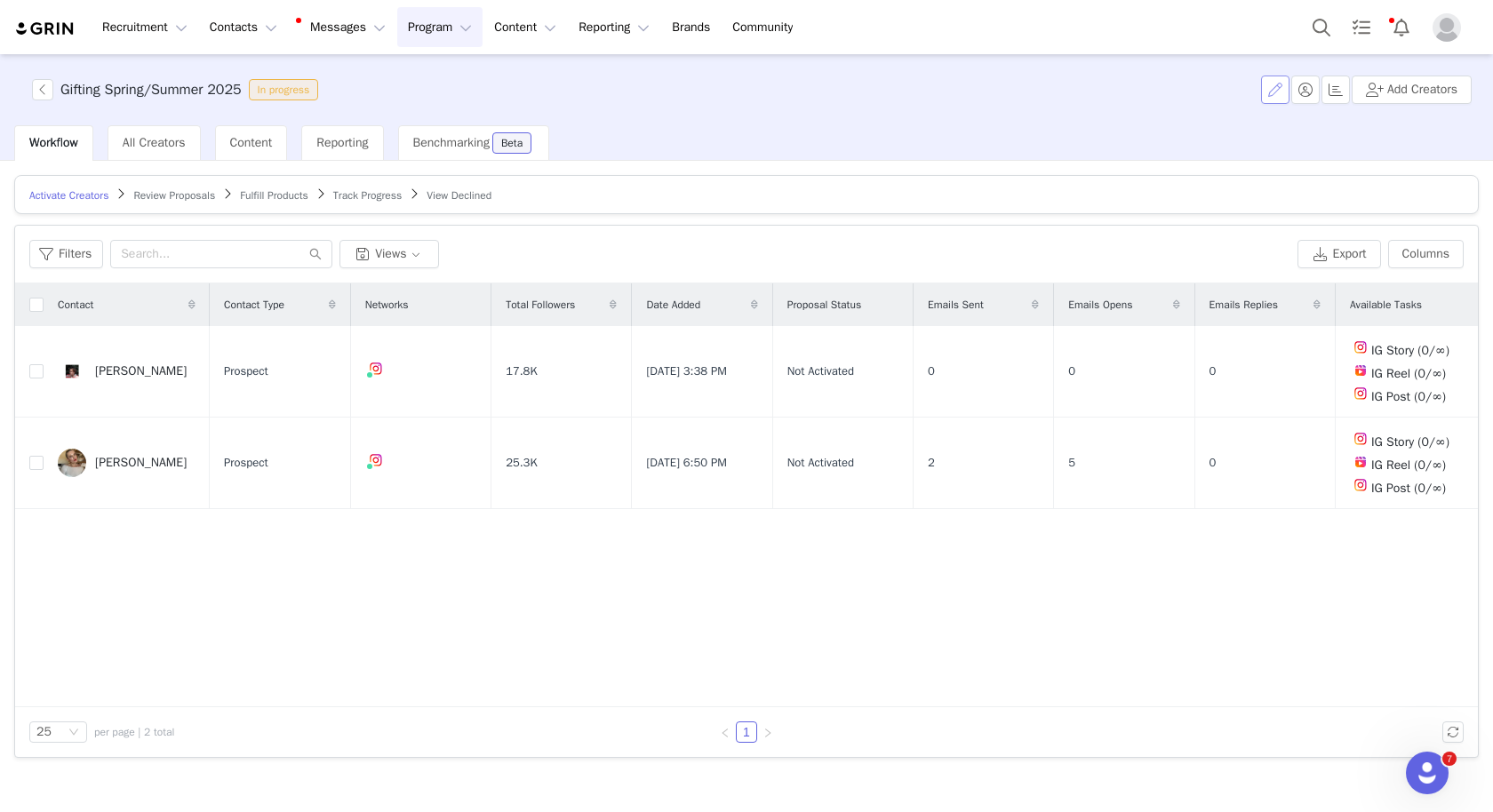 click at bounding box center [1275, 90] 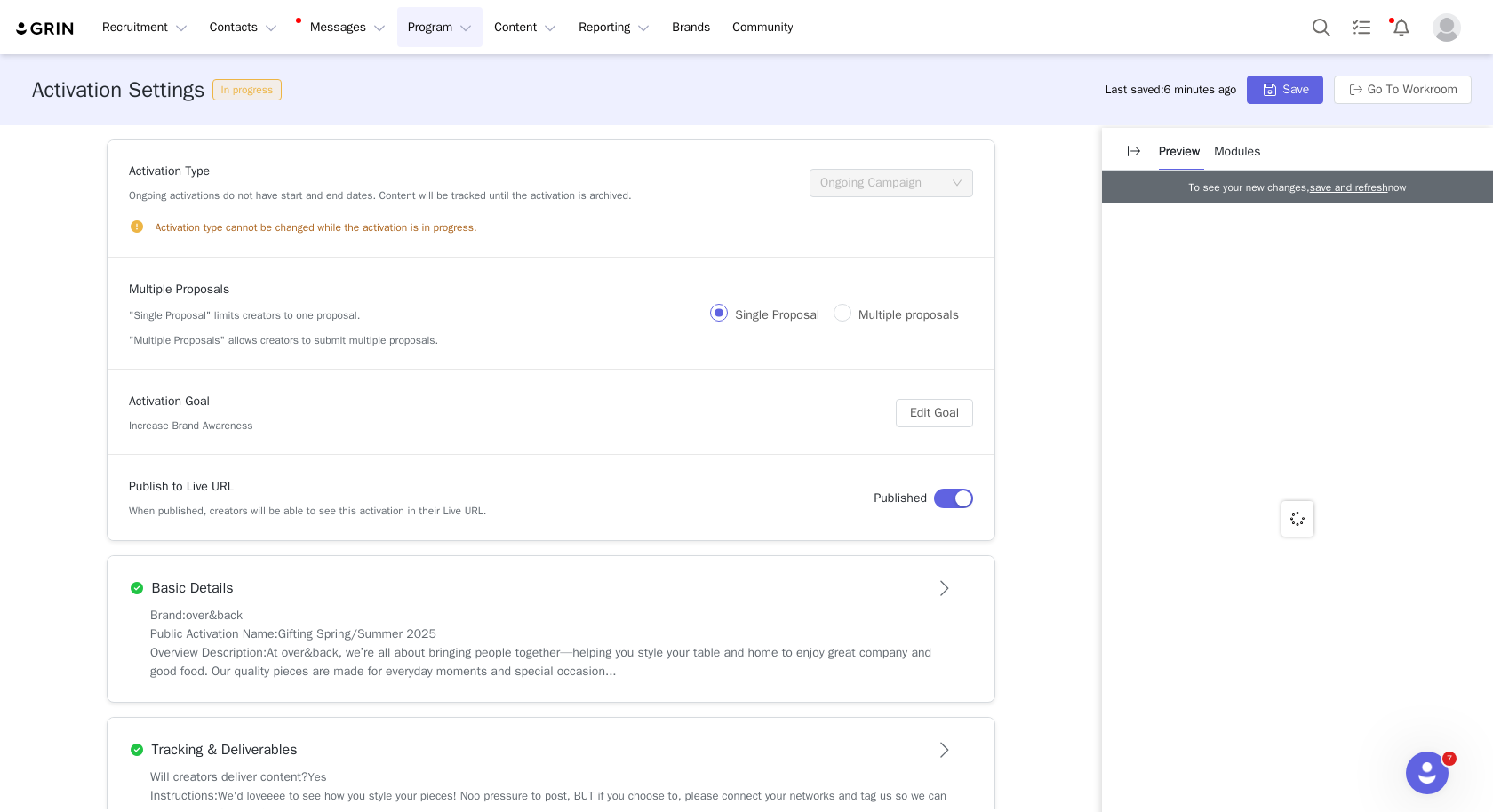 scroll, scrollTop: 596, scrollLeft: 0, axis: vertical 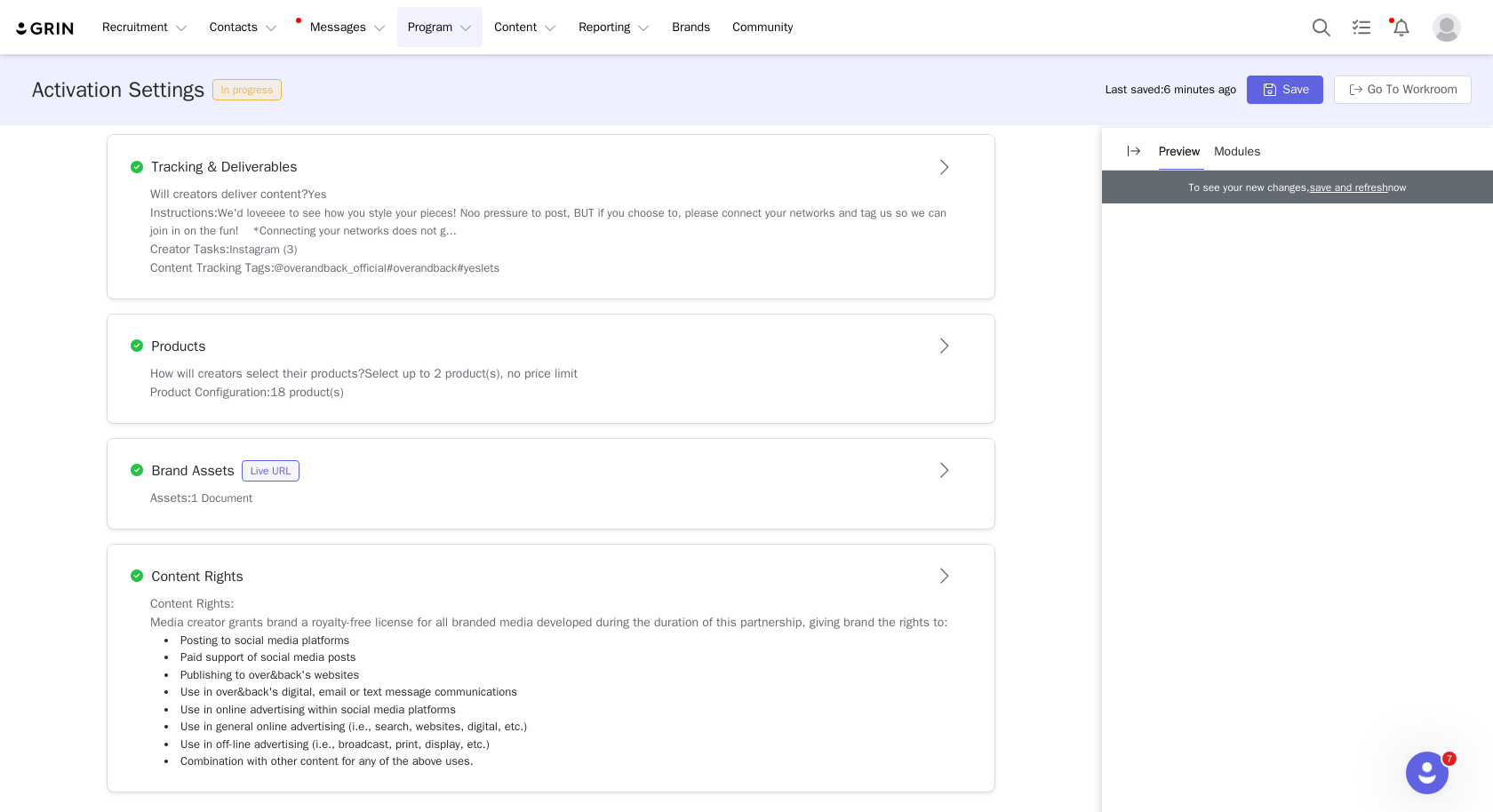 click on "Products" at bounding box center (522, 346) 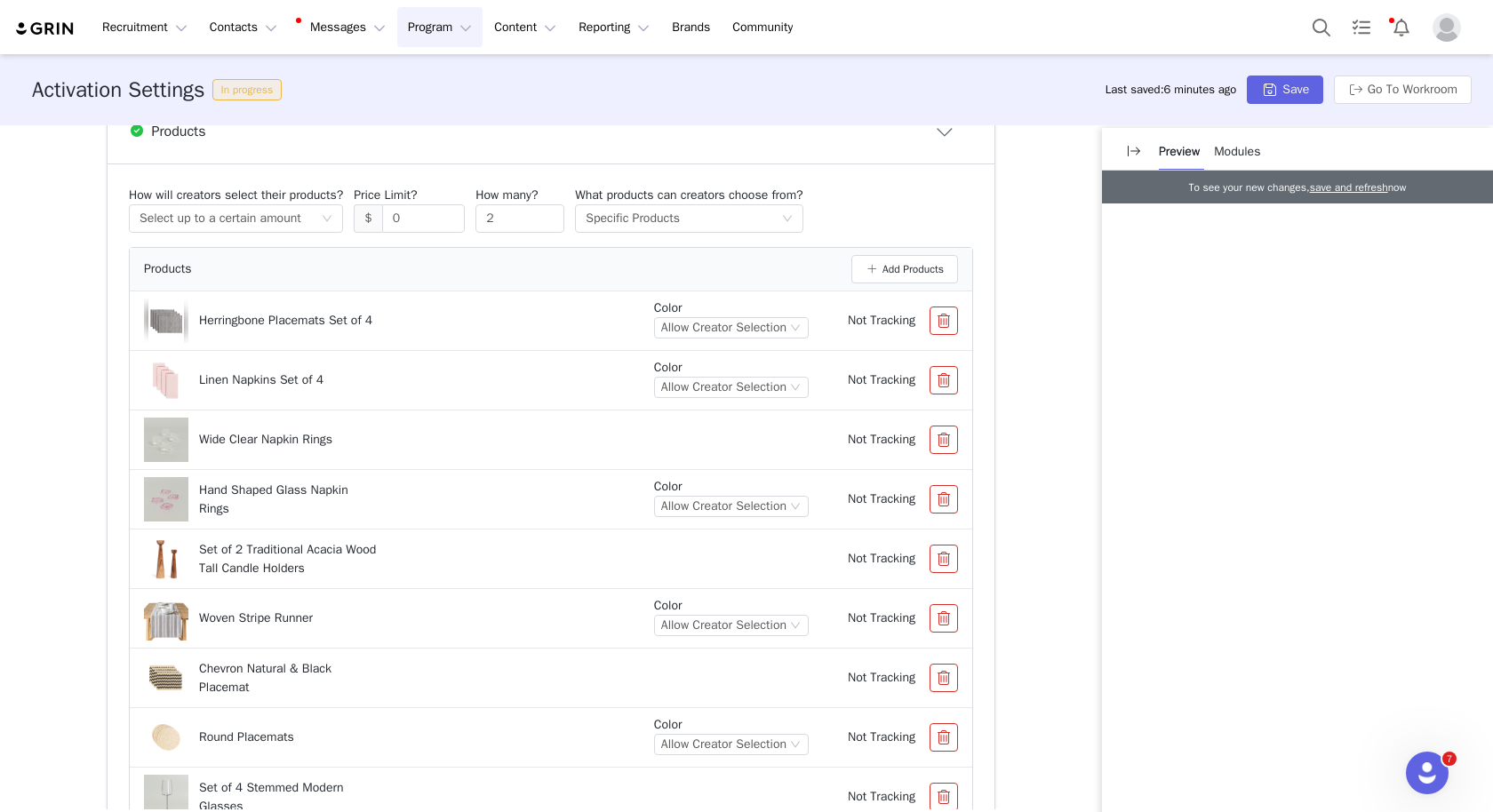 scroll, scrollTop: 753, scrollLeft: 0, axis: vertical 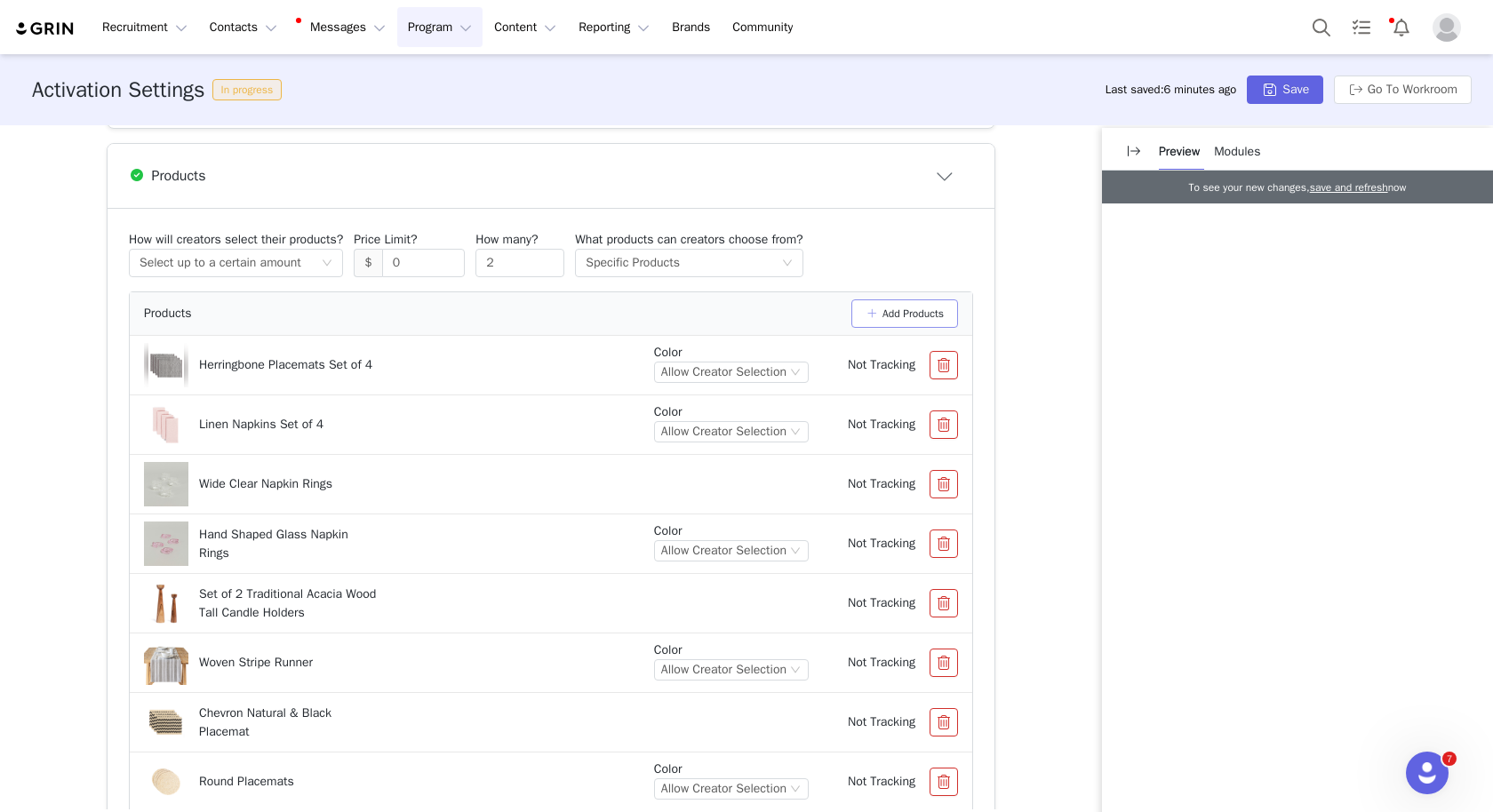 click on "Add Products" at bounding box center (905, 314) 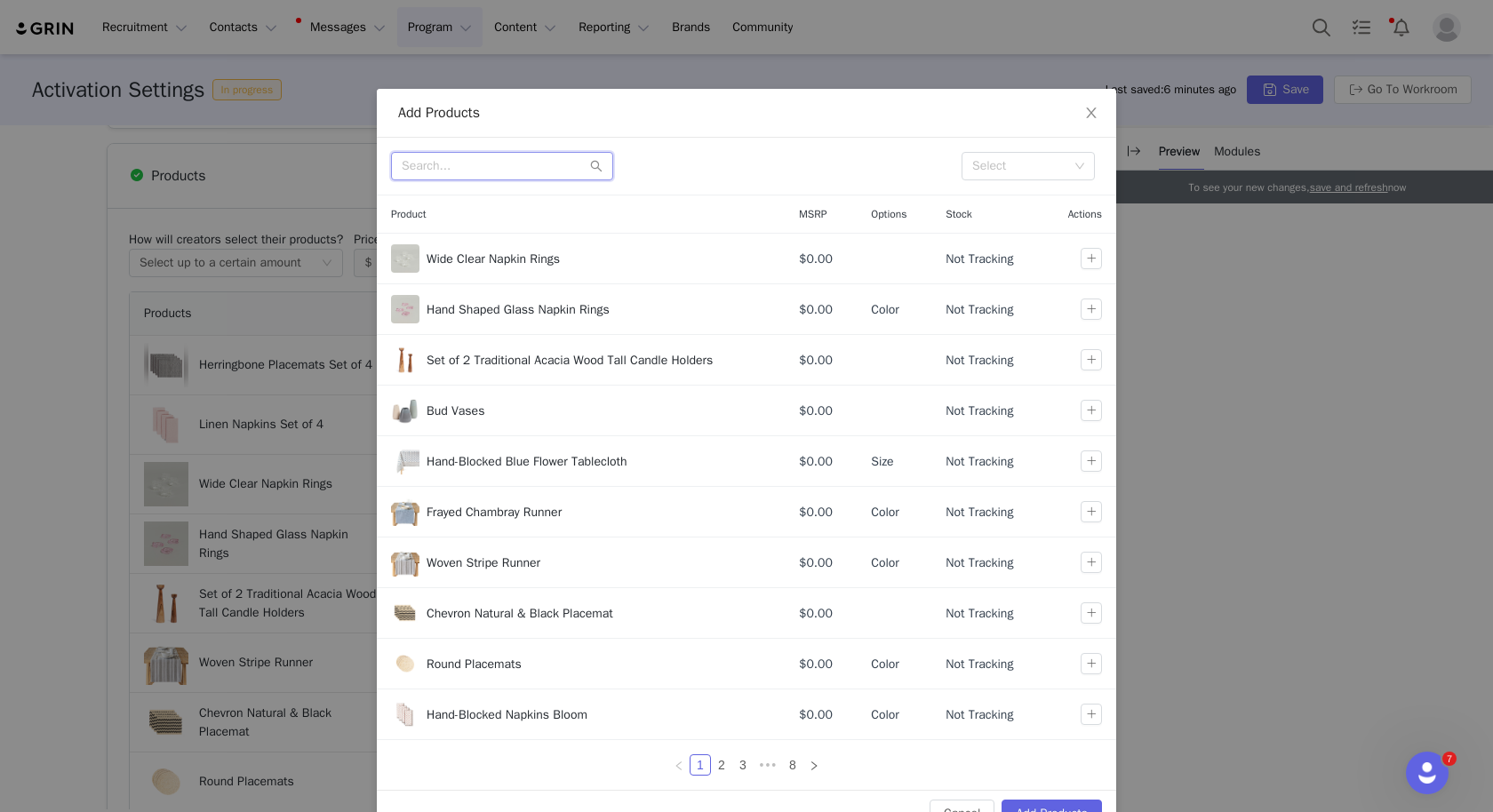 click at bounding box center (502, 166) 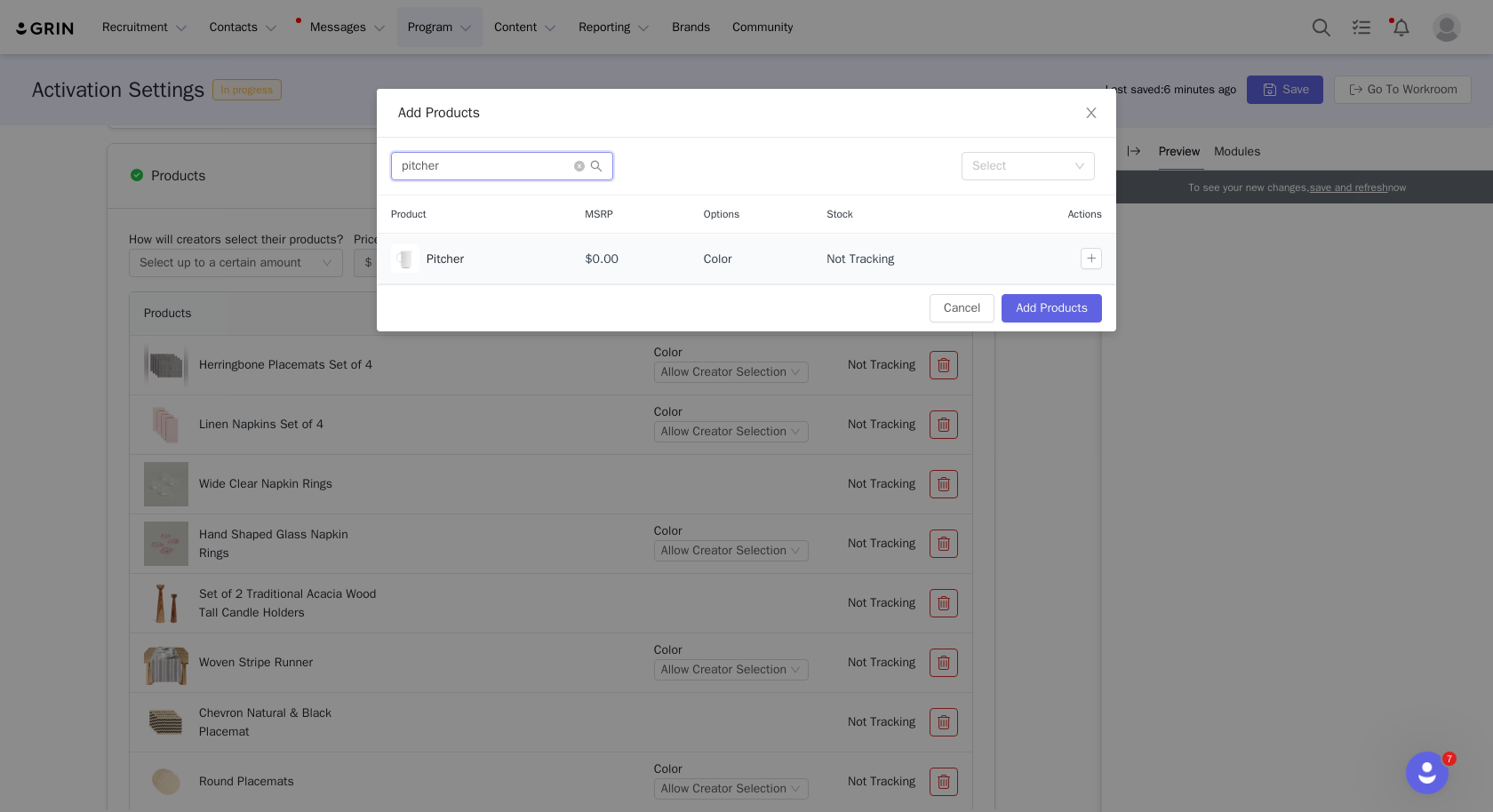 type on "pitcher" 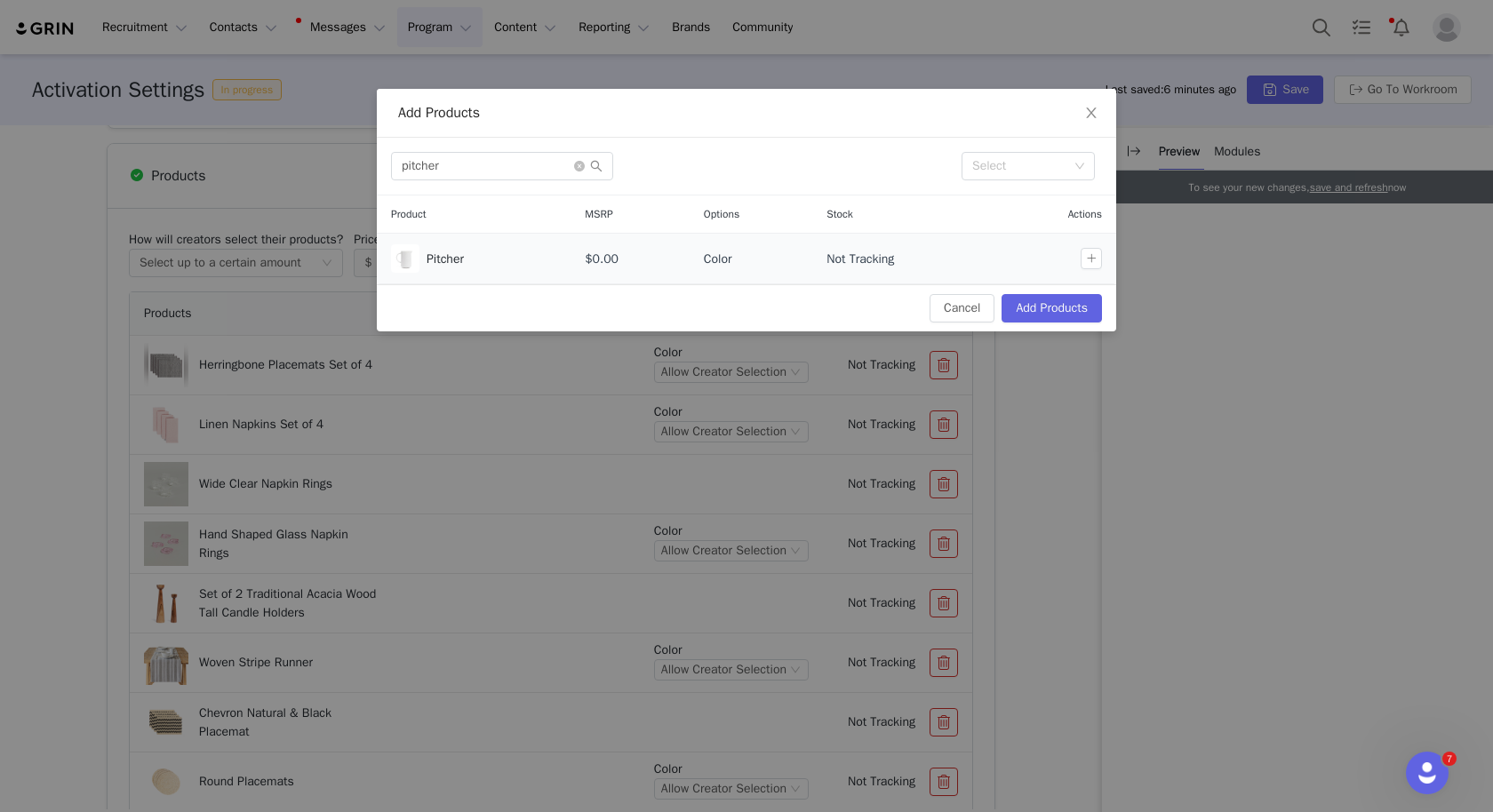 click on "Pitcher" at bounding box center [474, 259] 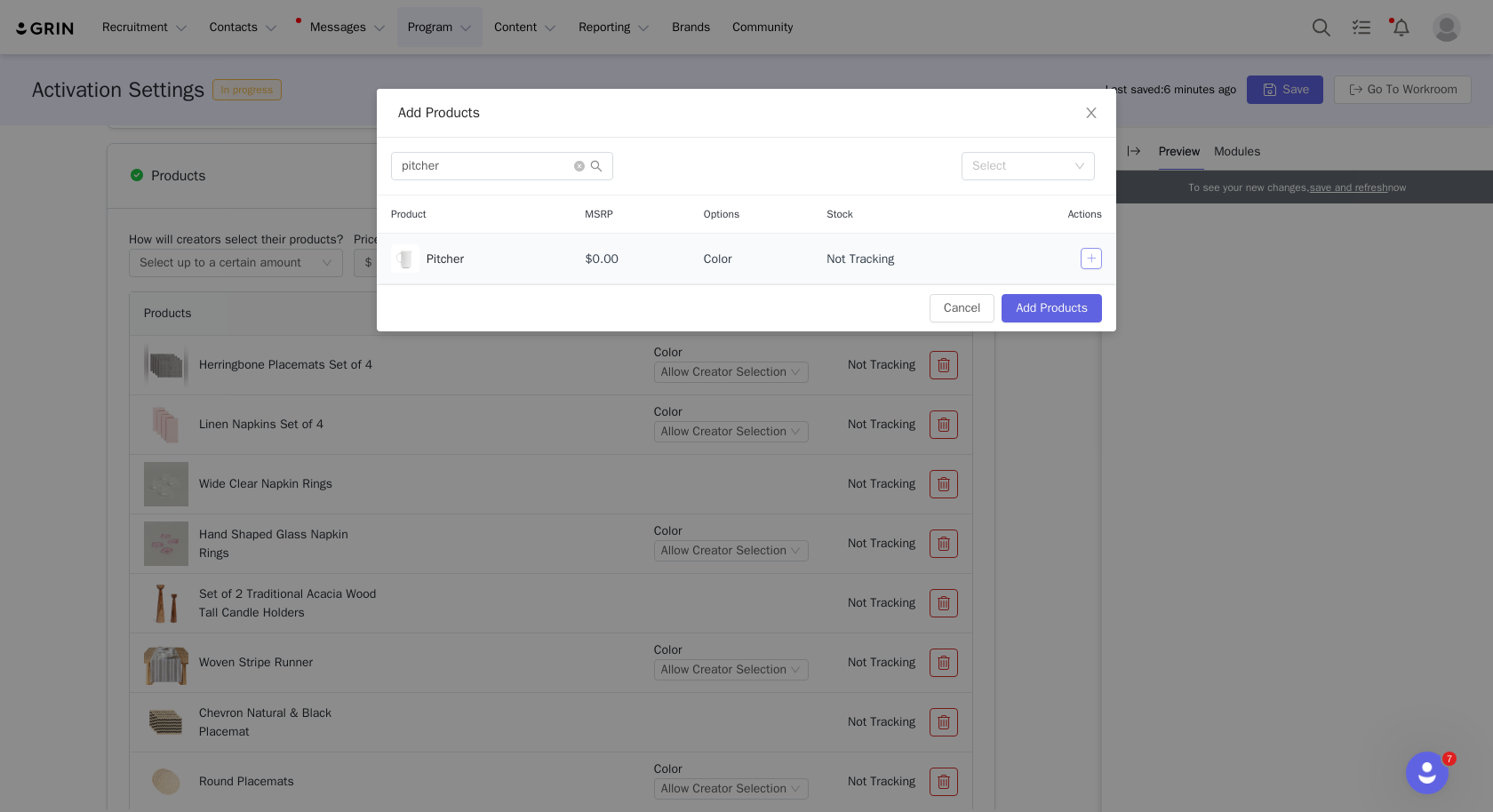click at bounding box center (1091, 259) 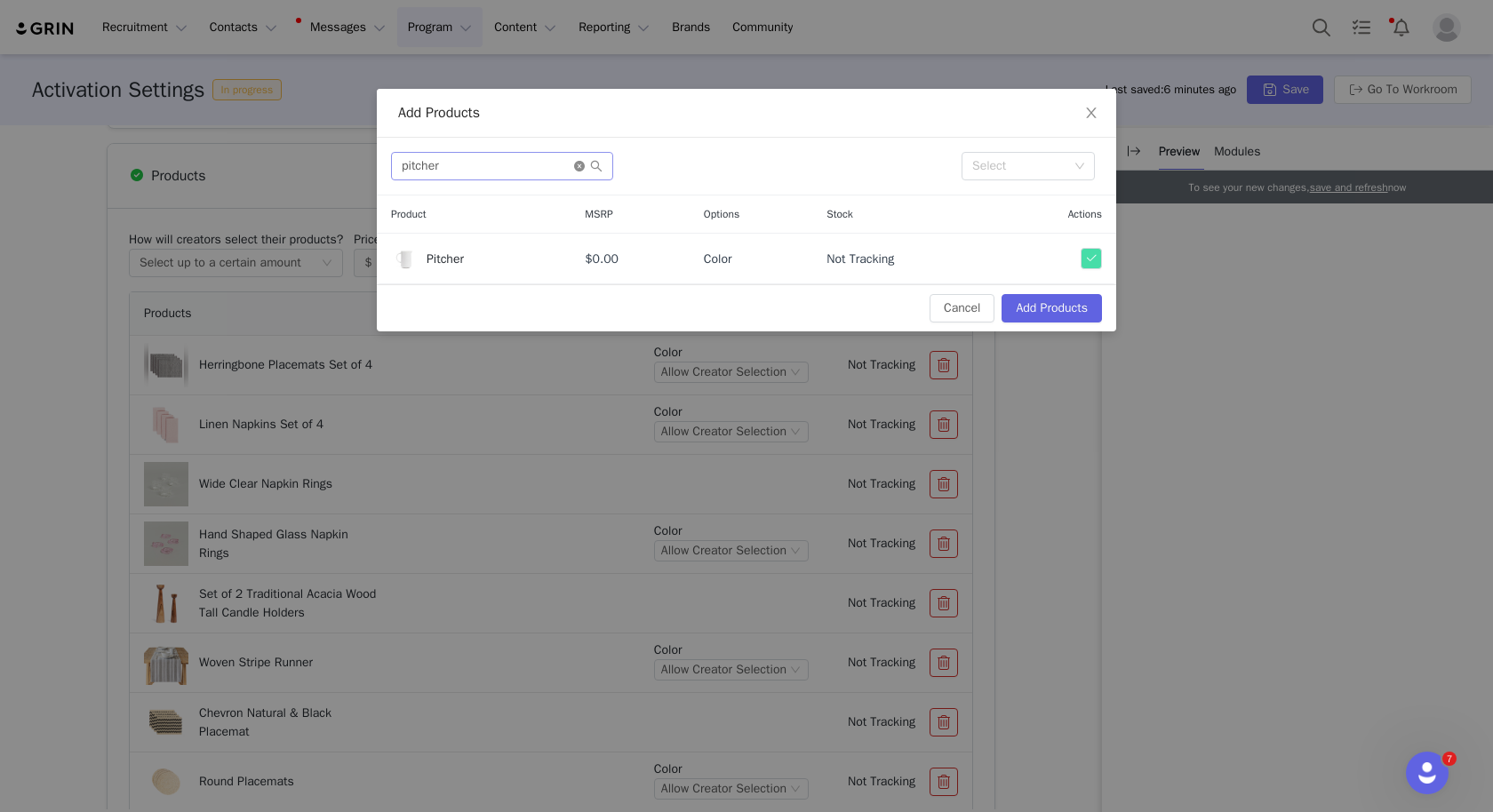 click 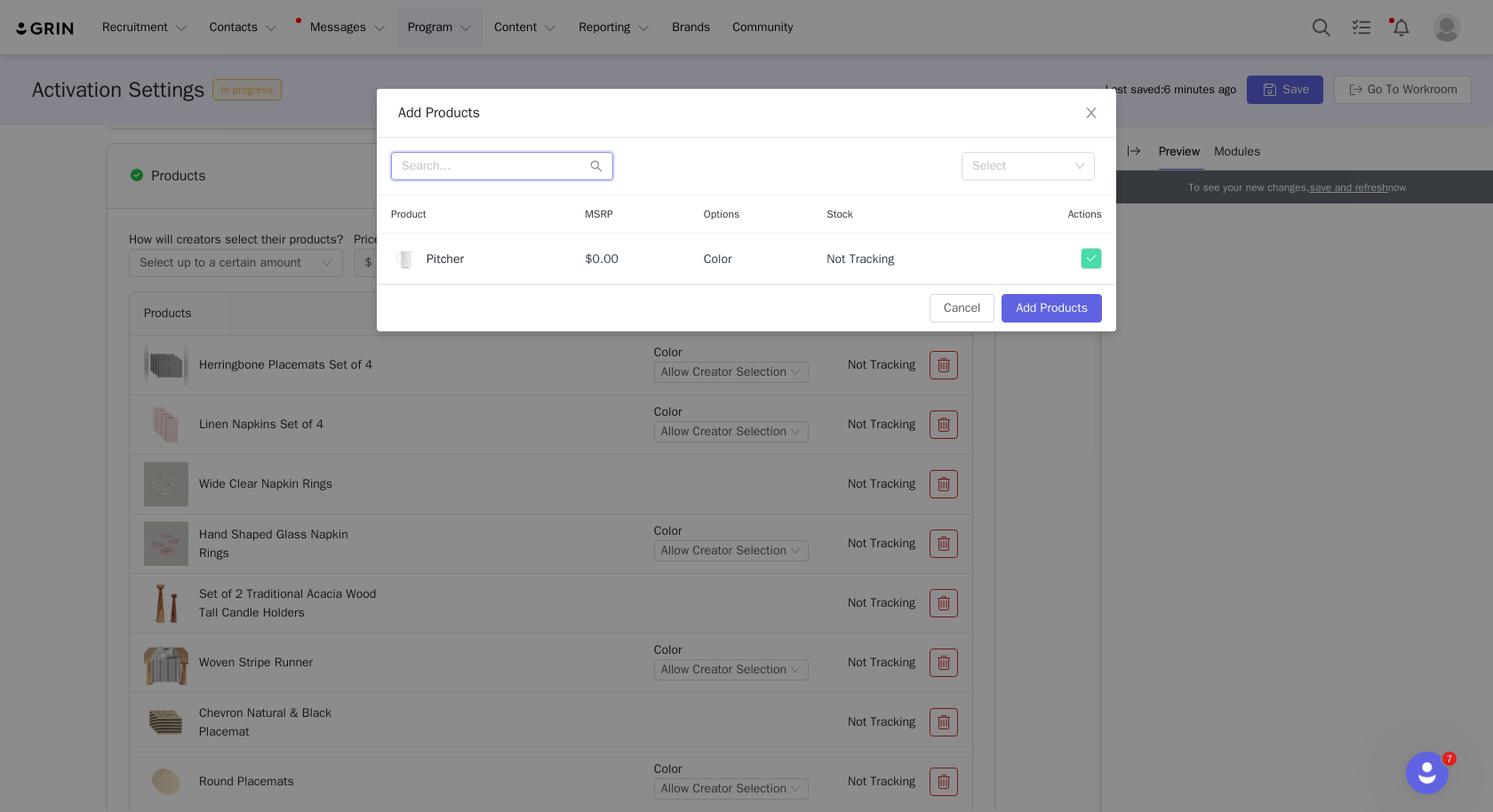 click at bounding box center (502, 166) 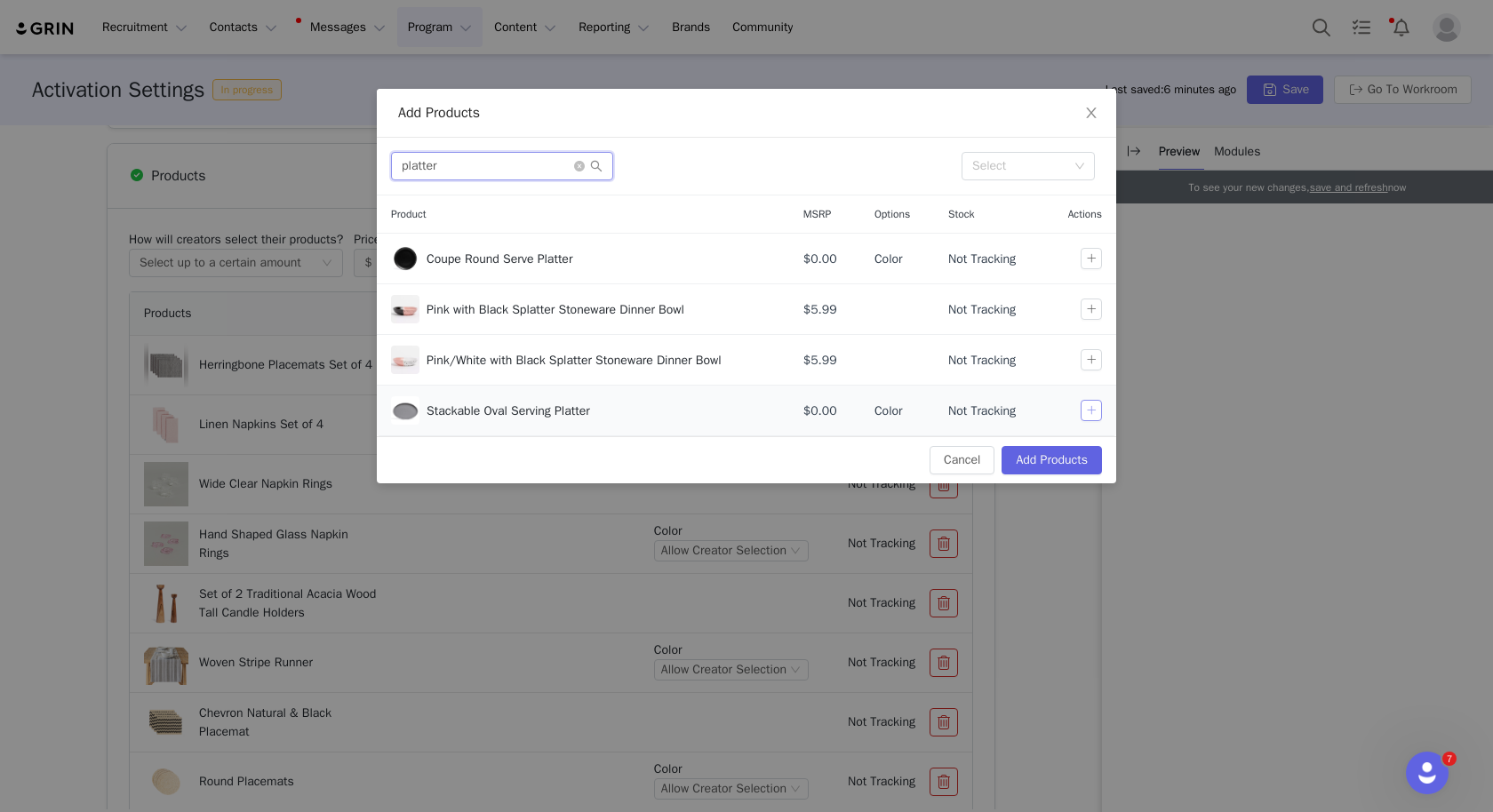 type on "platter" 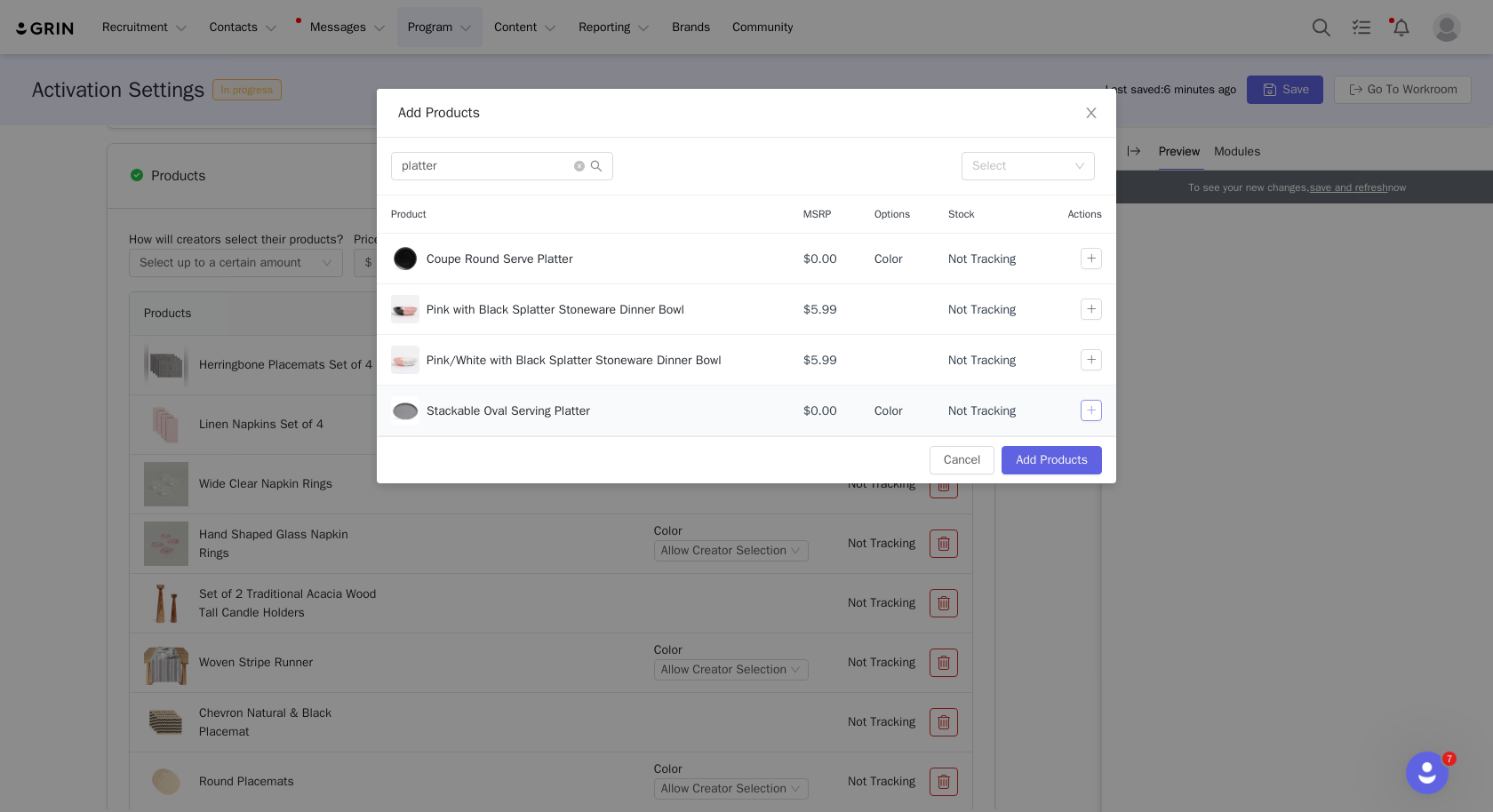 click at bounding box center (1091, 410) 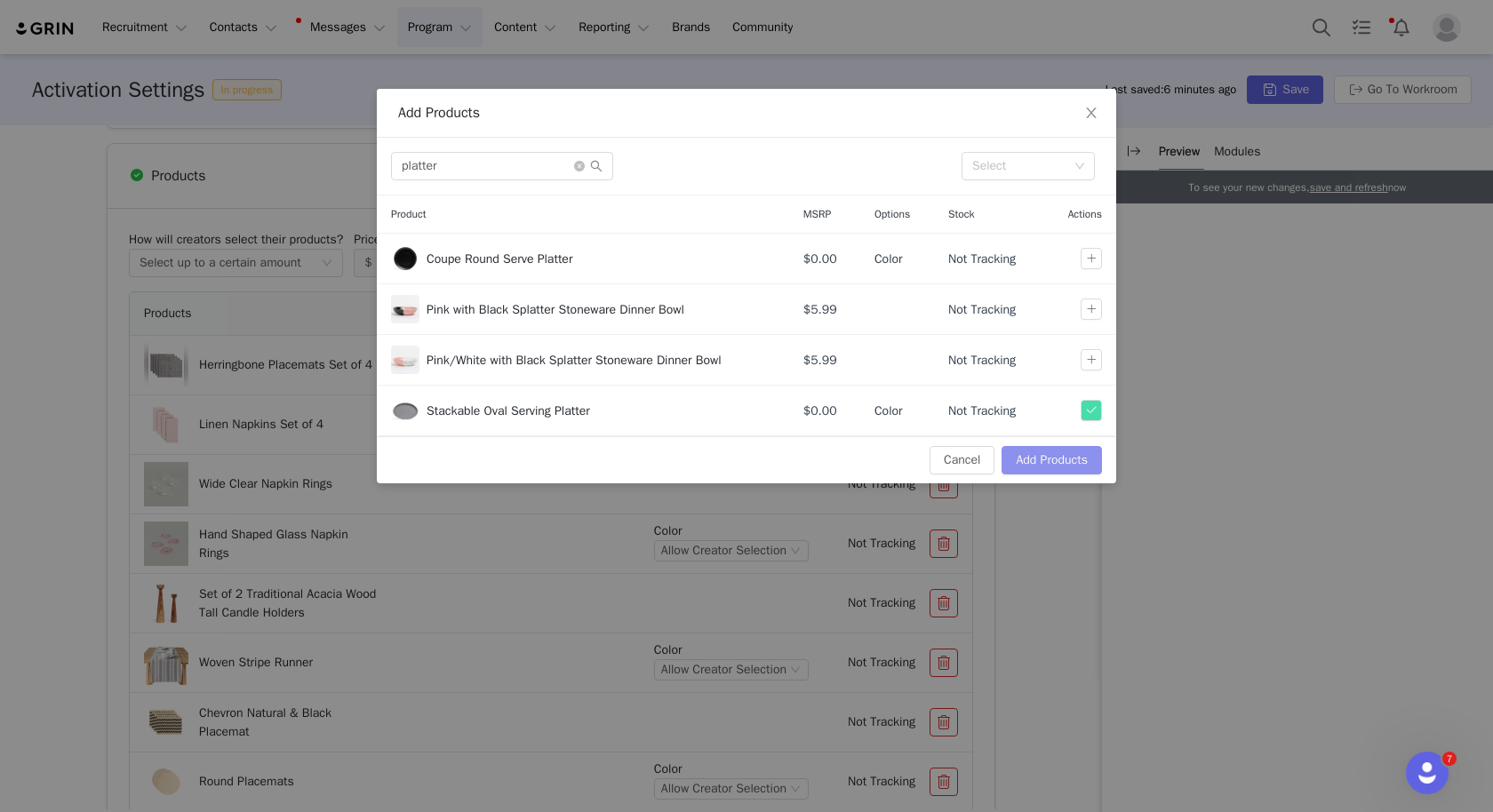 click on "Add Products" at bounding box center [1051, 460] 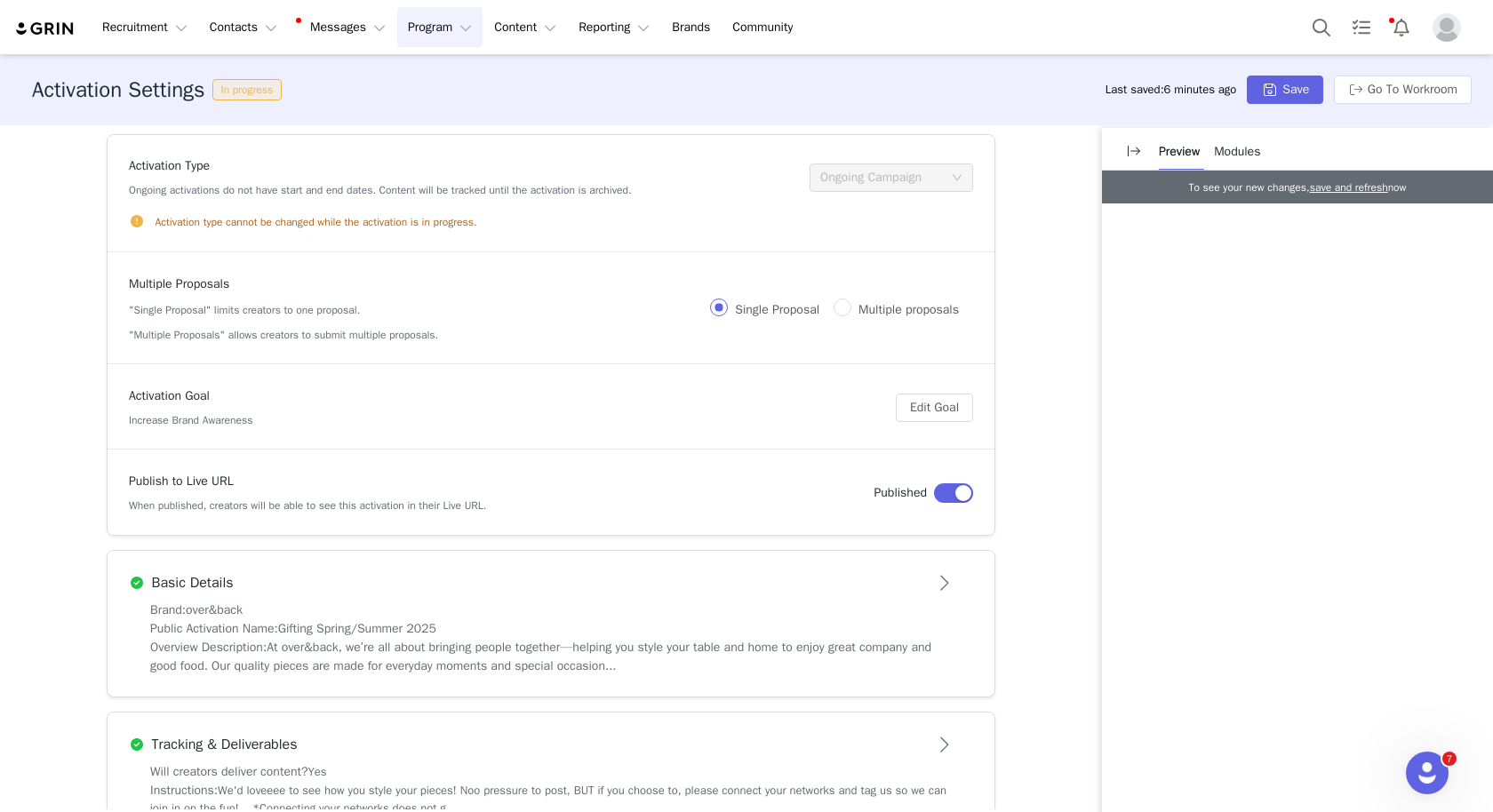 scroll, scrollTop: 0, scrollLeft: 0, axis: both 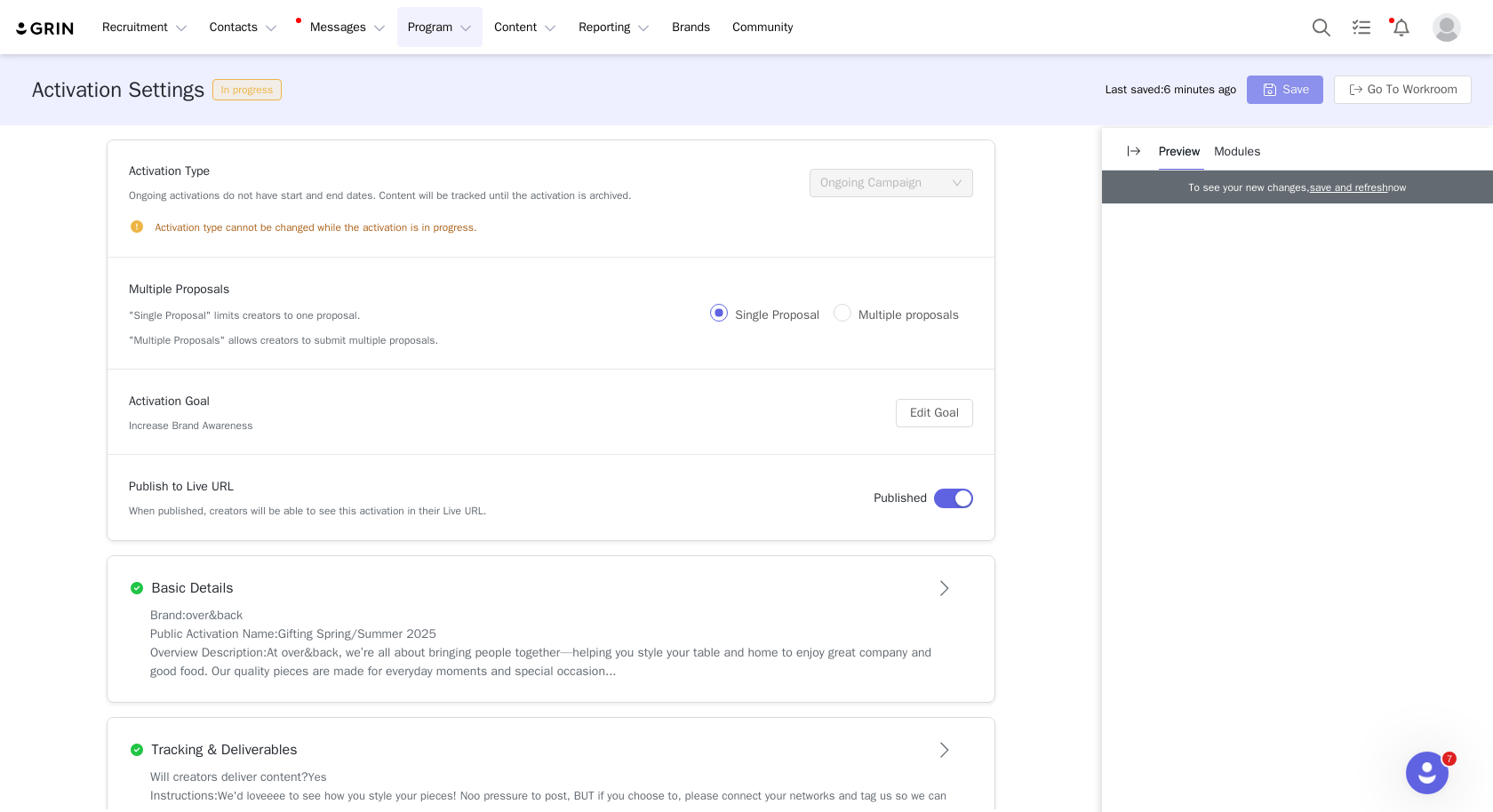 click on "Save" at bounding box center (1285, 90) 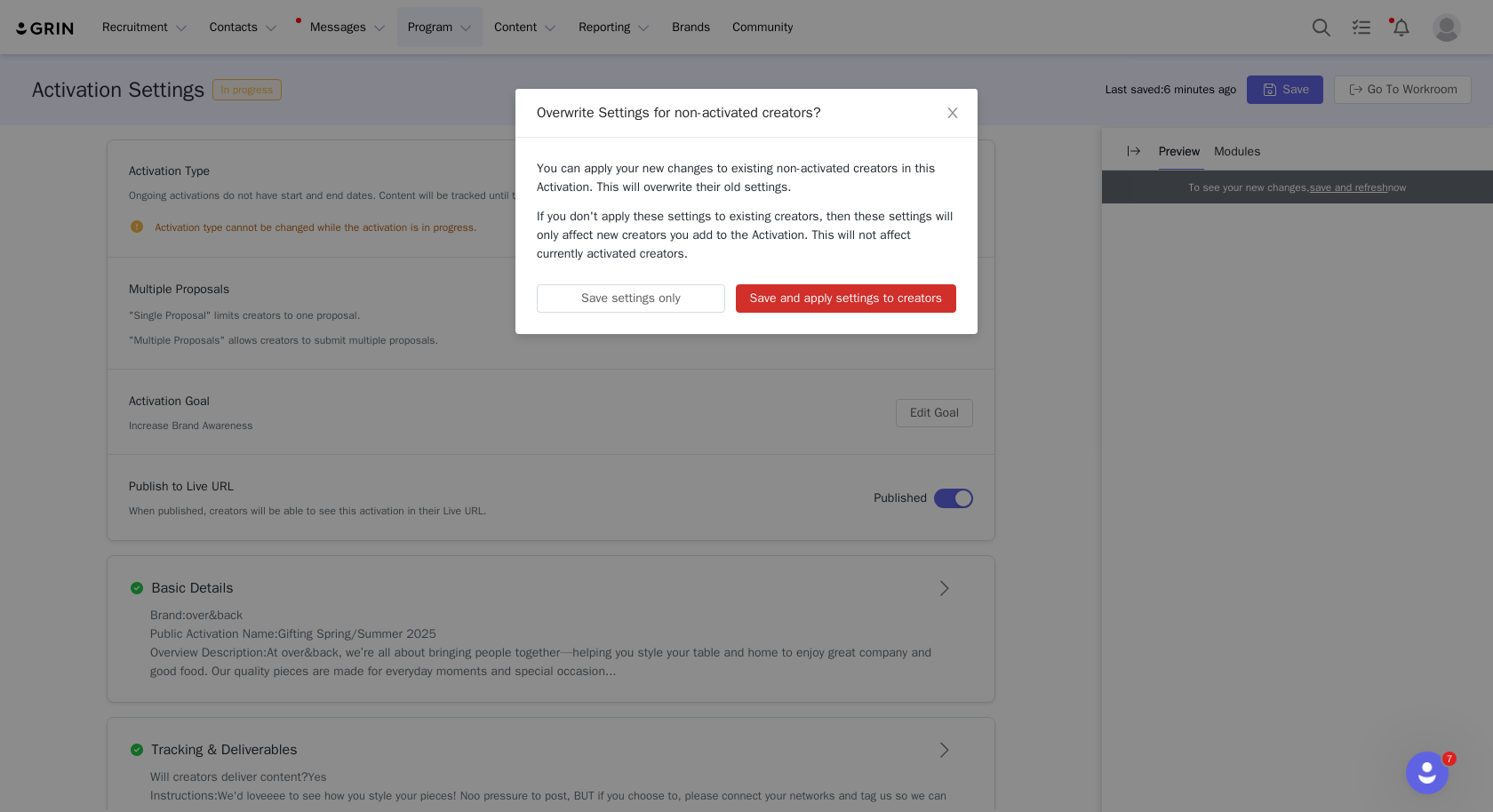 click on "Save and apply settings to creators" at bounding box center [846, 299] 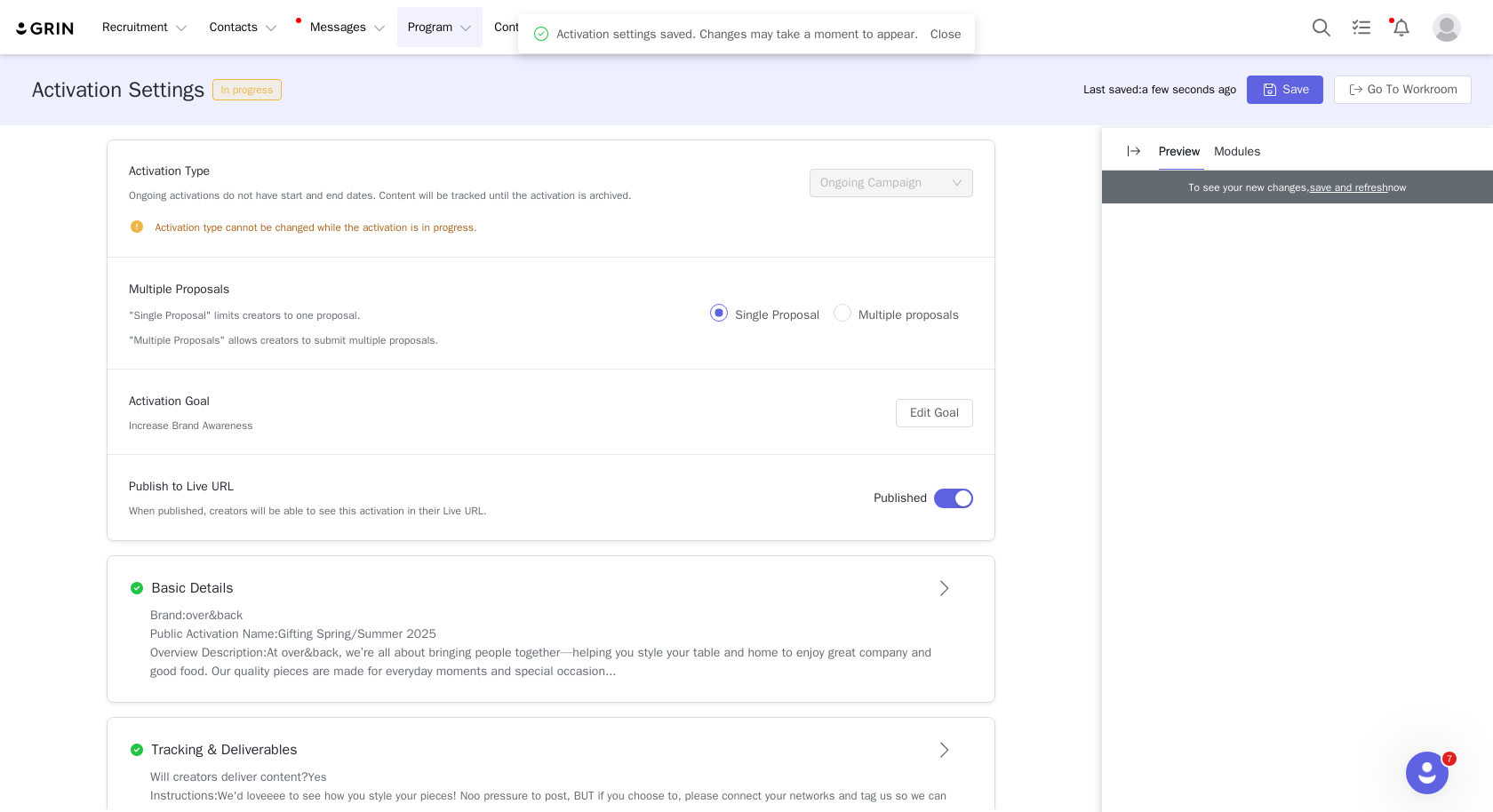 click on "Program Program" at bounding box center [440, 27] 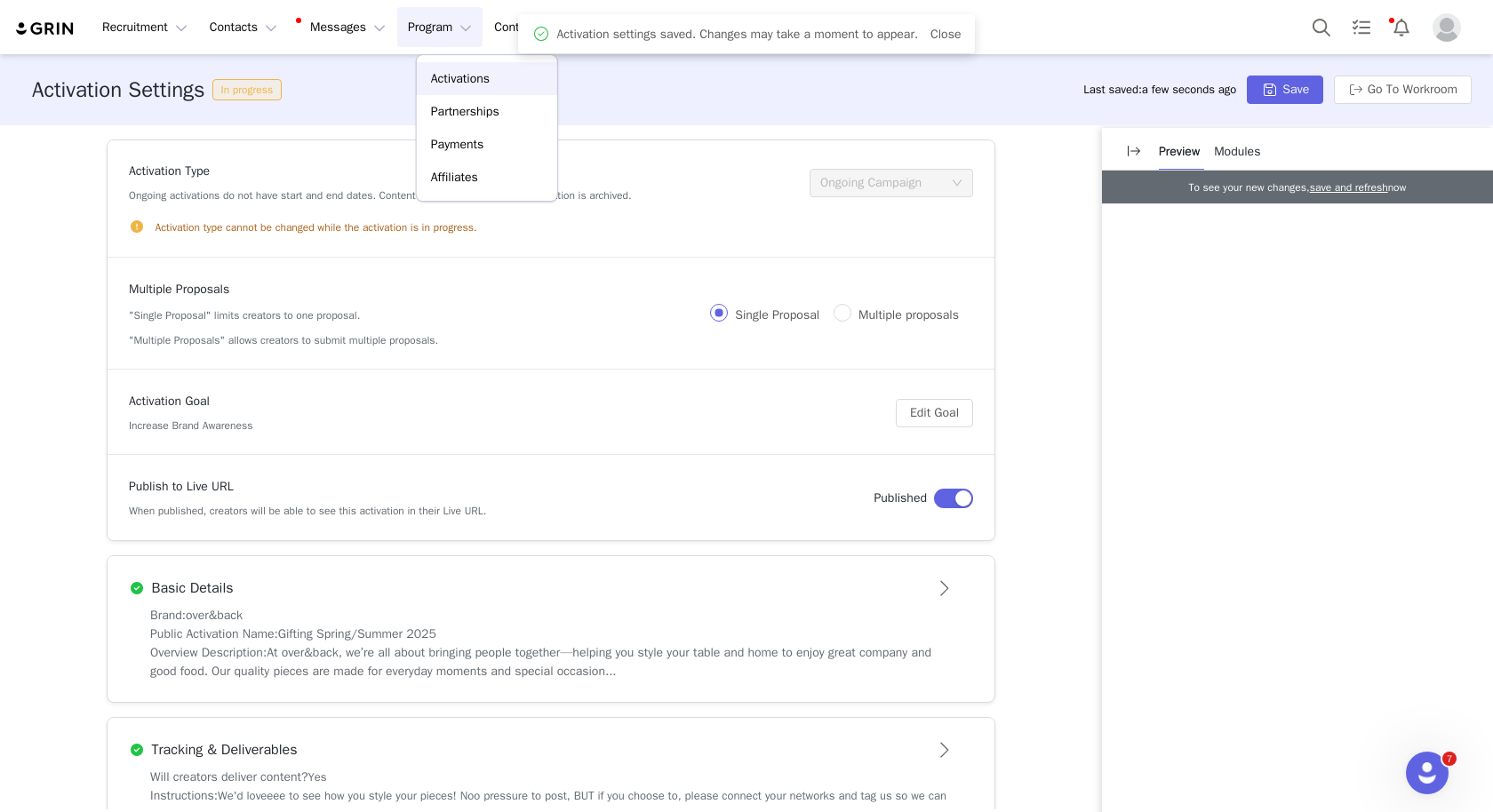 click on "Activations" at bounding box center [460, 78] 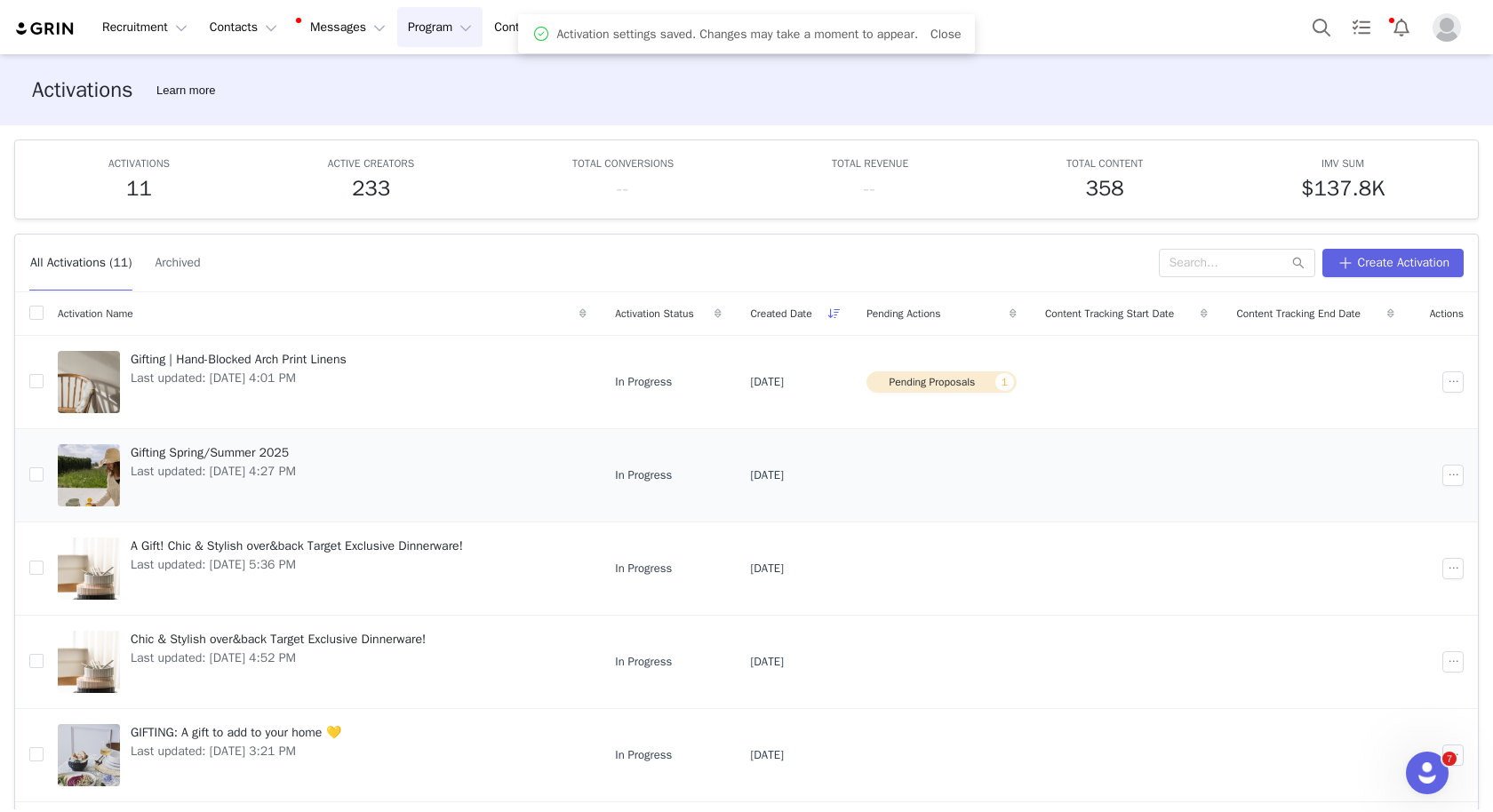 click on "Gifting Spring/Summer 2025" at bounding box center (213, 452) 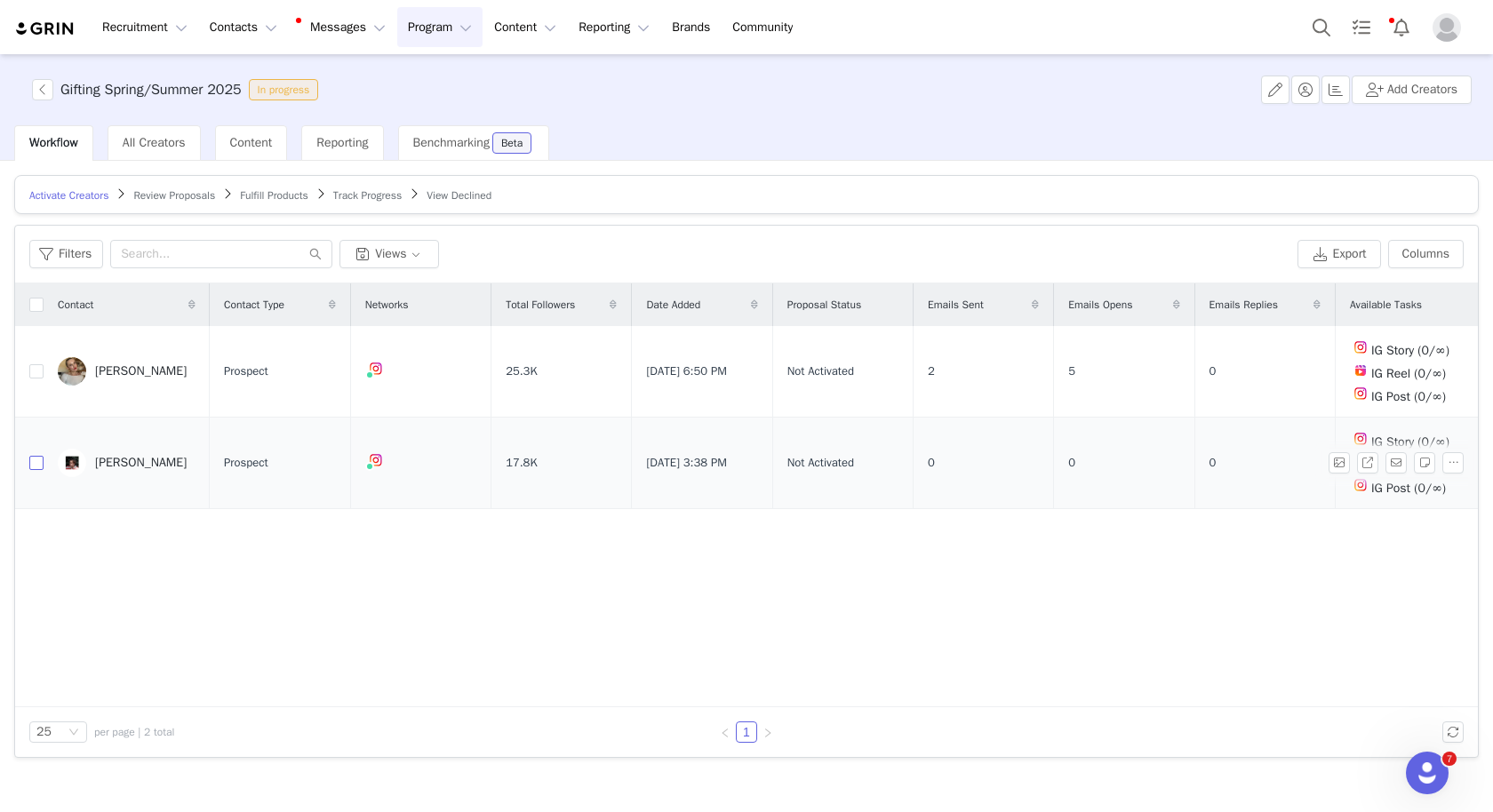 click at bounding box center (36, 463) 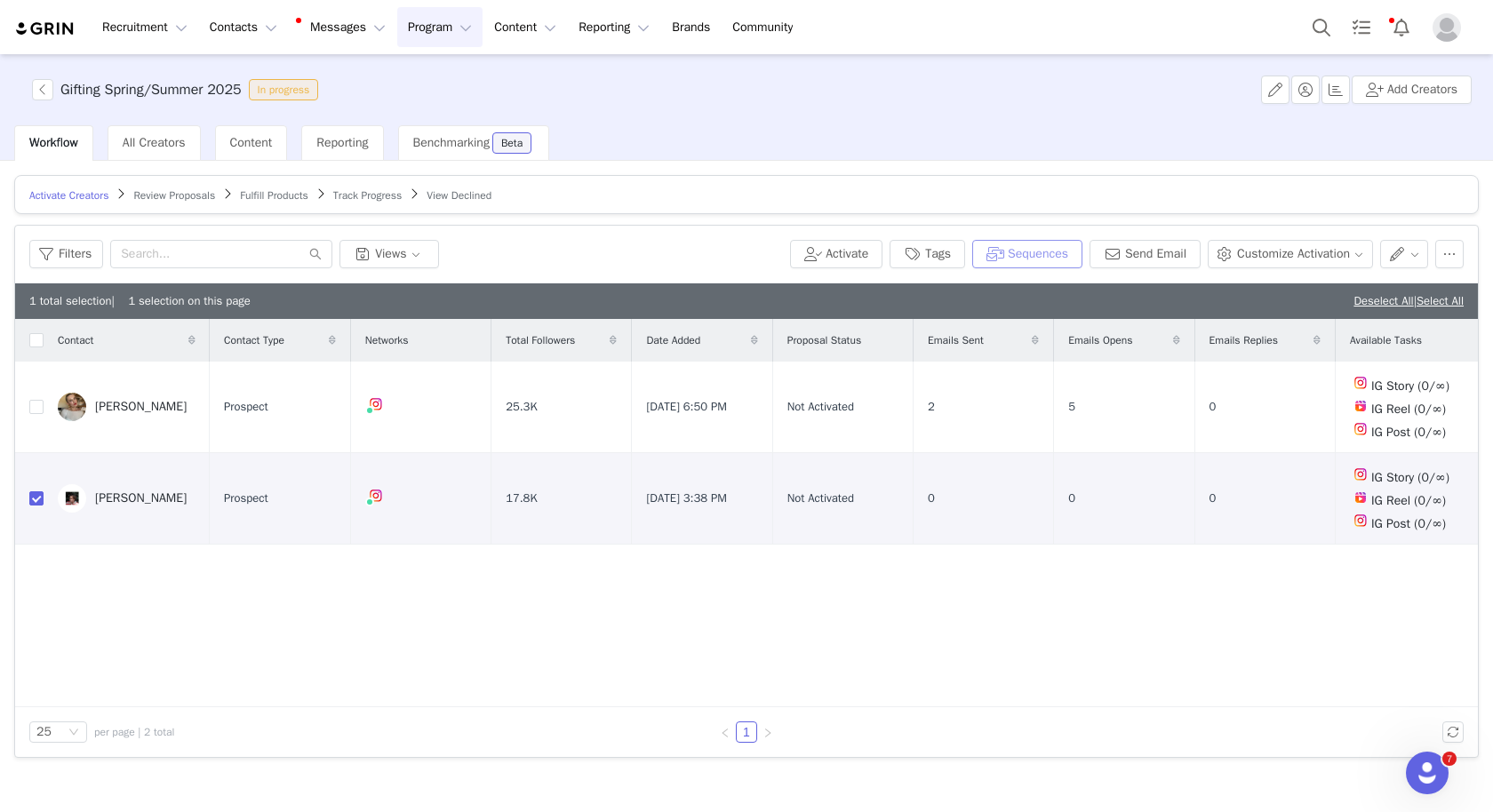 click on "Sequences" at bounding box center [1027, 254] 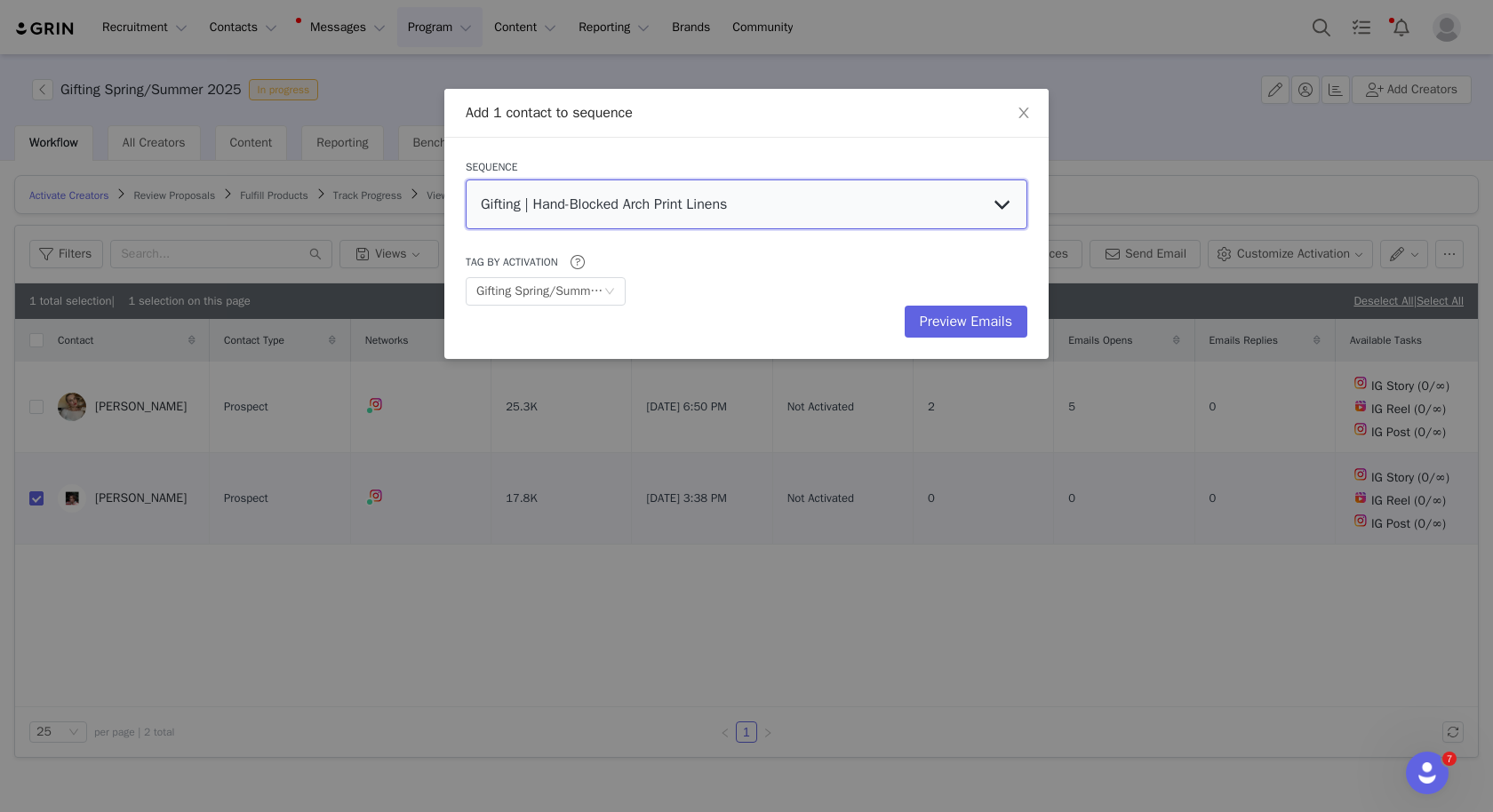 click on "Gifting | Hand-Blocked Arch Print Linens   GIFTING | Spring/Summer 2025   GIFTING: Target Exclusive DW   COLLAB: Target Exclusive DW   General Gifting Campaign   Spring 2025 Collab   over&back In-Store at Target Collaboration   Linens Collab Outreach   Linens Gifting   [DATE] Campaign Creator Outreach" at bounding box center (746, 204) 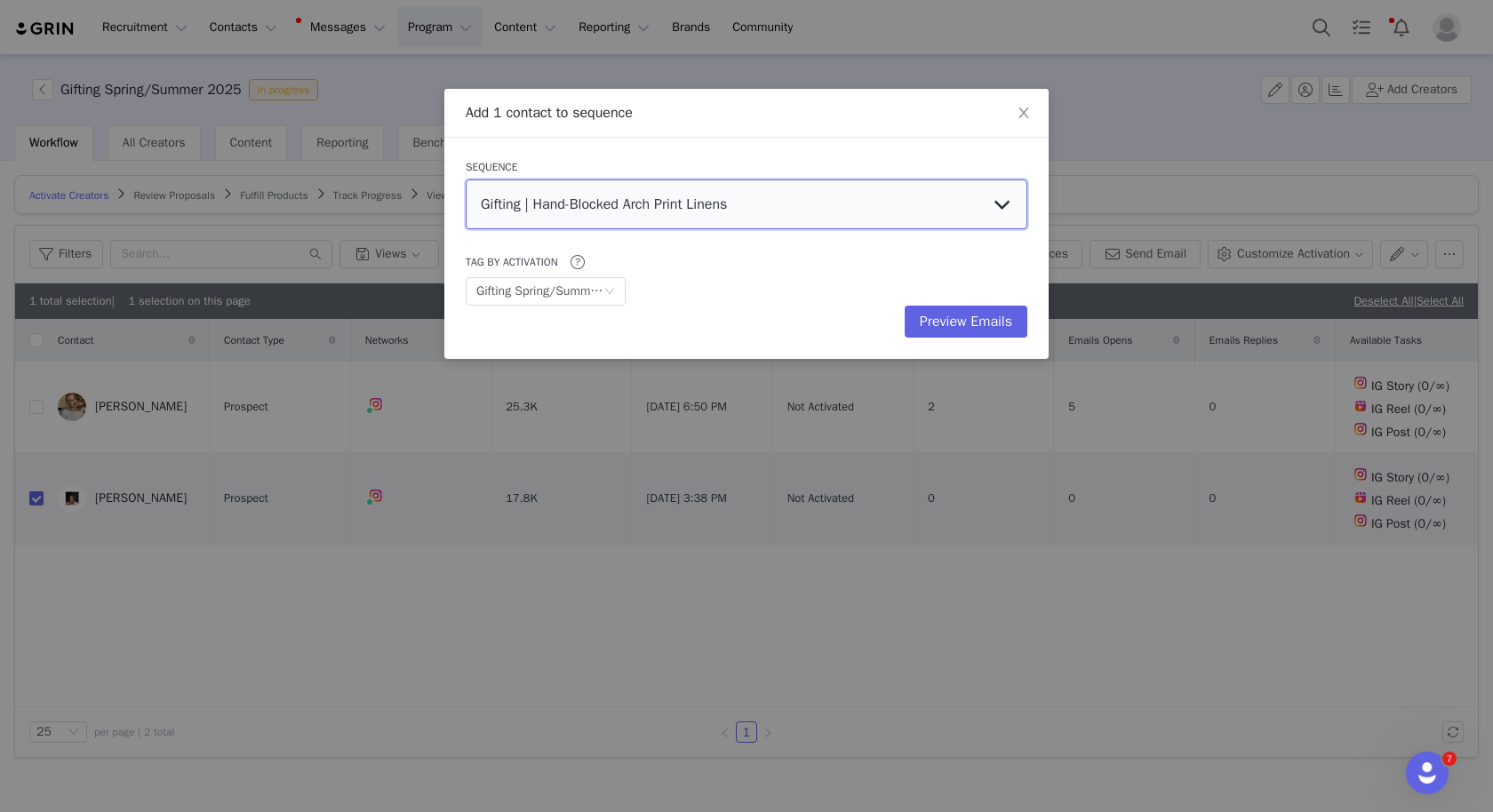 select on "0210ce46-94ae-4172-aa09-42209ee0dc81" 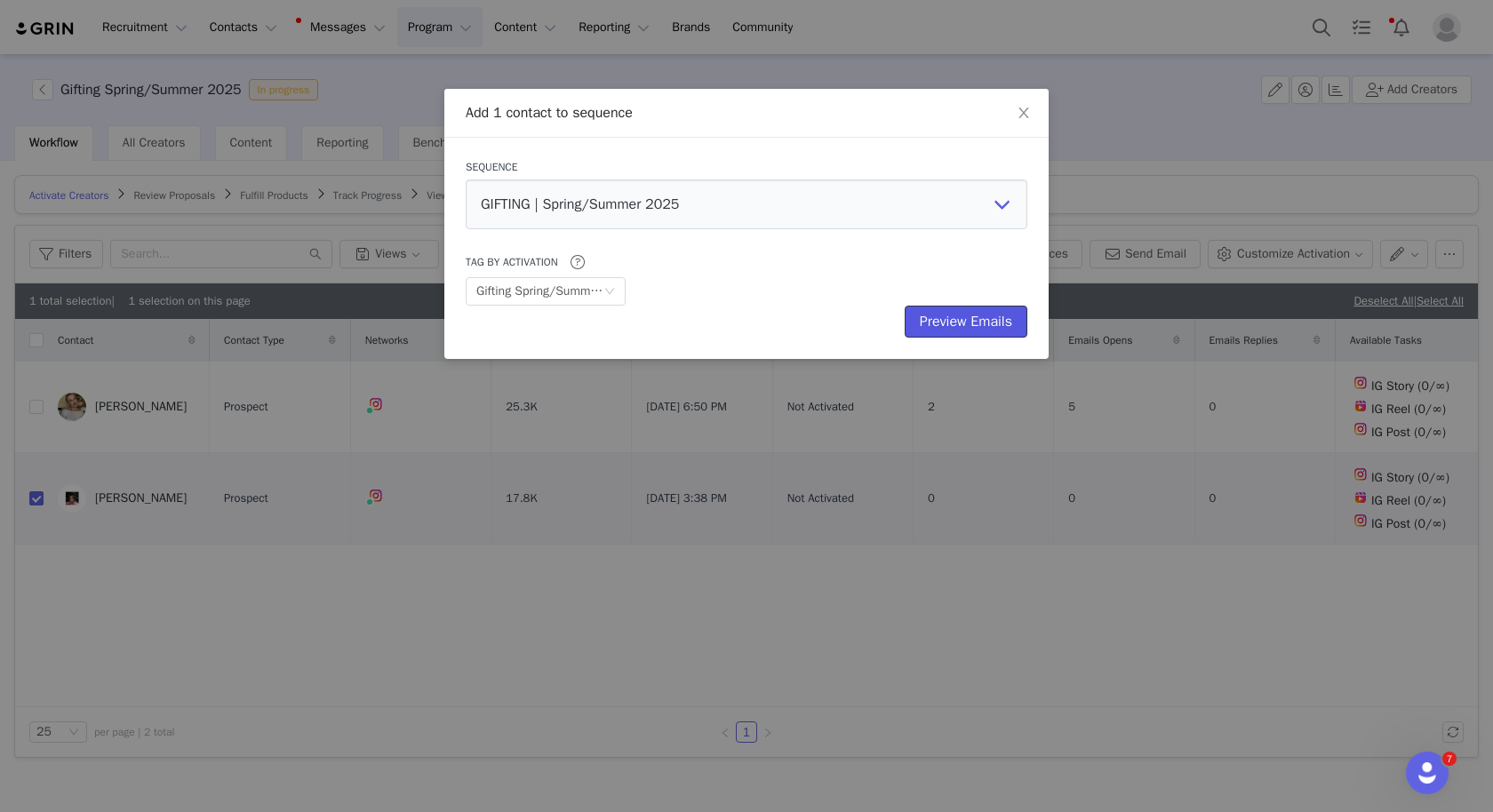 click on "Preview Emails" at bounding box center [966, 322] 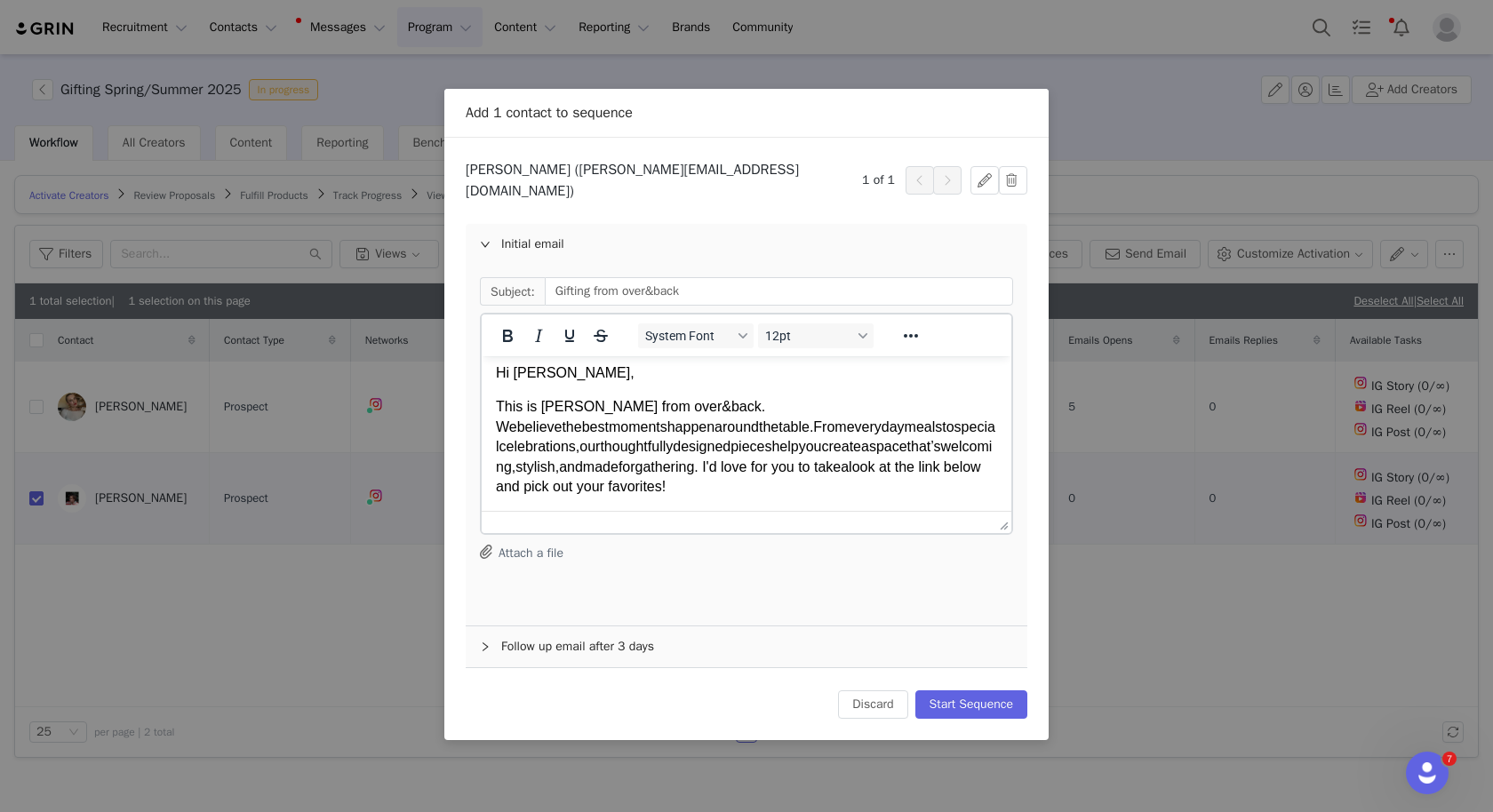 scroll, scrollTop: 0, scrollLeft: 0, axis: both 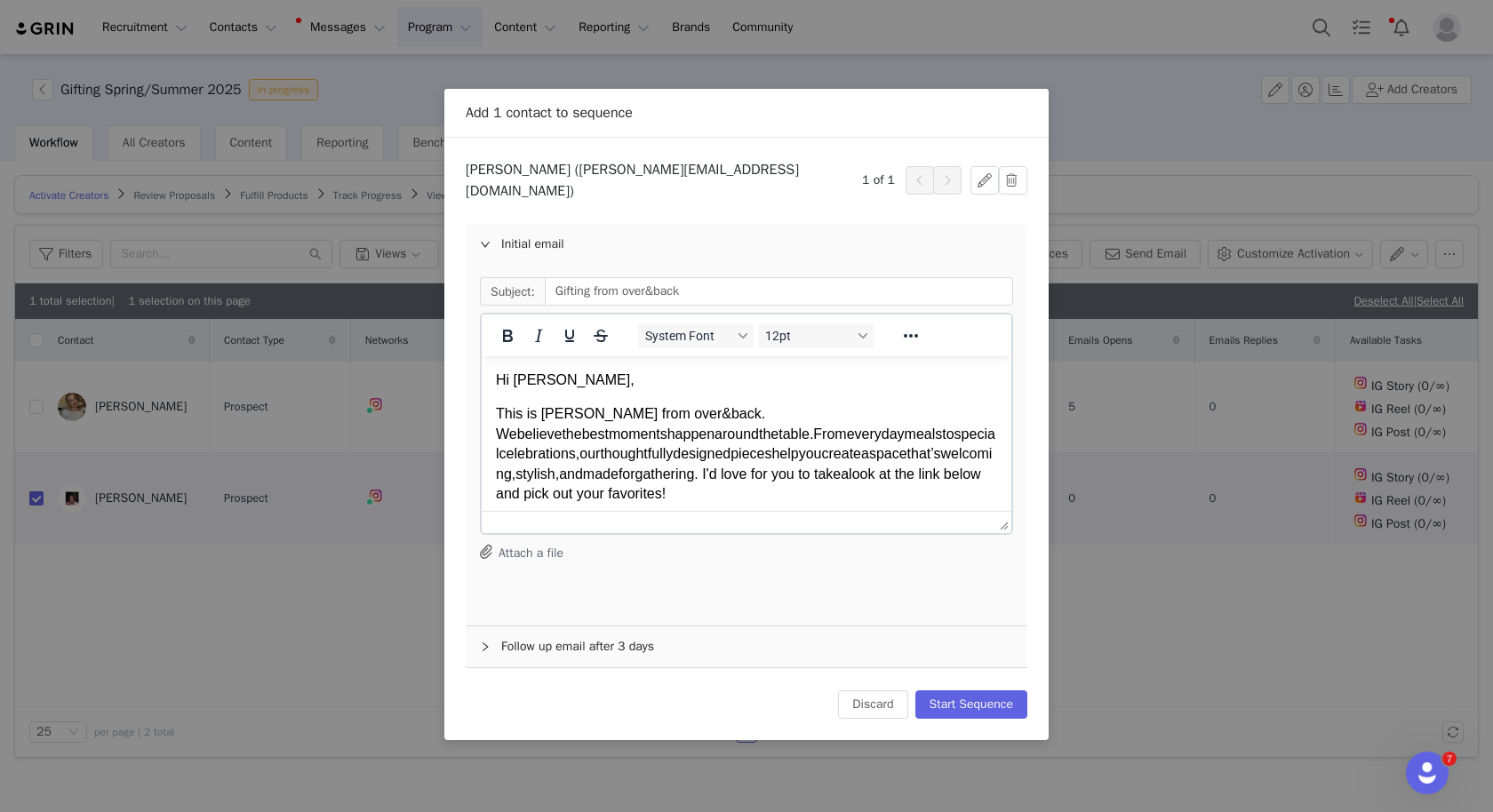 click on "This is [PERSON_NAME] from over&back. W e  believe  the  best  moments  happen  around  the  table.  From  everyday  meals  to  special  celebrations,  our  thoughtfully  designed  pieces  help  you  create  a  space  that’s  welcoming,  stylish,  and  made  for  gathering. I'd love for you to t ake  a  look at the link below and pick out your favorites!" at bounding box center (746, 454) 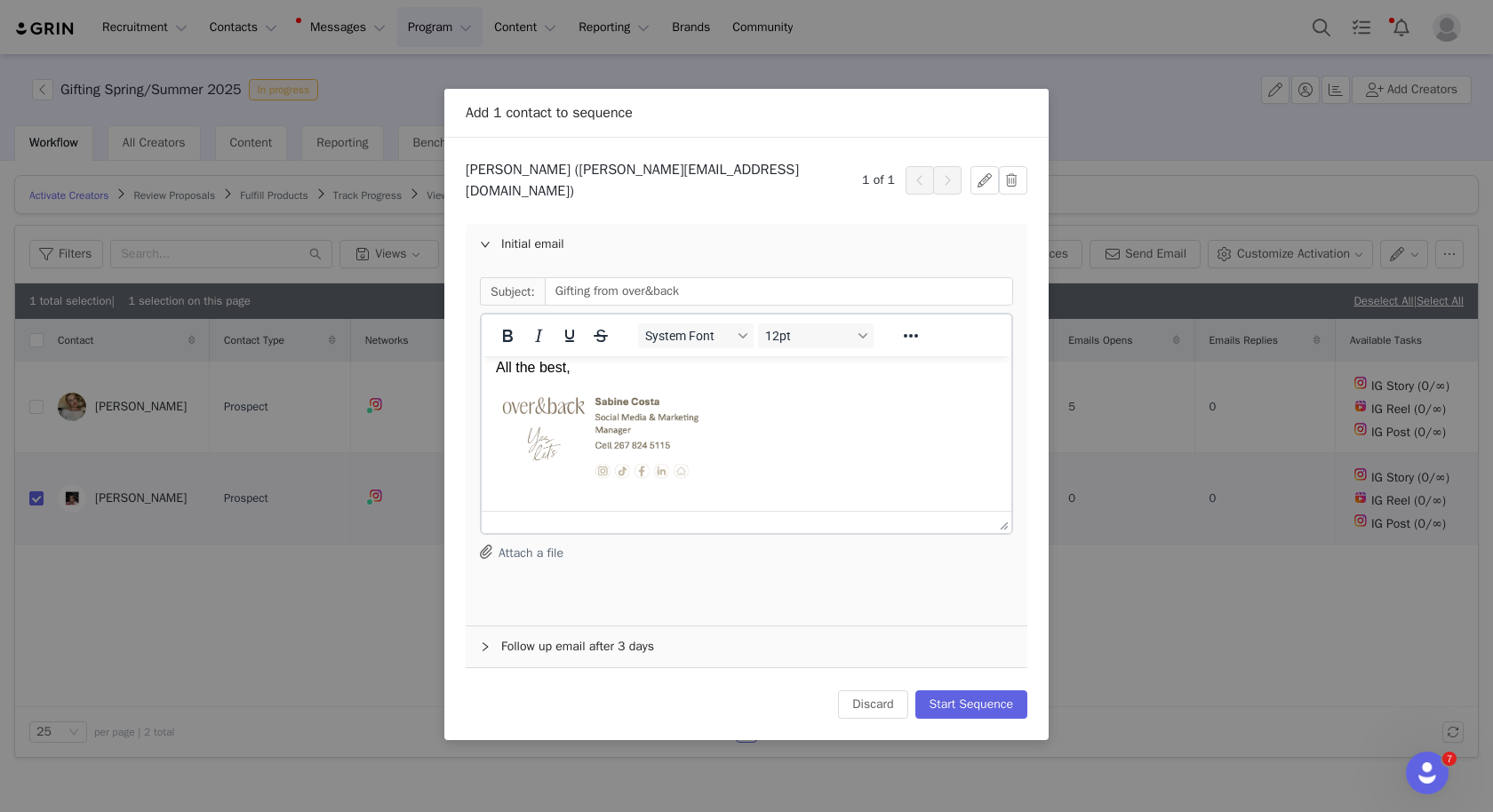 scroll, scrollTop: 330, scrollLeft: 0, axis: vertical 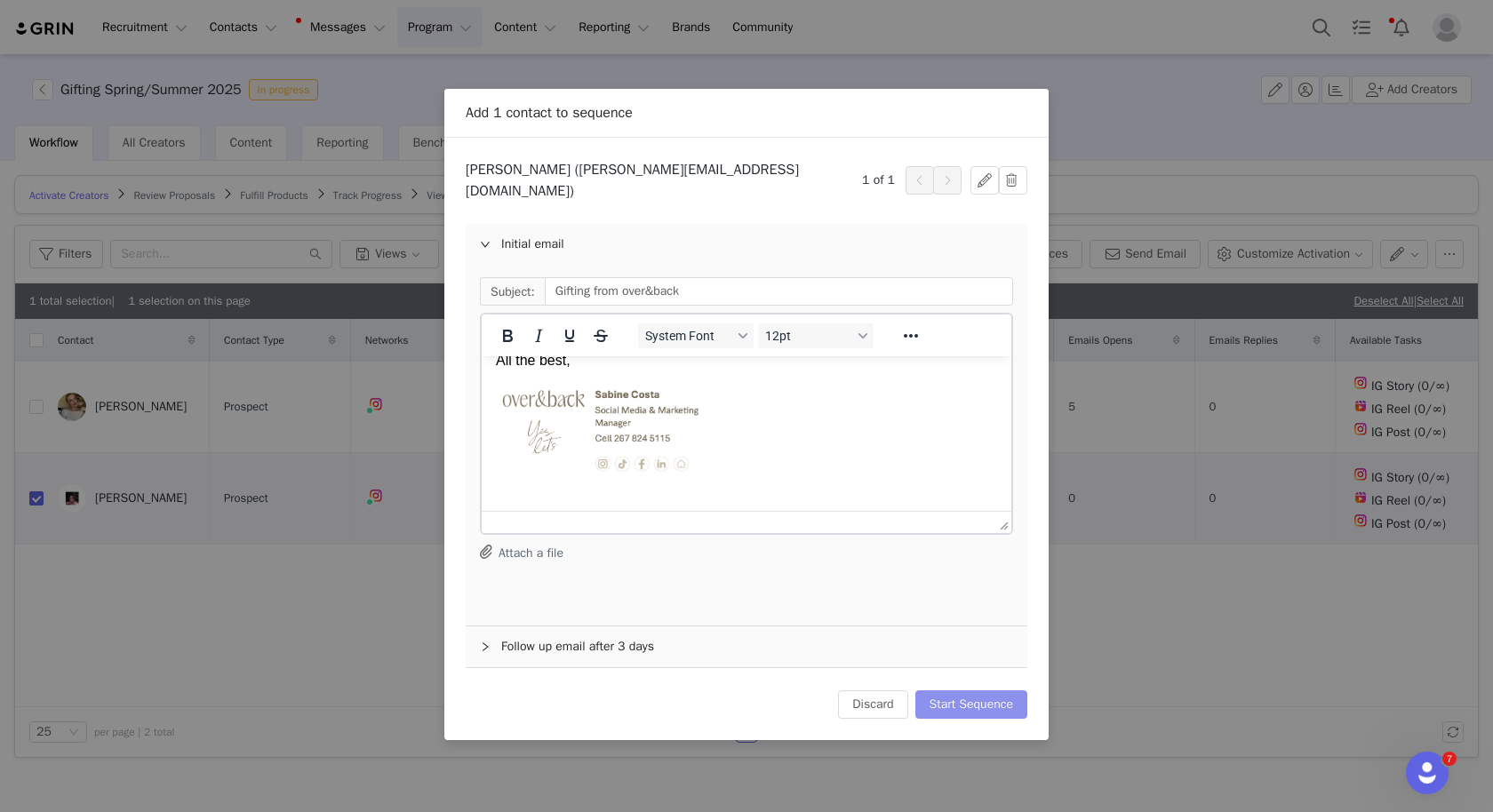 click on "Start Sequence" at bounding box center (971, 705) 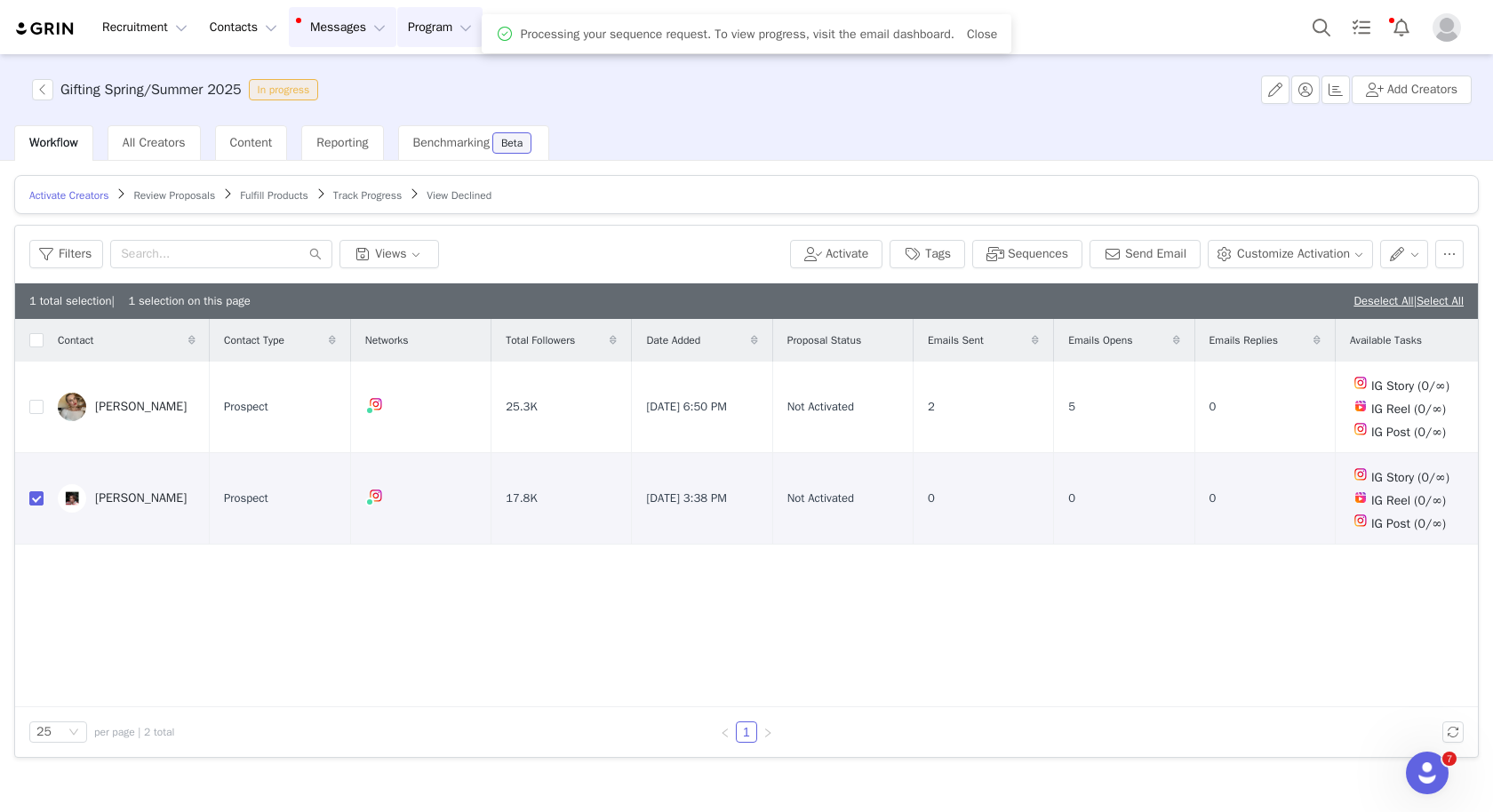 click on "Messages Messages" at bounding box center [342, 27] 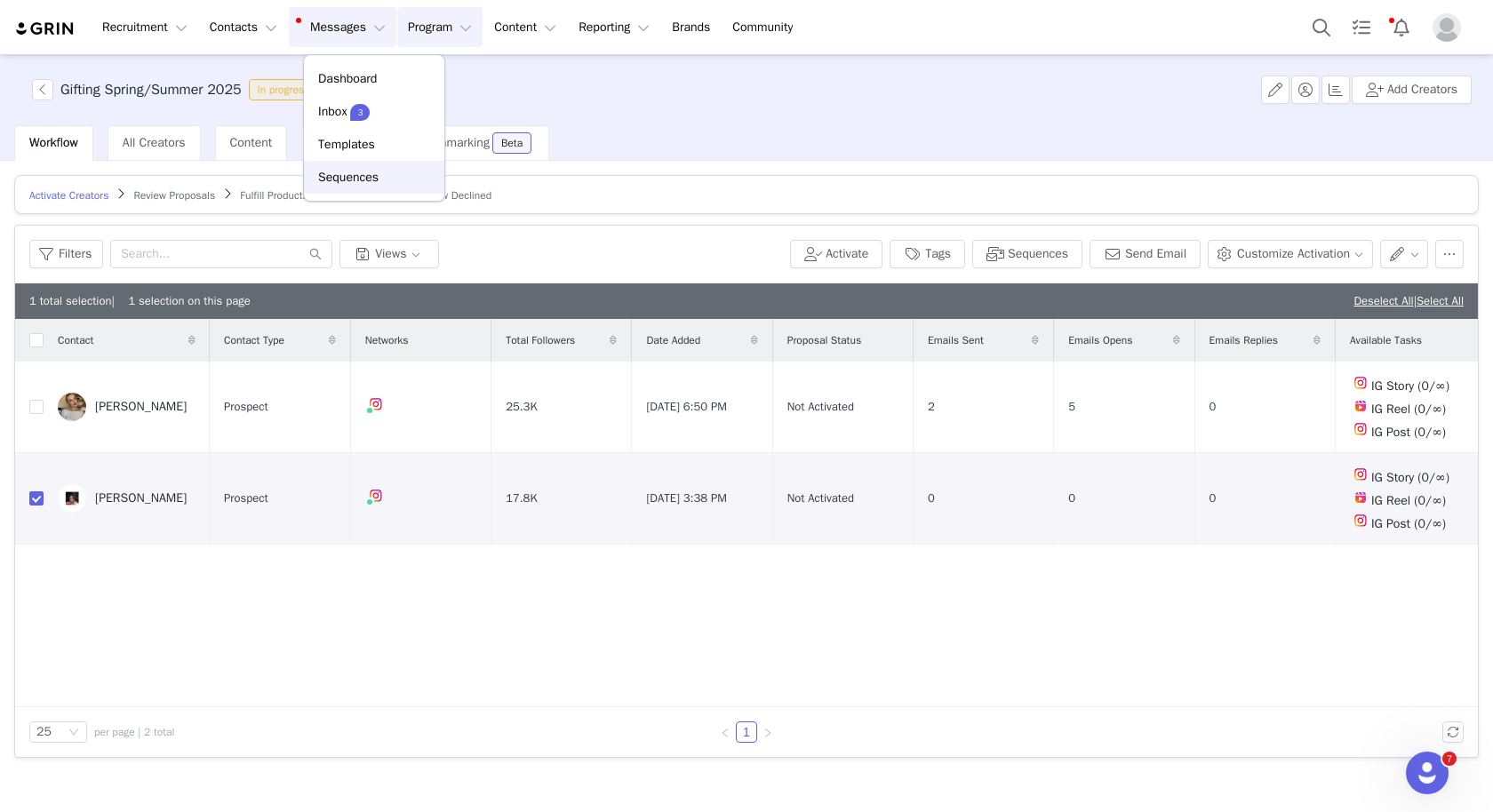 click on "Sequences" at bounding box center [348, 177] 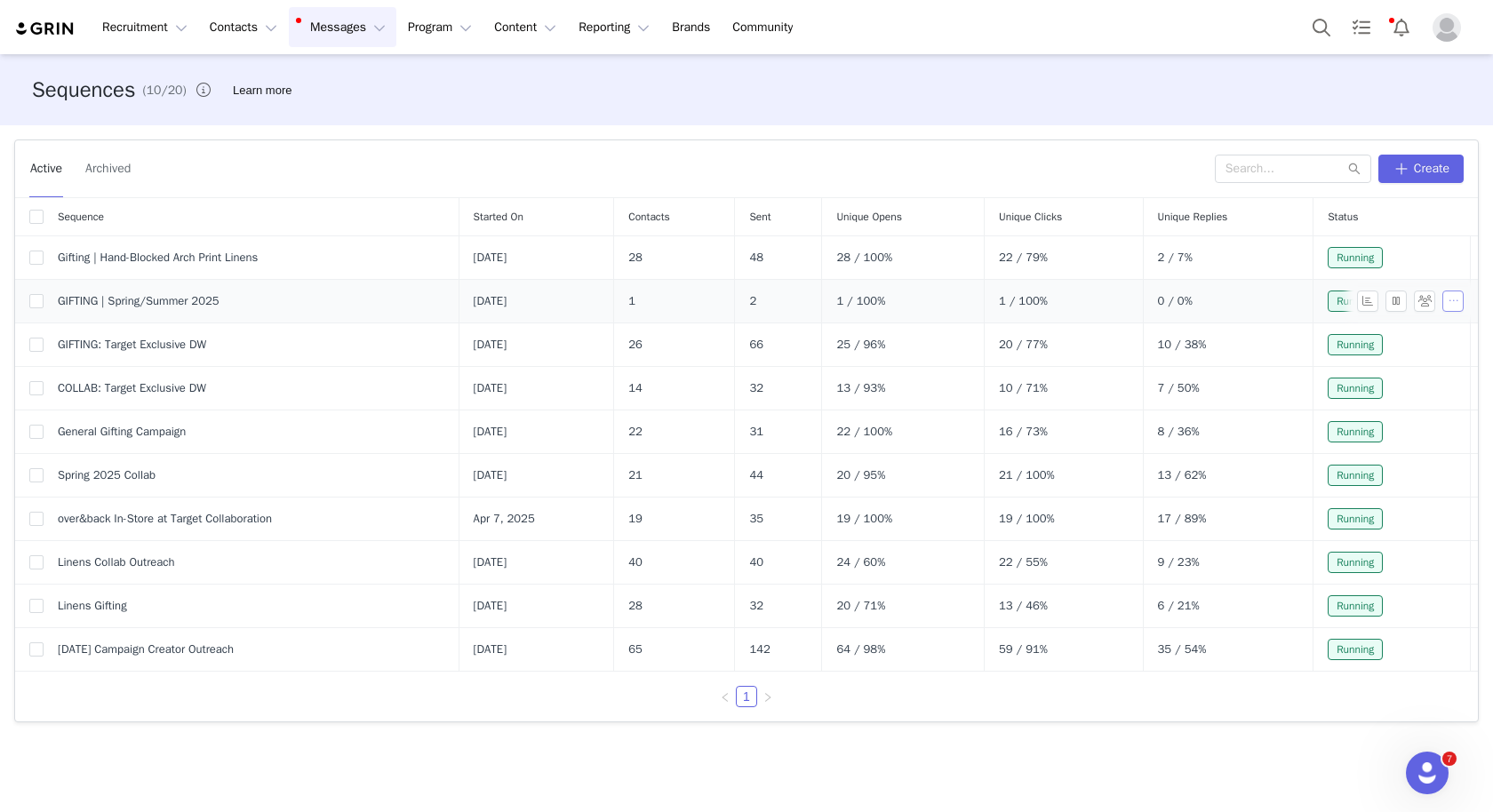 click at bounding box center [1453, 301] 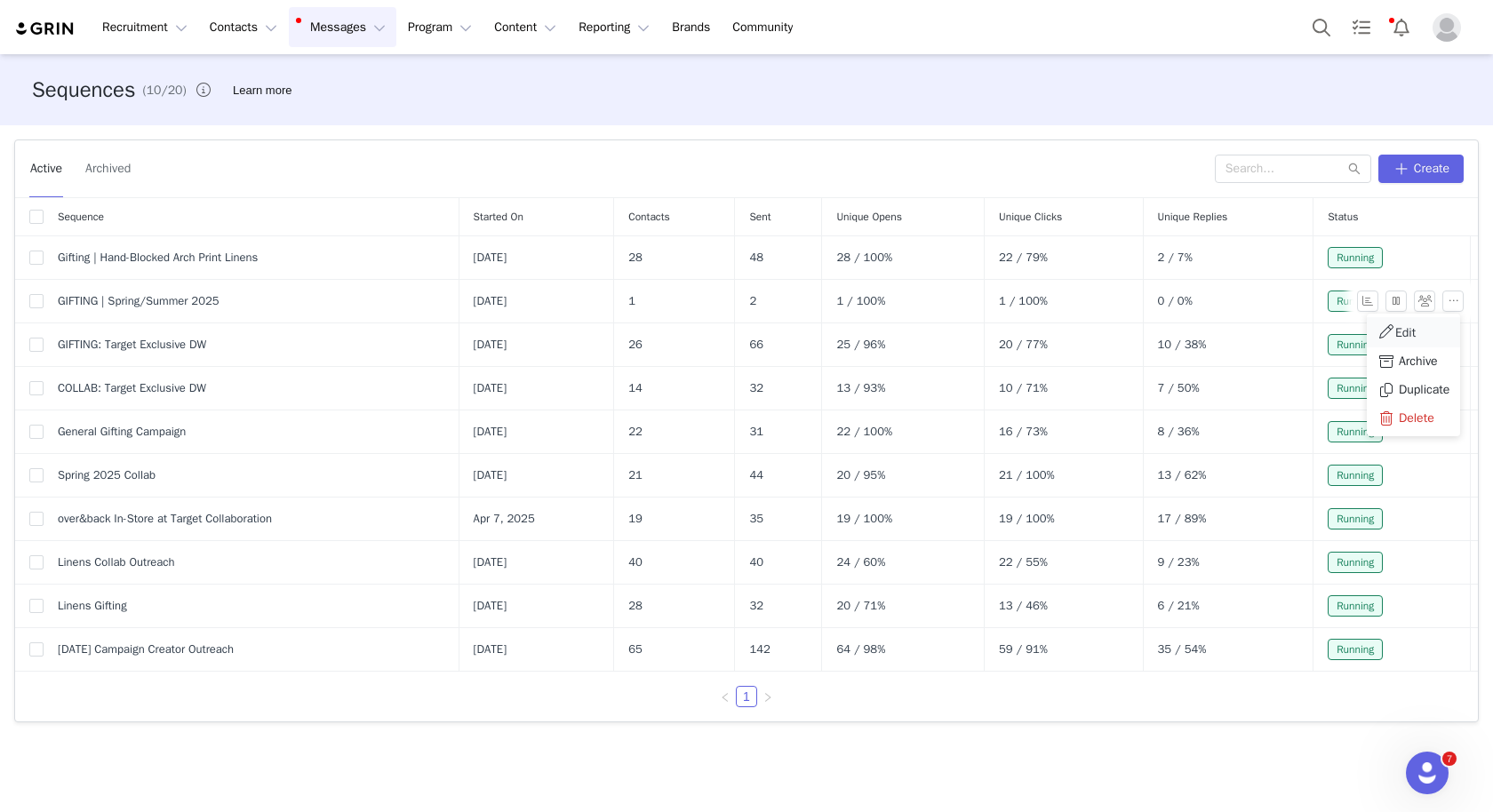 click on "Edit" at bounding box center [1413, 332] 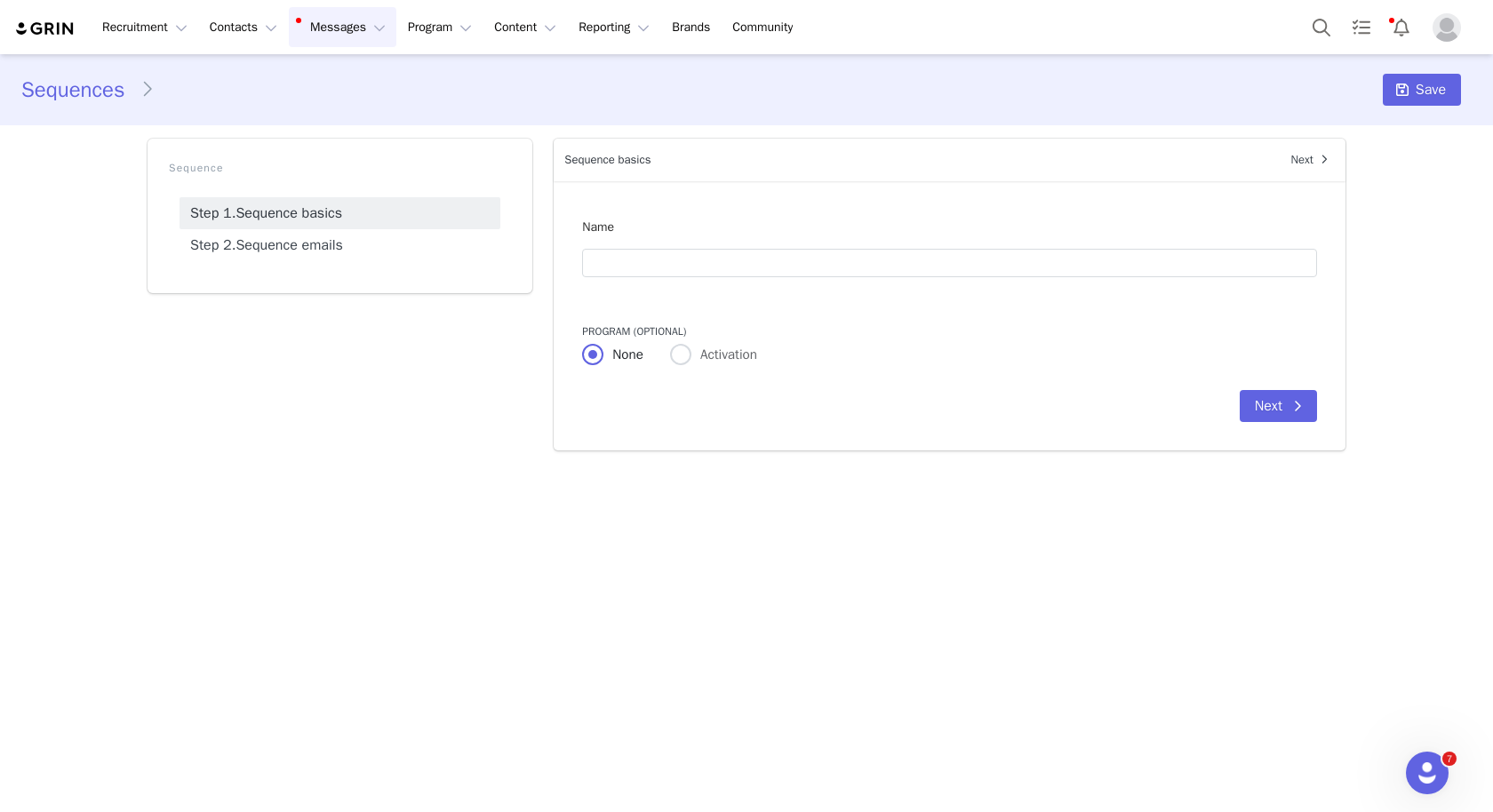 type on "GIFTING | Spring/Summer 2025" 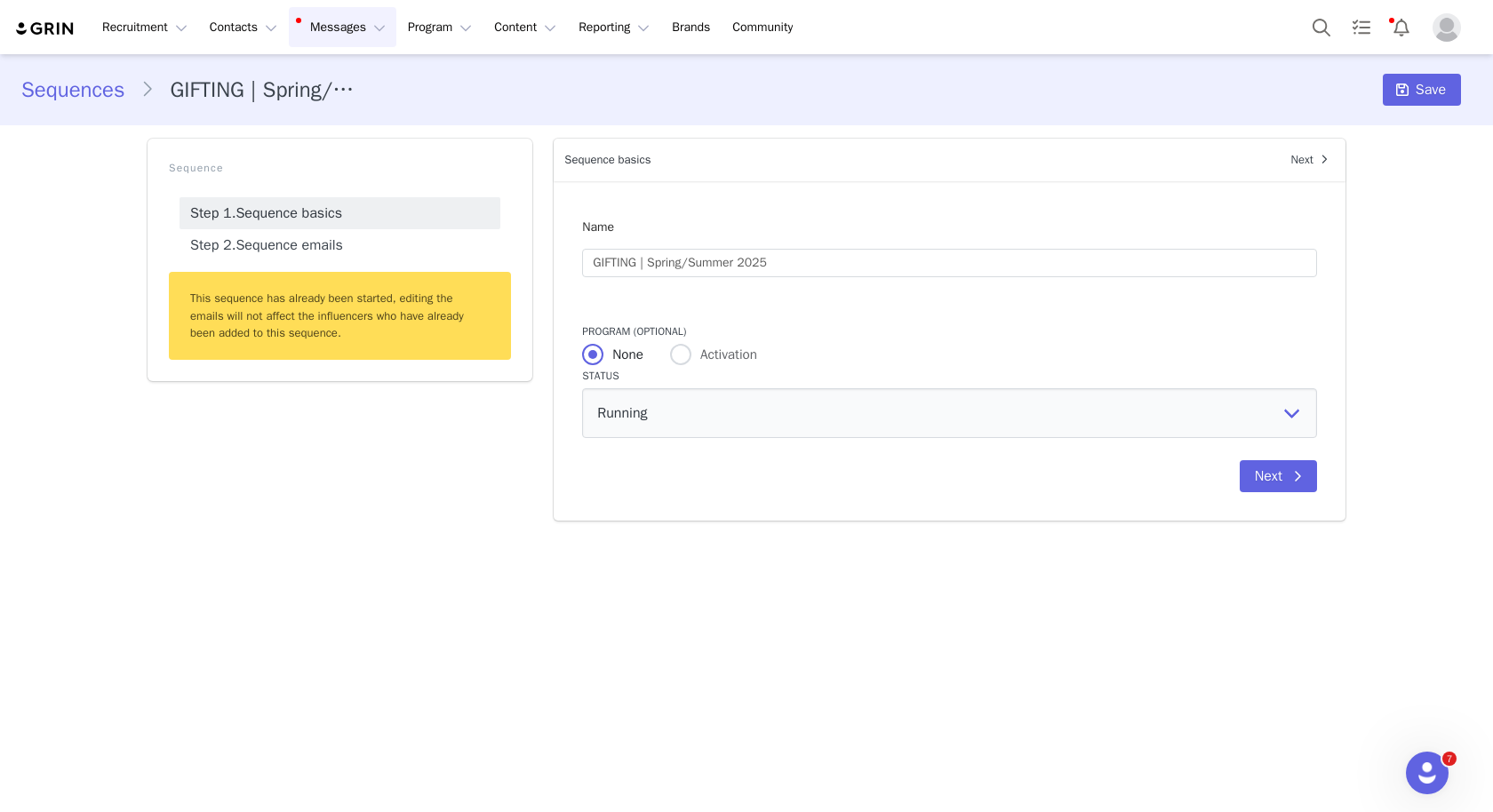 radio on "false" 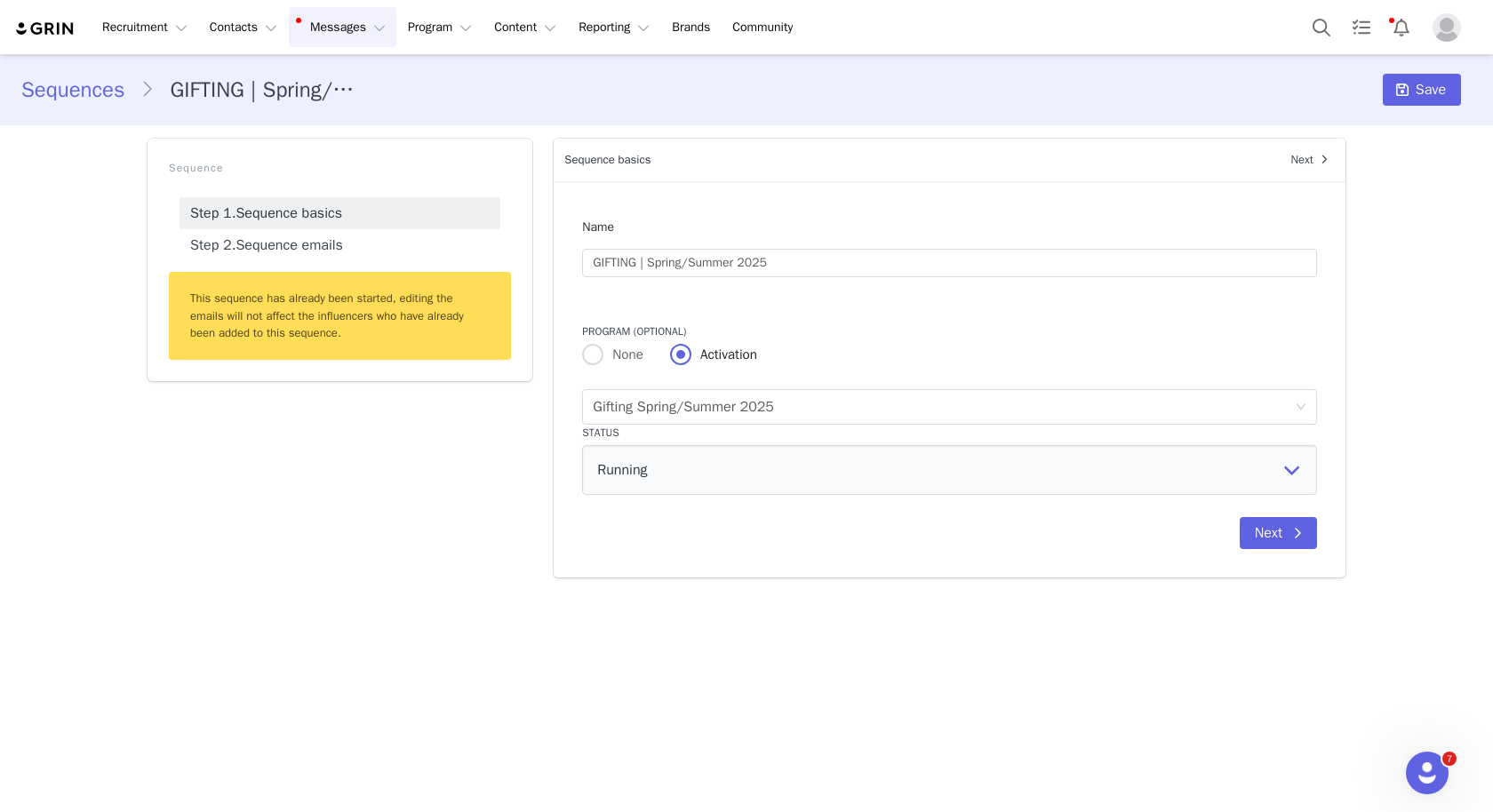 scroll, scrollTop: 0, scrollLeft: 0, axis: both 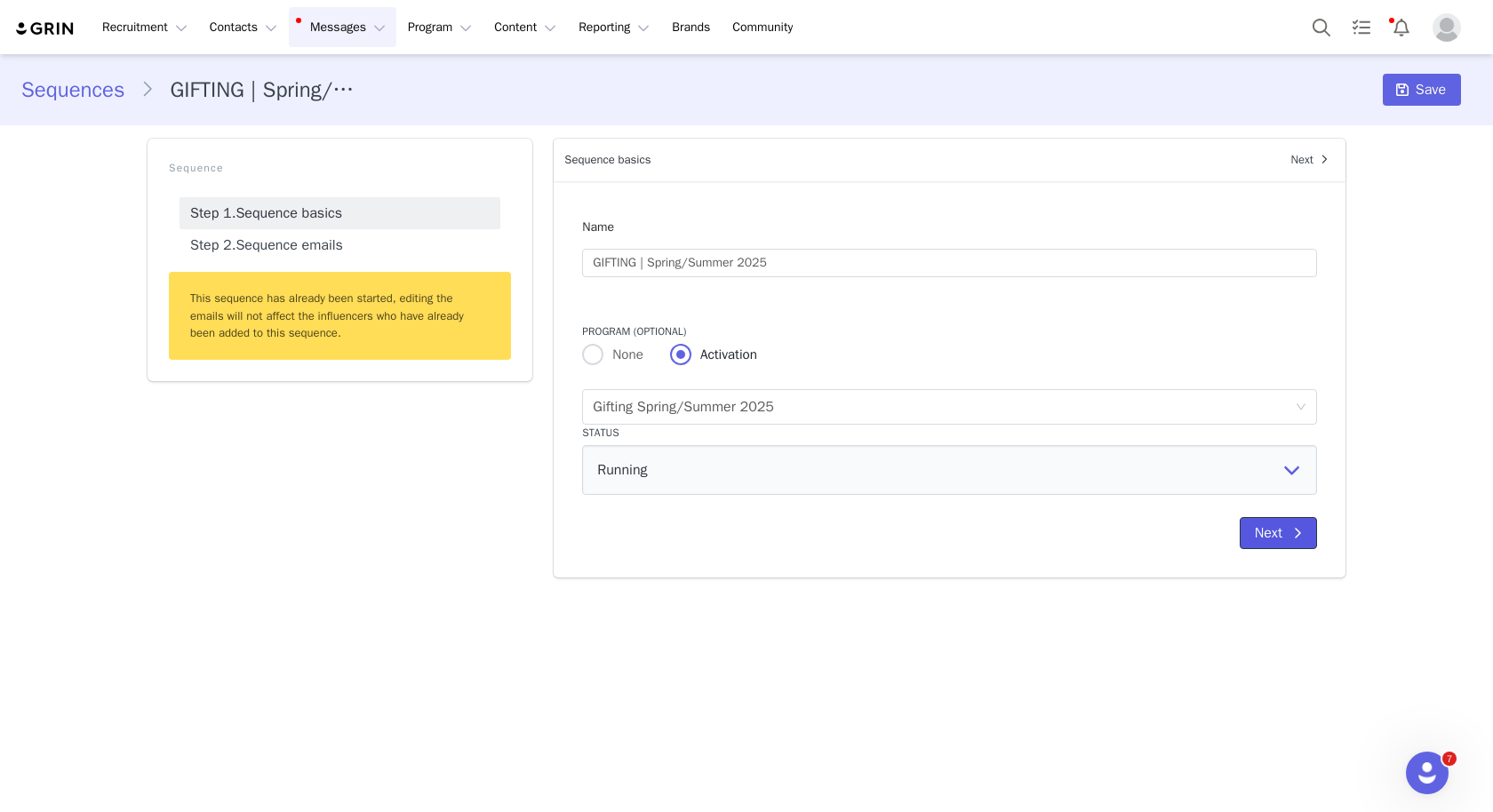 click on "Next" at bounding box center (1278, 533) 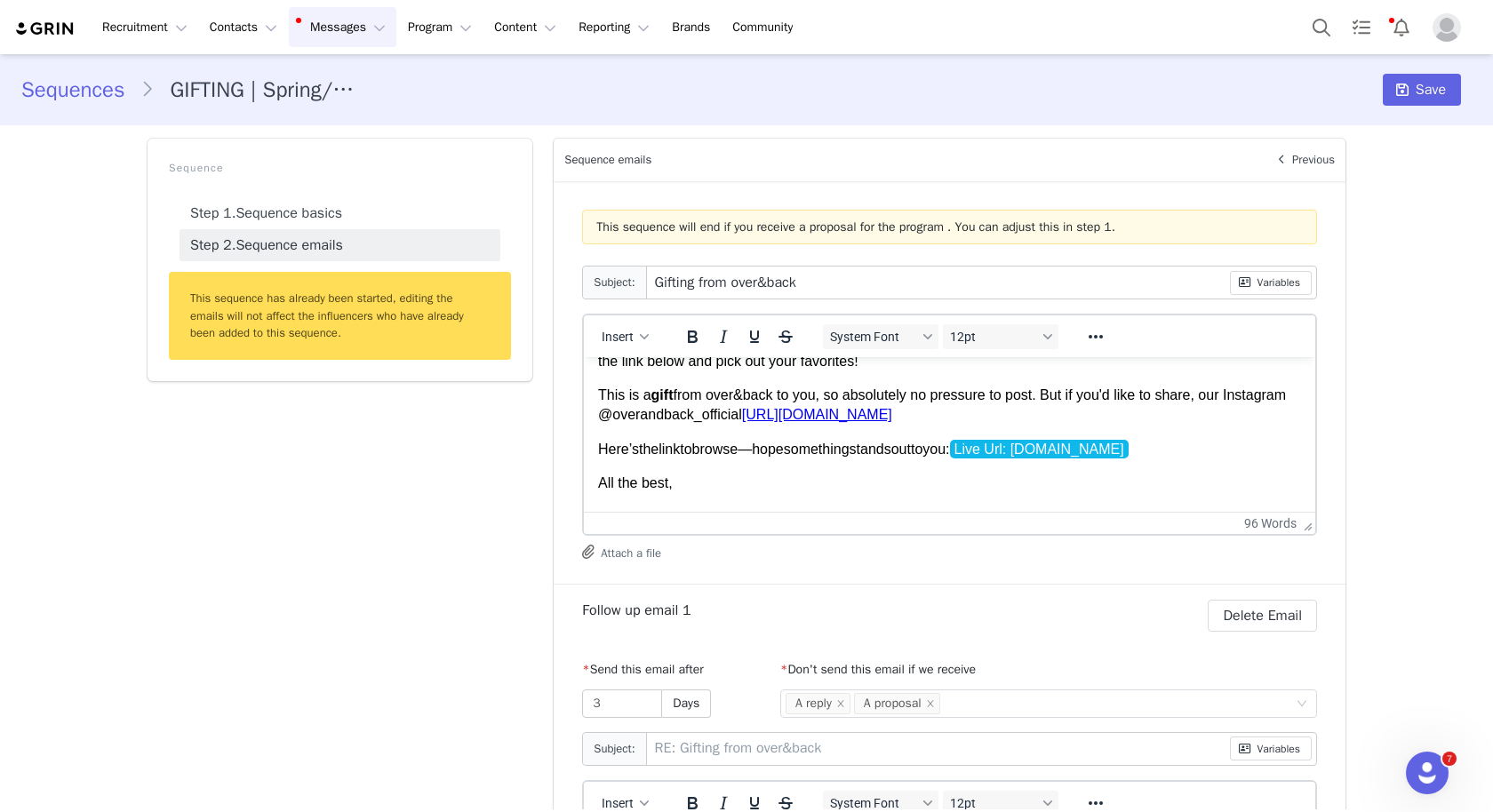 scroll, scrollTop: 122, scrollLeft: 0, axis: vertical 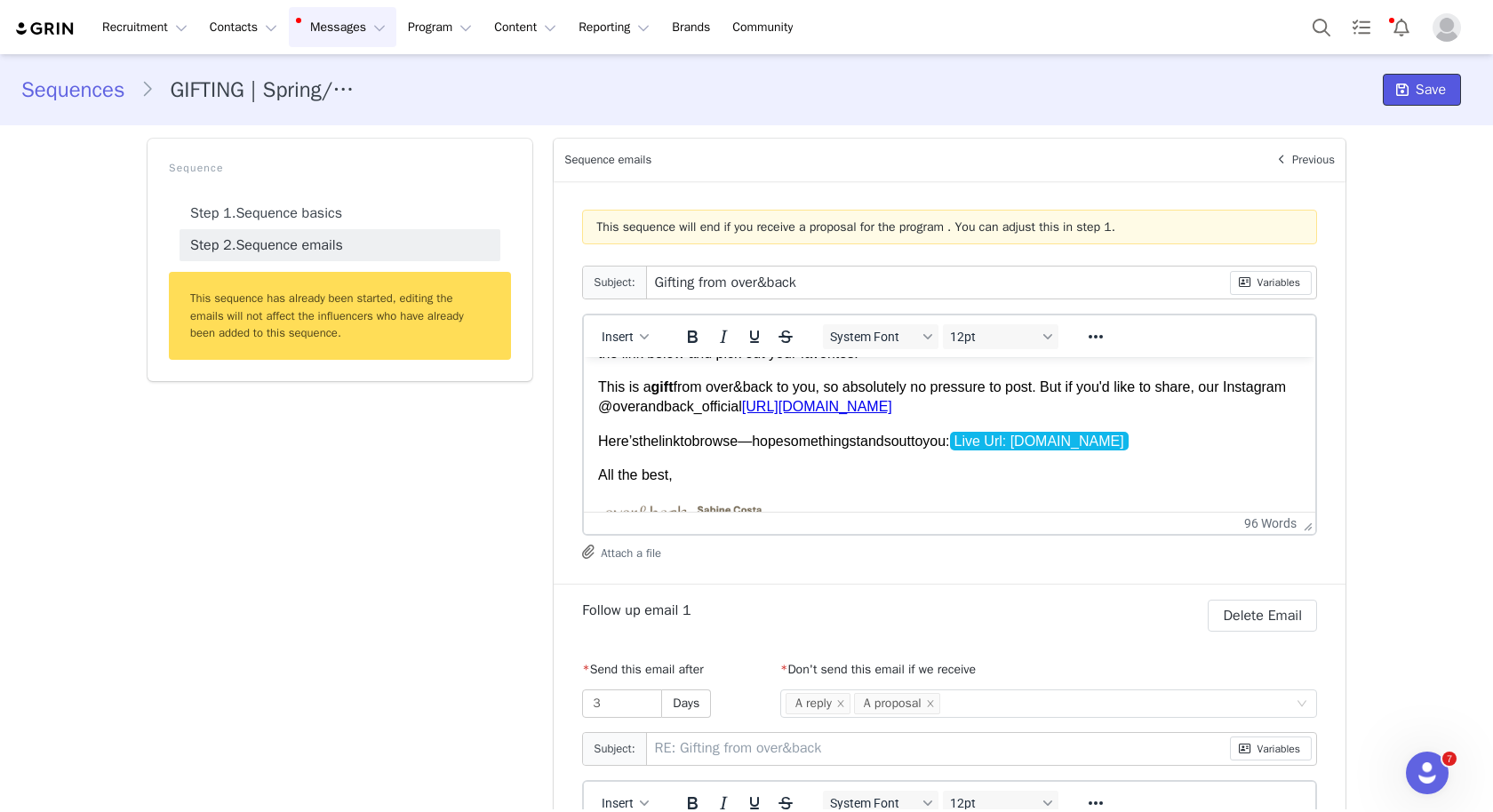 click at bounding box center (1402, 90) 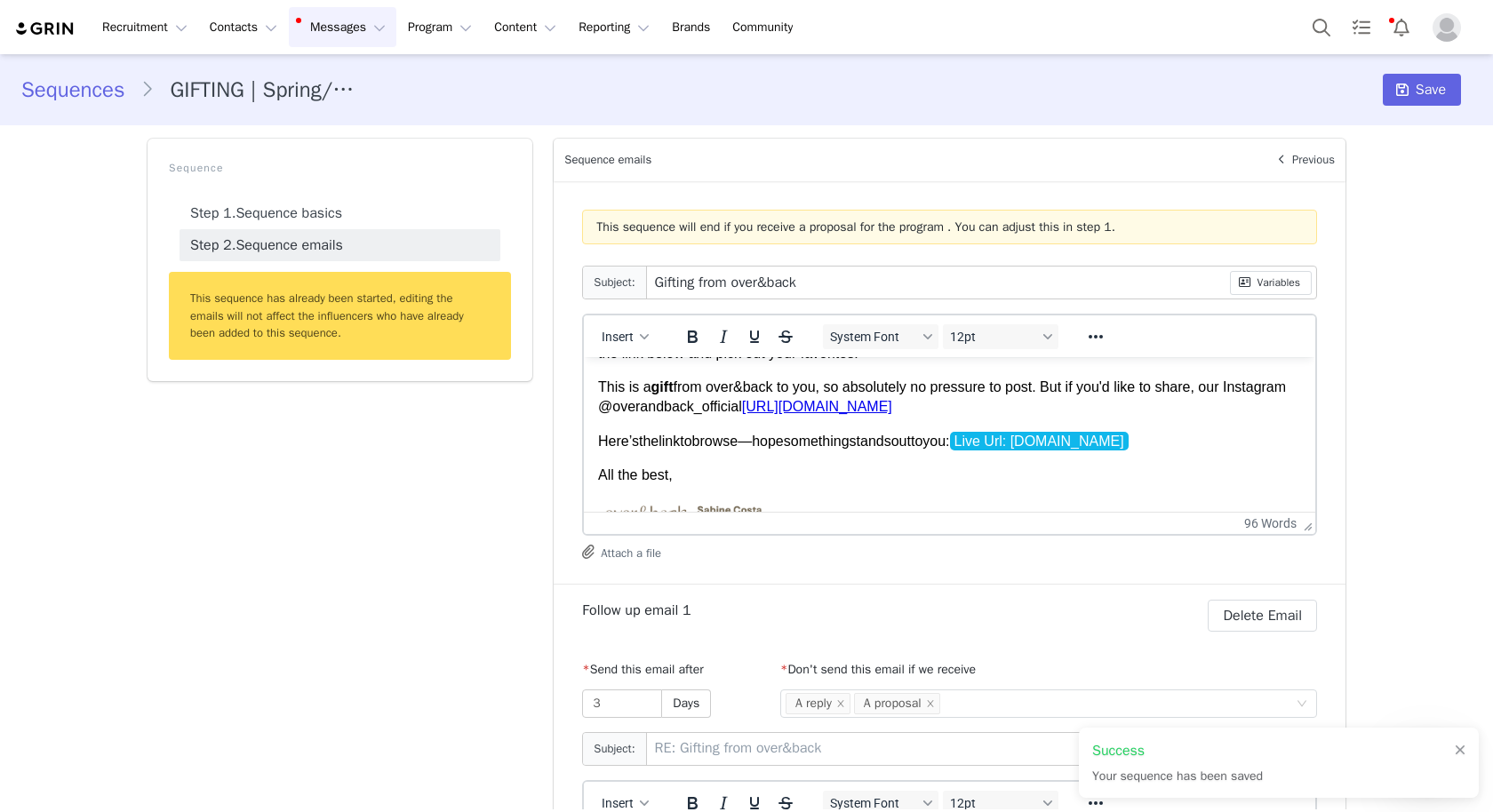 click on "Messages Messages" at bounding box center (342, 27) 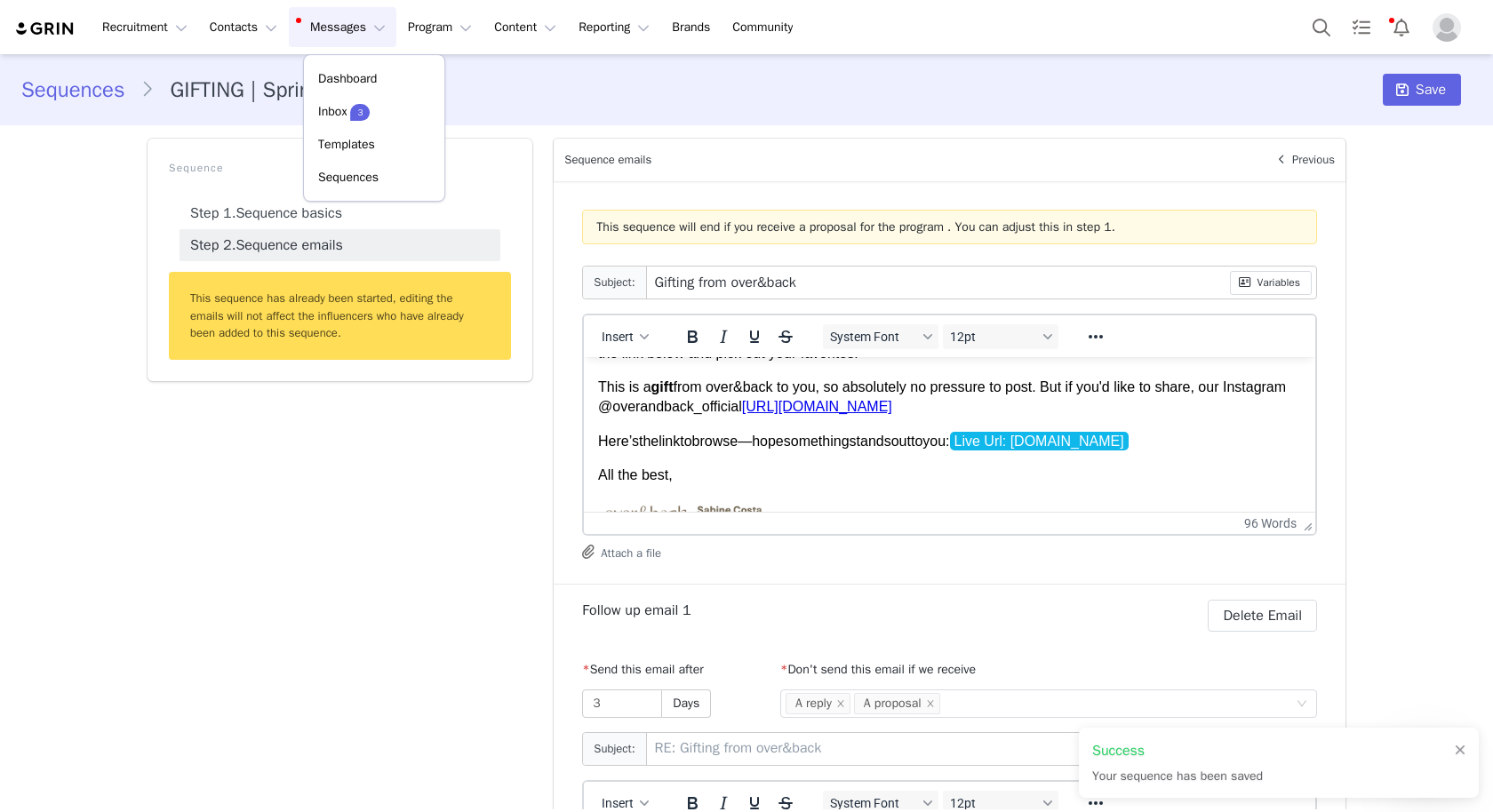click on "Sequences" at bounding box center (81, 90) 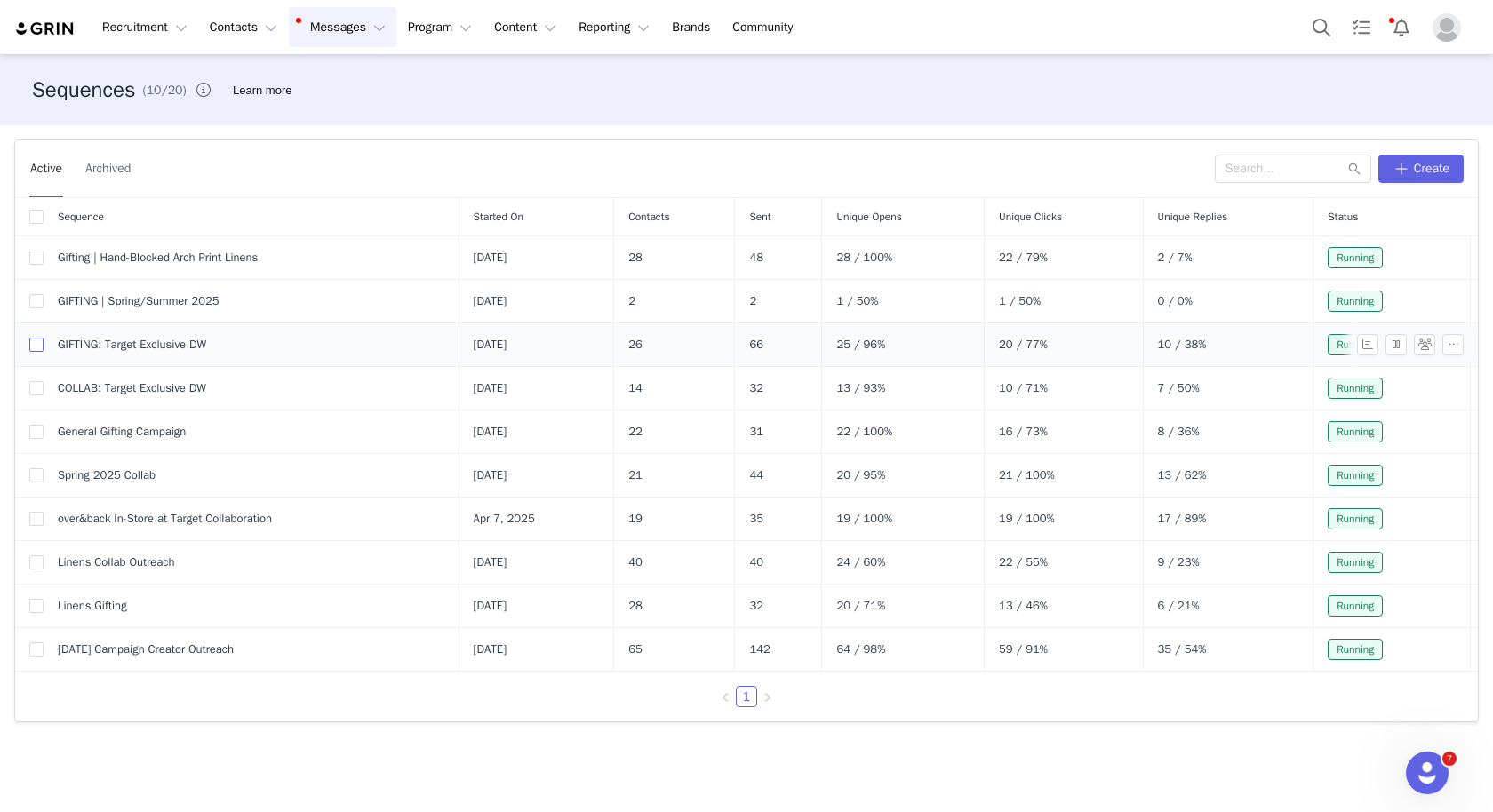 click at bounding box center (36, 345) 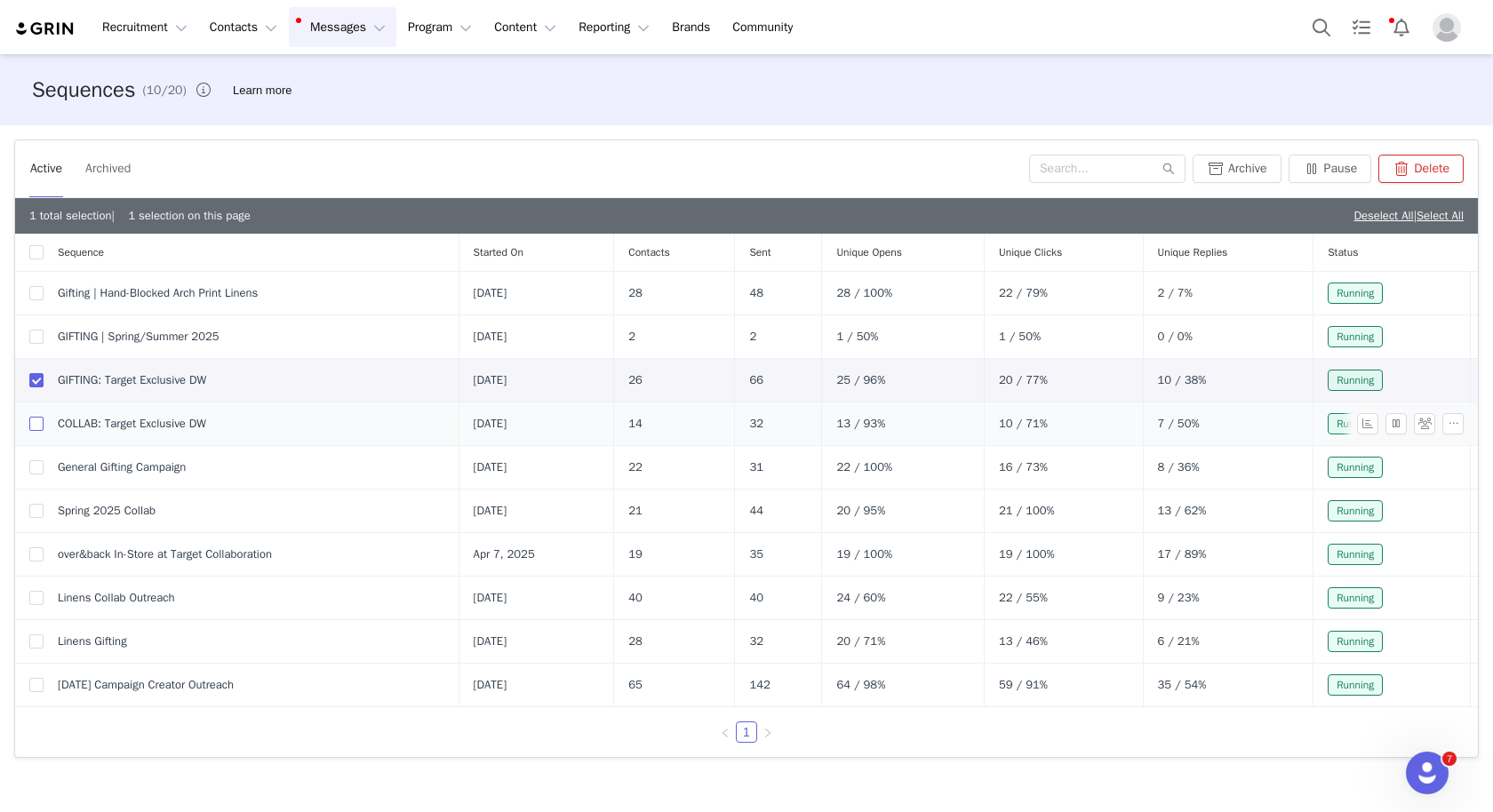 click at bounding box center [36, 424] 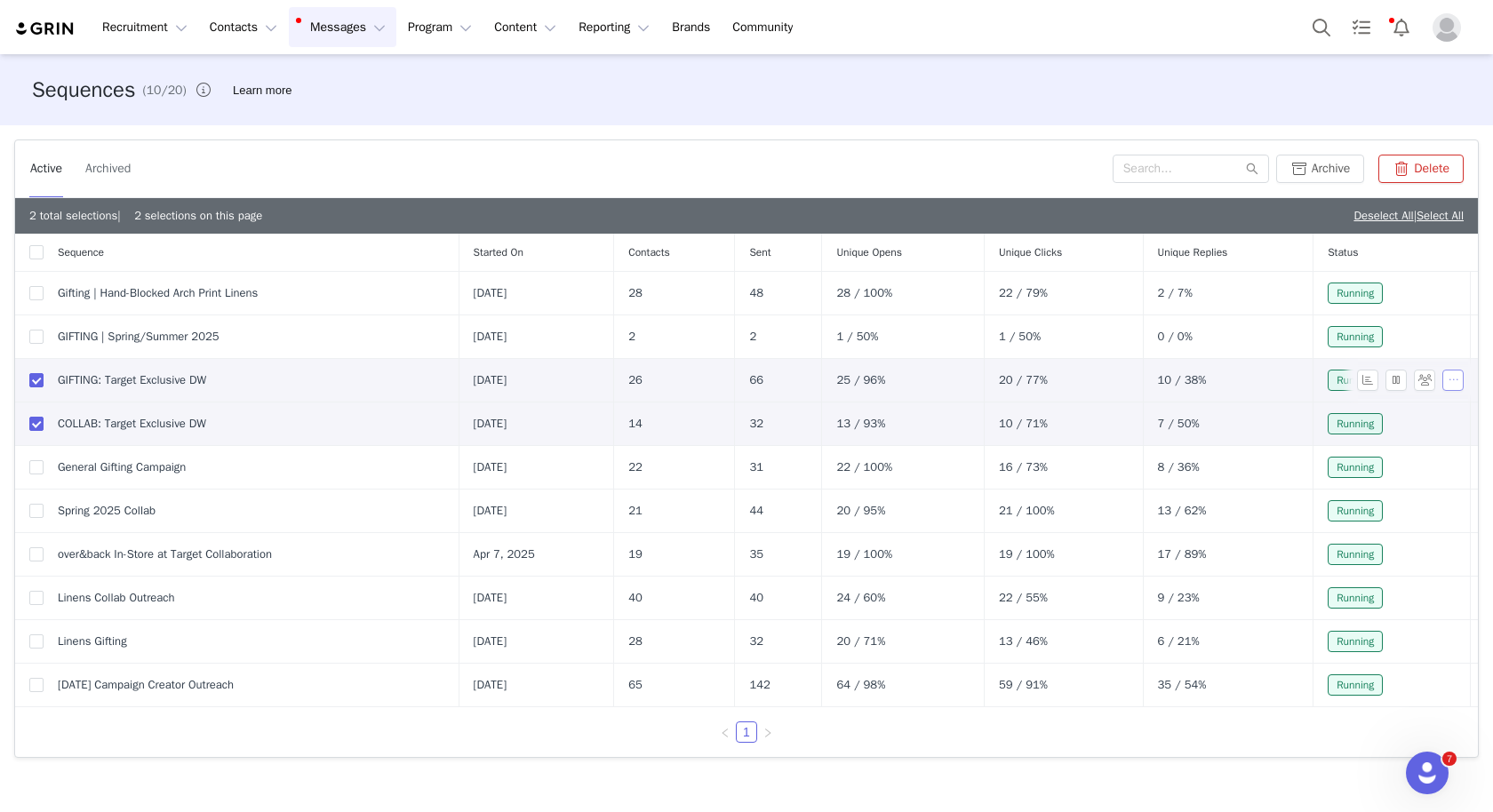 click at bounding box center [1453, 380] 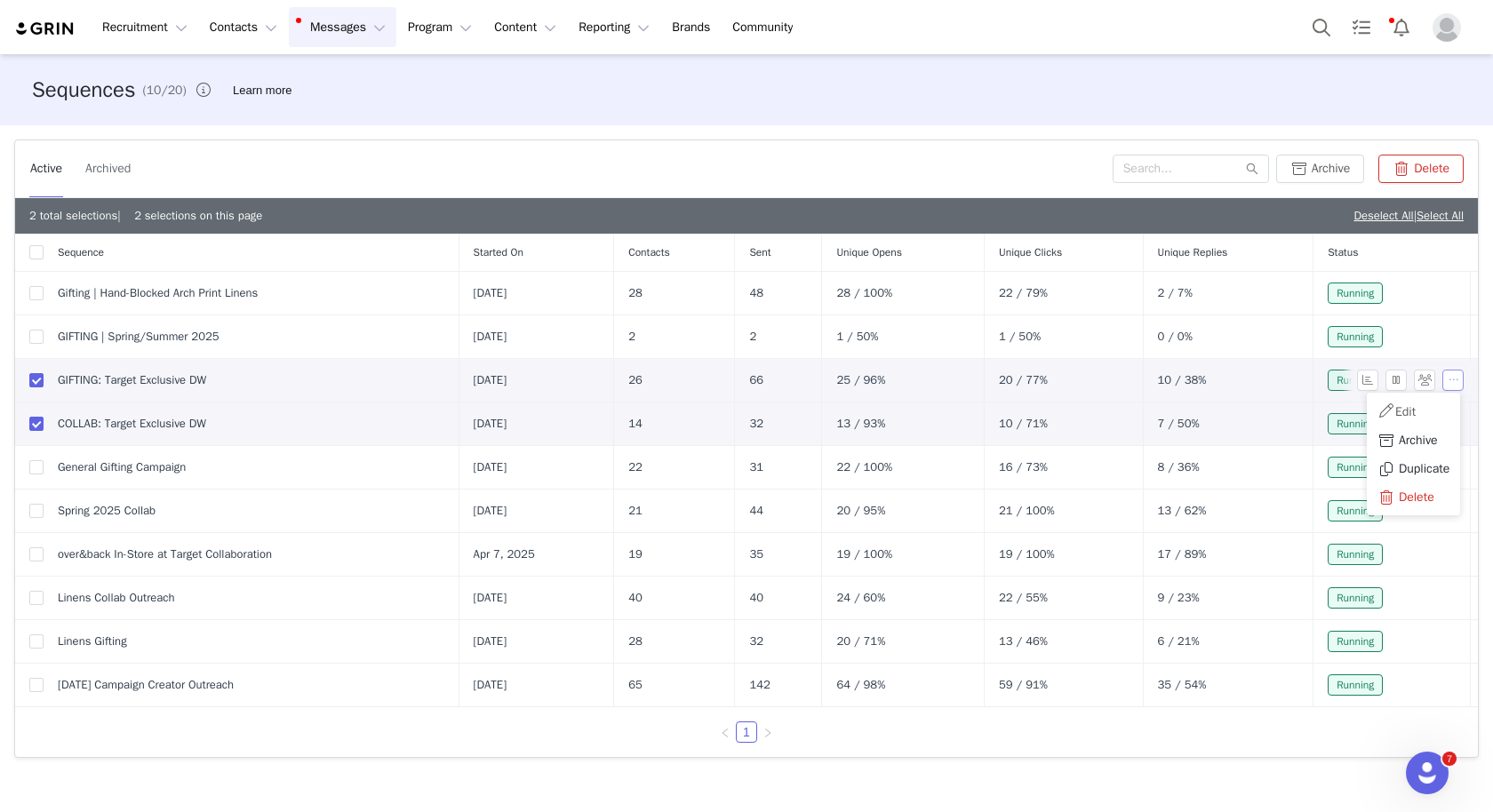 click at bounding box center (1453, 380) 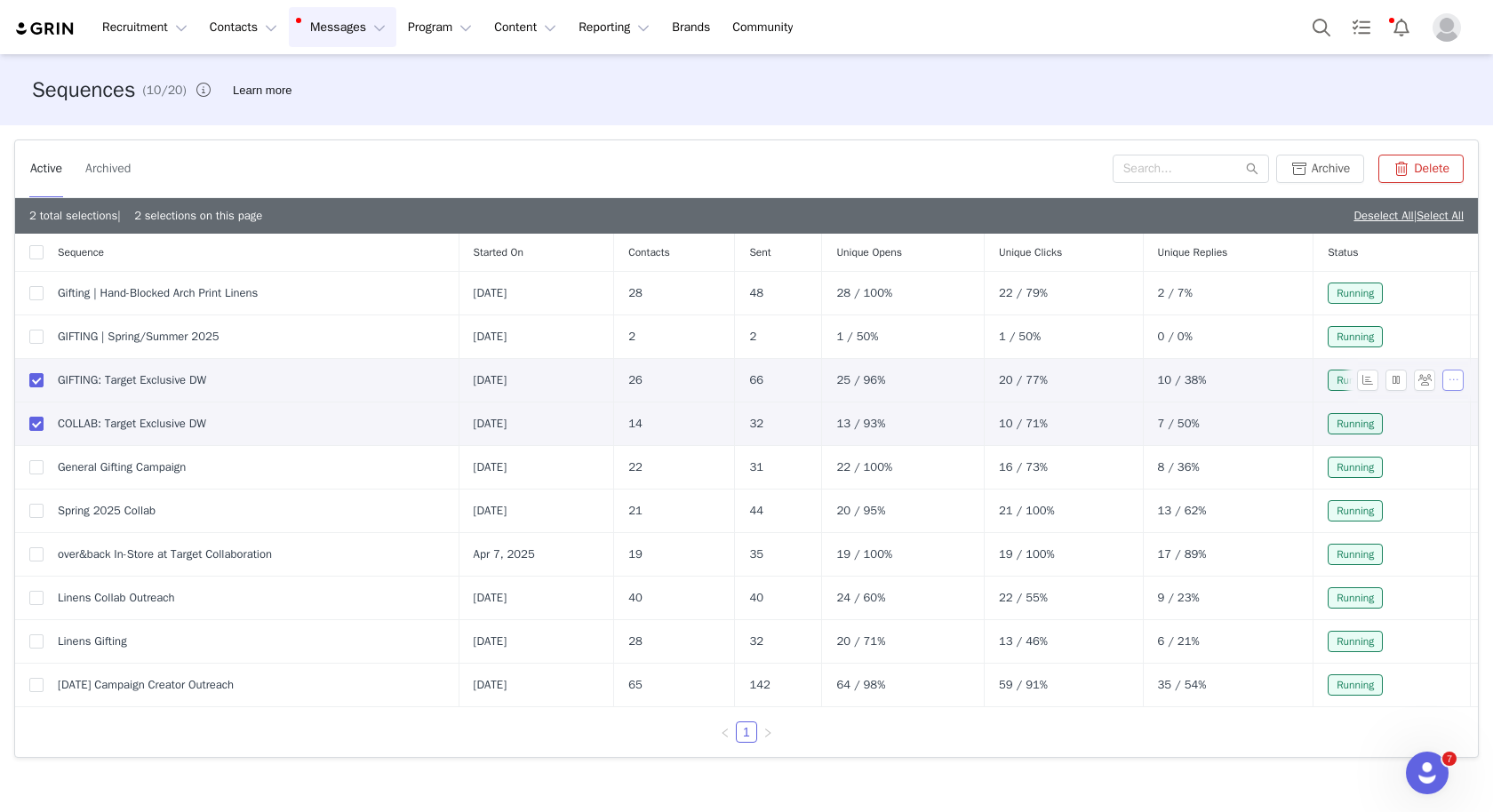 click at bounding box center (1453, 380) 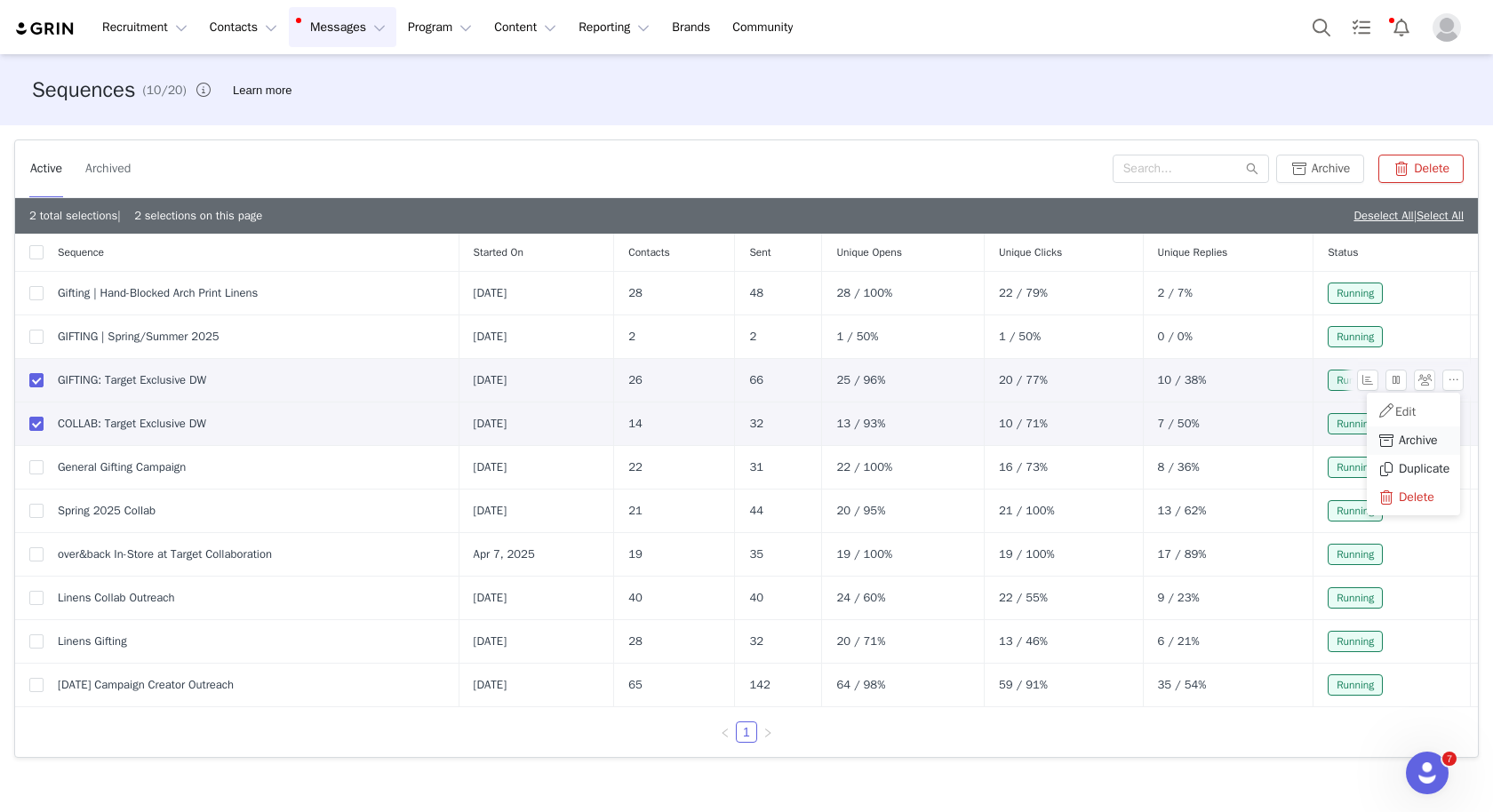 click on "Archive" at bounding box center [1418, 441] 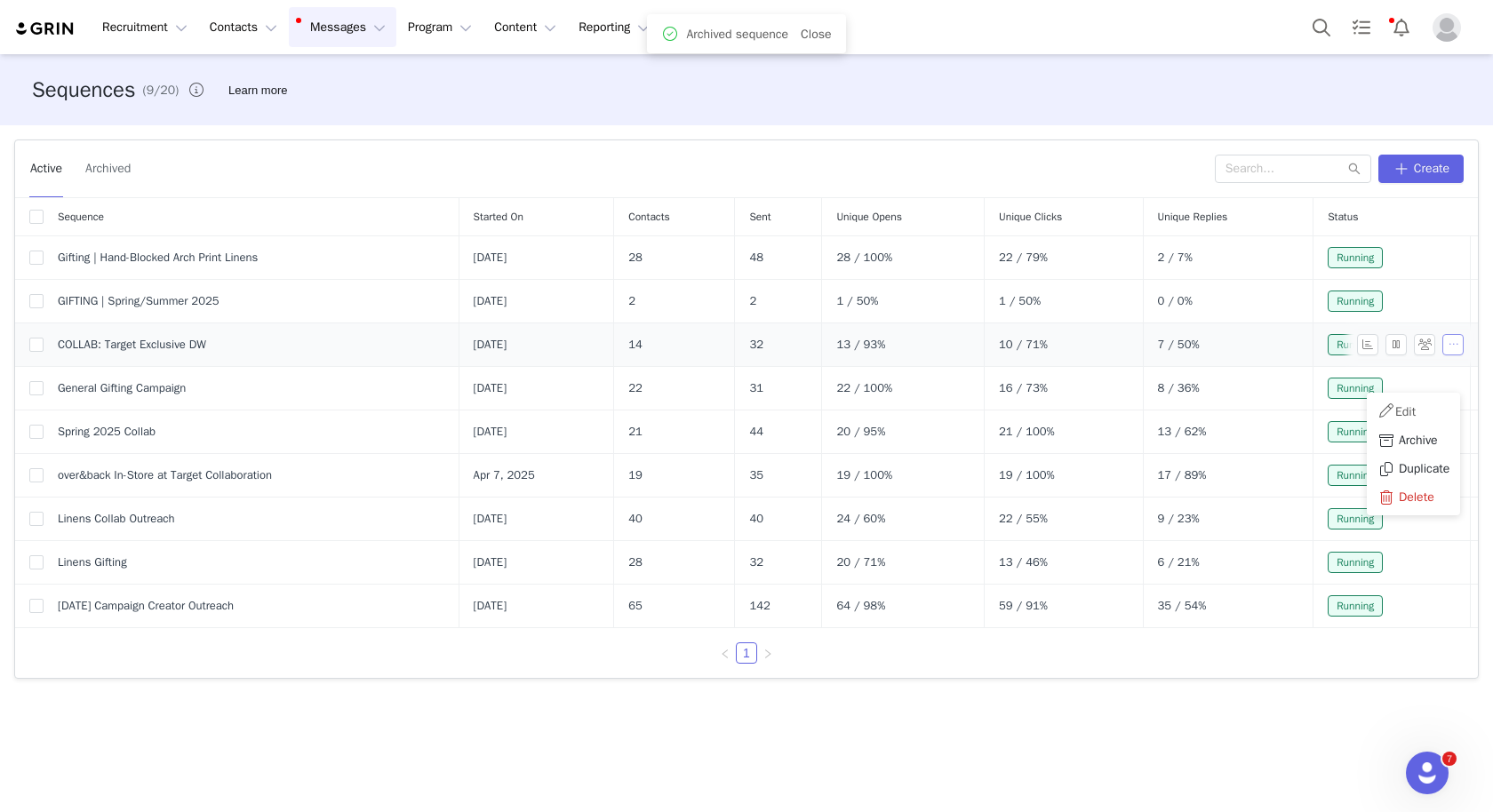 click at bounding box center (1453, 345) 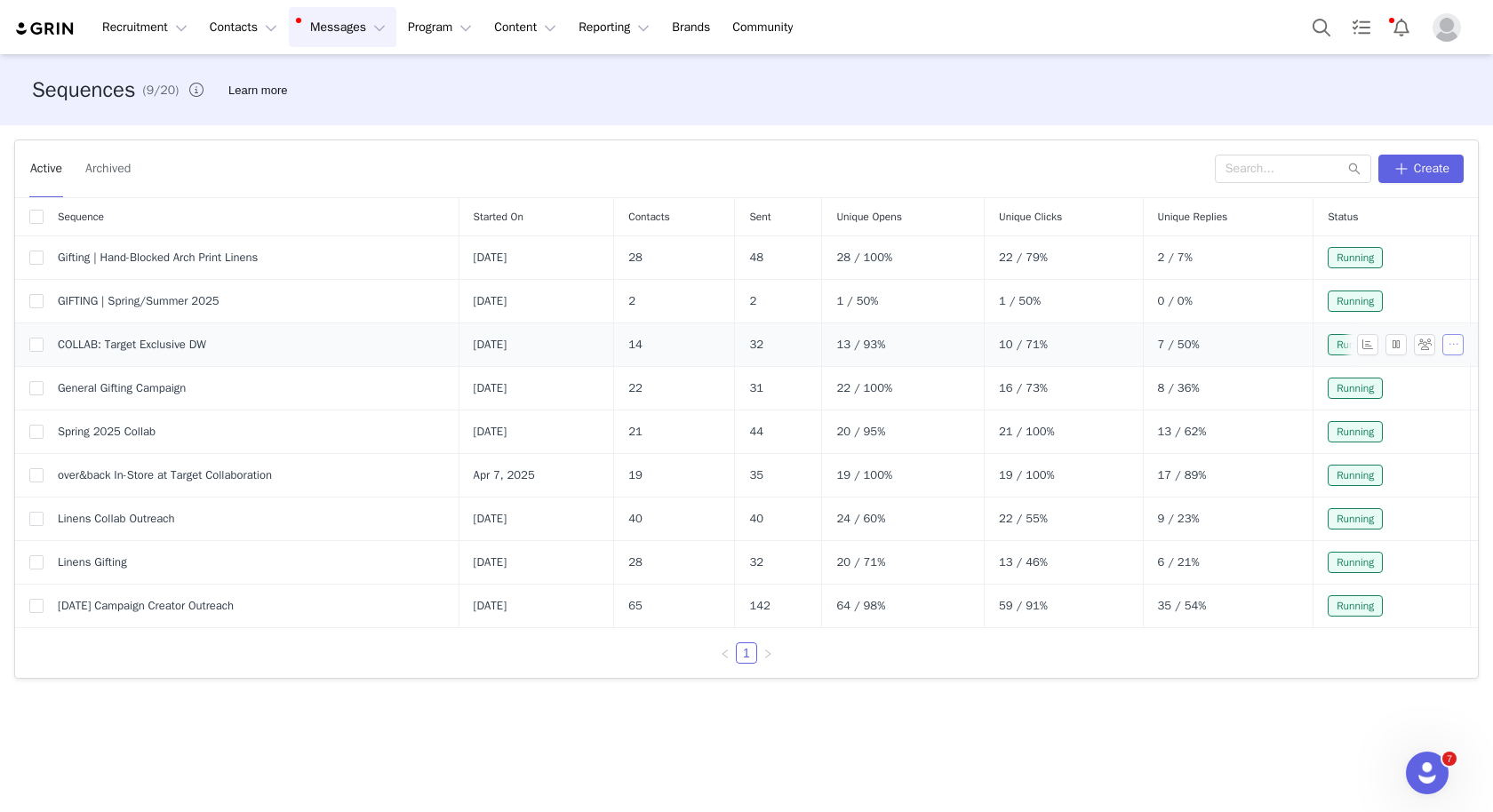click at bounding box center (1453, 345) 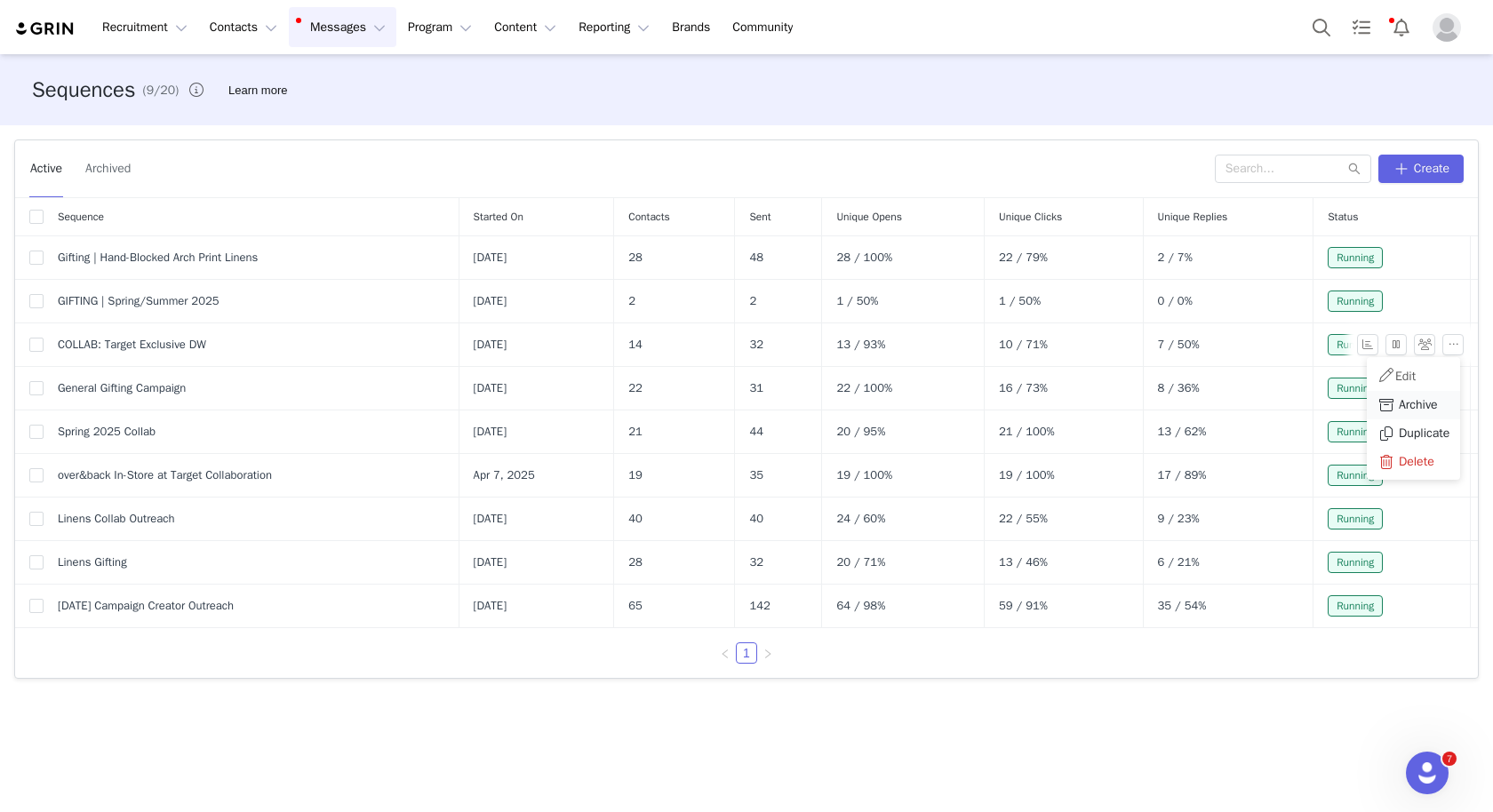 click on "Archive" at bounding box center (1418, 405) 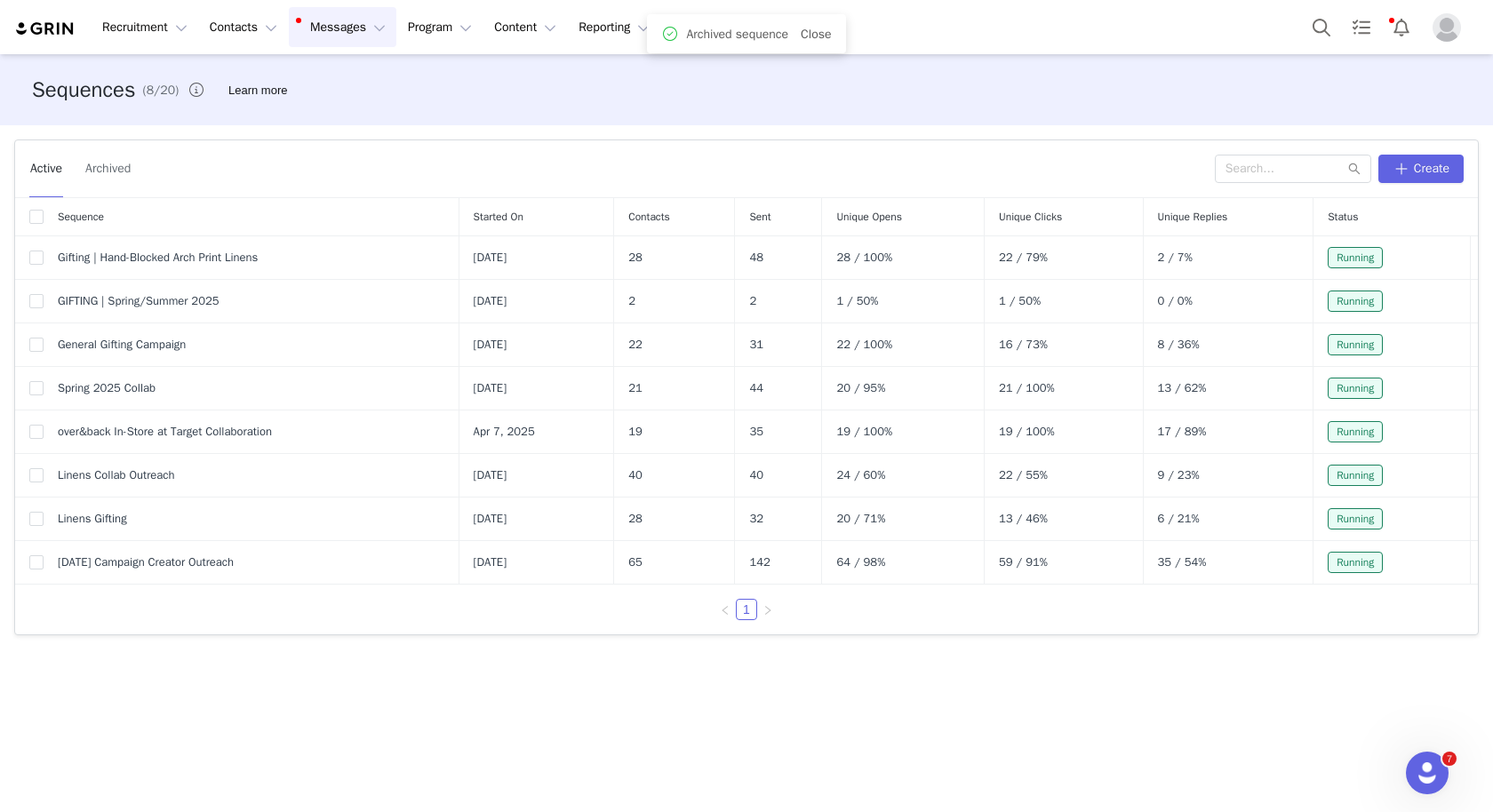 click on "Active Archived     Create      Sequence   Started On   Contacts   Sent   Unique Opens   Unique Clicks   Unique Replies   Status  Gifting | Hand-Blocked Arch Print Linens [DATE] 28 48 28 / 100% 22 / 79% 2 / 7%  Running  GIFTING | Spring/Summer [DATE], 2025 2 2 1 / 50% 1 / 50% 0 / 0%  Running  General Gifting Campaign [DATE] 22 31 22 / 100% 16 / 73% 8 / 36%  Running  Spring 2025 Collab [DATE] 21 44 20 / 95% 21 / 100% 13 / 62%  Running  over&back In-Store at Target Collaboration [DATE] 19 35 19 / 100% 19 / 100% 17 / 89%  Running  Linens Collab Outreach [DATE] 40 40 24 / 60% 22 / 55% 9 / 23%  Running  Linens Gifting [DATE] 28 32 20 / 71% 13 / 46% 6 / 21%  Running  [DATE] Campaign Creator Outreach [DATE] 65 142 64 / 98% 59 / 91% 35 / 54%  Running  1" at bounding box center (746, 467) 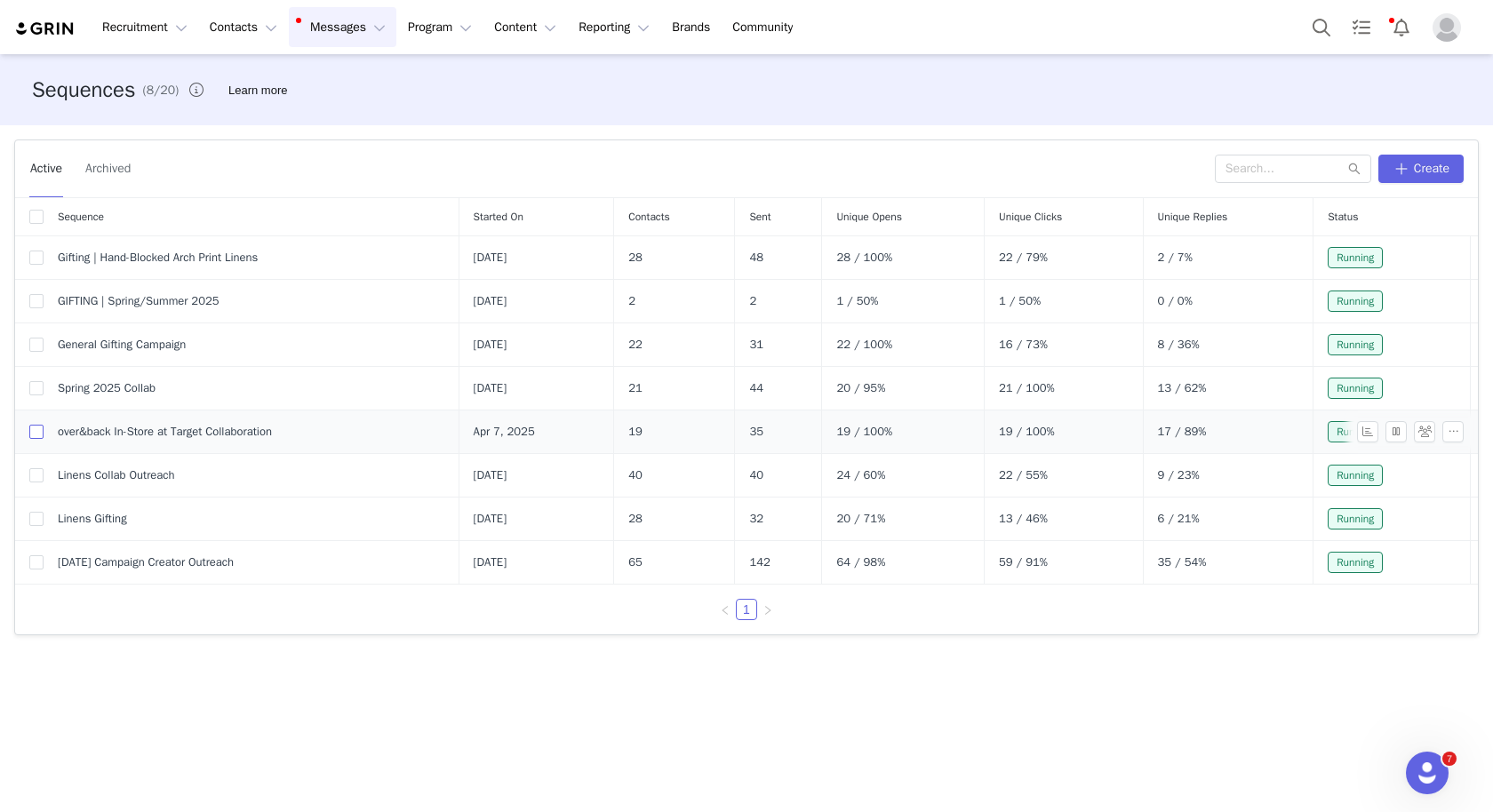 click at bounding box center [36, 432] 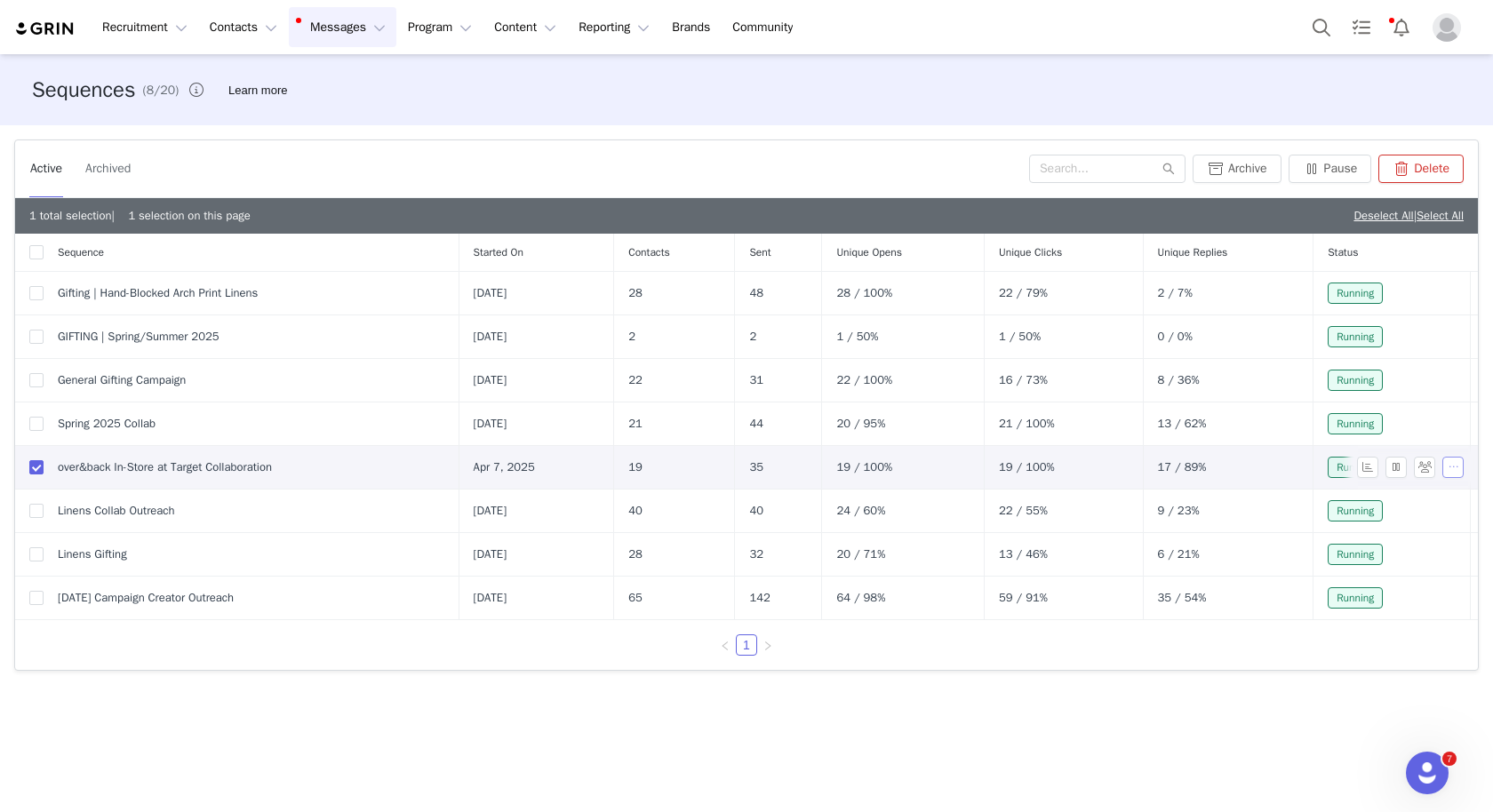 click at bounding box center [1453, 467] 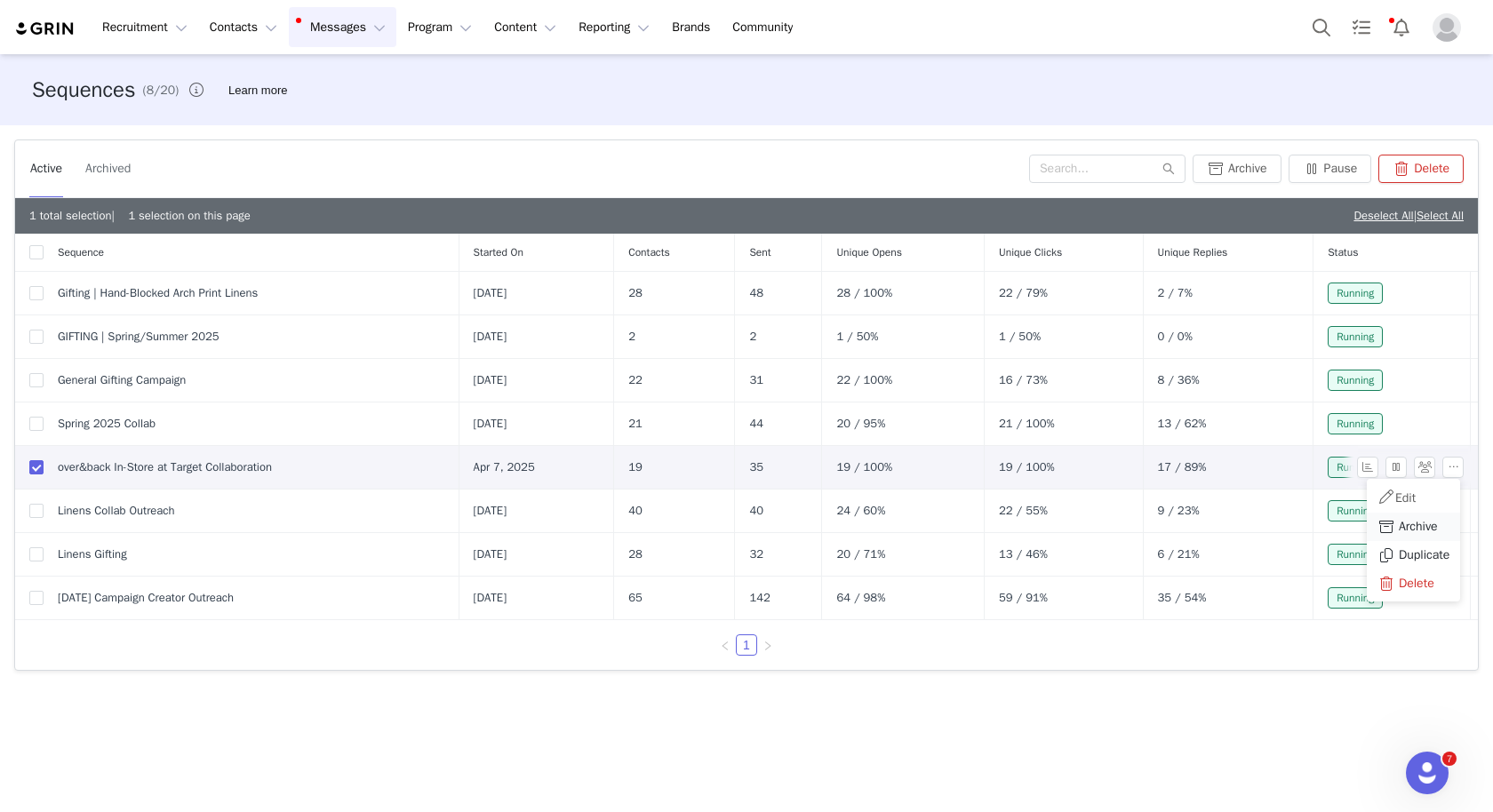 click on "Archive" at bounding box center [1418, 527] 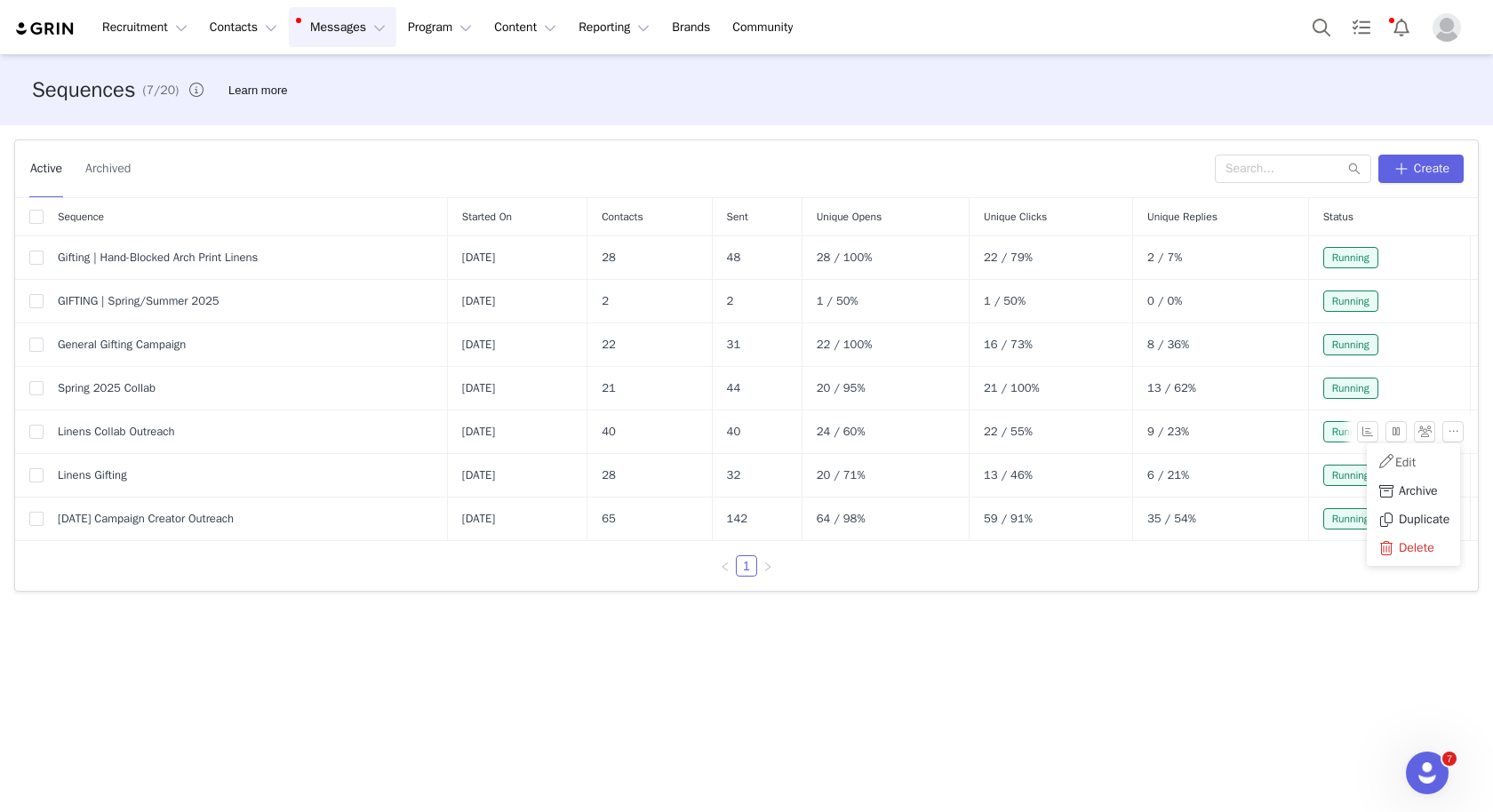 click on "Active Archived     Create      Sequence   Started On   Contacts   Sent   Unique Opens   Unique Clicks   Unique Replies   Status  Gifting | Hand-Blocked Arch Print Linens [DATE] 28 48 28 / 100% 22 / 79% 2 / 7%  Running  GIFTING | Spring/Summer [DATE], 2025 2 2 1 / 50% 1 / 50% 0 / 0%  Running  General Gifting Campaign [DATE] 22 31 22 / 100% 16 / 73% 8 / 36%  Running  Spring 2025 Collab [DATE] 21 44 20 / 95% 21 / 100% 13 / 62%  Running  Linens Collab Outreach [DATE] 40 40 24 / 60% 22 / 55% 9 / 23%  Running  Linens Gifting [DATE] 28 32 20 / 71% 13 / 46% 6 / 21%  Running  [DATE] Campaign Creator Outreach [DATE] 65 142 64 / 98% 59 / 91% 35 / 54%  Running  1" at bounding box center [746, 467] 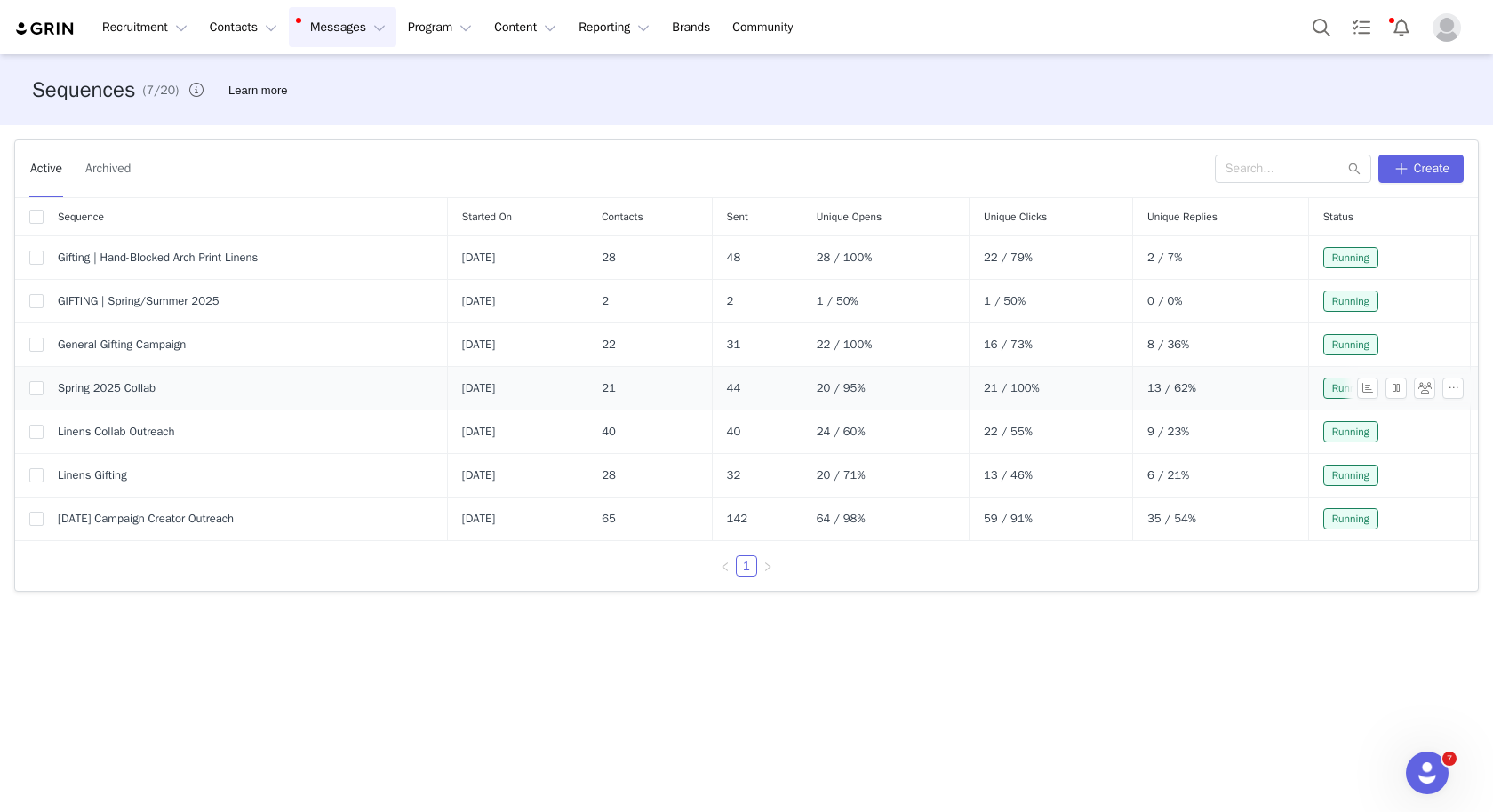 click on "Spring 2025 Collab" at bounding box center [107, 388] 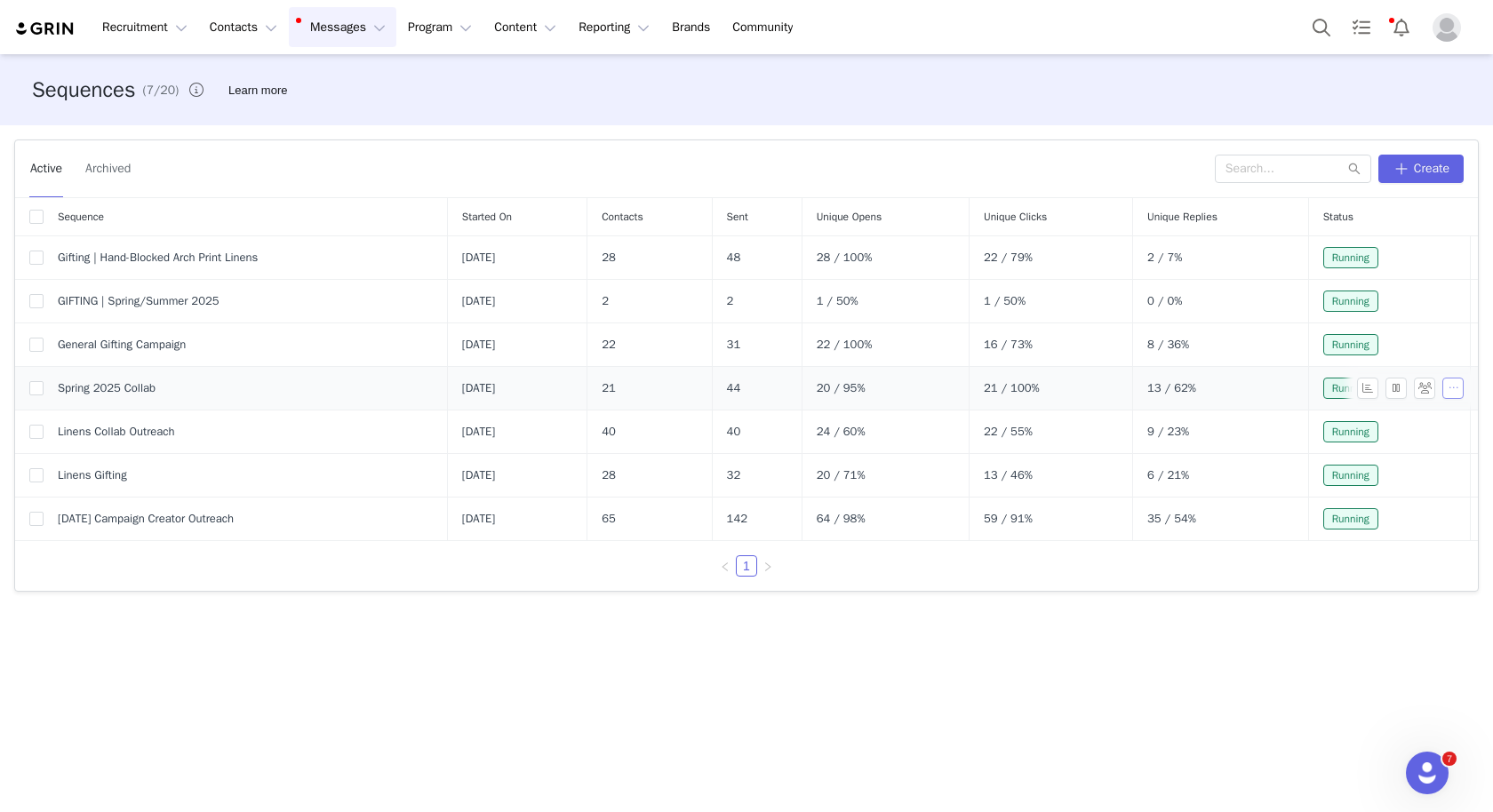 click at bounding box center [1453, 388] 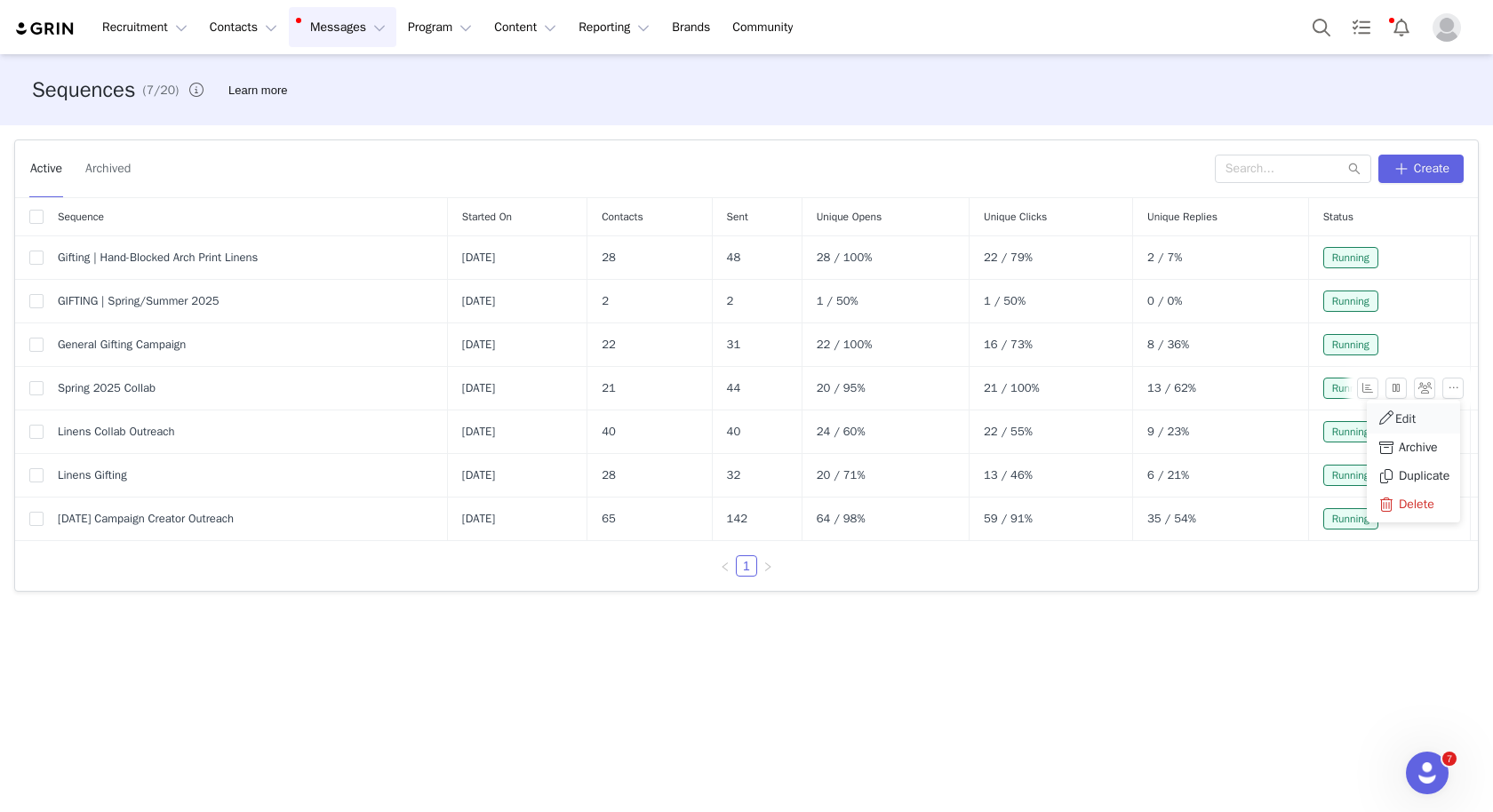 click on "Edit" at bounding box center (1405, 418) 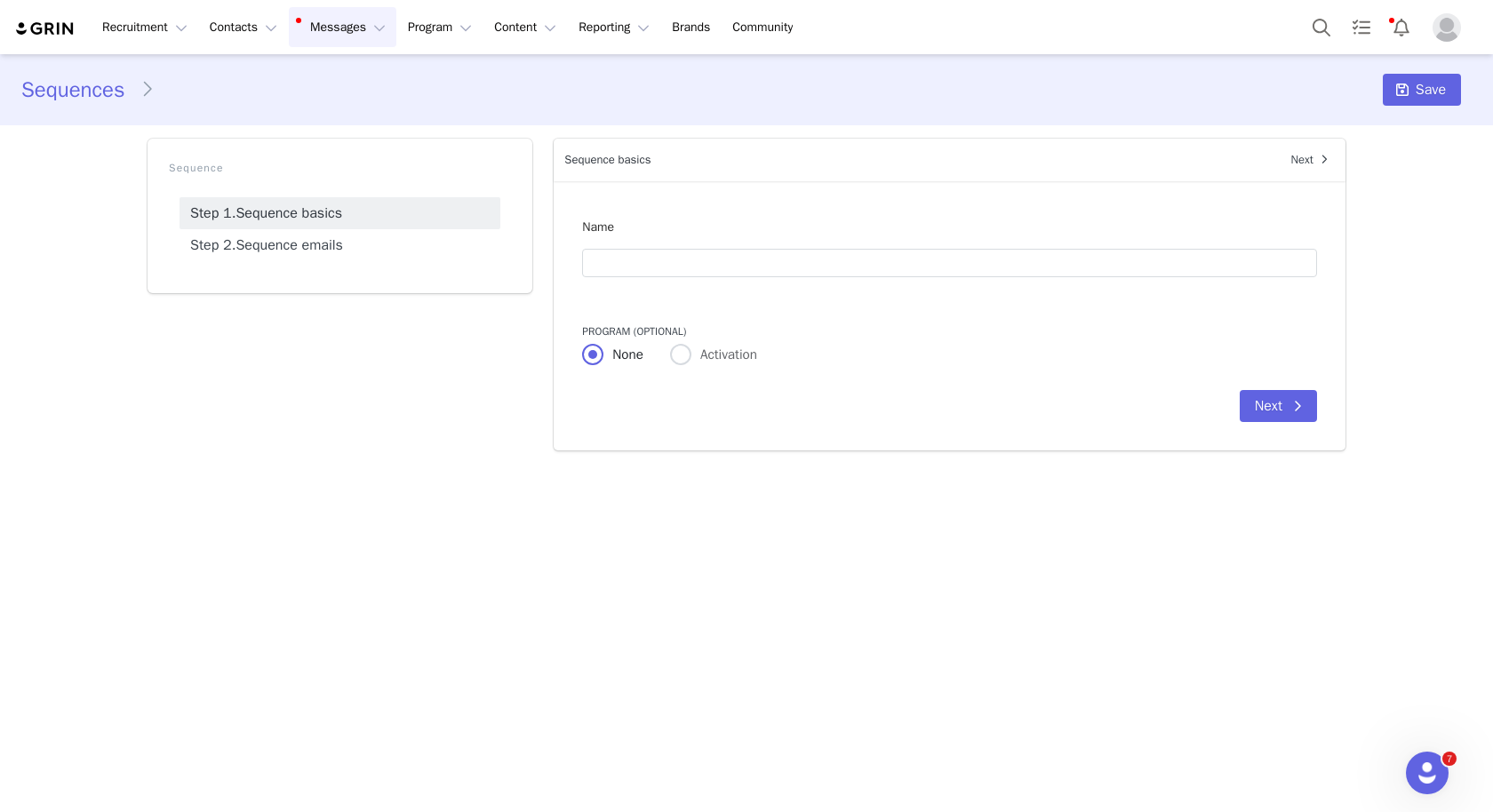 type on "Spring 2025 Collab" 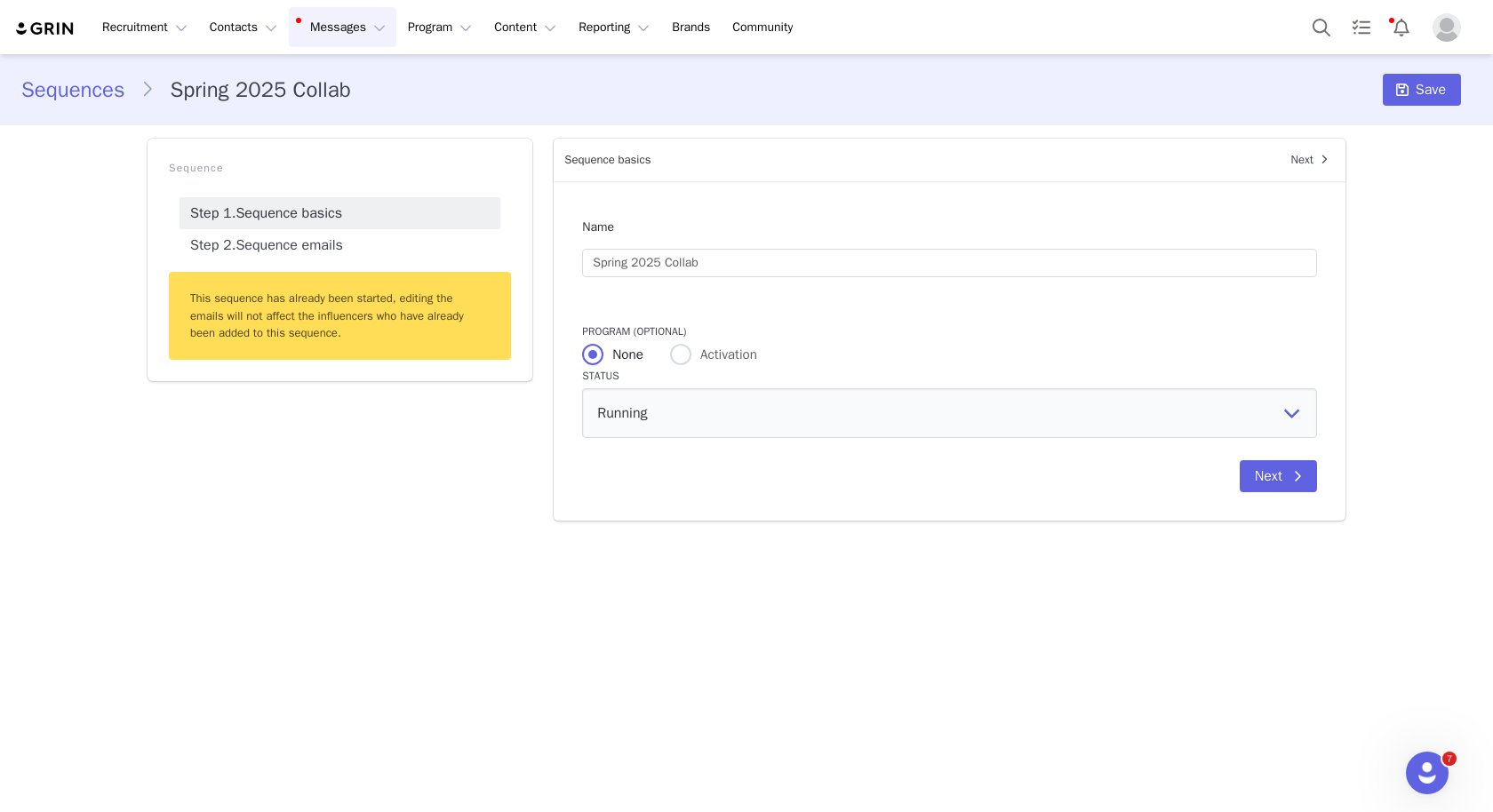 scroll, scrollTop: 0, scrollLeft: 0, axis: both 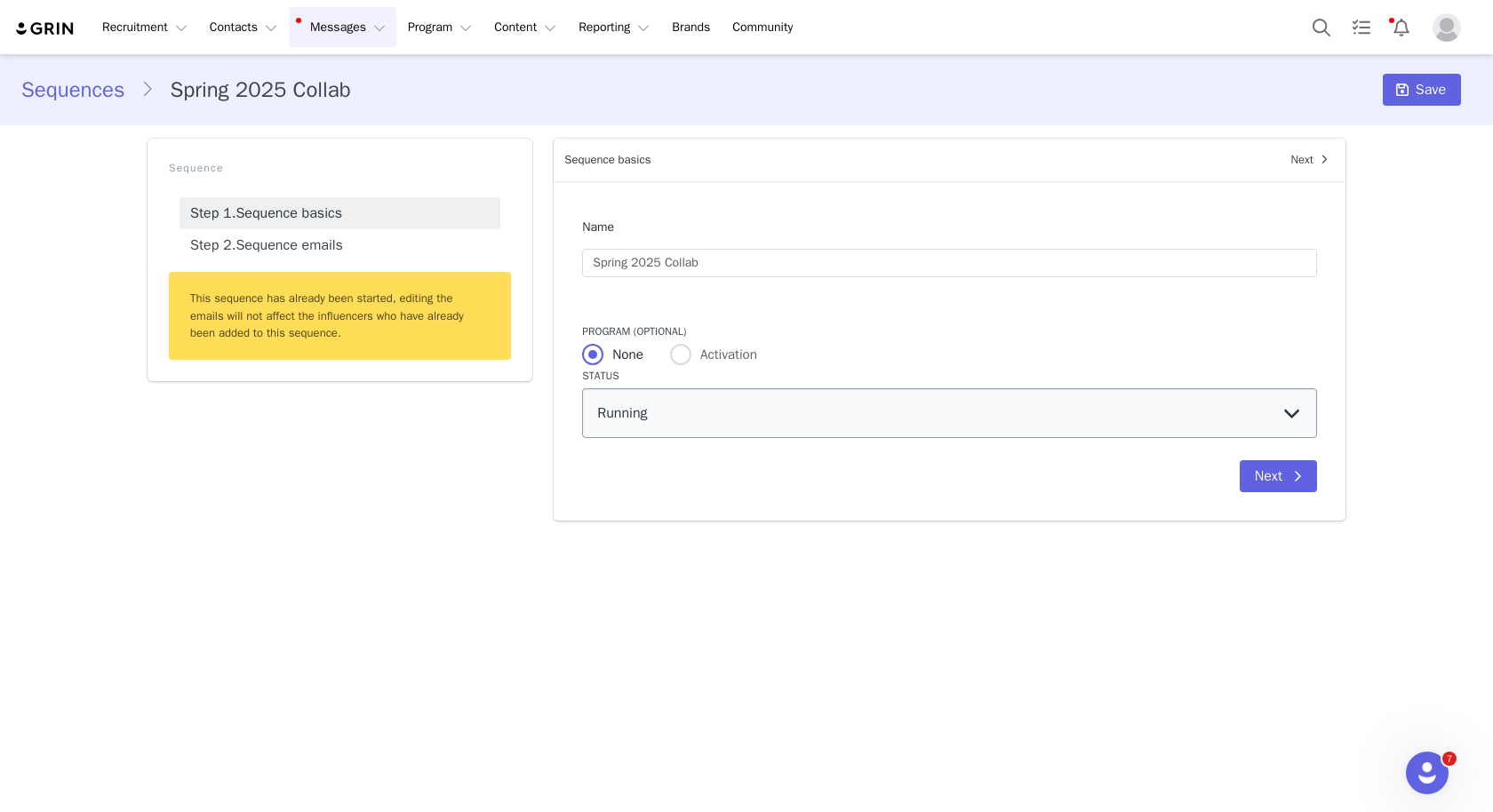 radio on "false" 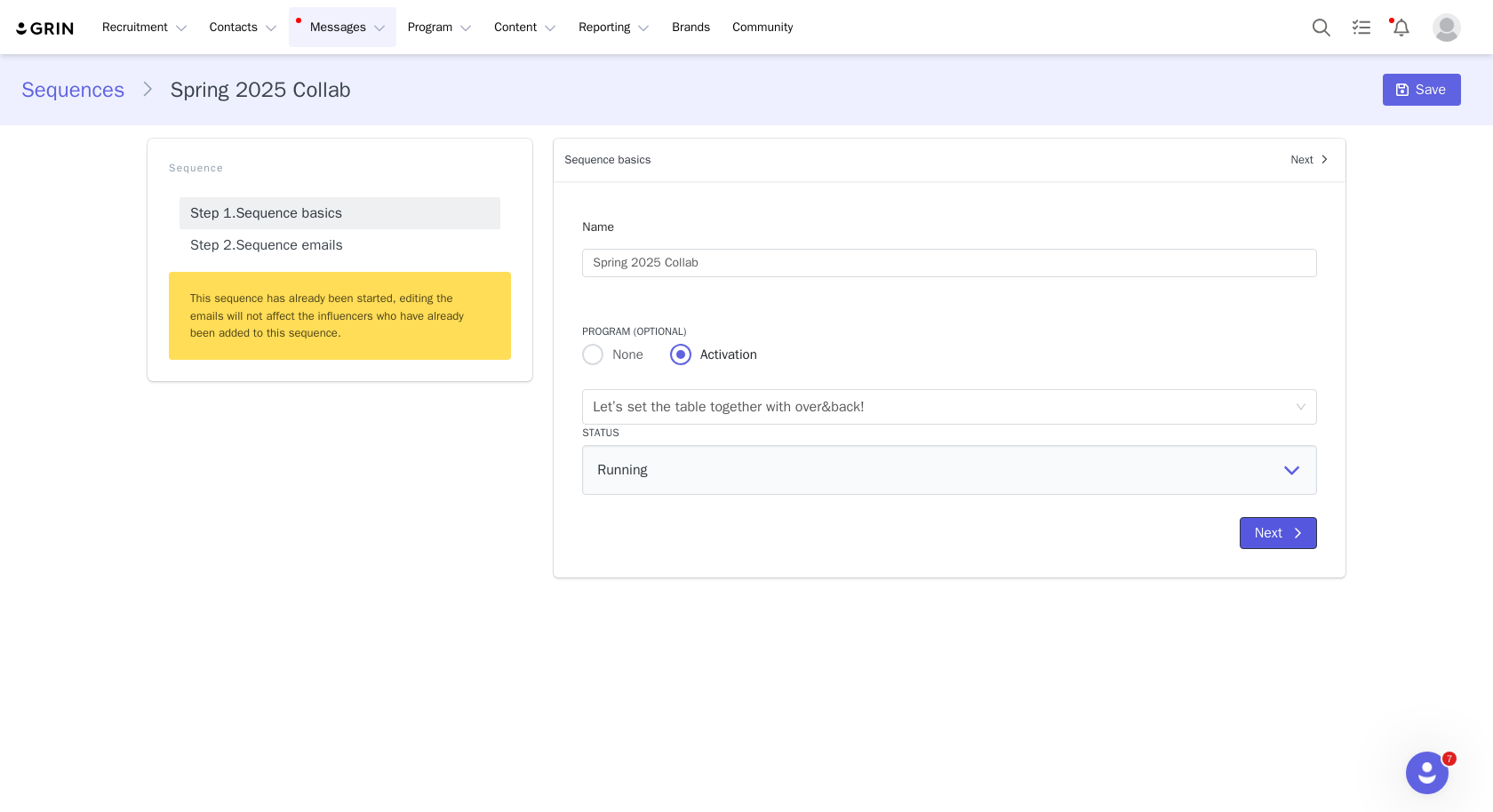 click on "Next" at bounding box center (1278, 533) 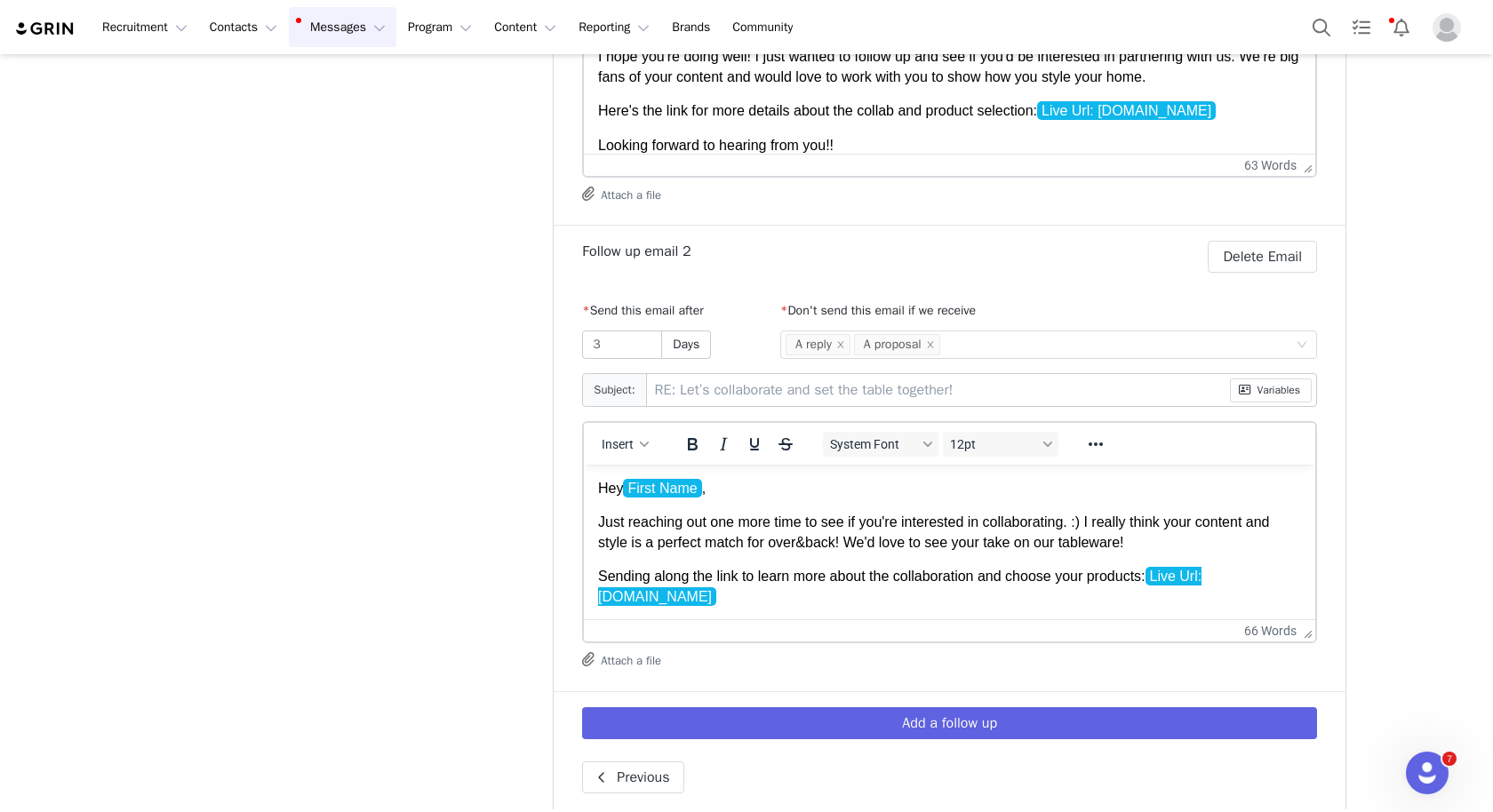 scroll, scrollTop: 846, scrollLeft: 0, axis: vertical 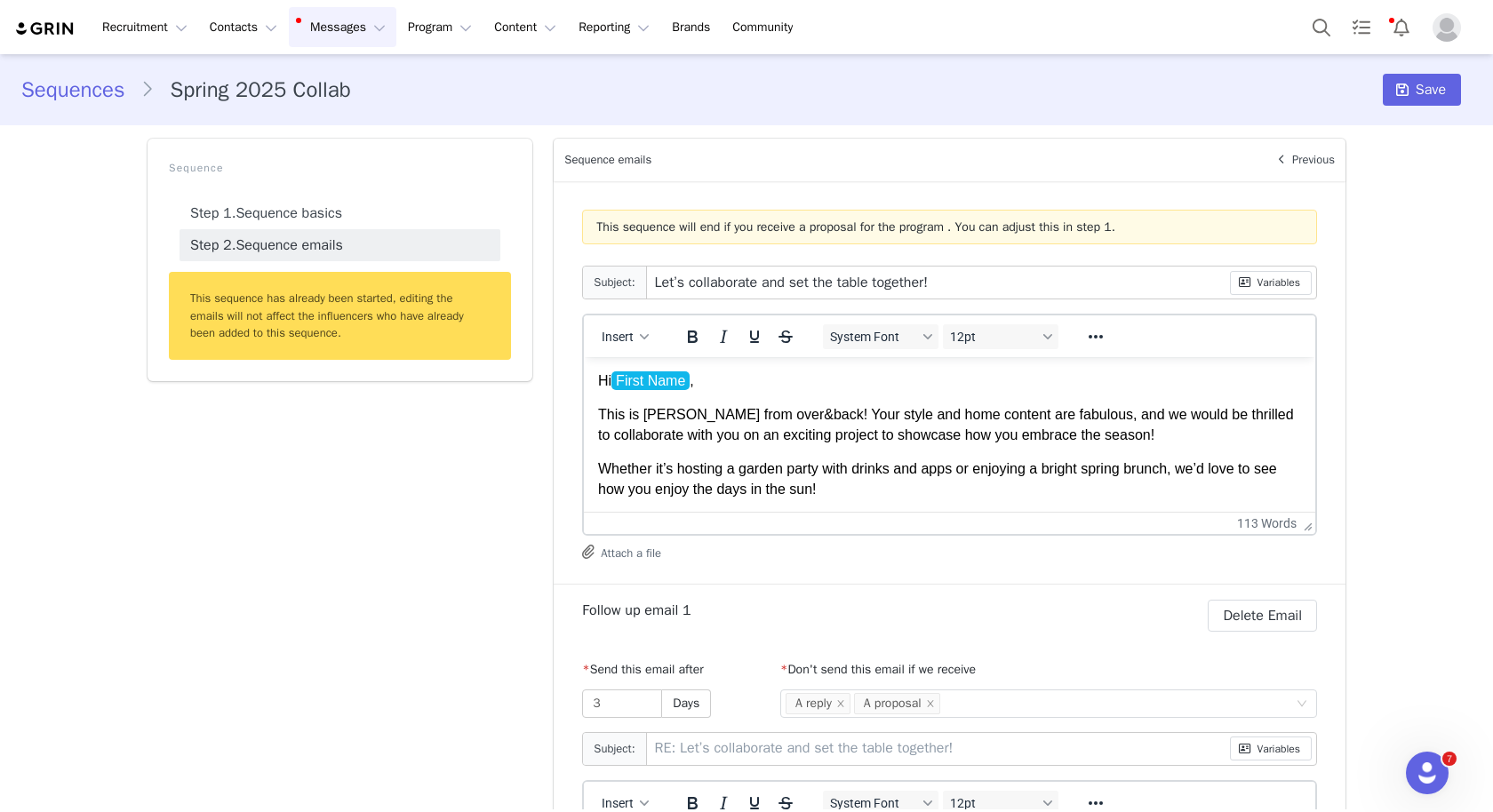 click on "Sequences Spring 2025 Collab Save" at bounding box center (746, 90) 